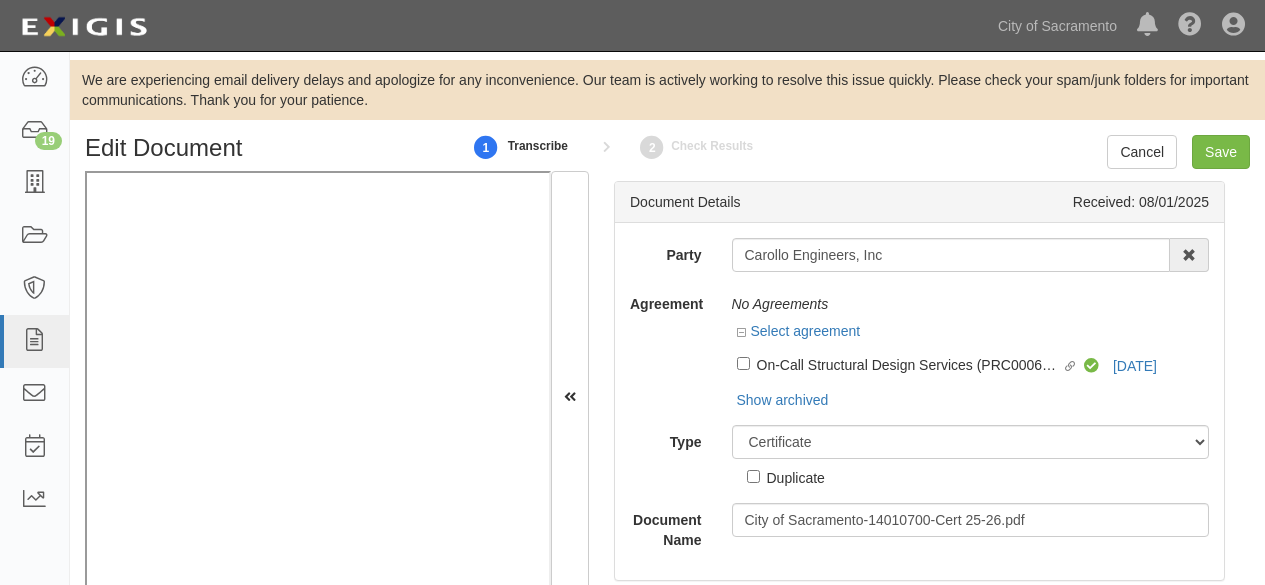 select on "CertificateDetail" 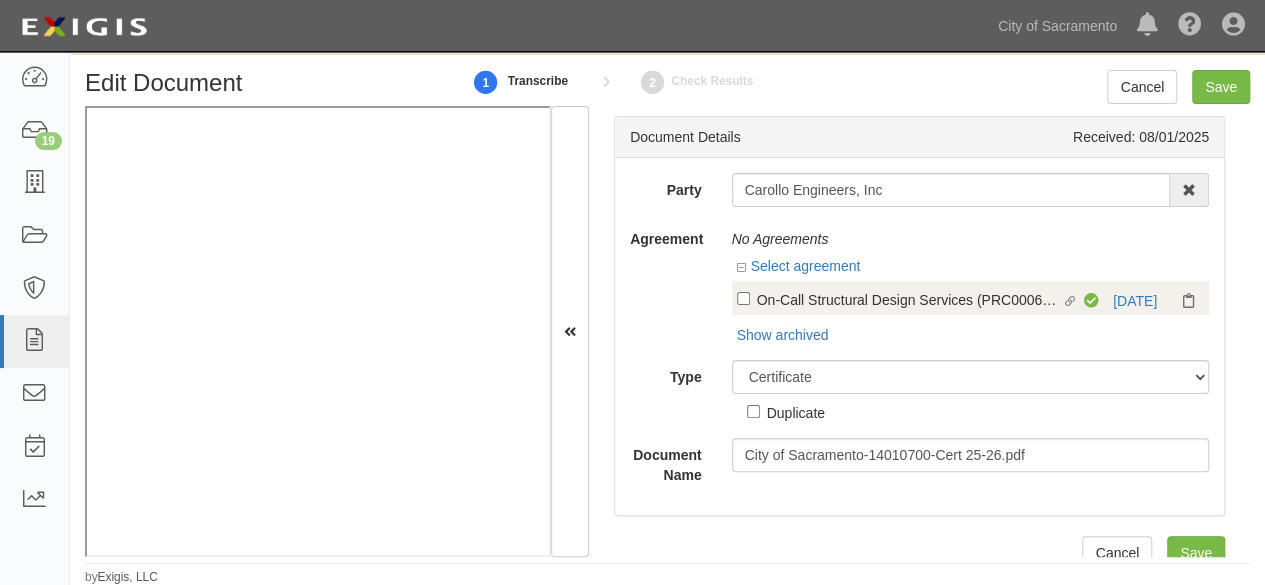 click on "On-Call Structural Design Services (PRC000695-05)" at bounding box center (909, 299) 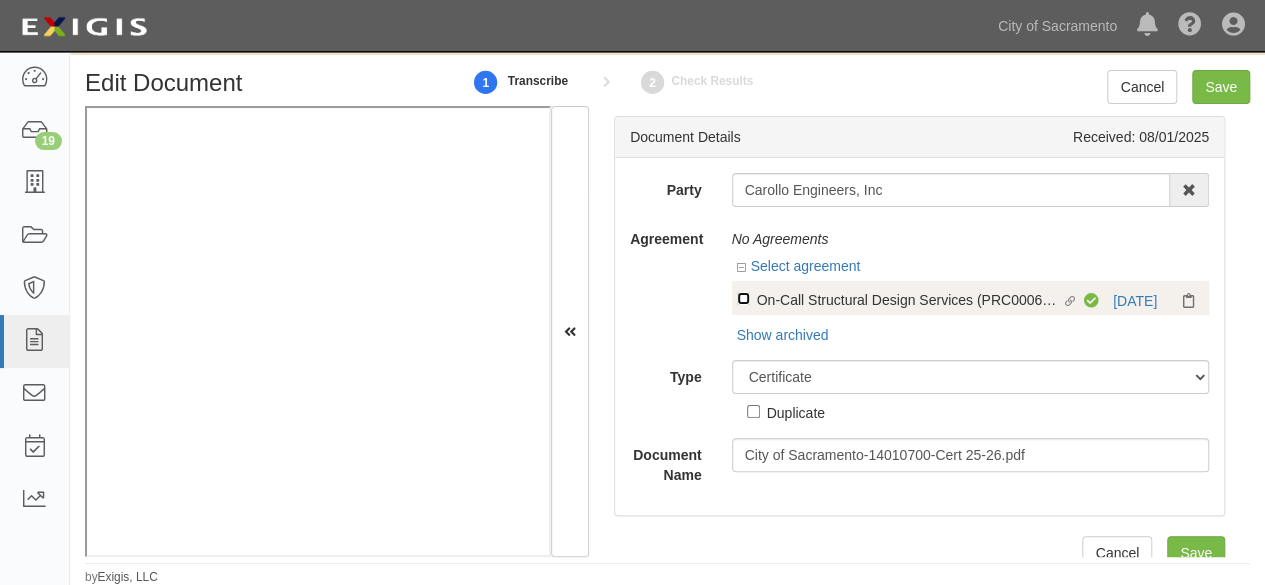 click on "Linked agreement
On-Call Structural Design Services (PRC000695-05)
Linked agreement" at bounding box center (743, 298) 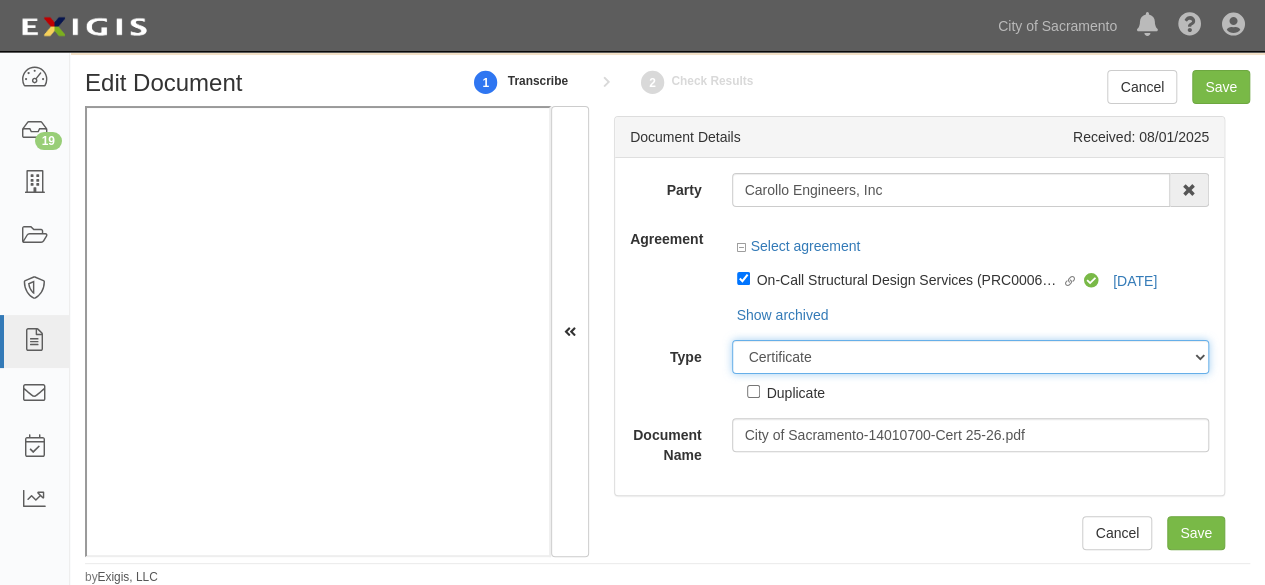 click on "Unassigned
Binder
Cancellation Notice
Certificate
Contract
Endorsement
Insurance Policy
Junk
Other Document
Policy Declarations
Reinstatement Notice
Requirements
Waiver Request" at bounding box center (971, 357) 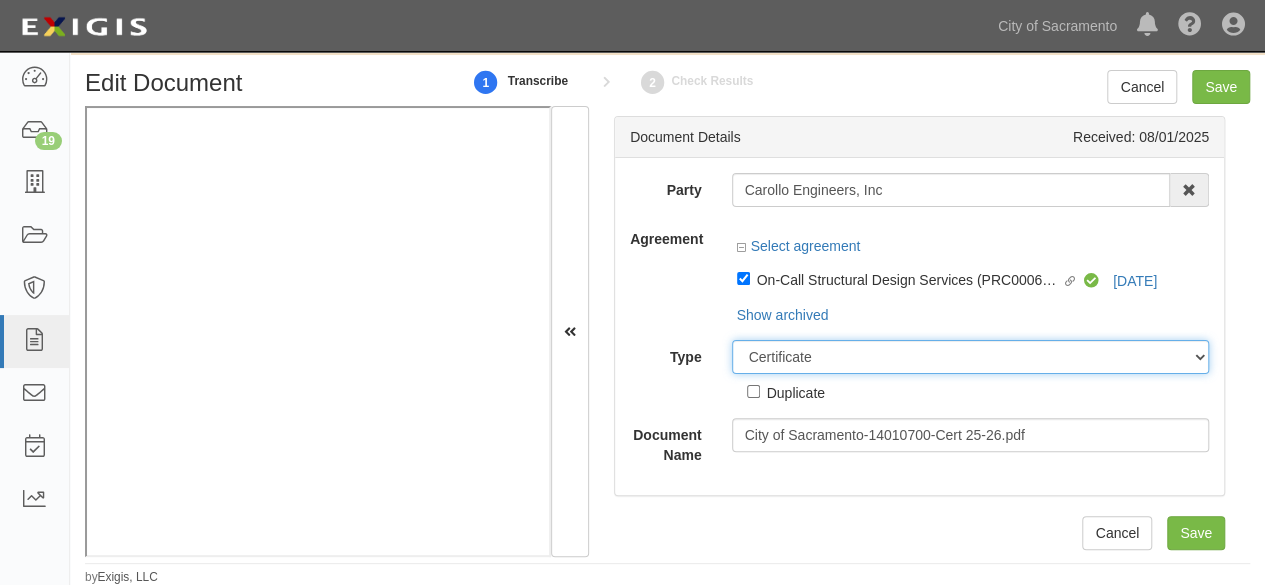 click on "Unassigned
Binder
Cancellation Notice
Certificate
Contract
Endorsement
Insurance Policy
Junk
Other Document
Policy Declarations
Reinstatement Notice
Requirements
Waiver Request" at bounding box center (971, 357) 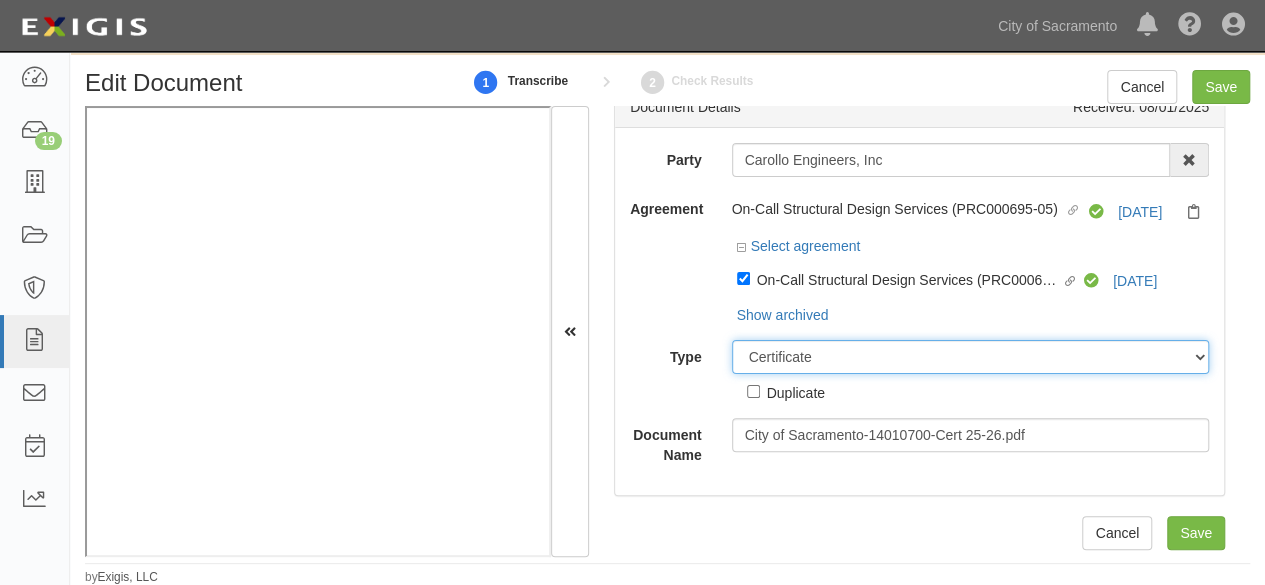 scroll, scrollTop: 32, scrollLeft: 0, axis: vertical 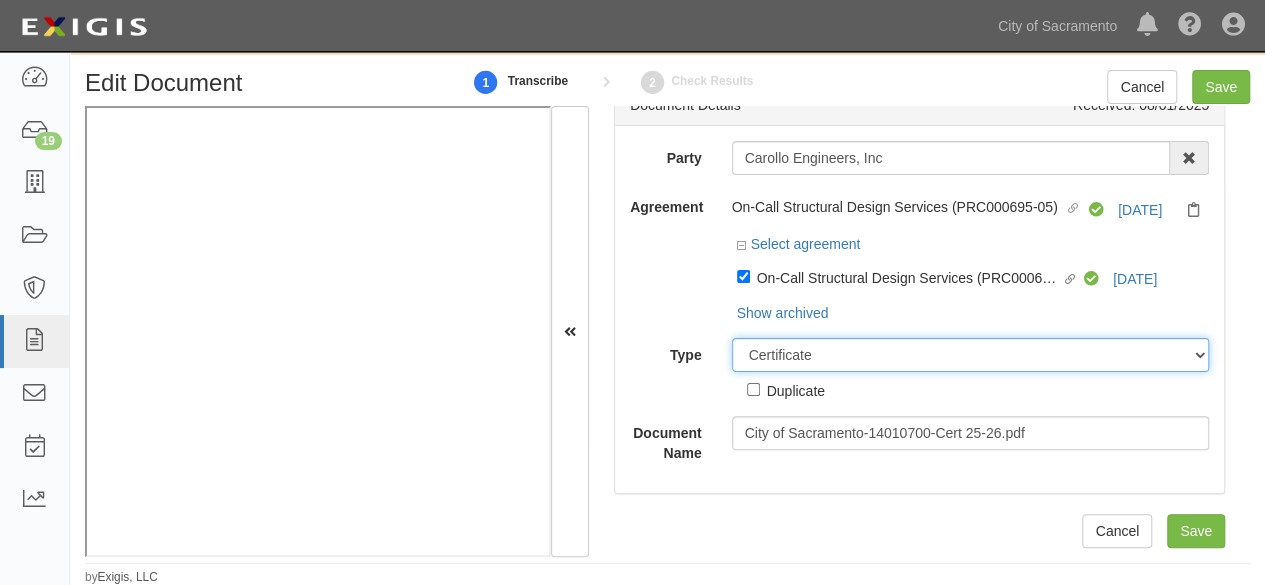 click on "Unassigned
Binder
Cancellation Notice
Certificate
Contract
Endorsement
Insurance Policy
Junk
Other Document
Policy Declarations
Reinstatement Notice
Requirements
Waiver Request" at bounding box center [971, 355] 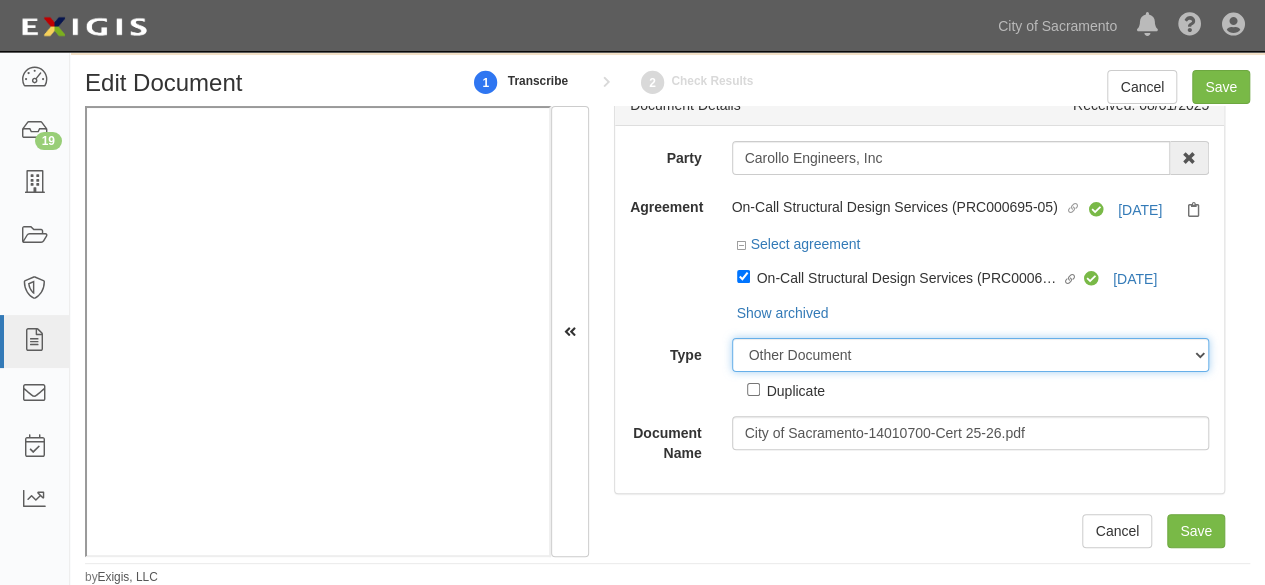 click on "Unassigned
Binder
Cancellation Notice
Certificate
Contract
Endorsement
Insurance Policy
Junk
Other Document
Policy Declarations
Reinstatement Notice
Requirements
Waiver Request" at bounding box center (971, 355) 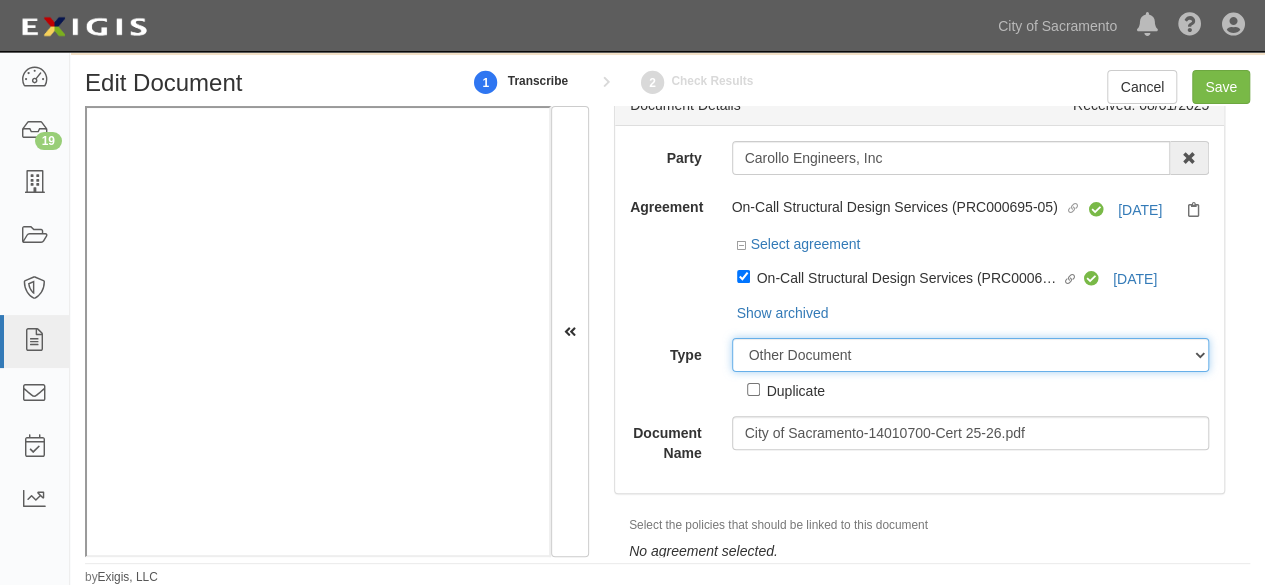 drag, startPoint x: 830, startPoint y: 356, endPoint x: 832, endPoint y: 343, distance: 13.152946 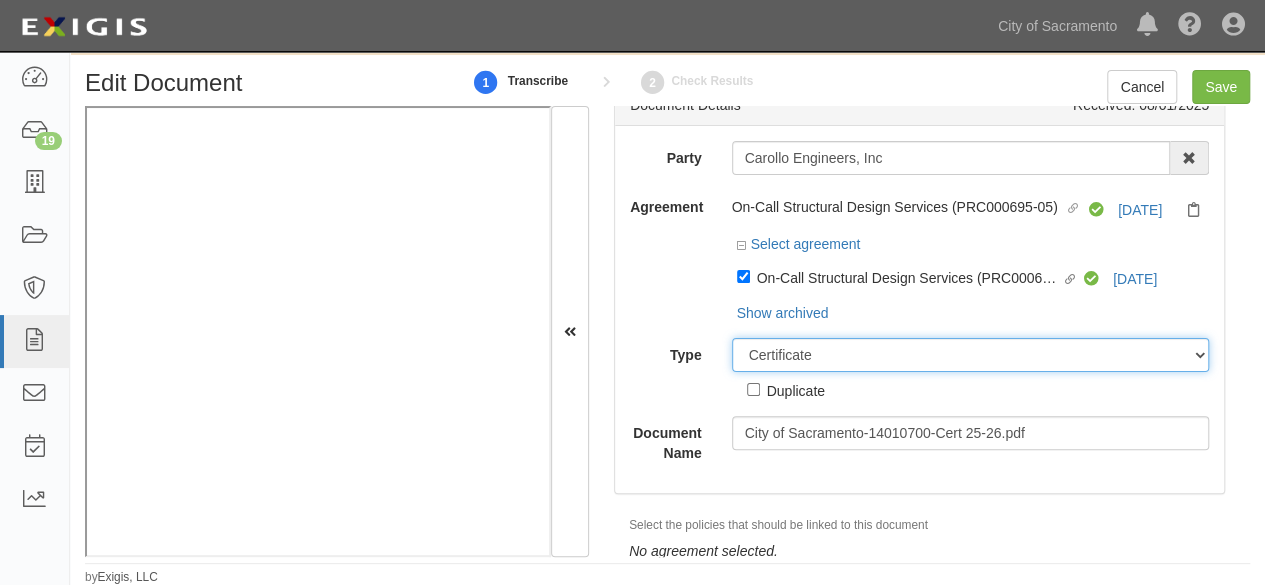 click on "Unassigned
Binder
Cancellation Notice
Certificate
Contract
Endorsement
Insurance Policy
Junk
Other Document
Policy Declarations
Reinstatement Notice
Requirements
Waiver Request" at bounding box center [971, 355] 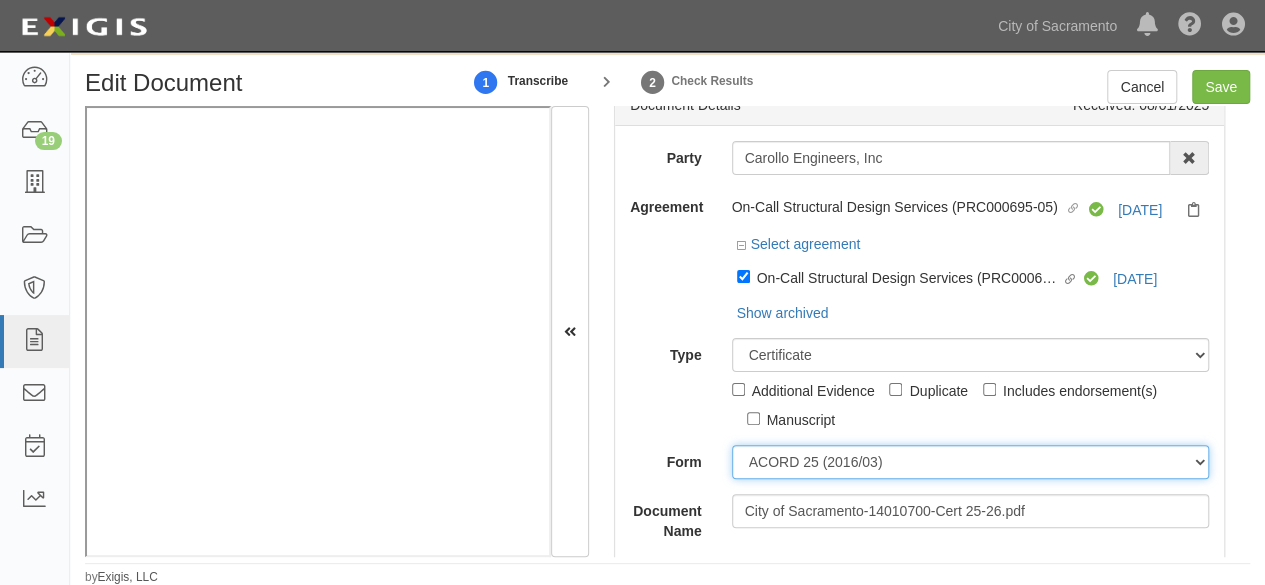 click on "ACORD 25 (2016/03)
ACORD 101
ACORD 855 NY (2014/05)
General" at bounding box center [971, 462] 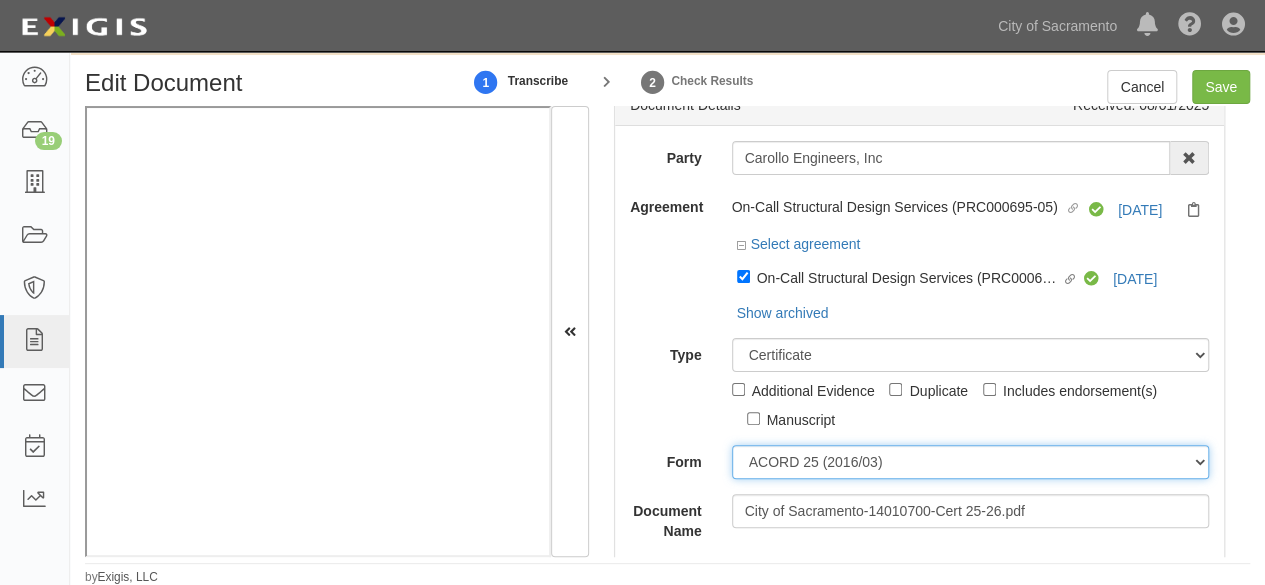 select on "GeneralFormDetail" 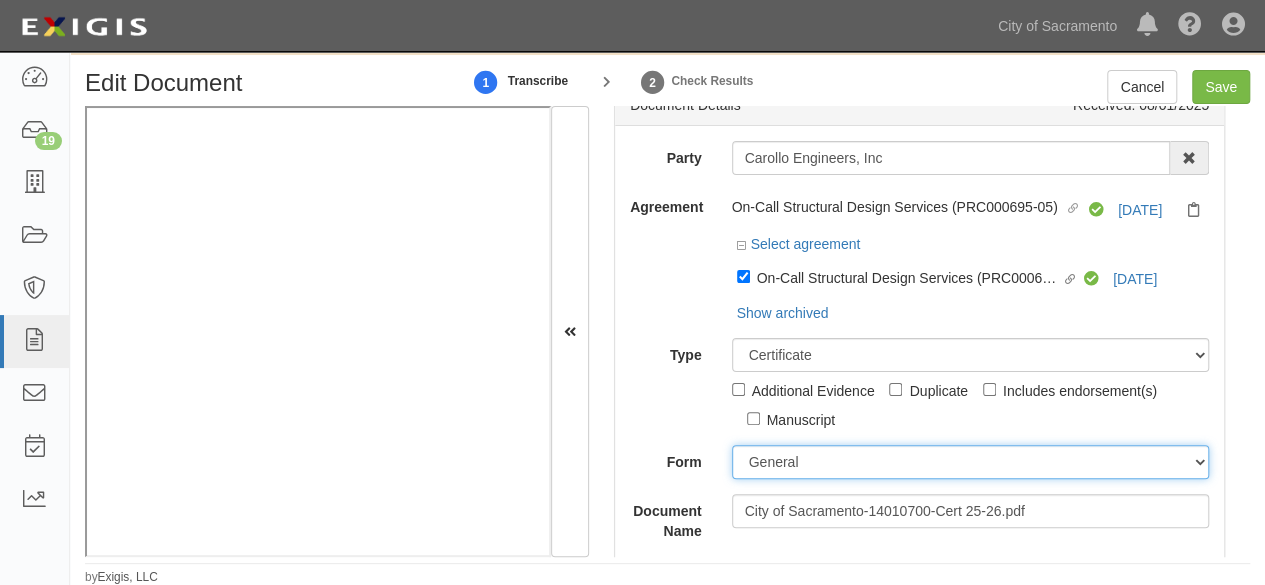 click on "ACORD 25 (2016/03)
ACORD 101
ACORD 855 NY (2014/05)
General" at bounding box center (971, 462) 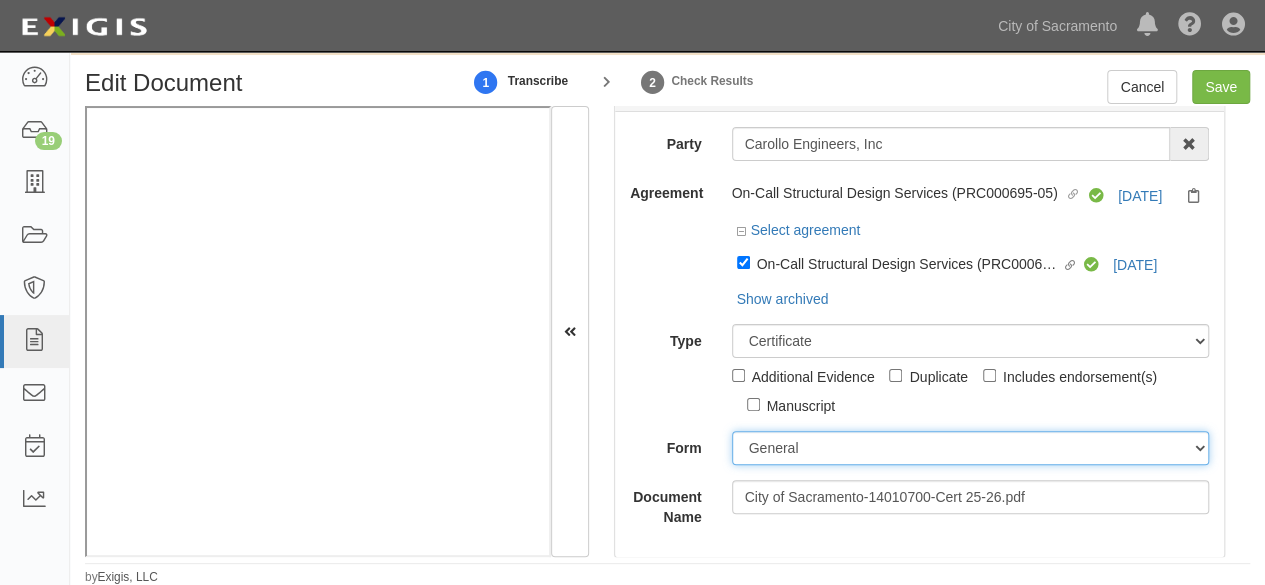 scroll, scrollTop: 0, scrollLeft: 0, axis: both 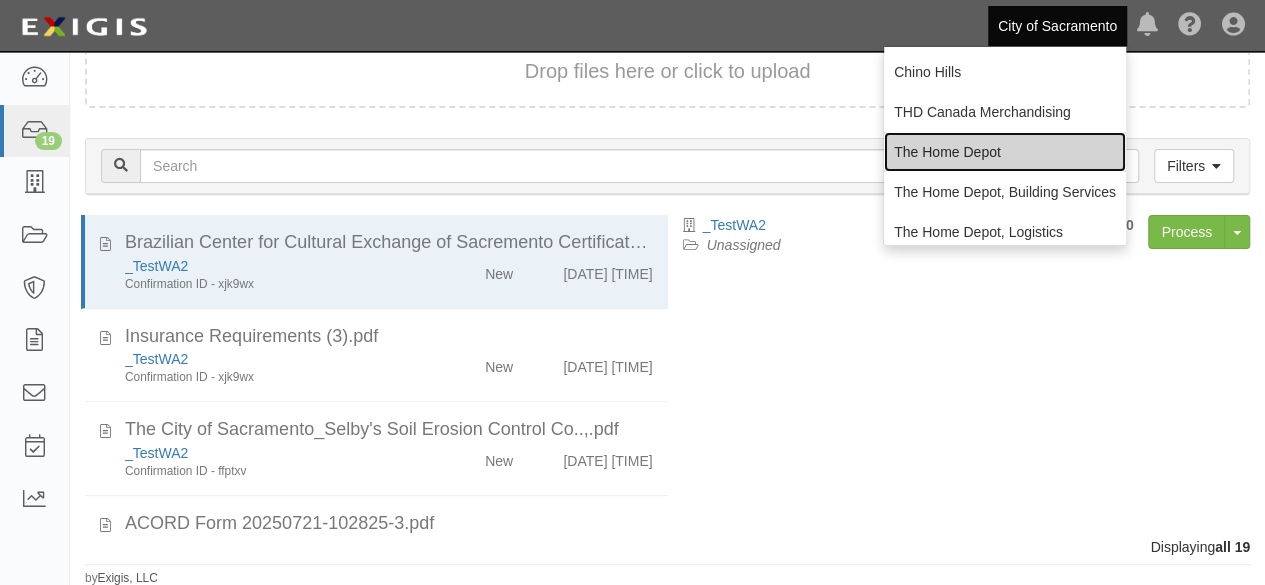 click on "The Home Depot" at bounding box center [1005, 152] 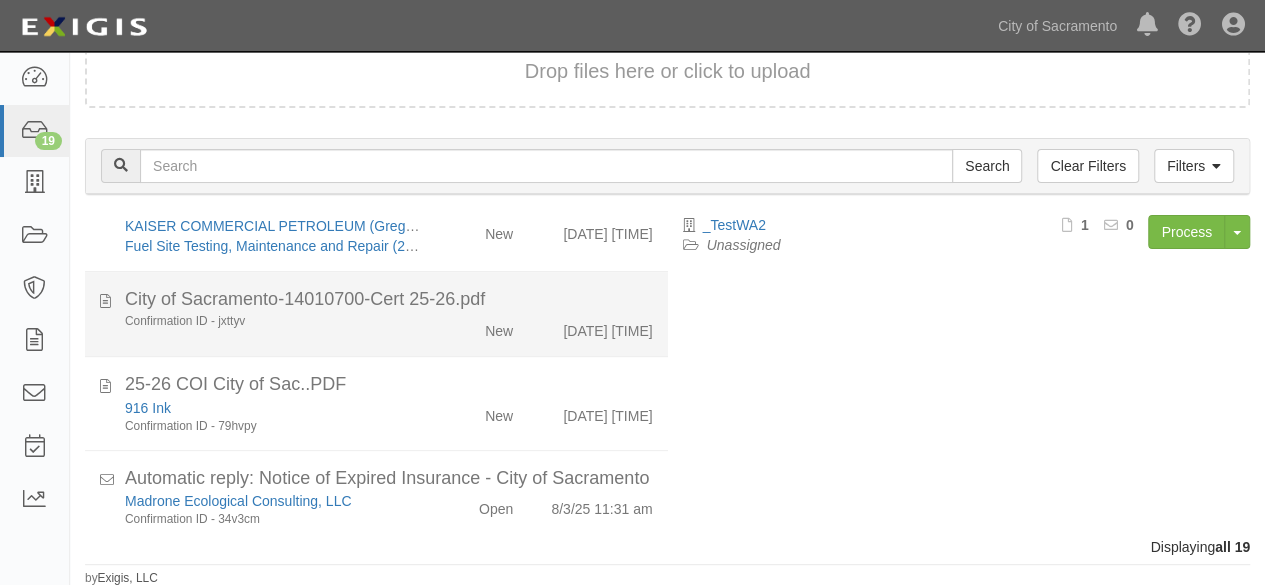 scroll, scrollTop: 1454, scrollLeft: 0, axis: vertical 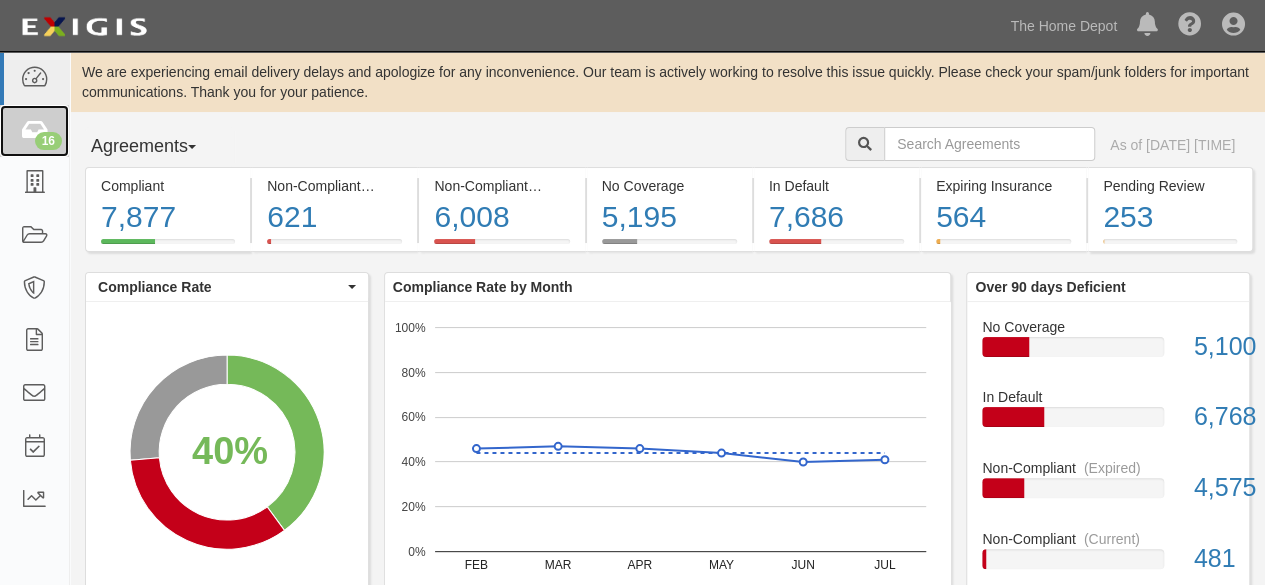 click on "16" at bounding box center (48, 141) 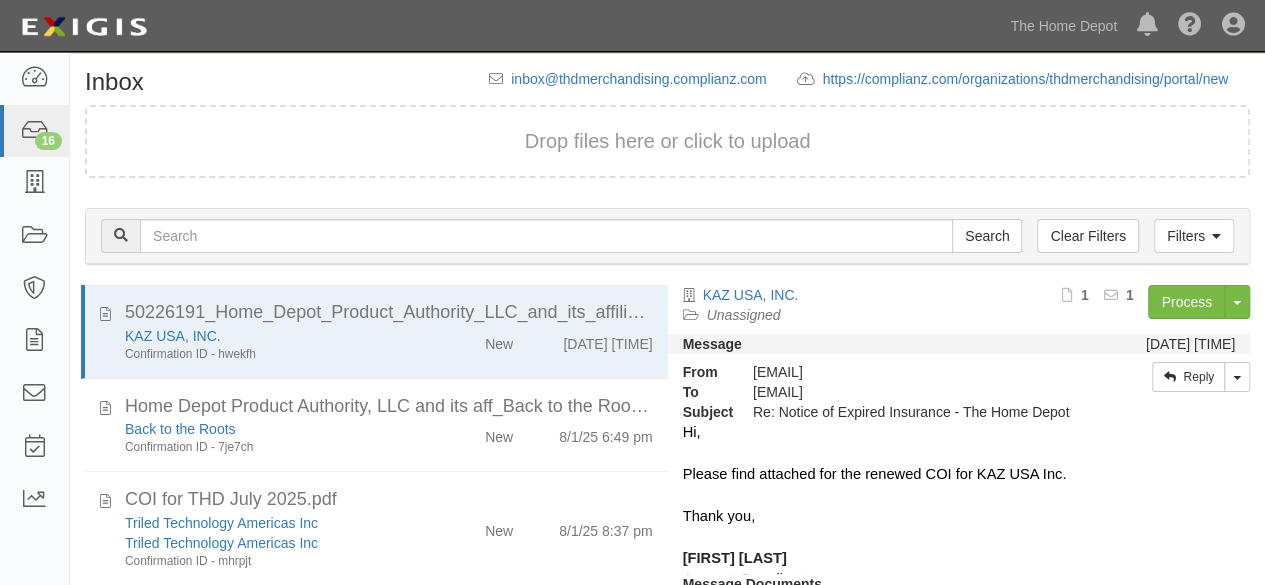scroll, scrollTop: 136, scrollLeft: 0, axis: vertical 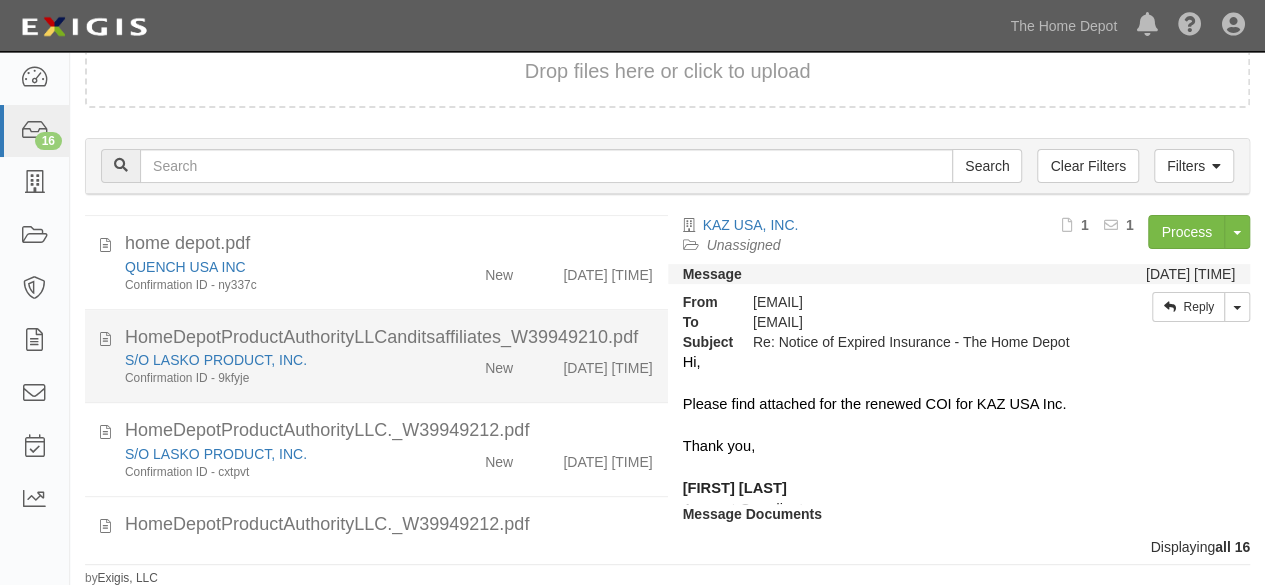click on "New" 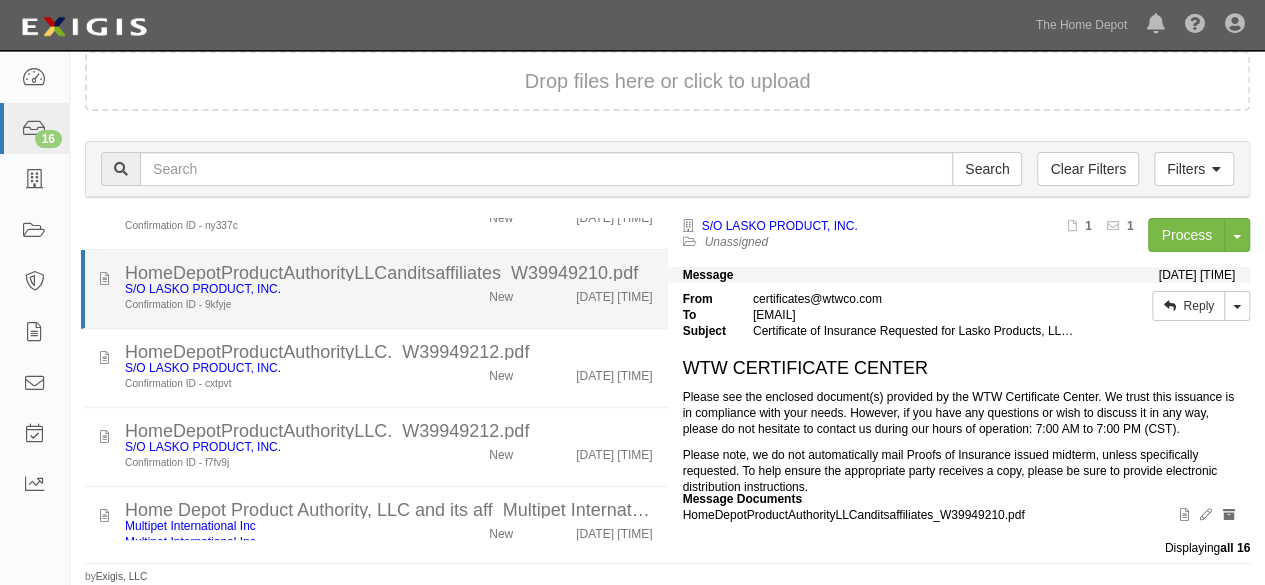 scroll, scrollTop: 110, scrollLeft: 0, axis: vertical 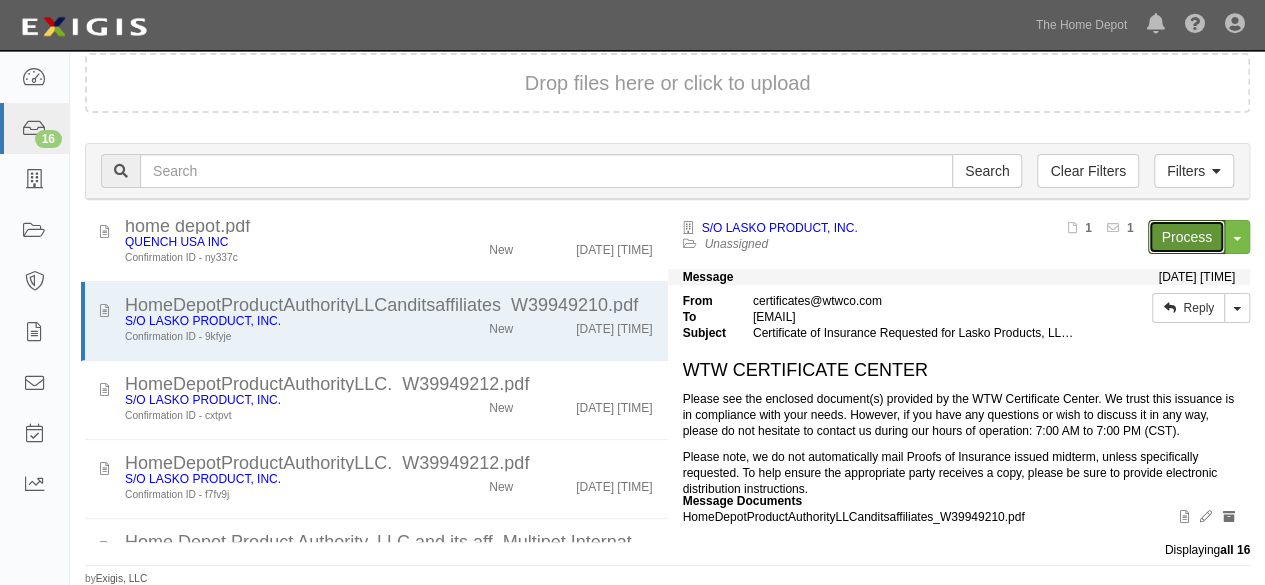 drag, startPoint x: 1162, startPoint y: 232, endPoint x: 949, endPoint y: 291, distance: 221.02036 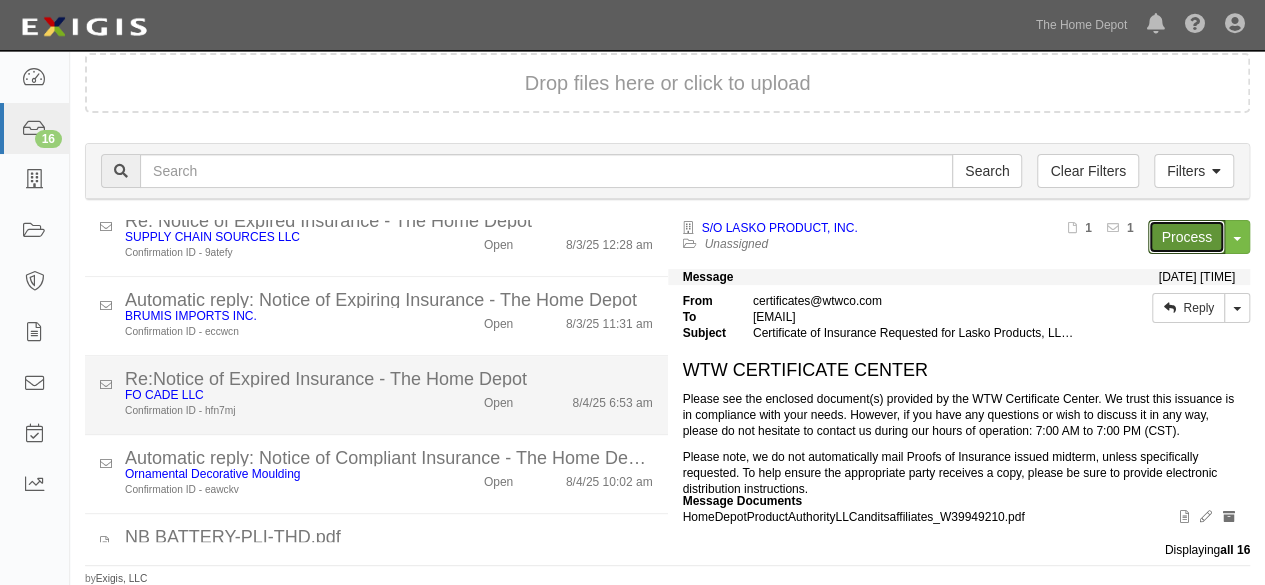 scroll, scrollTop: 1010, scrollLeft: 0, axis: vertical 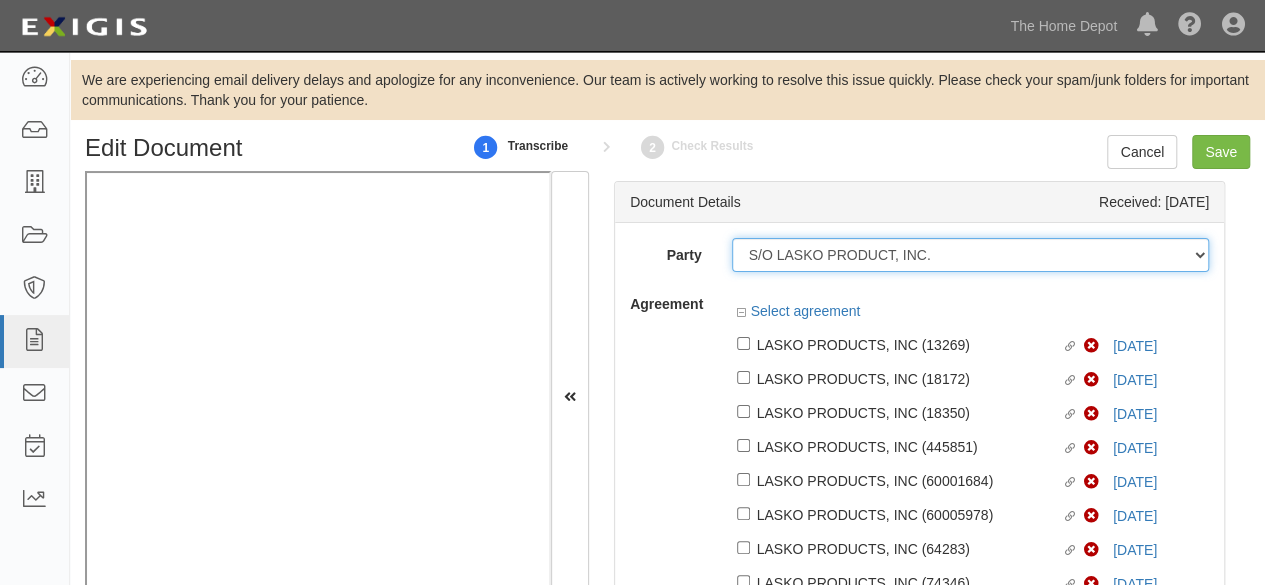 click on "1000576868 Ontario Inc.
10 STRAWBERRY STREET
115282 CANADA LTEE
11947907 Canada Inc. (MOD LIGHTING)
1200144519218
1234BUY.COM INC
1291 FURNITURES INC
16 GAUGE SINKS
1729897 ONTARIO INC. O/A
1791 Outdoor Lifestyle Group LLC
1837, LLC.
1888 MILLS LLC
1896424 ONTARIO INC
1JAY CAPITAL INC
1PERFECTCHOICE INC
1ST CHOICE FERTILIZER, I
2033784 ONTARIO INC.
21 ROCKS CORPORATION DBA
2614072 ONTARIO INC. (O/
2964-3277 QUEBEC INC
2B Poultry, LLC
2FUNGUYS
34 DECOR LLC
360 ELECTRICAL LLC
3B INTERNATIONAL LLC
3B TECH, INC.
3DROSE LLC
3H TWINKLELEAF INC
3I PRODUCTS, INC.
3M
3M
3M COMPANY
3Wood Wholesale, LLC
4077814 DELAWARE INC
4D CONCEPTS, INC
4dock LLC.
4KEEPS ROSES INC.
4 LIFE OUTDOOR INC
4MODERNHOME.COM LLC
4Q BRANDS LLC
5 HORIZONS GROUP LLC" at bounding box center (971, 255) 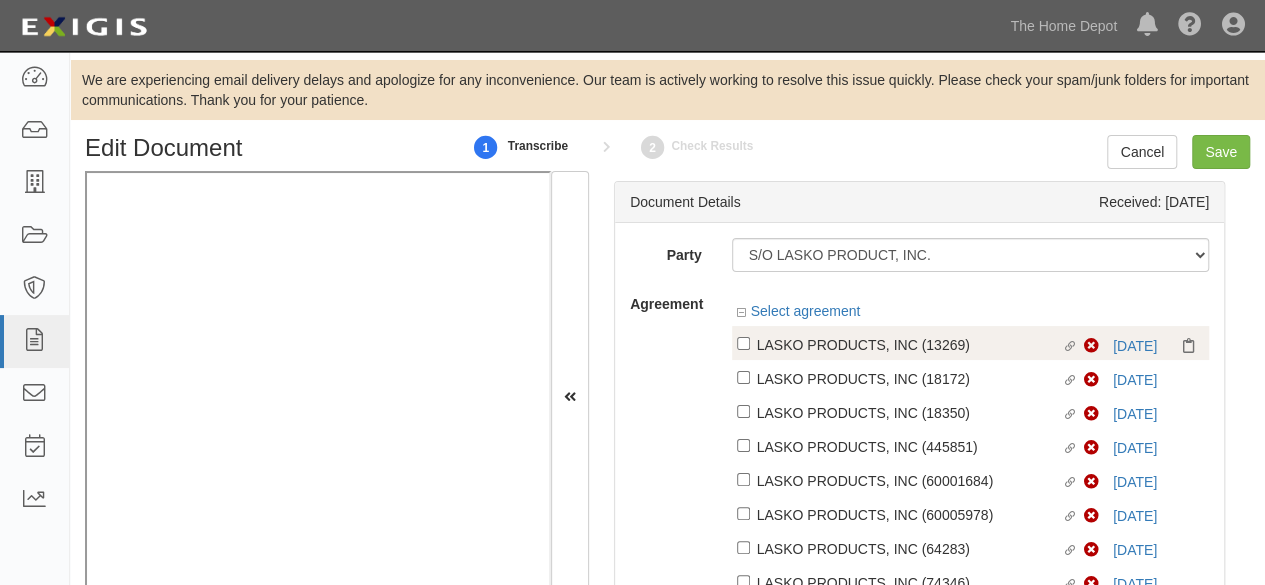 click on "Party
1000576868 Ontario Inc.
10 STRAWBERRY STREET
115282 CANADA LTEE
11947907 Canada Inc. (MOD LIGHTING)
1200144519218
1234BUY.COM INC
1291 FURNITURES INC
16 GAUGE SINKS
1729897 ONTARIO INC. O/A
1791 Outdoor Lifestyle Group LLC
1837, LLC.
1888 MILLS LLC
1896424 ONTARIO INC
1JAY CAPITAL INC
1PERFECTCHOICE INC
1ST CHOICE FERTILIZER, I
2033784 ONTARIO INC.
21 ROCKS CORPORATION DBA
2614072 ONTARIO INC. (O/
2964-3277 QUEBEC INC
2B Poultry, LLC
2FUNGUYS
34 DECOR LLC
360 ELECTRICAL LLC
3B INTERNATIONAL LLC
3B TECH, INC.
3DROSE LLC
3H TWINKLELEAF INC
3I PRODUCTS, INC.
3M
3M
3M COMPANY
3Wood Wholesale, LLC
4077814 DELAWARE INC
4D CONCEPTS, INC
4dock LLC.
4KEEPS ROSES INC.
4 LIFE OUTDOOR INC
4MODERNHOME.COM LLC
4Q BRANDS LLC
5 SEASONS" at bounding box center [919, 554] 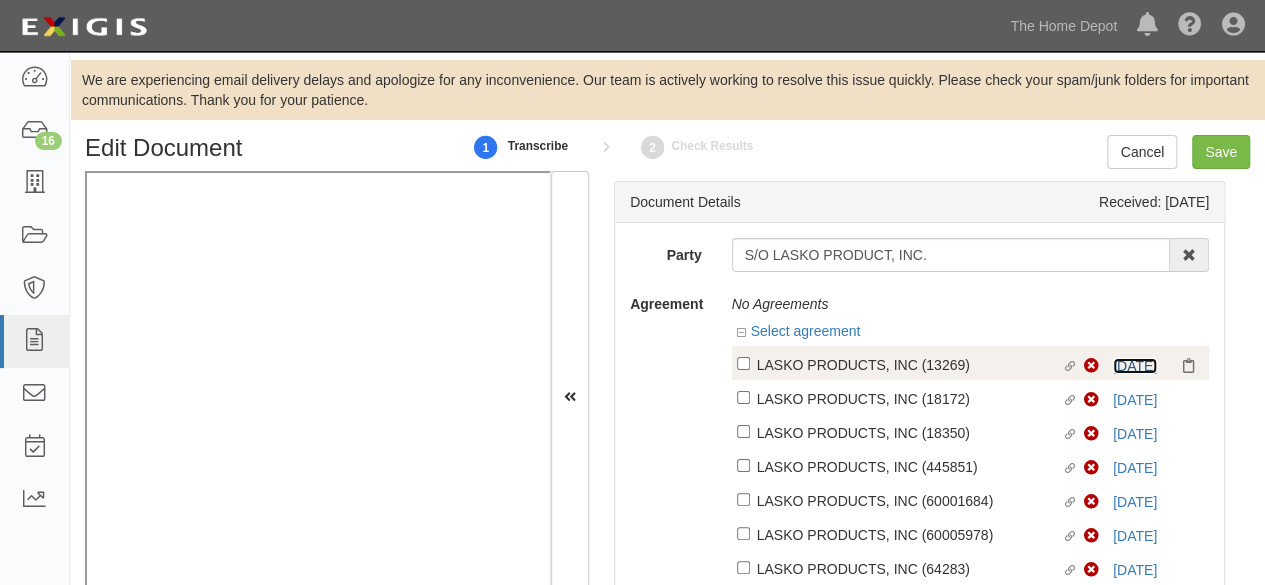 click on "7/31/25" at bounding box center [1135, 366] 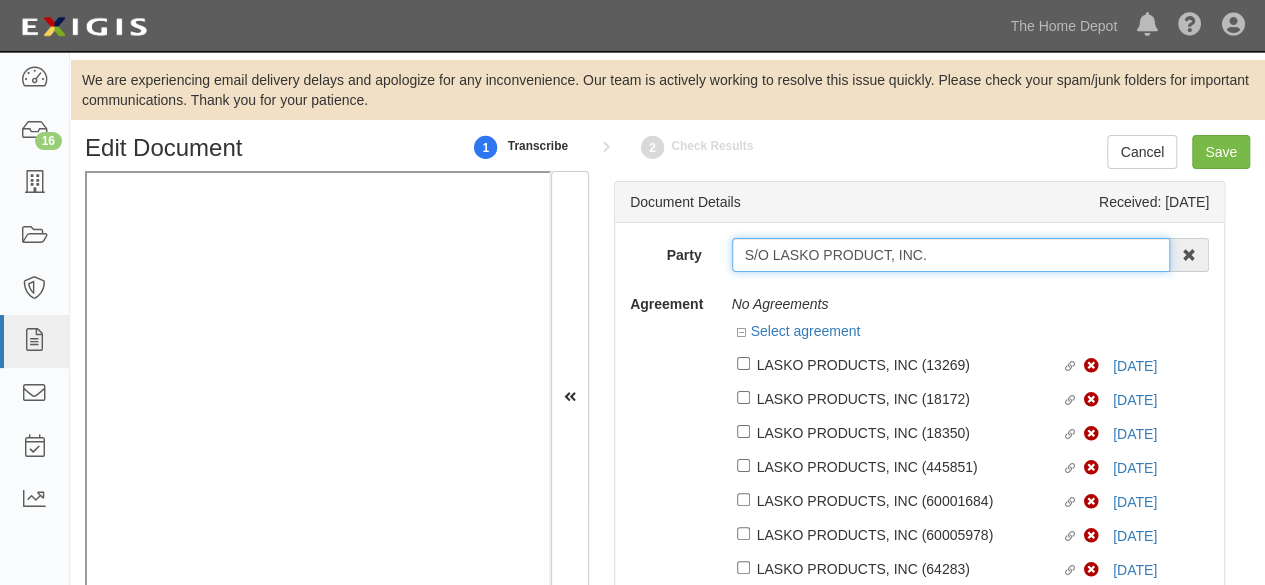 click on "S/O LASKO PRODUCT, INC." at bounding box center [951, 255] 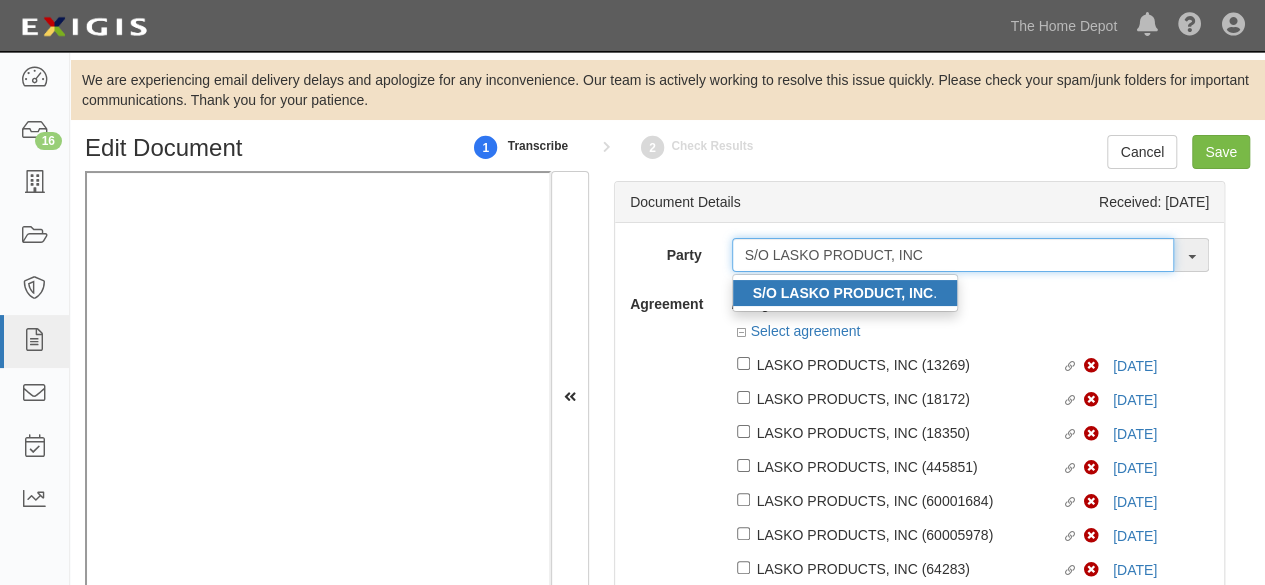 type on "S/O LASKO PRODUCT, INC" 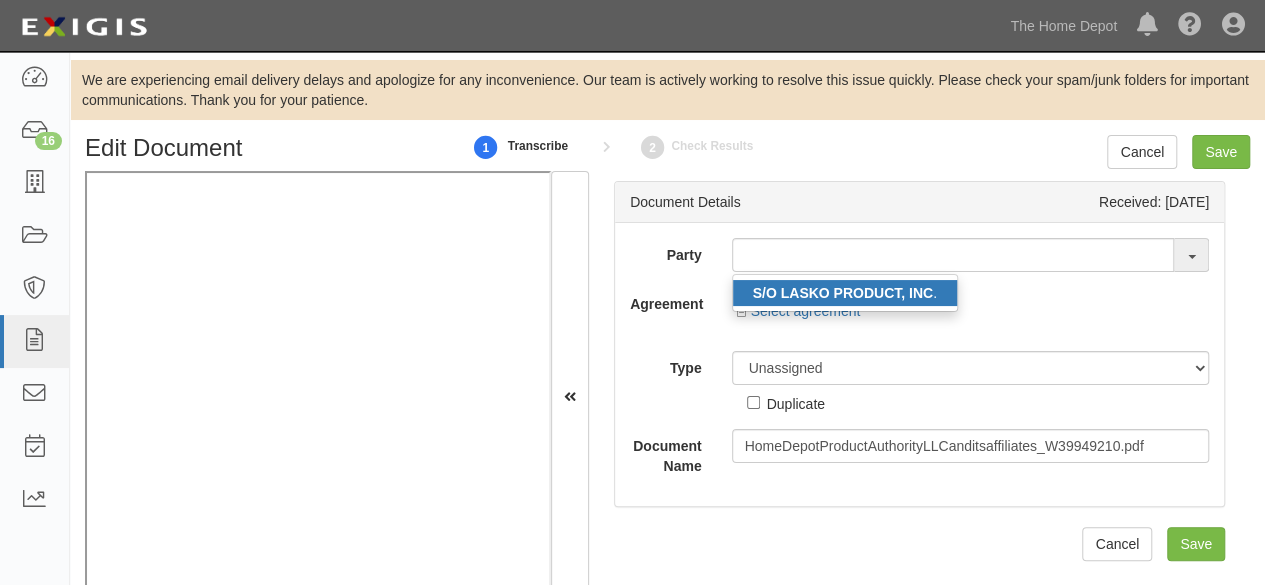 click on "S/O LASKO PRODUCT, INC" at bounding box center [843, 293] 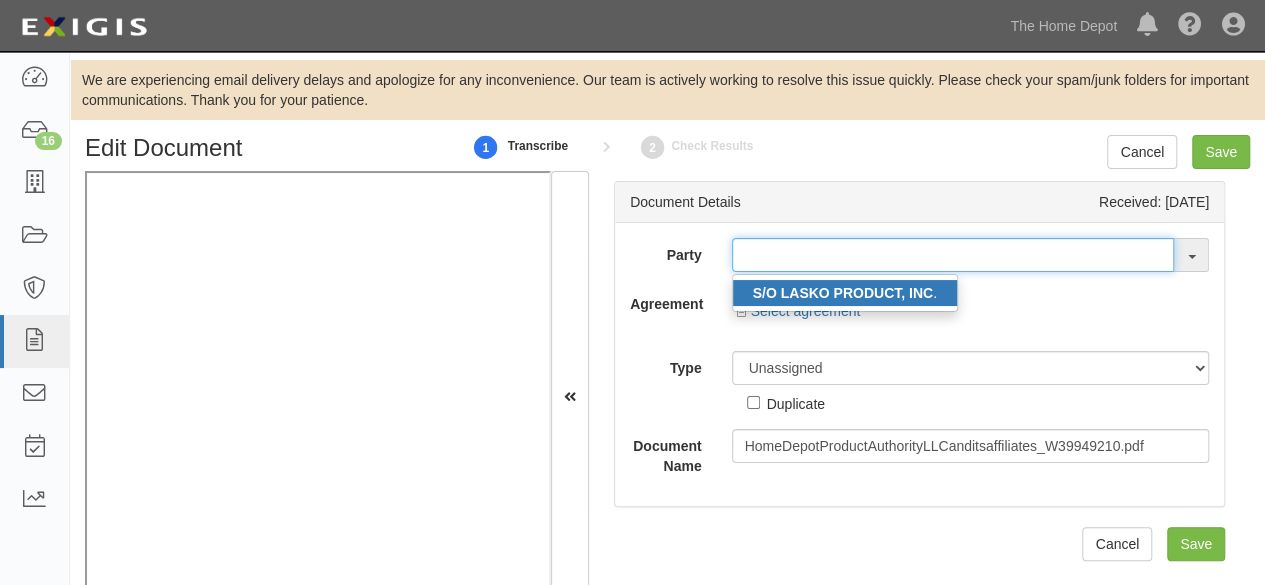 type on "S/O LASKO PRODUCT, INC." 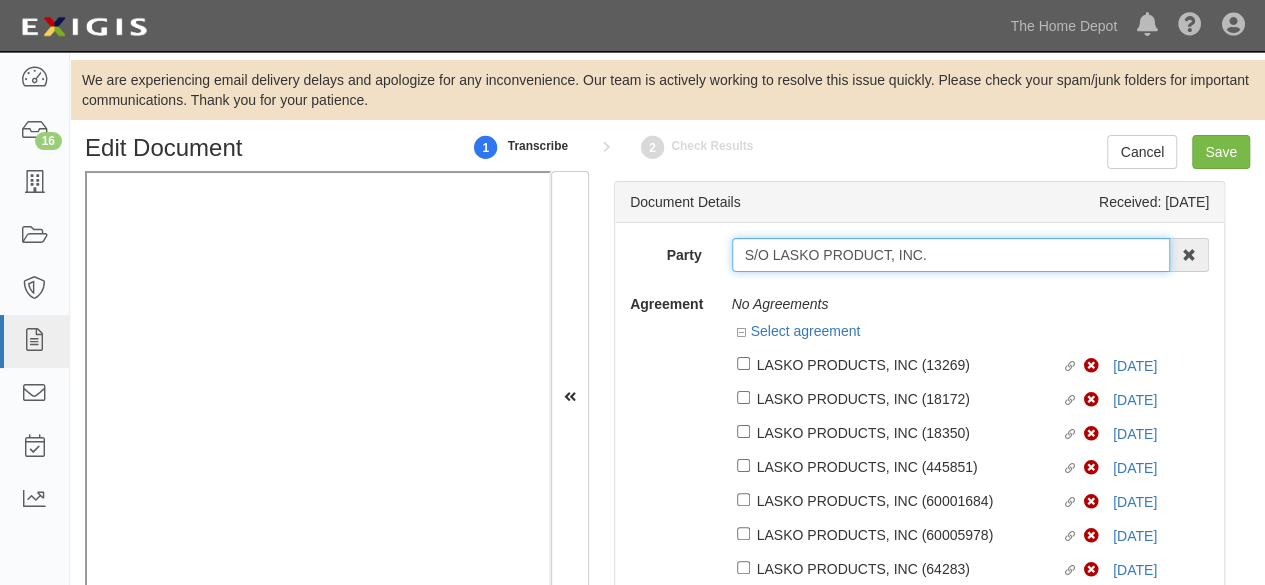 click on "S/O LASKO PRODUCT, INC." at bounding box center [951, 255] 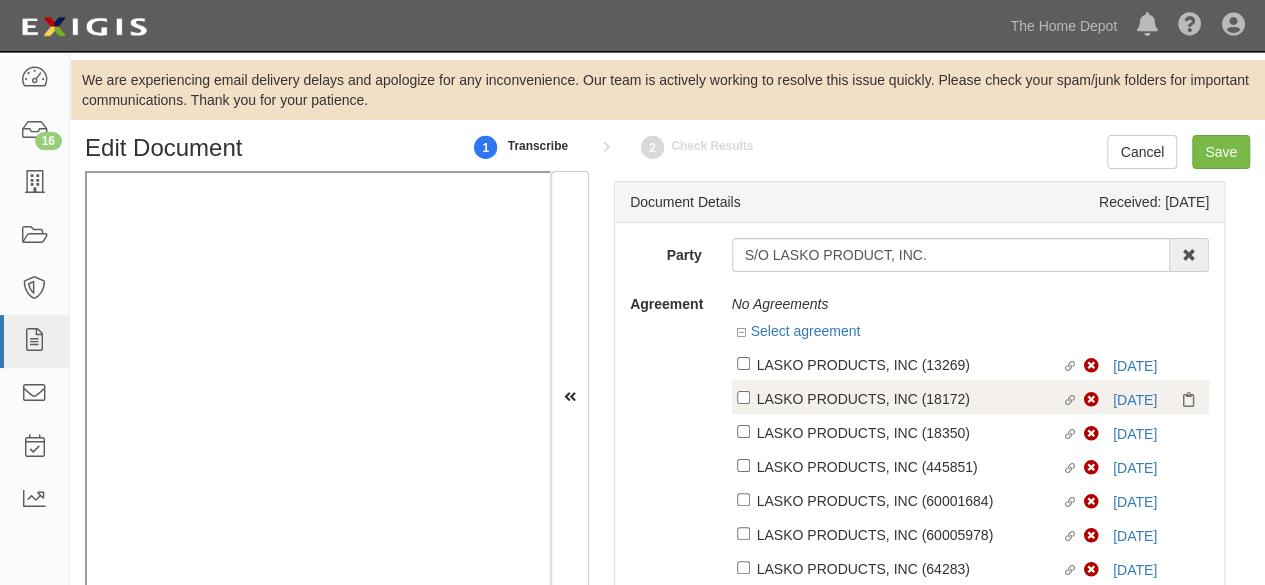 drag, startPoint x: 803, startPoint y: 367, endPoint x: 813, endPoint y: 386, distance: 21.470911 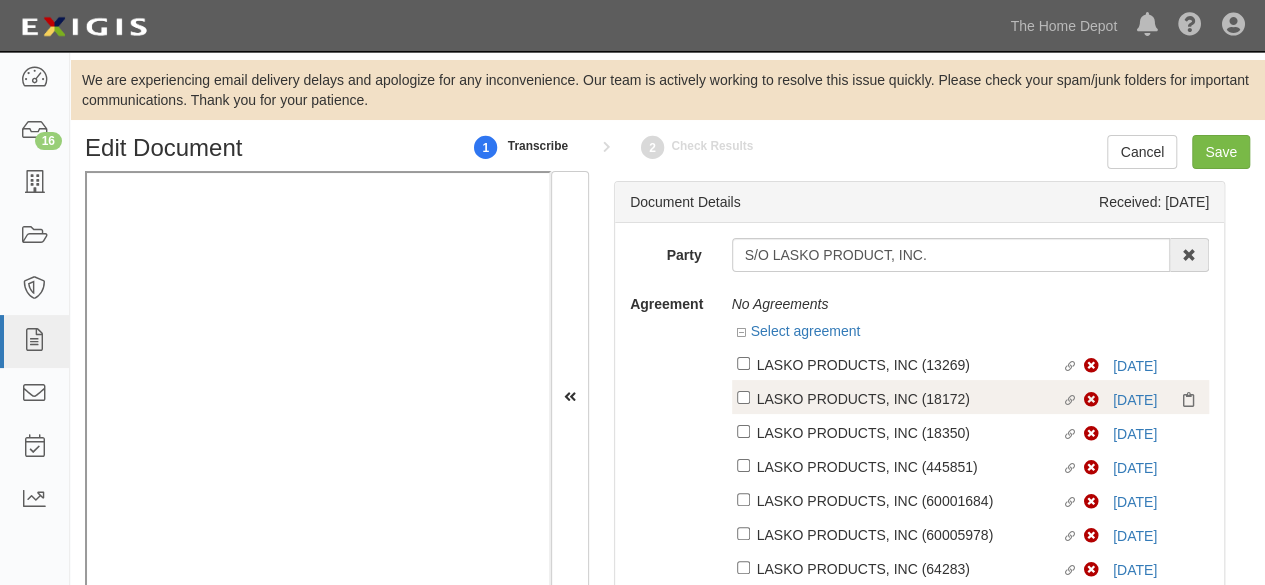 click on "LASKO PRODUCTS, INC      (13269)" at bounding box center [909, 364] 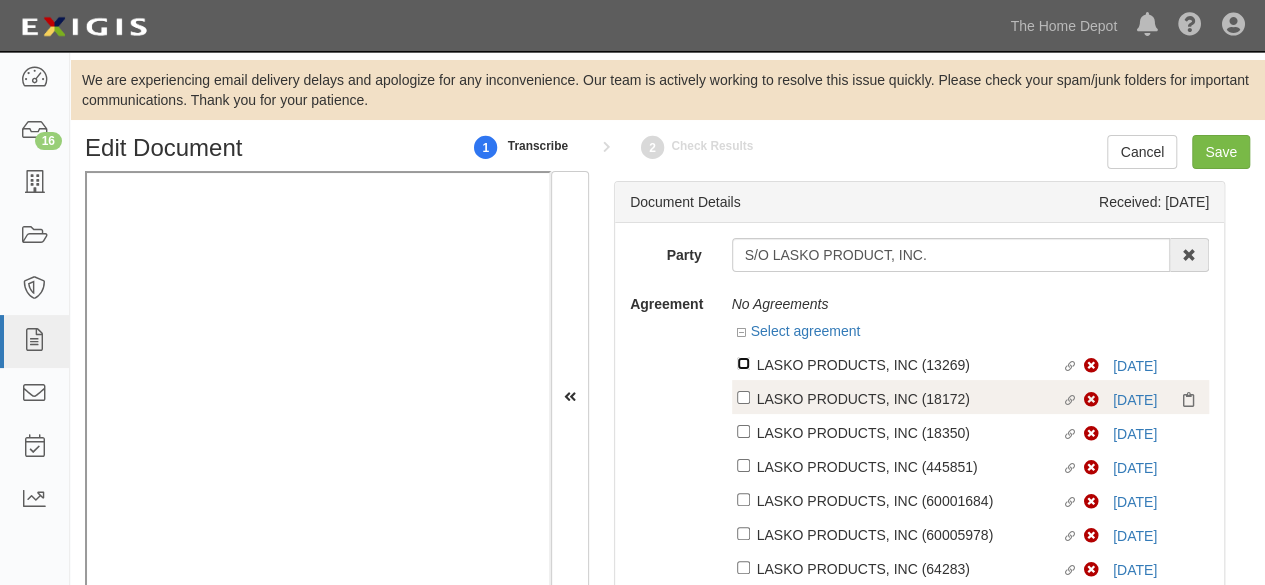click on "Linked agreement
LASKO PRODUCTS, INC      (13269)
Linked agreement" at bounding box center (743, 363) 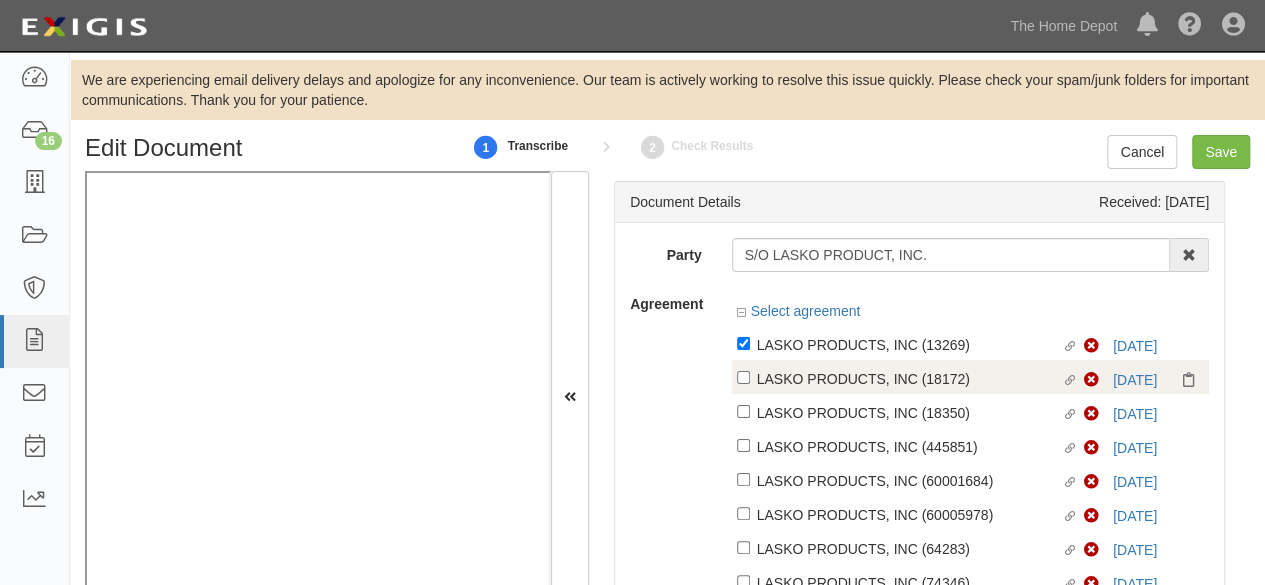 click on "LASKO PRODUCTS, INC      (18172)" at bounding box center [909, 344] 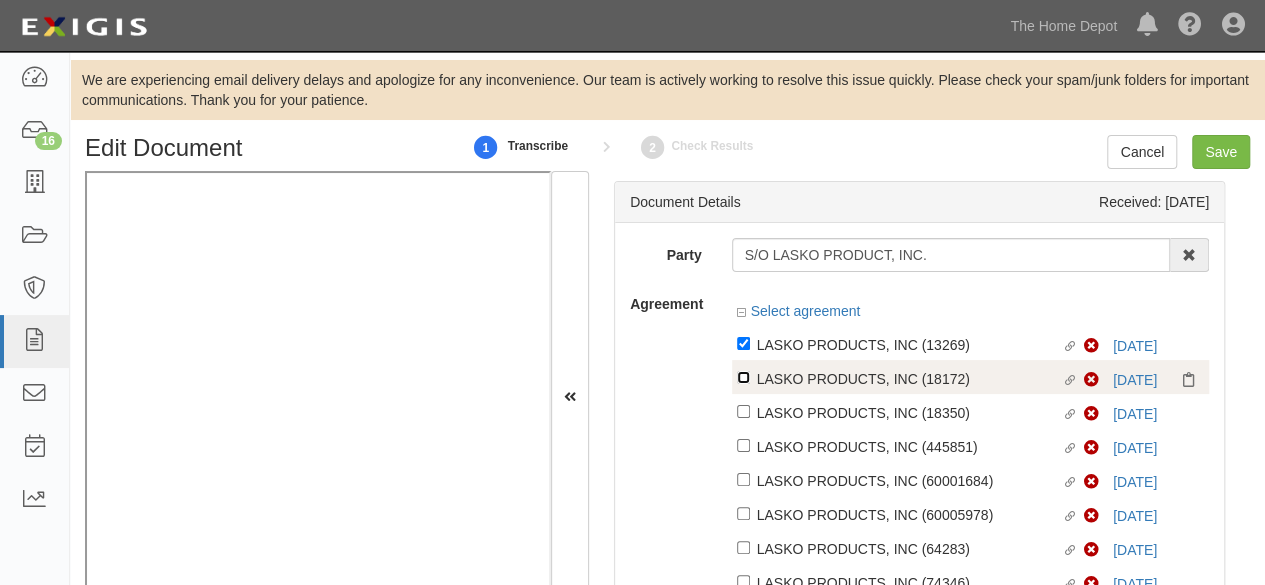 click on "Linked agreement
LASKO PRODUCTS, INC      (18172)
Linked agreement" at bounding box center [743, 343] 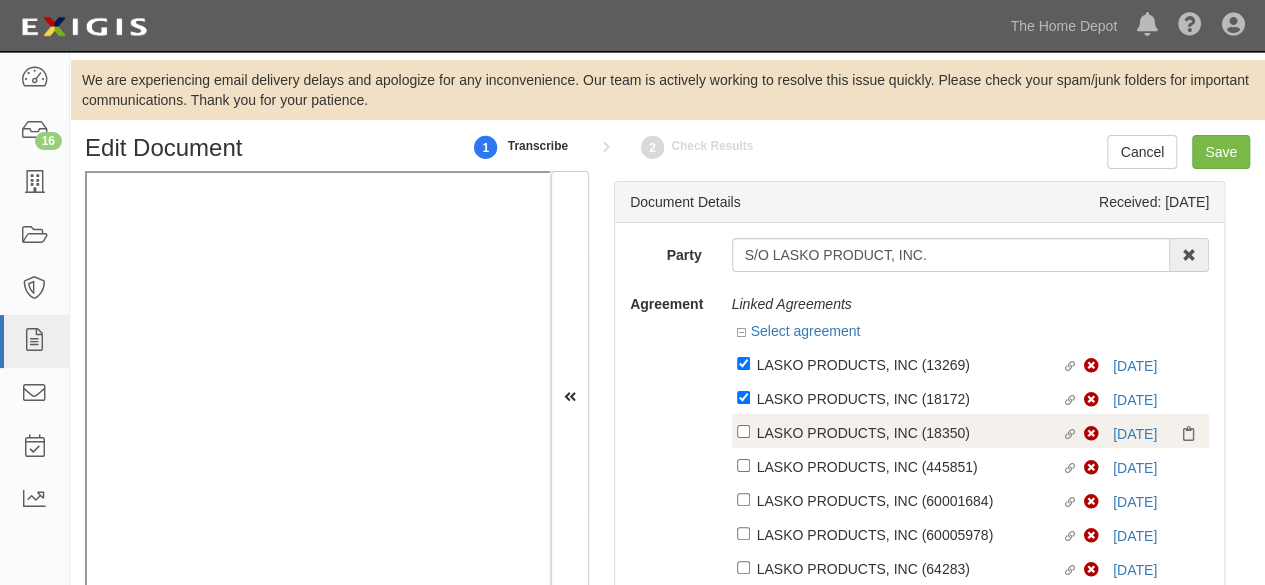 click on "LASKO PRODUCTS, INC      (18350)" at bounding box center [909, 364] 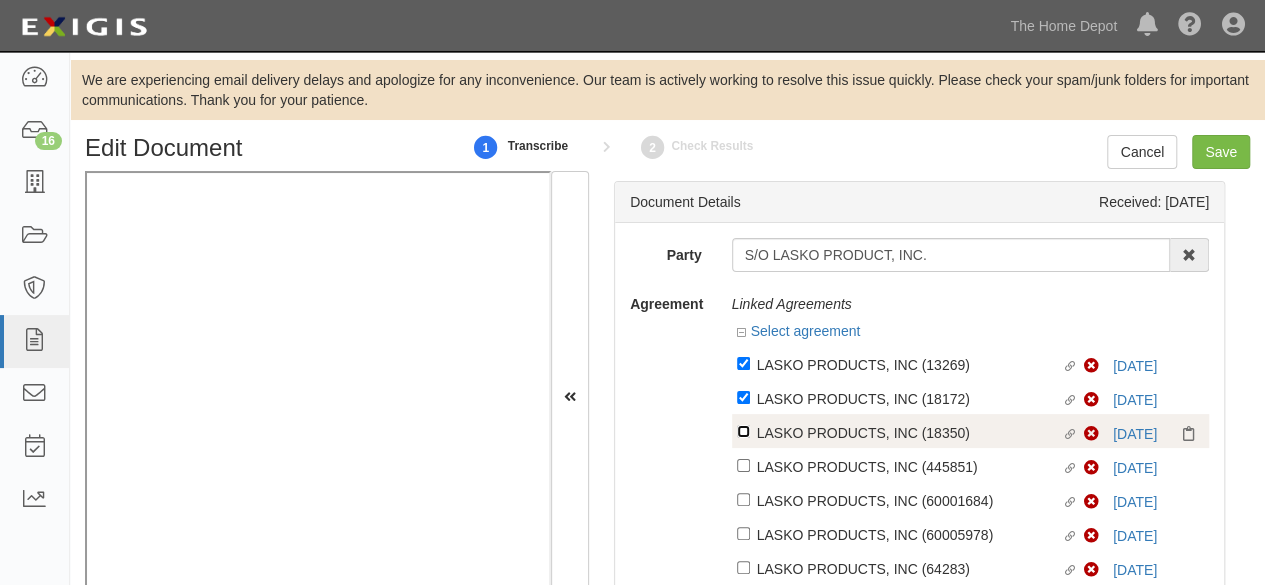 click on "Linked agreement
LASKO PRODUCTS, INC      (18350)
Linked agreement" at bounding box center [743, 363] 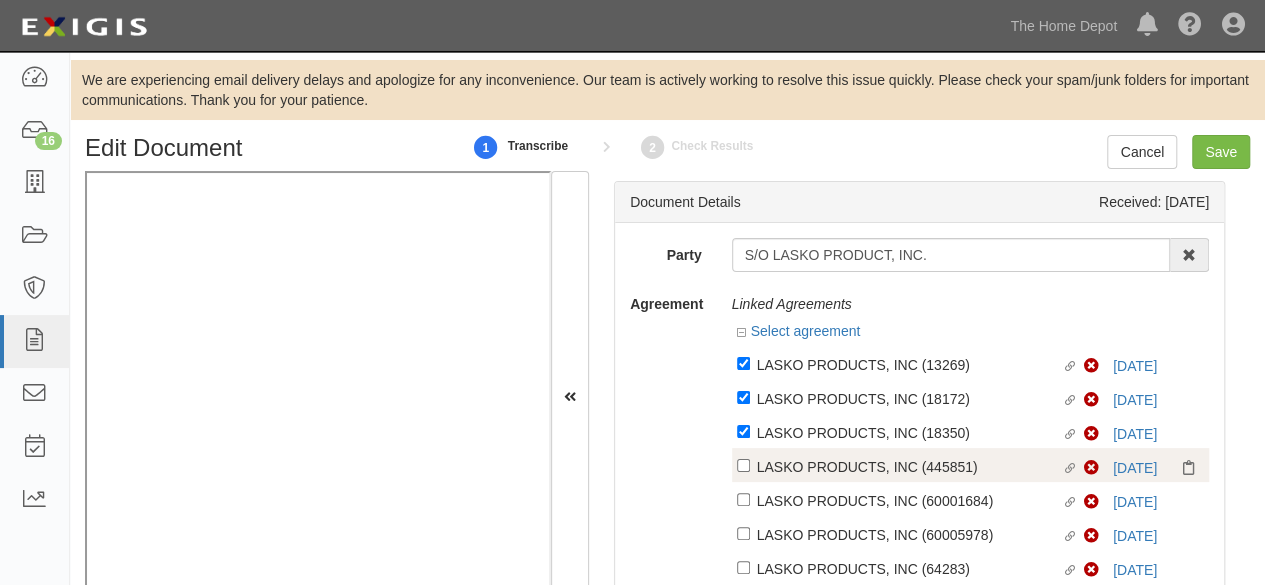 click on "LASKO PRODUCTS, INC      (445851)" at bounding box center (909, 364) 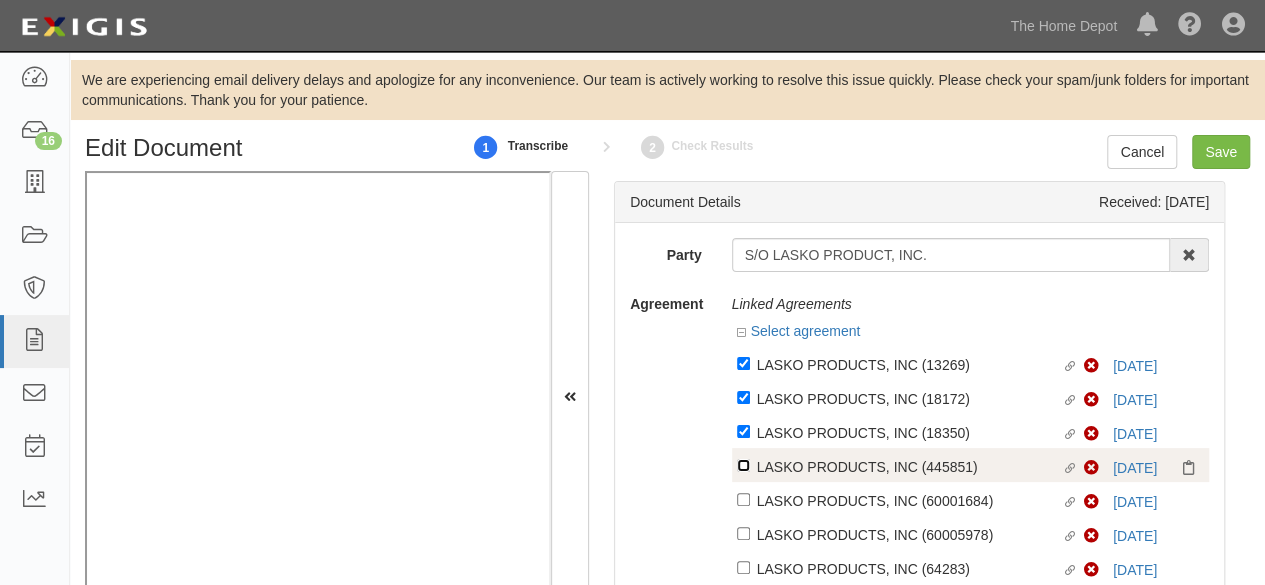 click on "Linked agreement
LASKO PRODUCTS, INC      (445851)
Linked agreement" at bounding box center (743, 363) 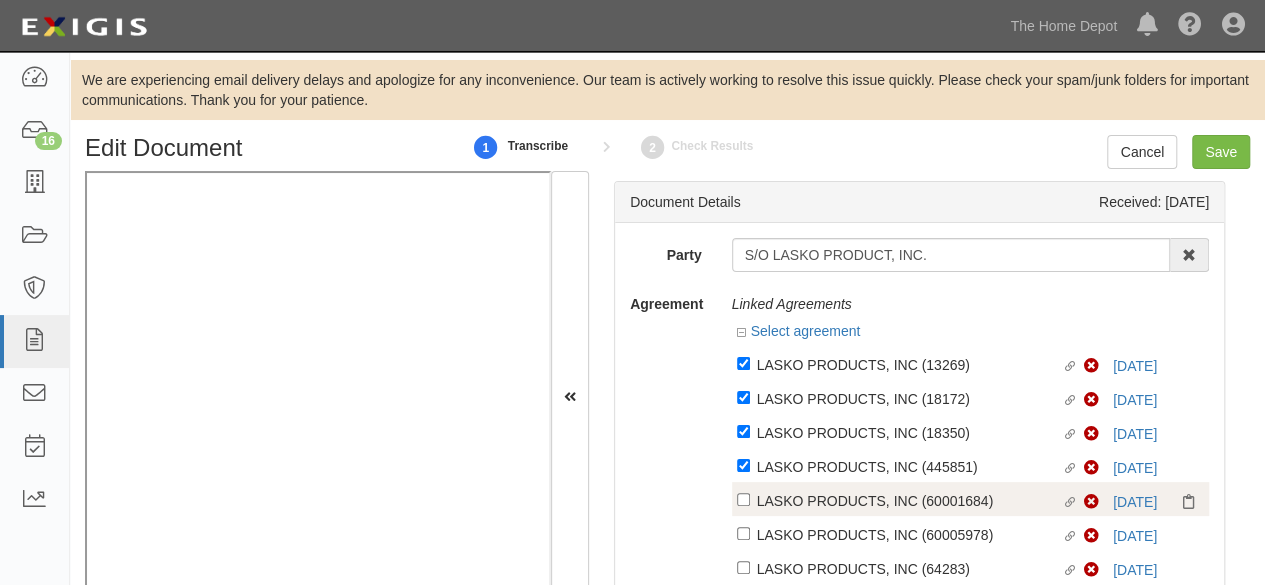 click on "LASKO PRODUCTS, INC      (60001684)" at bounding box center (909, 364) 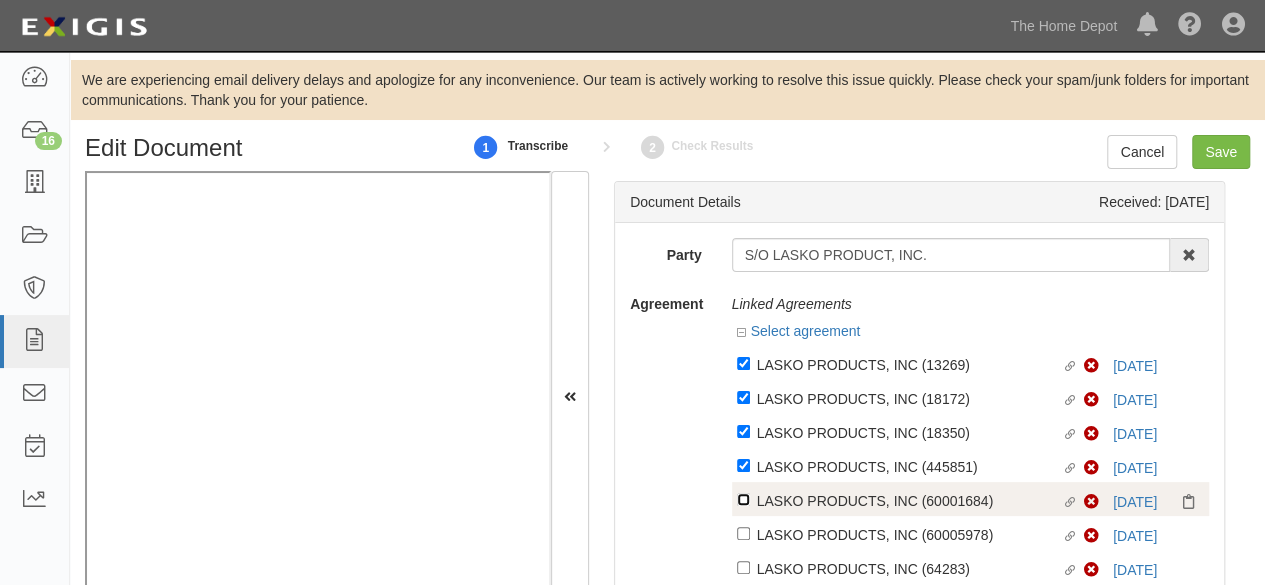 click on "Linked agreement
LASKO PRODUCTS, INC      (60001684)
Linked agreement" at bounding box center (743, 363) 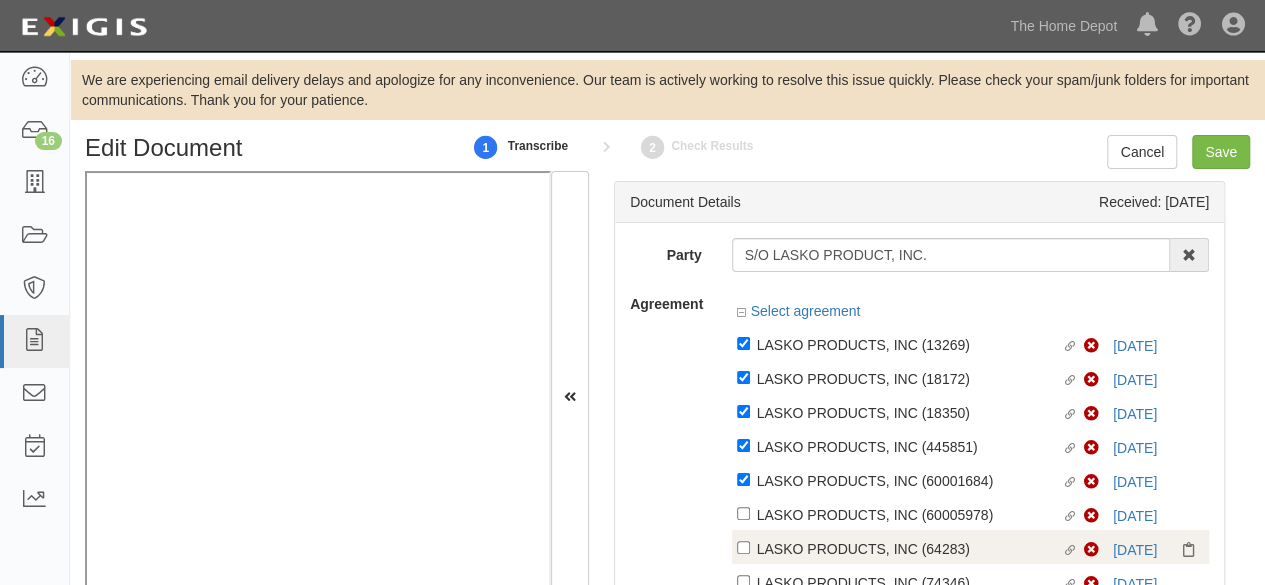 click on "LASKO PRODUCTS, INC      (64283)" at bounding box center [909, 344] 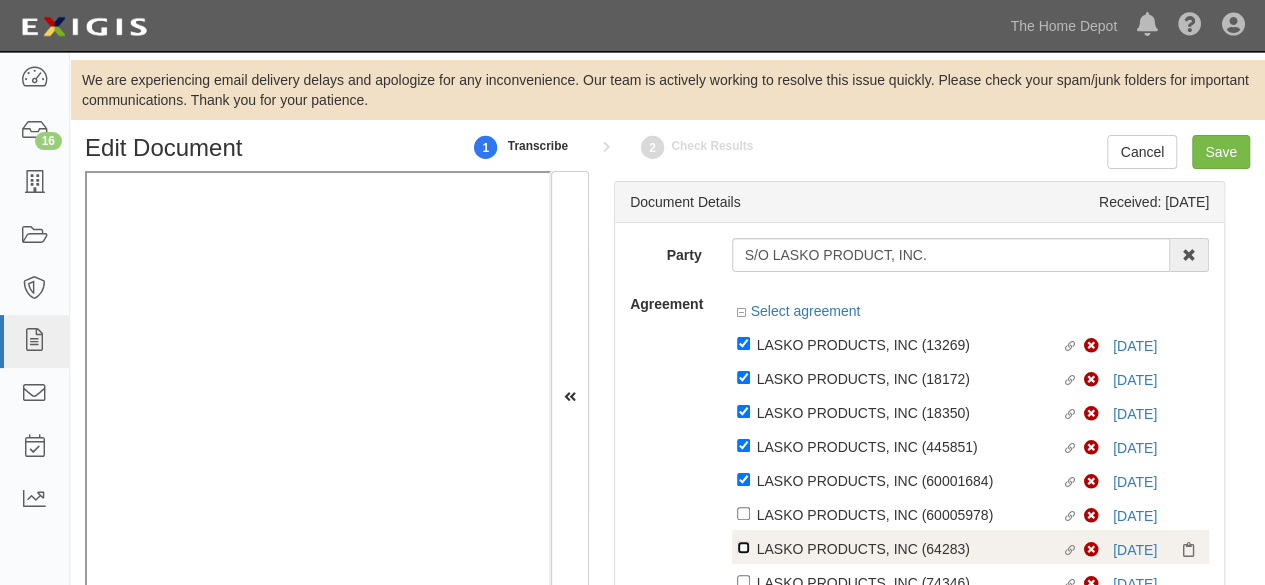 click on "Linked agreement
LASKO PRODUCTS, INC      (64283)
Linked agreement" at bounding box center (743, 343) 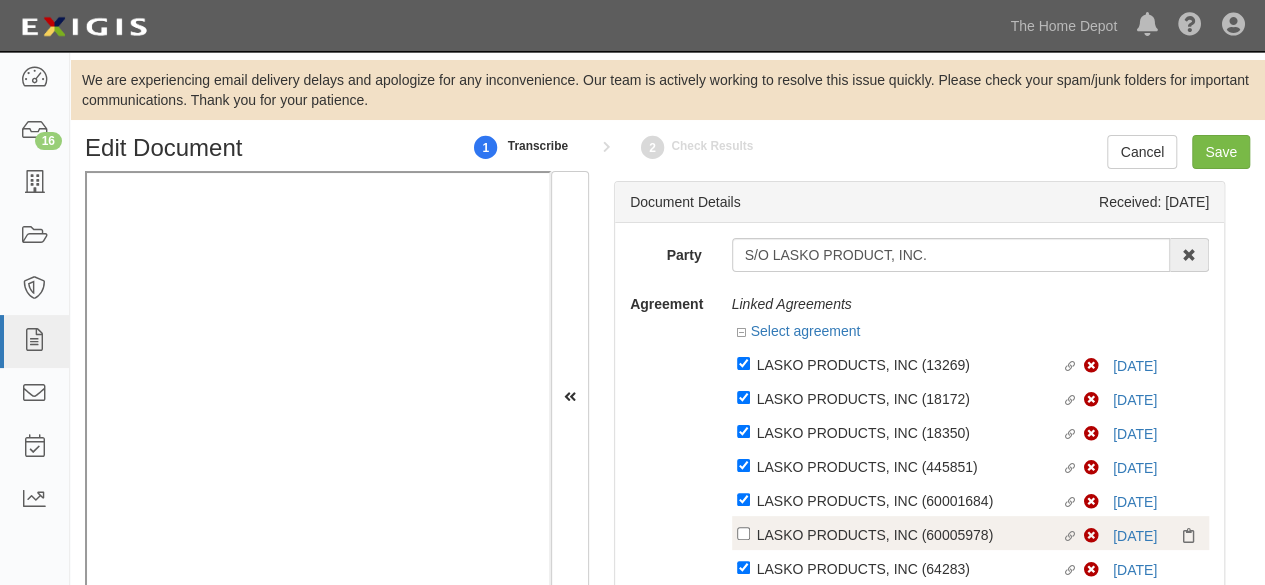 drag, startPoint x: 822, startPoint y: 539, endPoint x: 838, endPoint y: 527, distance: 20 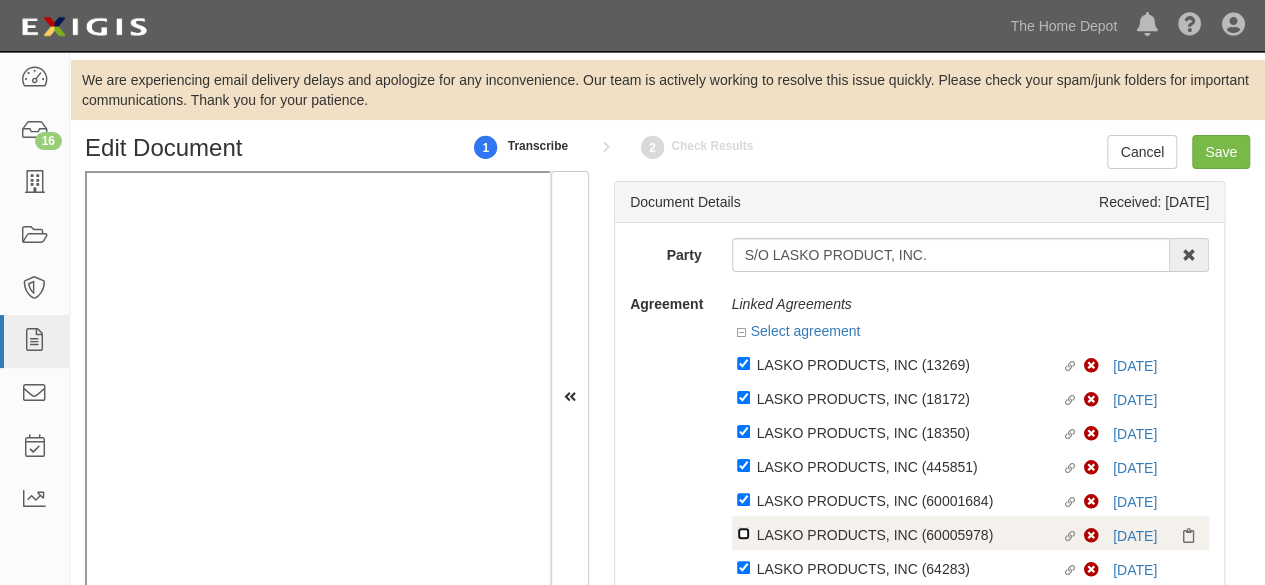 click on "Linked agreement
LASKO PRODUCTS, INC      (60005978)
Linked agreement" at bounding box center [743, 363] 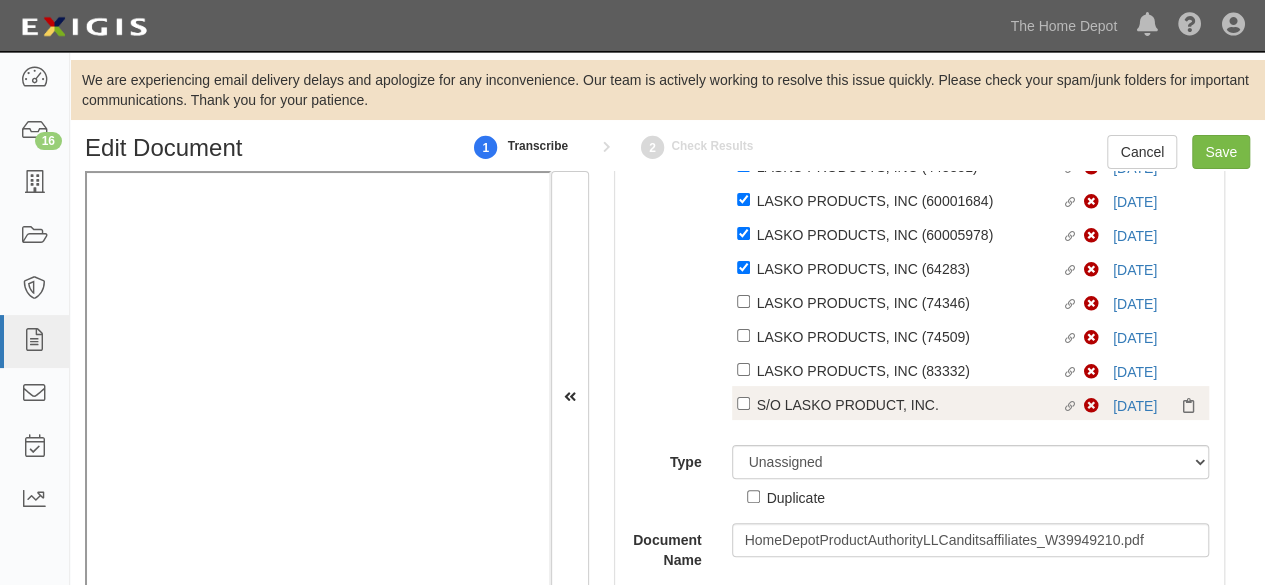 click on "S/O LASKO PRODUCT, INC." at bounding box center [909, 64] 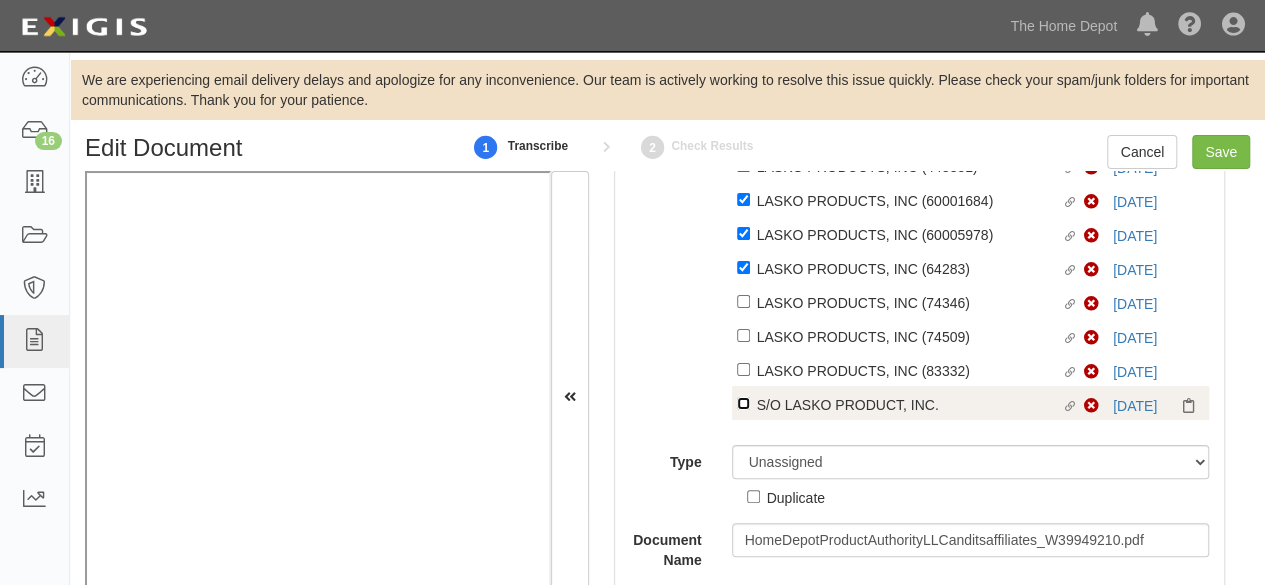 click on "Linked agreement
S/O LASKO PRODUCT, INC.
Linked agreement" at bounding box center [743, 63] 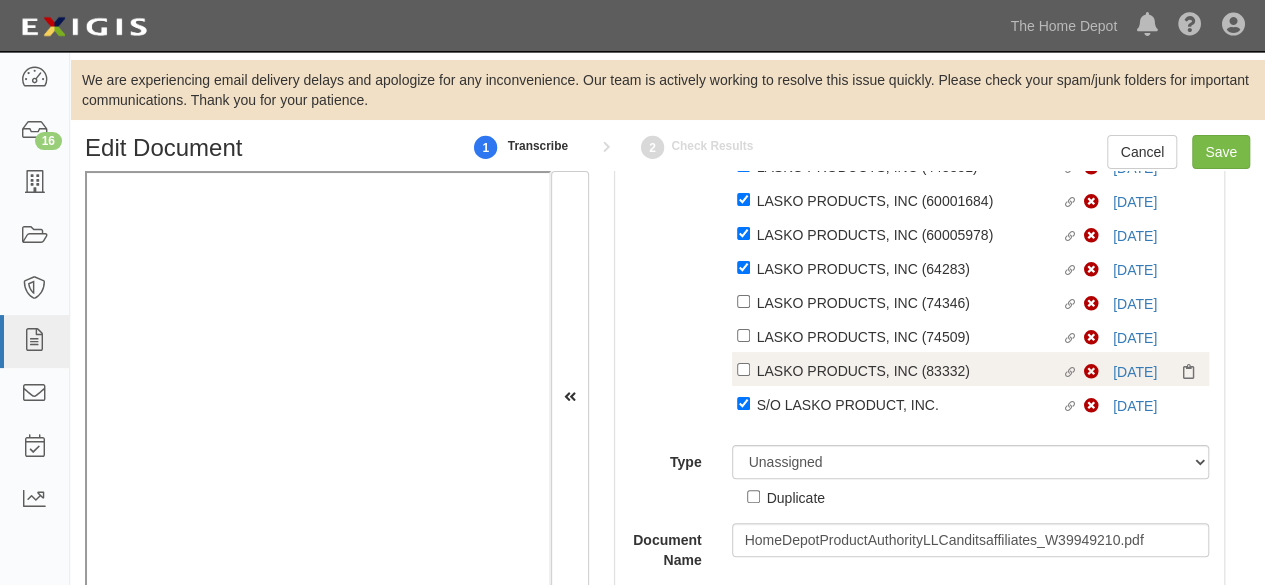 click on "LASKO PRODUCTS, INC      (83332)" at bounding box center [909, 64] 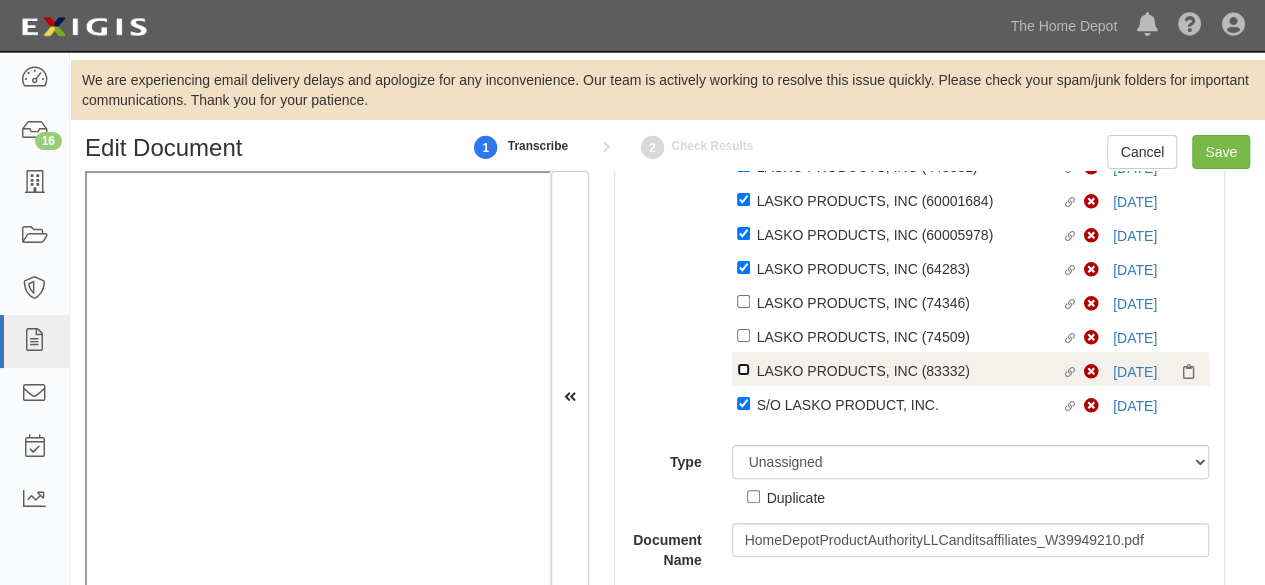 click on "Linked agreement
LASKO PRODUCTS, INC      (83332)
Linked agreement" at bounding box center (743, 63) 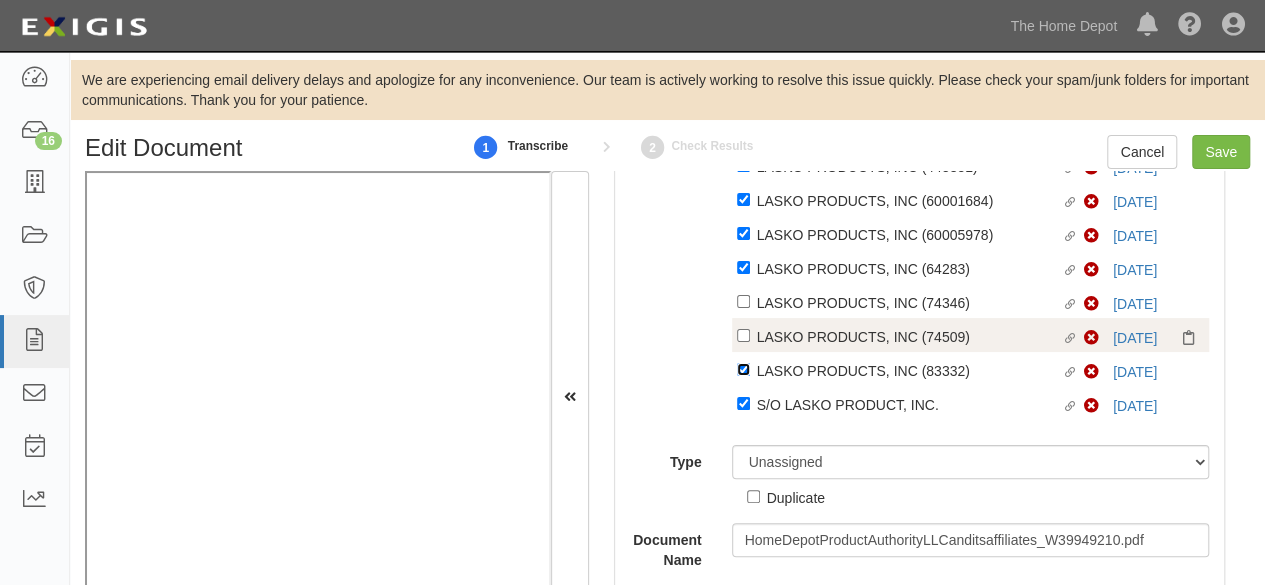 scroll, scrollTop: 300, scrollLeft: 0, axis: vertical 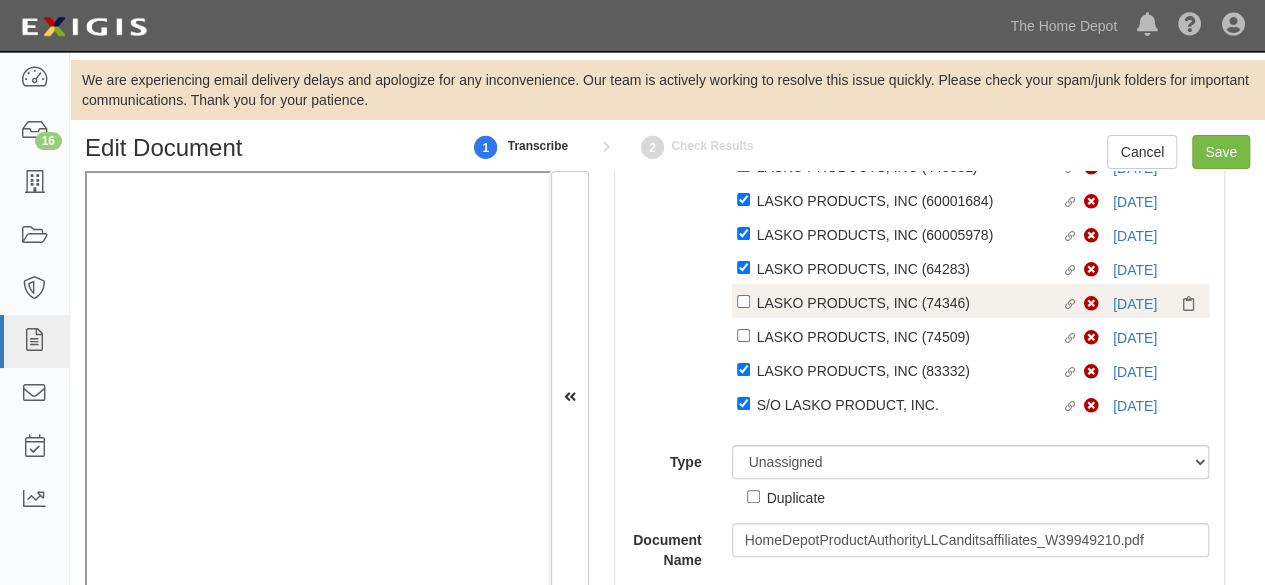 drag, startPoint x: 806, startPoint y: 346, endPoint x: 816, endPoint y: 294, distance: 52.95281 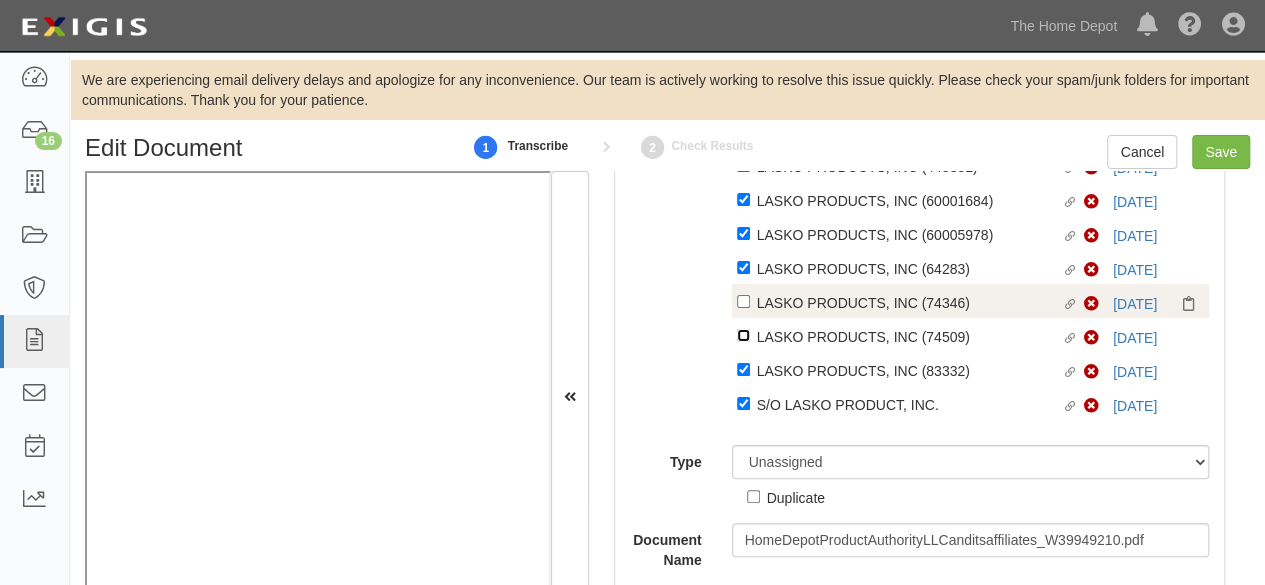 click on "Linked agreement
LASKO PRODUCTS, INC      (74509)
Linked agreement" at bounding box center (743, 63) 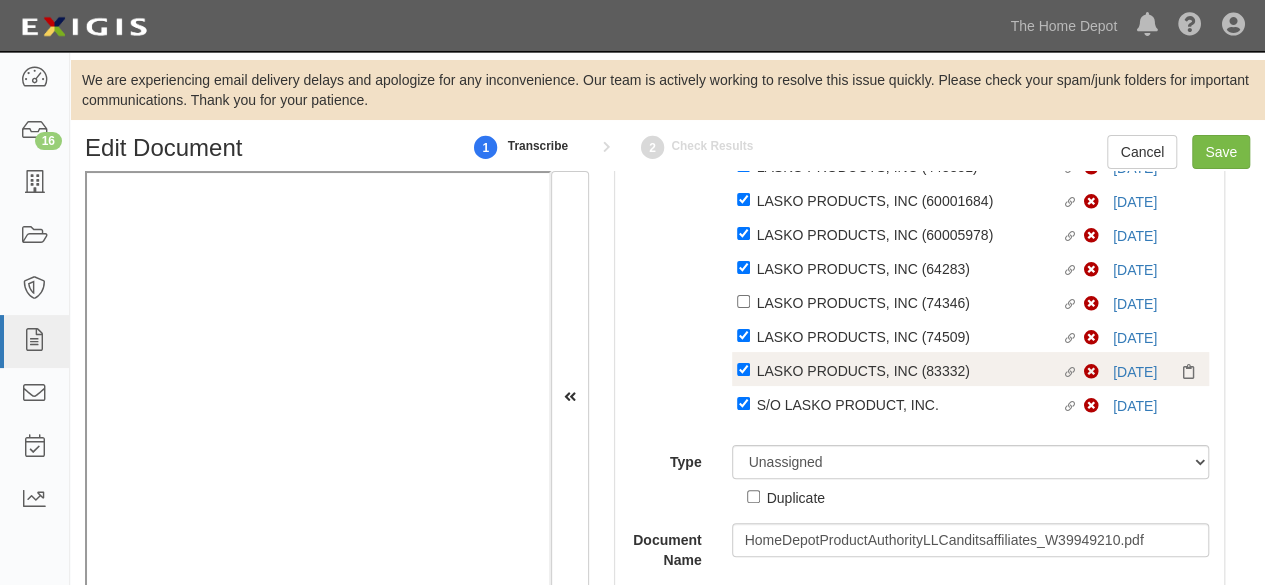 drag, startPoint x: 812, startPoint y: 297, endPoint x: 830, endPoint y: 361, distance: 66.48308 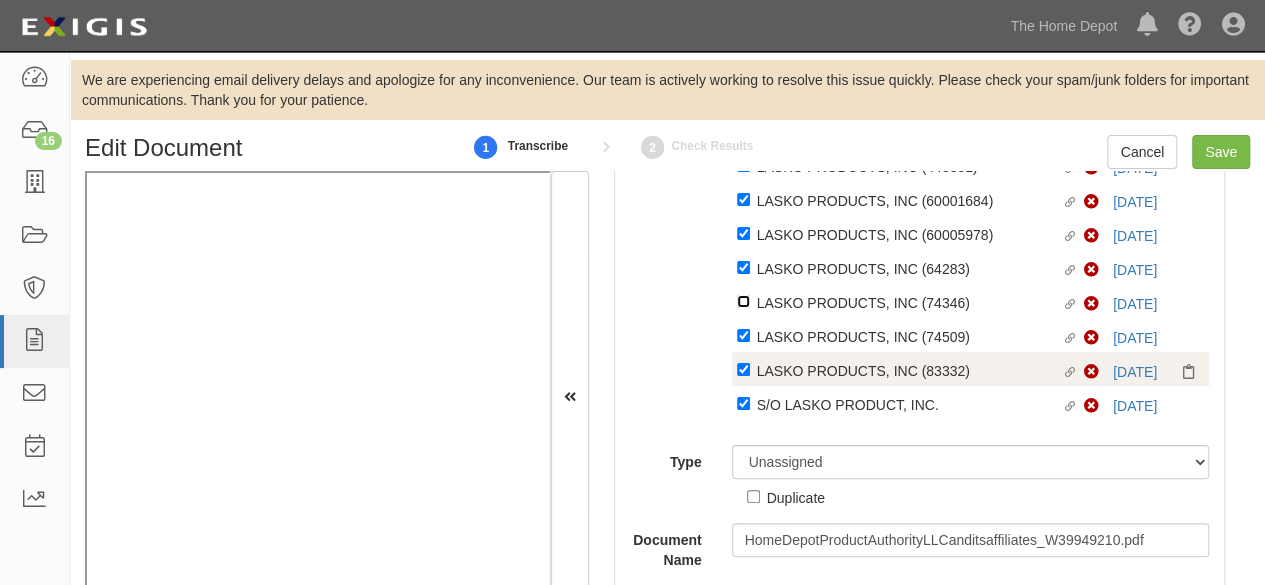 click on "Linked agreement
LASKO PRODUCTS, INC      (74346)
Linked agreement" at bounding box center (743, 63) 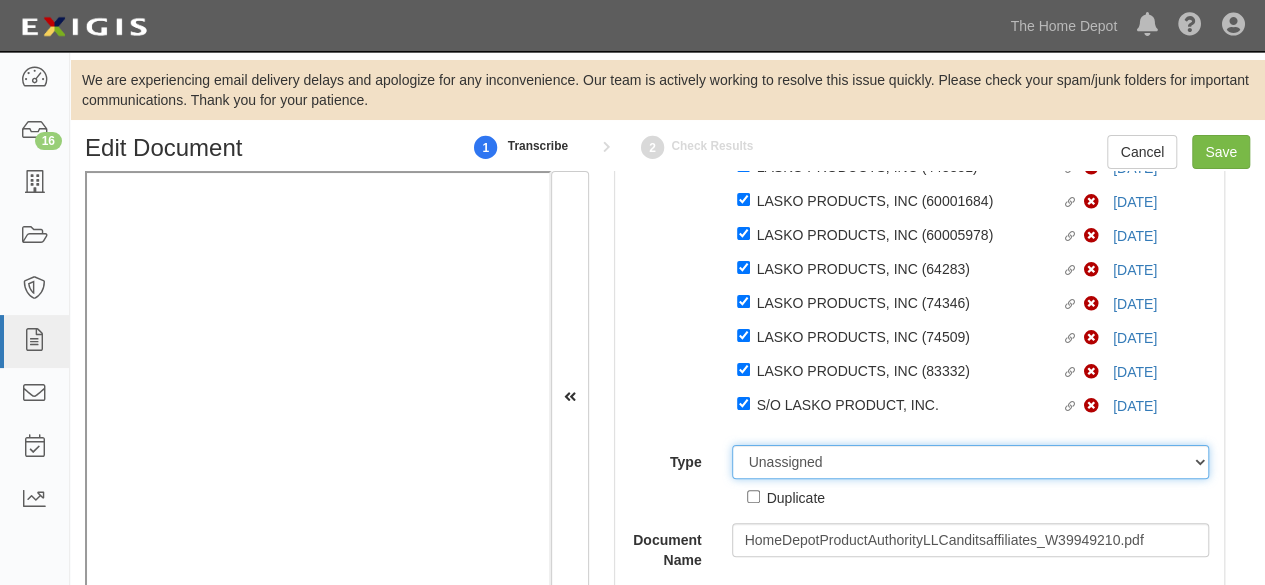 click on "Unassigned
Binder
Cancellation Notice
Certificate
Contract
Endorsement
Insurance Policy
Junk
Other Document
Policy Declarations
Reinstatement Notice
Requirements
Waiver Request" at bounding box center (971, 462) 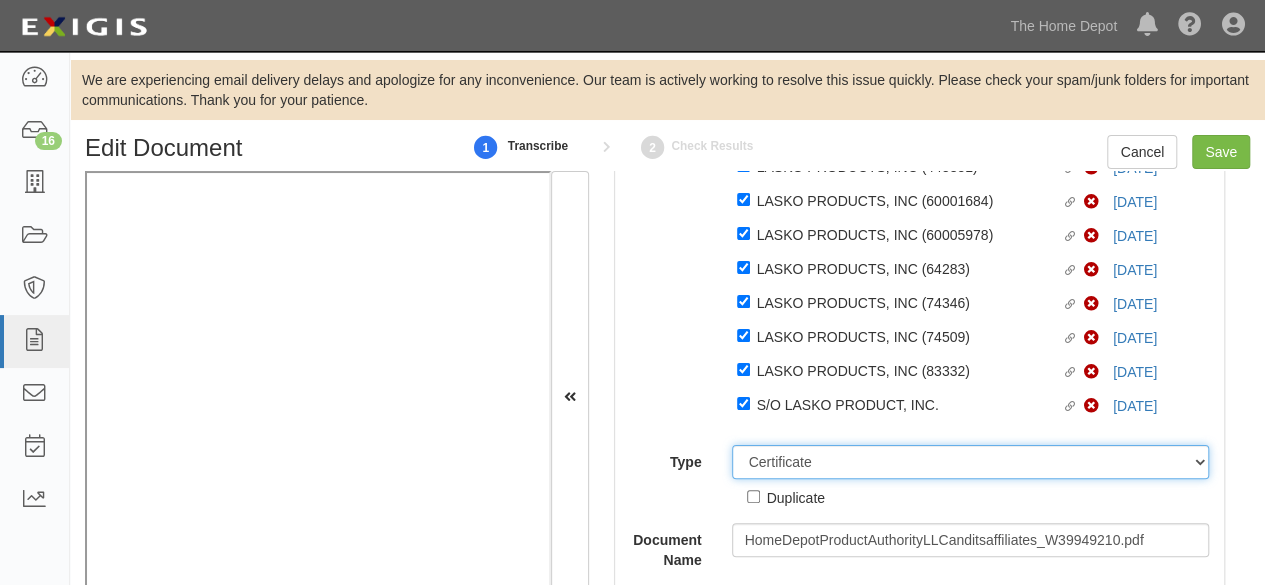 click on "Unassigned
Binder
Cancellation Notice
Certificate
Contract
Endorsement
Insurance Policy
Junk
Other Document
Policy Declarations
Reinstatement Notice
Requirements
Waiver Request" at bounding box center [971, 462] 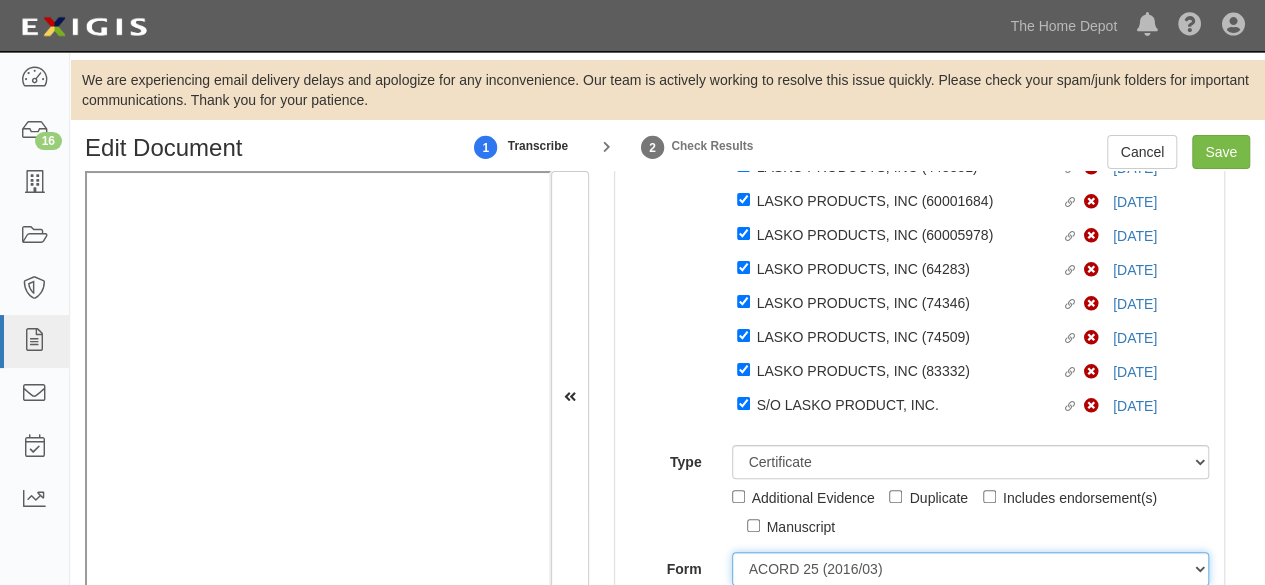 click on "ACORD 25 (2016/03)
ACORD 101
ACORD 855 NY (2014/05)
General" at bounding box center (971, 569) 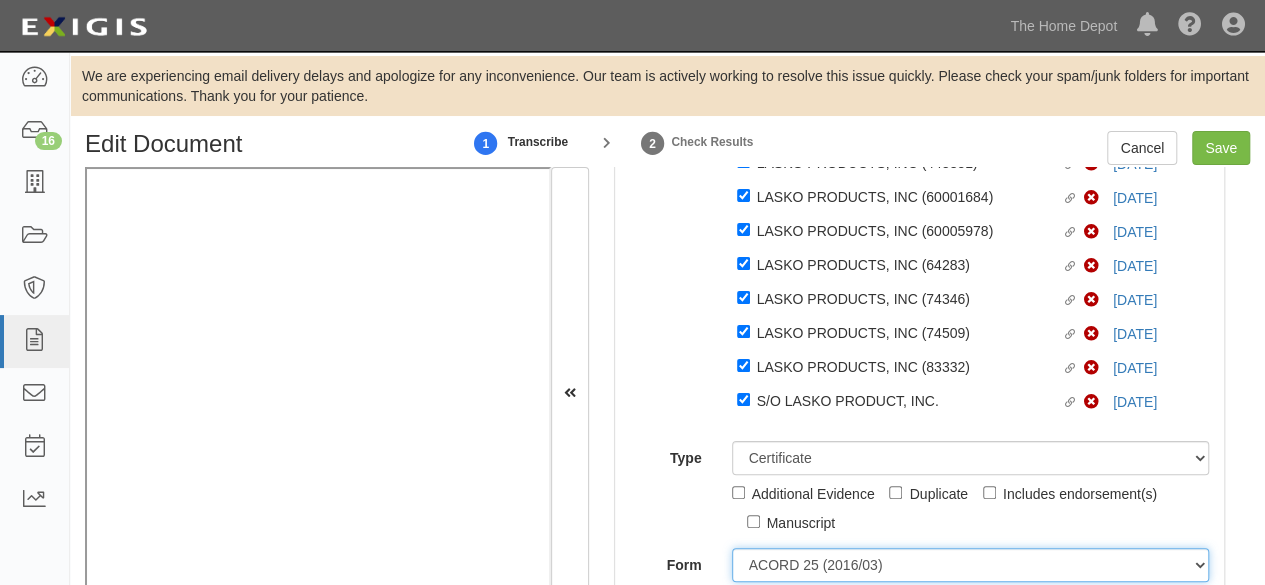 select on "GeneralFormDetail" 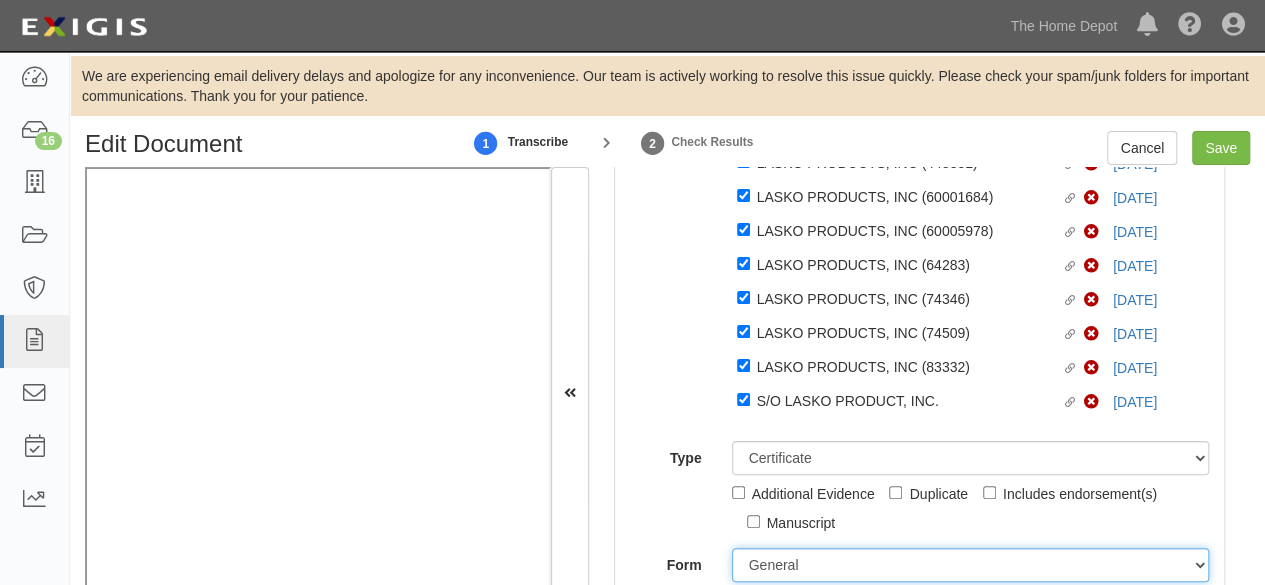 click on "ACORD 25 (2016/03)
ACORD 101
ACORD 855 NY (2014/05)
General" at bounding box center [971, 565] 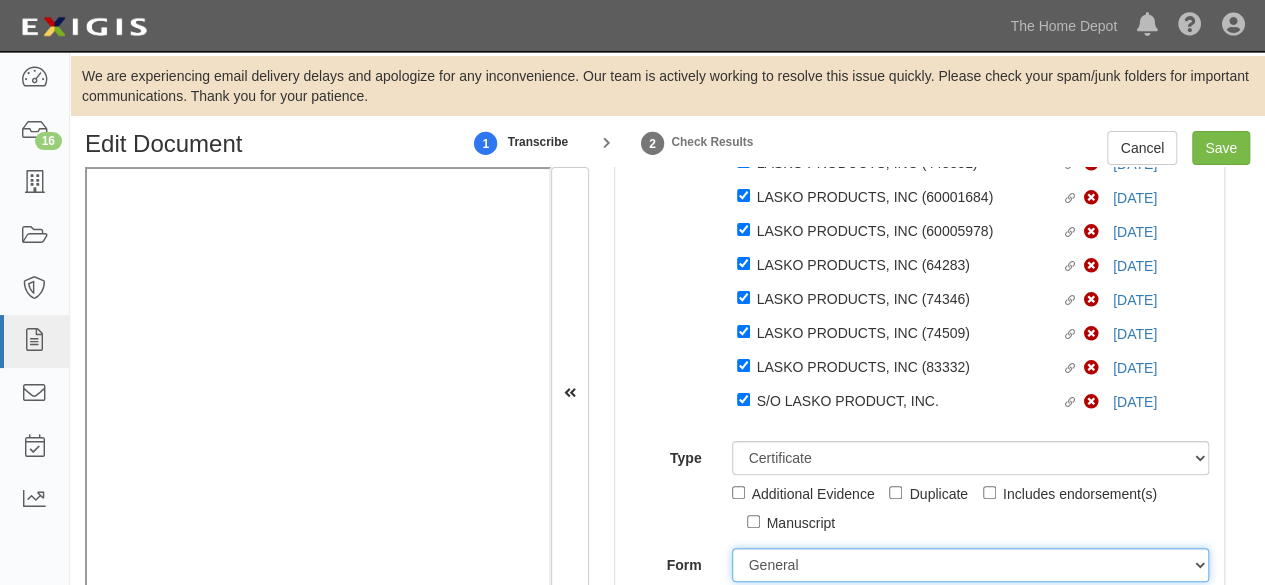 scroll, scrollTop: 700, scrollLeft: 0, axis: vertical 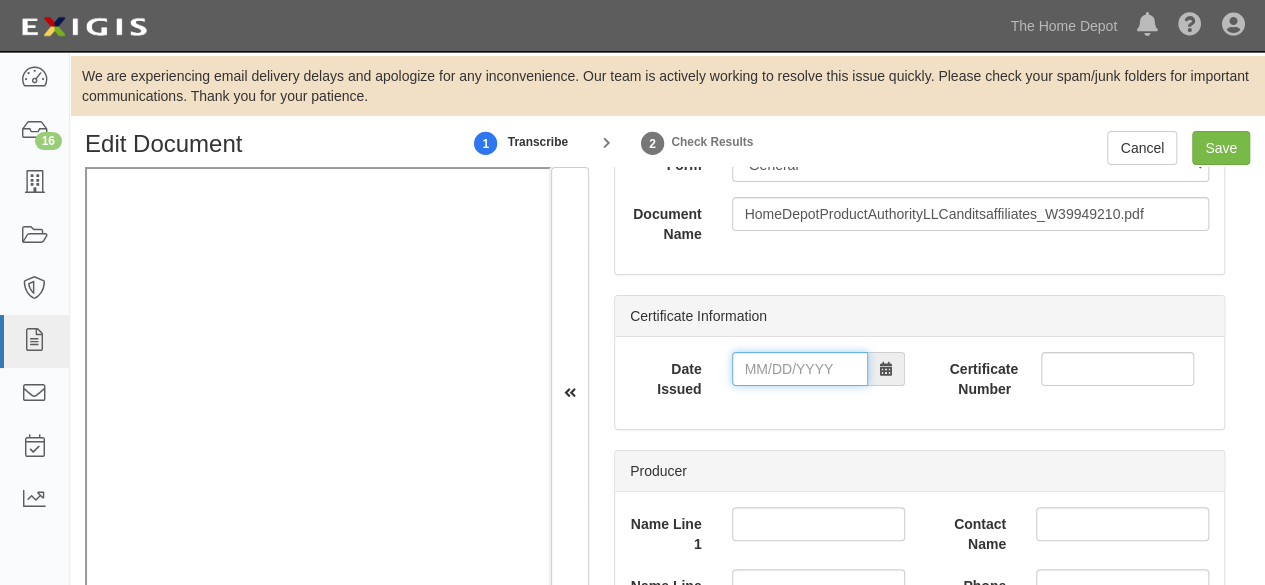 drag, startPoint x: 794, startPoint y: 378, endPoint x: 779, endPoint y: 383, distance: 15.811388 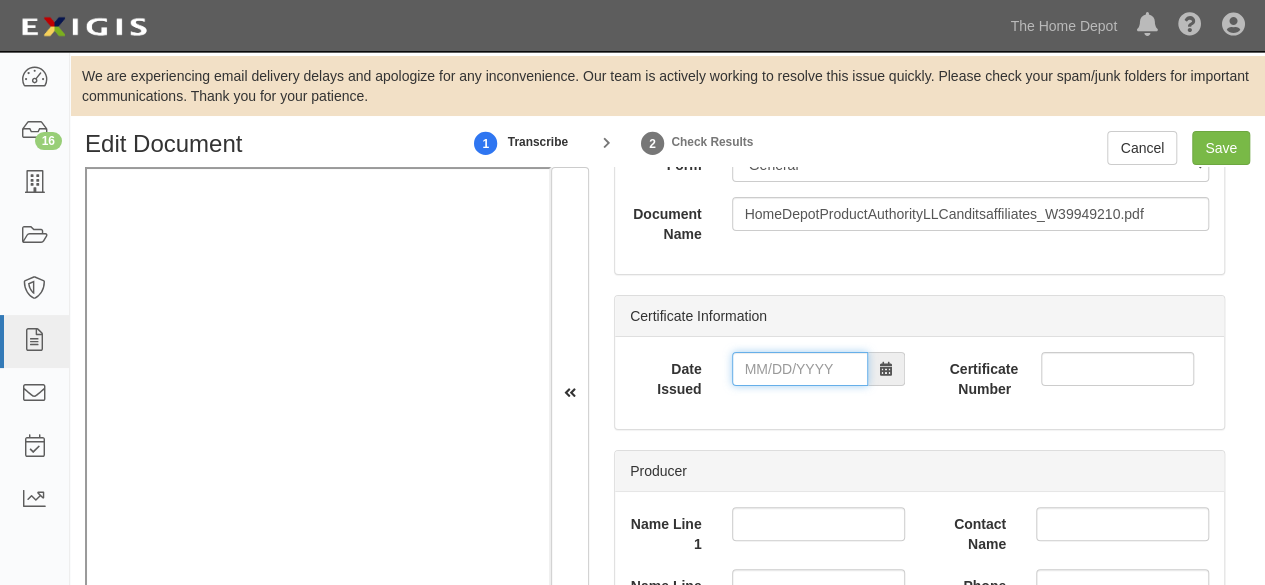 click on "Date Issued" at bounding box center [800, 369] 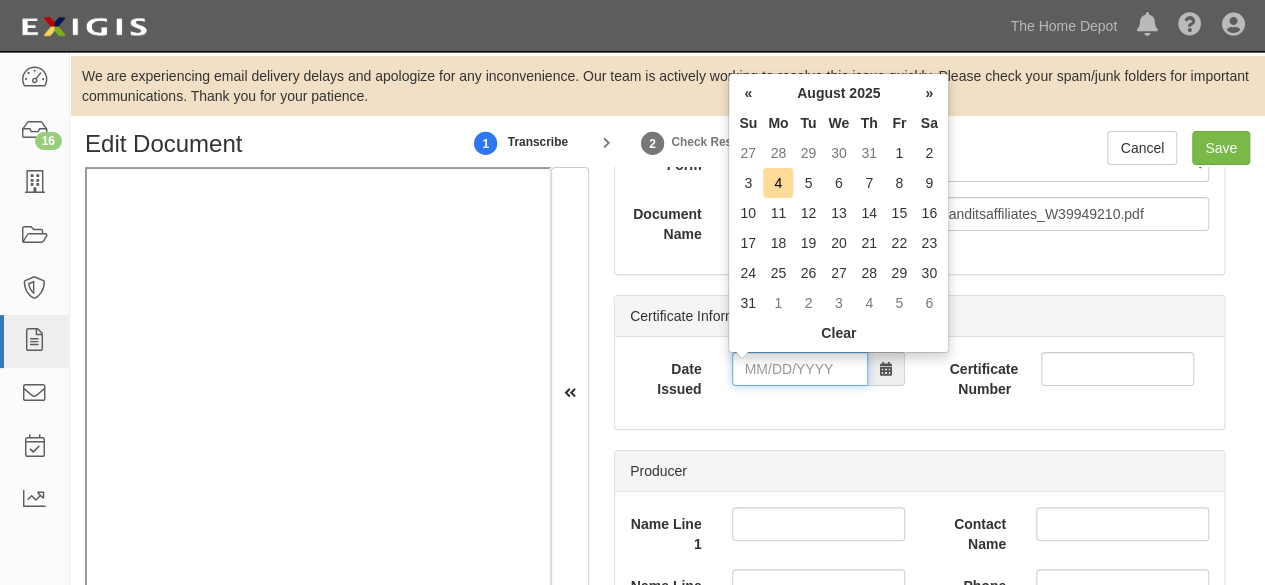 click on "Date Issued" at bounding box center [800, 369] 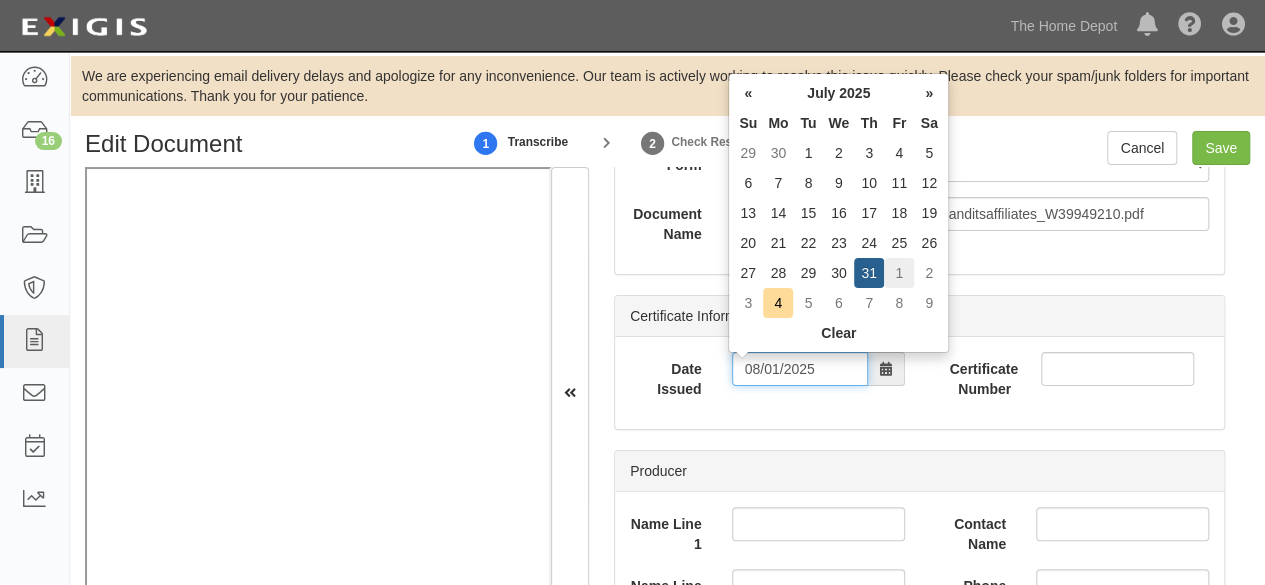 type on "08/01/2025" 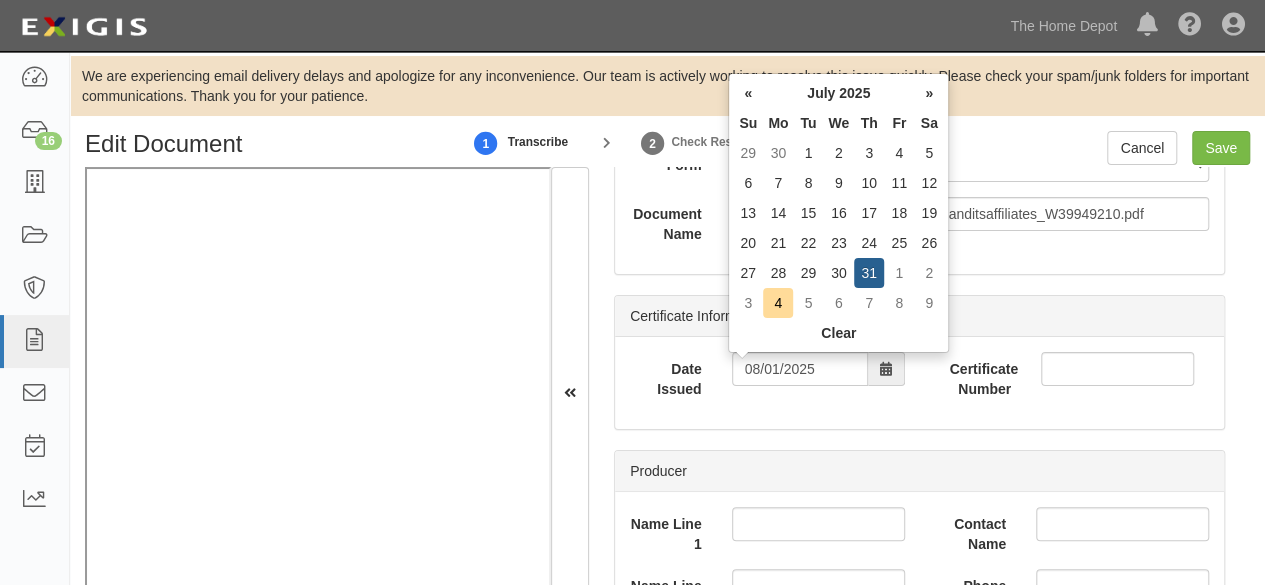 click on "1" at bounding box center [899, 273] 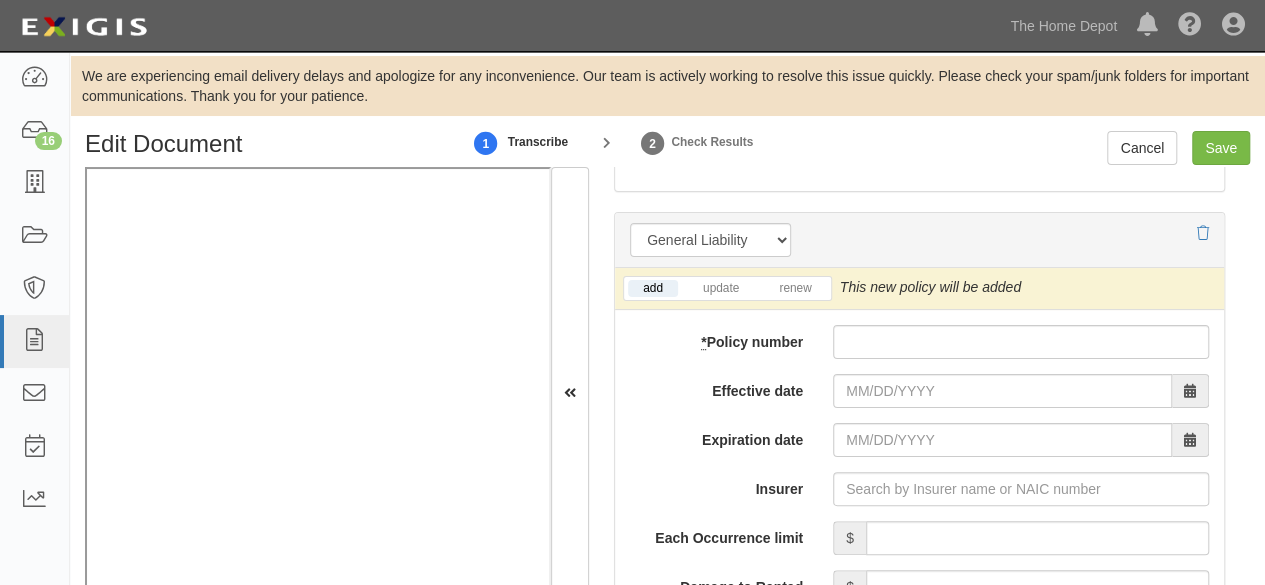 scroll, scrollTop: 2000, scrollLeft: 0, axis: vertical 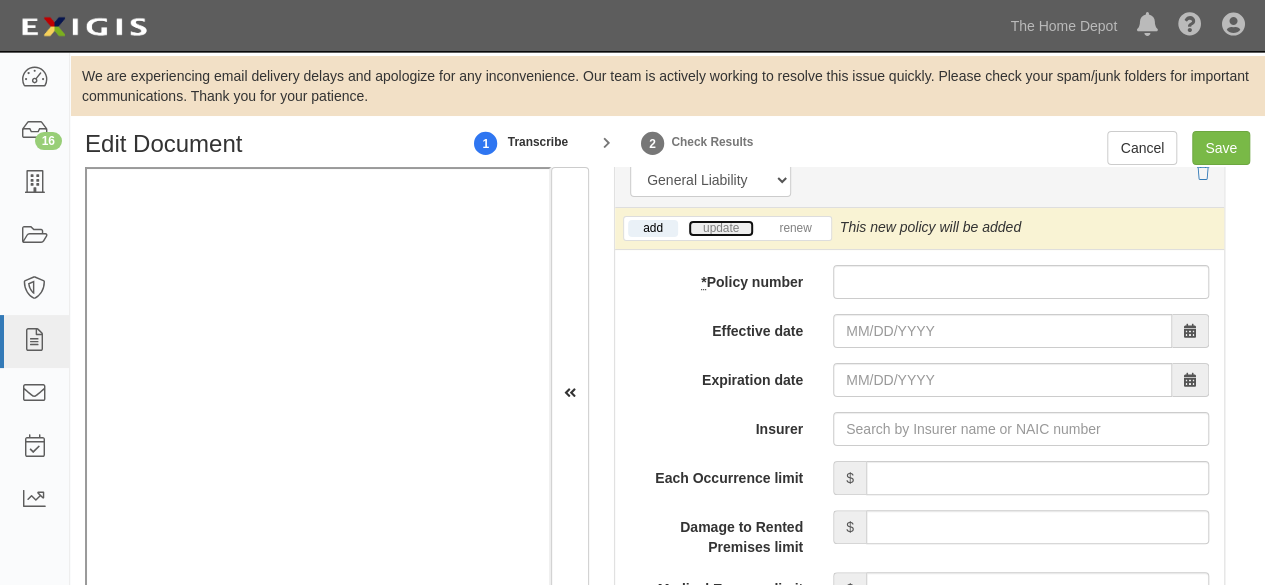 click on "update" at bounding box center (721, 228) 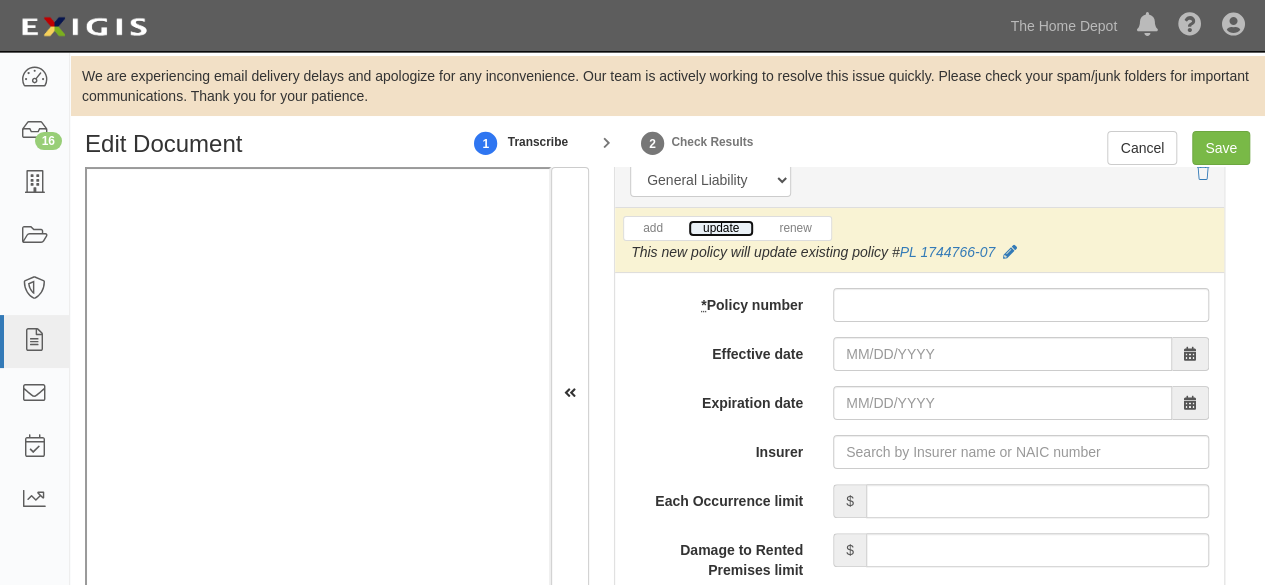 scroll, scrollTop: 0, scrollLeft: 0, axis: both 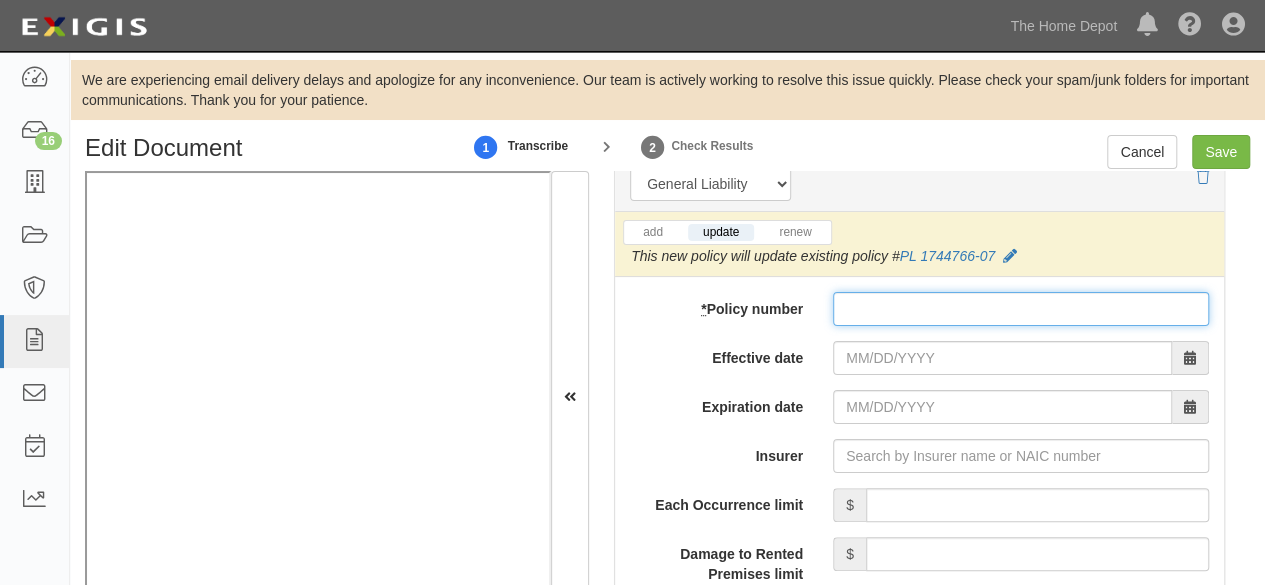 click on "*  Policy number" at bounding box center [1021, 309] 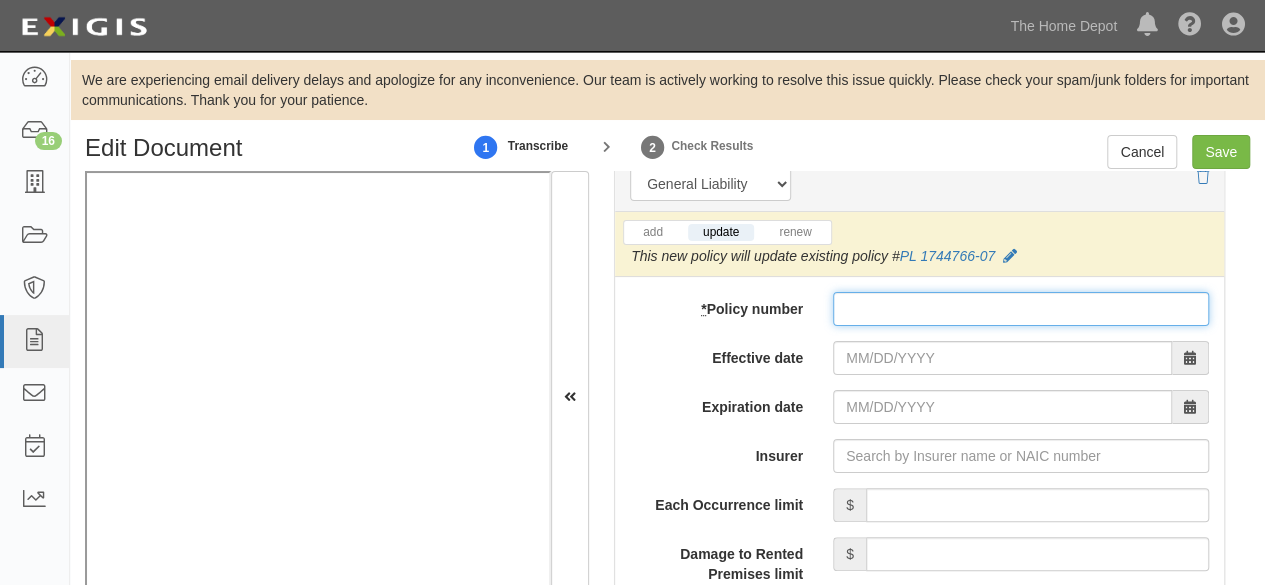 paste on "PL 1744766-08" 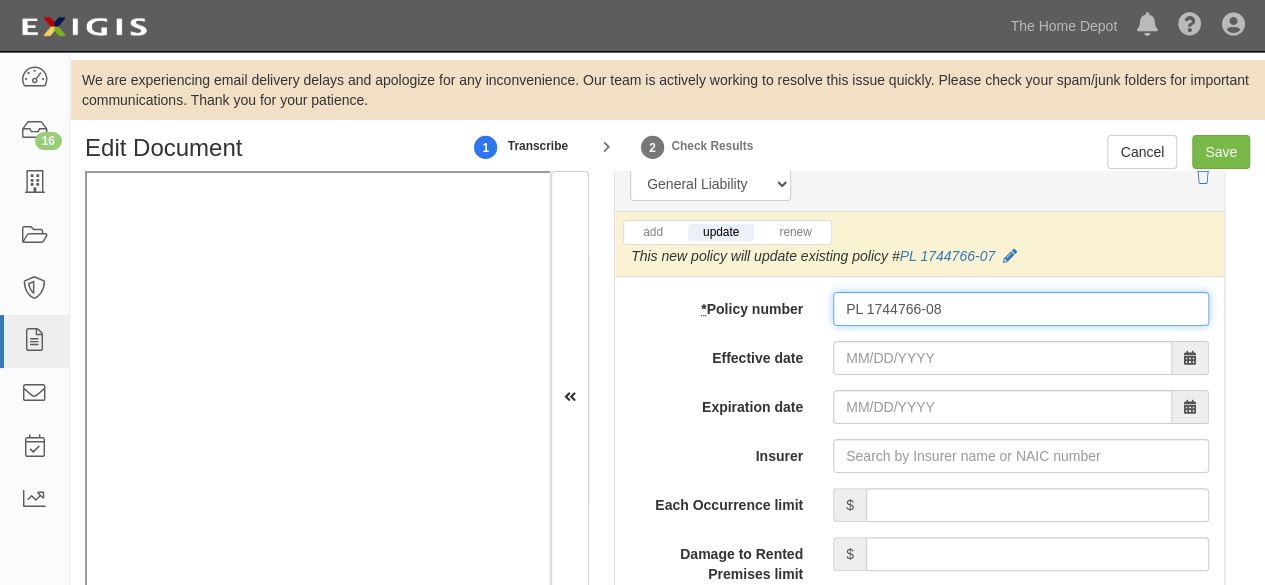 type on "PL 1744766-08" 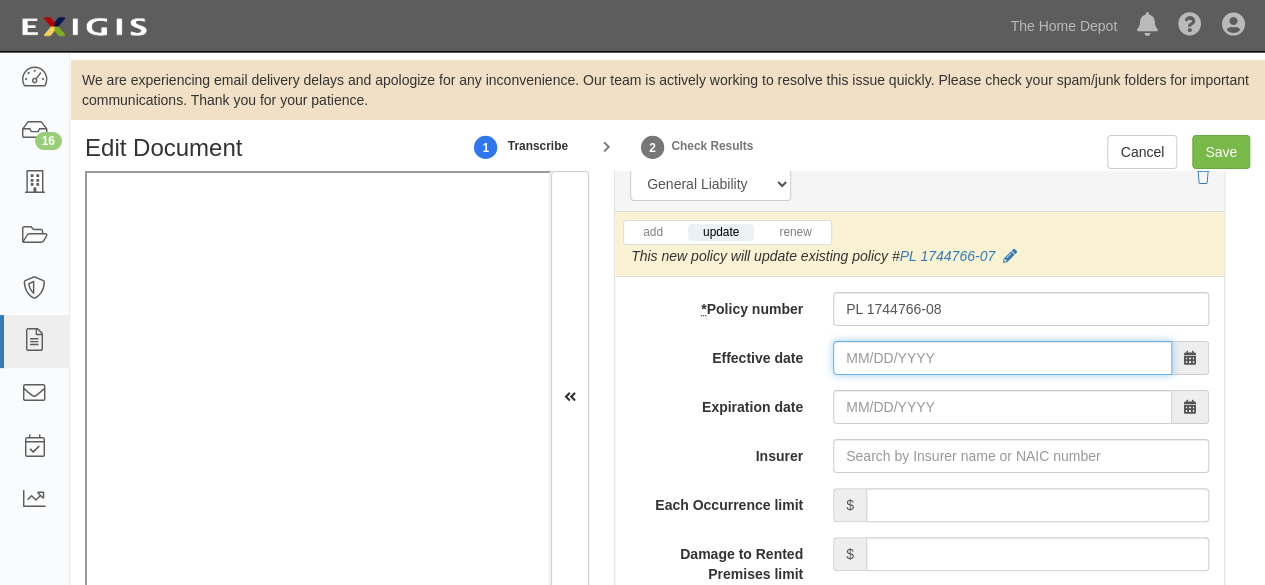 click on "Effective date" at bounding box center (1002, 358) 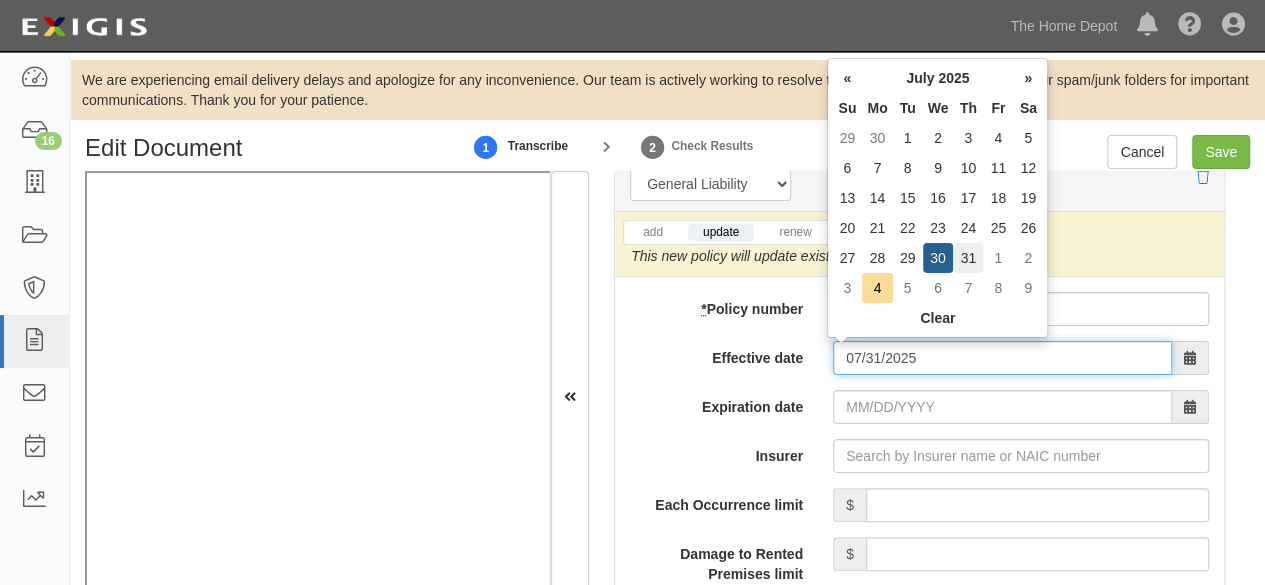 type on "07/31/2025" 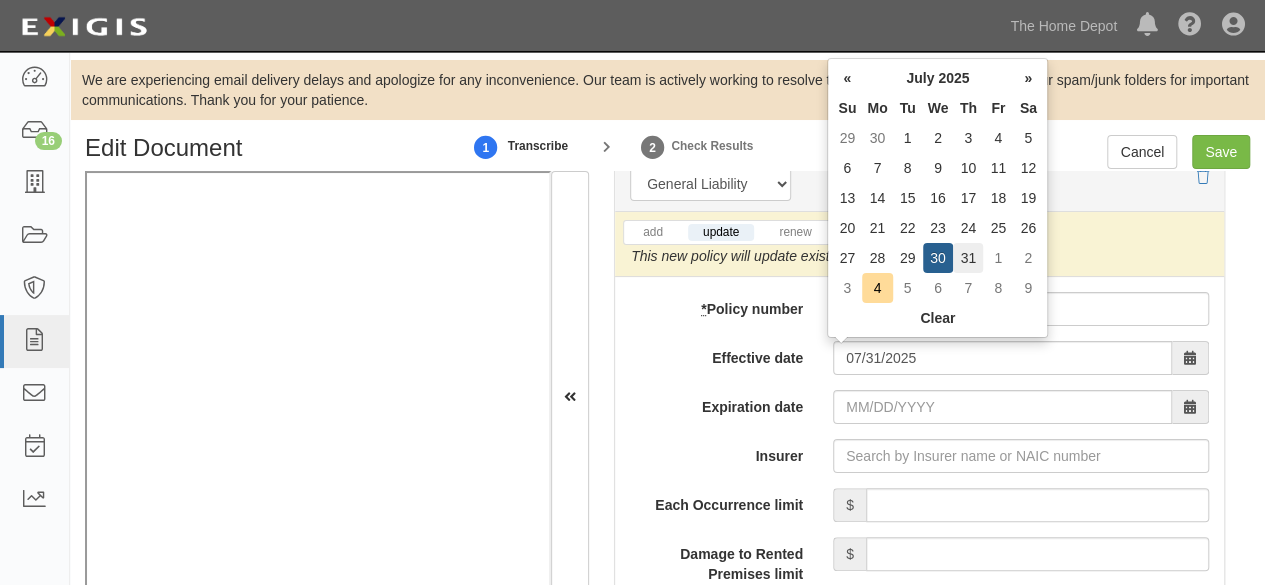 click on "31" at bounding box center [968, 258] 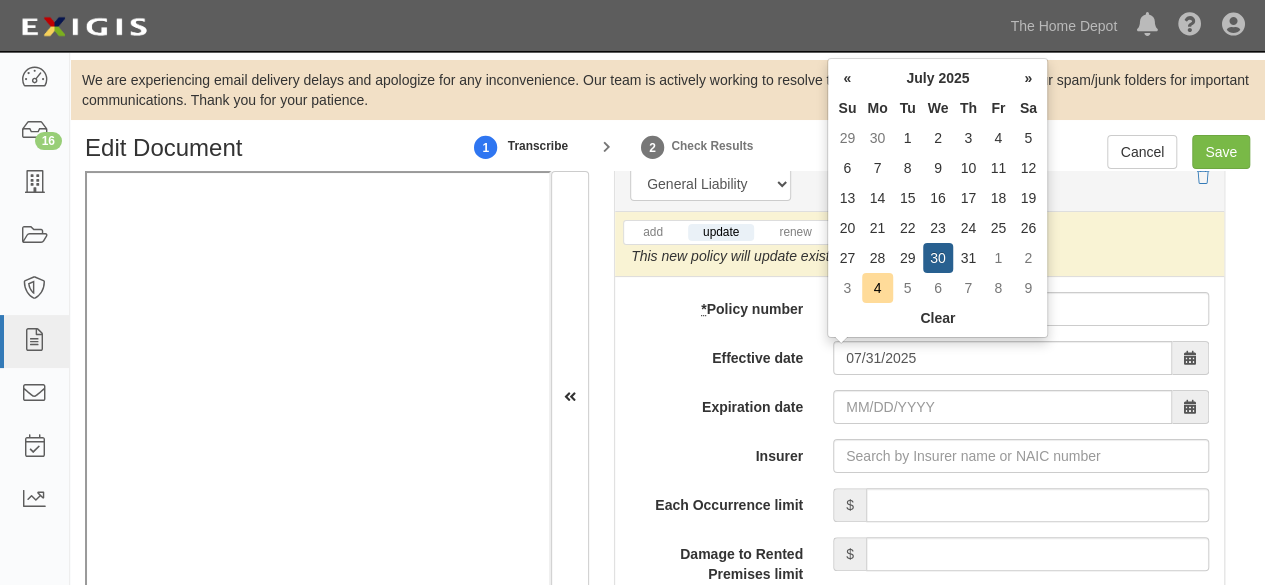 type on "07/31/2026" 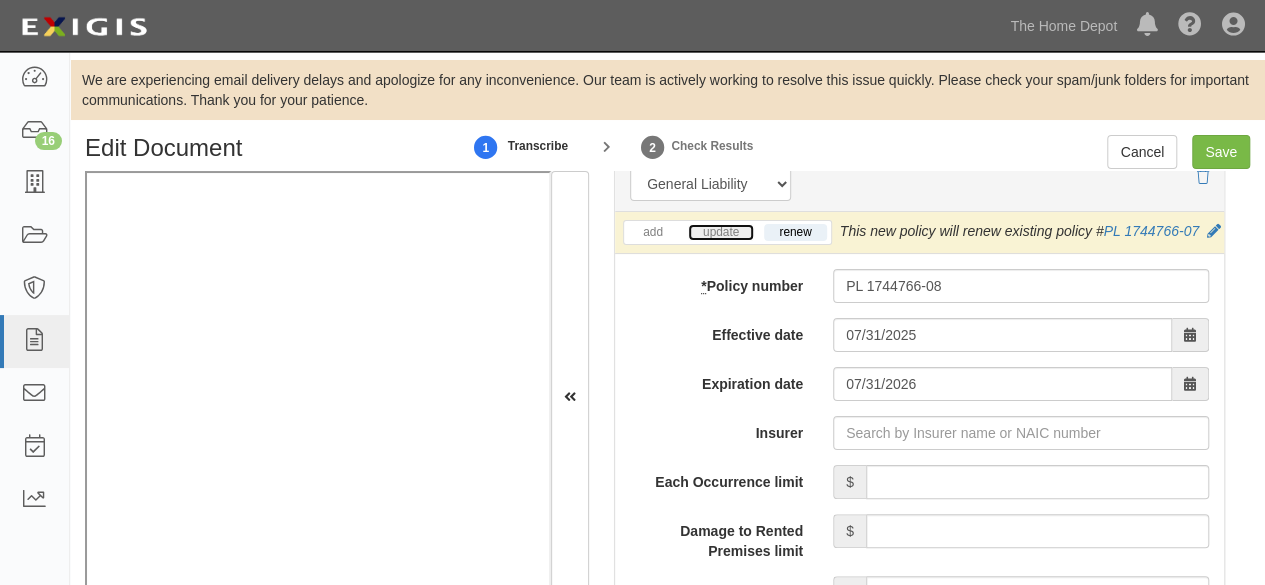 click on "update" at bounding box center [721, 232] 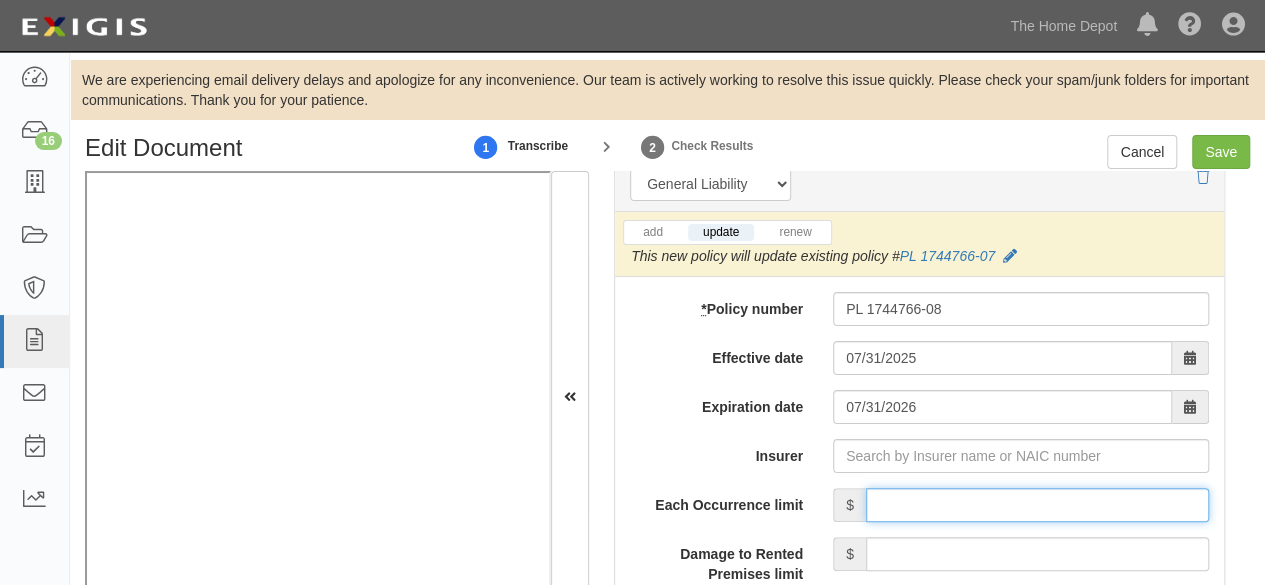 click on "Each Occurrence limit" at bounding box center [1037, 505] 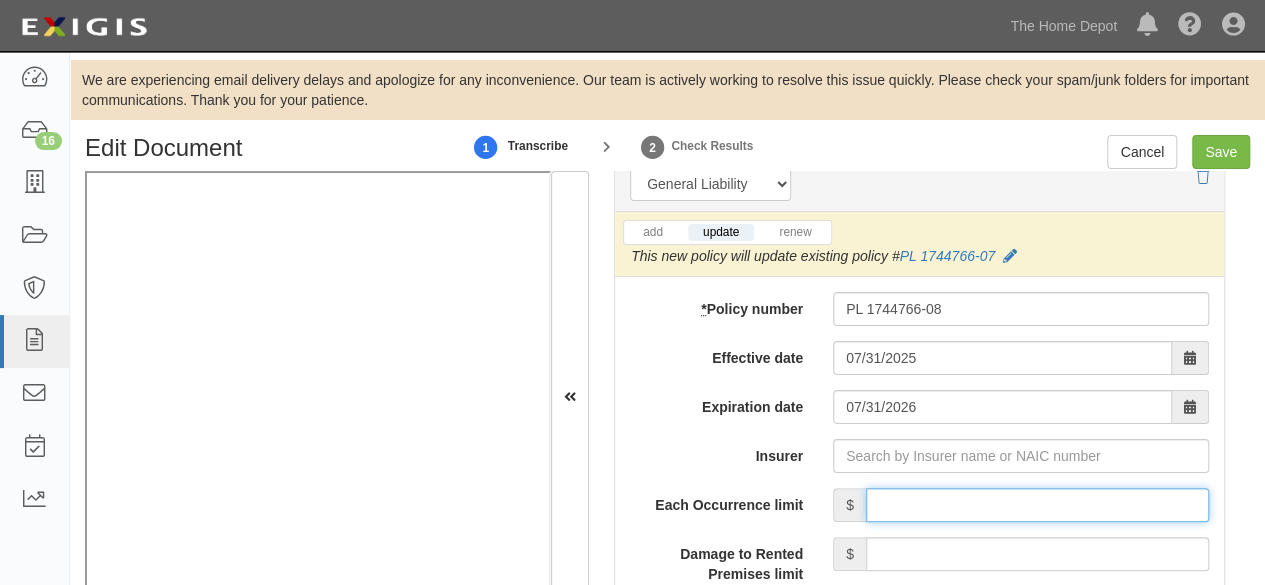 type on "1,000,000" 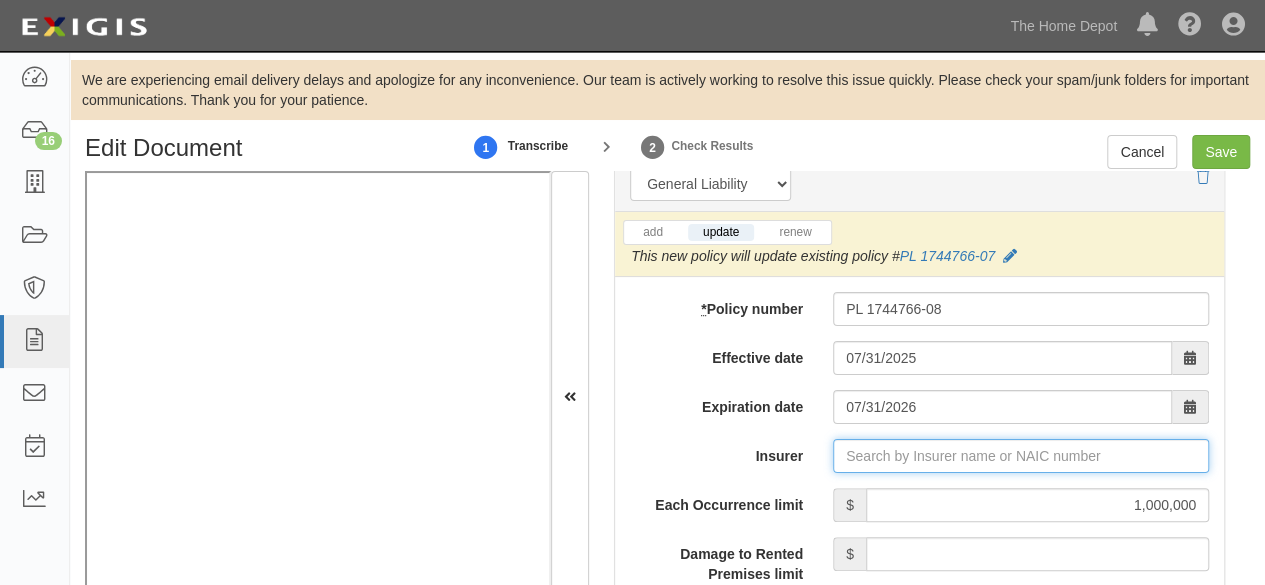 click on "Insurer" at bounding box center (1021, 456) 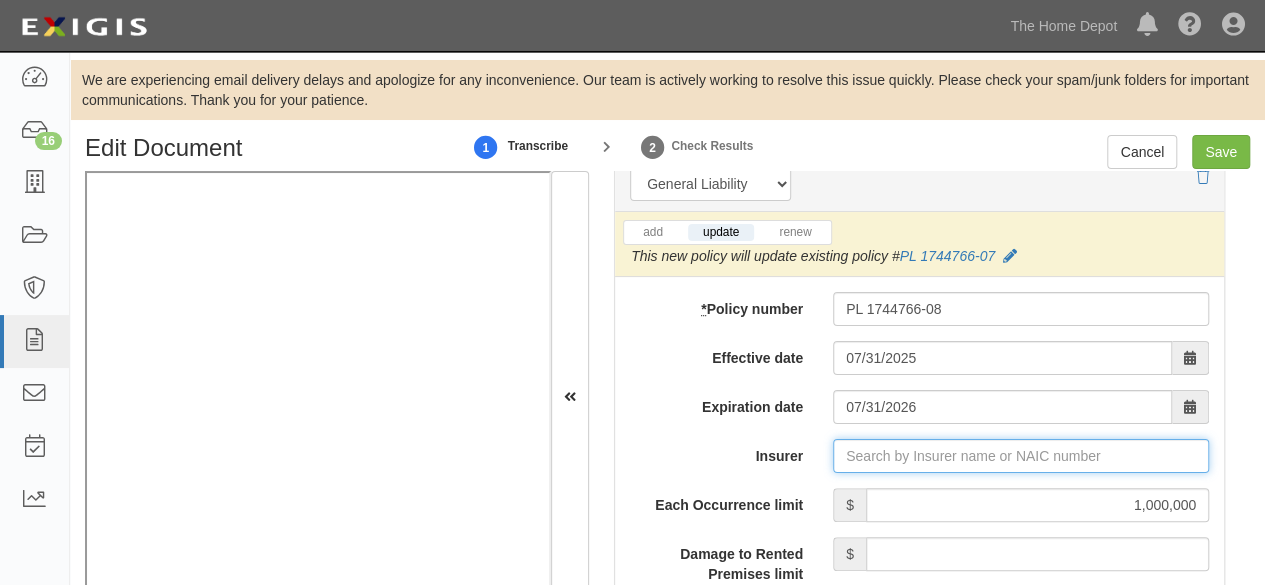 paste on "37532" 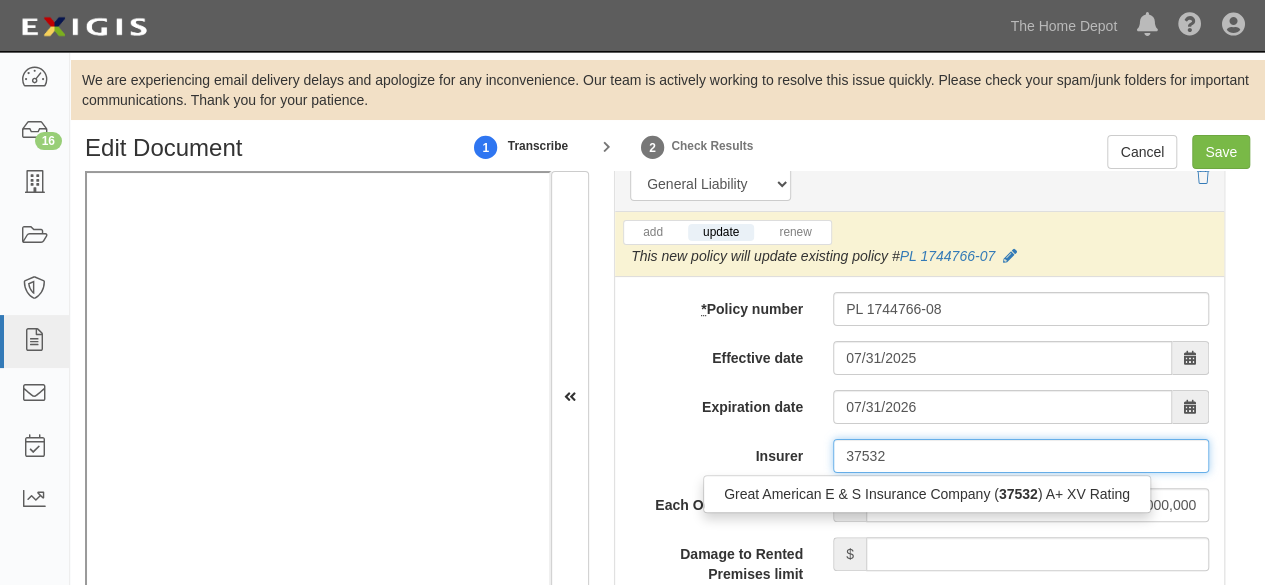 drag, startPoint x: 885, startPoint y: 492, endPoint x: 916, endPoint y: 489, distance: 31.144823 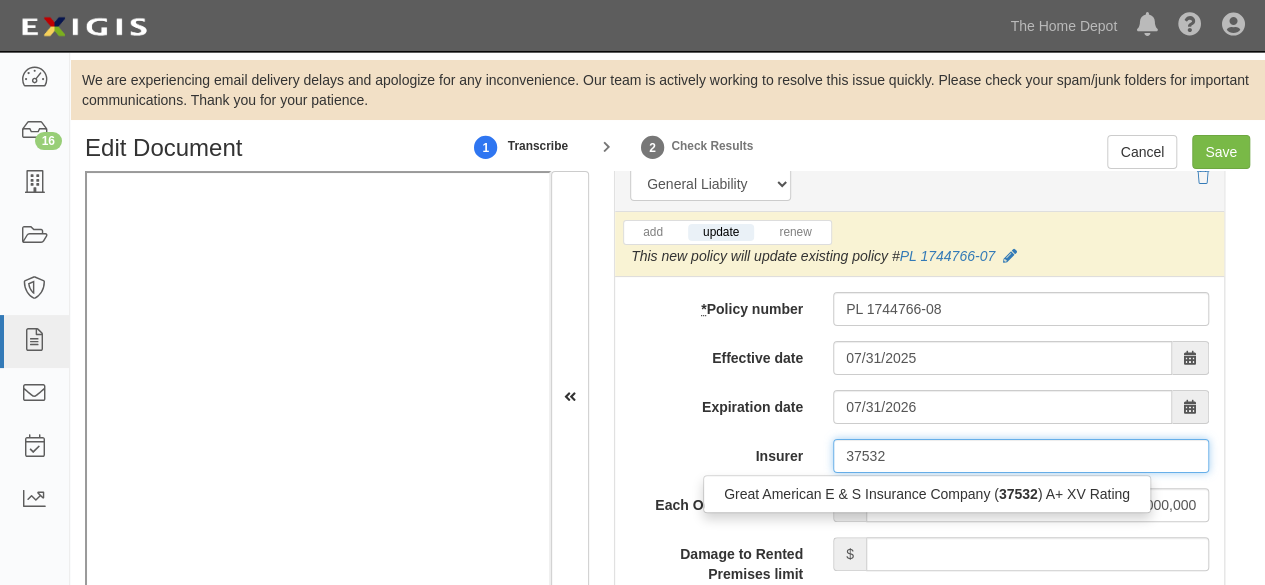 click on "Great American E & S Insurance Company ( 37532 ) A+ XV Rating" at bounding box center [927, 494] 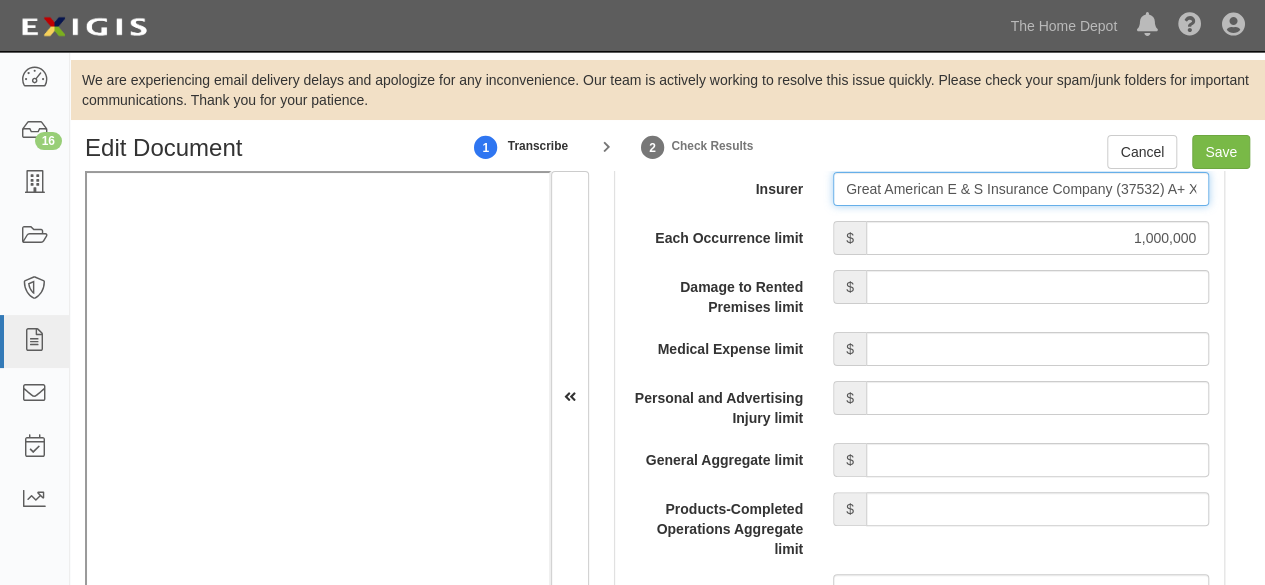 scroll, scrollTop: 2300, scrollLeft: 0, axis: vertical 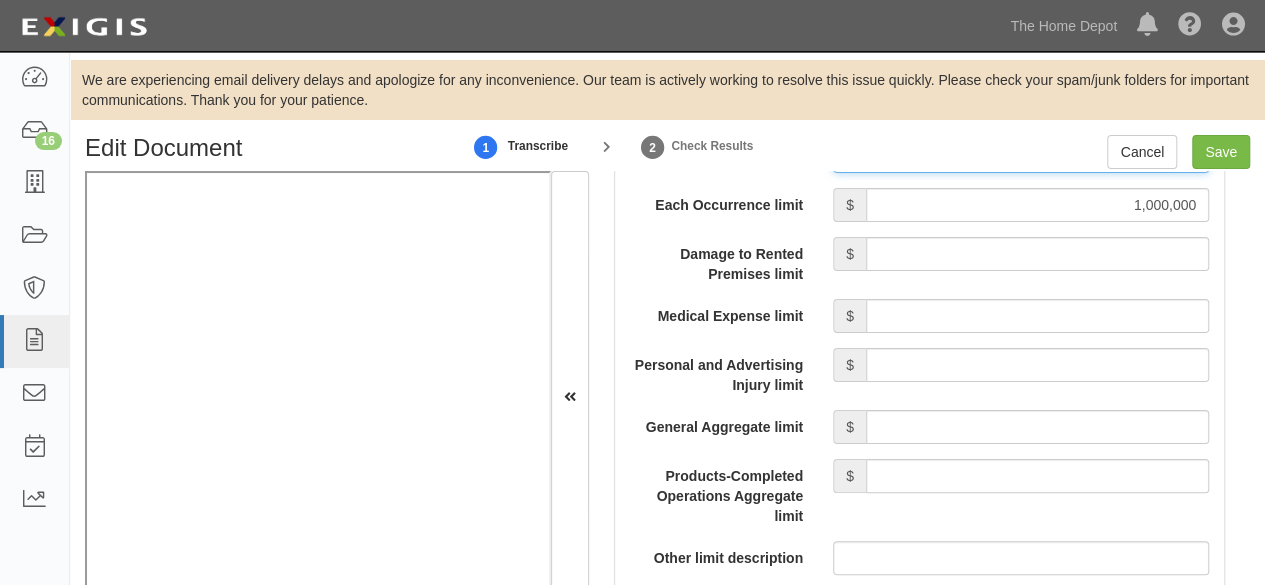 type on "Great American E & S Insurance Company (37532) A+ XV Rating" 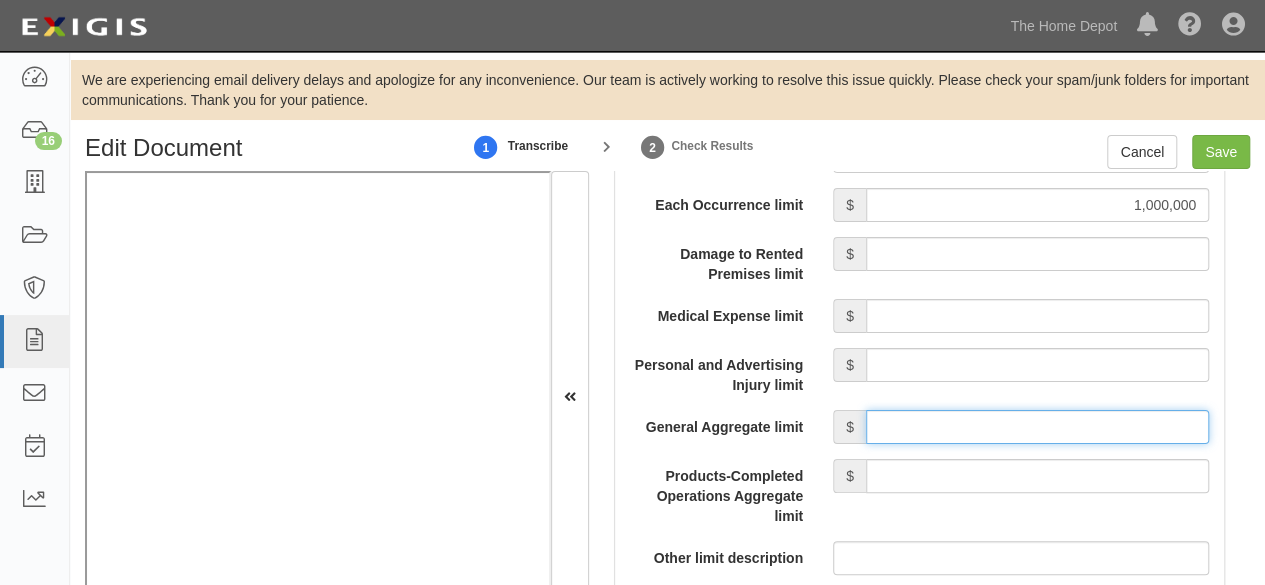 drag, startPoint x: 878, startPoint y: 428, endPoint x: 912, endPoint y: 384, distance: 55.605755 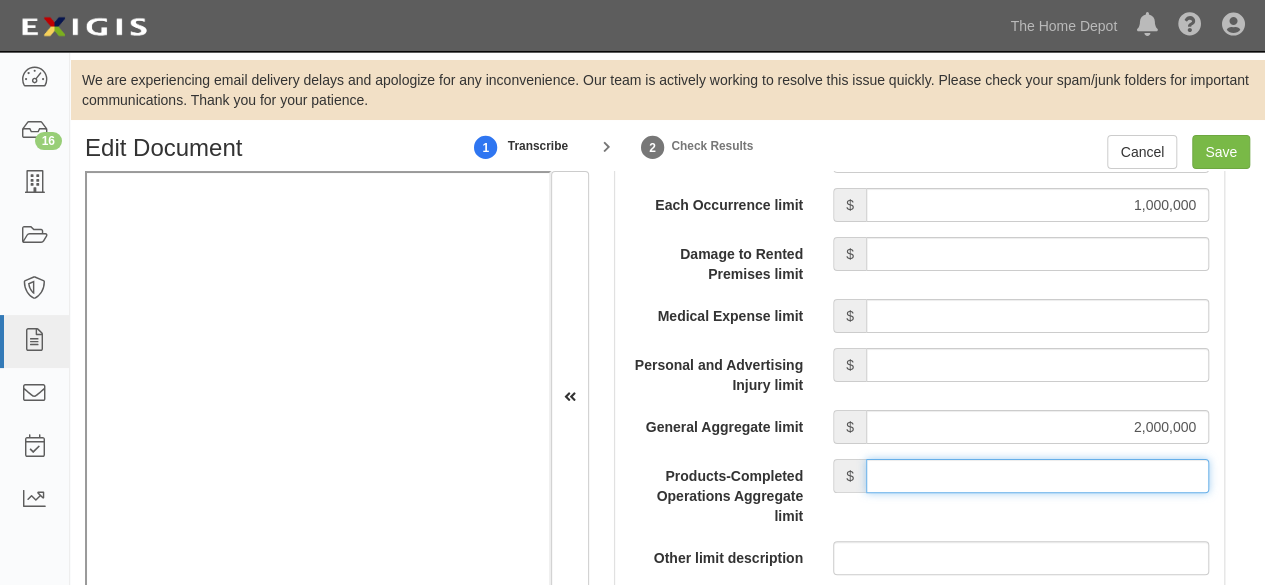 drag, startPoint x: 968, startPoint y: 471, endPoint x: 968, endPoint y: 460, distance: 11 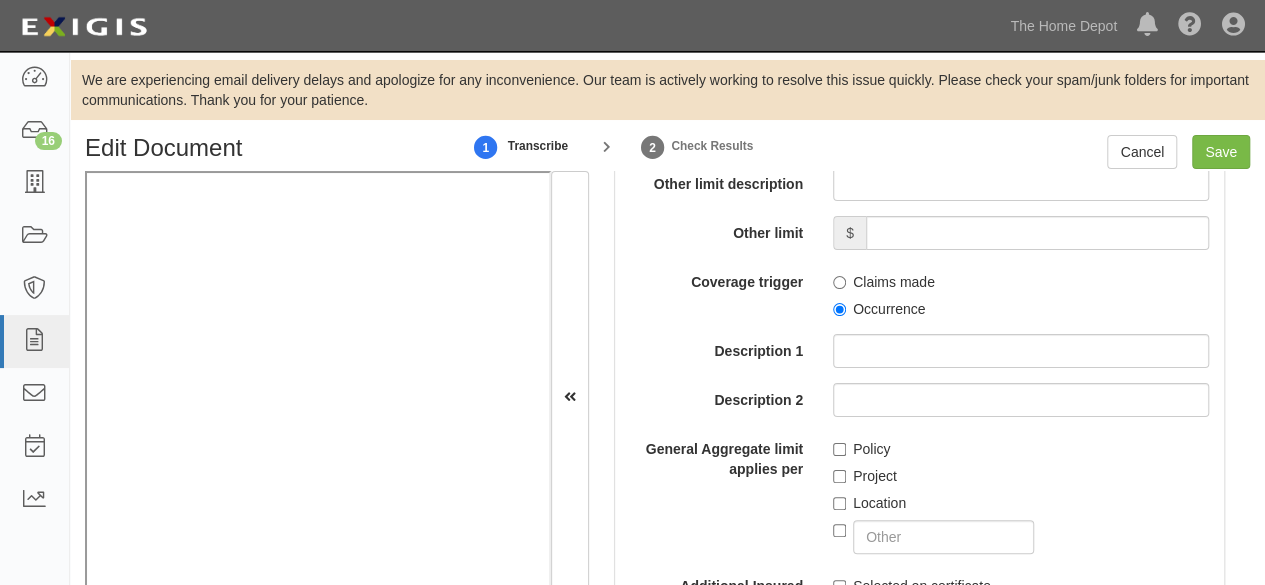 scroll, scrollTop: 2700, scrollLeft: 0, axis: vertical 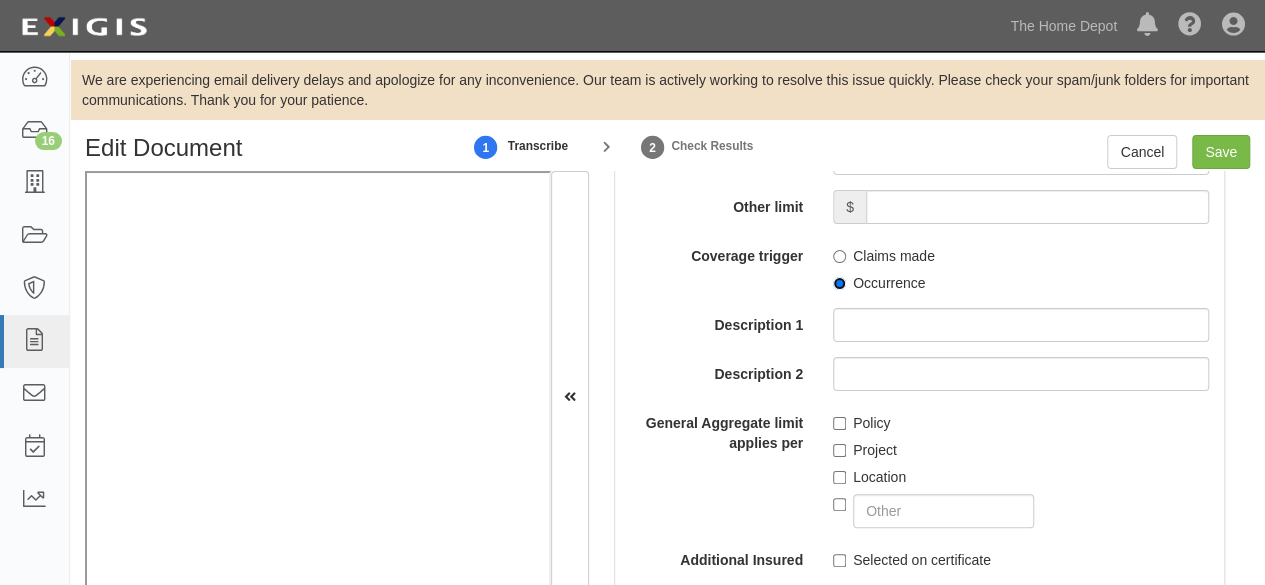 click on "Occurrence" at bounding box center (839, 283) 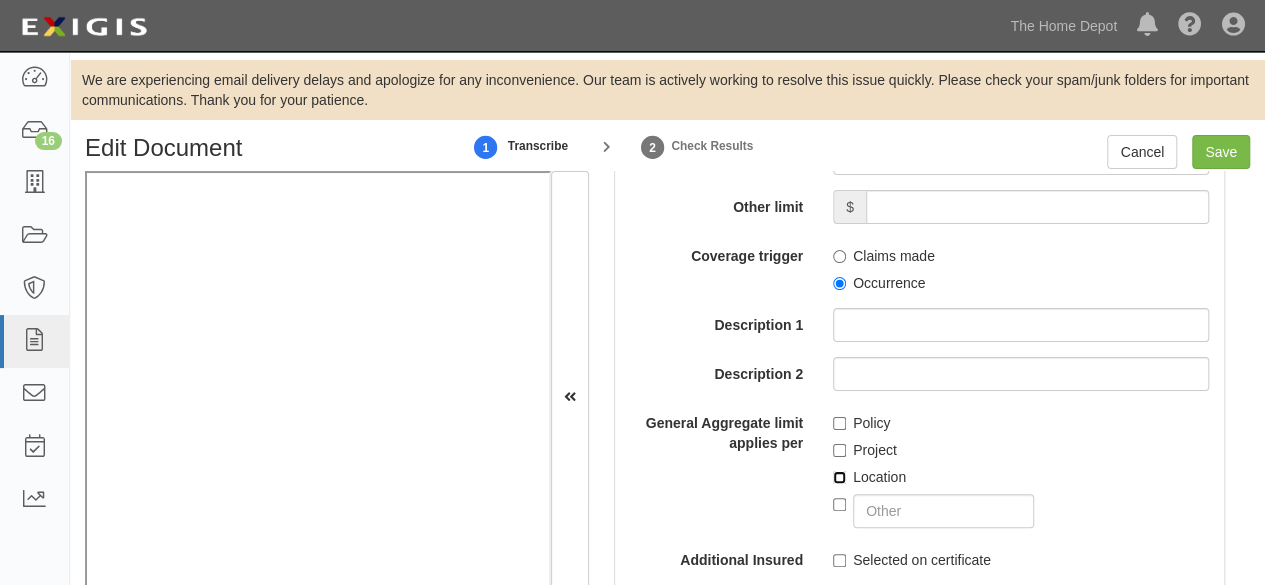 drag, startPoint x: 834, startPoint y: 474, endPoint x: 845, endPoint y: 539, distance: 65.9242 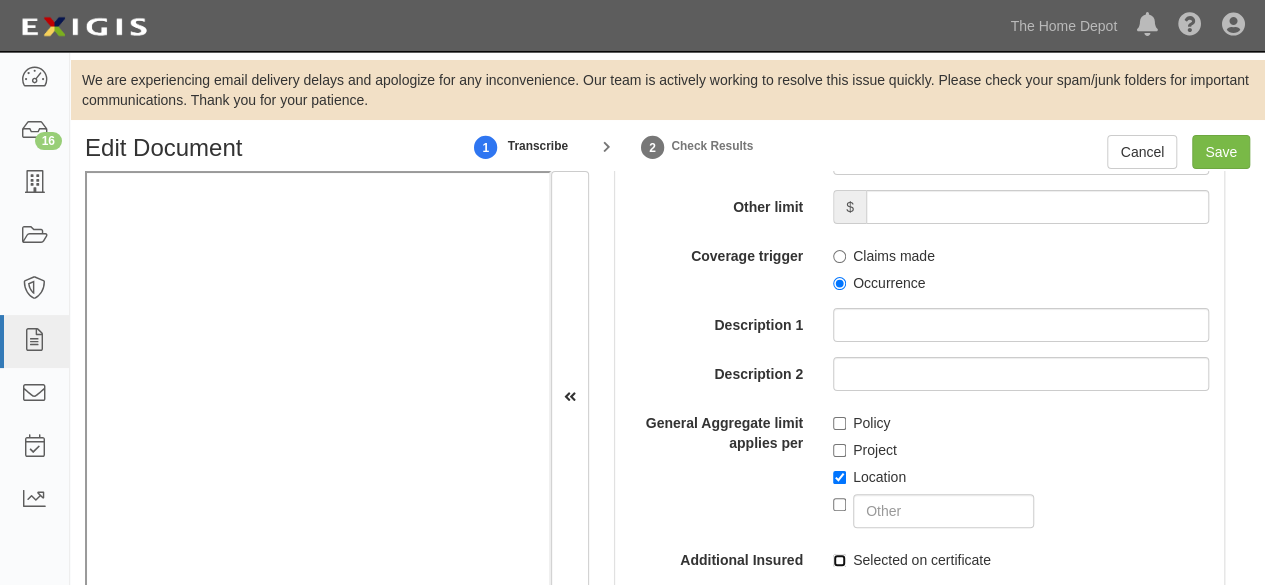 click on "Selected on certificate" at bounding box center (839, 560) 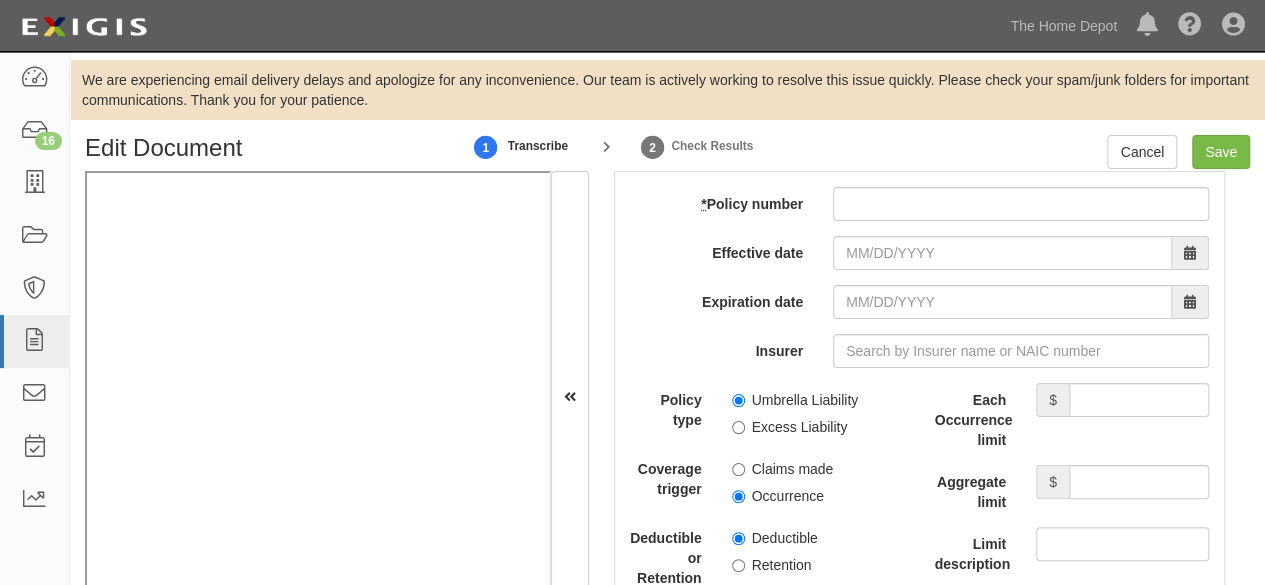scroll, scrollTop: 4700, scrollLeft: 0, axis: vertical 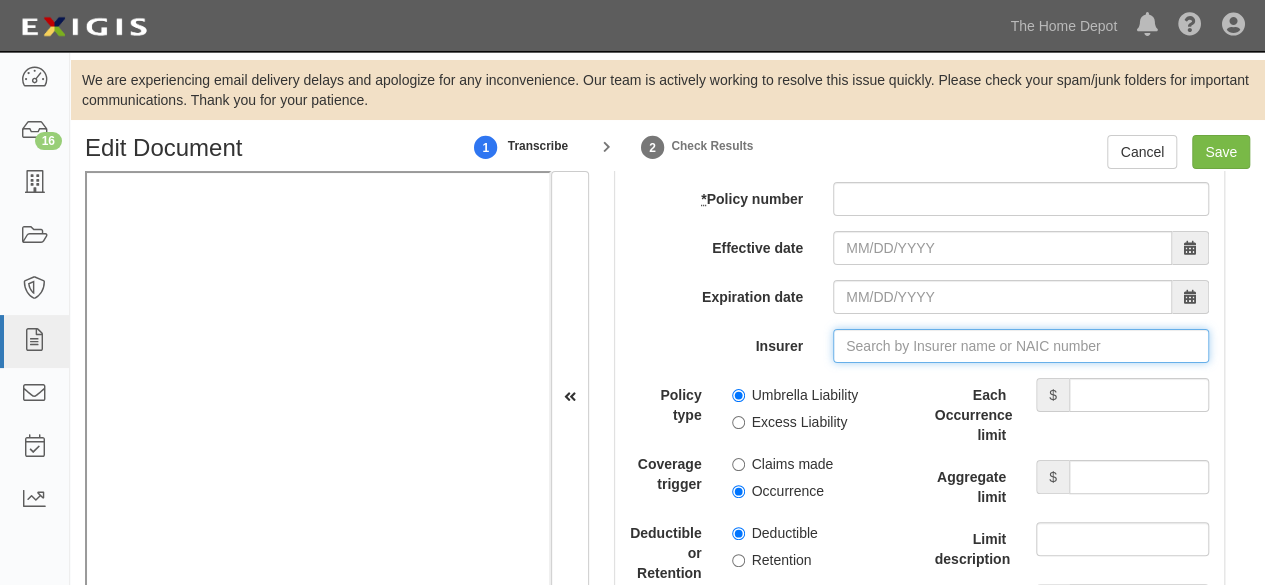 click on "Insurer" at bounding box center (1021, 346) 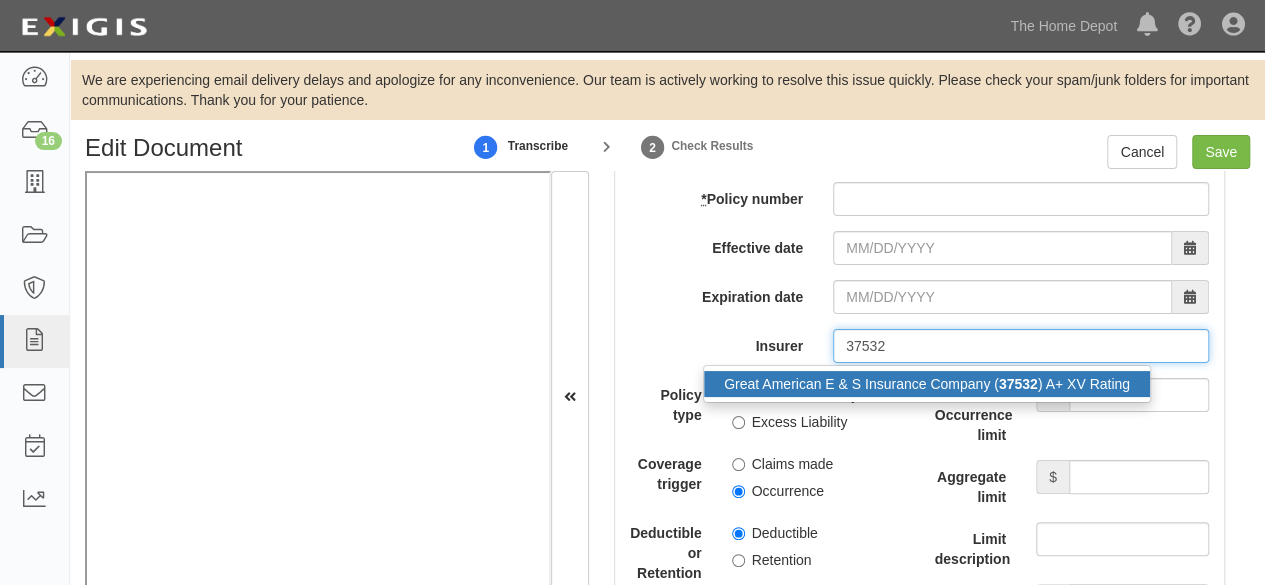 click on "Great American E & S Insurance Company ( 37532 ) A+ XV Rating" at bounding box center [927, 384] 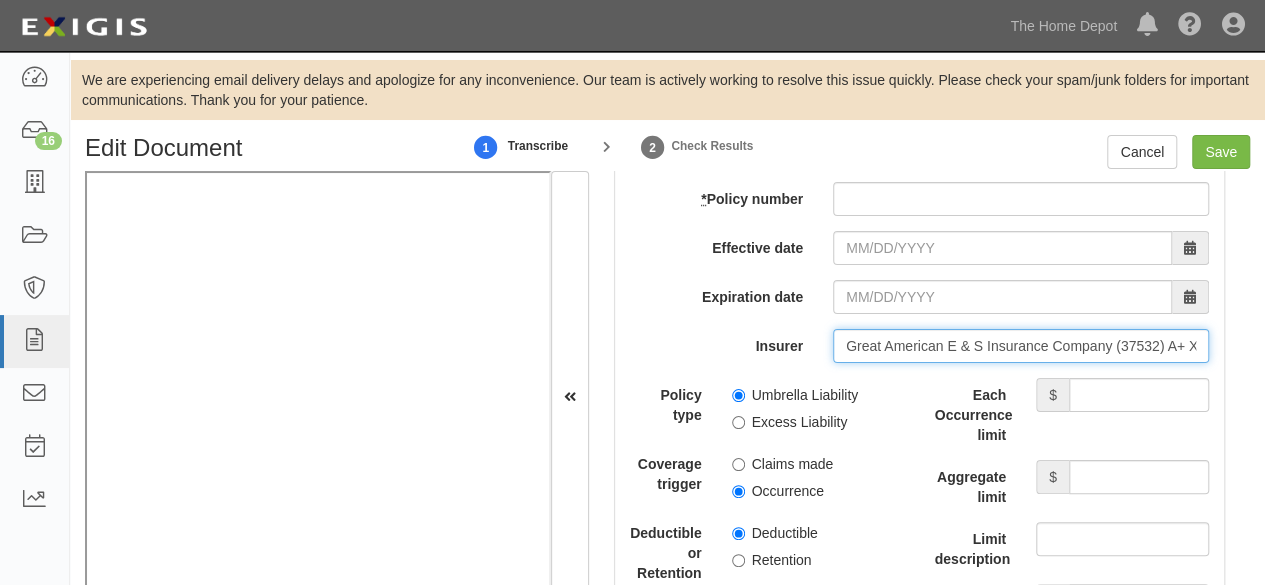 type on "Great American E & S Insurance Company (37532) A+ XV Rating" 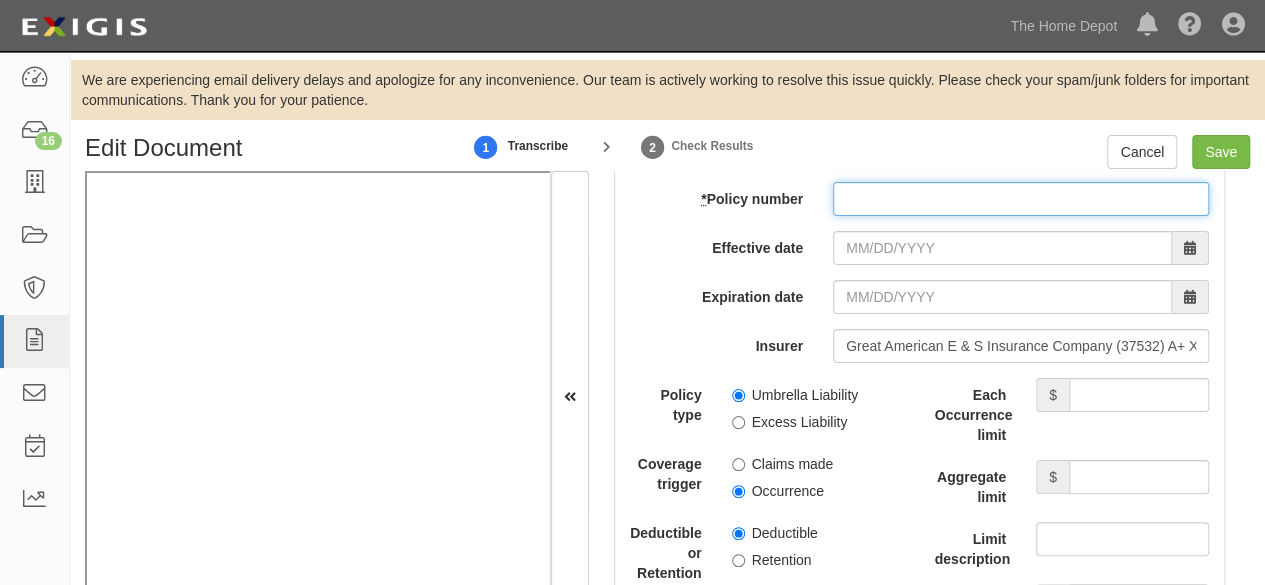 paste on "XS 1744767-08" 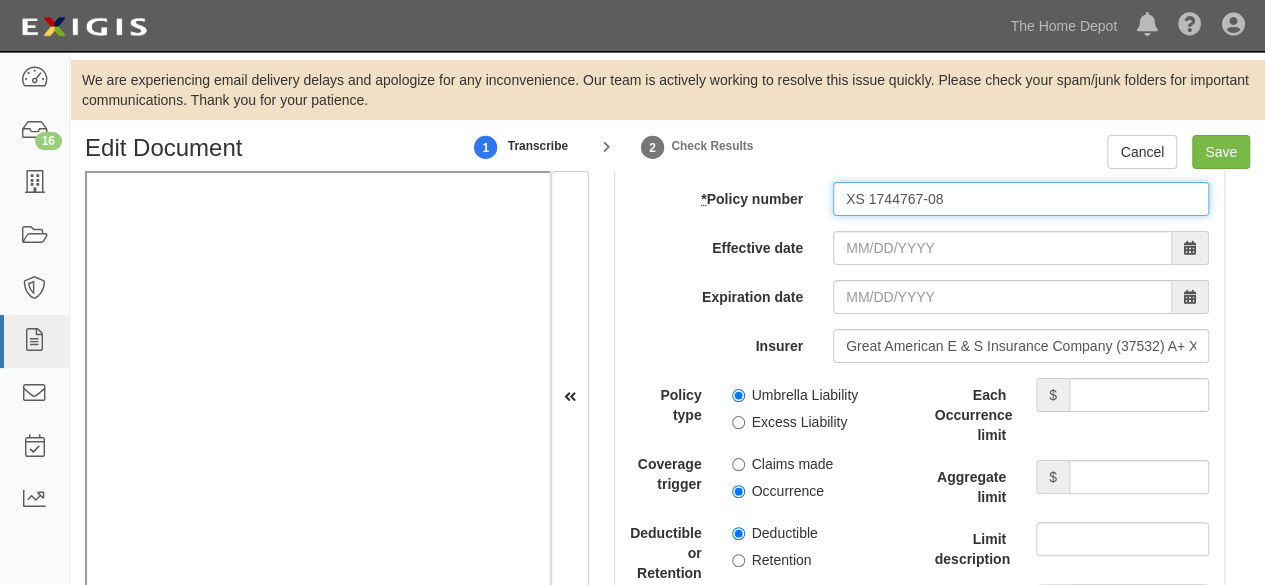 click on "XS 1744767-08" at bounding box center [1021, 199] 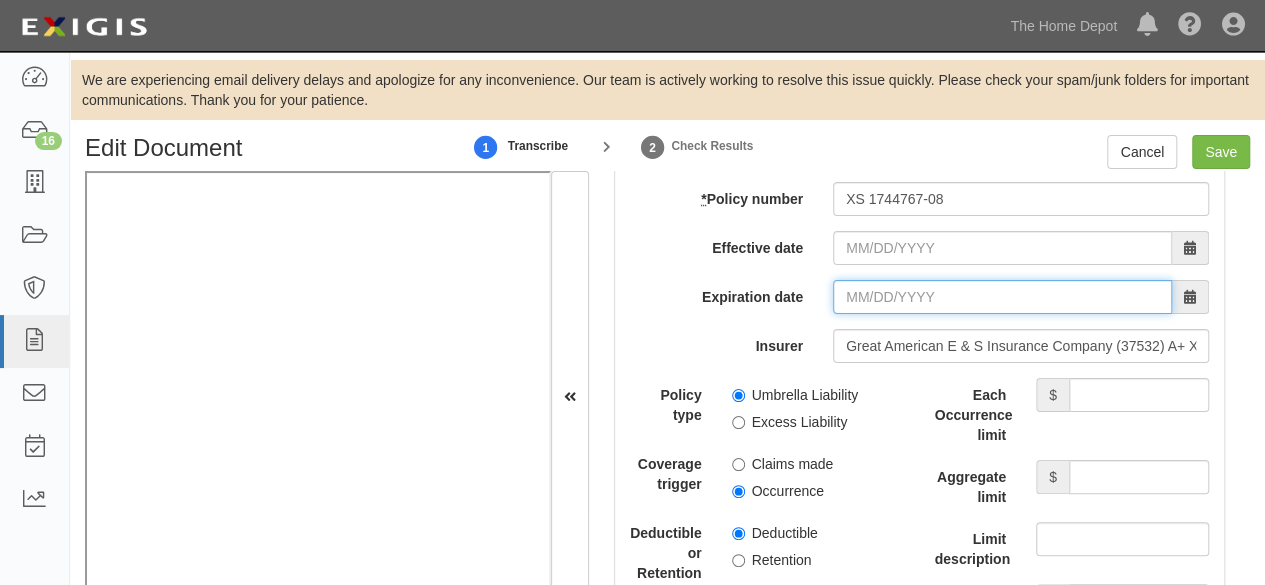 click on "Expiration date" at bounding box center [1002, 297] 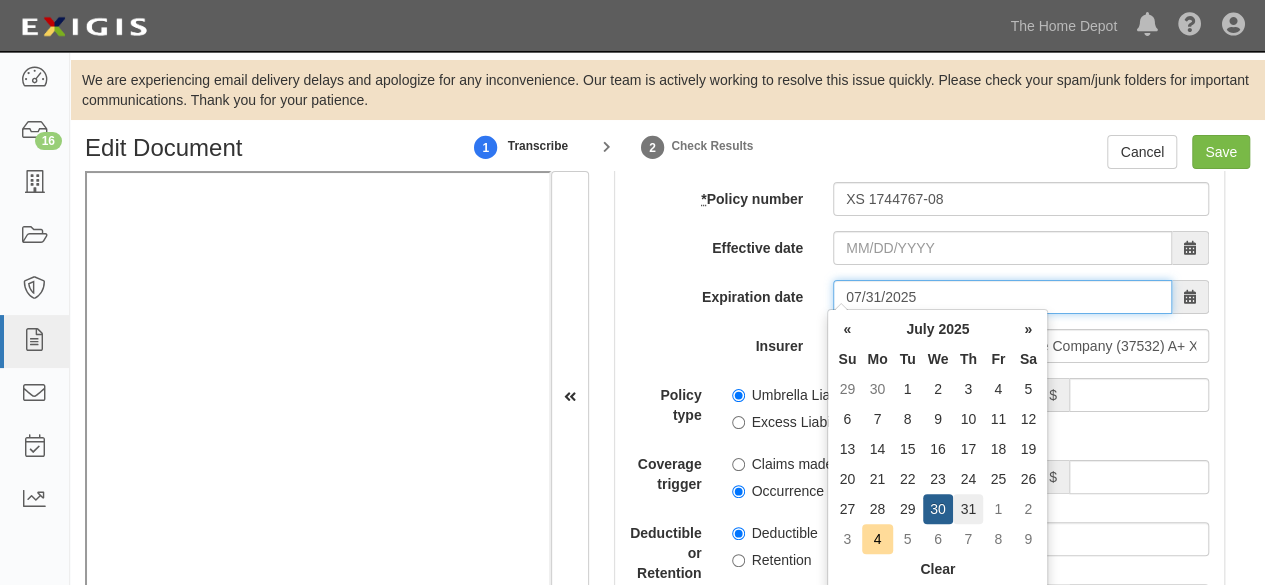 type on "07/31/2025" 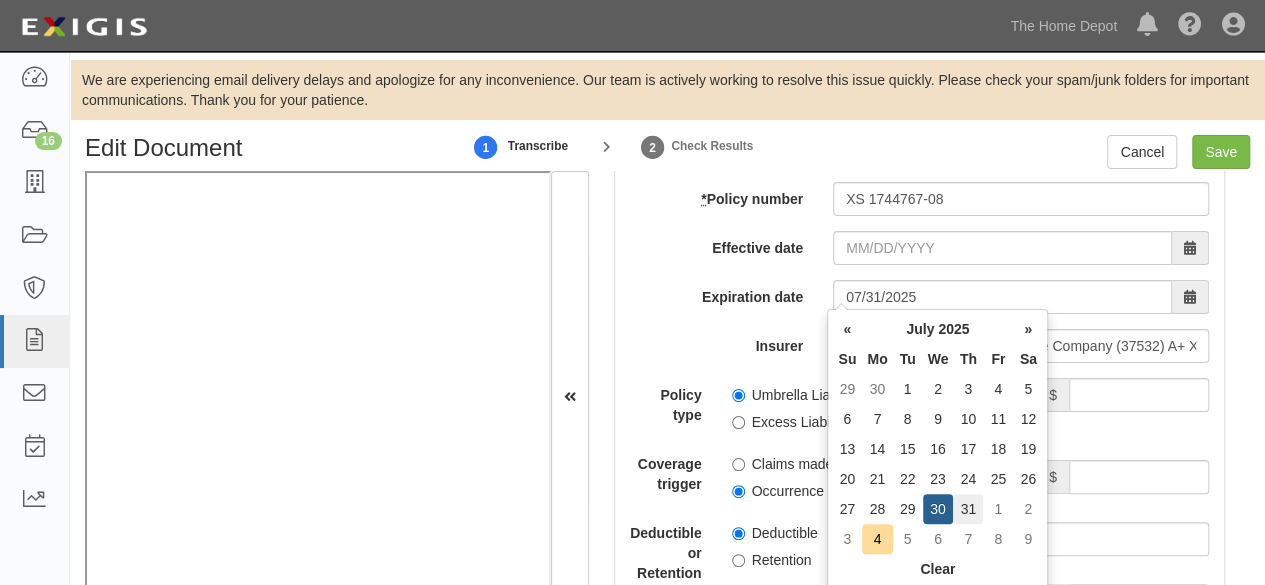 click on "31" at bounding box center (968, 509) 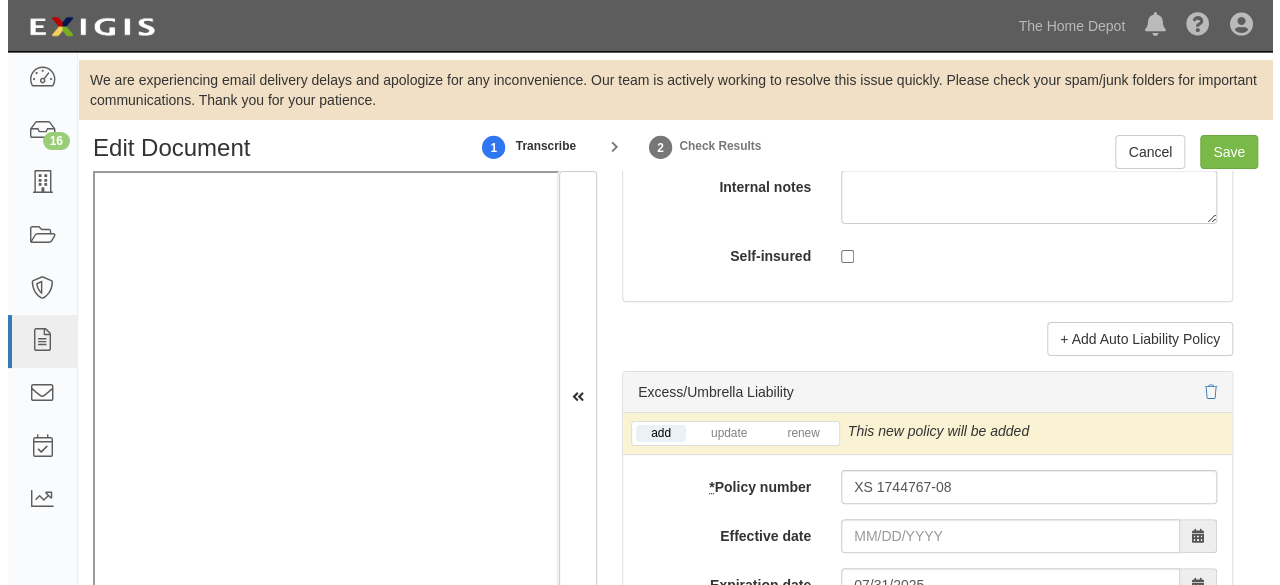 scroll, scrollTop: 4400, scrollLeft: 0, axis: vertical 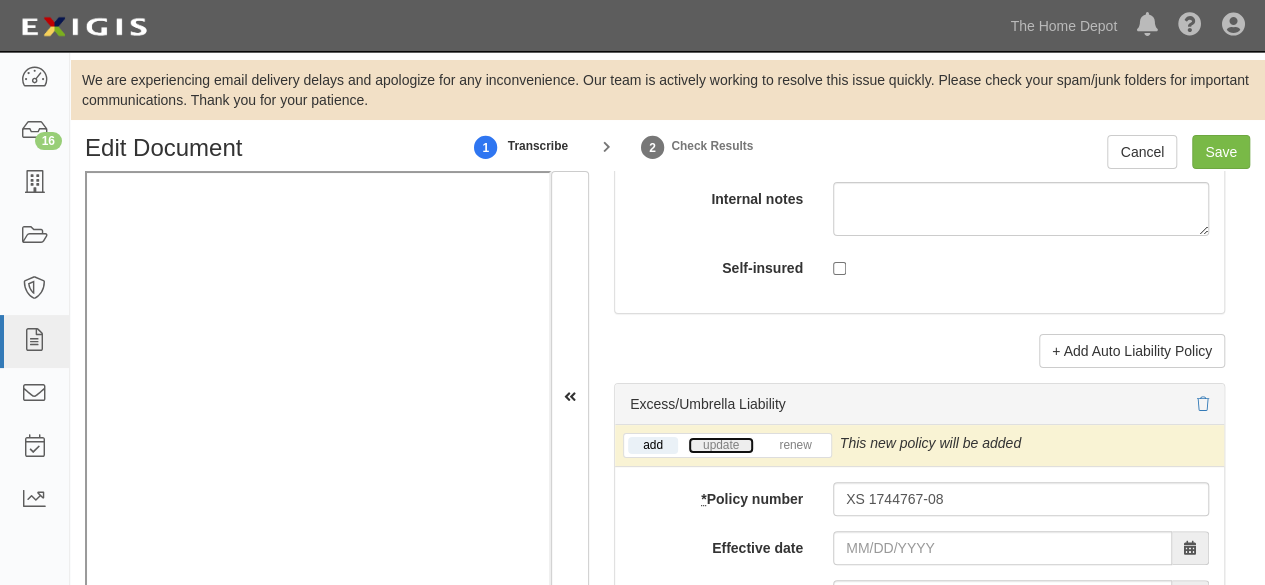 click on "update" at bounding box center (721, 445) 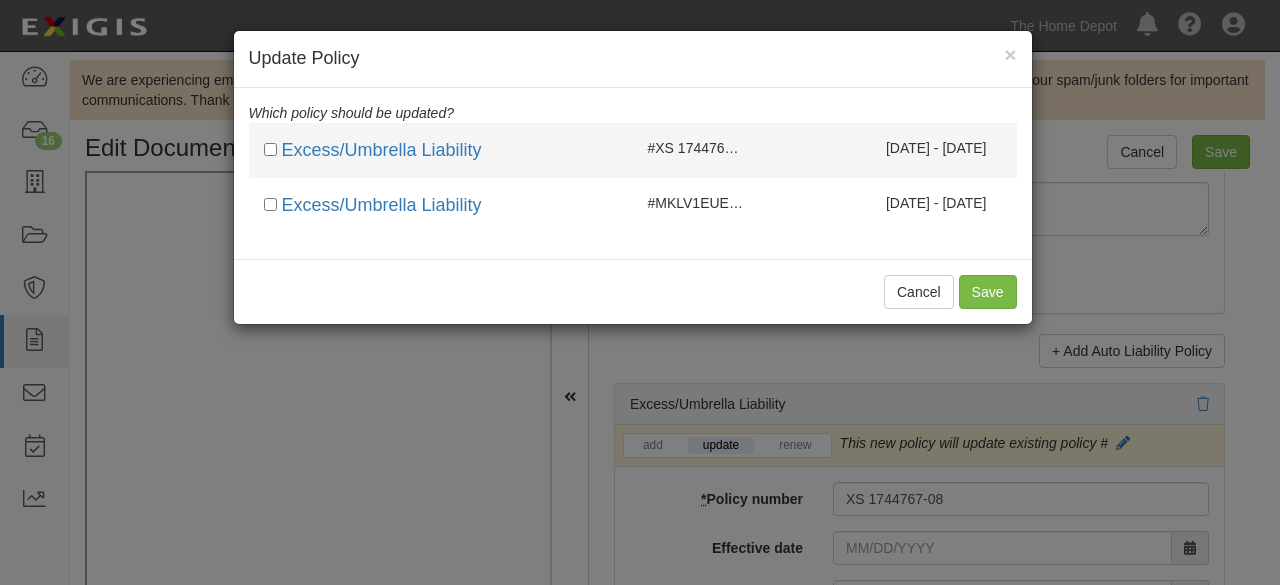 drag, startPoint x: 763, startPoint y: 155, endPoint x: 790, endPoint y: 169, distance: 30.413813 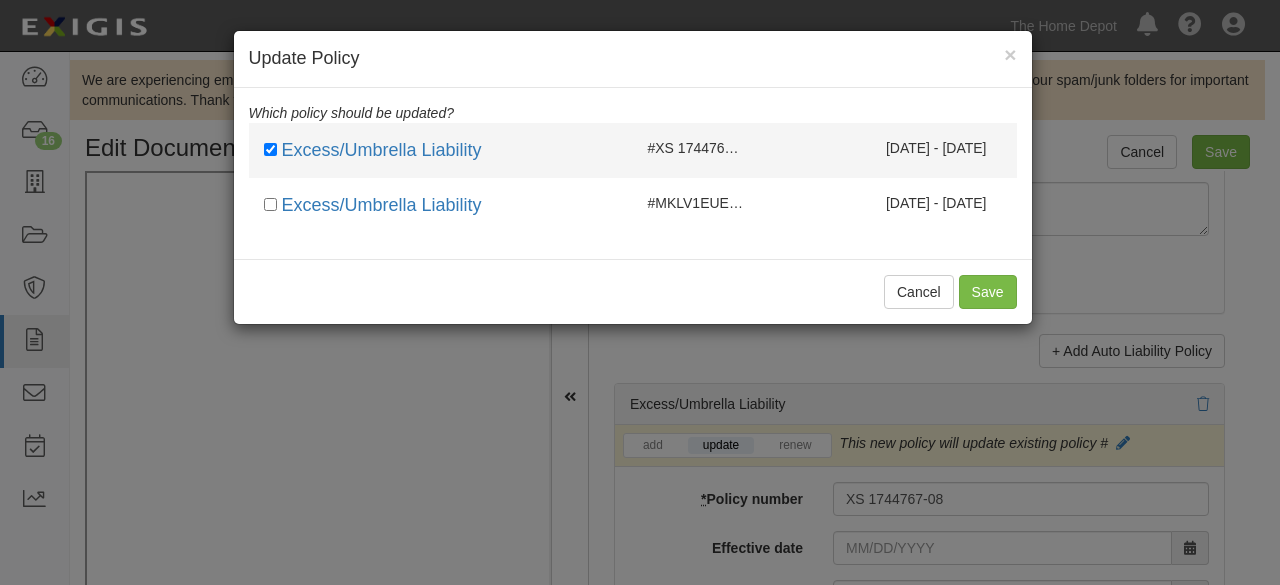 checkbox on "true" 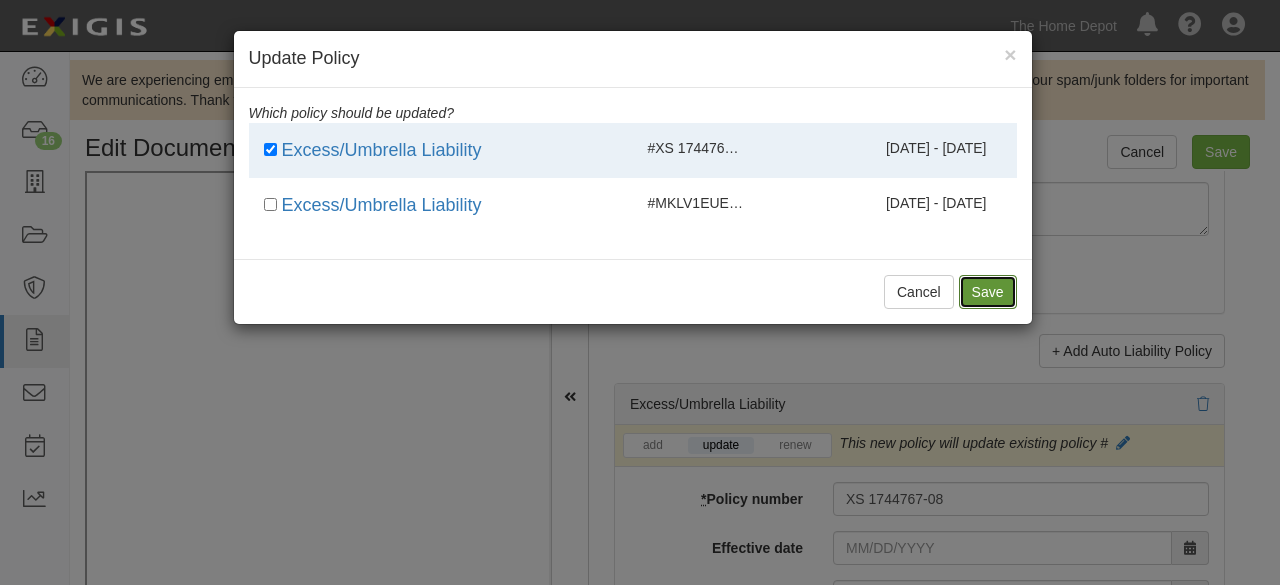 click on "Save" at bounding box center [988, 292] 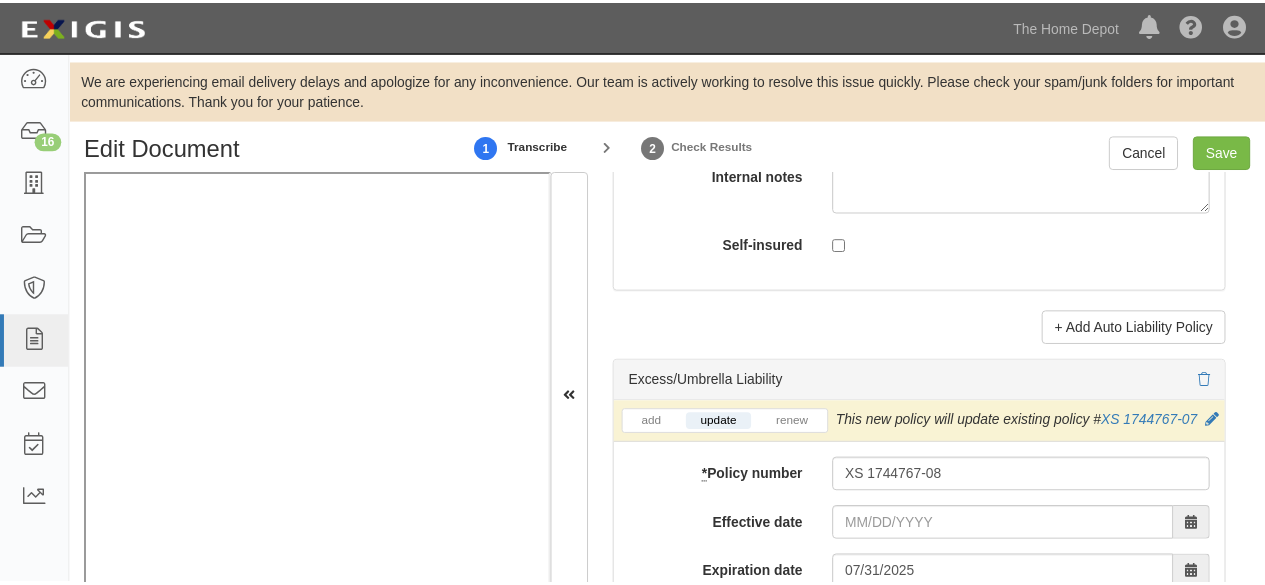 scroll, scrollTop: 65, scrollLeft: 0, axis: vertical 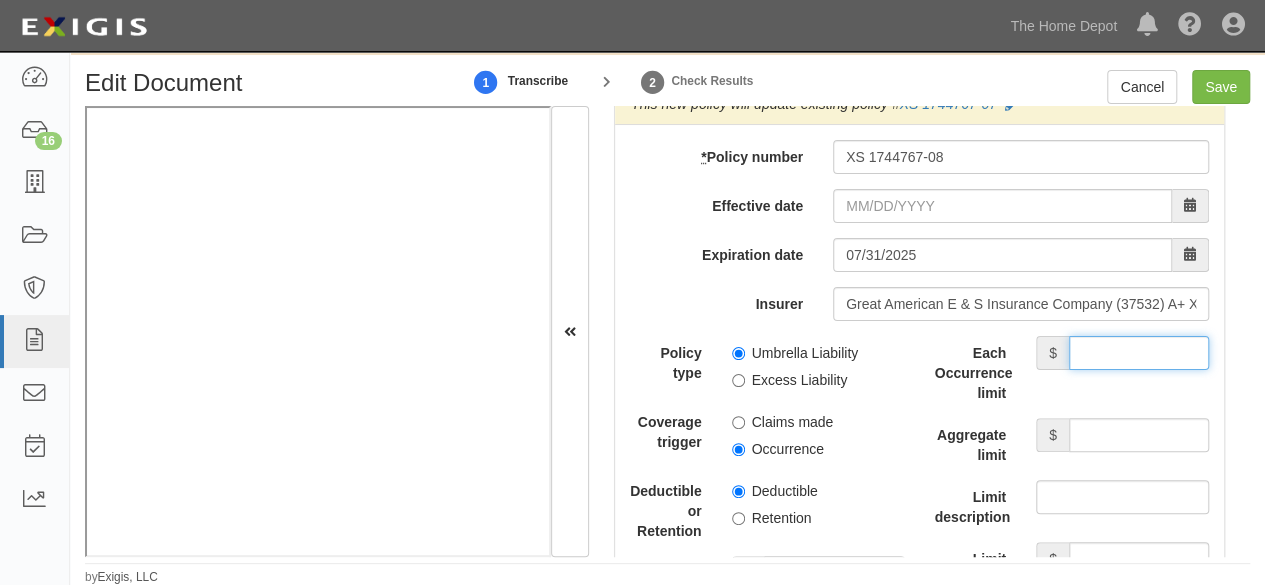 drag, startPoint x: 1092, startPoint y: 335, endPoint x: 1089, endPoint y: 351, distance: 16.27882 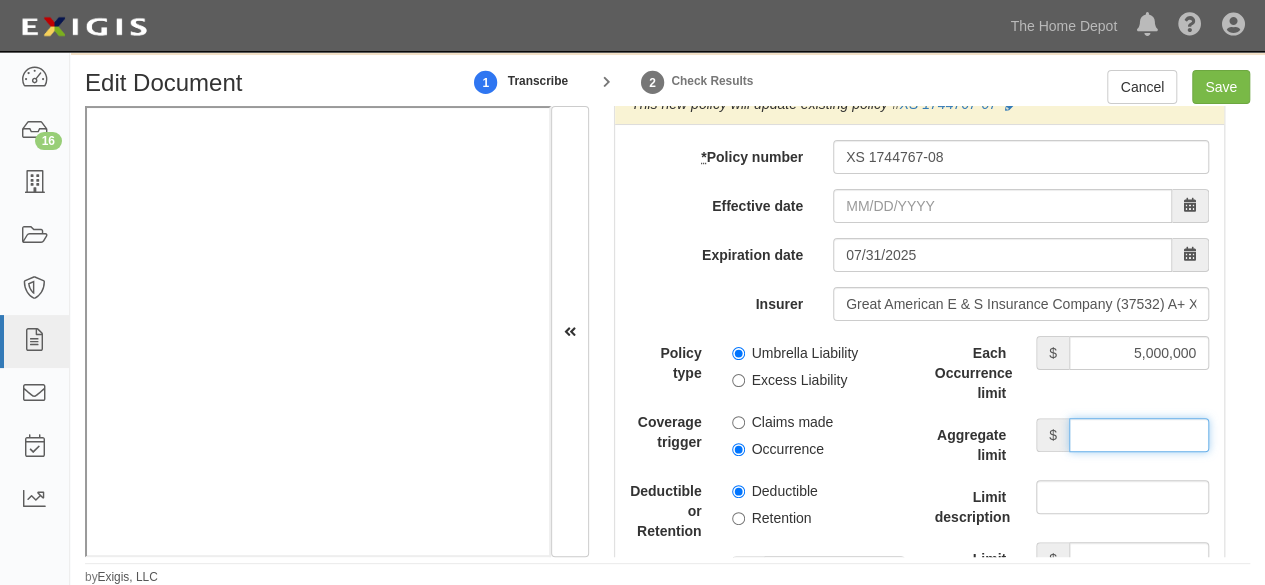 drag, startPoint x: 1150, startPoint y: 426, endPoint x: 1136, endPoint y: 411, distance: 20.518284 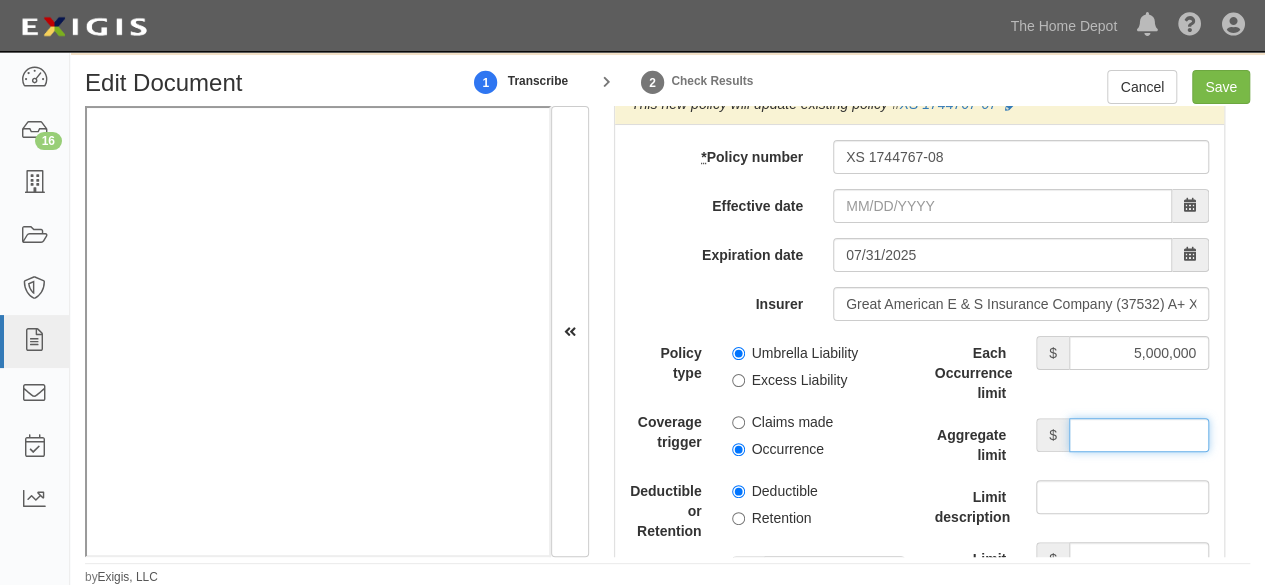 type on "5,000,000" 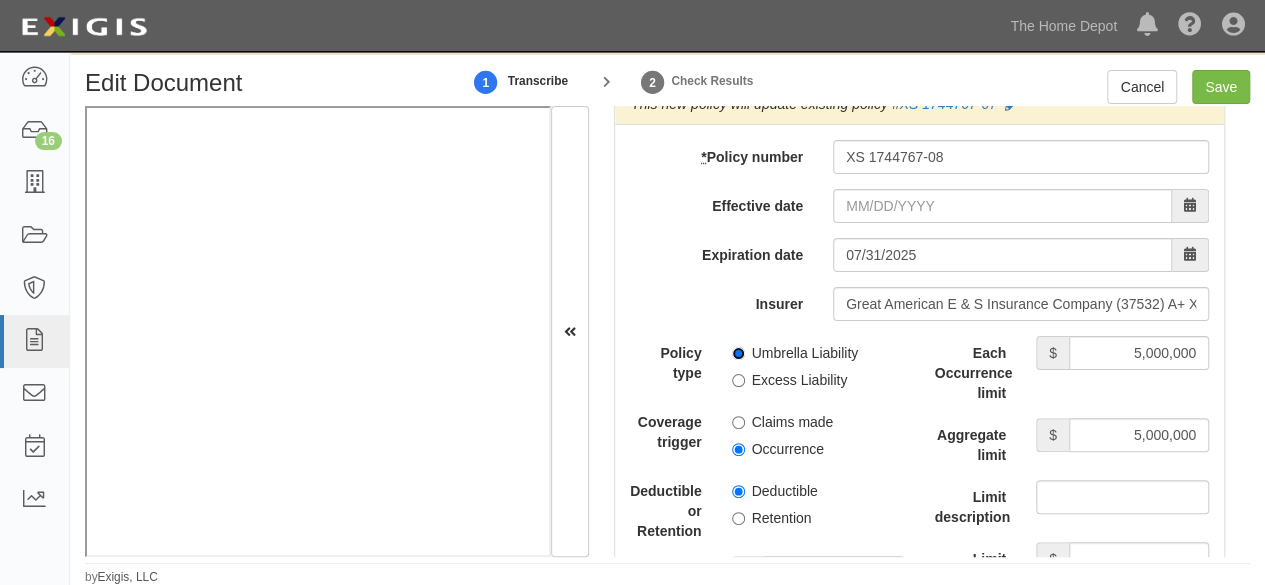 click on "Umbrella Liability" at bounding box center (738, 353) 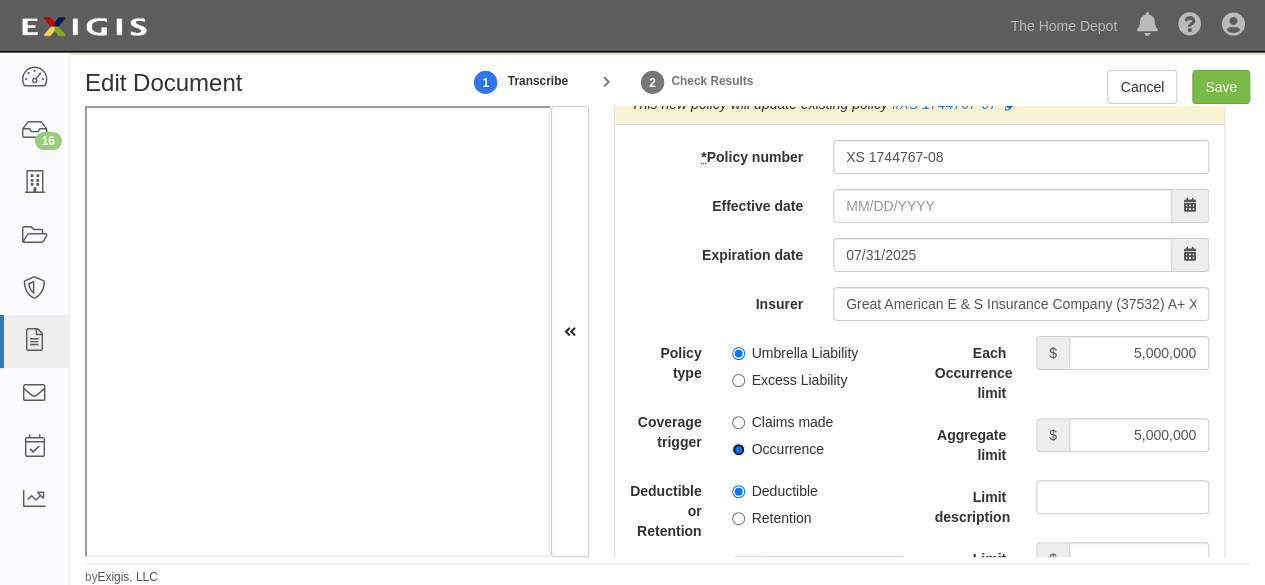 click on "Occurrence" at bounding box center [738, 449] 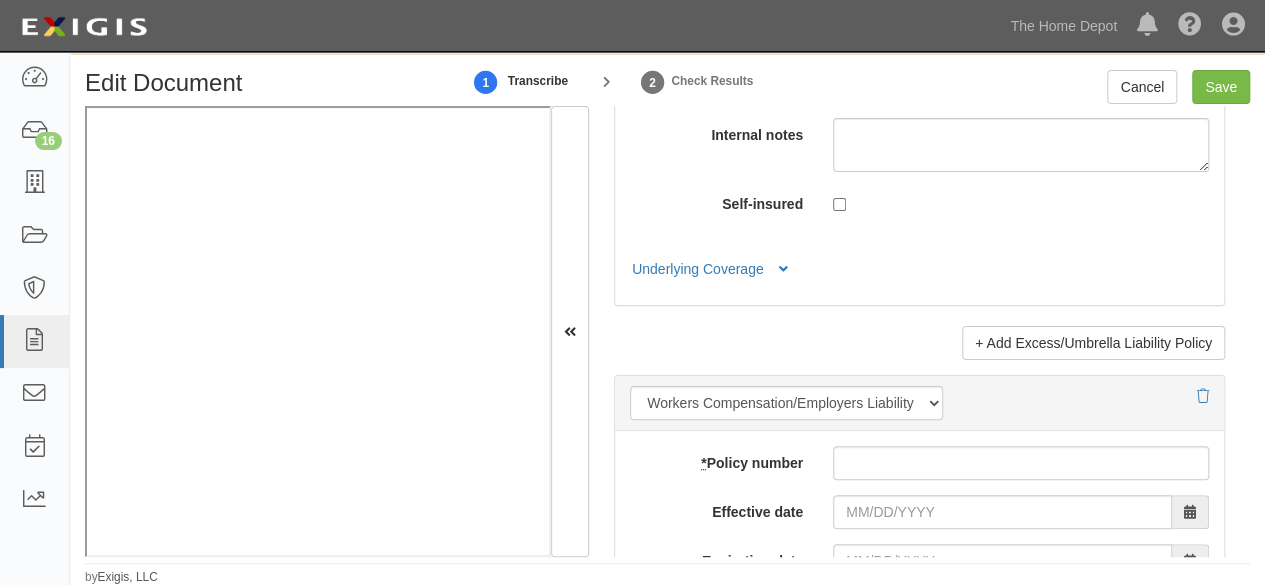 scroll, scrollTop: 5500, scrollLeft: 0, axis: vertical 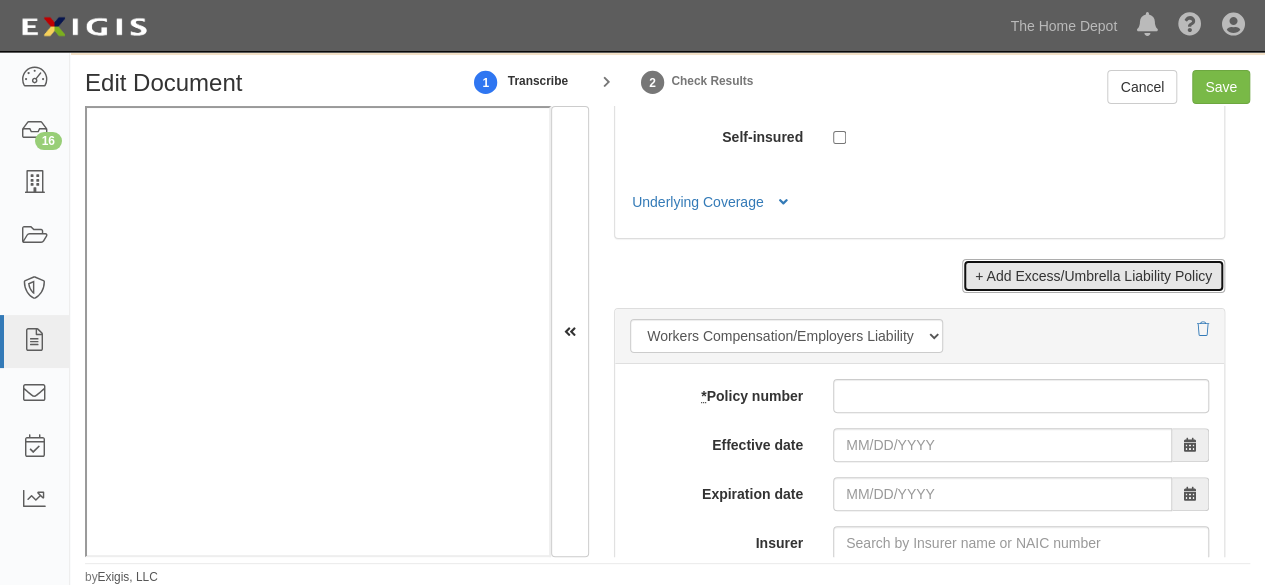 click on "+ Add Excess/Umbrella Liability Policy" at bounding box center [1093, 276] 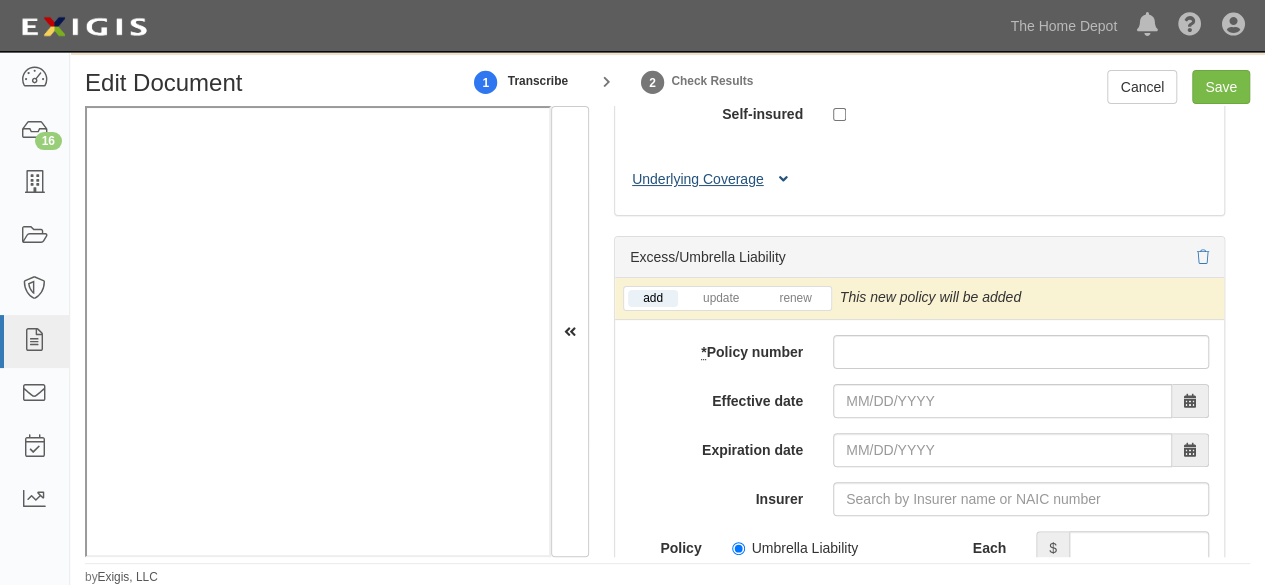 drag, startPoint x: 688, startPoint y: 201, endPoint x: 694, endPoint y: 233, distance: 32.55764 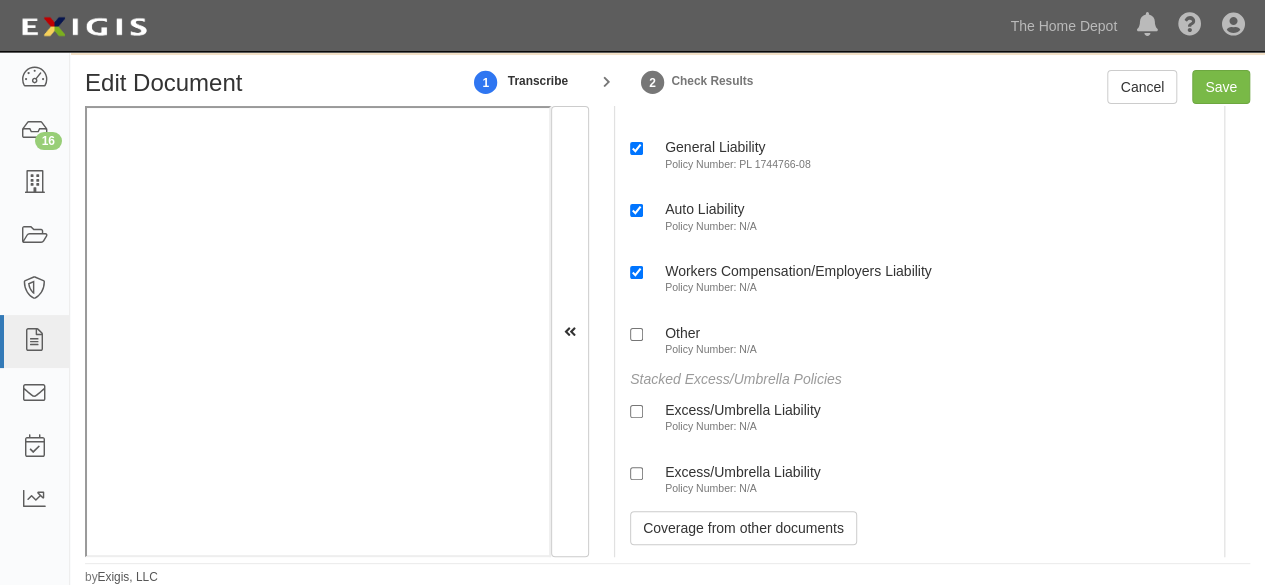 scroll, scrollTop: 5600, scrollLeft: 0, axis: vertical 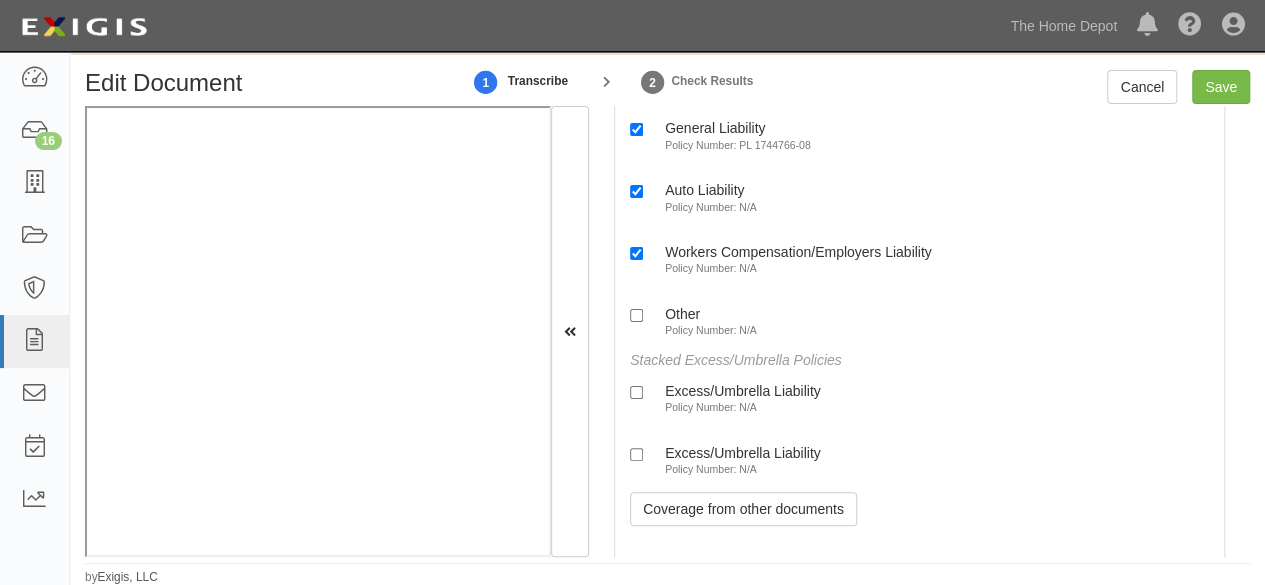 drag, startPoint x: 710, startPoint y: 417, endPoint x: 716, endPoint y: 487, distance: 70.256676 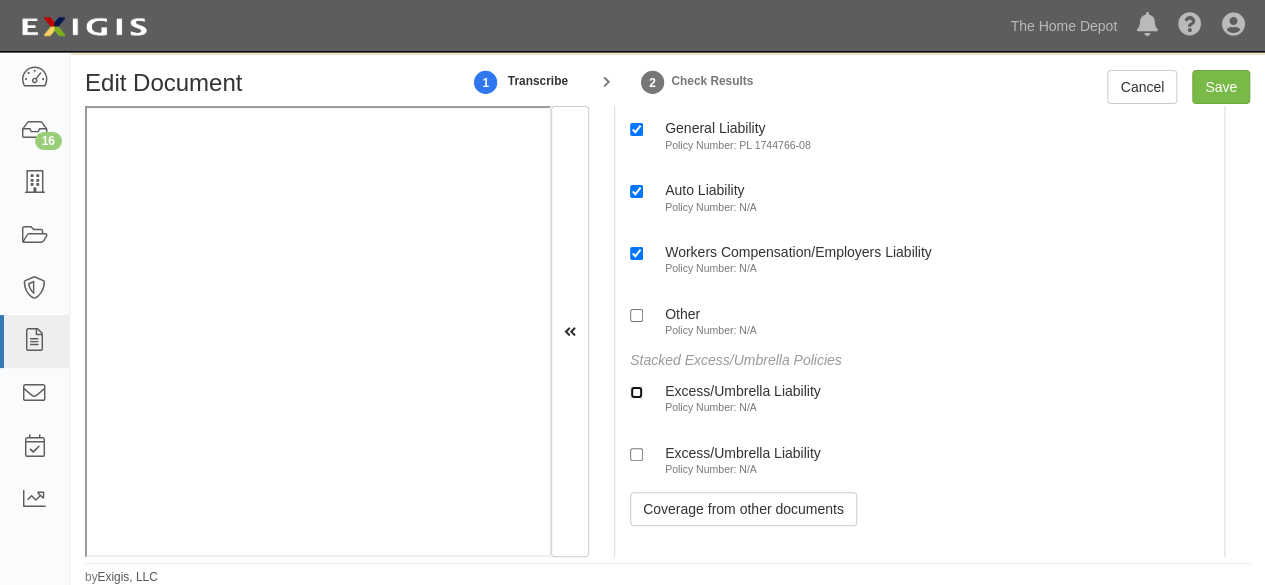 click on "Excess/Umbrella Liability
Policy Number: N/A" at bounding box center (636, 392) 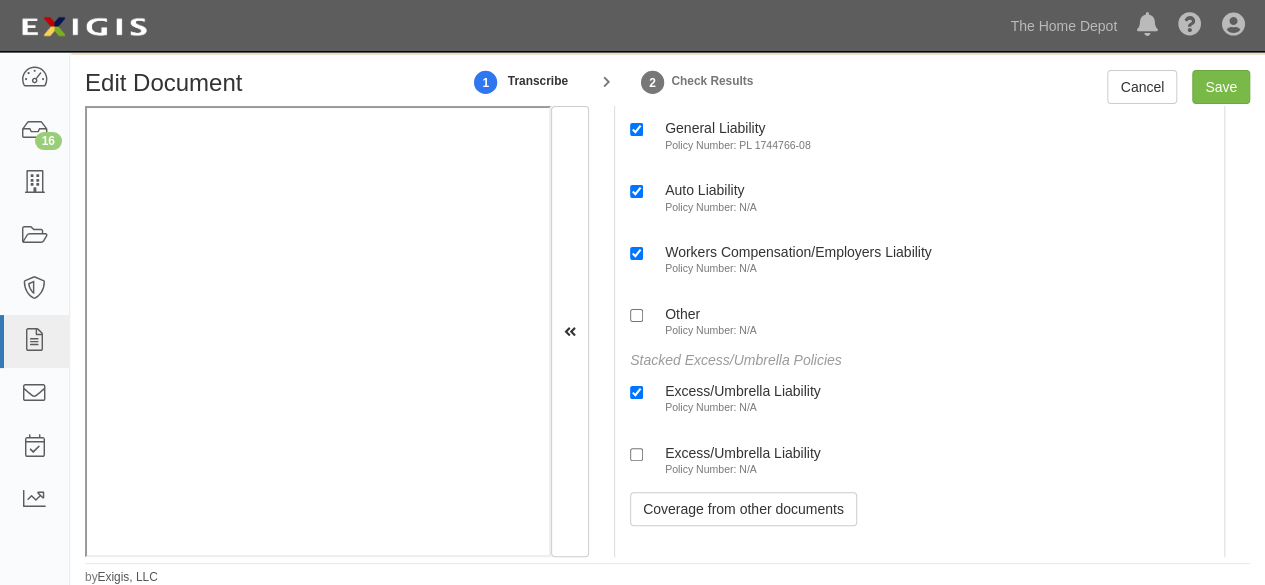 click on "Policy Number: N/A" at bounding box center [711, 469] 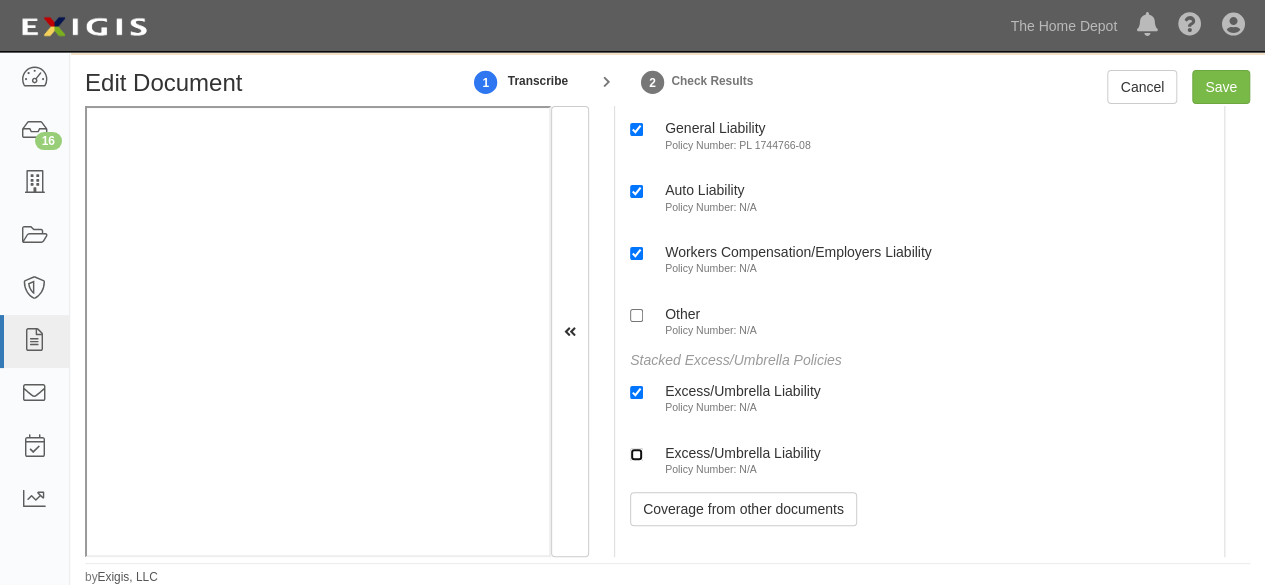 click on "Excess/Umbrella Liability
Policy Number: N/A" at bounding box center (636, 454) 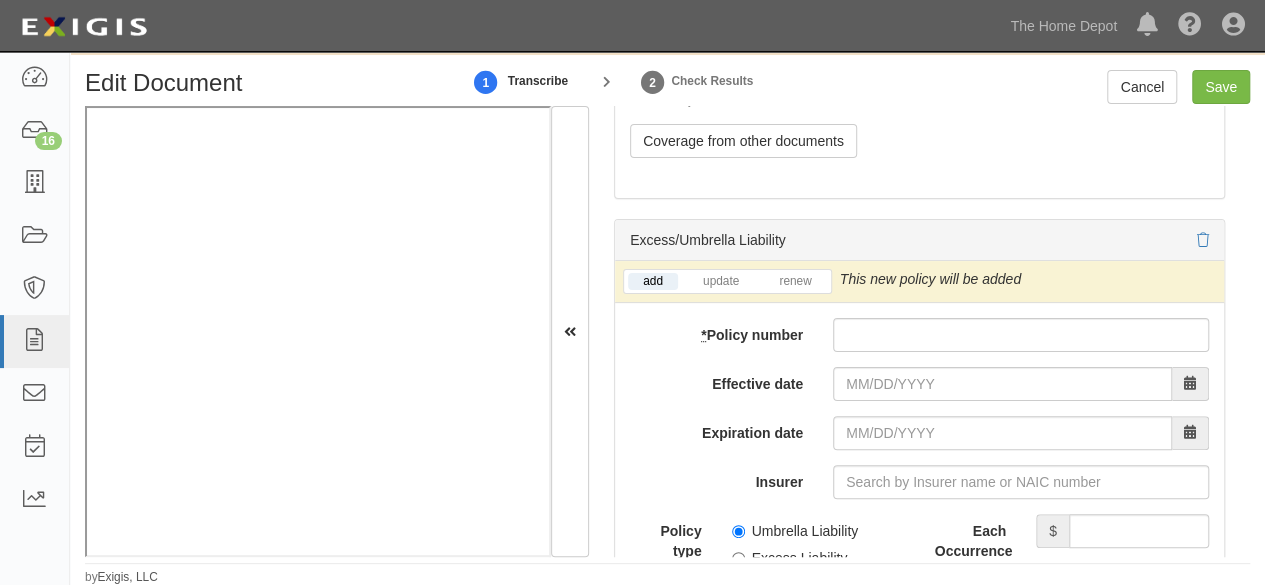 scroll, scrollTop: 6000, scrollLeft: 0, axis: vertical 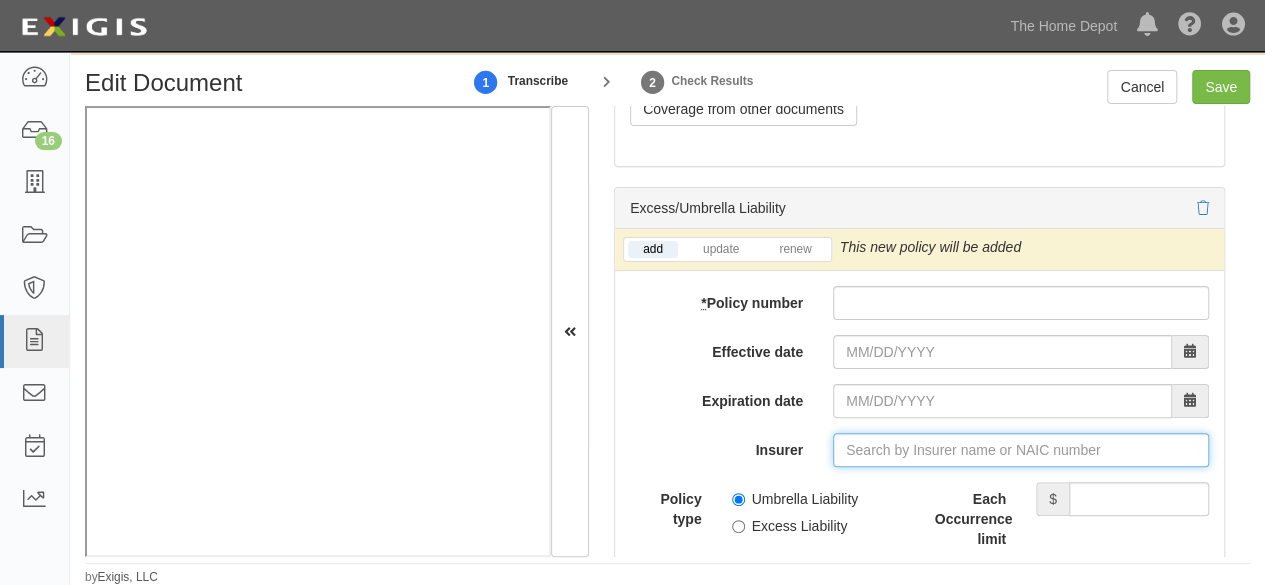 click on "Insurer" at bounding box center [1021, 450] 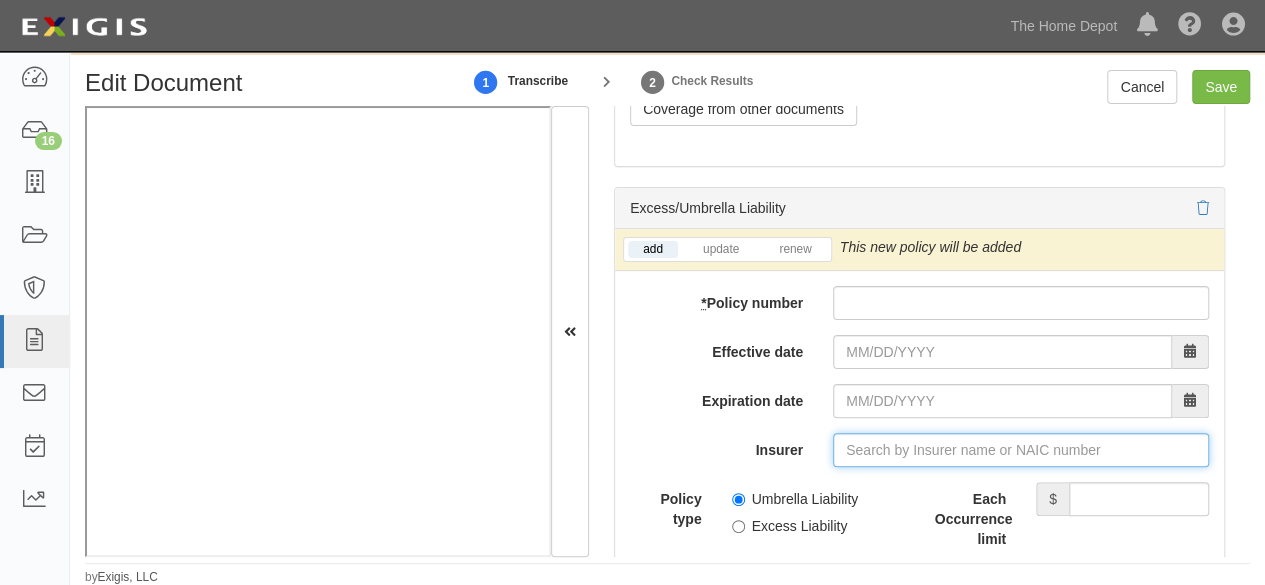 paste on "35378" 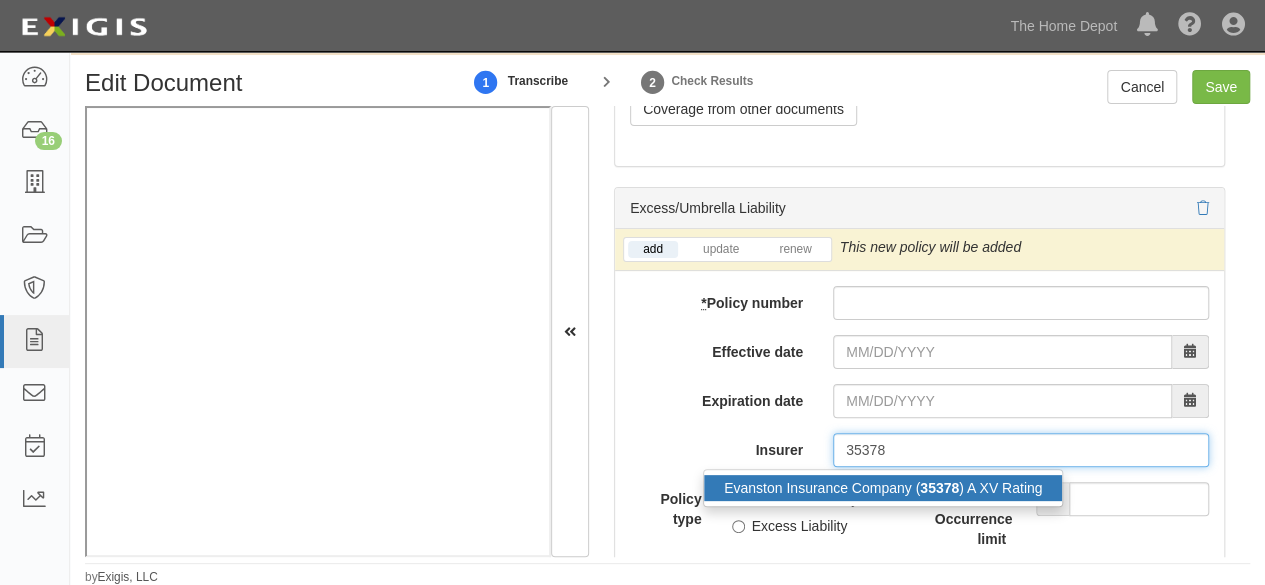 click on "Evanston Insurance Company ( 35378 ) A XV Rating" at bounding box center (883, 488) 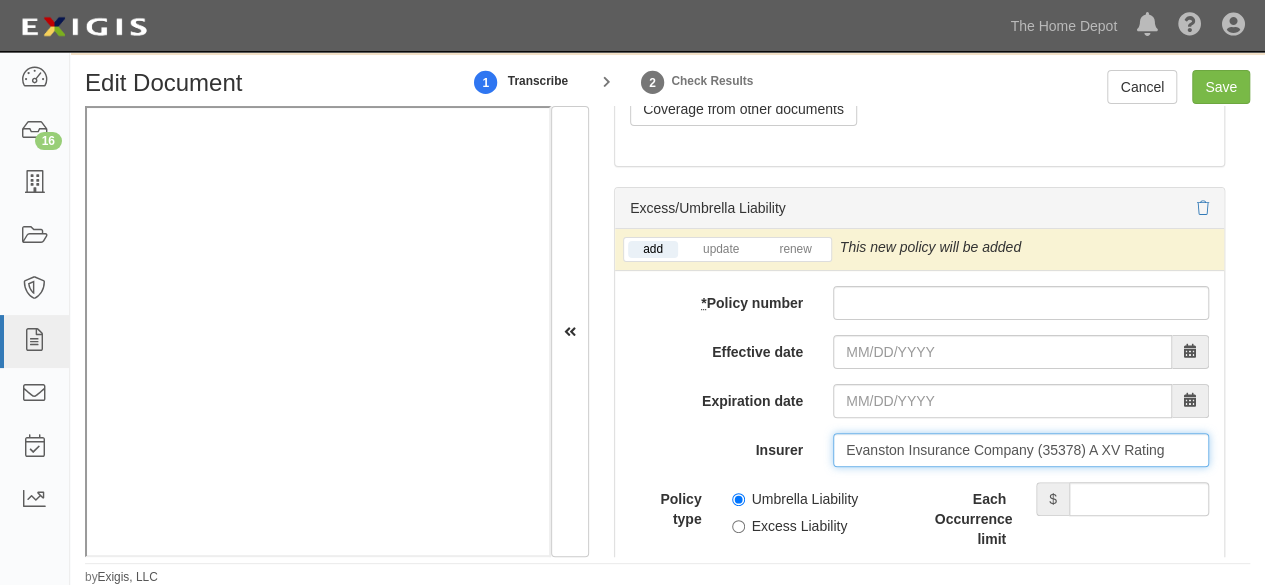 type on "Evanston Insurance Company (35378) A XV Rating" 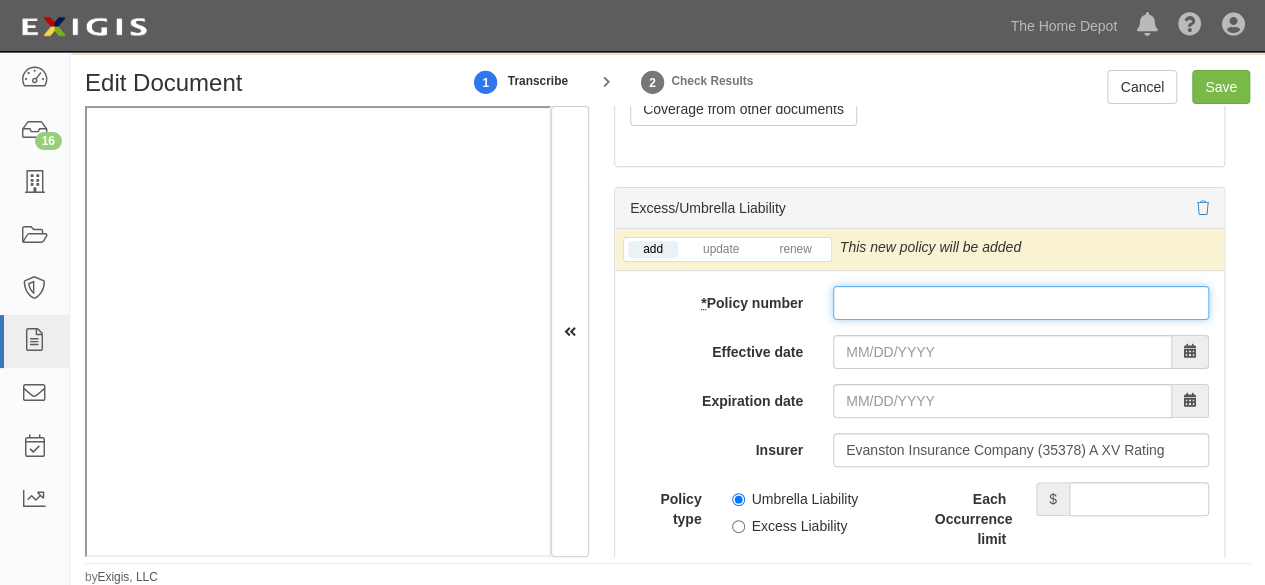 paste on "MKLV1EUE102147" 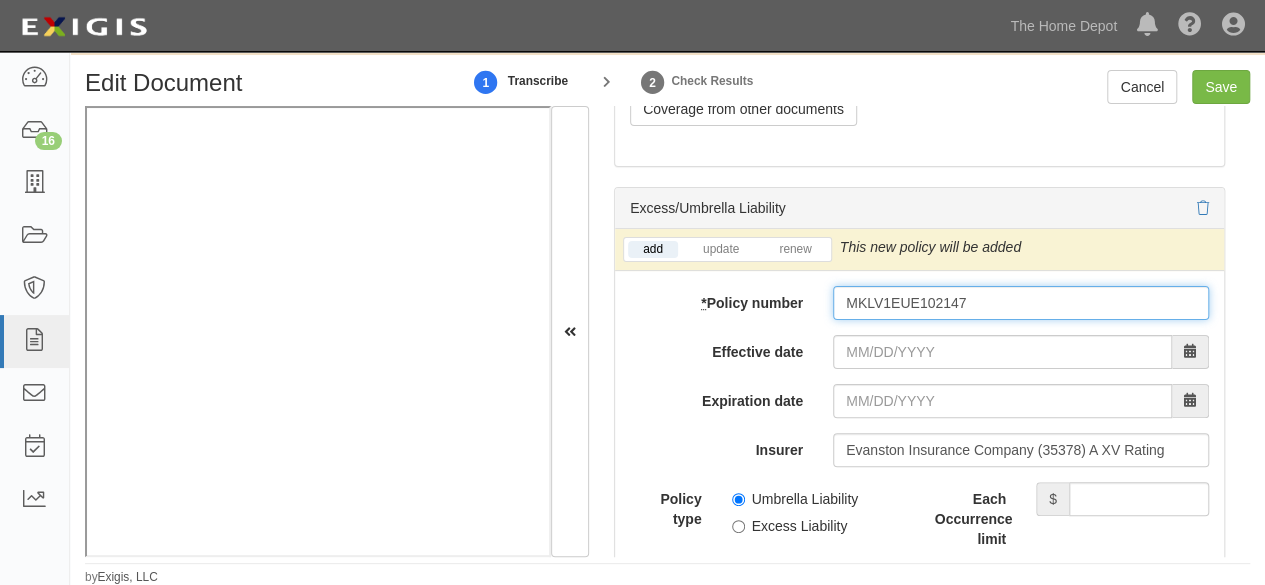 drag, startPoint x: 876, startPoint y: 302, endPoint x: 876, endPoint y: 339, distance: 37 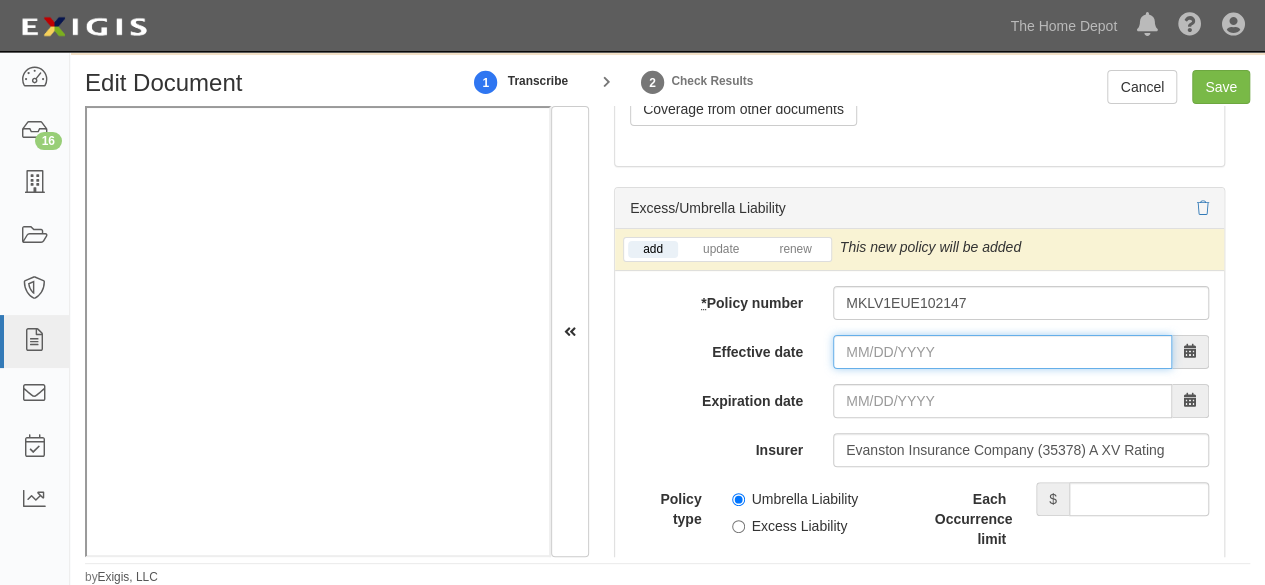 click on "Effective date" at bounding box center (1002, 352) 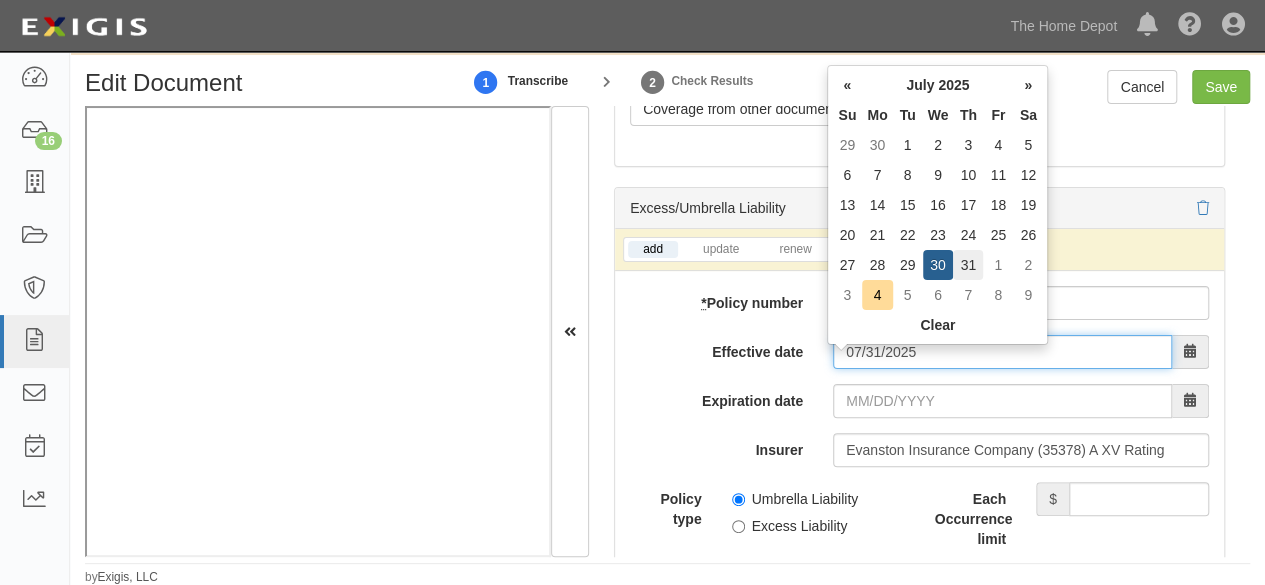 type on "07/31/2025" 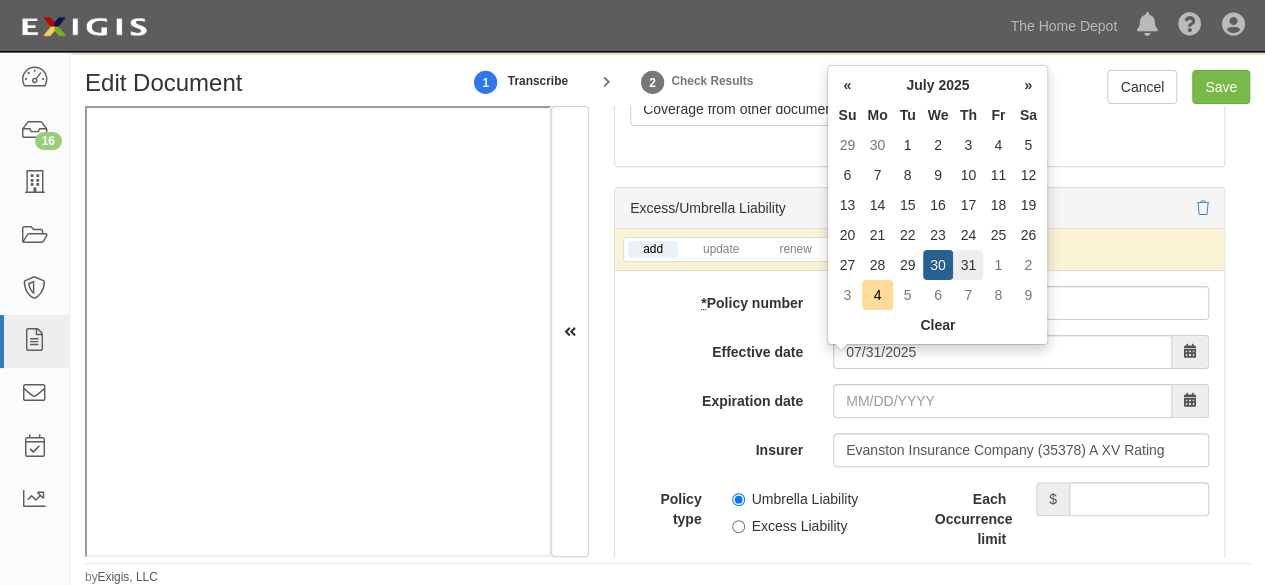 click on "31" at bounding box center [968, 265] 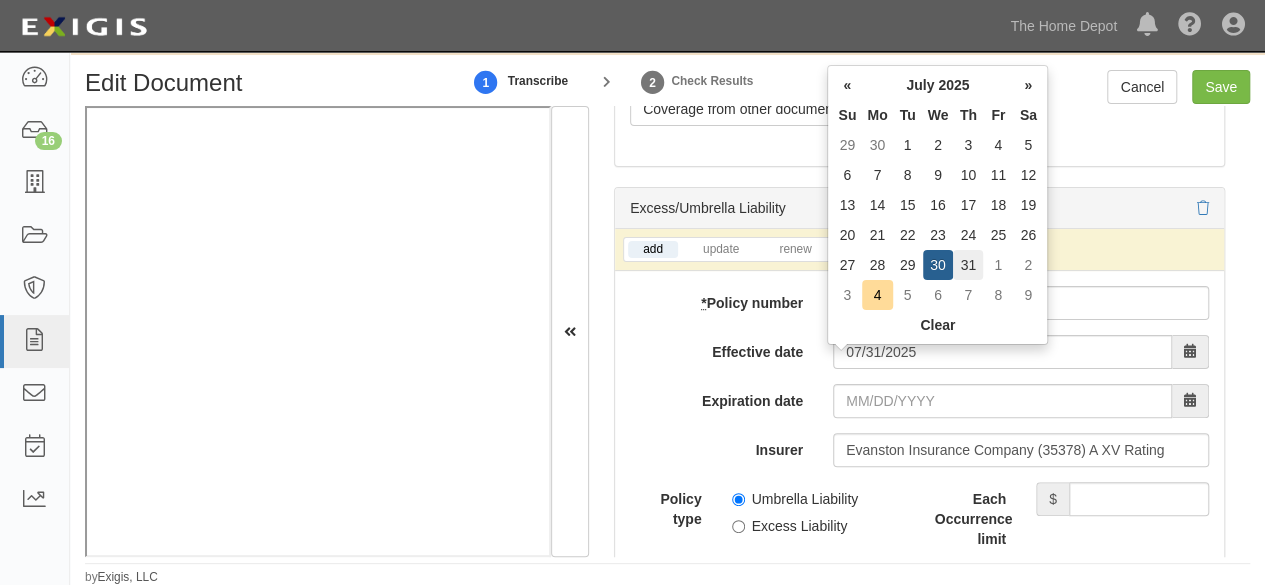type on "07/31/2026" 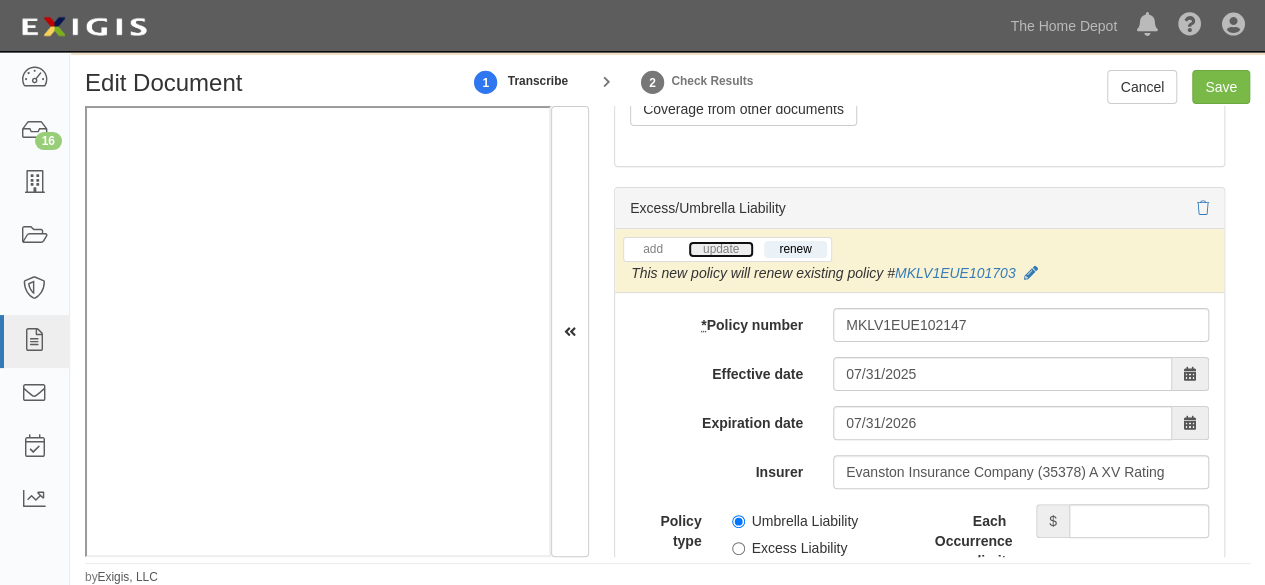 click on "update" at bounding box center (721, 249) 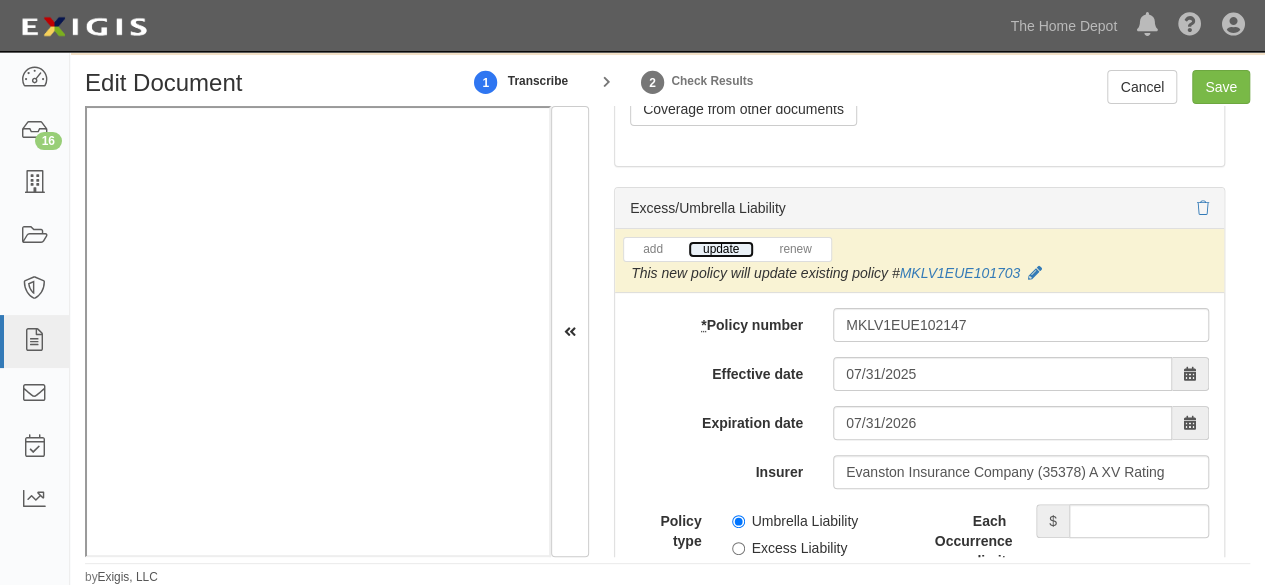 scroll, scrollTop: 0, scrollLeft: 0, axis: both 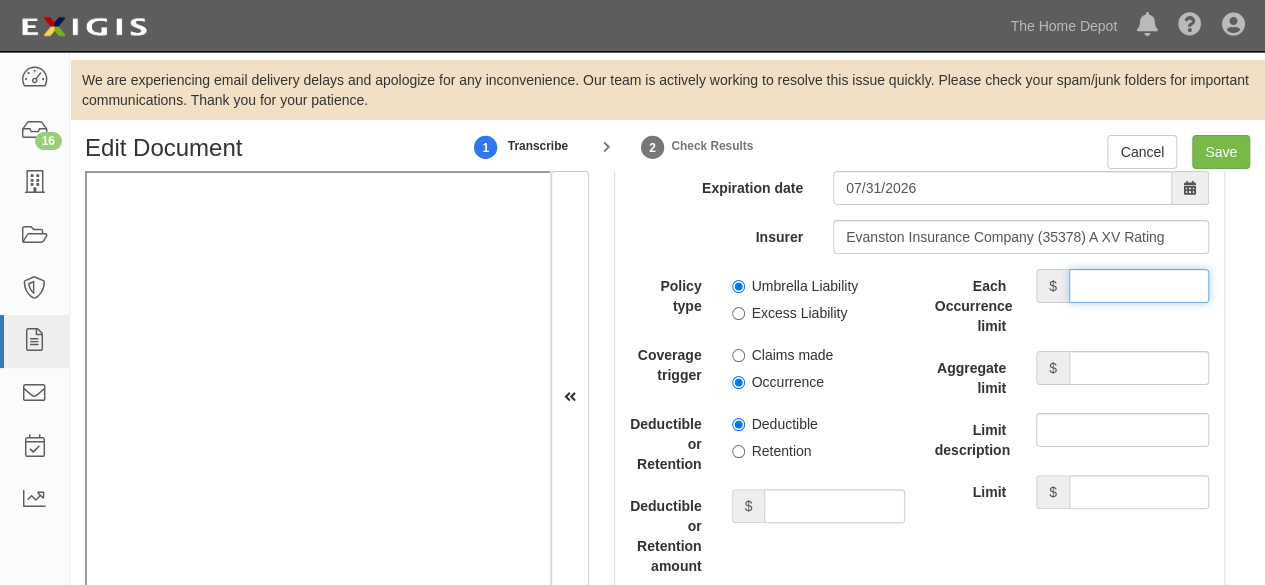click on "Each Occurrence limit" at bounding box center (1139, 286) 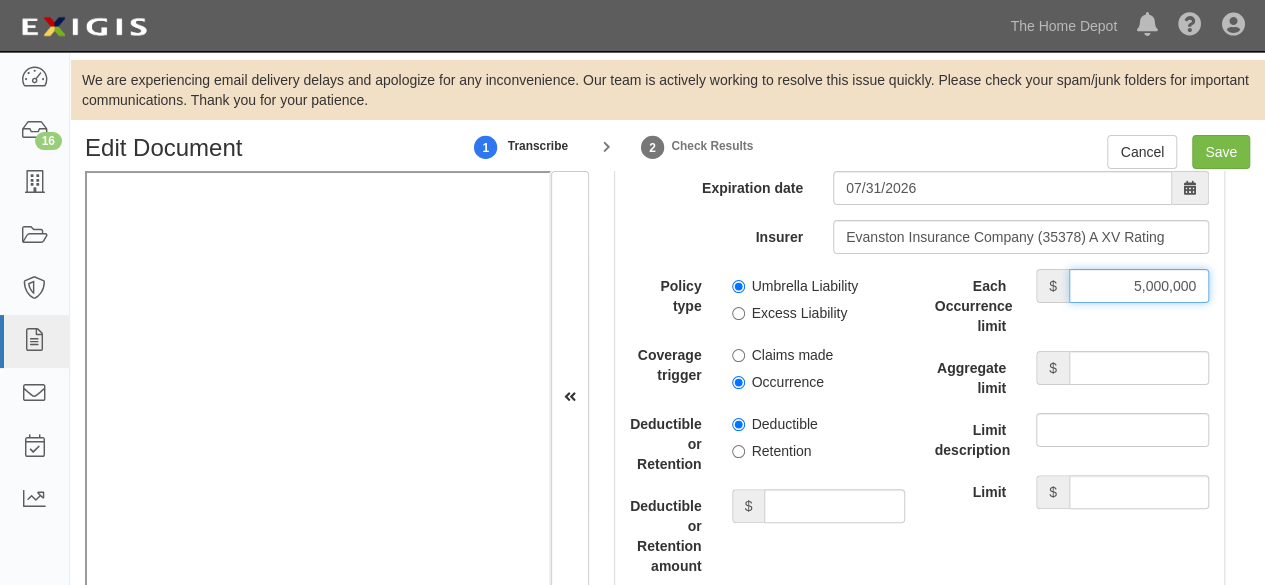 type on "5,000,000" 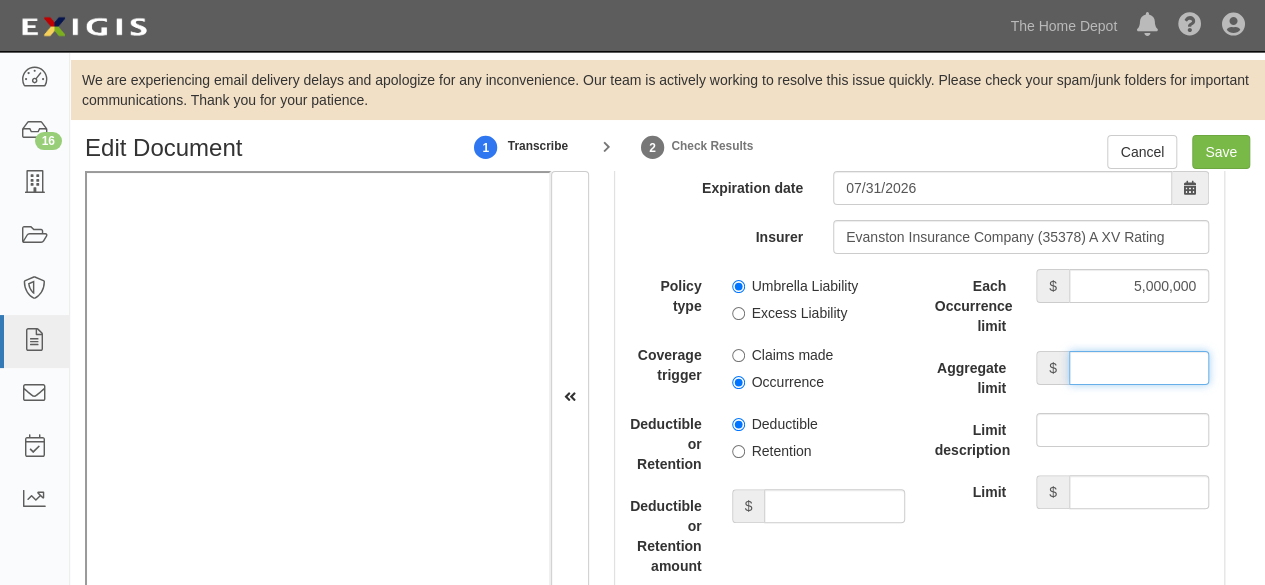 click on "Aggregate limit" at bounding box center [1139, 368] 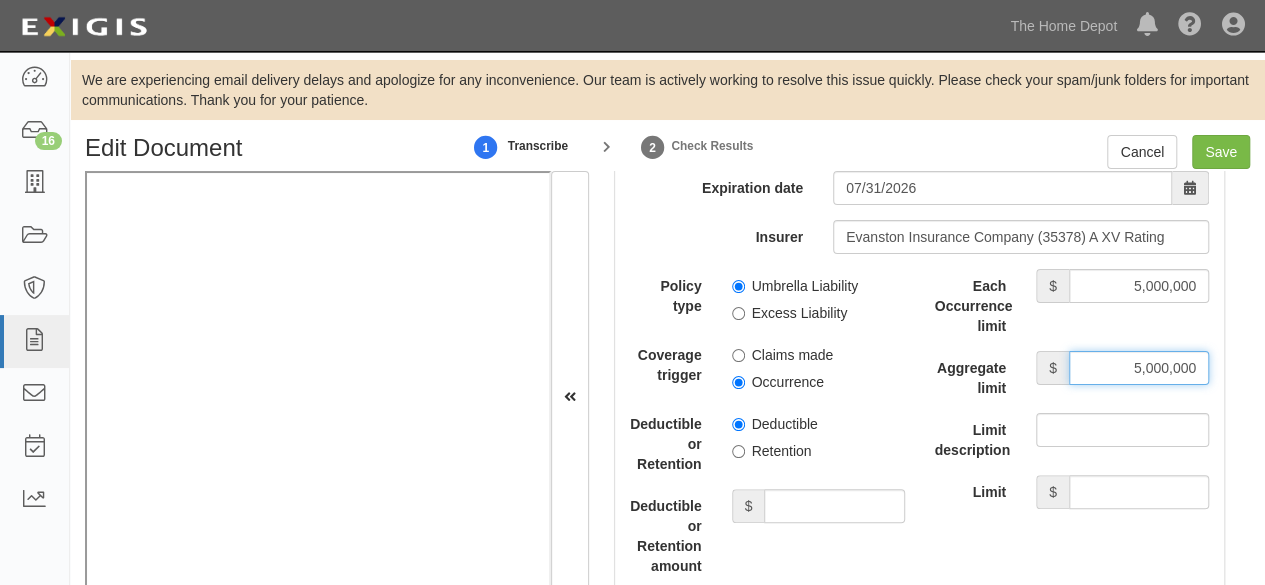 type on "5,000,000" 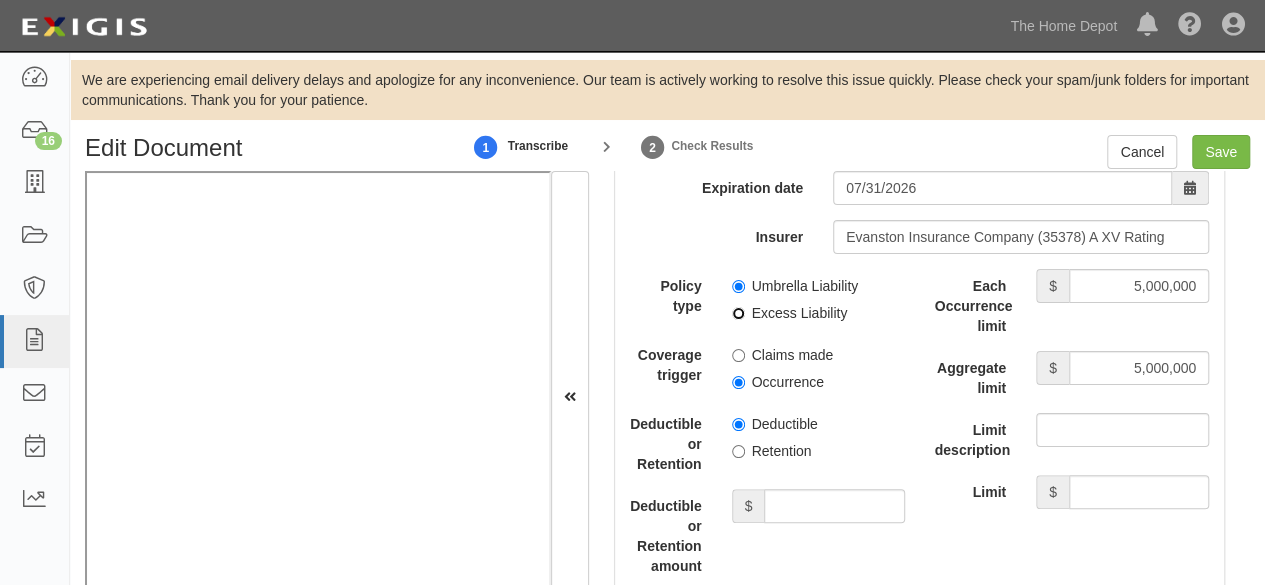 click on "Excess Liability" at bounding box center [738, 313] 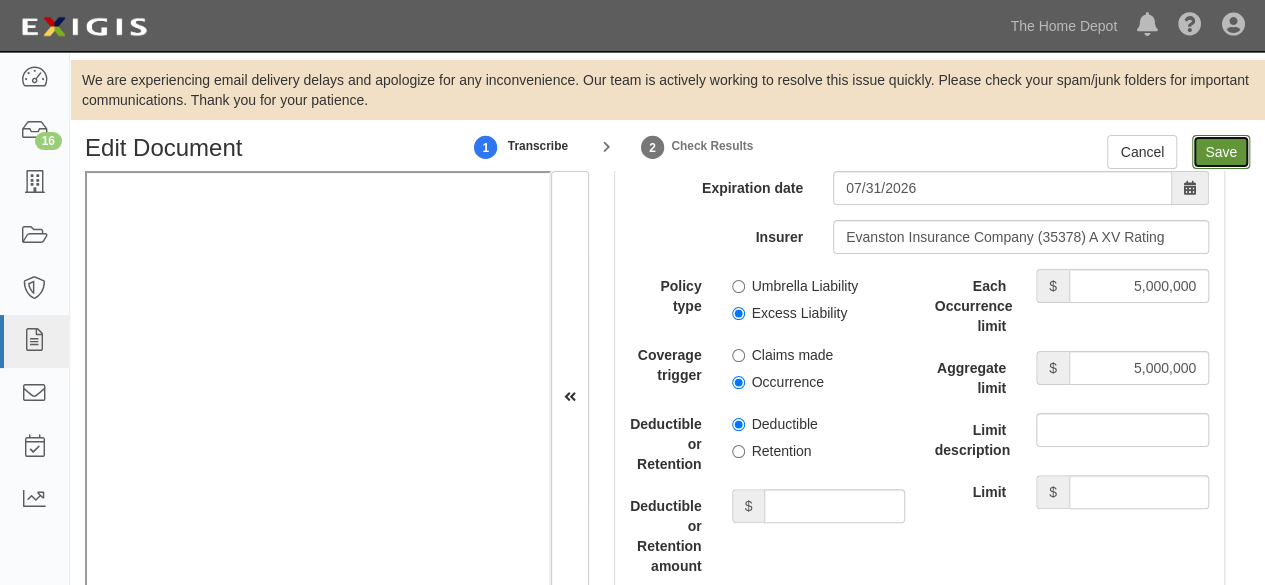 click on "Save" at bounding box center [1221, 152] 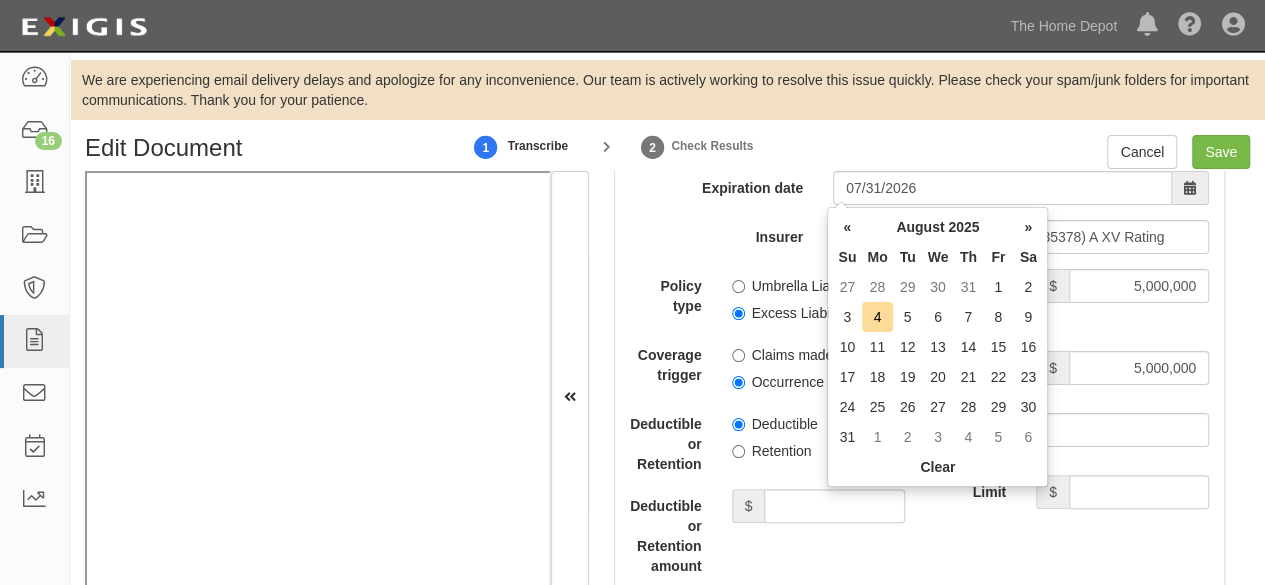 scroll, scrollTop: 4774, scrollLeft: 0, axis: vertical 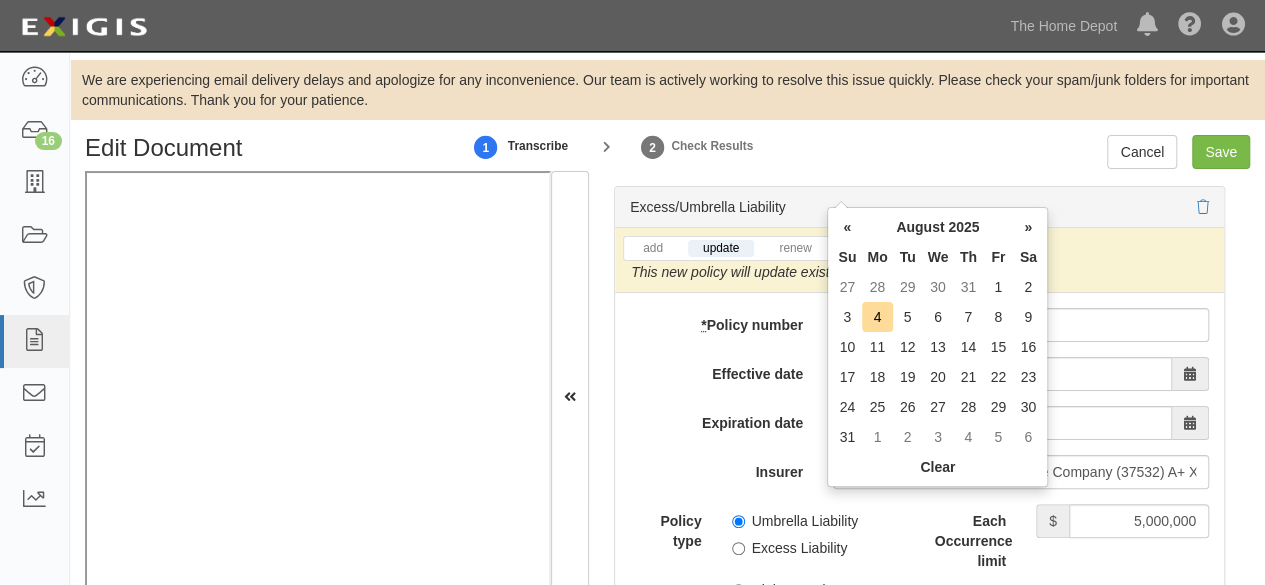click on "add update renew This new policy will be added This new policy will update existing policy # XS 1744767-07 This new policy will renew existing policy # XS 1744767-07 *  Policy number XS 1744767-08 Effective date Expiration date 07/31/2025 Insurer Great American E & S Insurance Company (37532) A+ XV Rating 37532 Great American E & S Insurance Company ( 37532 ) A+ XV Rating Policy type Umbrella Liability Excess Liability Coverage trigger Claims made Occurrence Deductible or Retention Deductible Retention Deductible or Retention amount $ Additional Insured Selected on certificate Waiver of Subrogation Selected on certificate Each Occurrence limit $ 5,000,000 Aggregate limit $ 5,000,000 Limit description Limit $ Description Internal notes Self-insured Underlying Coverage
General Liability
Policy Number: PL 1744766-08
Auto Liability
Policy Number: N/A" at bounding box center (919, 942) 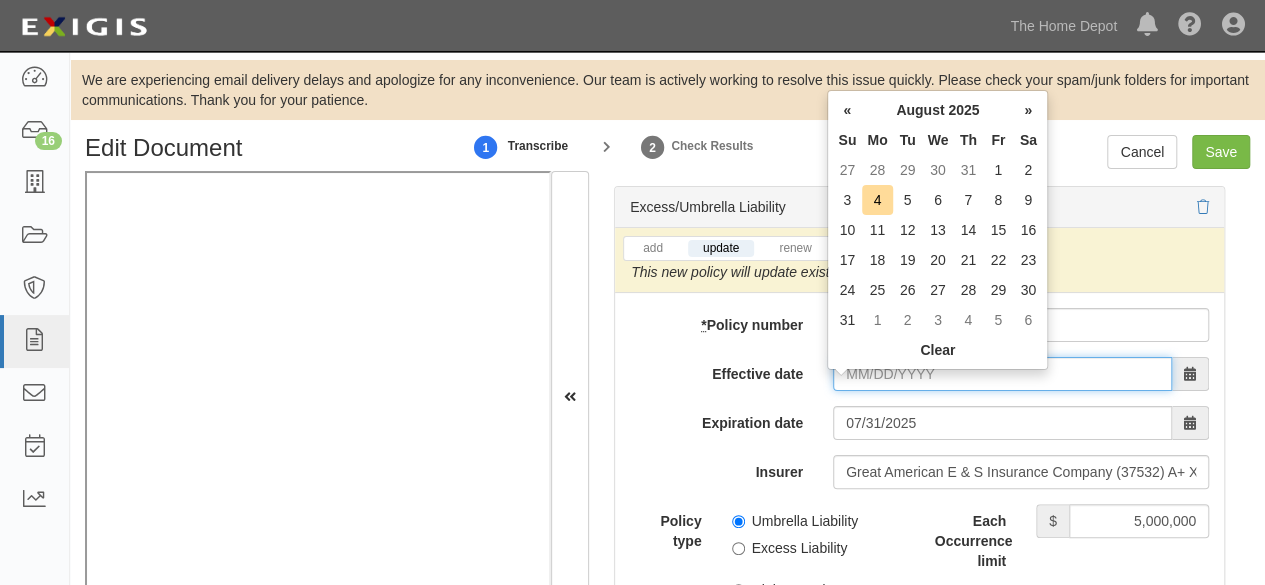 click on "Effective date" at bounding box center (1002, 374) 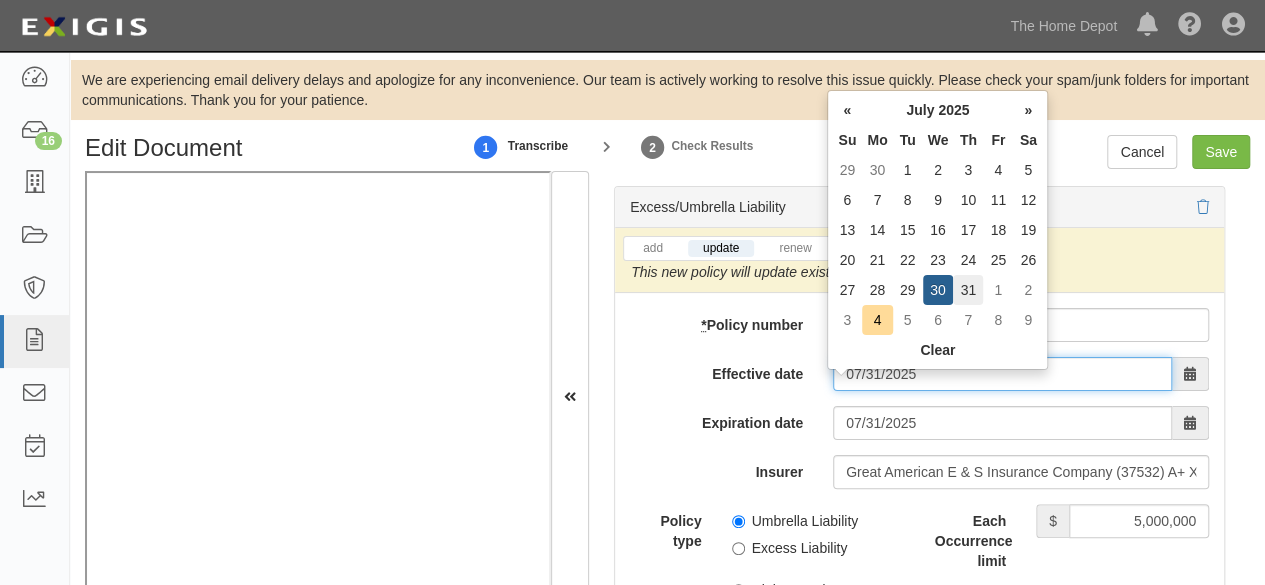 type on "07/31/2025" 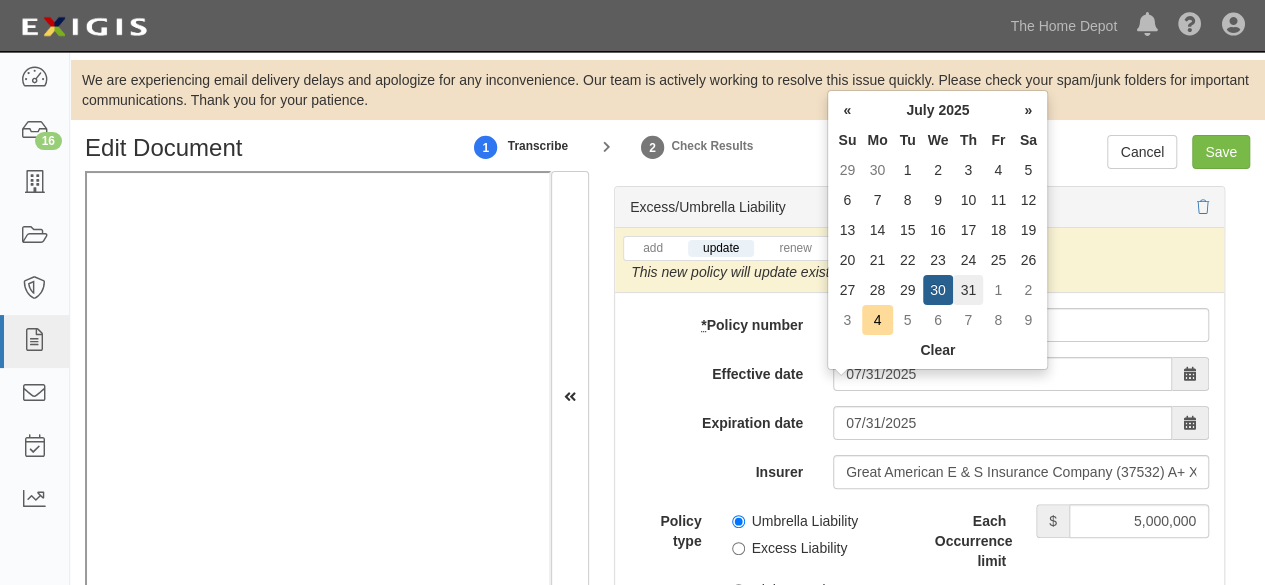 click on "31" at bounding box center [968, 290] 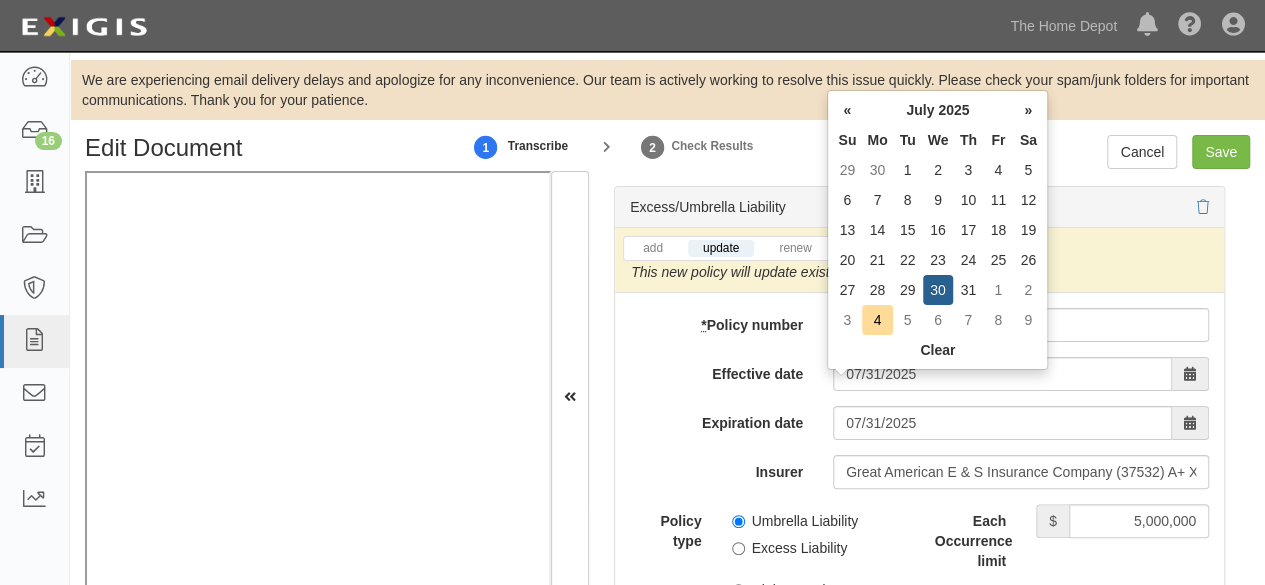 type on "07/31/2026" 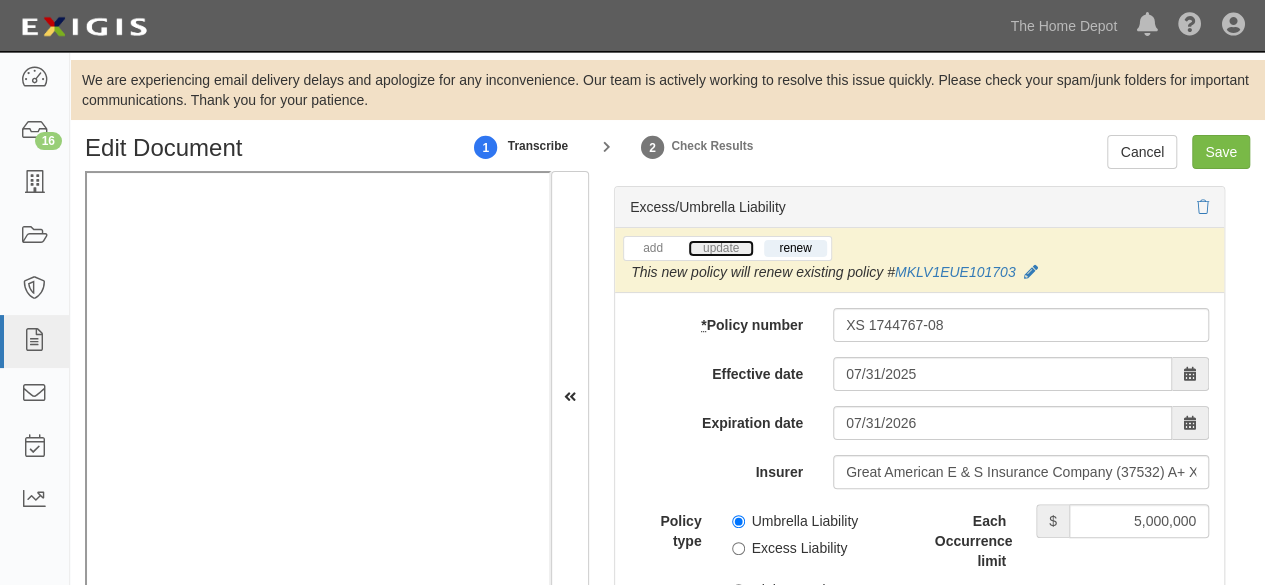 click on "update" at bounding box center [721, 248] 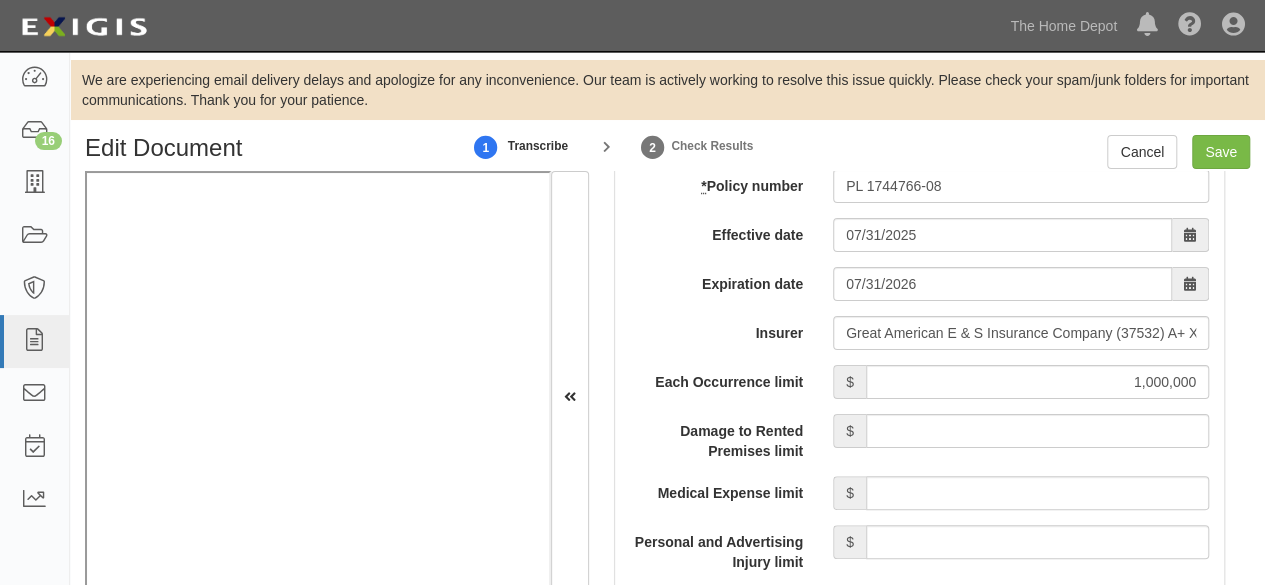 scroll, scrollTop: 2074, scrollLeft: 0, axis: vertical 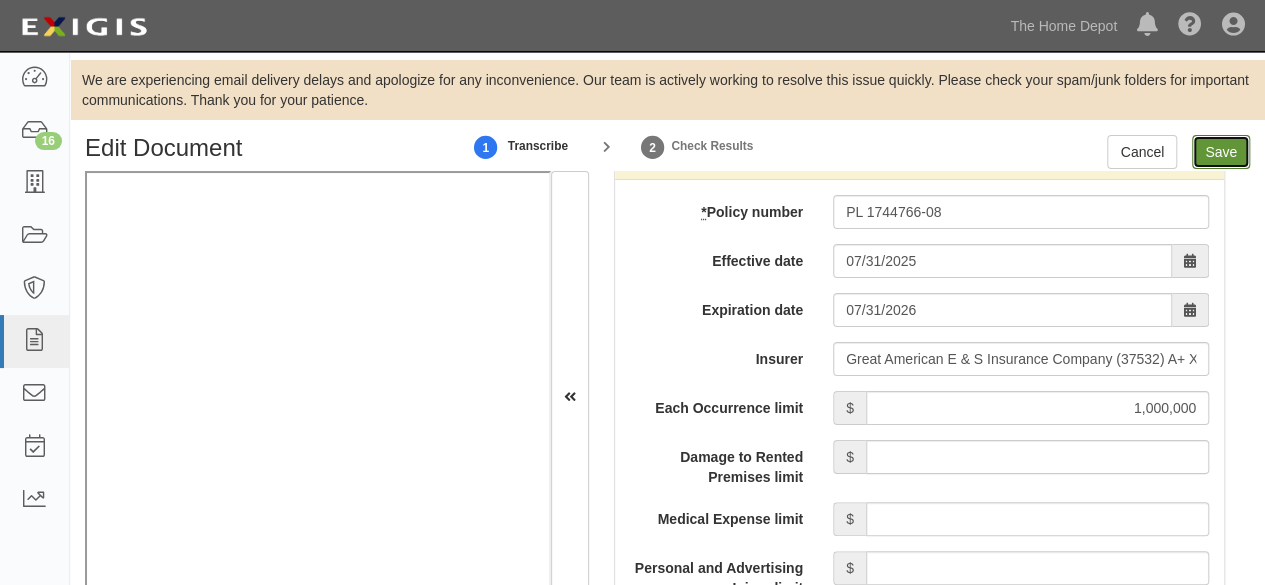 click on "Save" at bounding box center (1221, 152) 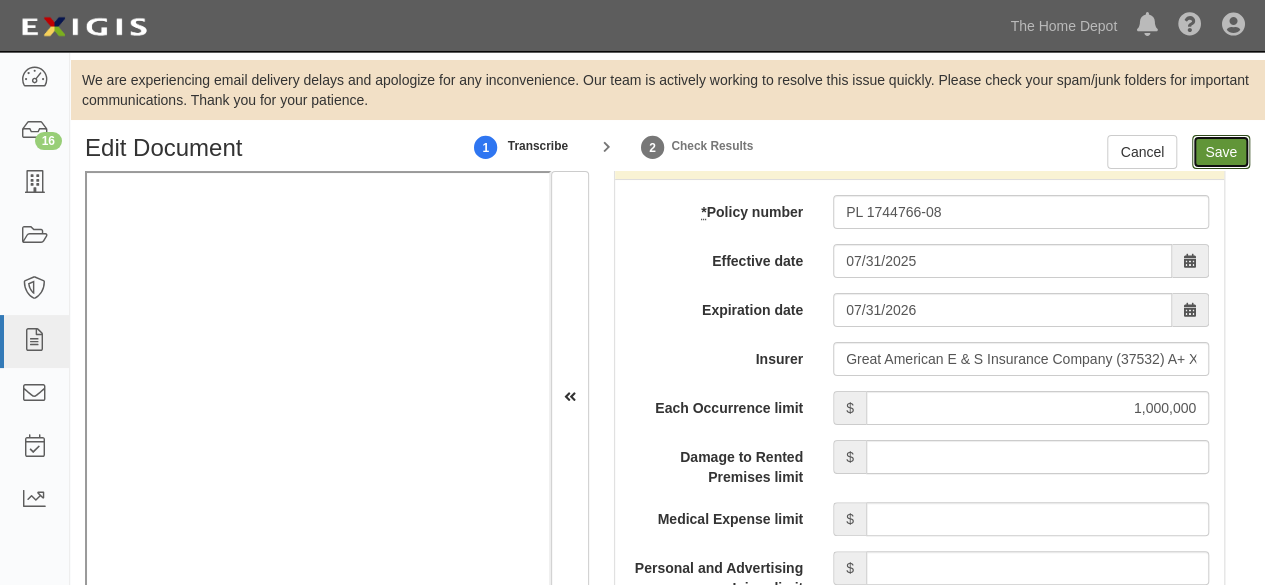 type on "1000000" 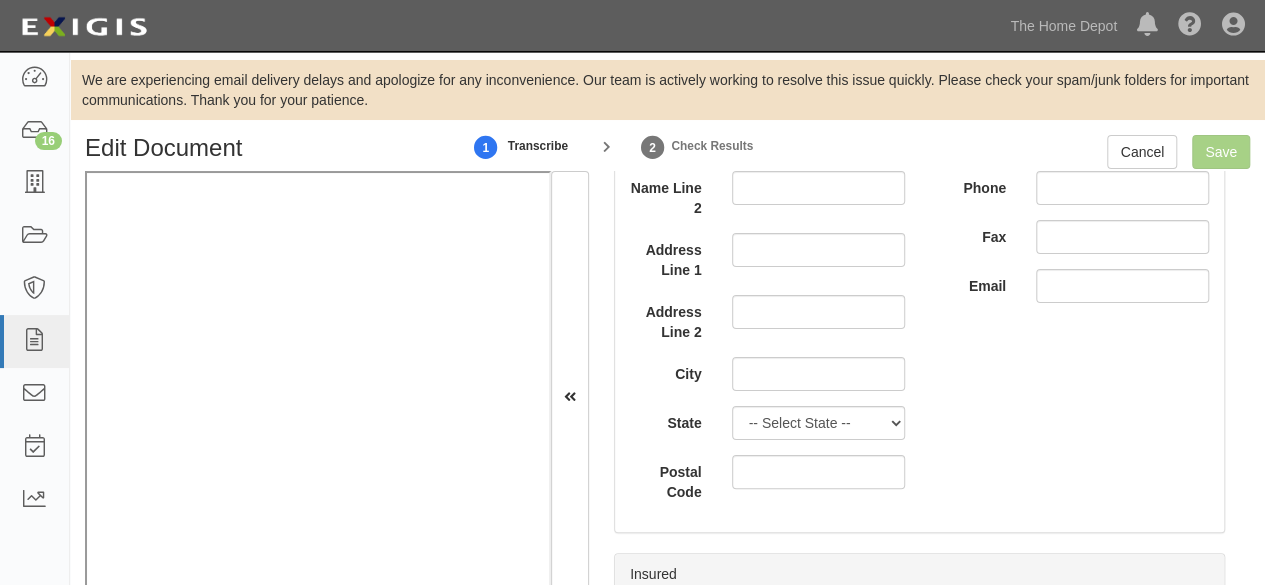 scroll, scrollTop: 874, scrollLeft: 0, axis: vertical 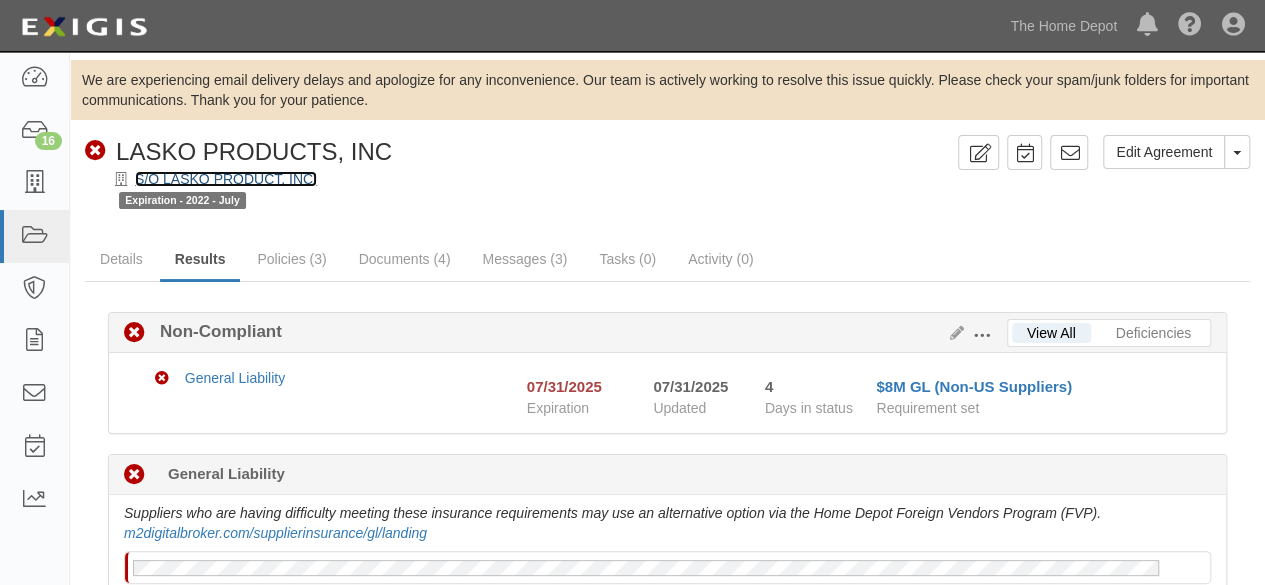 click on "S/O LASKO PRODUCT, INC." at bounding box center [226, 179] 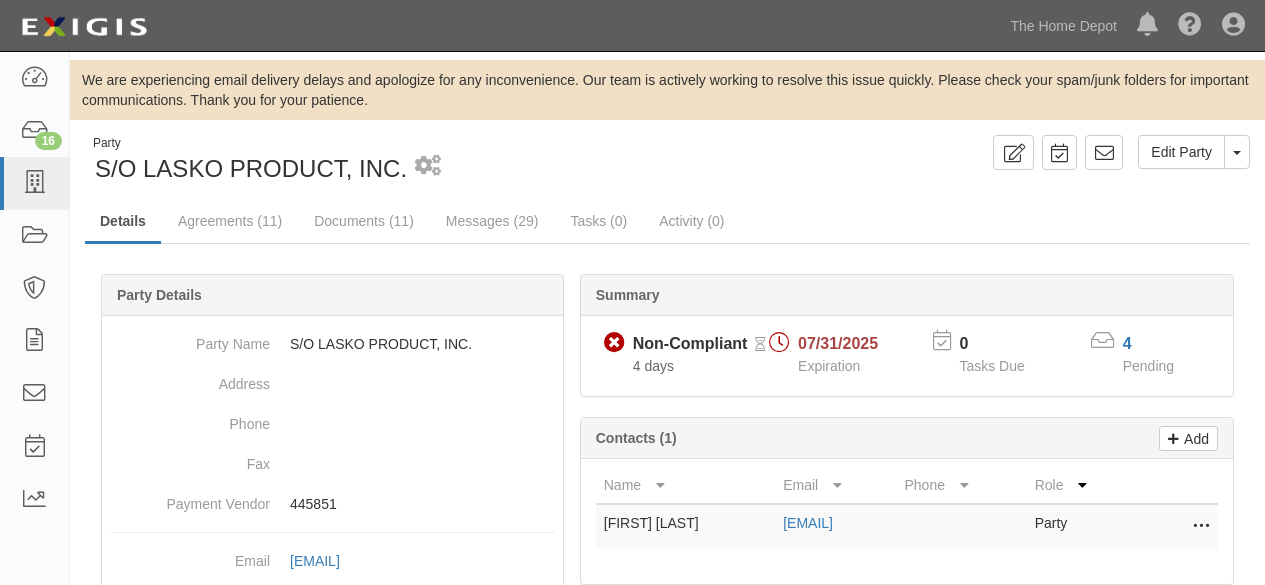 scroll, scrollTop: 0, scrollLeft: 0, axis: both 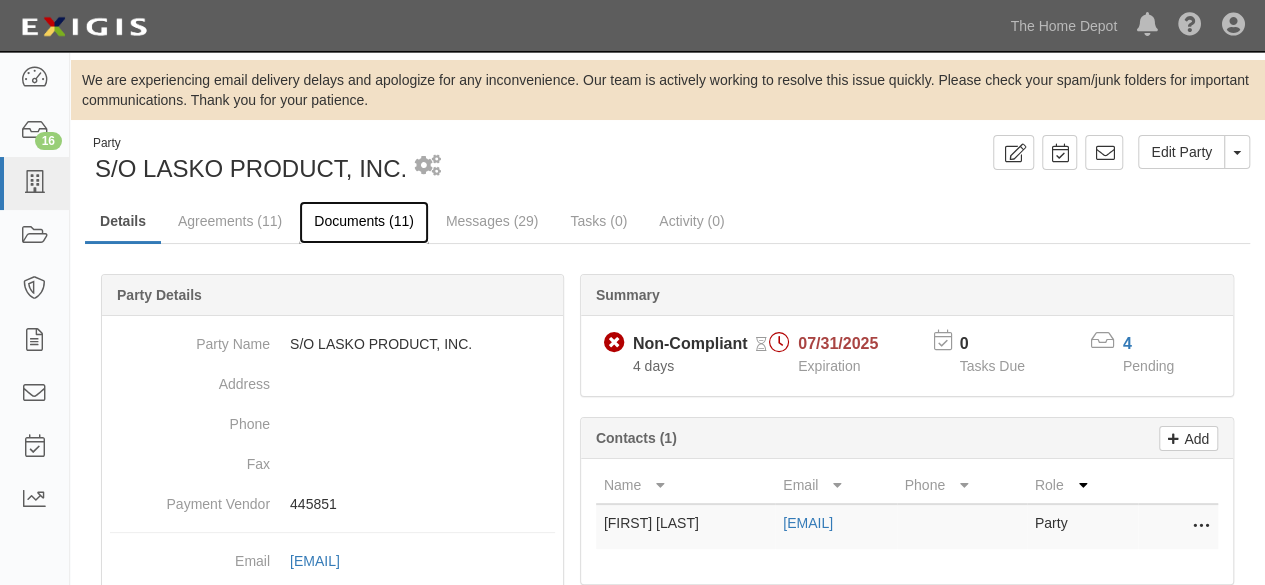 click on "Documents (11)" at bounding box center (364, 222) 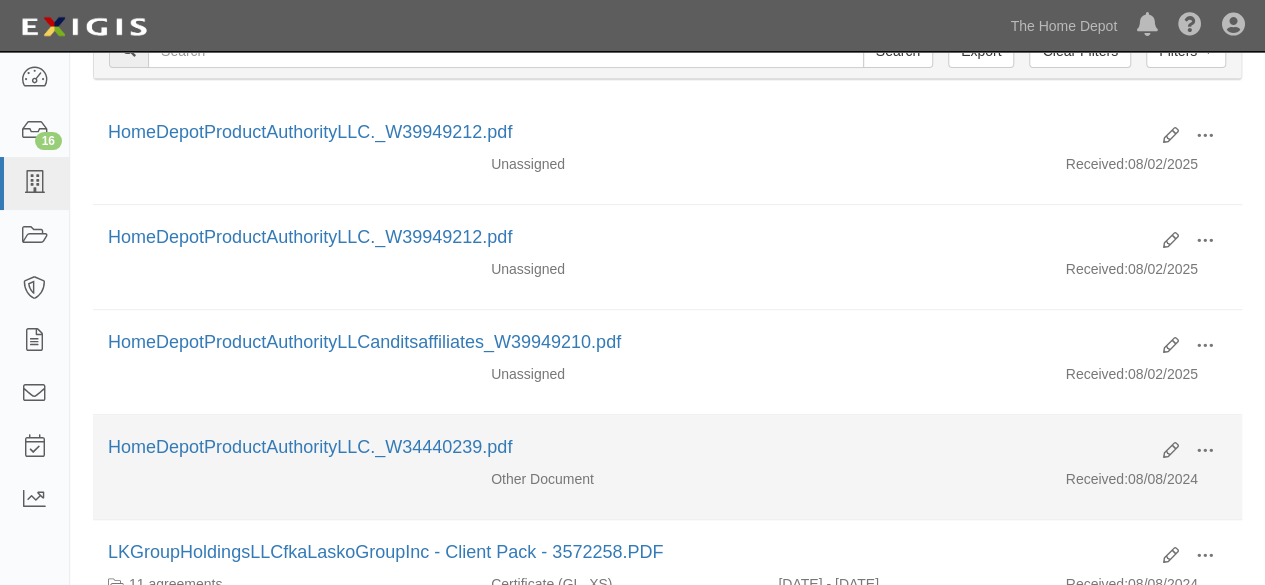 scroll, scrollTop: 400, scrollLeft: 0, axis: vertical 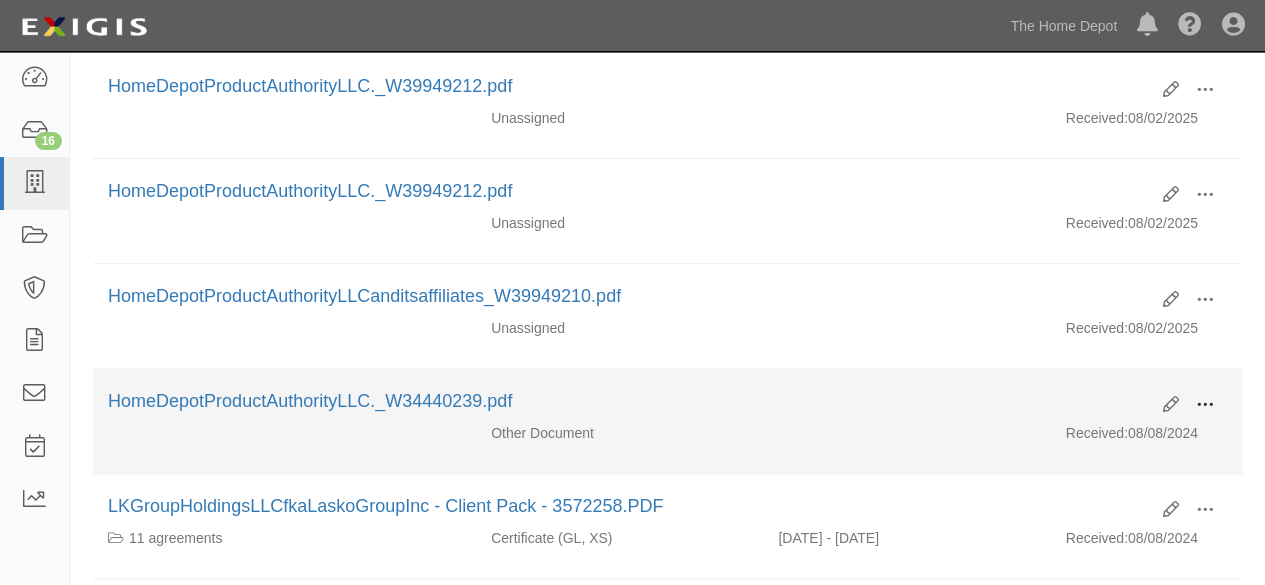click at bounding box center (1205, 405) 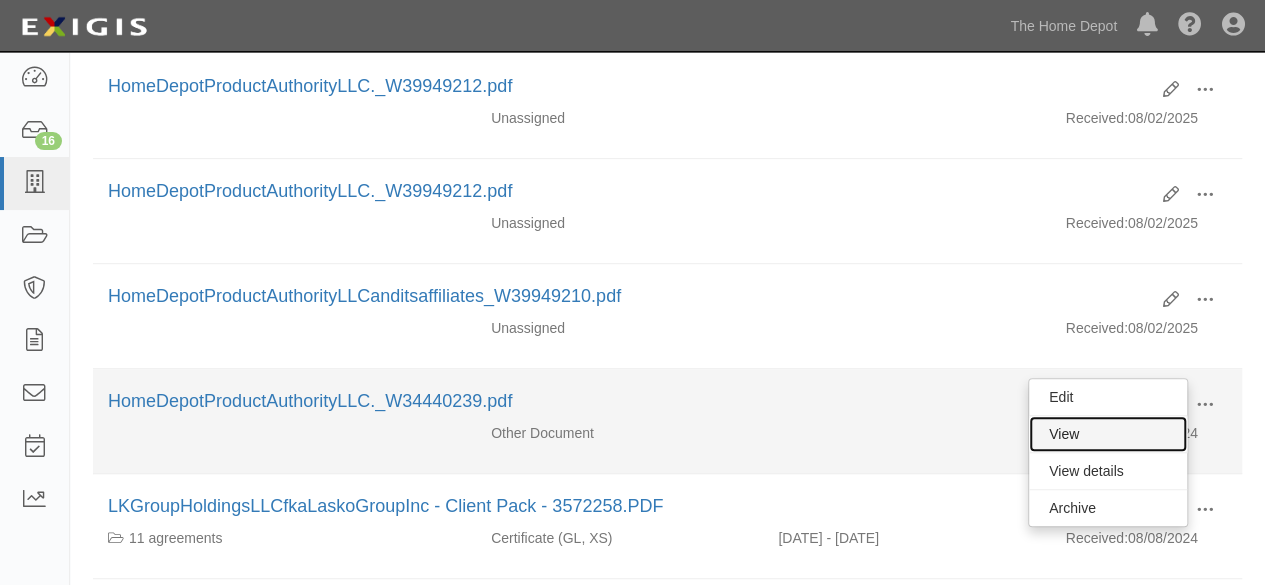 click on "View" at bounding box center (1108, 434) 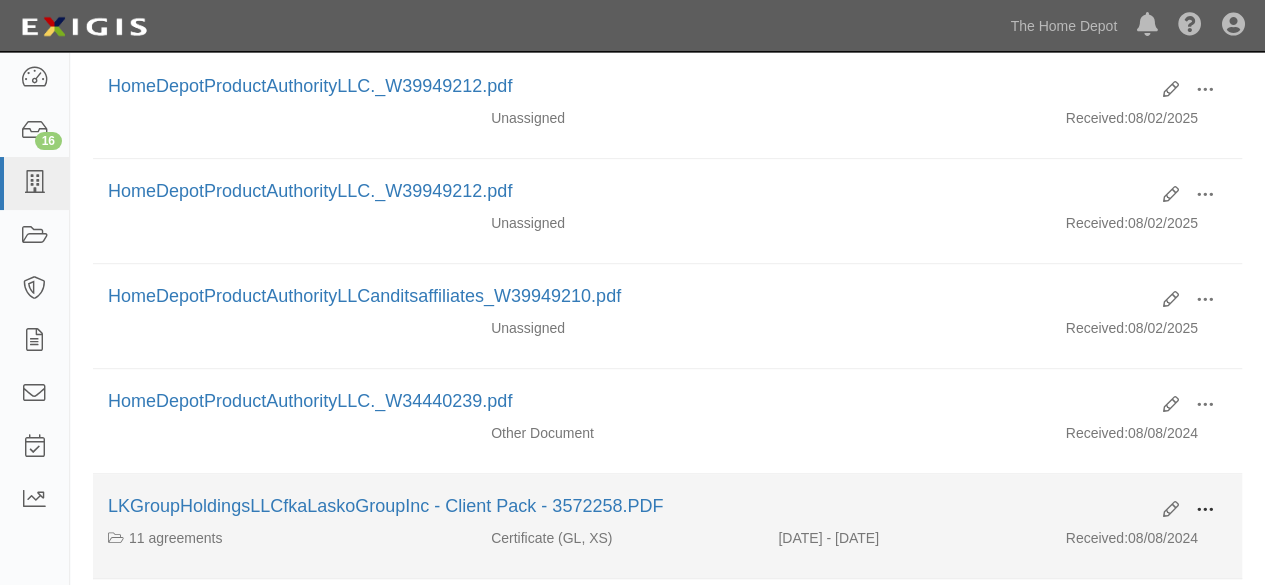 click at bounding box center (1205, 510) 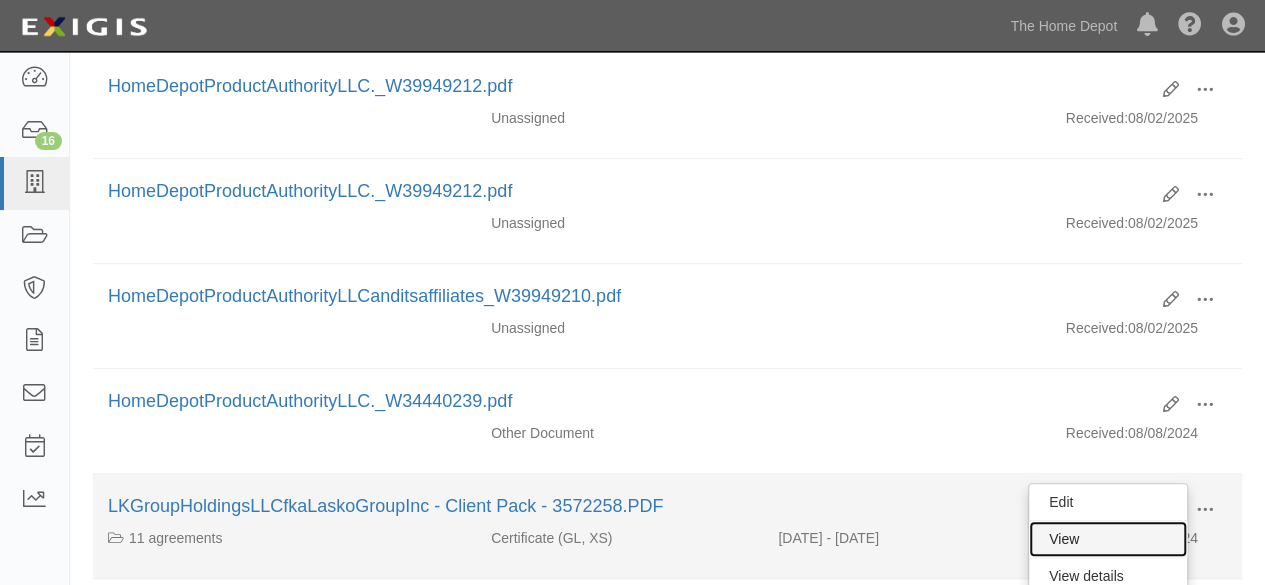 click on "View" at bounding box center [1108, 539] 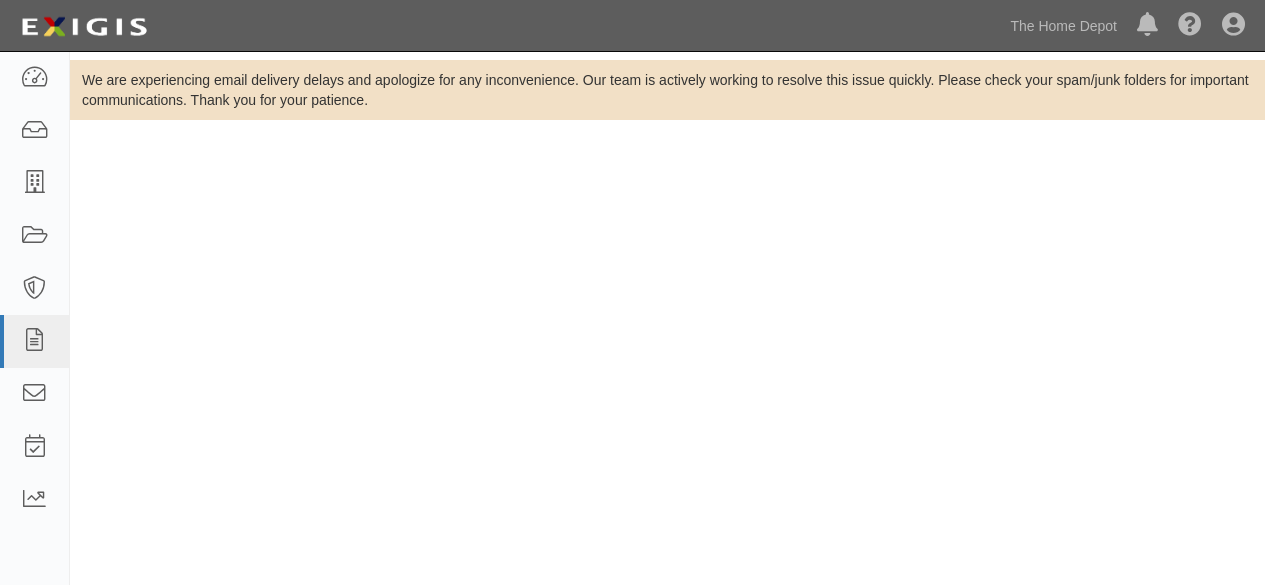 scroll, scrollTop: 0, scrollLeft: 0, axis: both 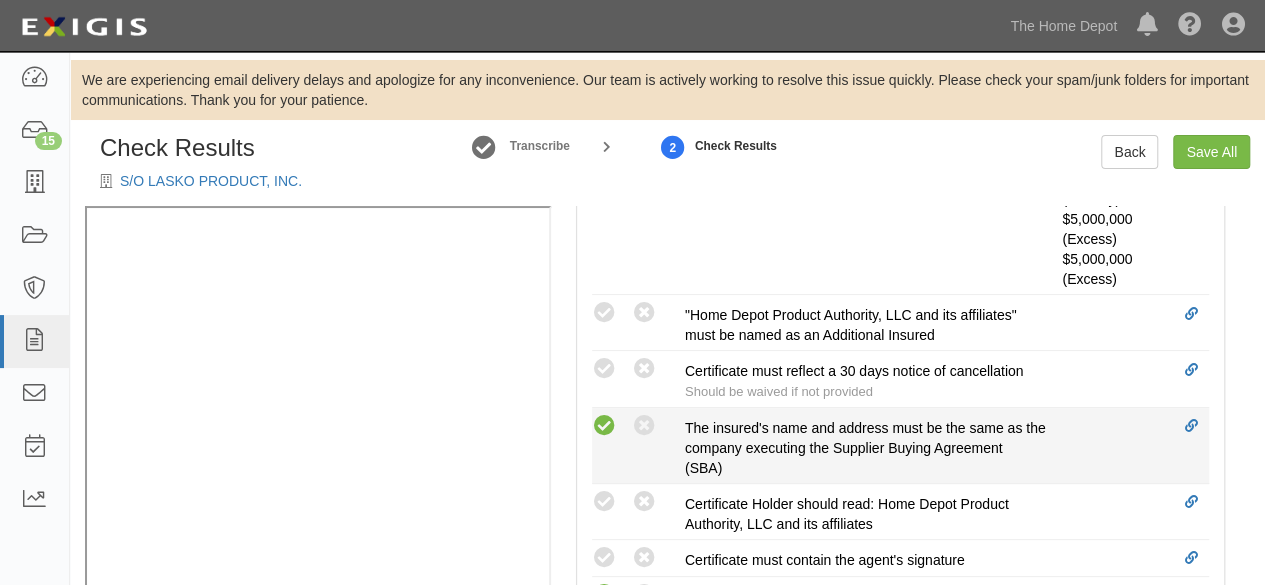 click at bounding box center (604, 426) 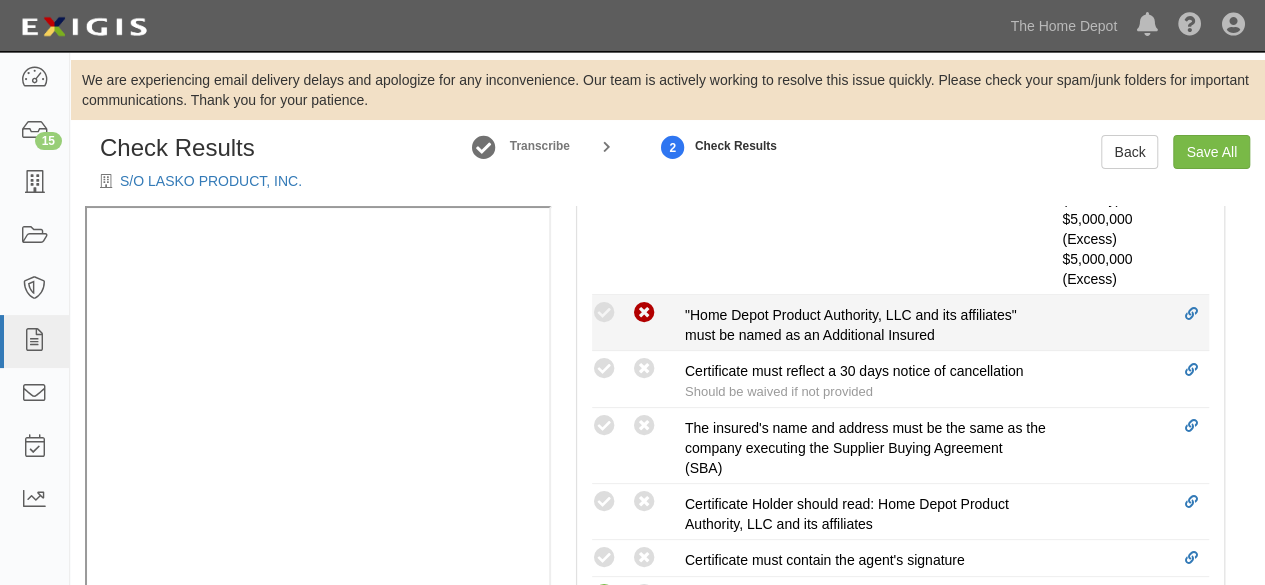 radio on "true" 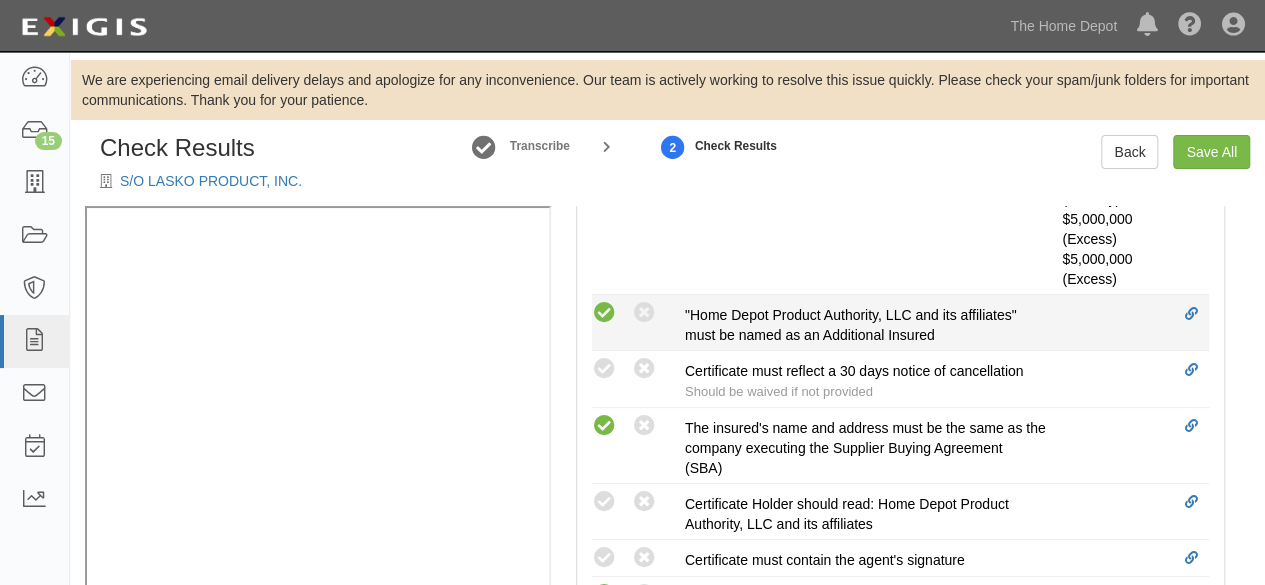 click at bounding box center [604, 313] 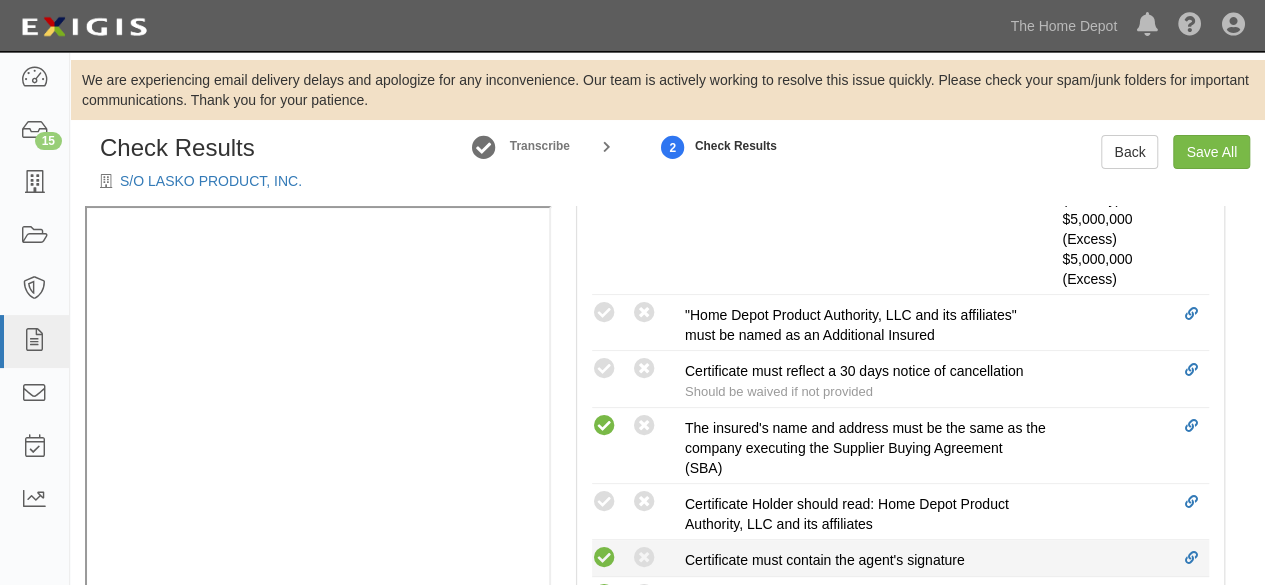 click at bounding box center [604, 502] 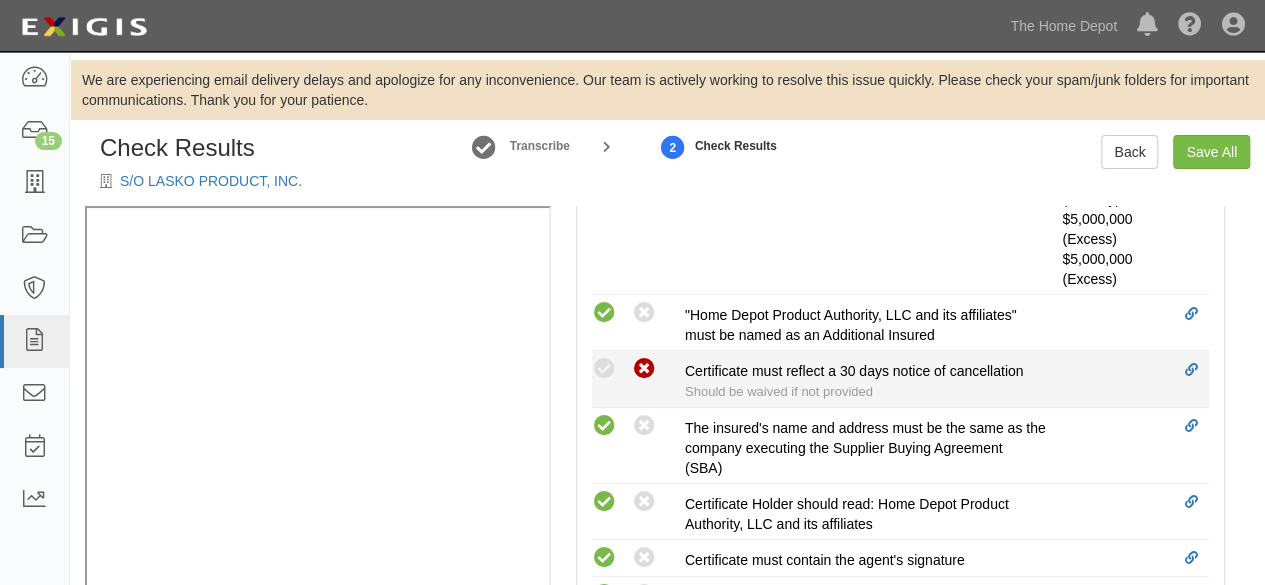 click at bounding box center [644, 369] 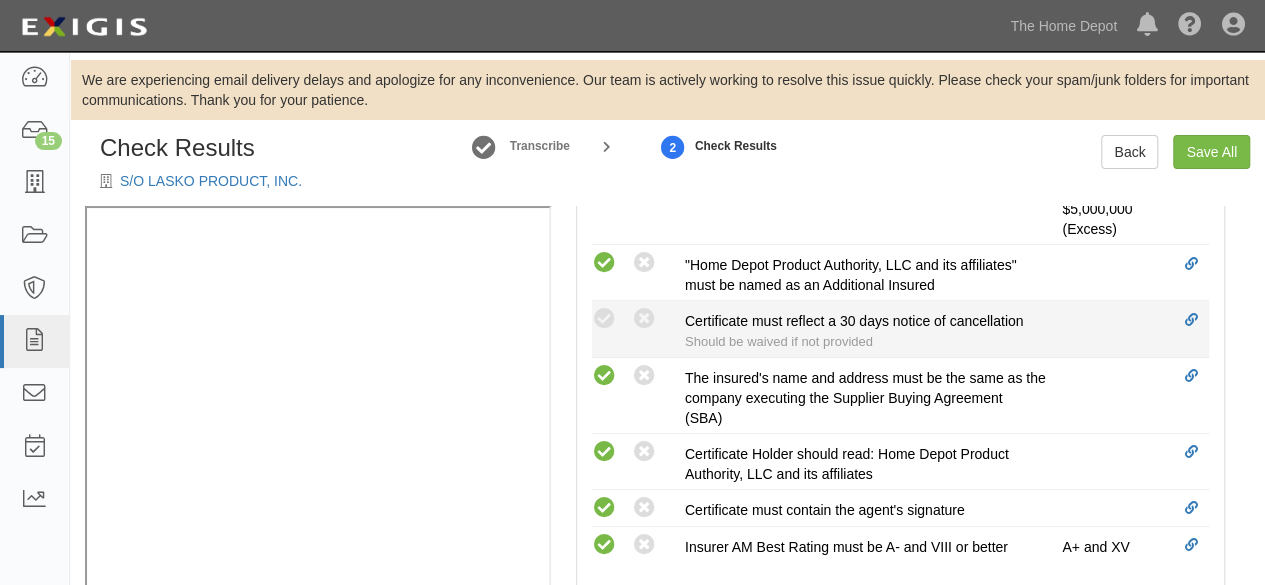 radio on "true" 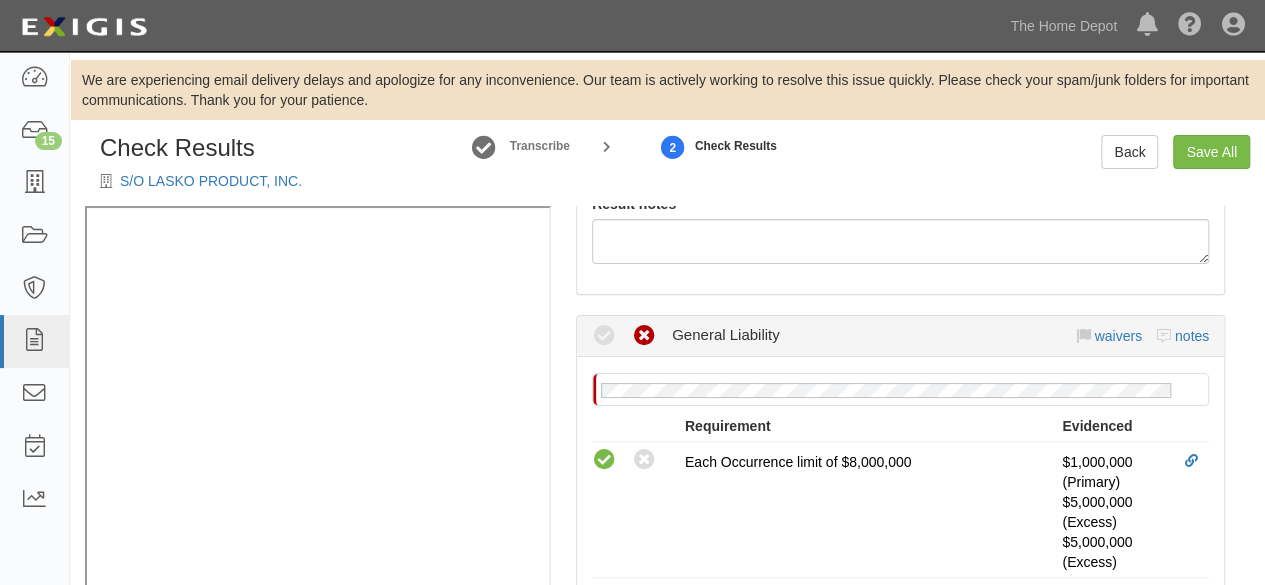 scroll, scrollTop: 450, scrollLeft: 0, axis: vertical 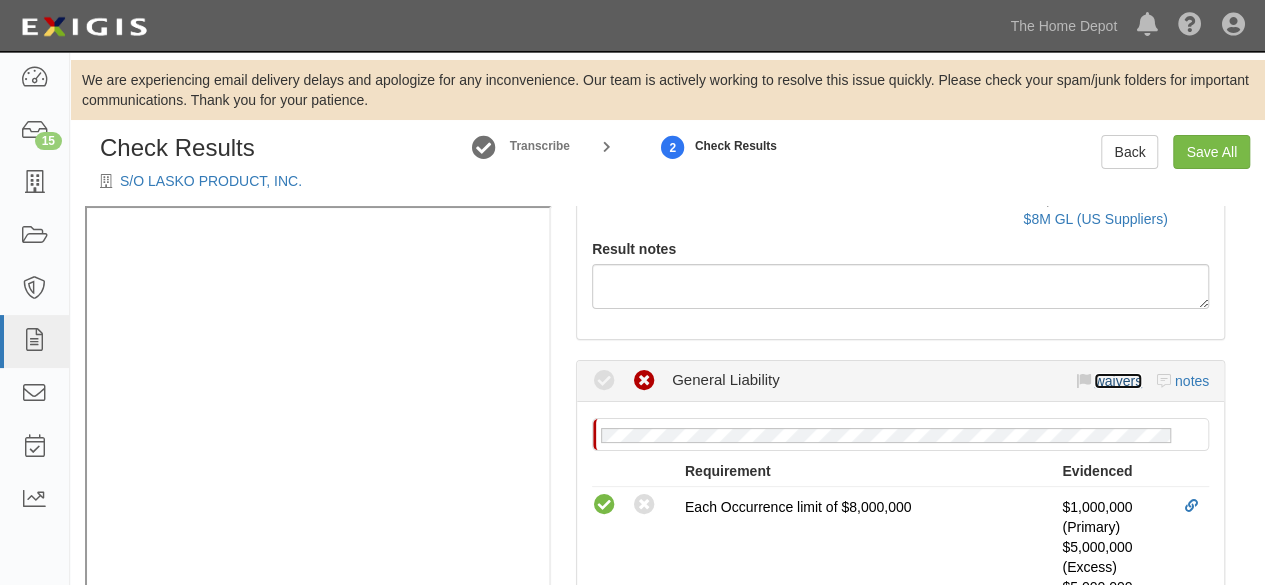 click on "waivers" at bounding box center [1117, 381] 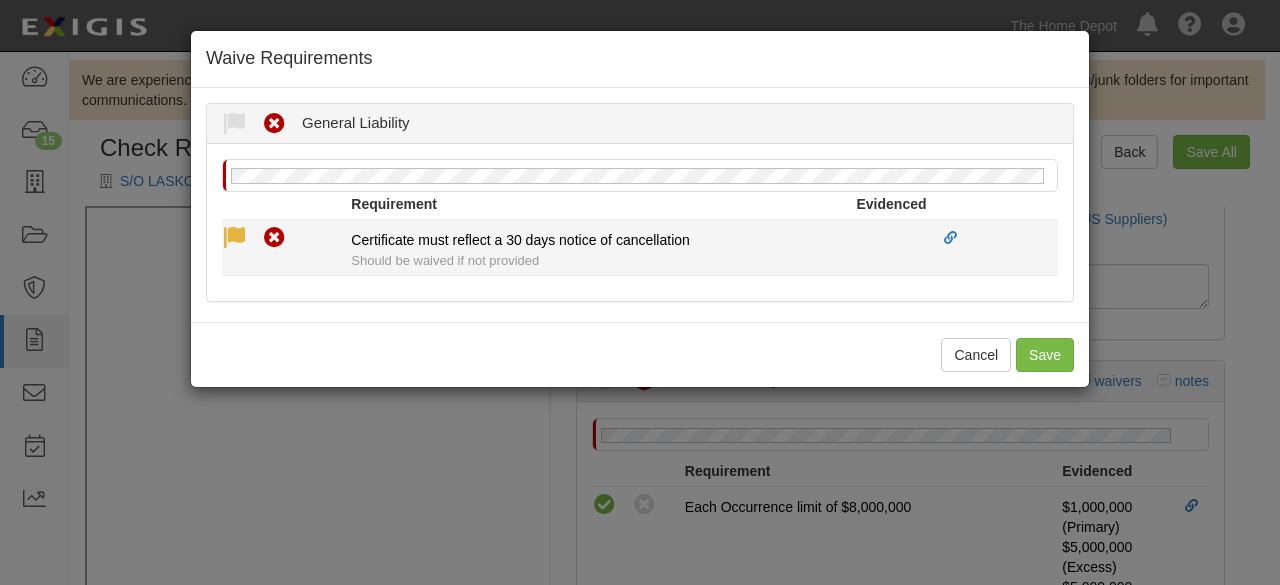 click at bounding box center [234, 238] 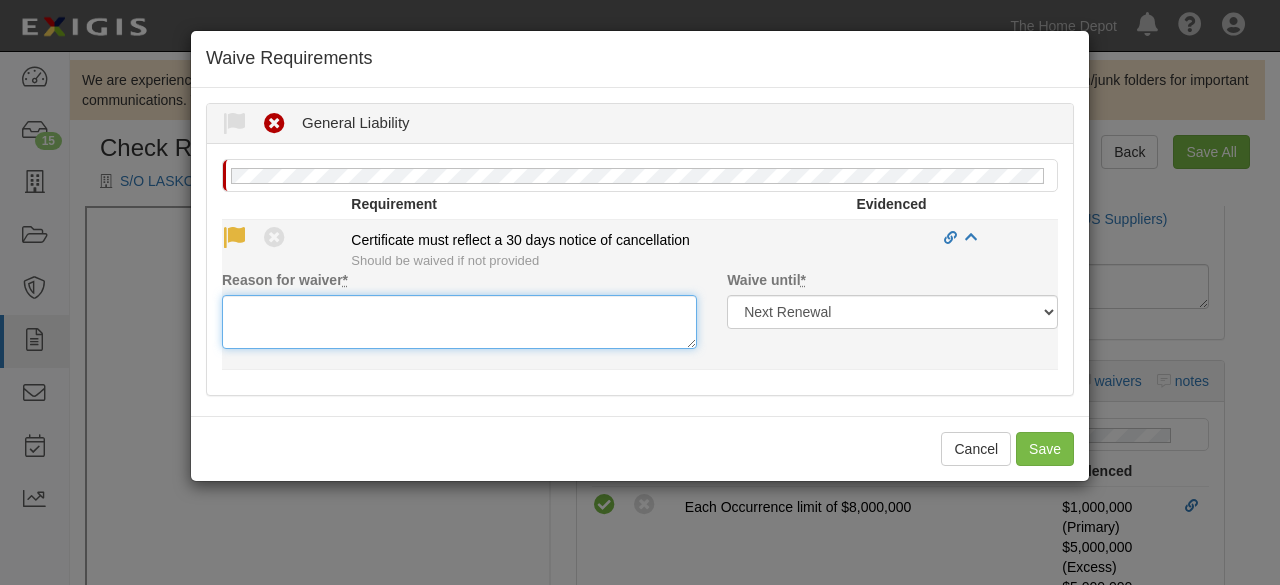 click on "Reason for waiver  *" at bounding box center (459, 322) 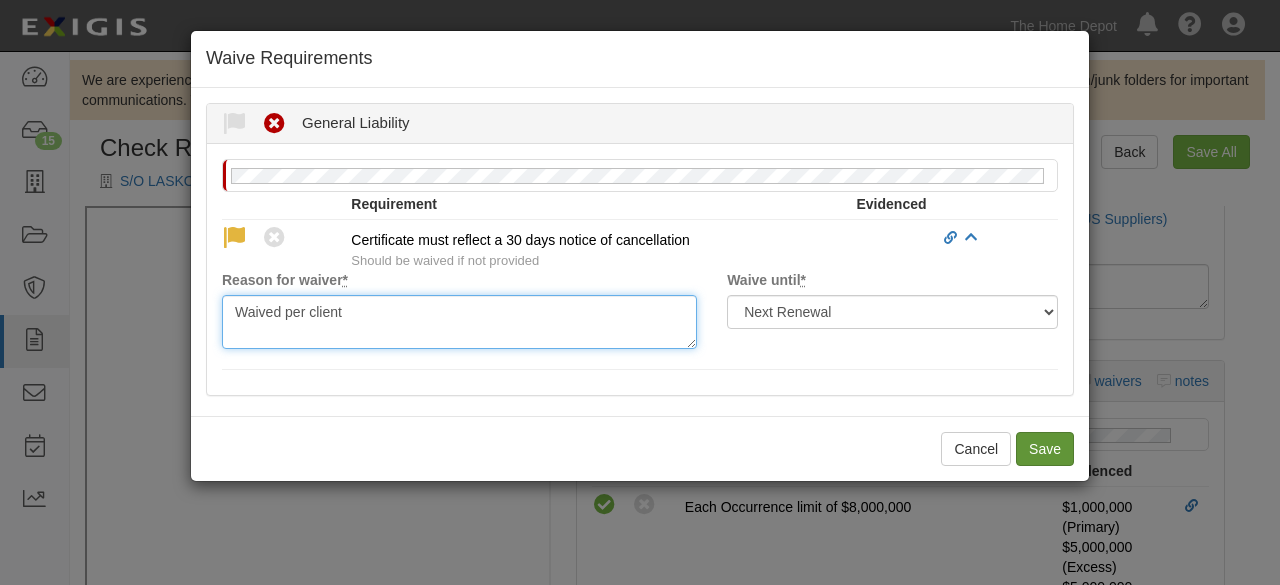 type on "Waived per client" 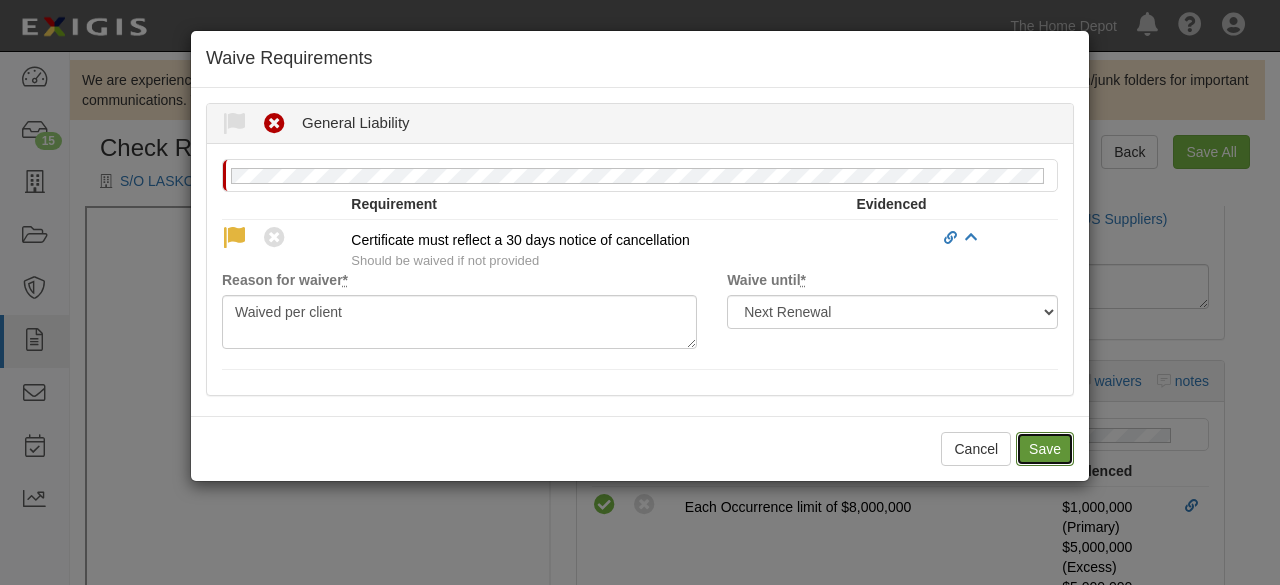 click on "Save" at bounding box center [1045, 449] 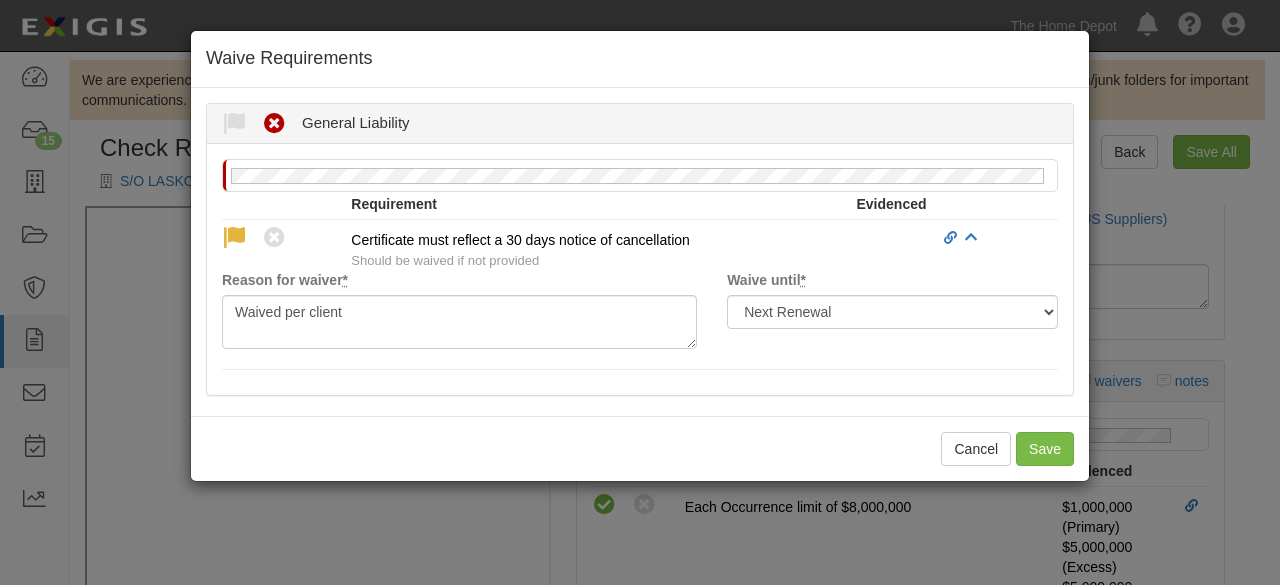radio on "true" 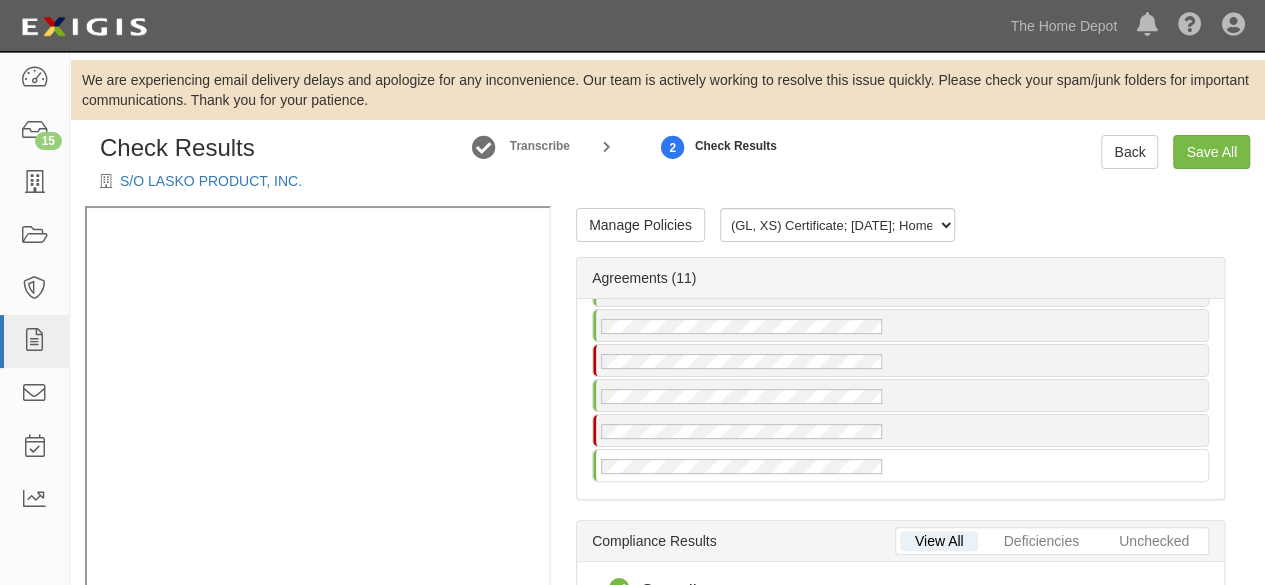 scroll, scrollTop: 0, scrollLeft: 0, axis: both 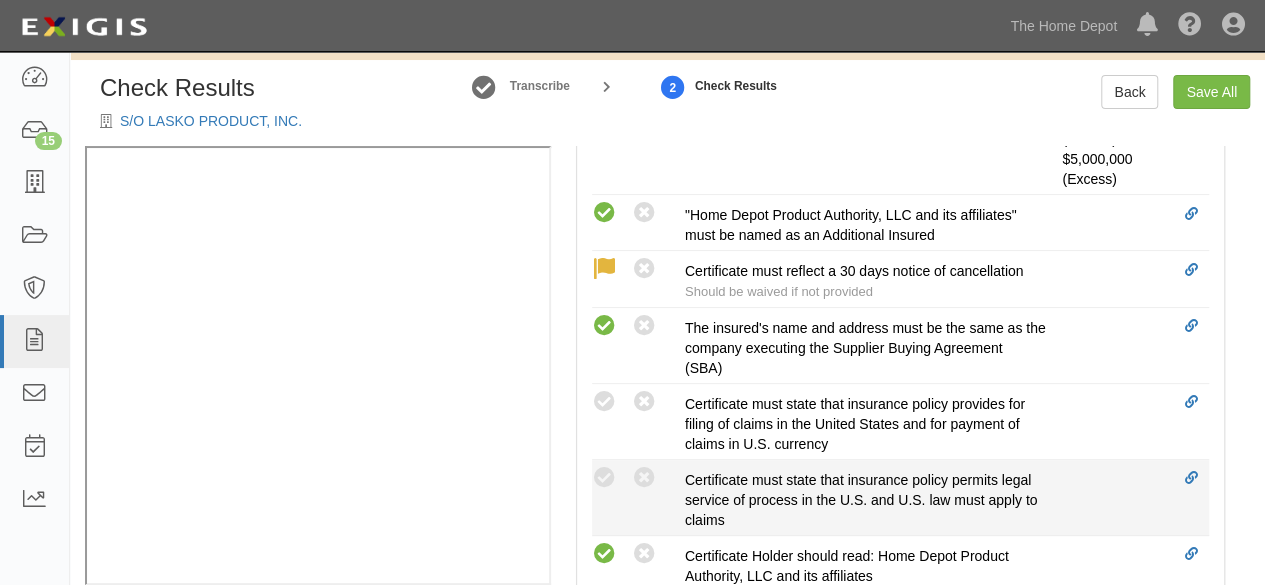 drag, startPoint x: 606, startPoint y: 399, endPoint x: 592, endPoint y: 490, distance: 92.070625 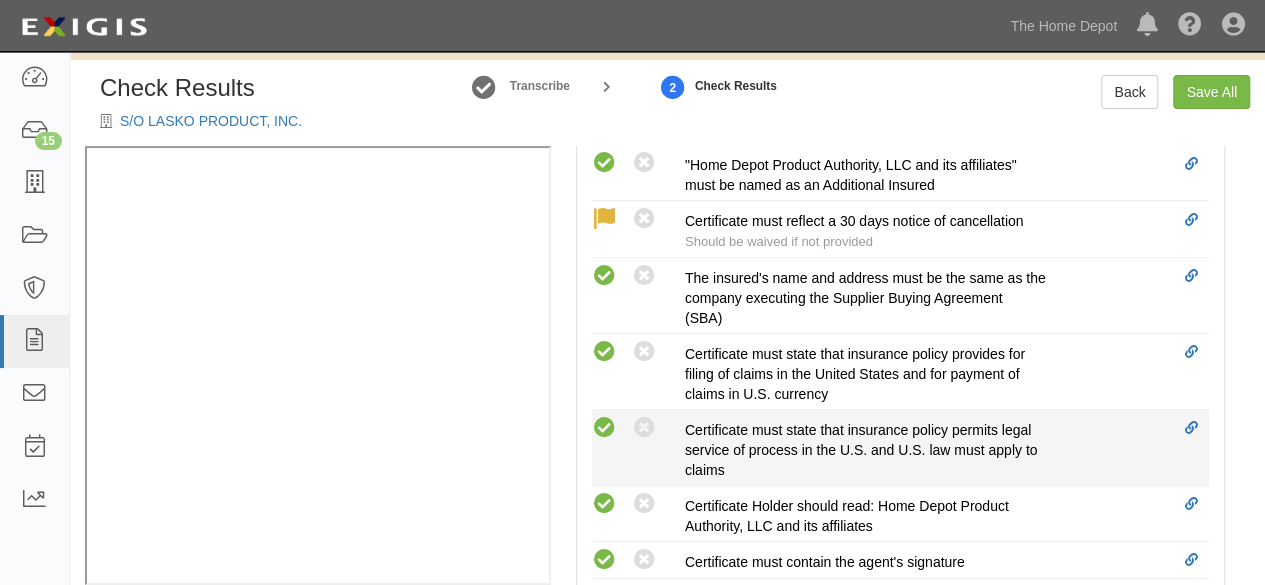 scroll, scrollTop: 1150, scrollLeft: 0, axis: vertical 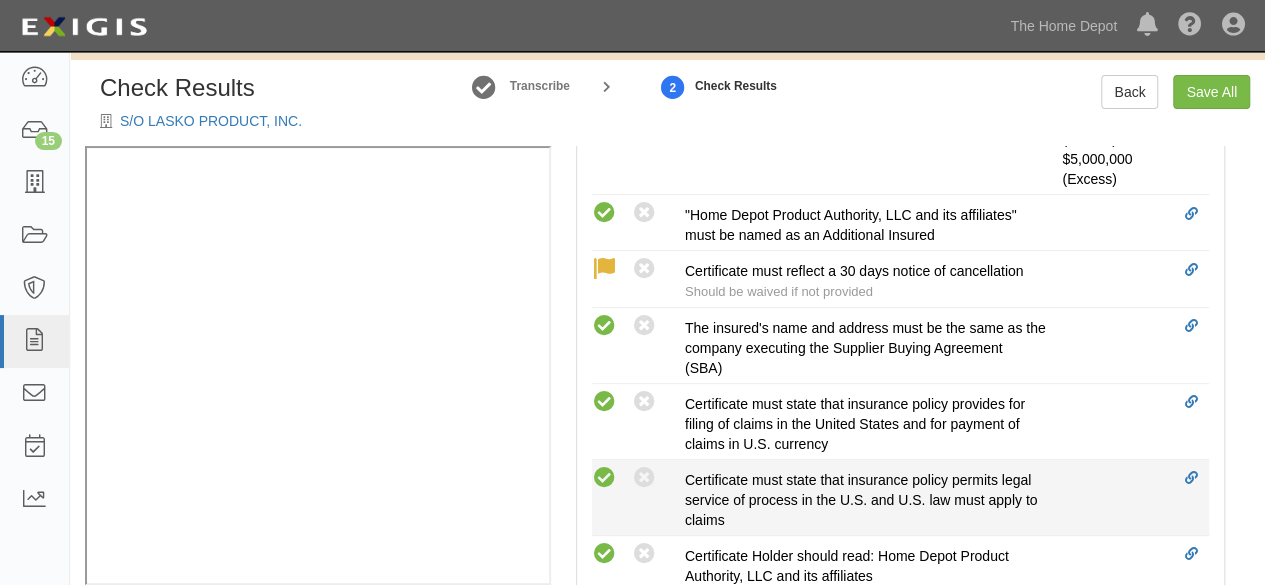 drag, startPoint x: 604, startPoint y: 481, endPoint x: 902, endPoint y: 510, distance: 299.40775 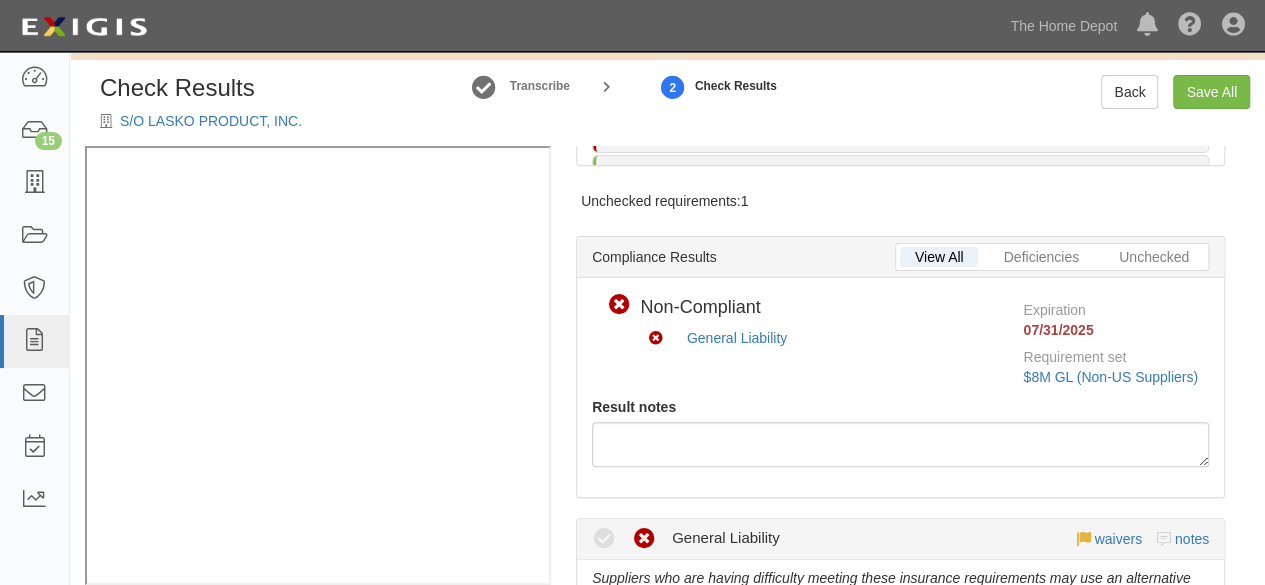 scroll, scrollTop: 100, scrollLeft: 0, axis: vertical 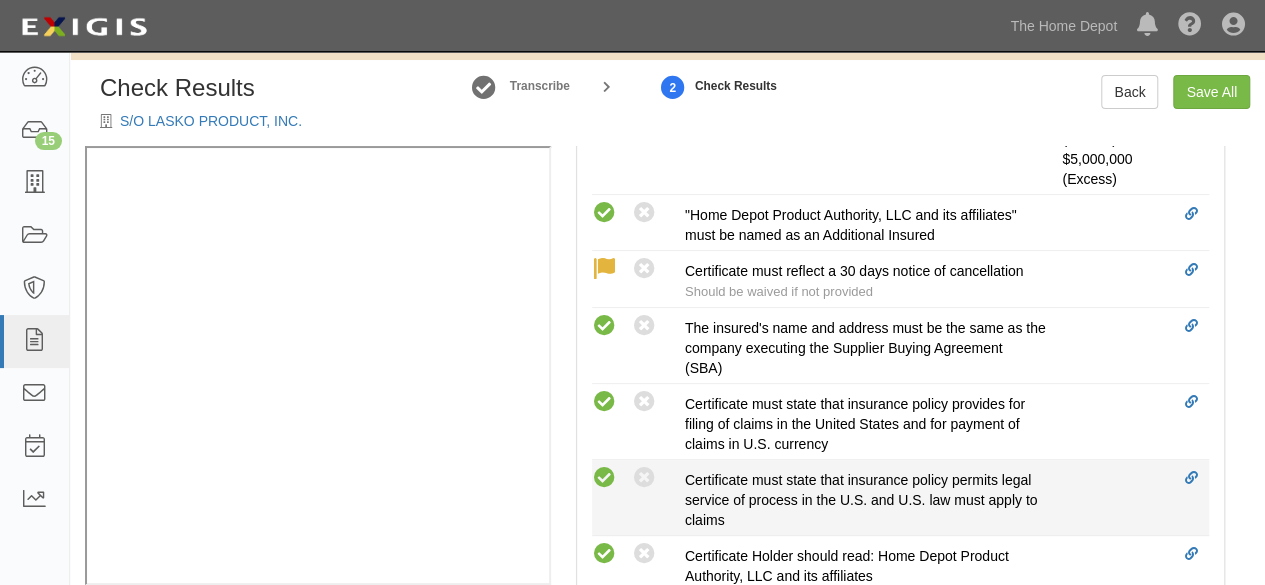 click at bounding box center [604, 478] 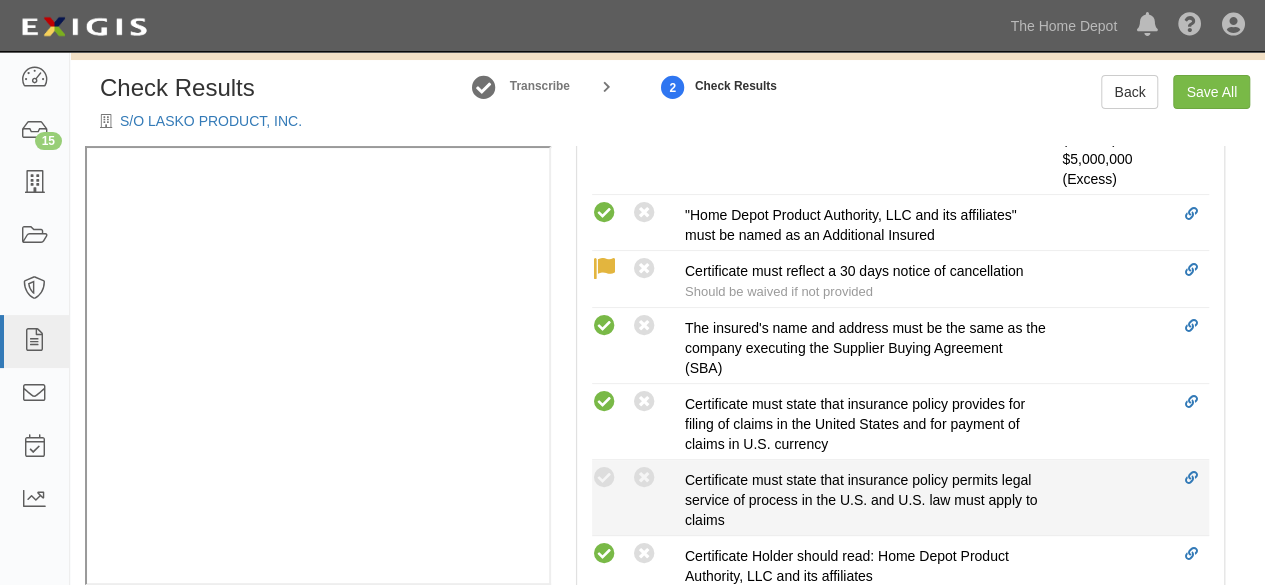 radio on "true" 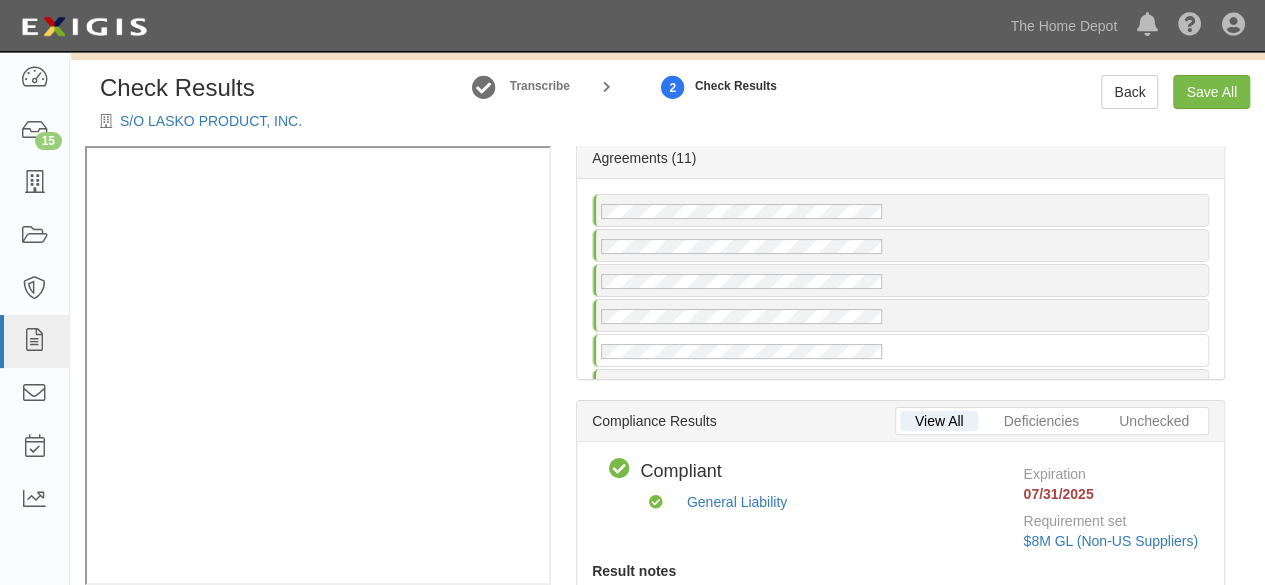 scroll, scrollTop: 0, scrollLeft: 0, axis: both 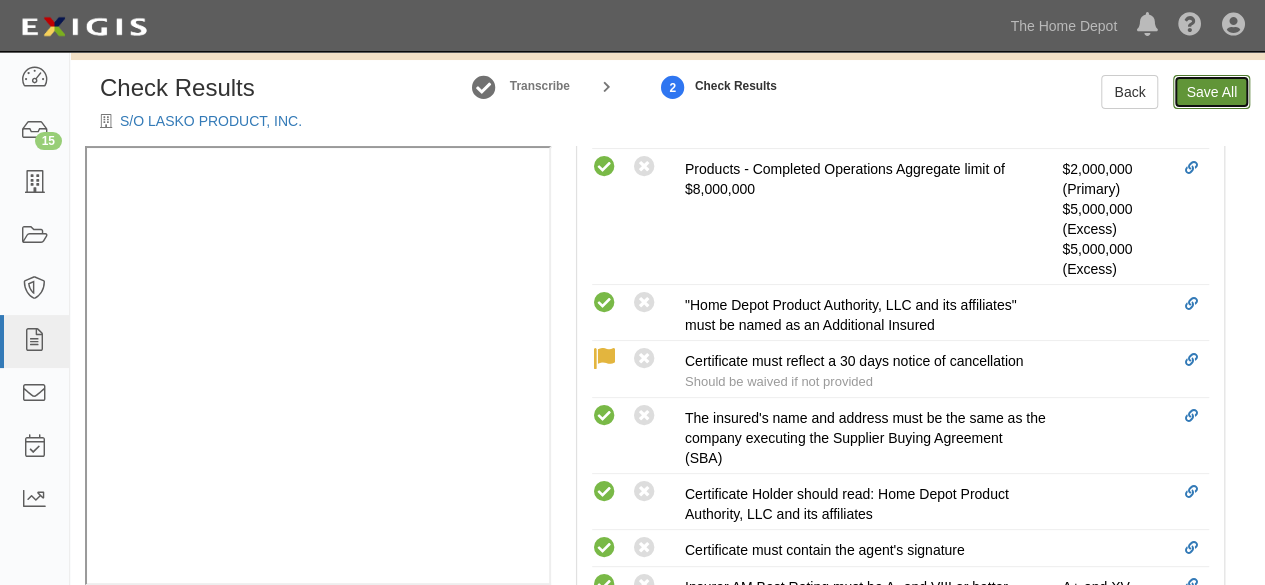 click on "Save All" at bounding box center [1211, 92] 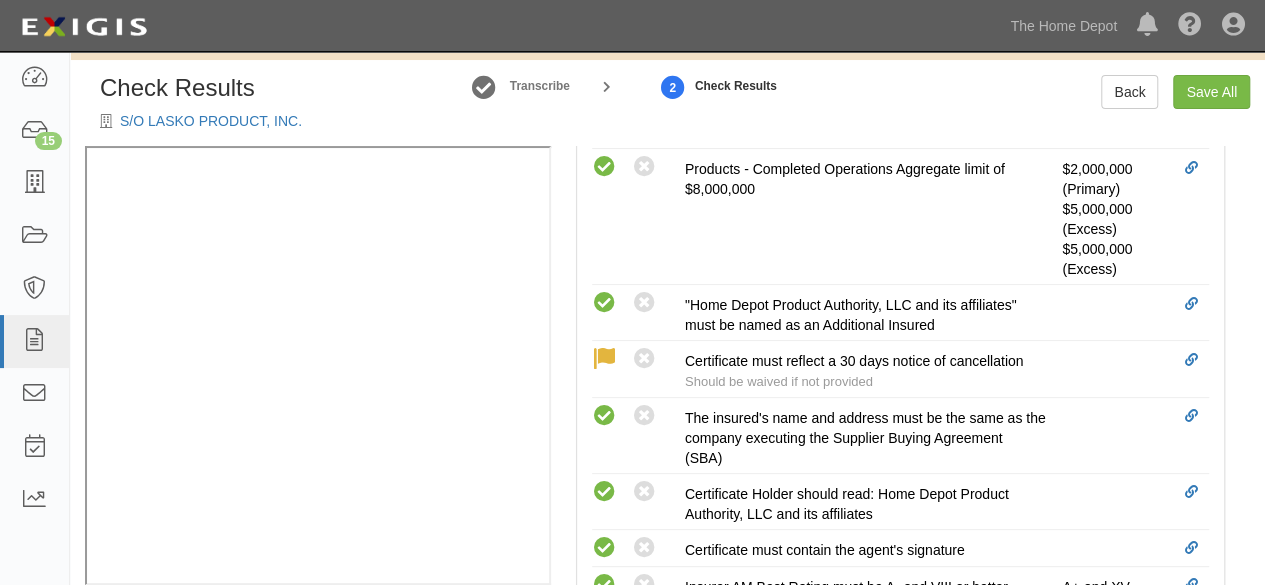 radio on "false" 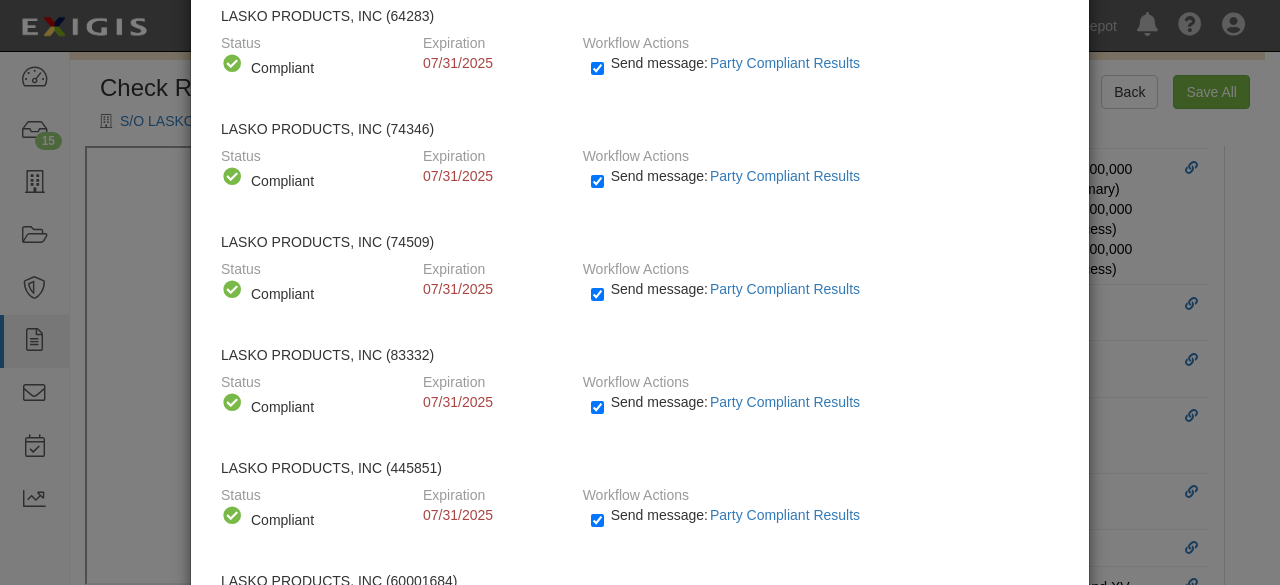 scroll, scrollTop: 901, scrollLeft: 0, axis: vertical 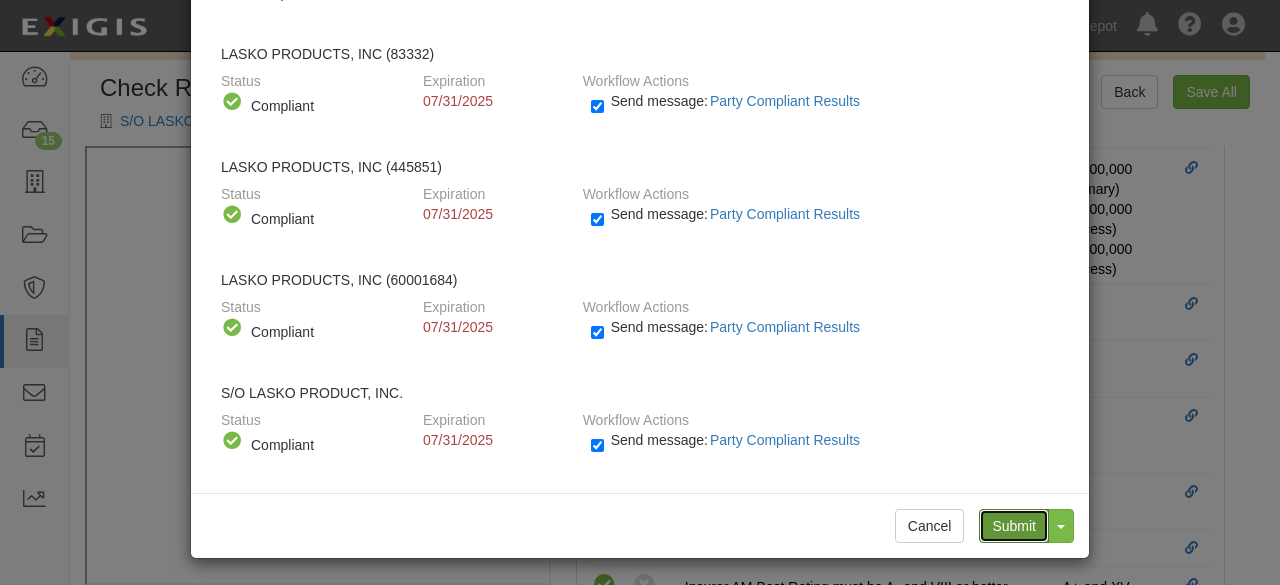 click on "Submit" at bounding box center (1014, 526) 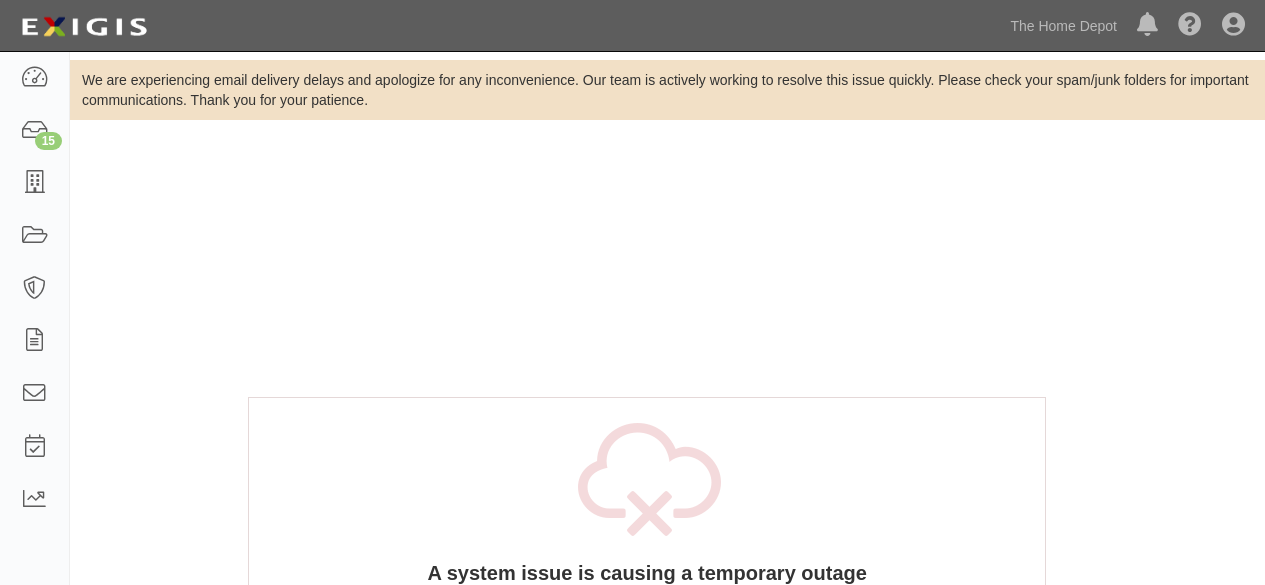 scroll, scrollTop: 0, scrollLeft: 0, axis: both 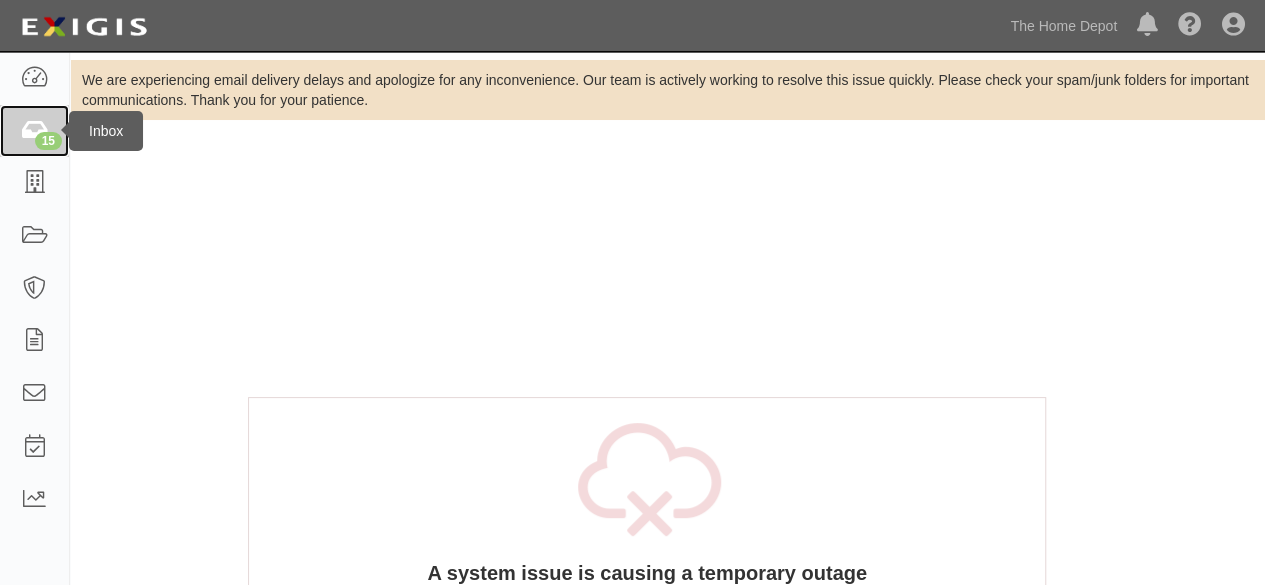 click at bounding box center [34, 131] 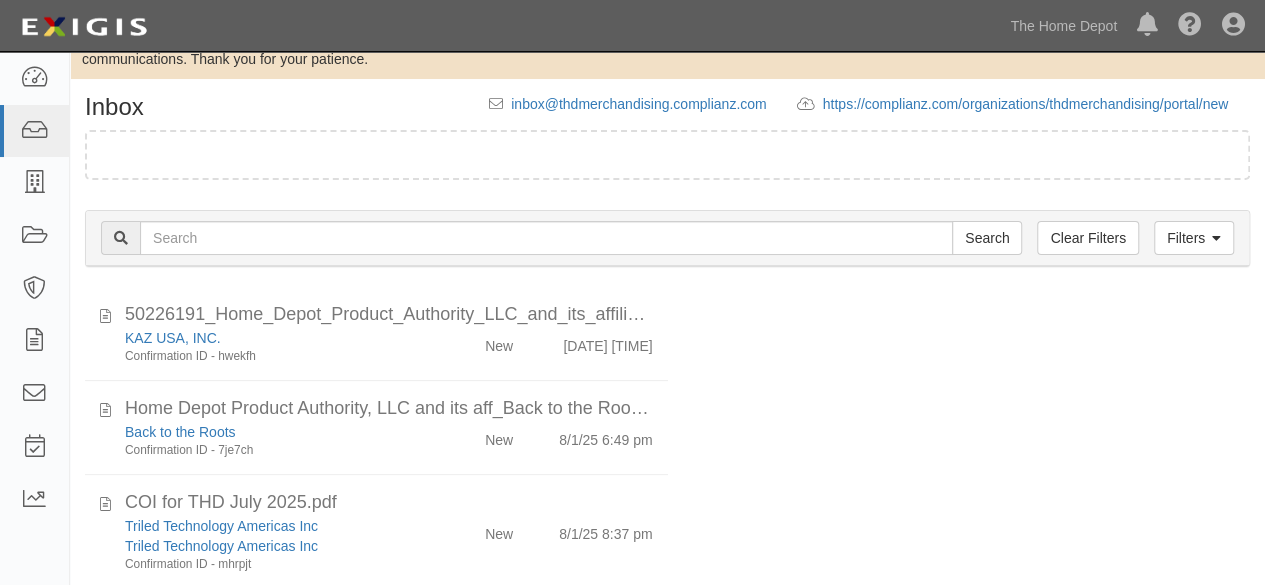 scroll, scrollTop: 64, scrollLeft: 0, axis: vertical 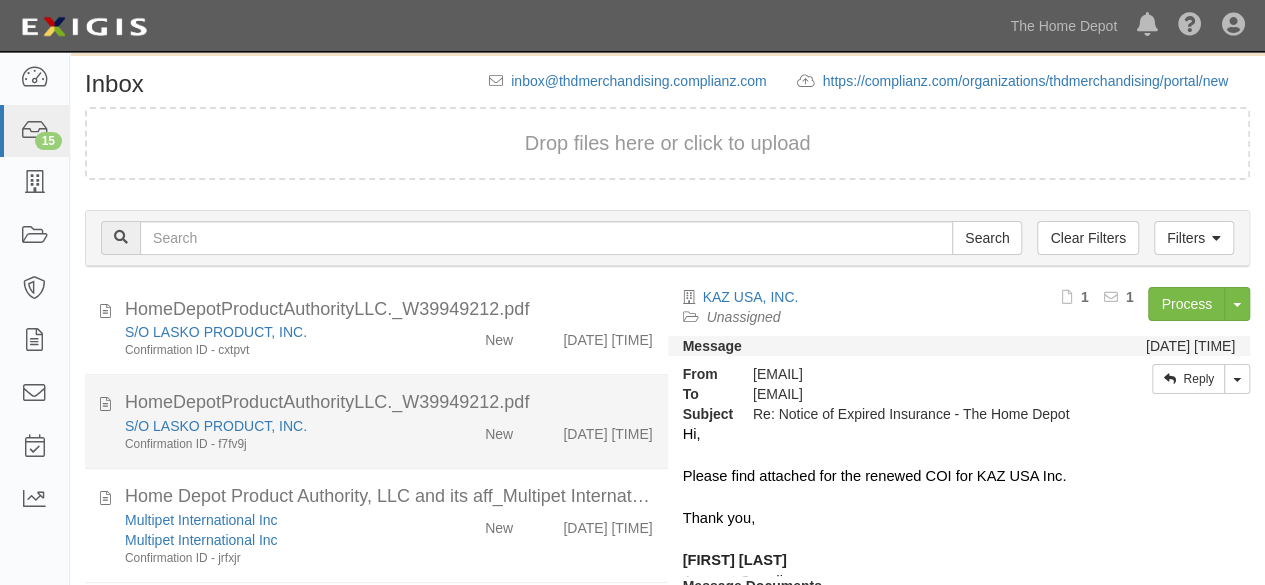 drag, startPoint x: 424, startPoint y: 340, endPoint x: 454, endPoint y: 340, distance: 30 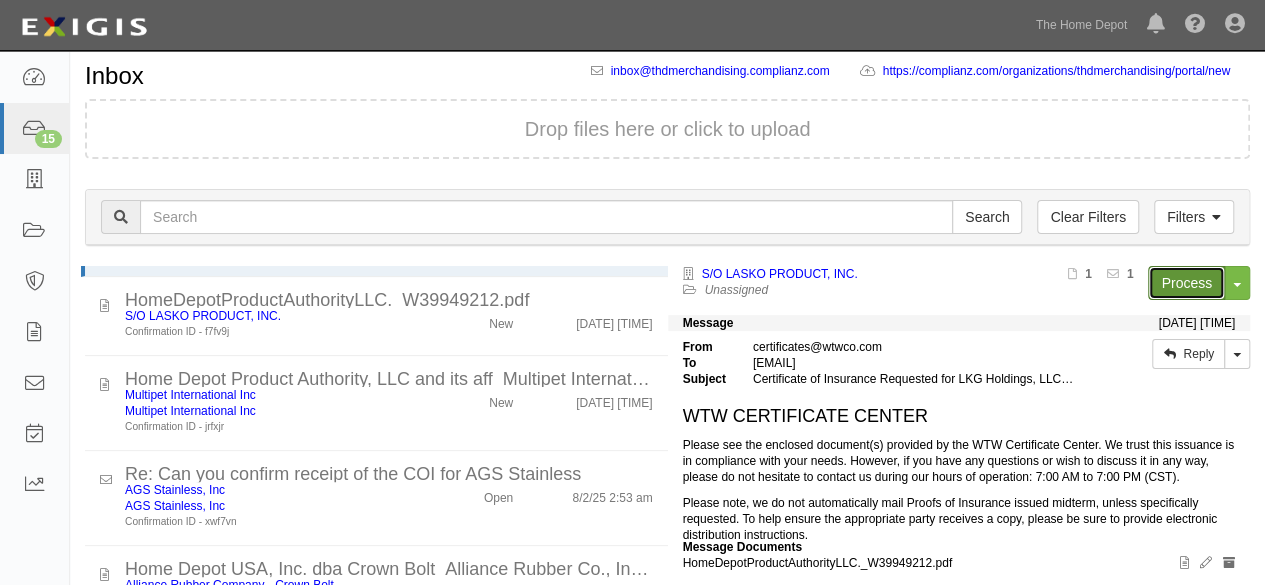 click on "Process" at bounding box center [1186, 283] 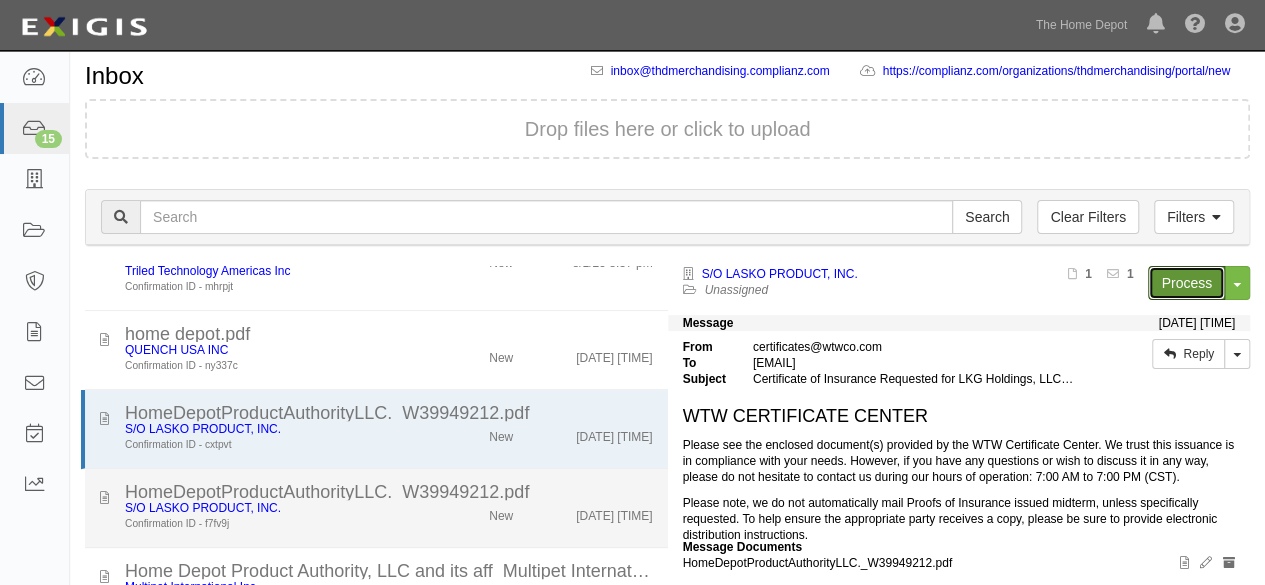 scroll, scrollTop: 200, scrollLeft: 0, axis: vertical 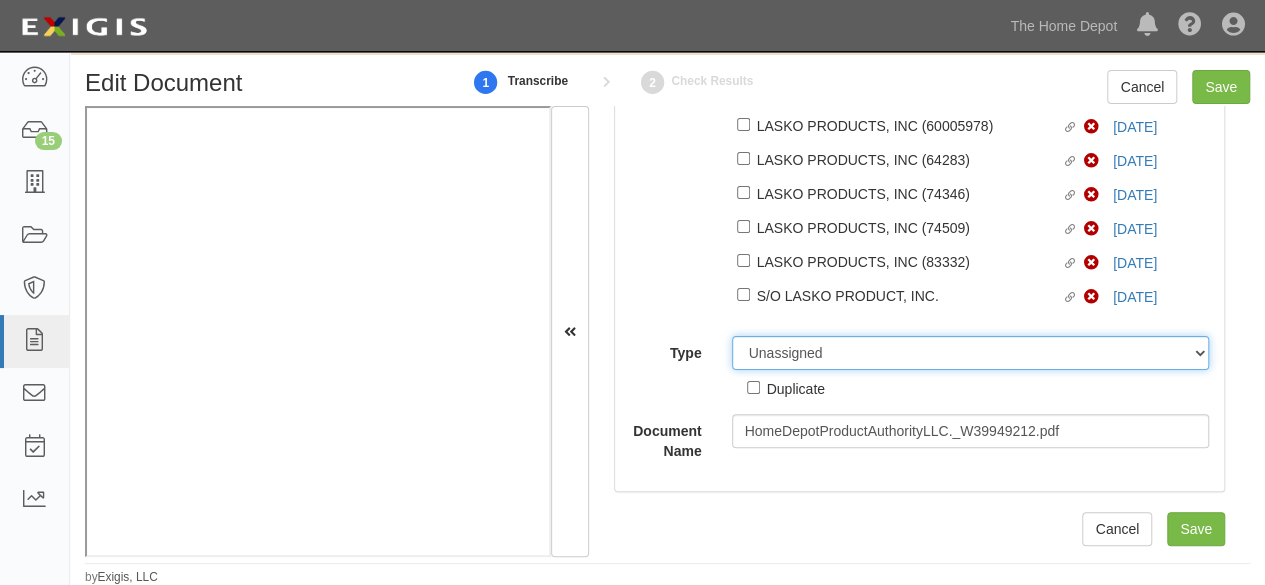 click on "Unassigned
Binder
Cancellation Notice
Certificate
Contract
Endorsement
Insurance Policy
Junk
Other Document
Policy Declarations
Reinstatement Notice
Requirements
Waiver Request" at bounding box center (971, 353) 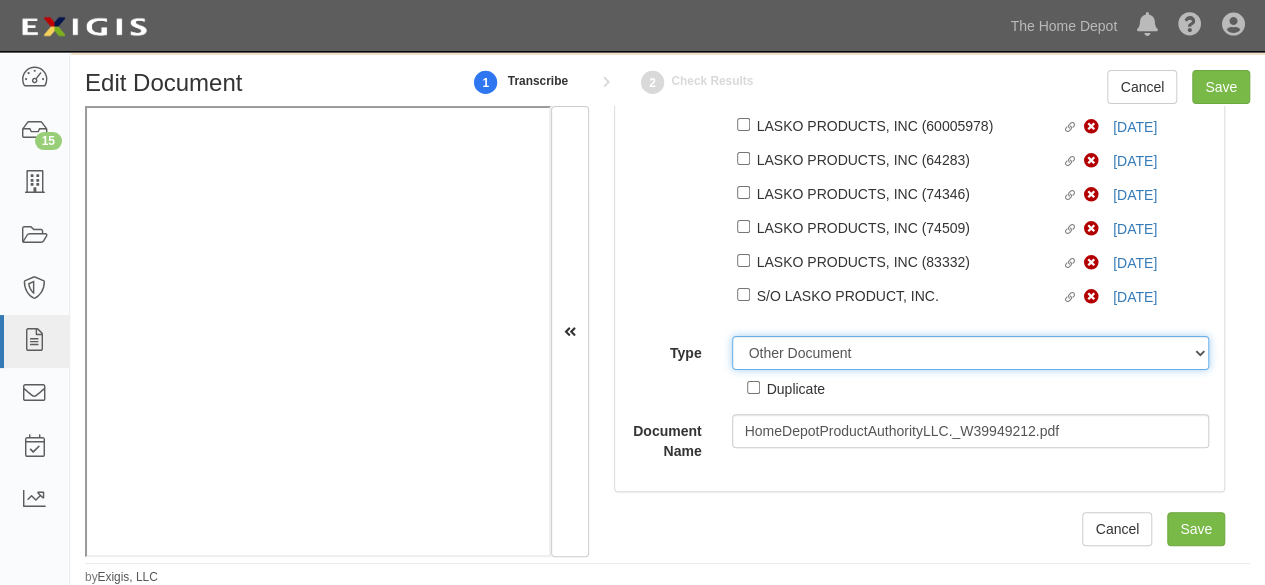 click on "Unassigned
Binder
Cancellation Notice
Certificate
Contract
Endorsement
Insurance Policy
Junk
Other Document
Policy Declarations
Reinstatement Notice
Requirements
Waiver Request" at bounding box center (971, 353) 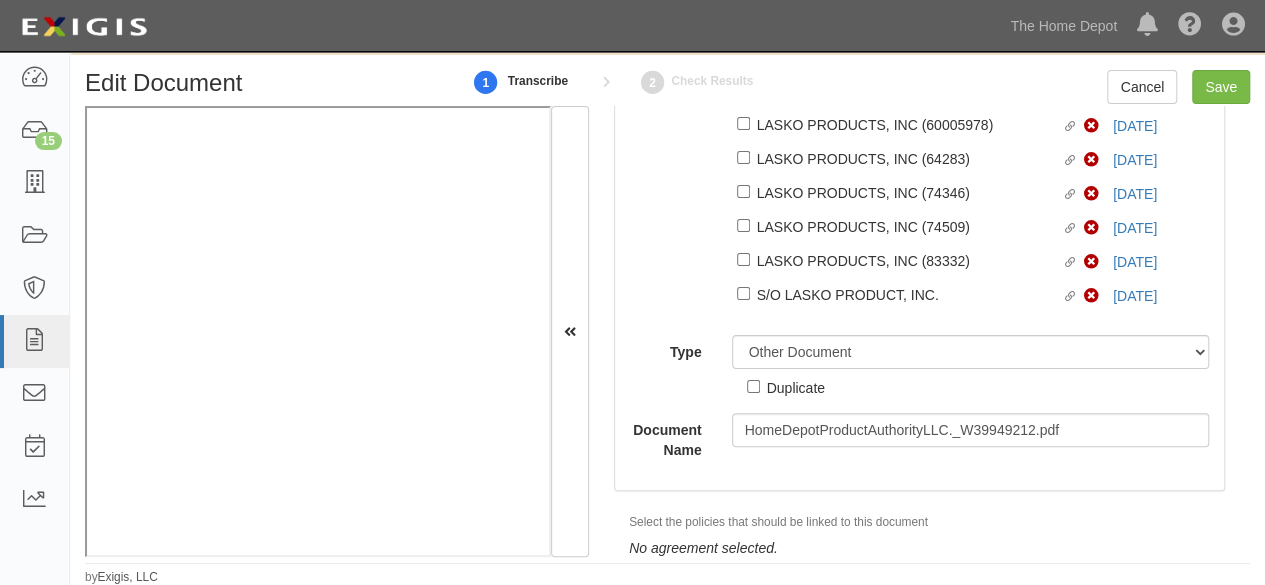 click on "Duplicate" at bounding box center (796, 387) 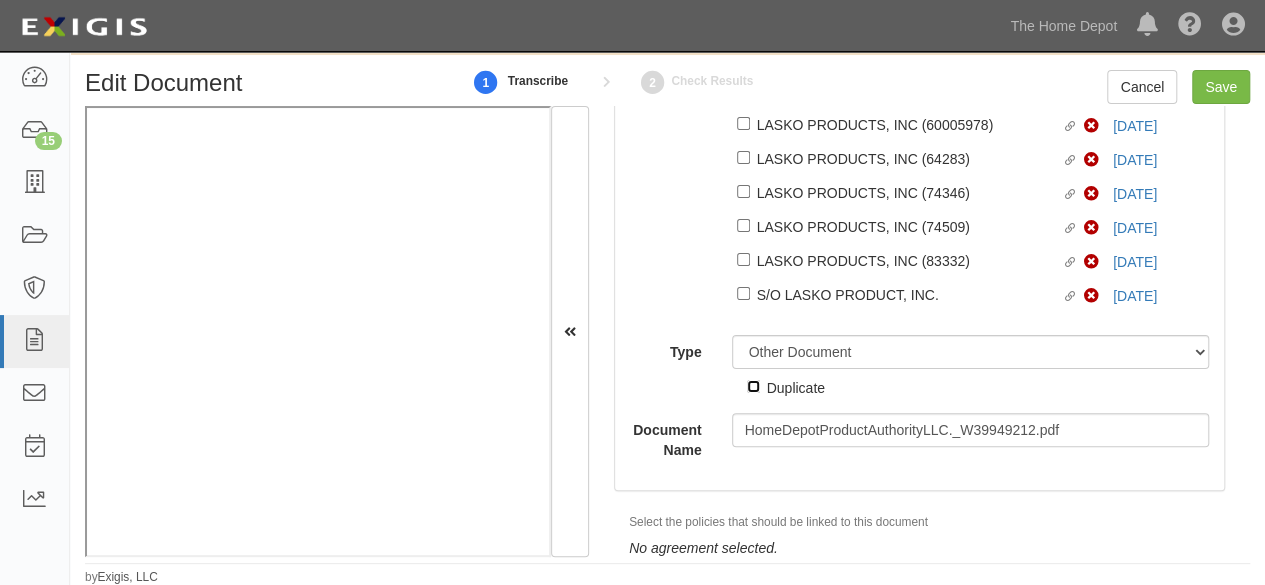 click on "Duplicate" at bounding box center (753, 386) 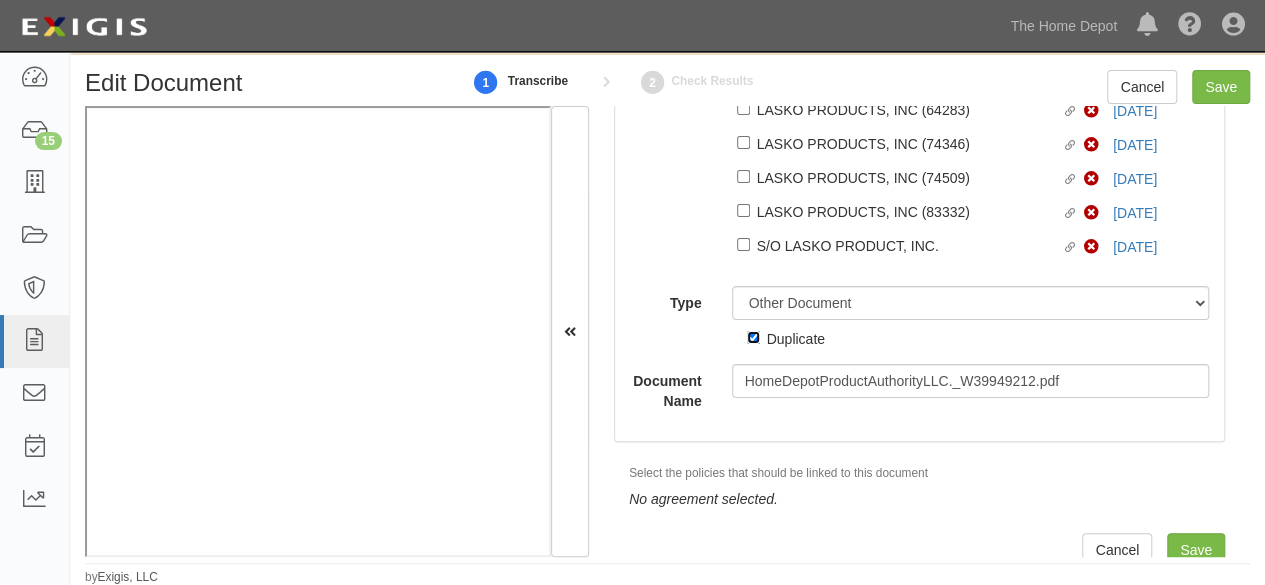 scroll, scrollTop: 416, scrollLeft: 0, axis: vertical 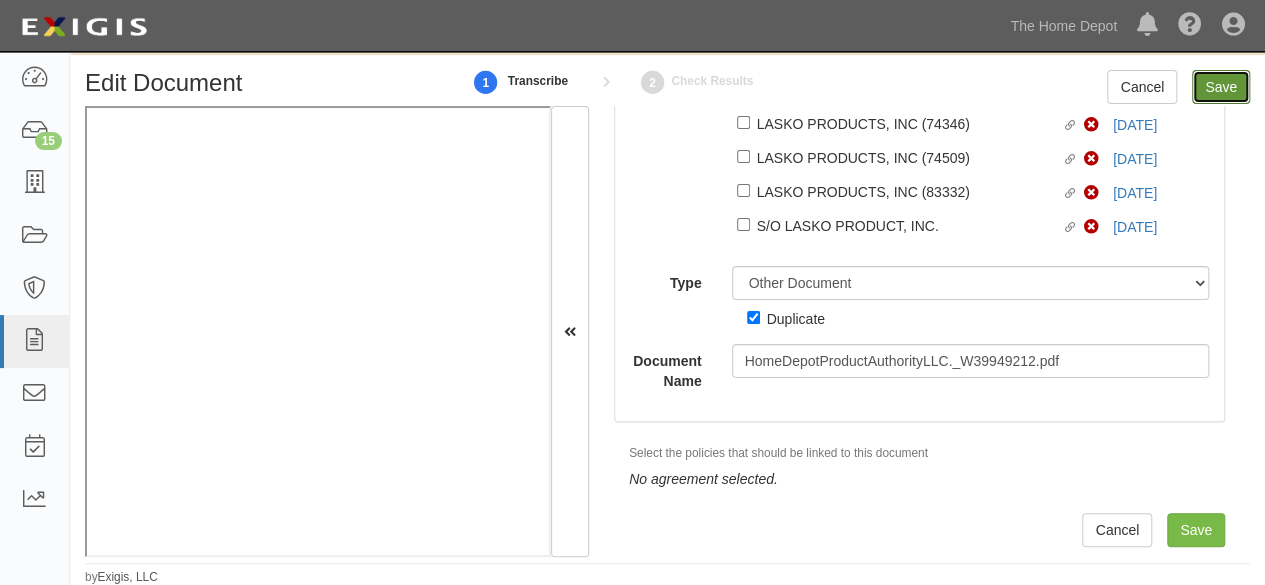 click on "Save" at bounding box center [1221, 87] 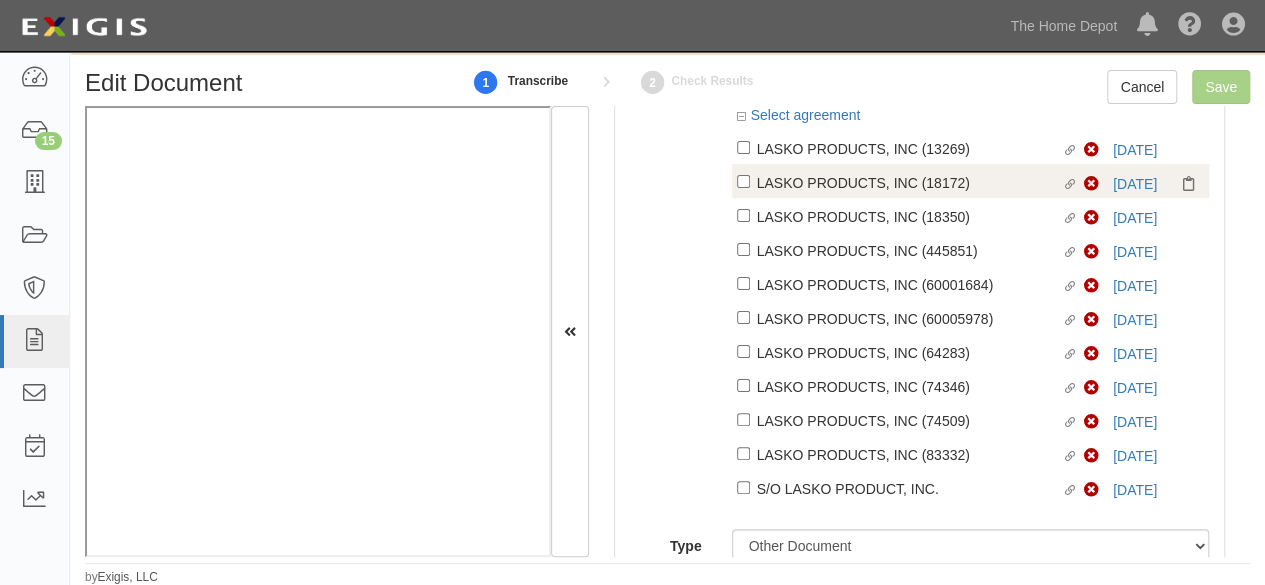 scroll, scrollTop: 0, scrollLeft: 0, axis: both 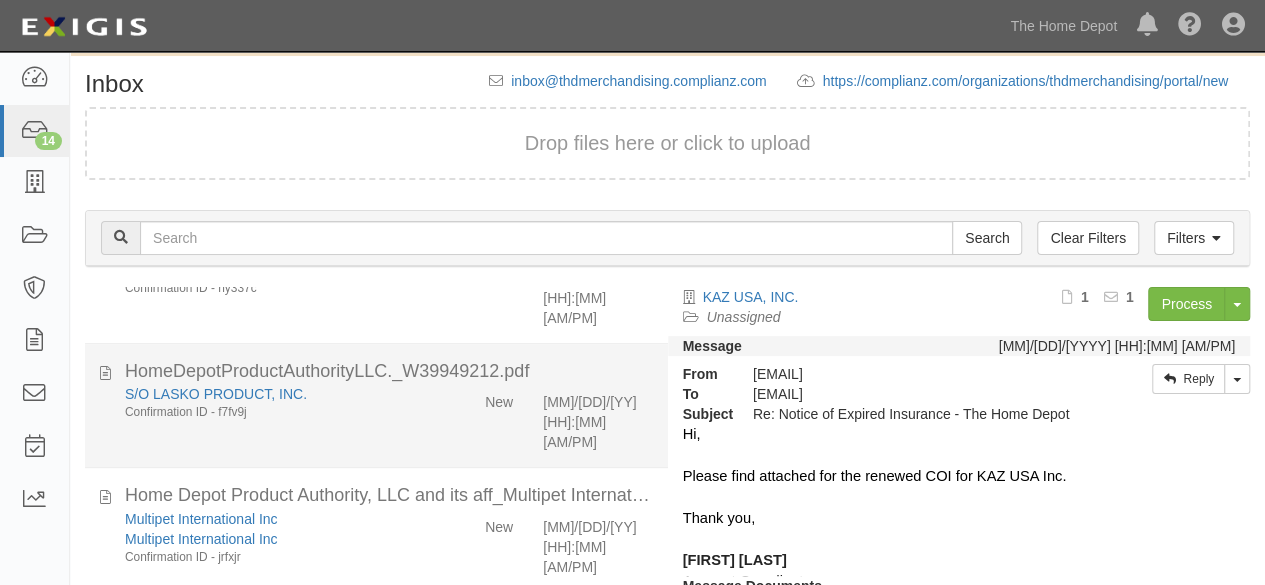 click on "S/O LASKO PRODUCT, INC.
Confirmation ID - f7fv9j" 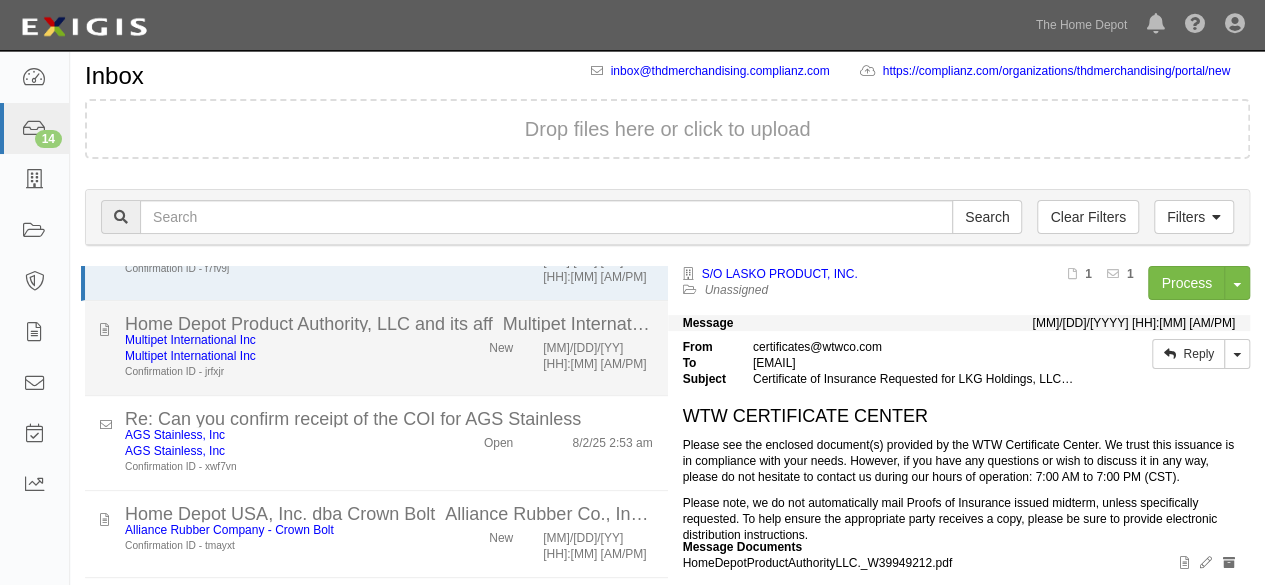 click on "Confirmation ID - jrfxjr" 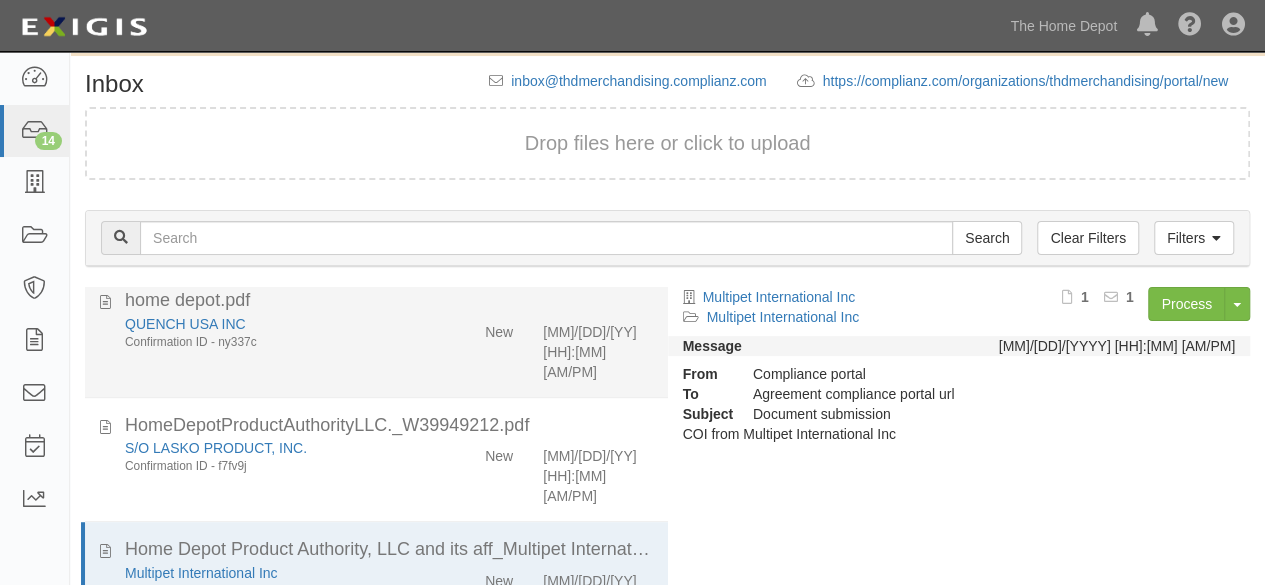 scroll, scrollTop: 300, scrollLeft: 0, axis: vertical 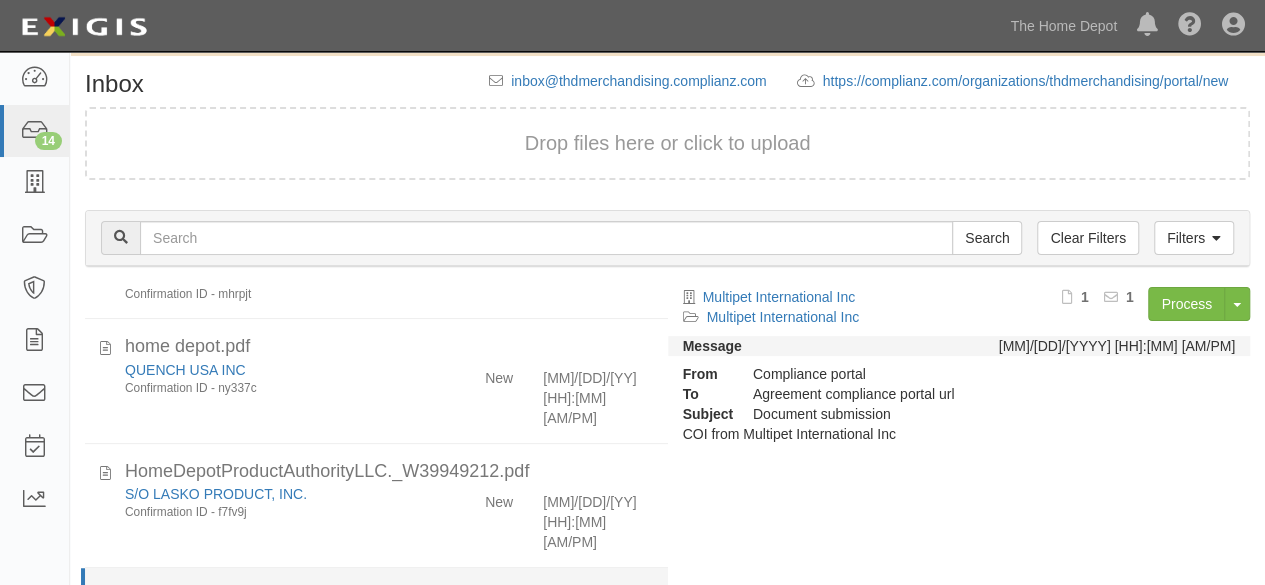 click on "Confirmation ID - f7fv9j" 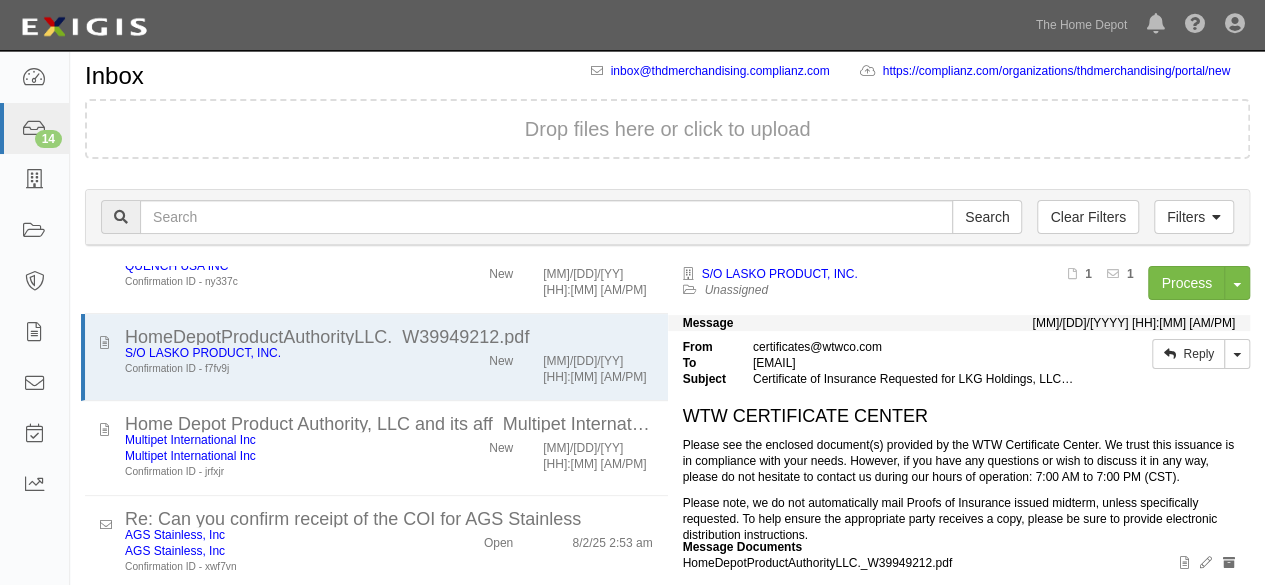 scroll, scrollTop: 270, scrollLeft: 0, axis: vertical 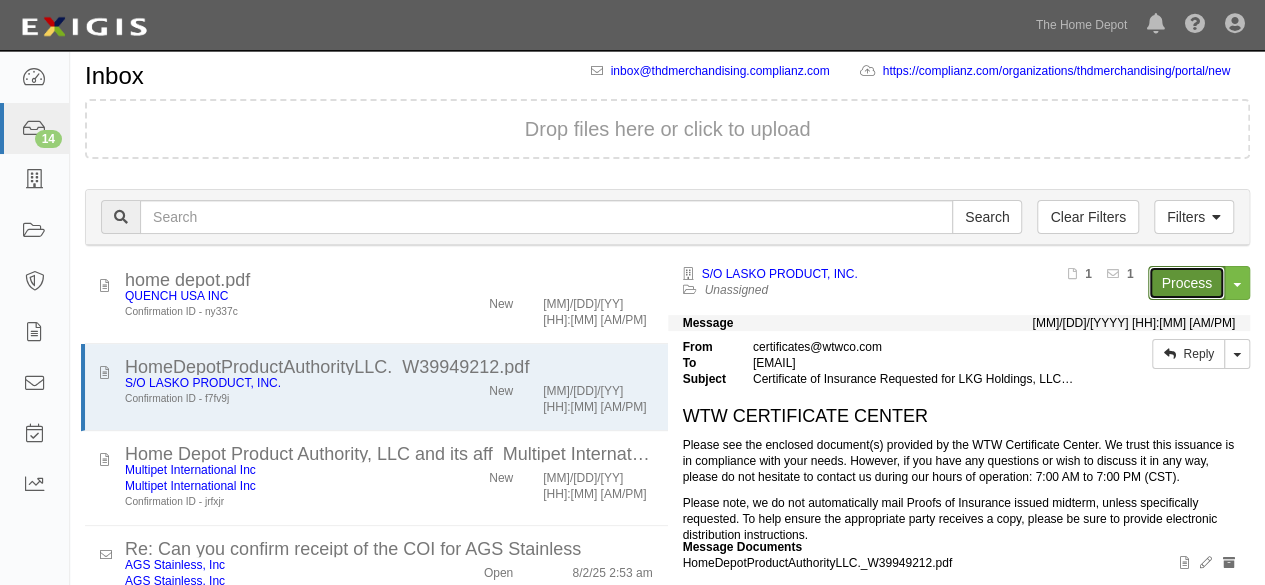 click on "Process" at bounding box center (1186, 283) 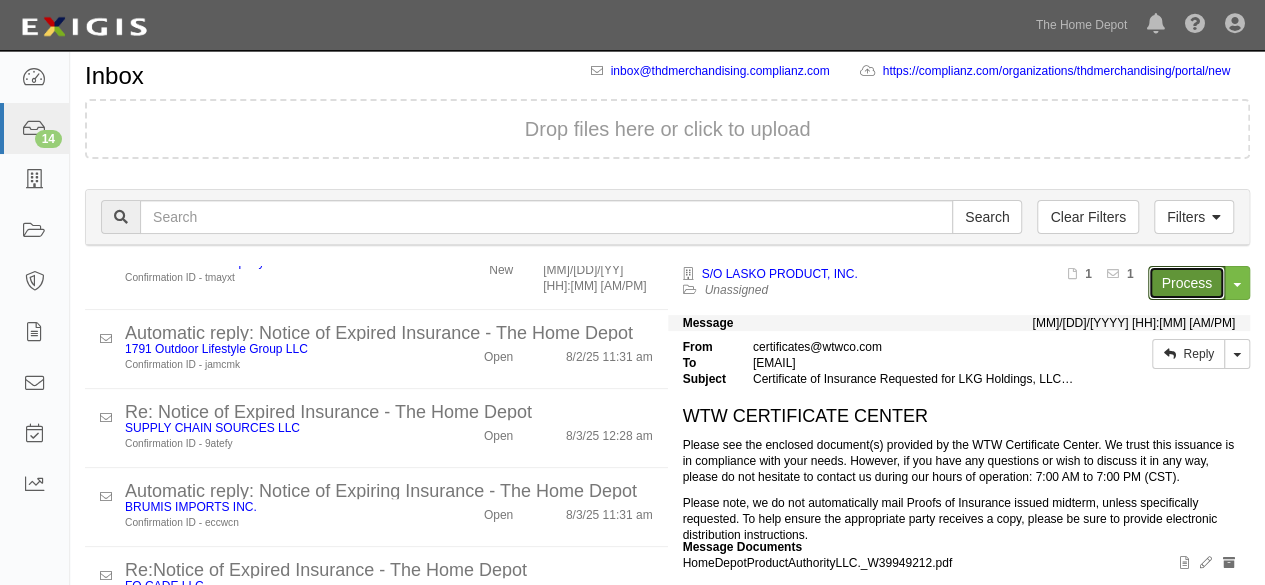 scroll, scrollTop: 670, scrollLeft: 0, axis: vertical 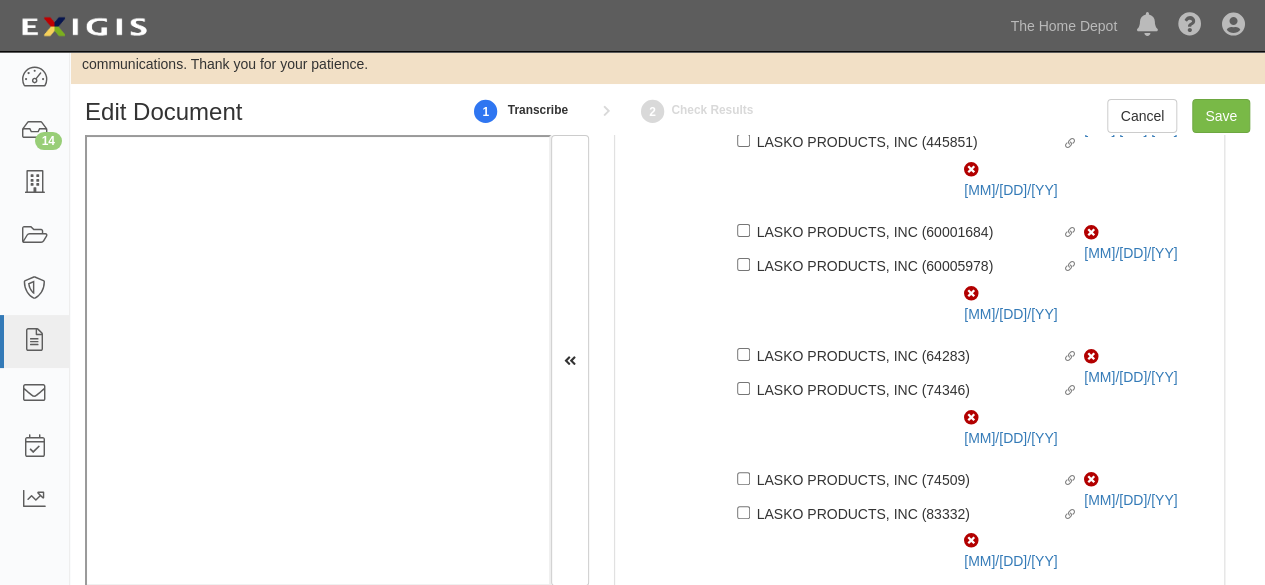 click on "Unassigned
Binder
Cancellation Notice
Certificate
Contract
Endorsement
Insurance Policy
Junk
Other Document
Policy Declarations
Reinstatement Notice
Requirements
Waiver Request" at bounding box center (971, 686) 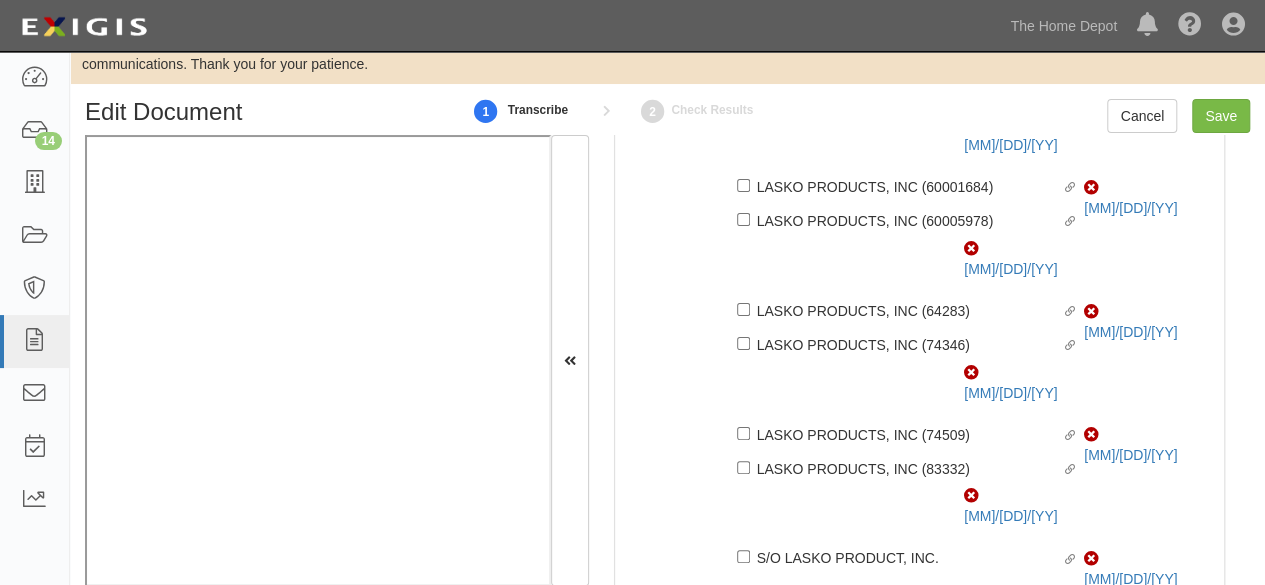 scroll, scrollTop: 416, scrollLeft: 0, axis: vertical 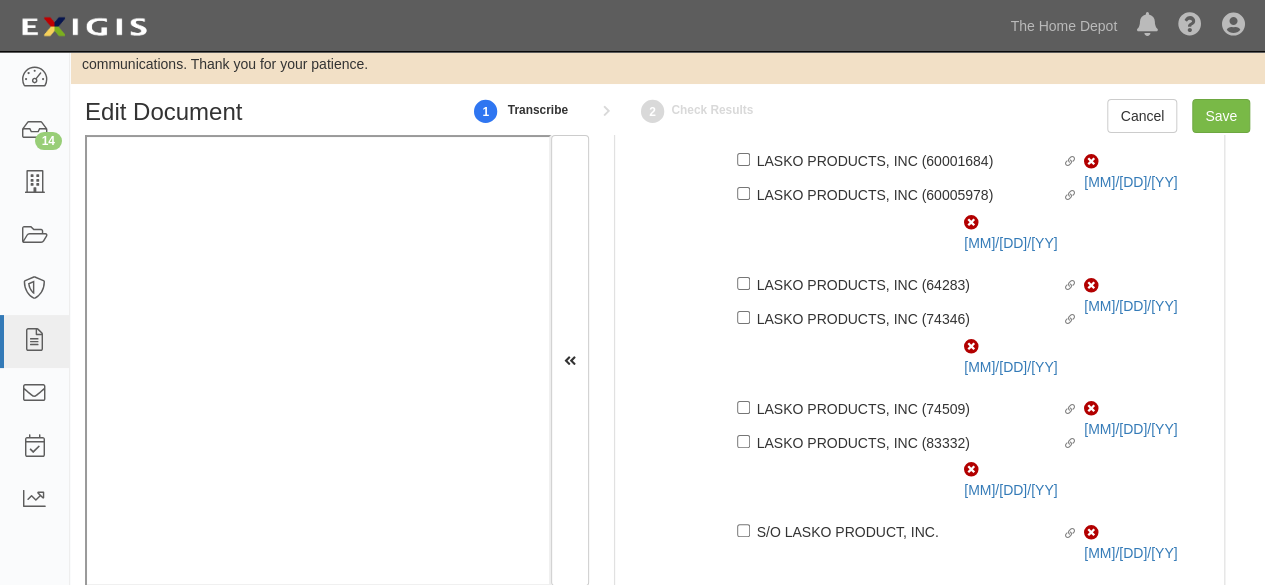 click on "Duplicate" at bounding box center [796, 650] 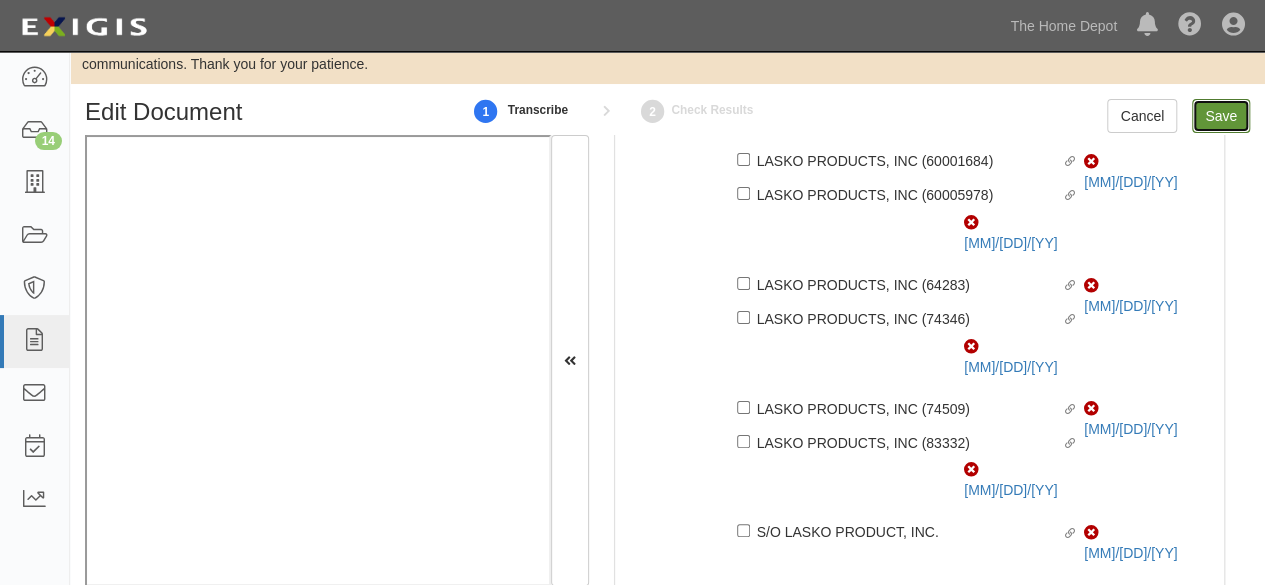 click on "Save" at bounding box center (1221, 116) 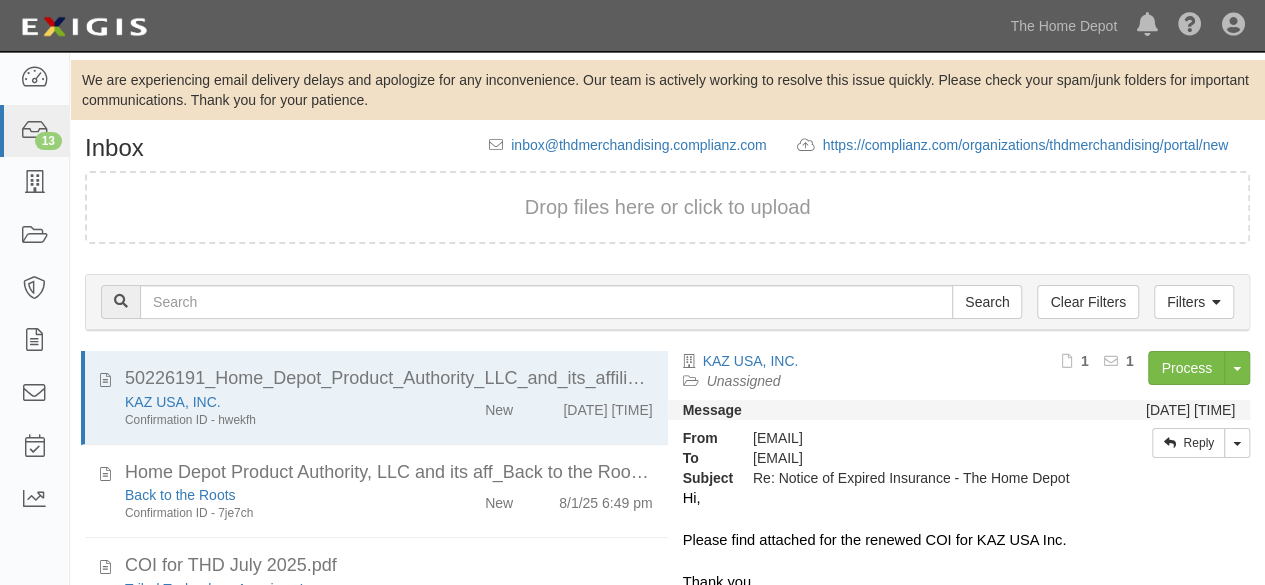 scroll, scrollTop: 136, scrollLeft: 0, axis: vertical 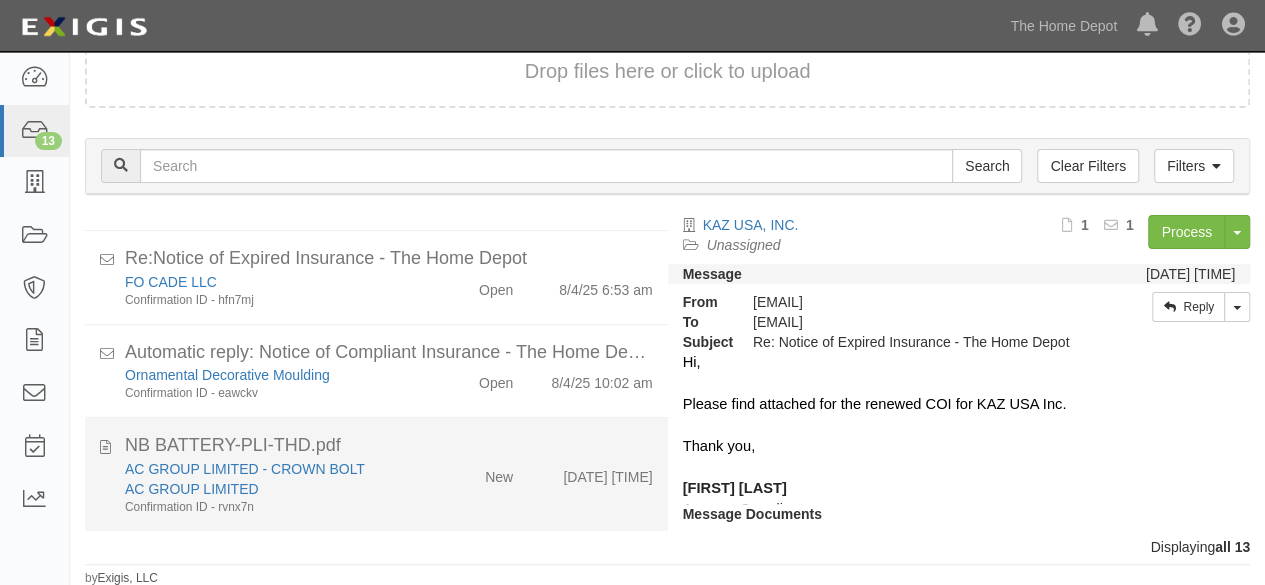 drag, startPoint x: 402, startPoint y: 488, endPoint x: 469, endPoint y: 467, distance: 70.21396 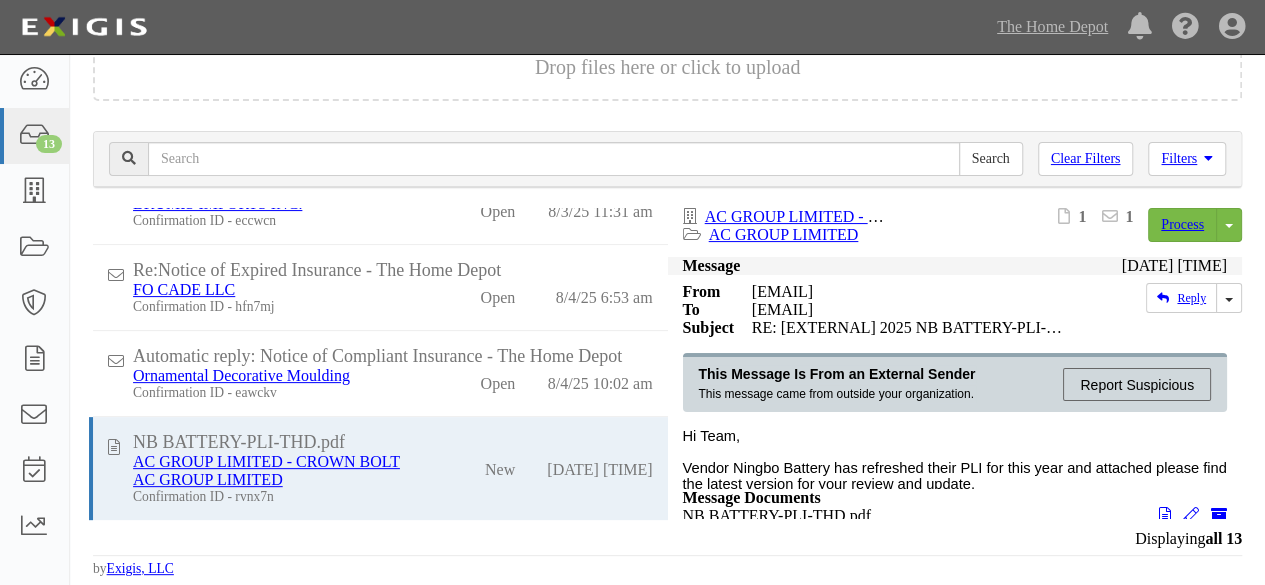 scroll, scrollTop: 78, scrollLeft: 0, axis: vertical 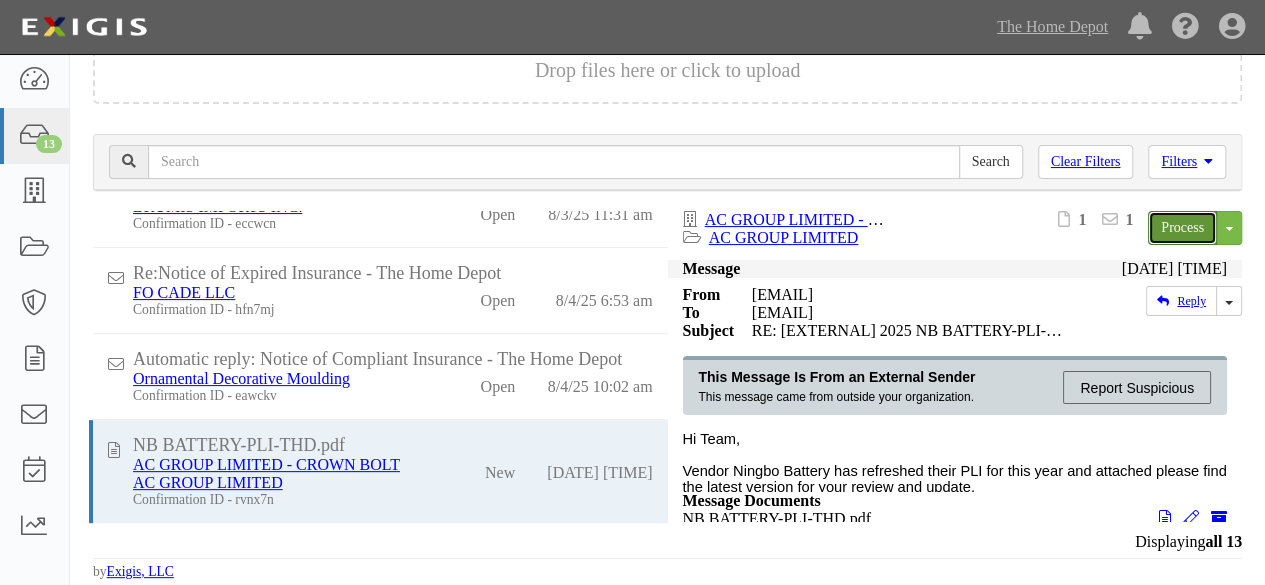 click on "Process" at bounding box center (1182, 228) 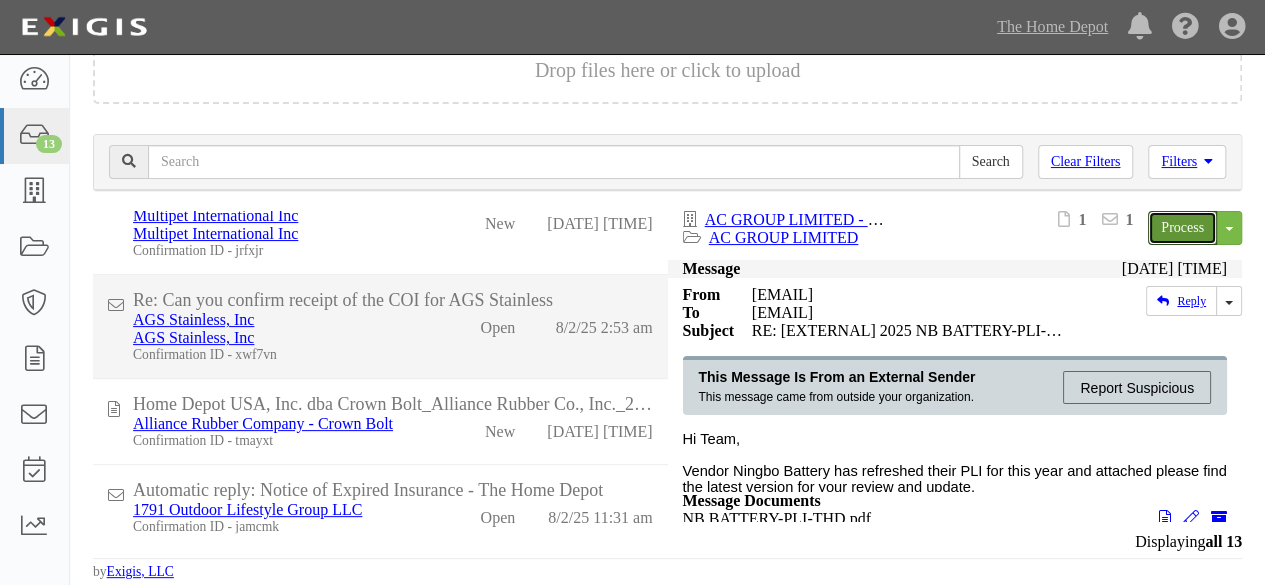 scroll, scrollTop: 302, scrollLeft: 0, axis: vertical 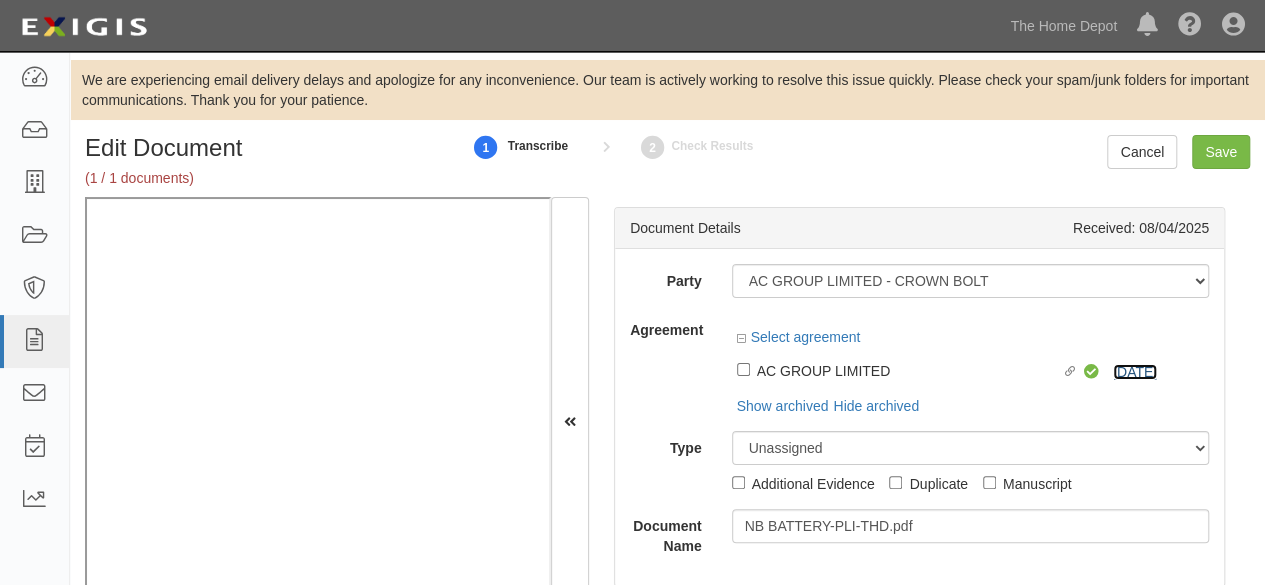 click on "[DATE]" at bounding box center [1135, 372] 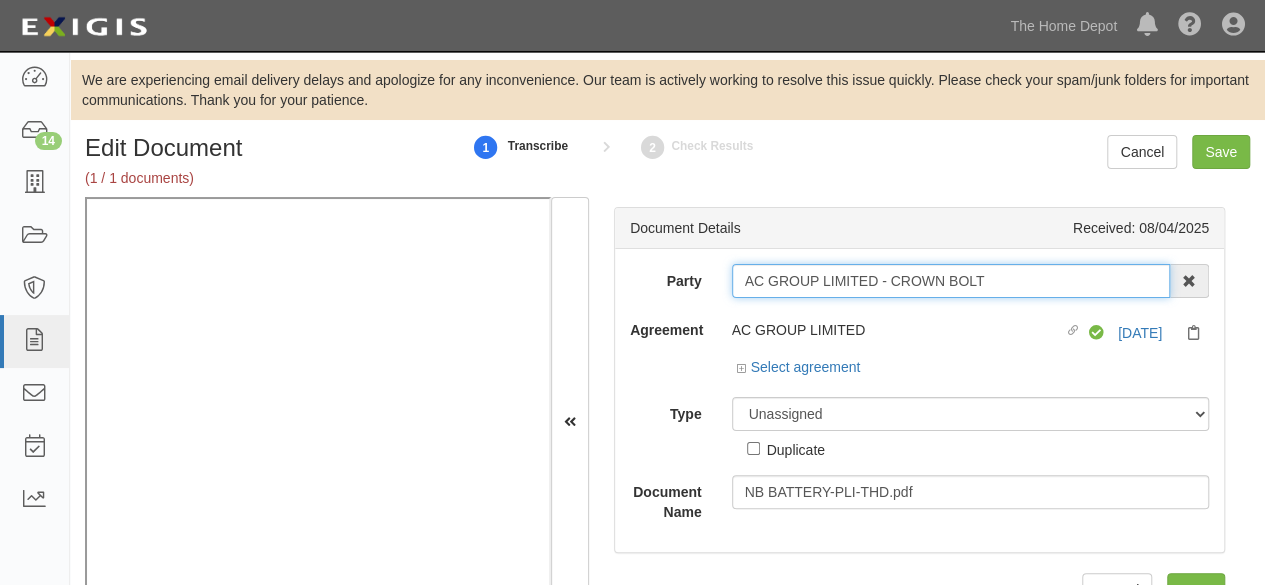 click on "AC GROUP LIMITED - CROWN BOLT" at bounding box center (951, 281) 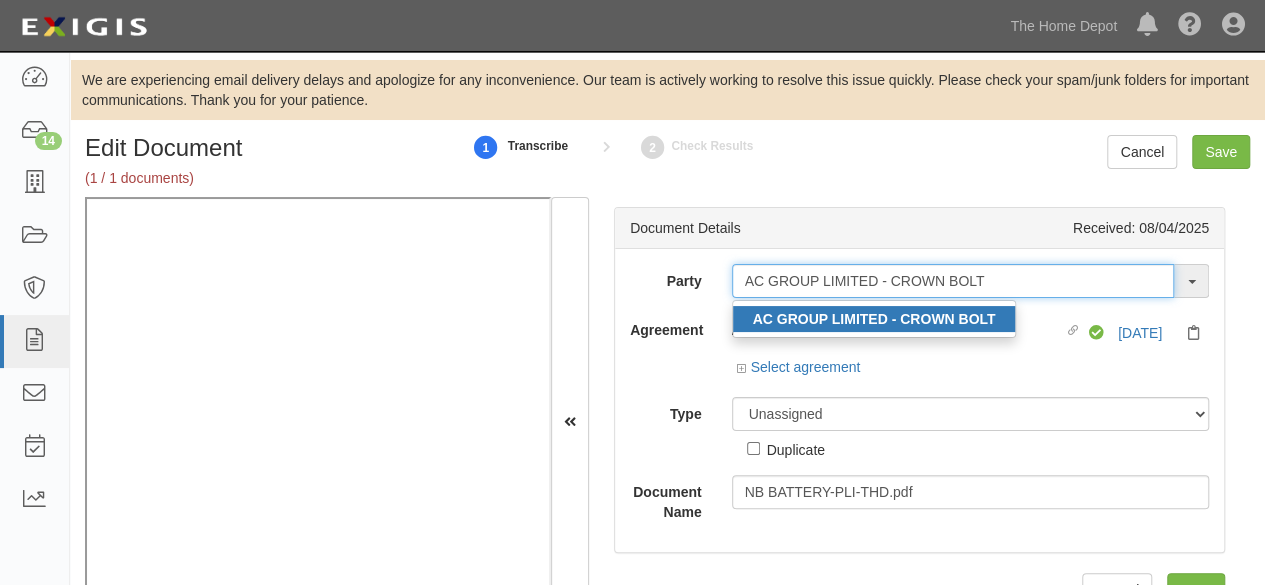 type on "AC GROUP LIMITED - CROWN BOLT" 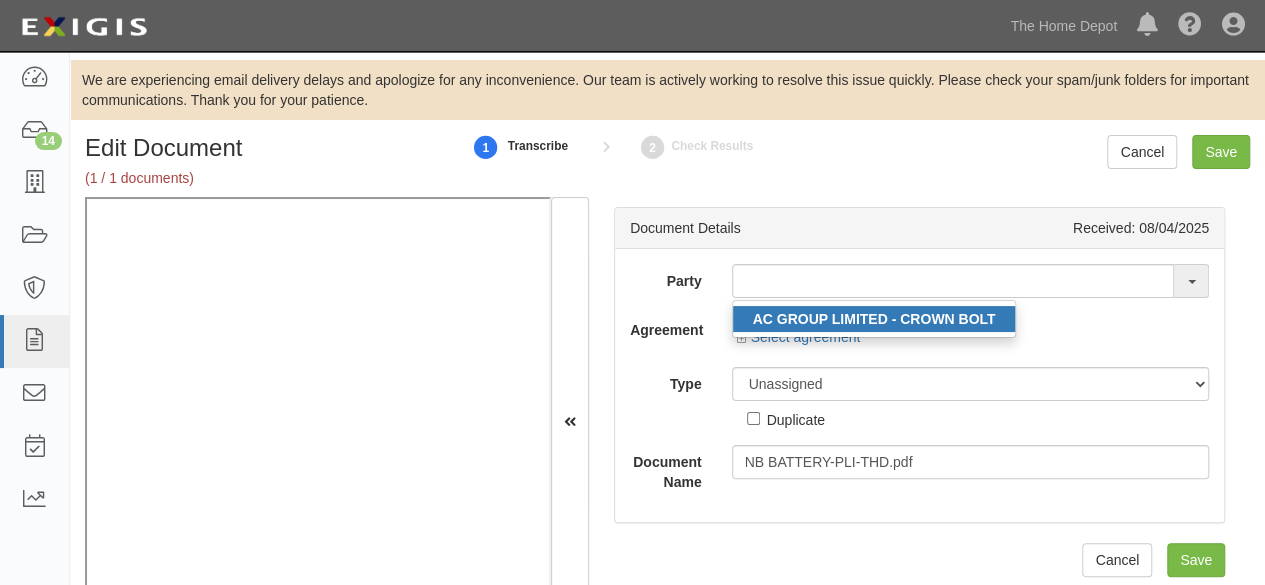 click on "AC GROUP LIMITED - CROWN BOLT" at bounding box center [874, 319] 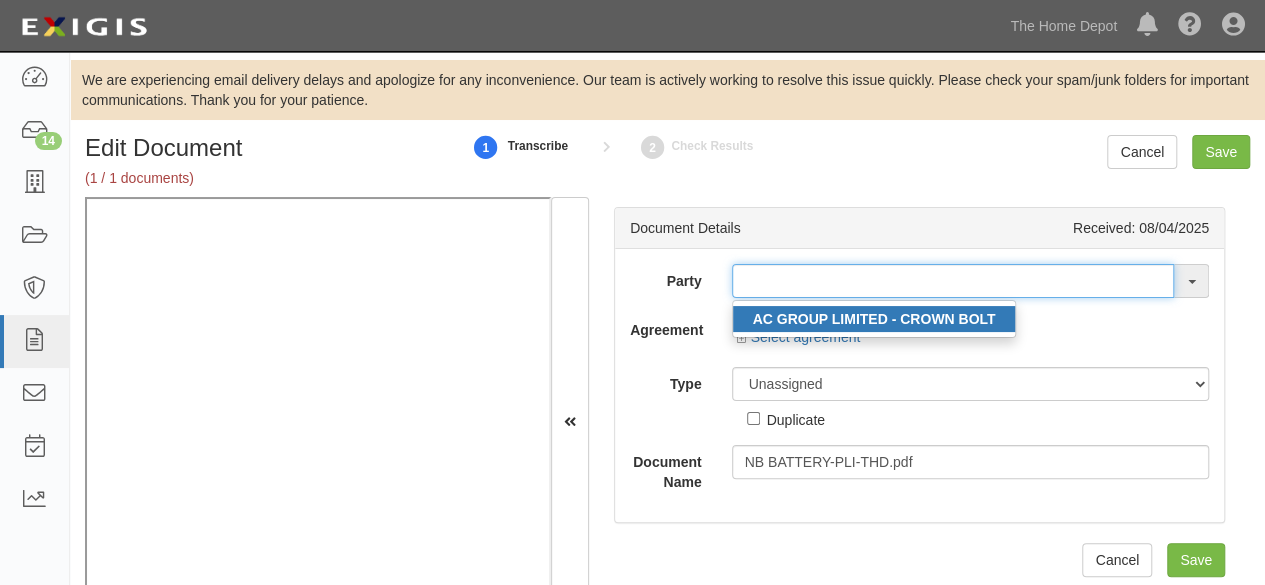 type on "AC GROUP LIMITED - CROWN BOLT" 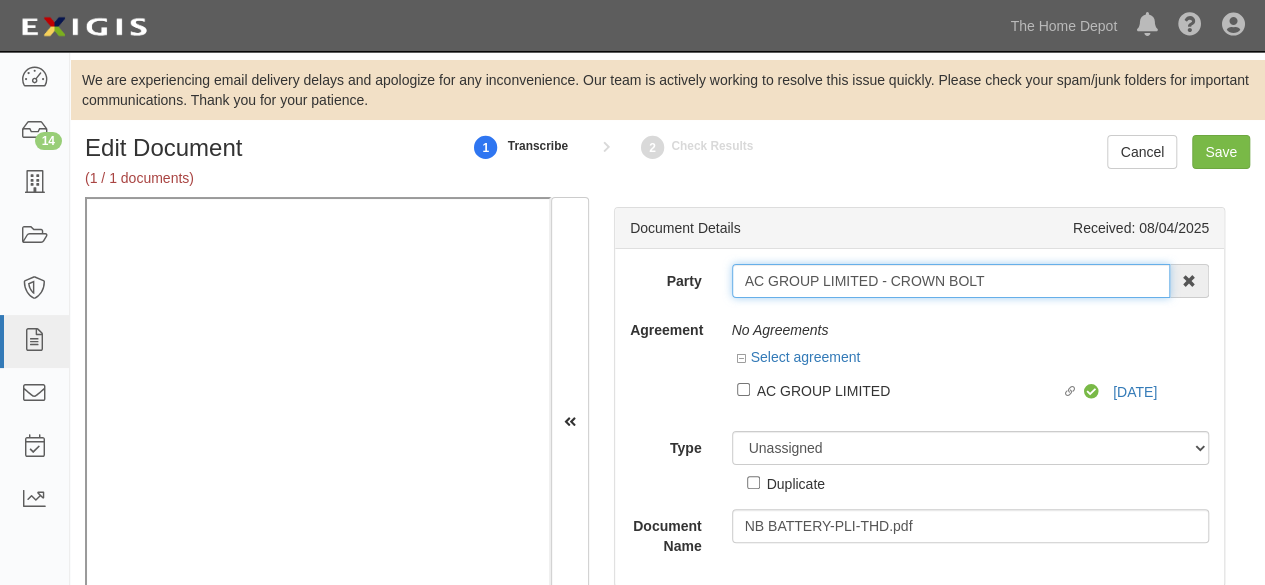 click on "AC GROUP LIMITED - CROWN BOLT" at bounding box center (951, 281) 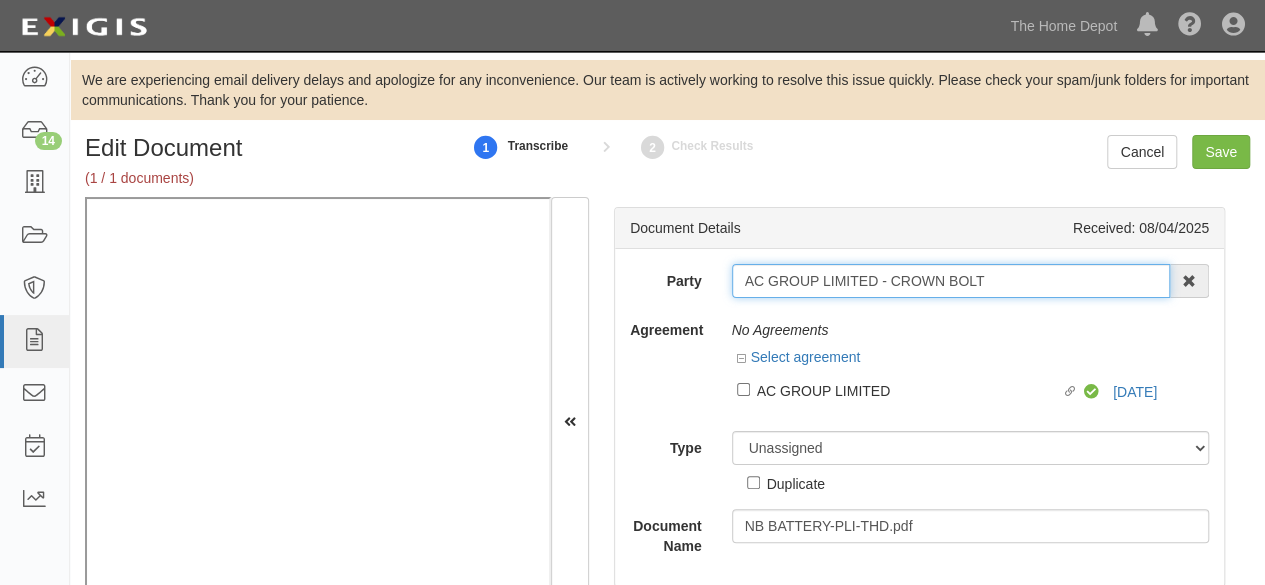 click on "AC GROUP LIMITED - CROWN BOLT" at bounding box center (951, 281) 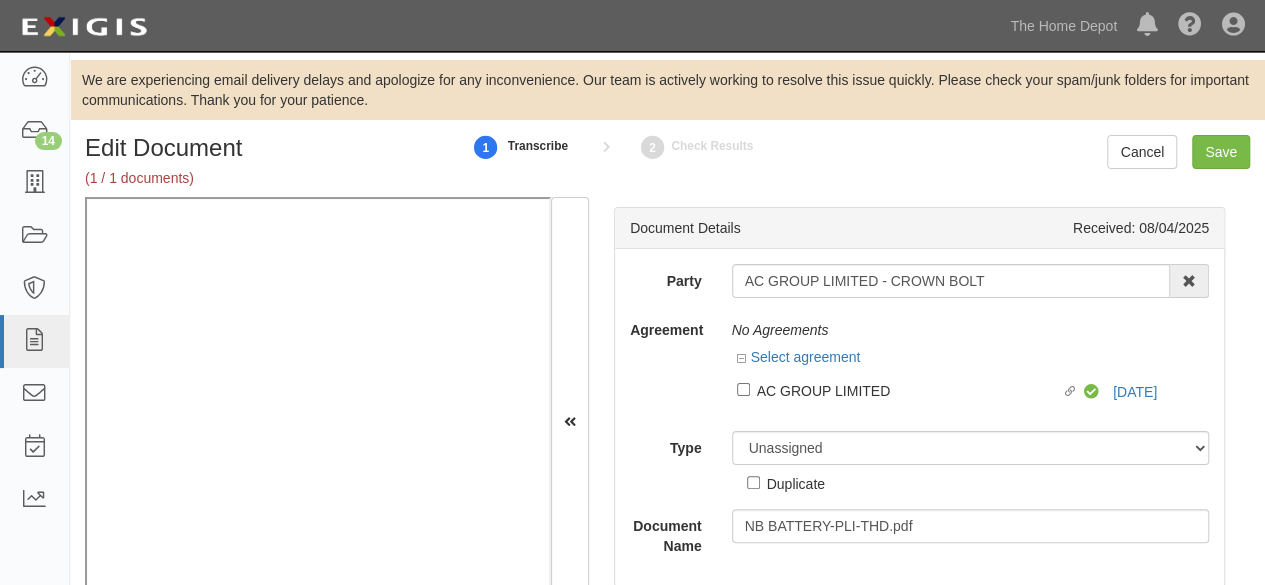 drag, startPoint x: 816, startPoint y: 395, endPoint x: 810, endPoint y: 418, distance: 23.769728 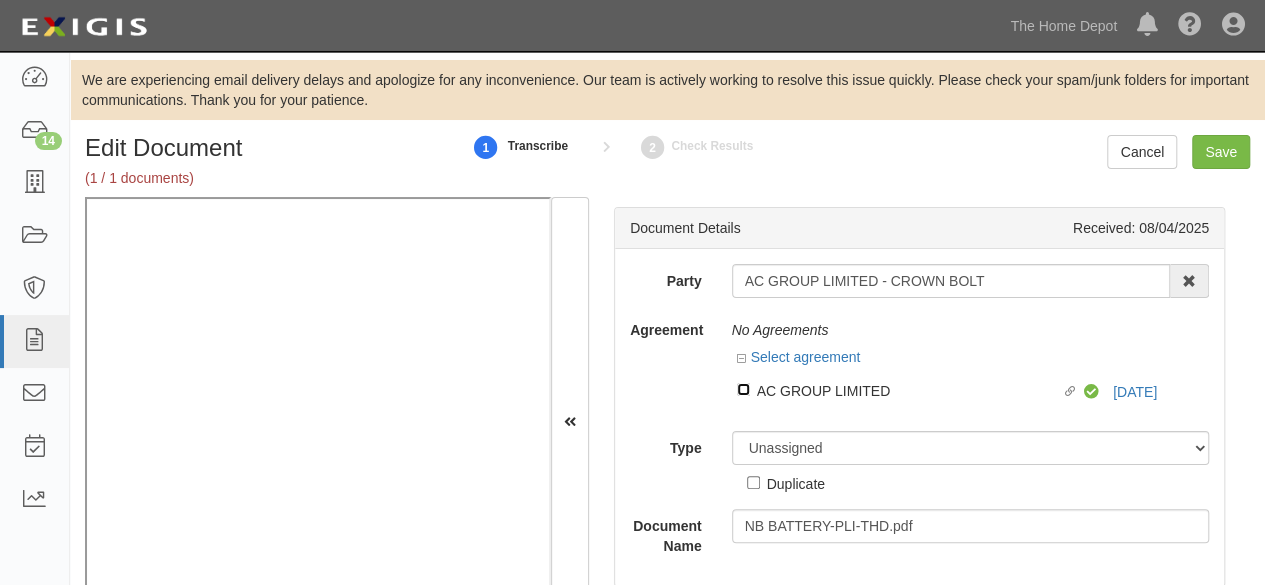 click on "Linked agreement
AC GROUP LIMITED
Linked agreement" at bounding box center (743, 389) 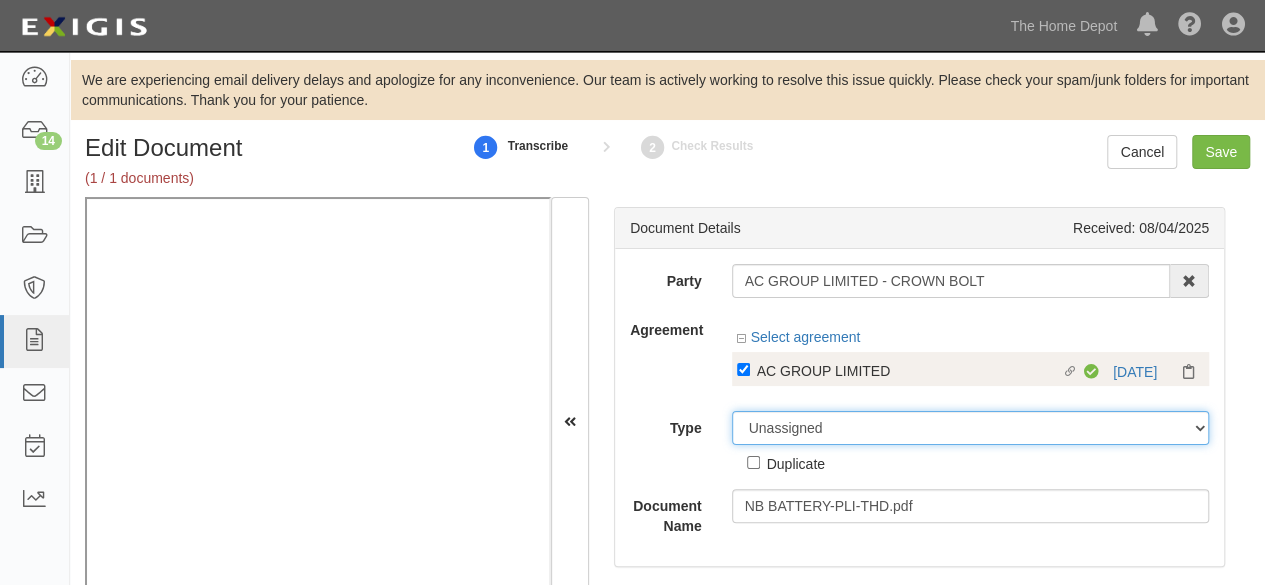 drag, startPoint x: 784, startPoint y: 425, endPoint x: 786, endPoint y: 415, distance: 10.198039 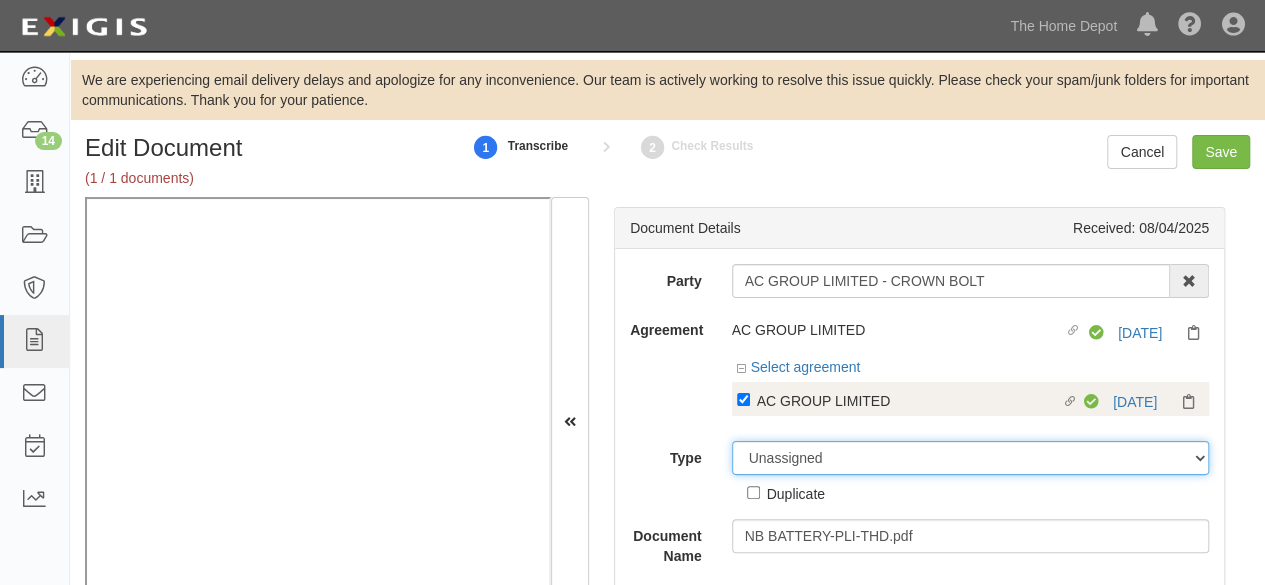 select on "CertificateDetail" 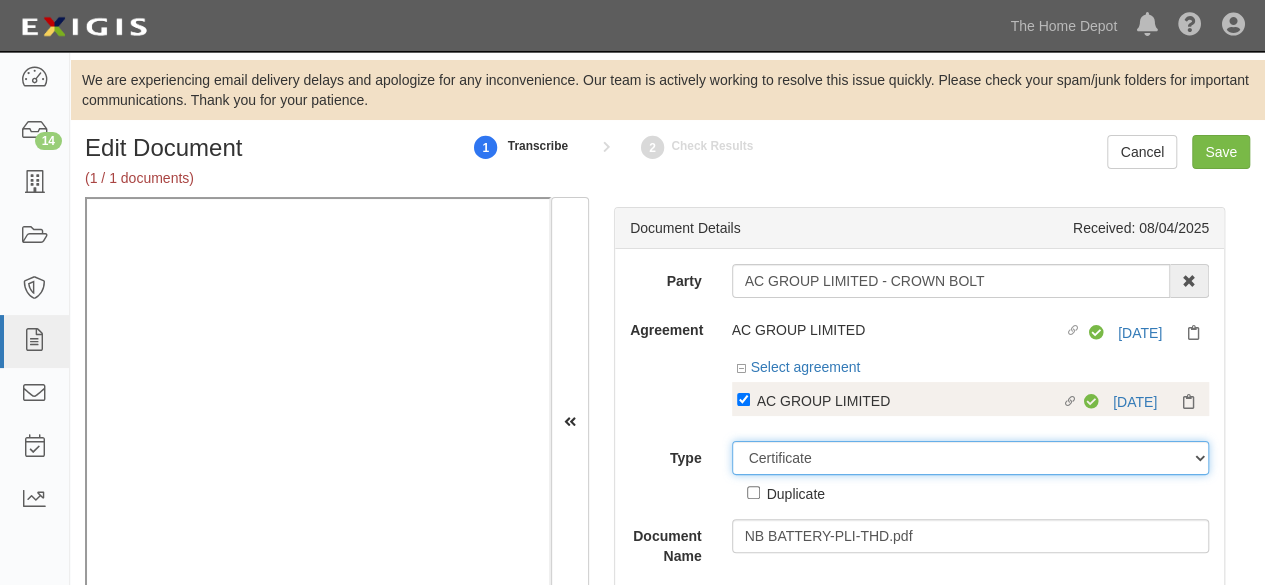 click on "Unassigned
Binder
Cancellation Notice
Certificate
Contract
Endorsement
Insurance Policy
Junk
Other Document
Policy Declarations
Reinstatement Notice
Requirements
Waiver Request" at bounding box center [971, 458] 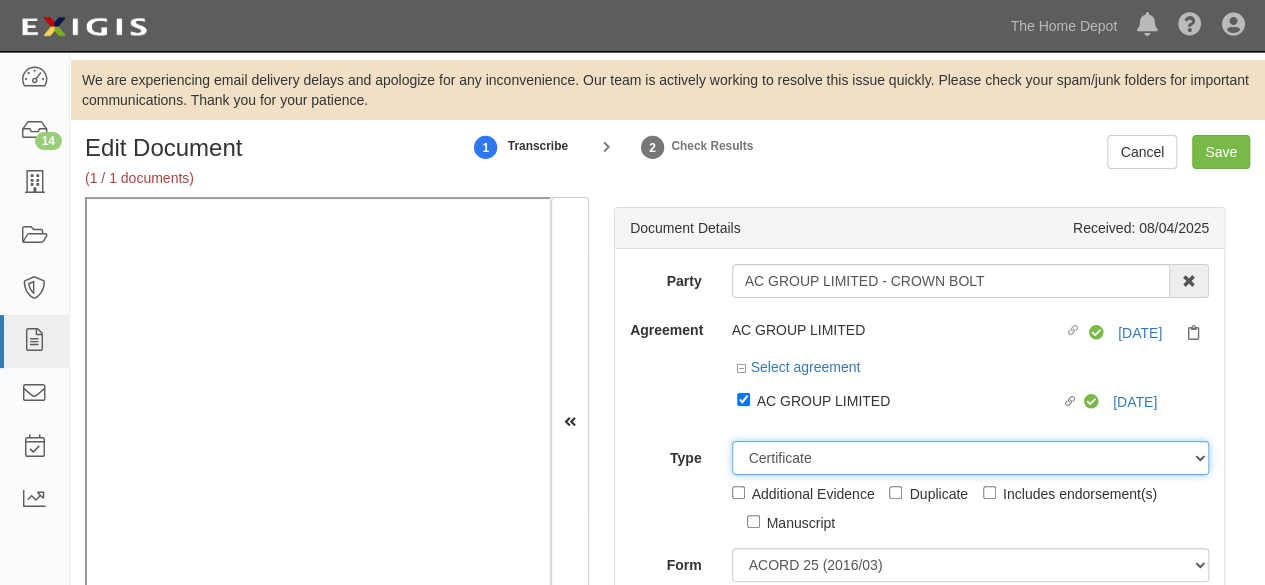 scroll, scrollTop: 112, scrollLeft: 0, axis: vertical 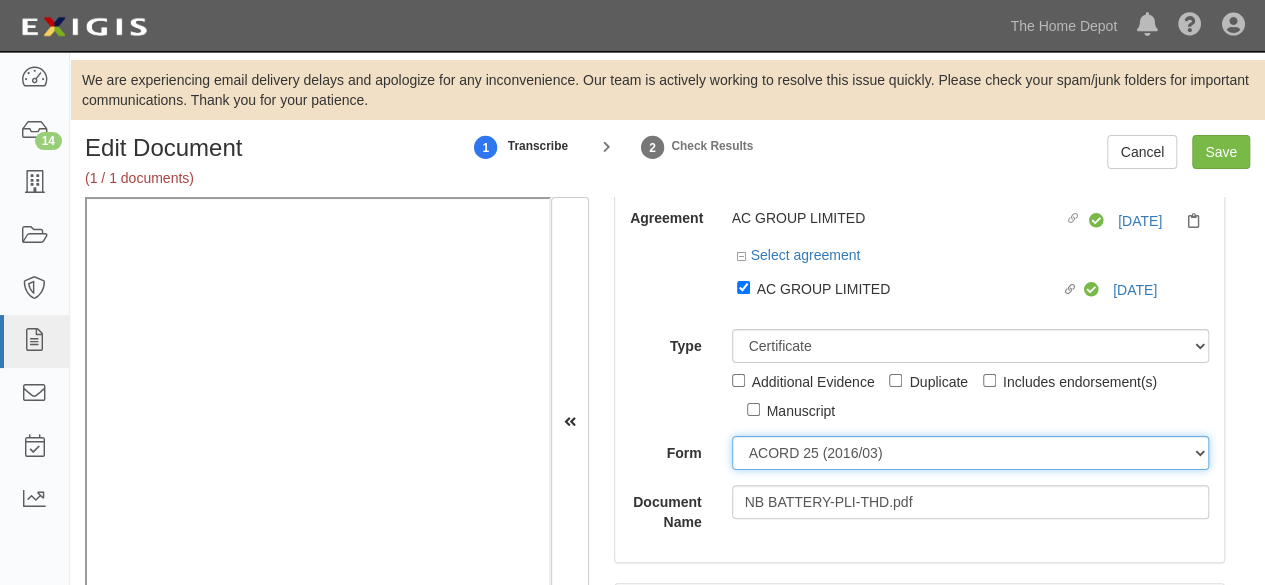 click on "ACORD 25 (2016/03)
ACORD 101
ACORD 855 NY (2014/05)
General" at bounding box center (971, 453) 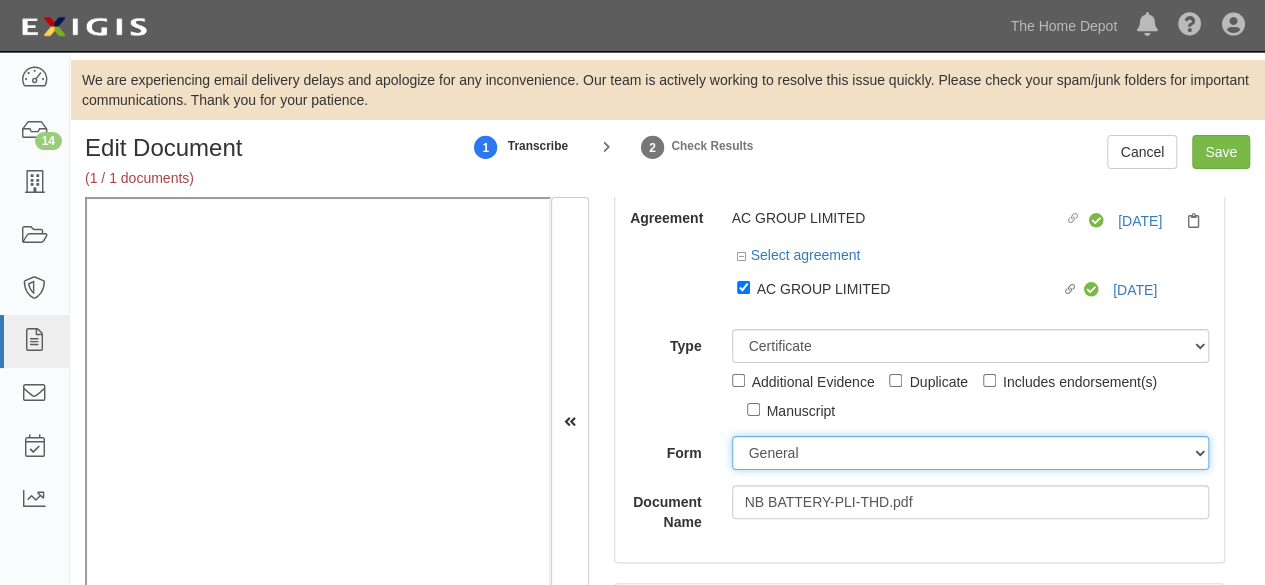 click on "ACORD 25 (2016/03)
ACORD 101
ACORD 855 NY (2014/05)
General" at bounding box center [971, 453] 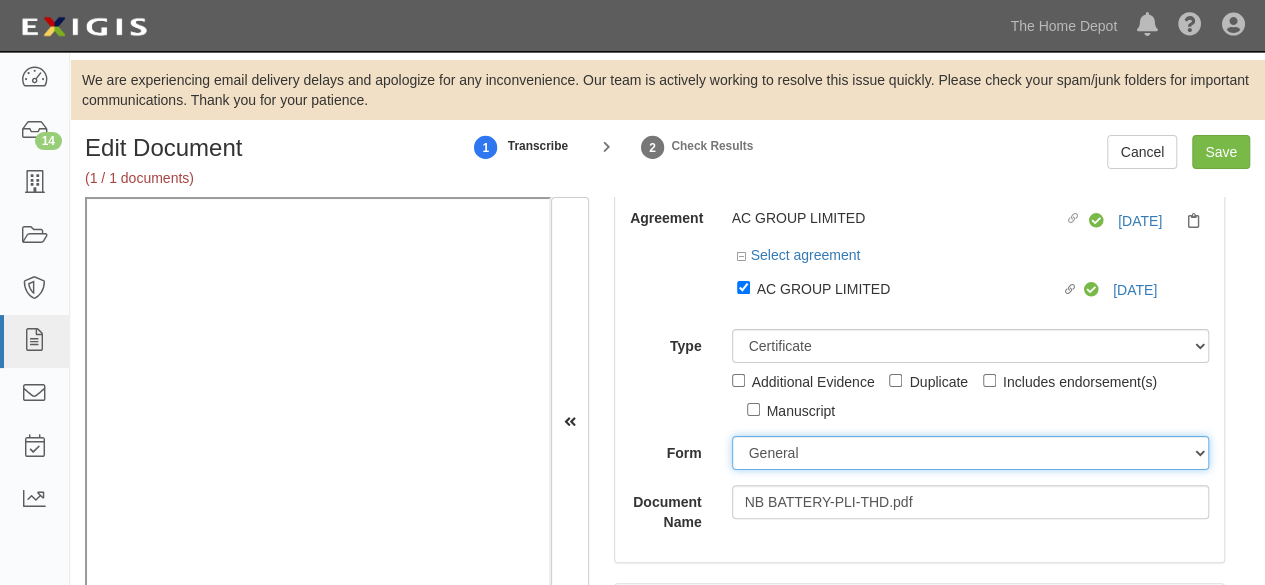 scroll, scrollTop: 412, scrollLeft: 0, axis: vertical 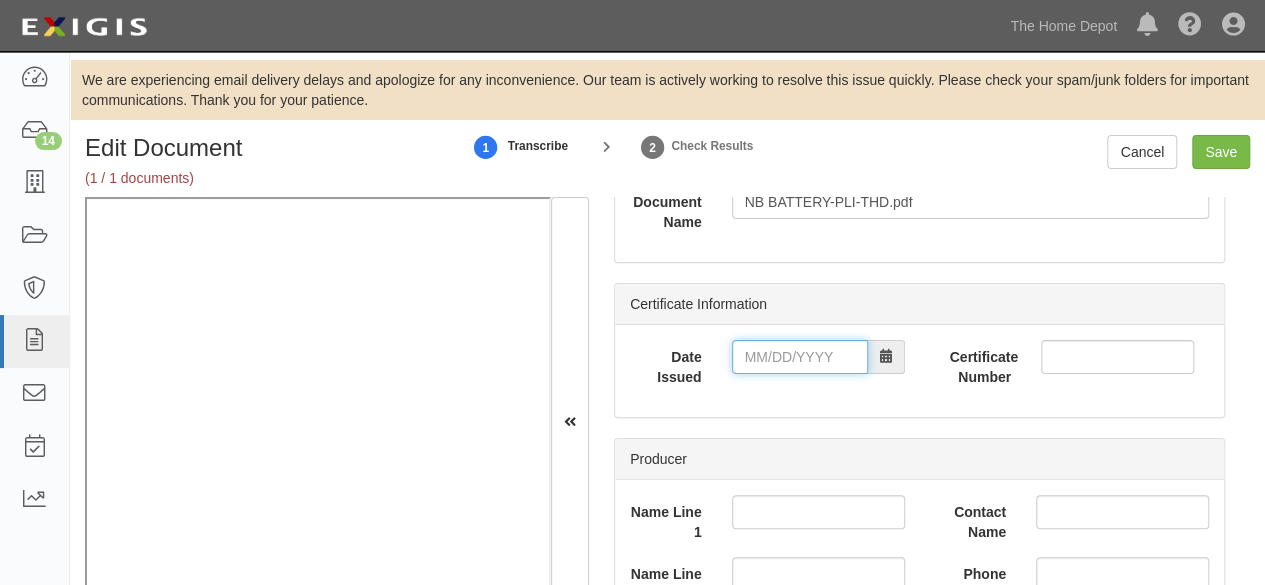 click on "Date Issued" at bounding box center (800, 357) 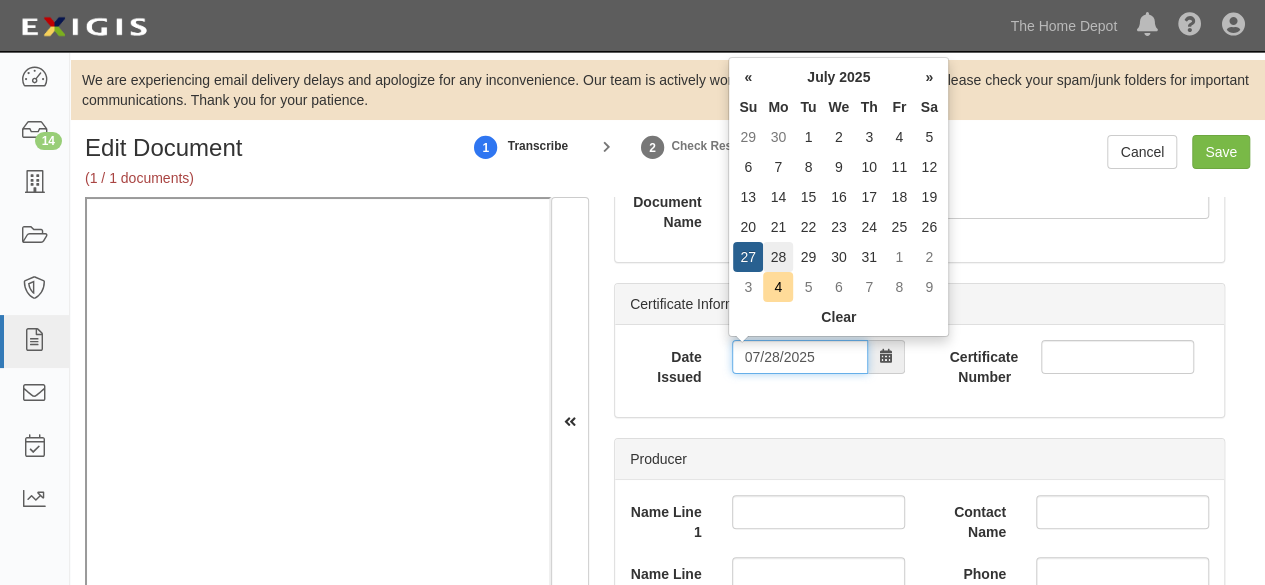 type on "07/28/2025" 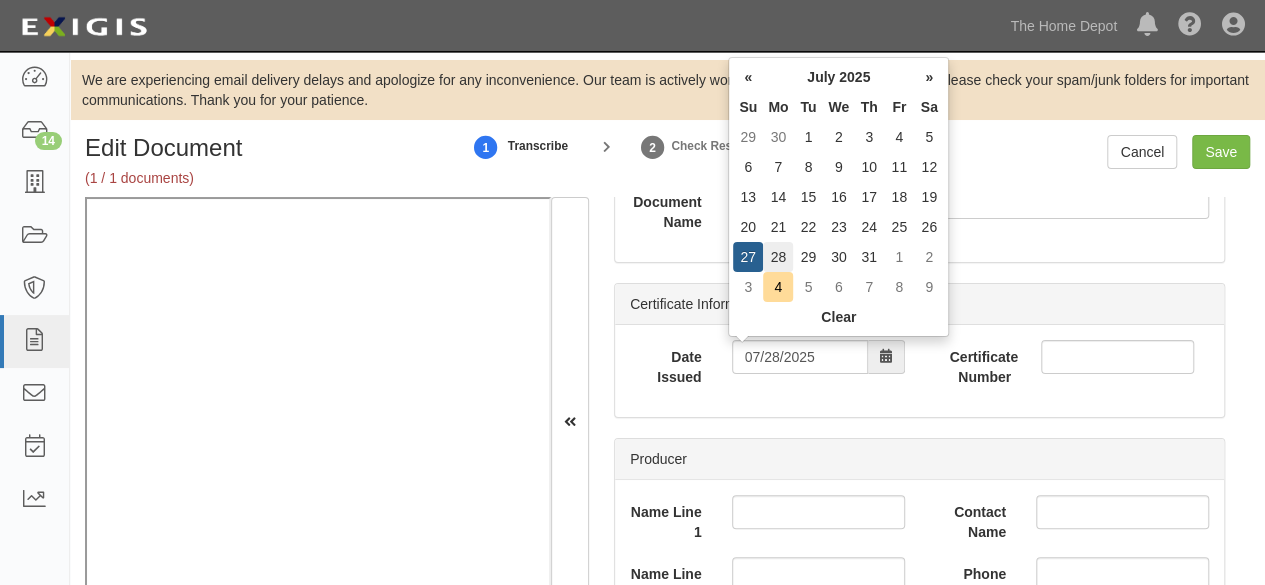 click on "28" at bounding box center (778, 257) 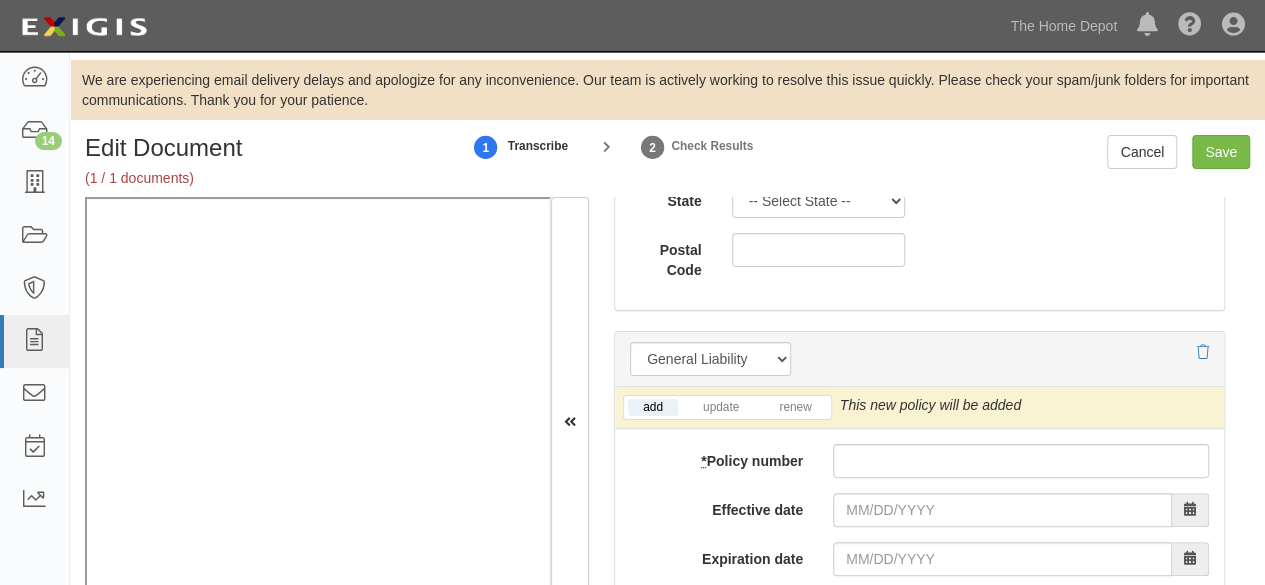 scroll, scrollTop: 1712, scrollLeft: 0, axis: vertical 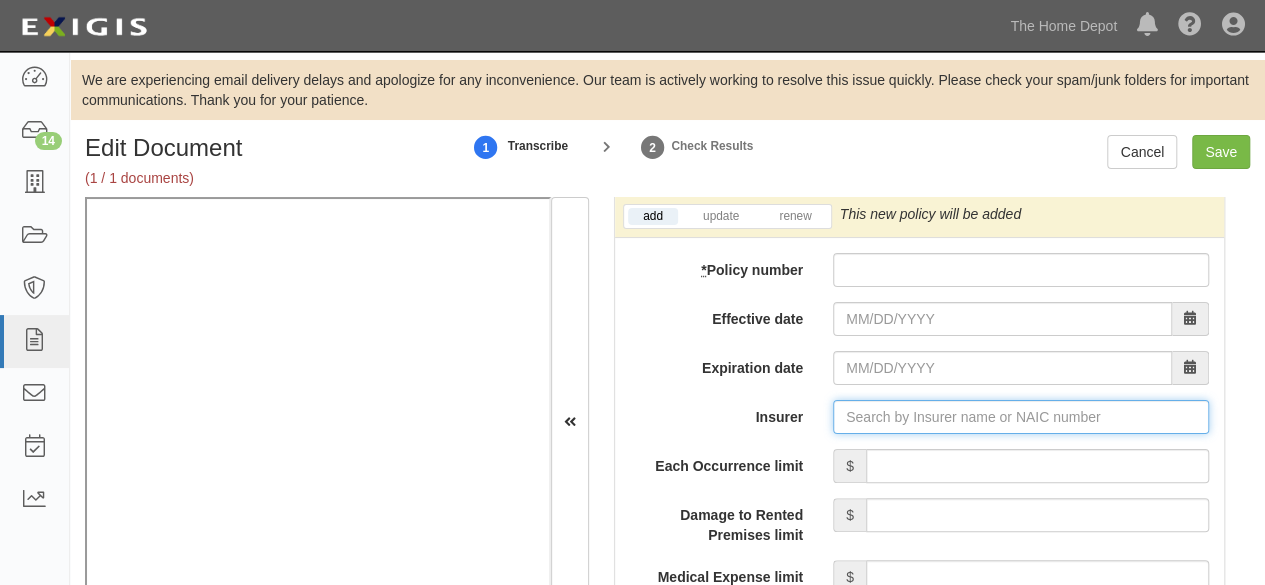 click on "Insurer" at bounding box center (1021, 417) 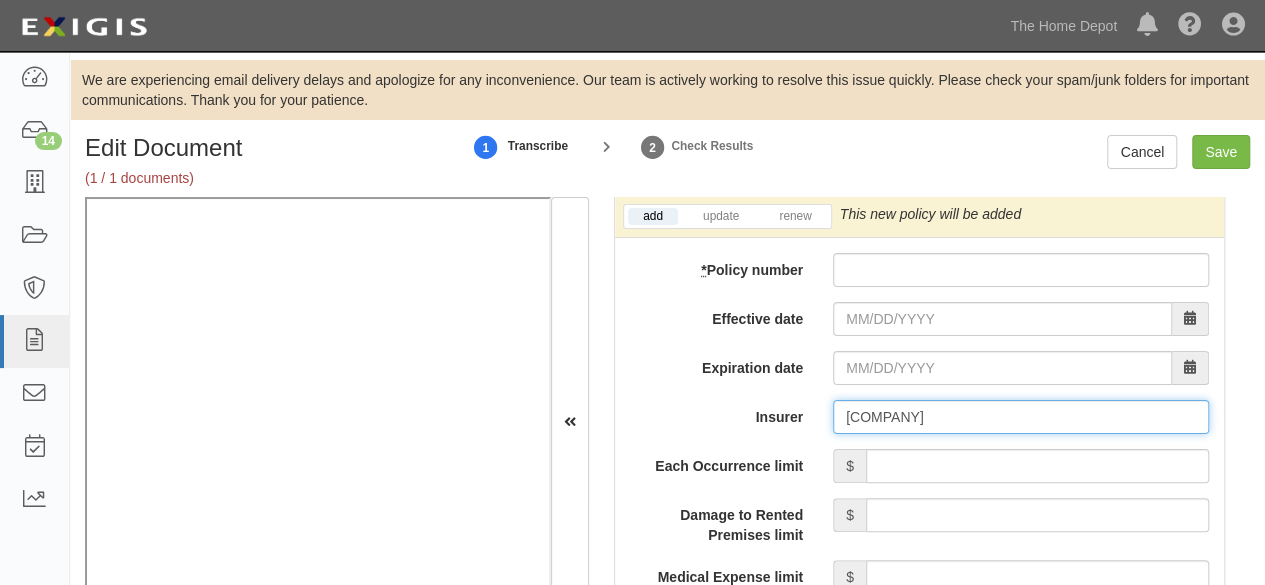 scroll, scrollTop: 0, scrollLeft: 0, axis: both 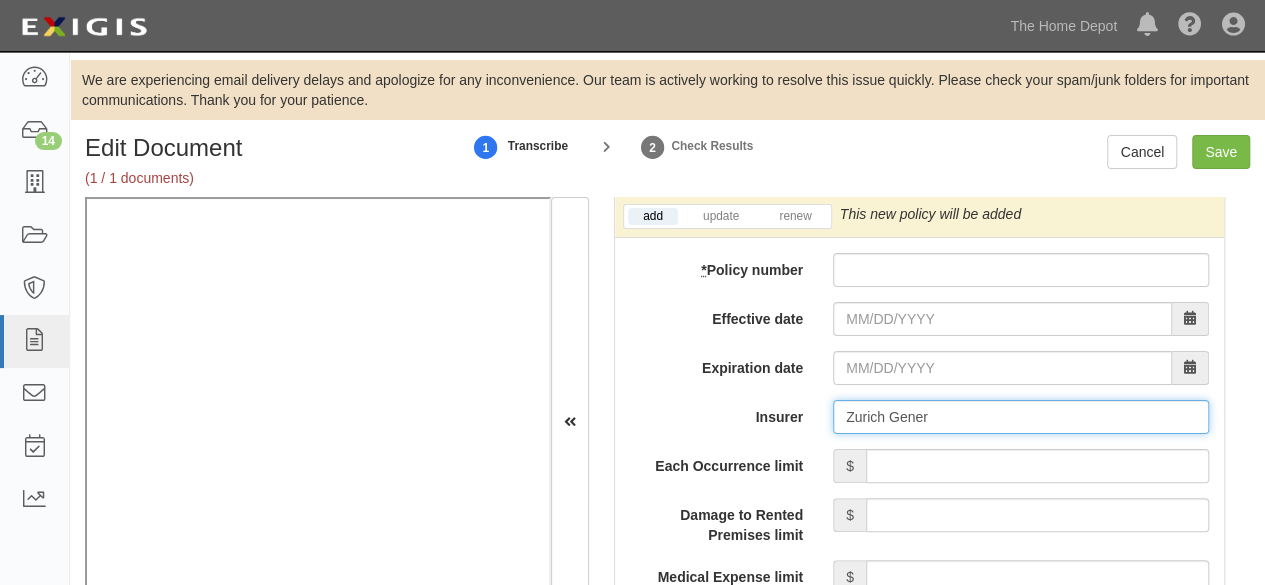 type on "Zurich Gene" 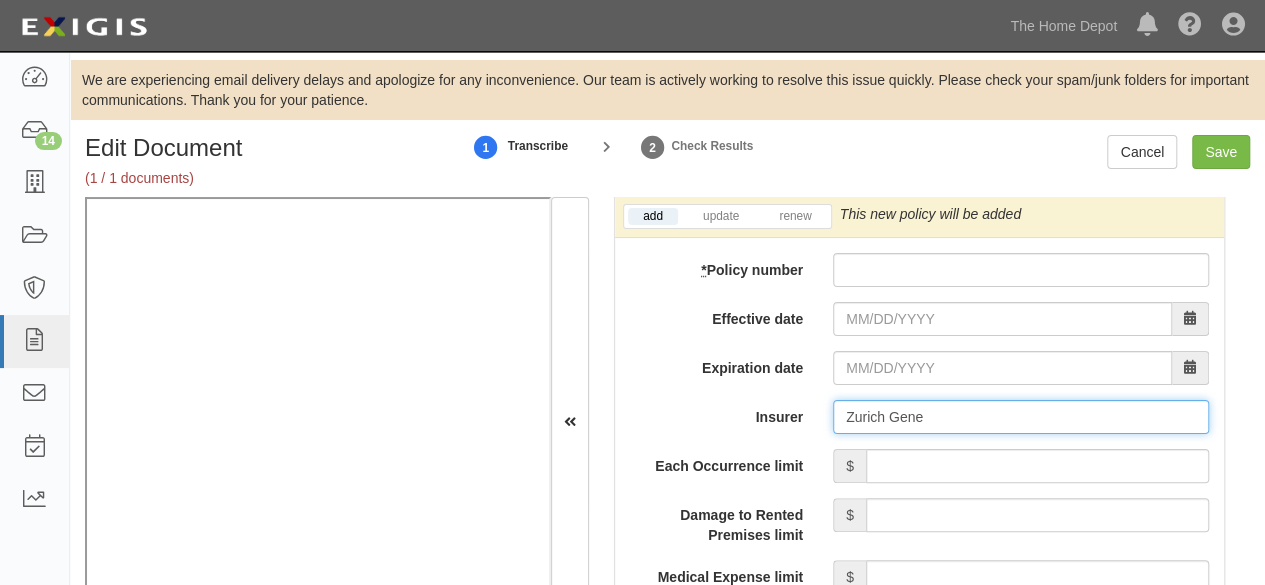 type on "Zurich General Takaful Malaysia Berhad (0) NR Rating" 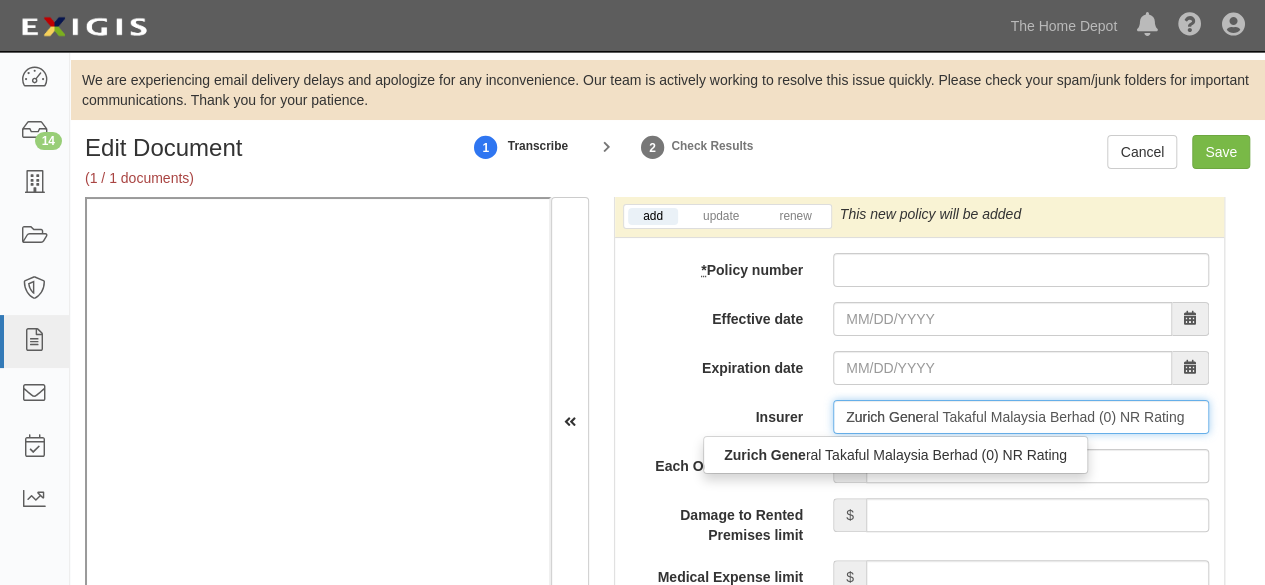 type on "Zurich Gen" 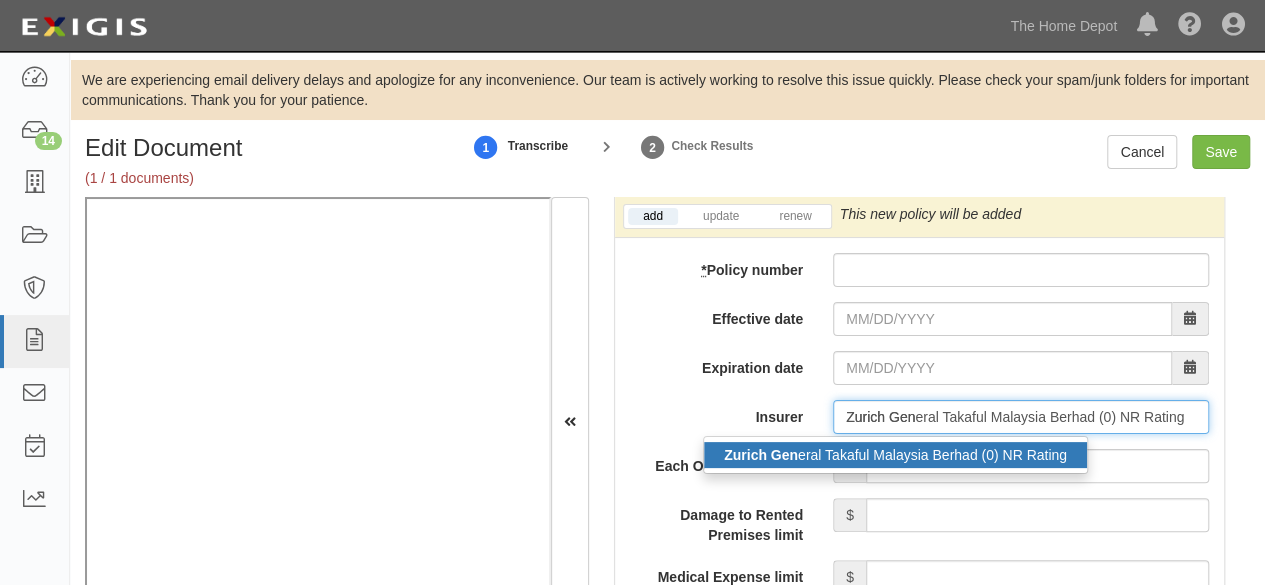 click on "Zurich Gen eral Takaful Malaysia Berhad (0) NR Rating" at bounding box center (895, 455) 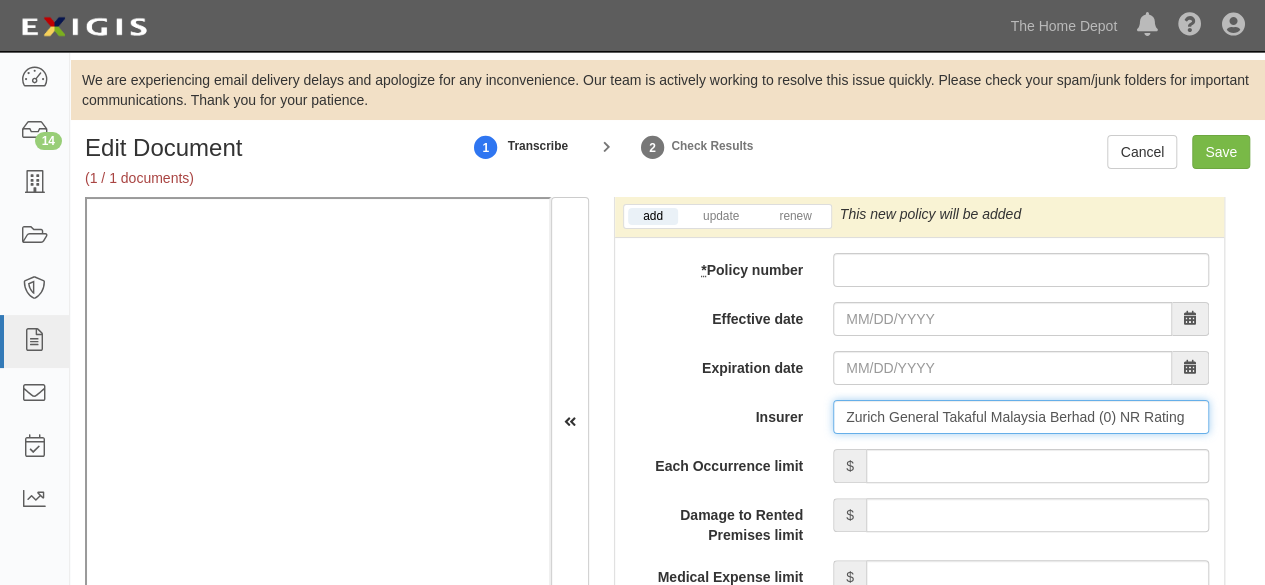 type on "Zurich General Takaful Malaysia Berhad (0) NR Rating" 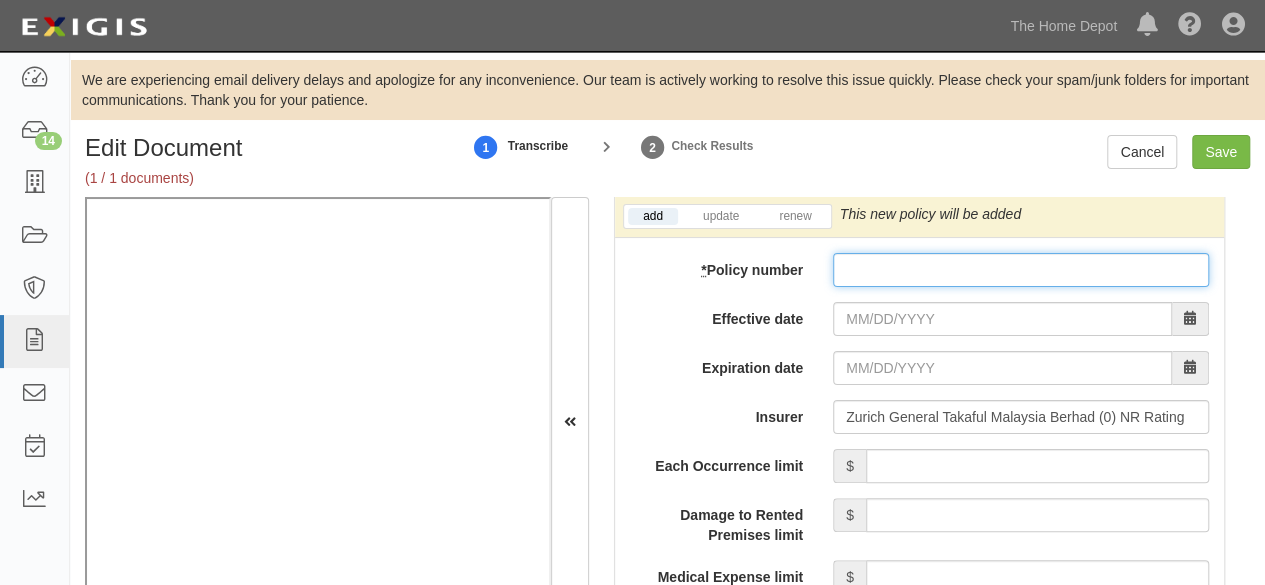 drag, startPoint x: 857, startPoint y: 256, endPoint x: 884, endPoint y: 295, distance: 47.434166 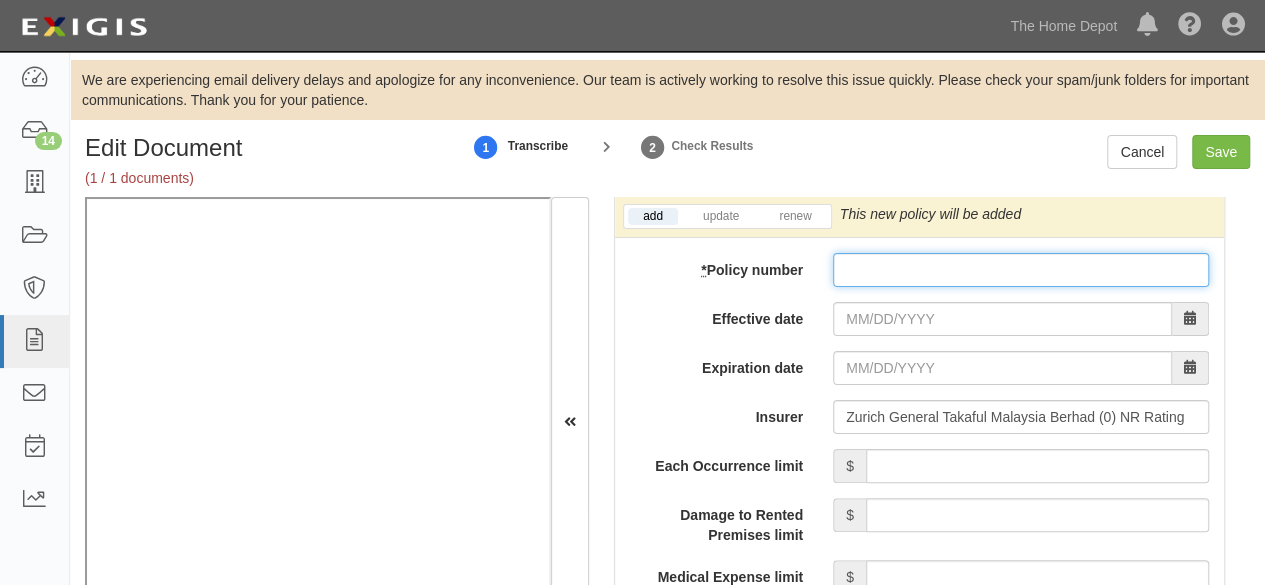 click on "*  Policy number" at bounding box center [1021, 270] 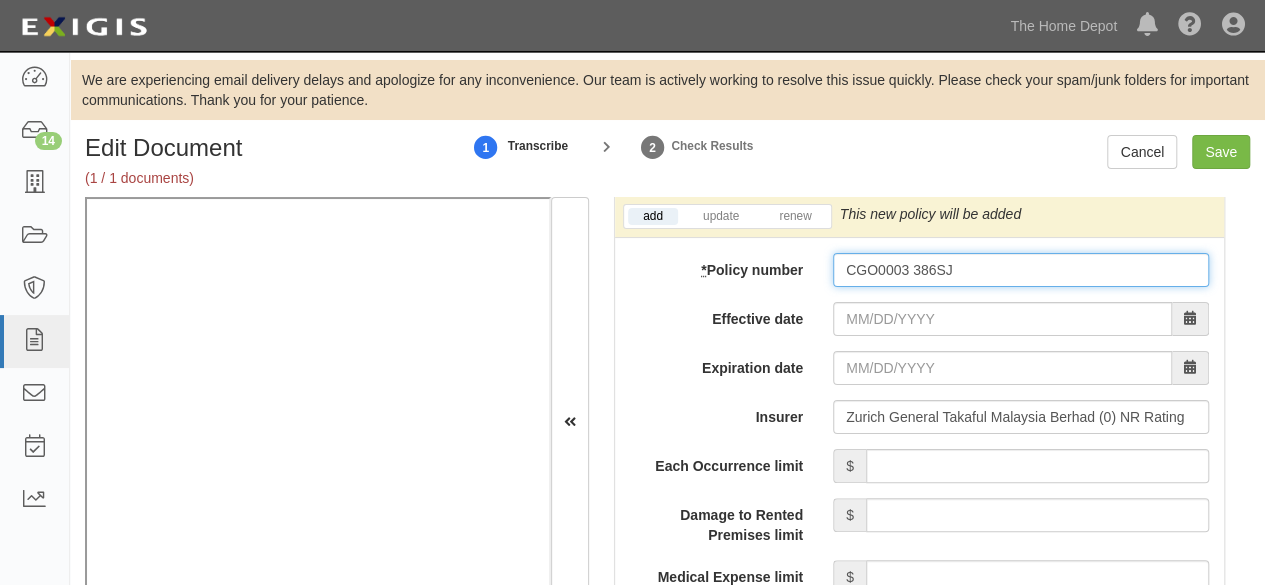 type on "CGO0003 386SJ" 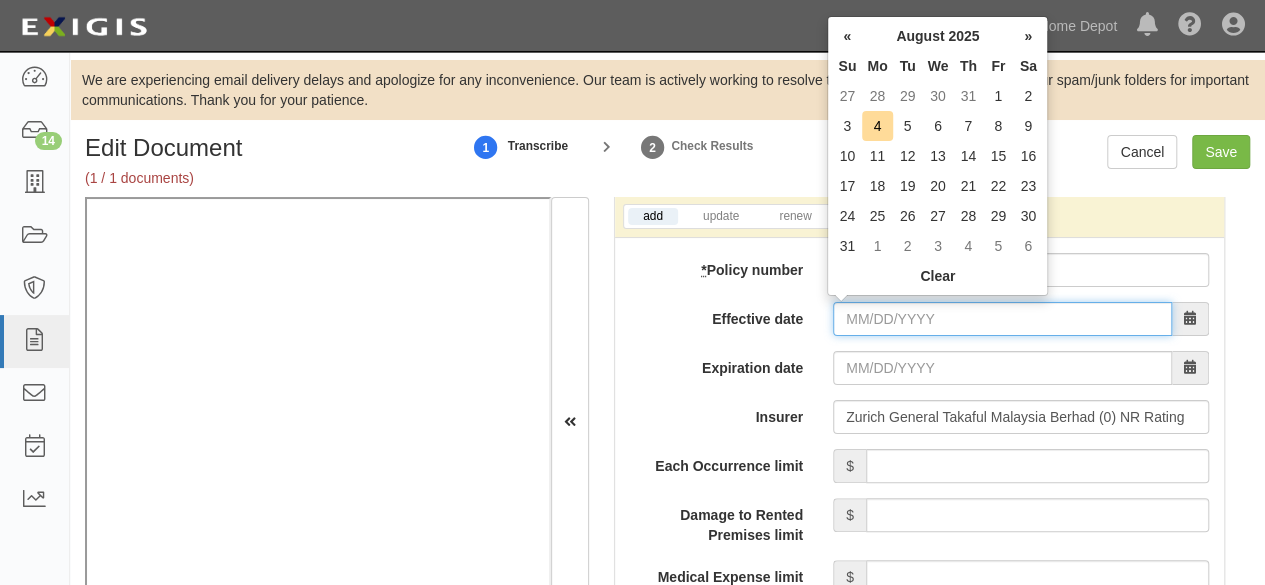click on "Effective date" at bounding box center [1002, 319] 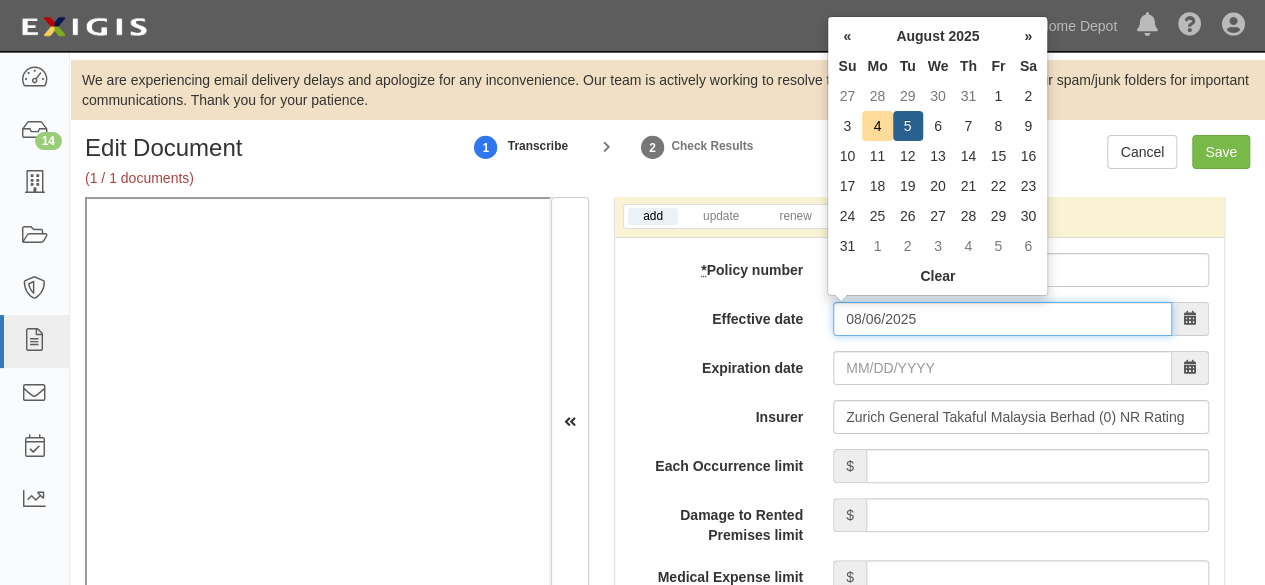 type on "08/06/2025" 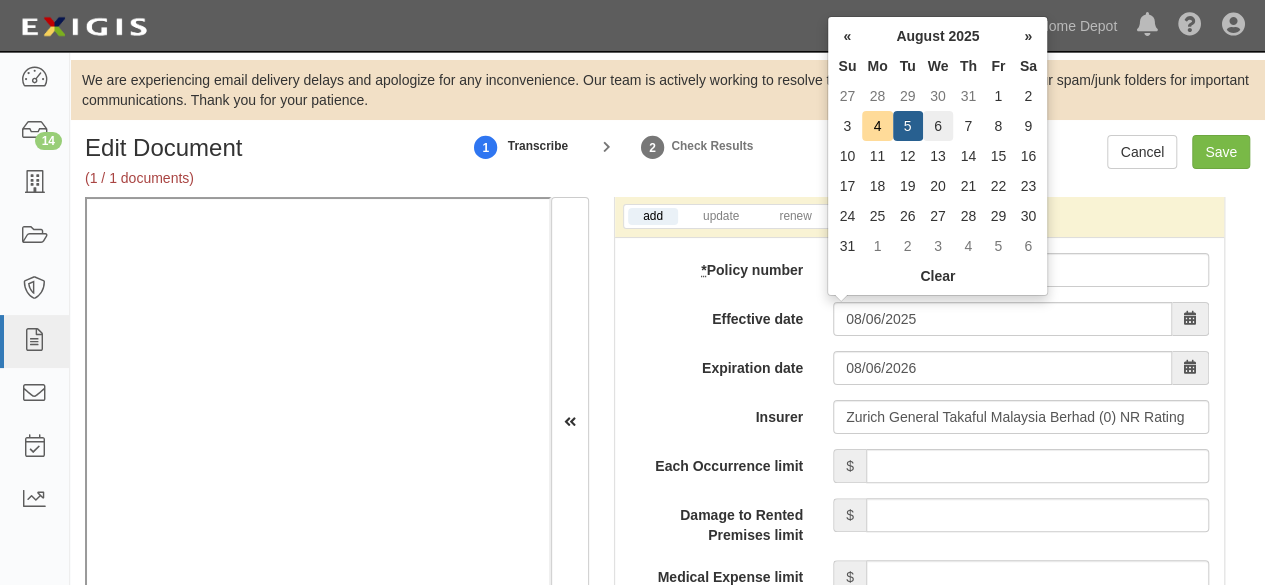 drag, startPoint x: 930, startPoint y: 123, endPoint x: 916, endPoint y: 275, distance: 152.64337 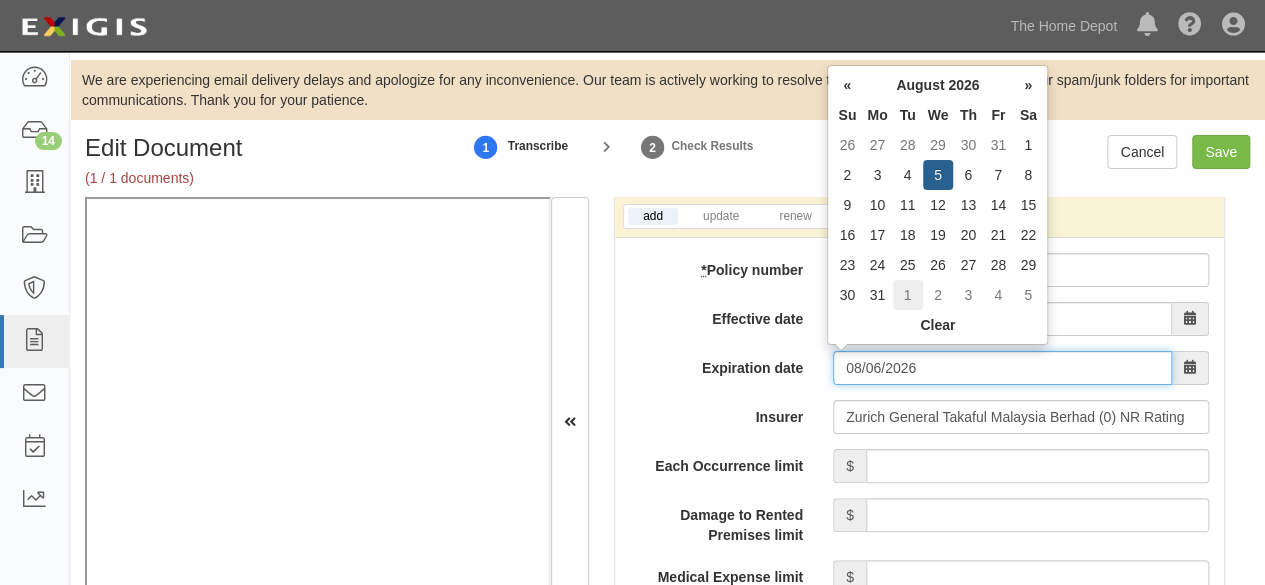 drag, startPoint x: 892, startPoint y: 371, endPoint x: 918, endPoint y: 286, distance: 88.88757 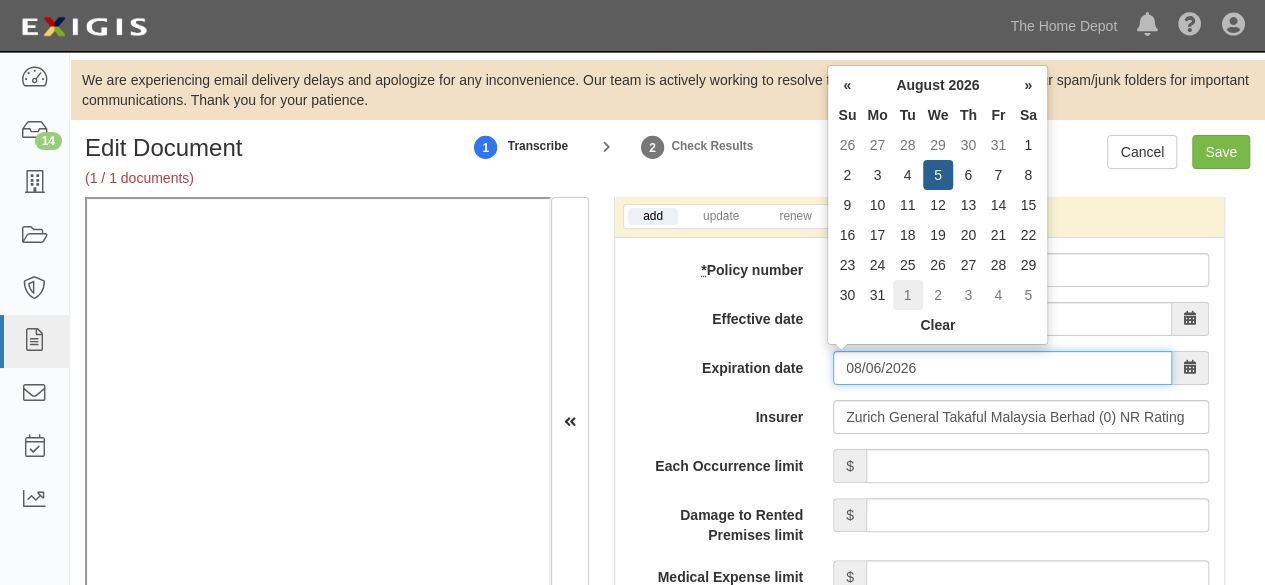 click on "08/06/2026" at bounding box center (1002, 368) 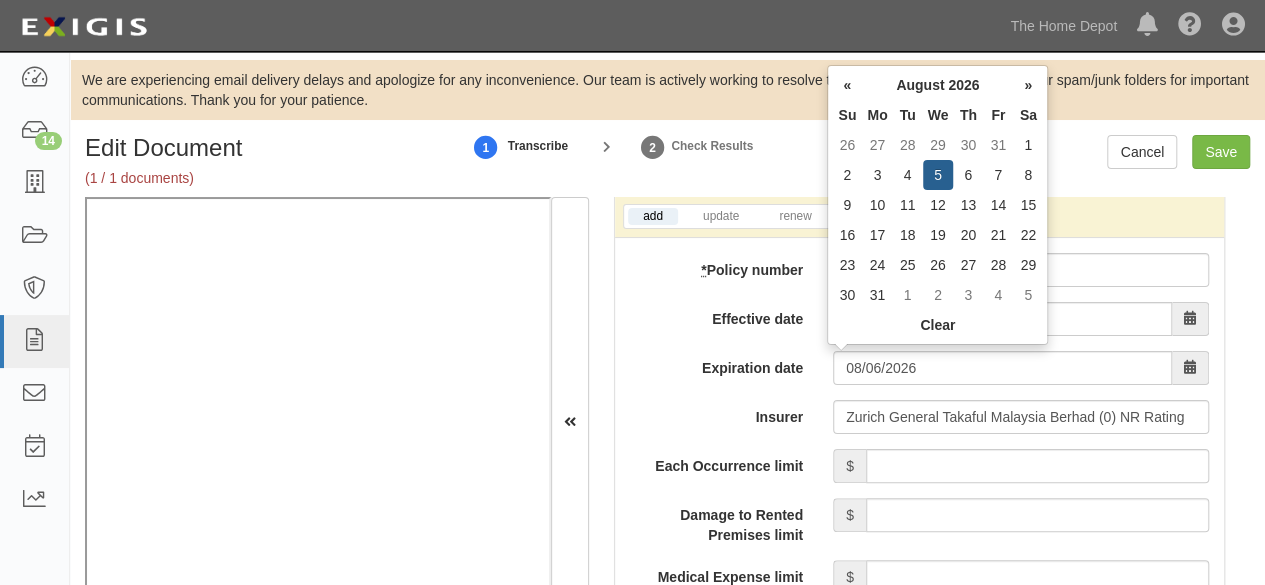 drag, startPoint x: 939, startPoint y: 179, endPoint x: 934, endPoint y: 215, distance: 36.345562 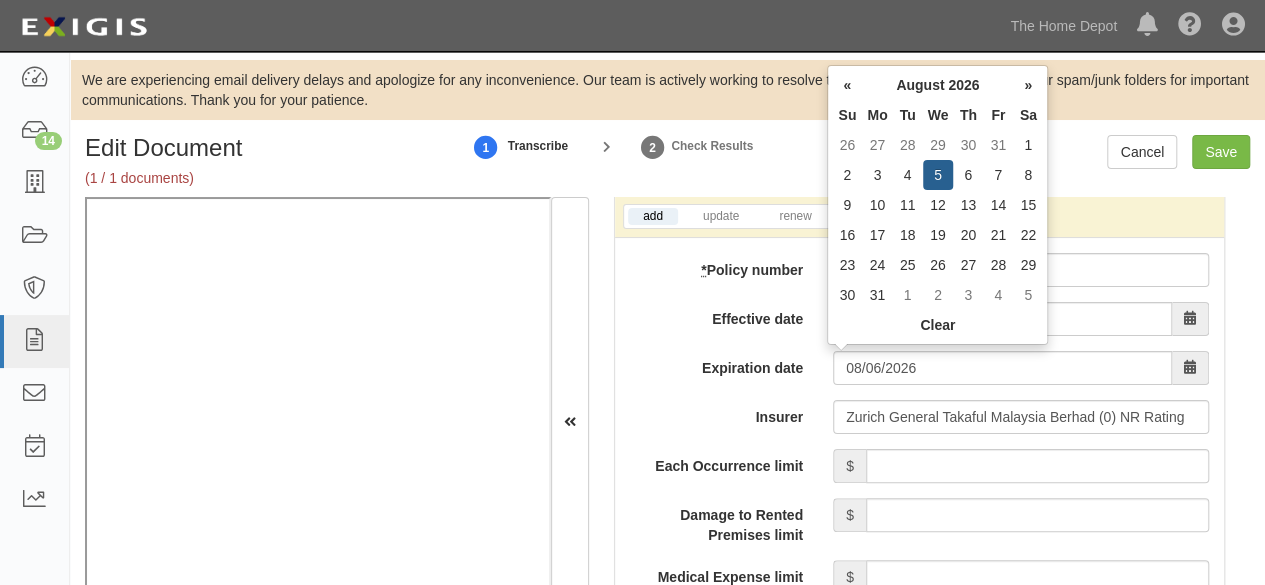 click on "5" at bounding box center [938, 175] 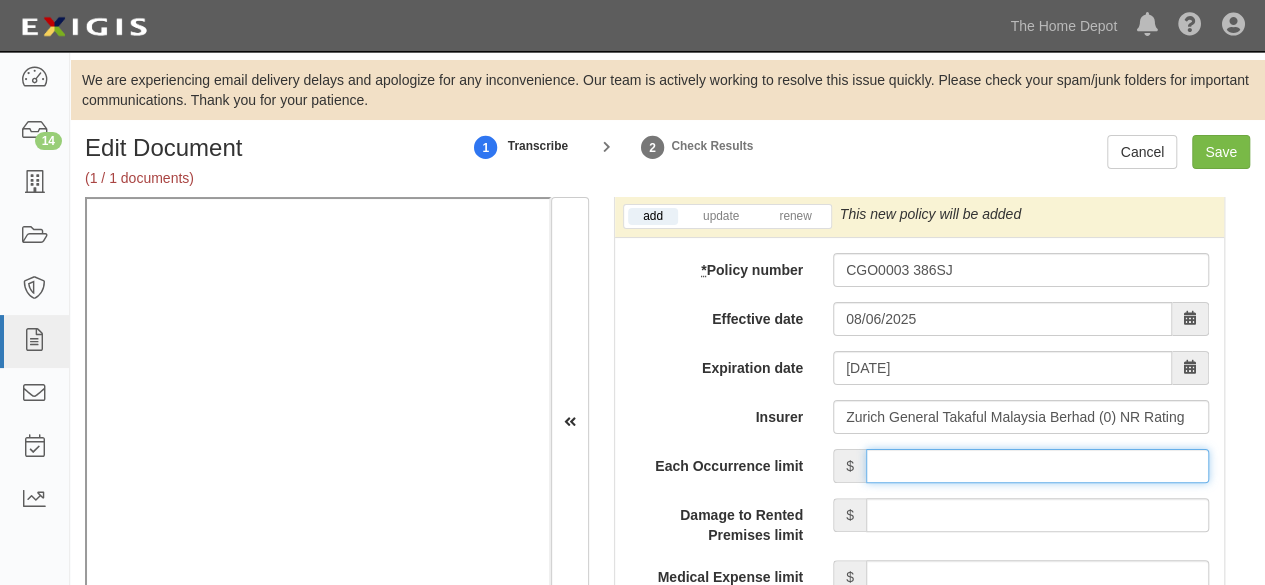 drag, startPoint x: 962, startPoint y: 463, endPoint x: 965, endPoint y: 451, distance: 12.369317 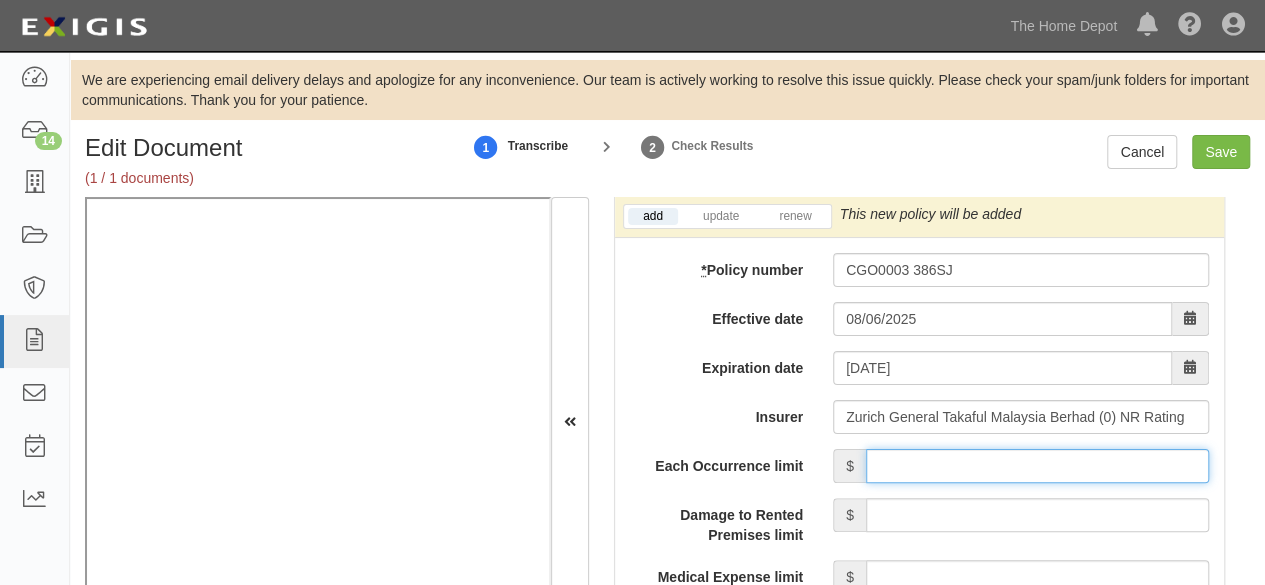 click on "Each Occurrence limit" at bounding box center [1037, 466] 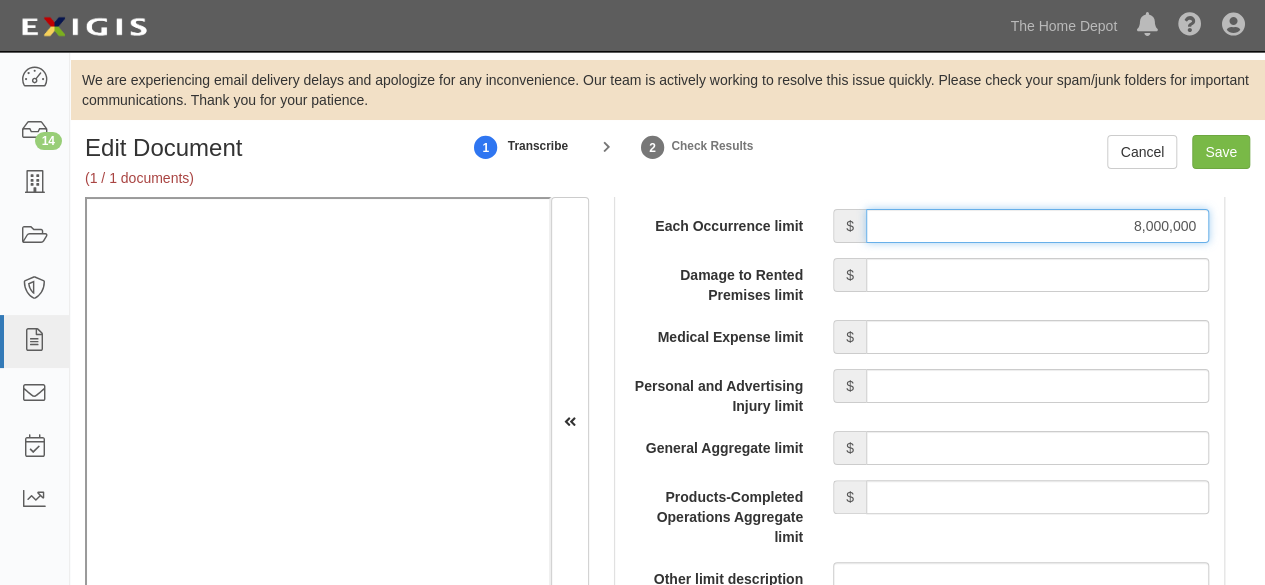 scroll, scrollTop: 2012, scrollLeft: 0, axis: vertical 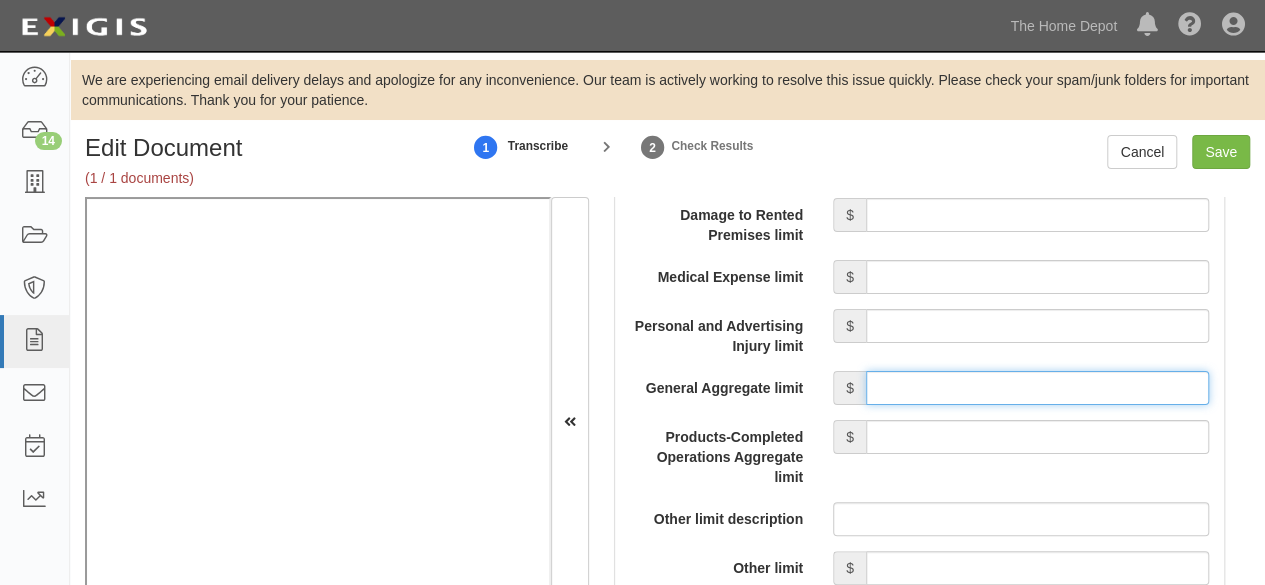 drag, startPoint x: 937, startPoint y: 381, endPoint x: 940, endPoint y: 365, distance: 16.27882 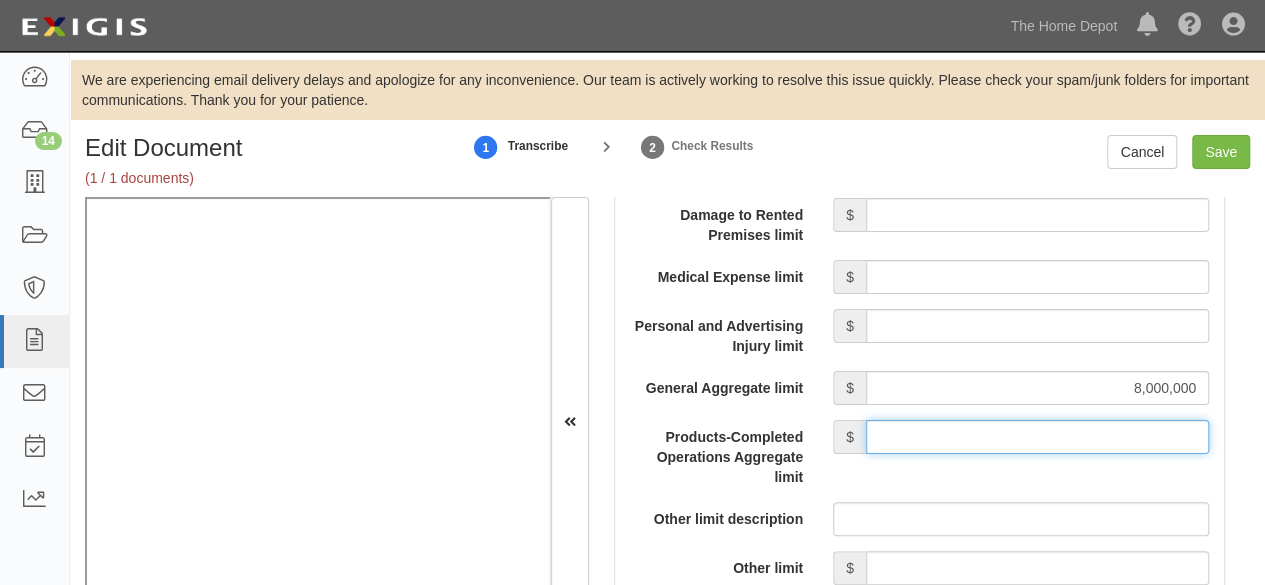 drag, startPoint x: 971, startPoint y: 427, endPoint x: 968, endPoint y: 416, distance: 11.401754 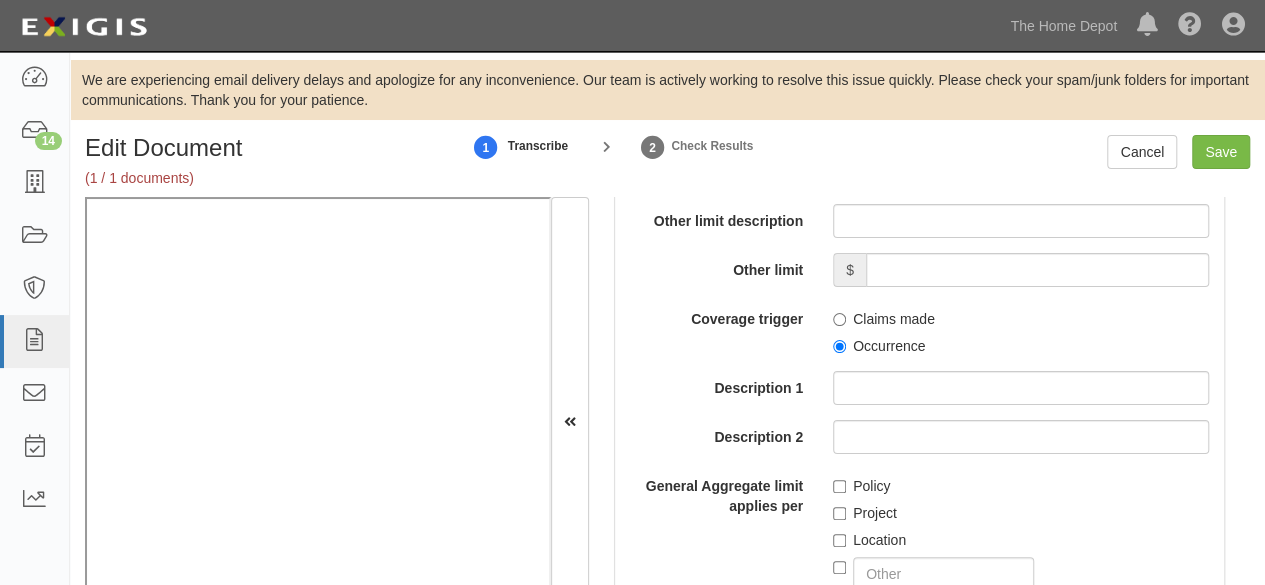 scroll, scrollTop: 2312, scrollLeft: 0, axis: vertical 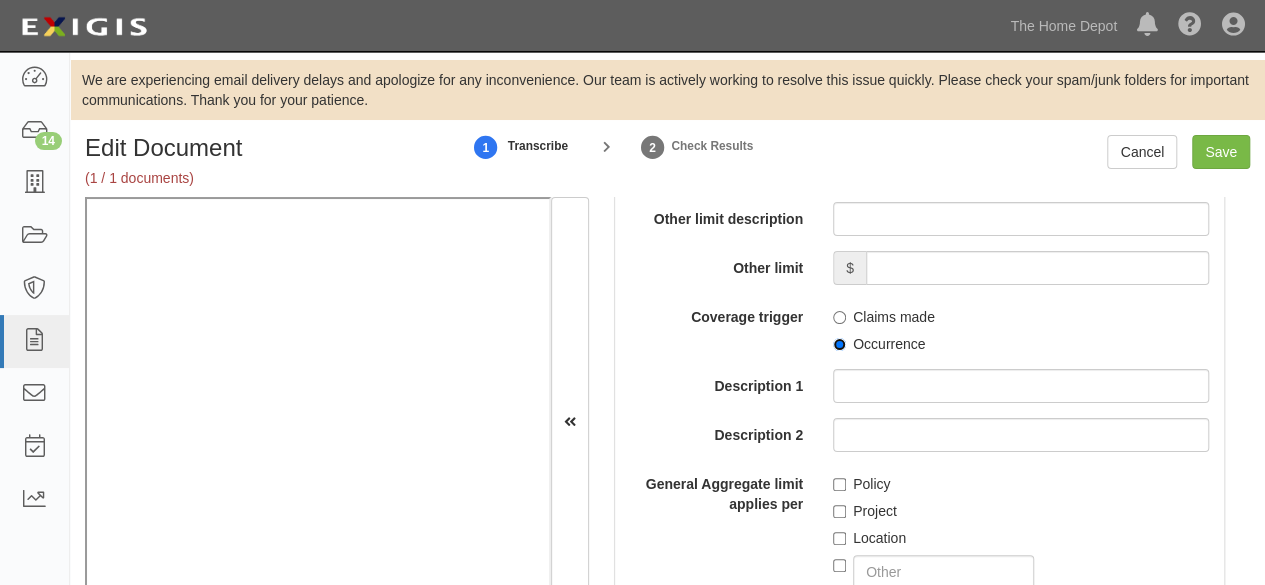 click on "Occurrence" at bounding box center (839, 344) 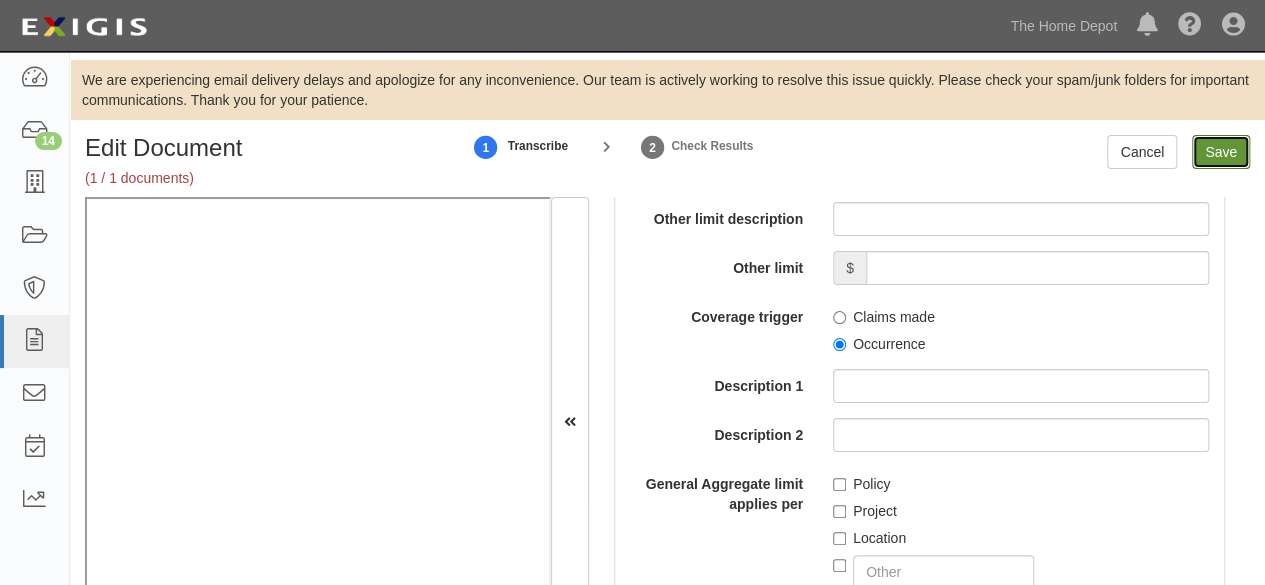 click on "Save" at bounding box center (1221, 152) 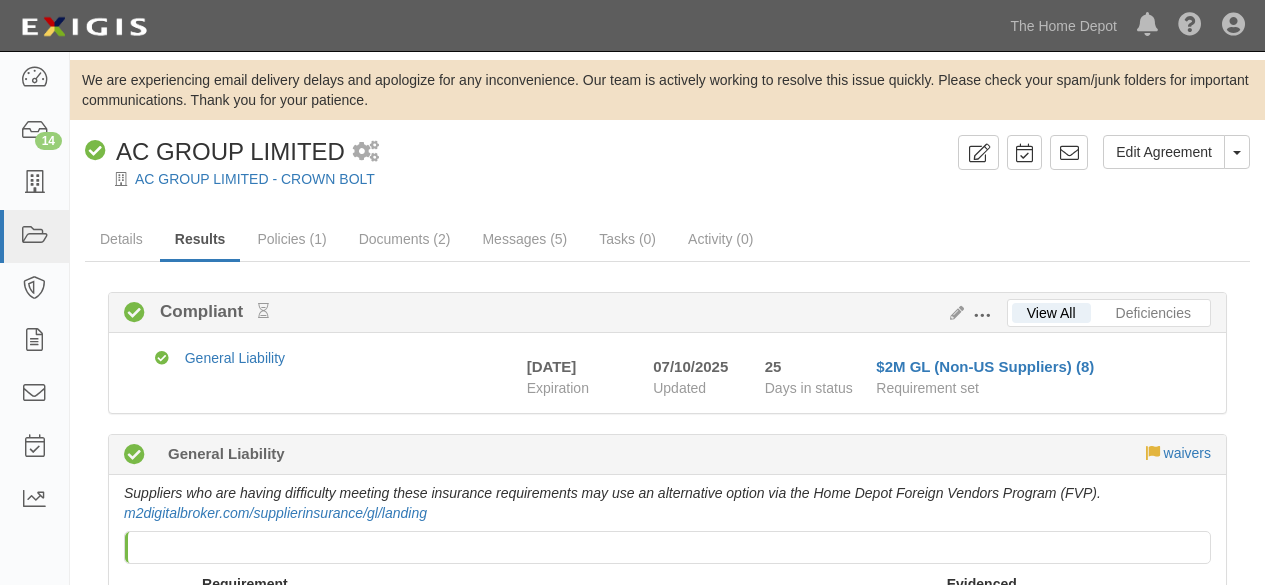 scroll, scrollTop: 0, scrollLeft: 0, axis: both 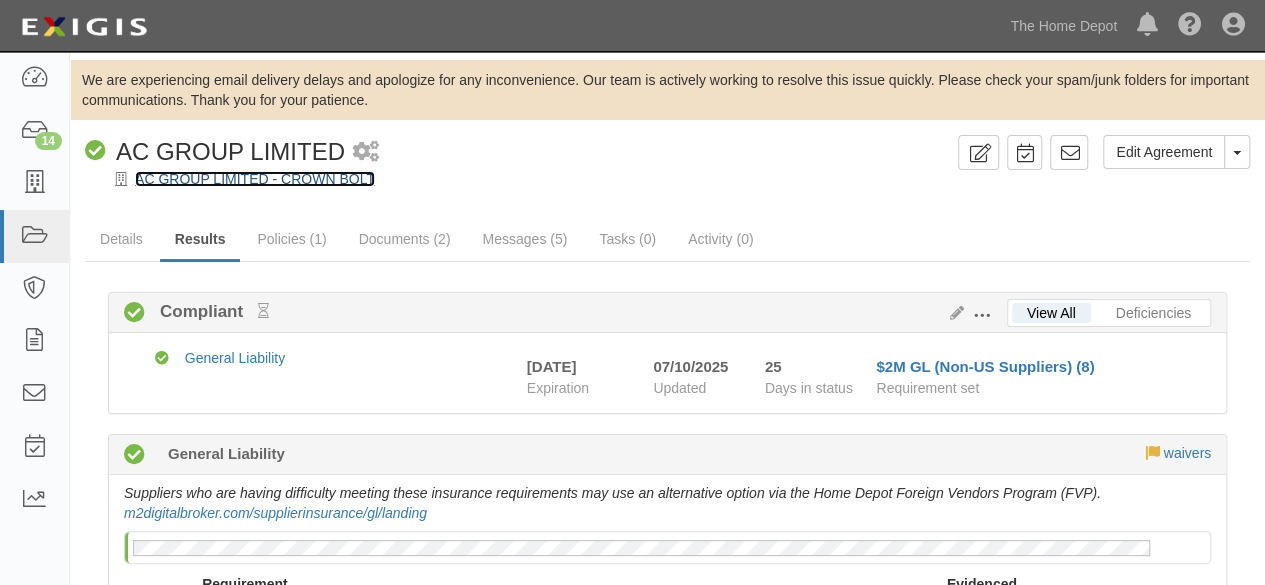 click on "AC GROUP LIMITED - CROWN BOLT" at bounding box center [255, 179] 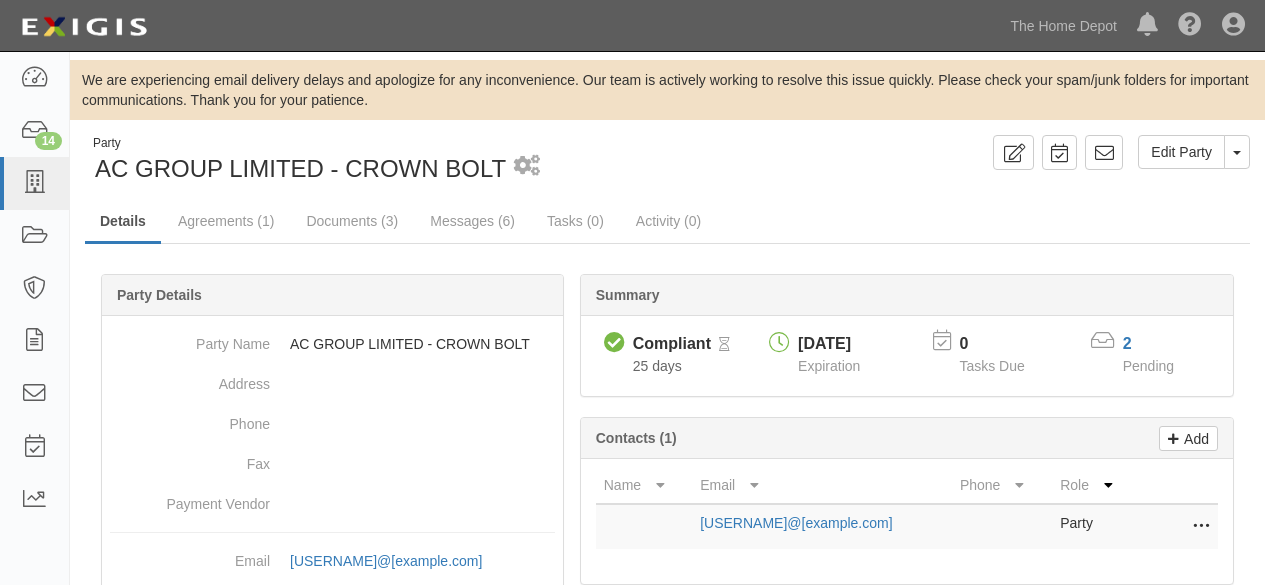 scroll, scrollTop: 0, scrollLeft: 0, axis: both 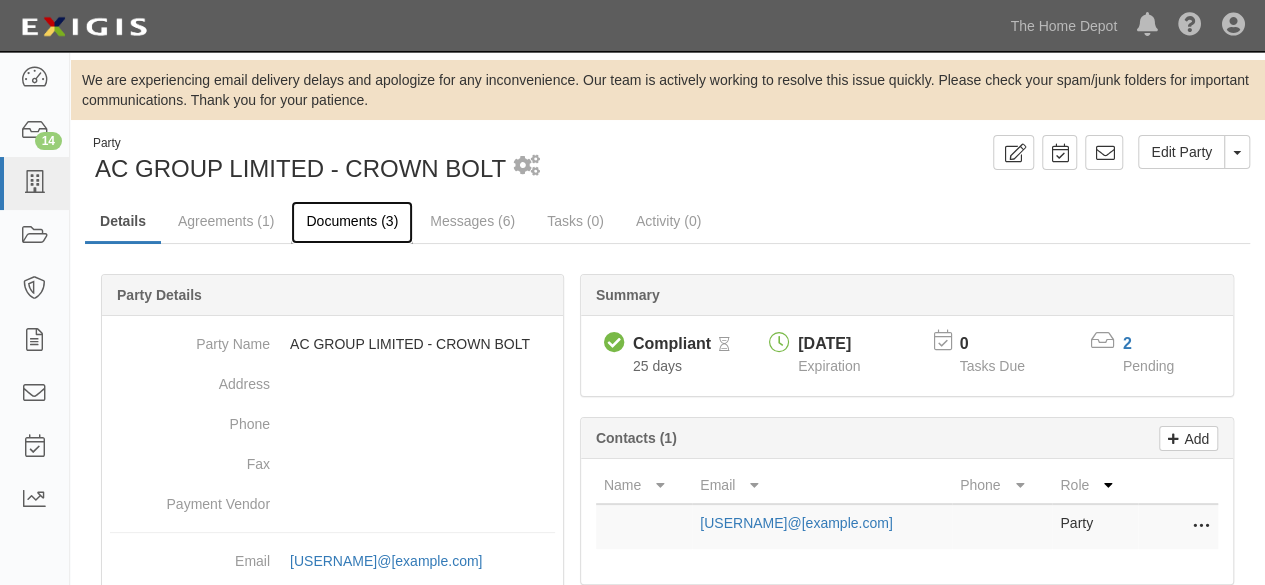 click on "Documents (3)" at bounding box center [352, 222] 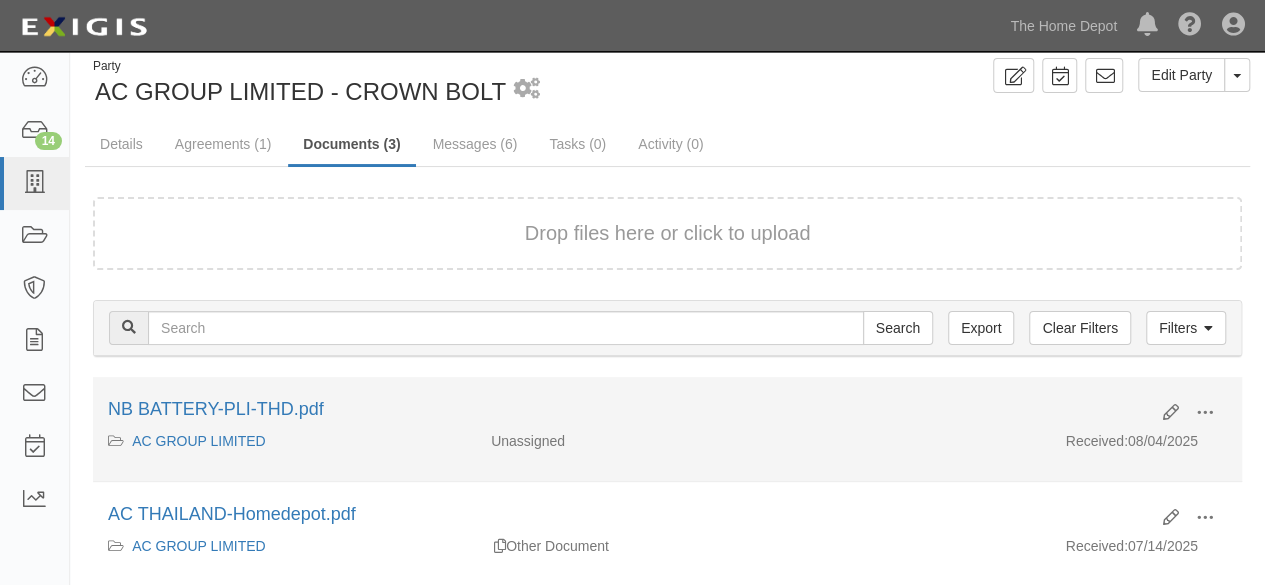 scroll, scrollTop: 200, scrollLeft: 0, axis: vertical 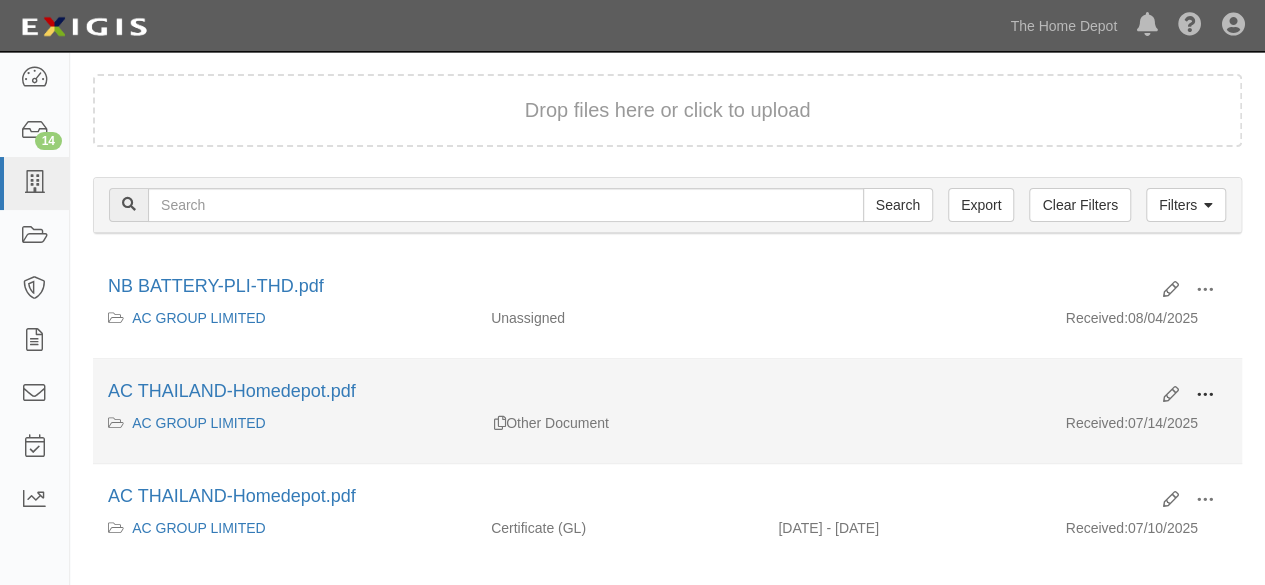 drag, startPoint x: 1220, startPoint y: 393, endPoint x: 1204, endPoint y: 403, distance: 18.867962 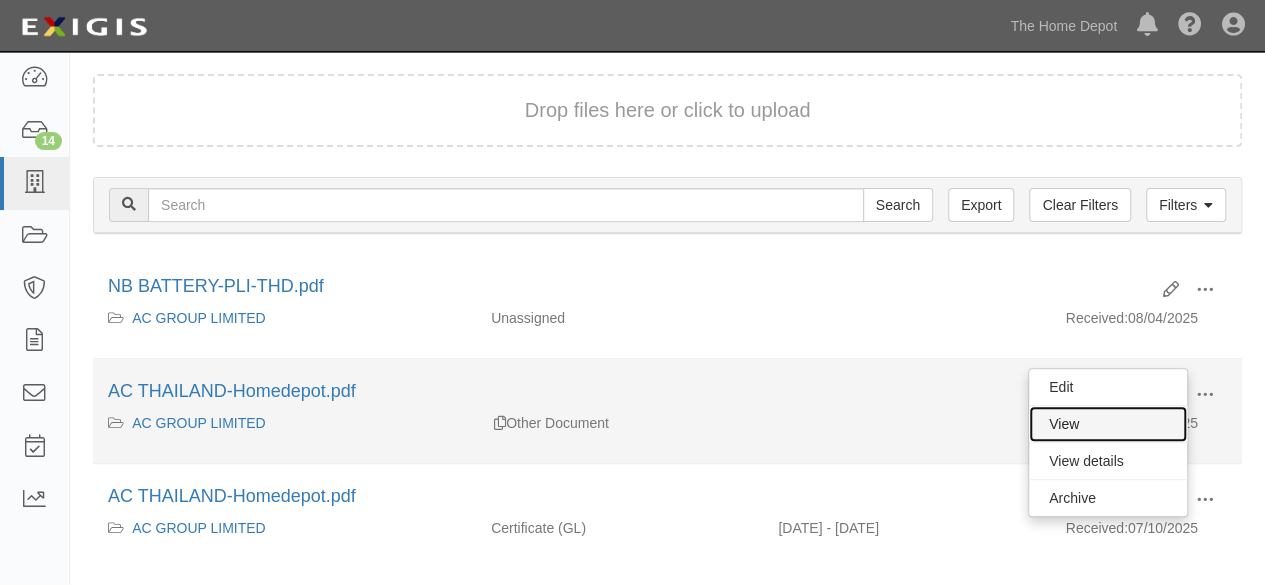 click on "View" at bounding box center (1108, 424) 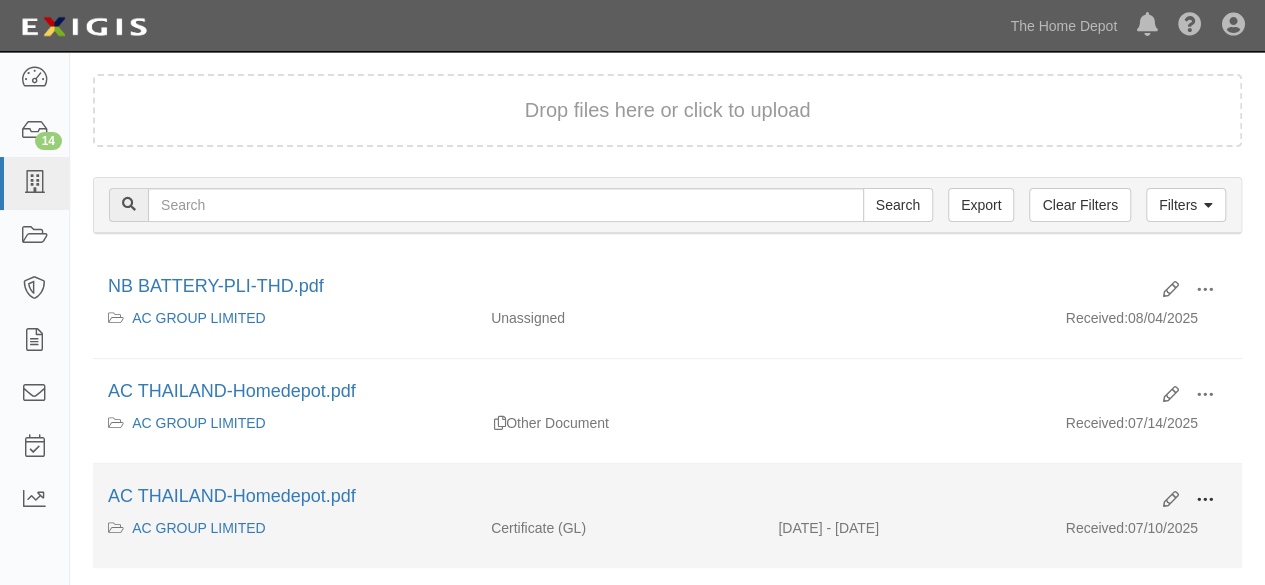 drag, startPoint x: 1213, startPoint y: 500, endPoint x: 1121, endPoint y: 506, distance: 92.19544 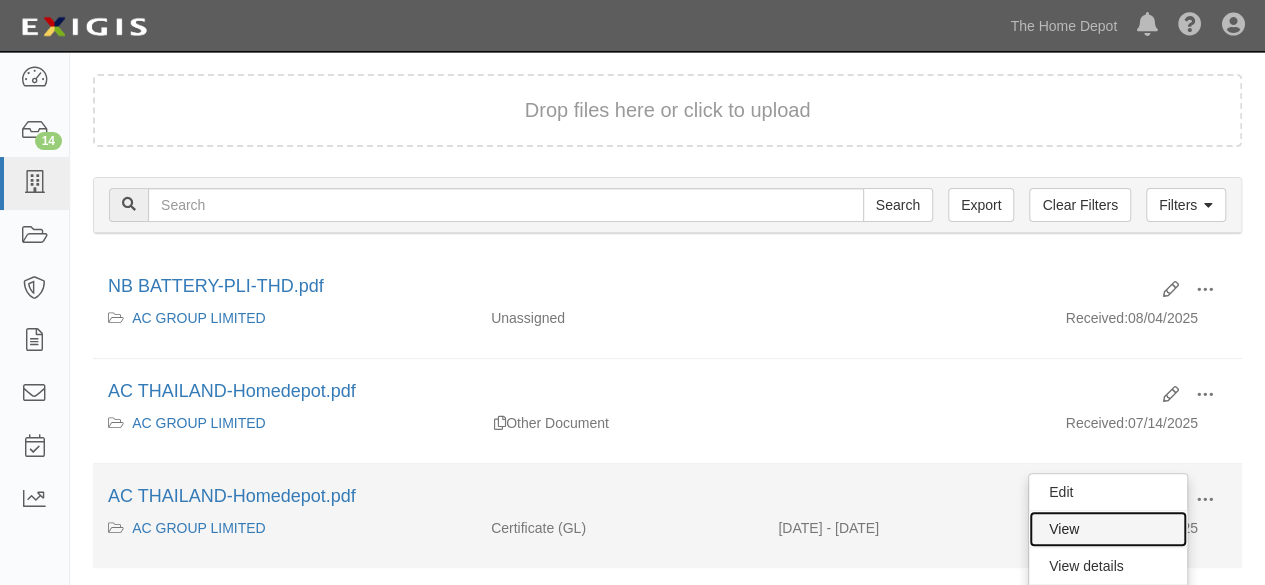 click on "View" at bounding box center (1108, 529) 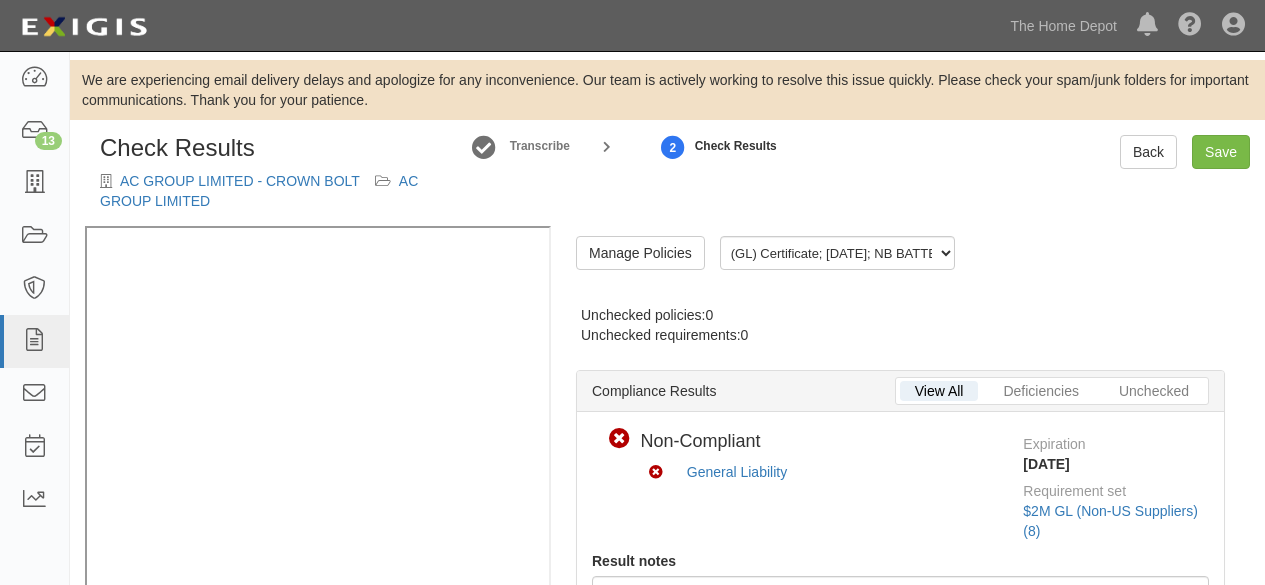 scroll, scrollTop: 0, scrollLeft: 0, axis: both 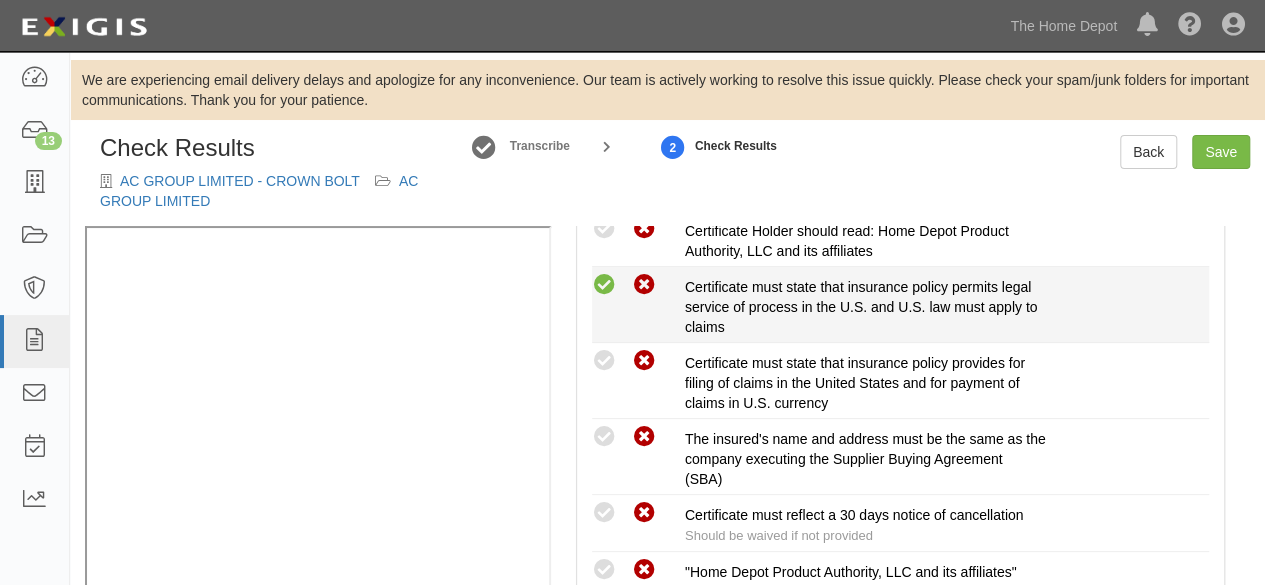 click at bounding box center (604, 285) 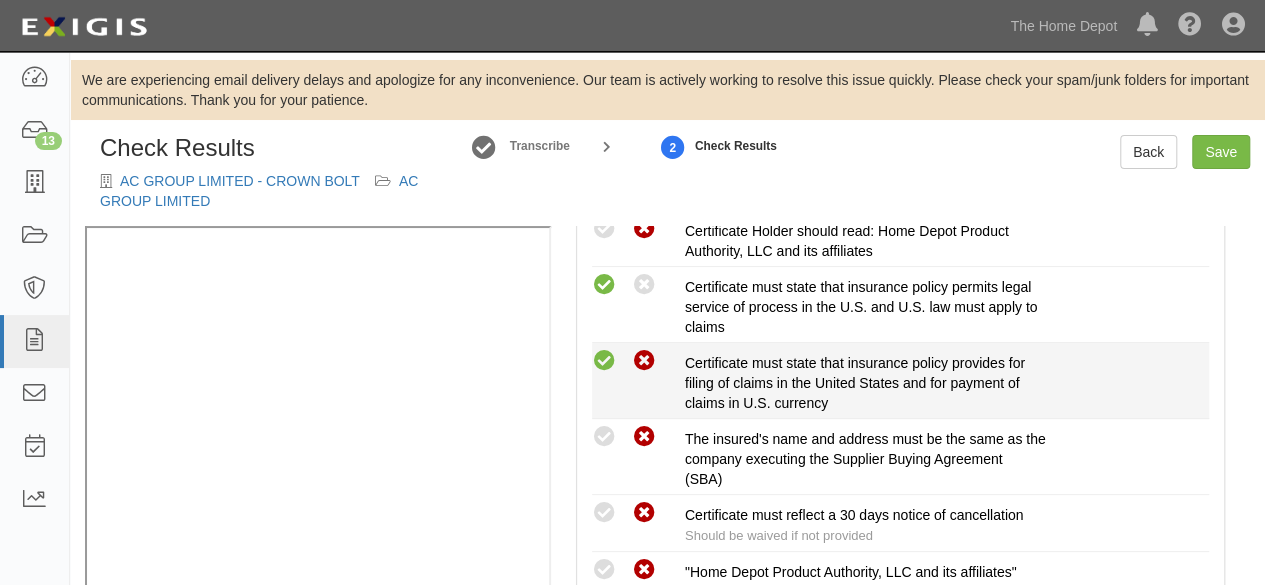 click at bounding box center (604, 361) 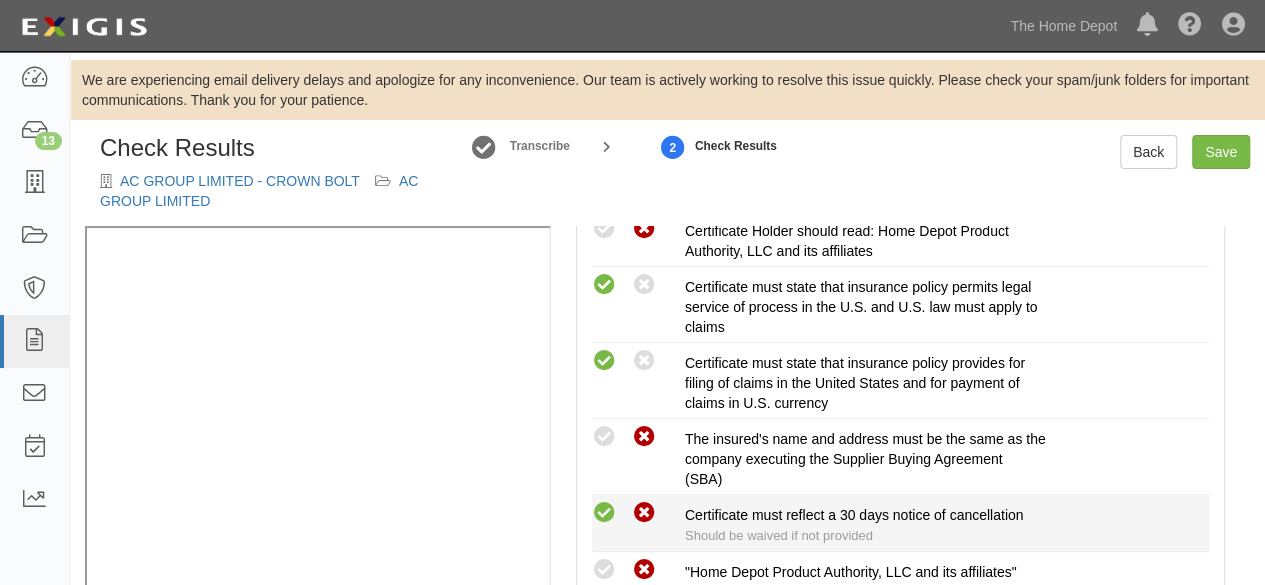 click at bounding box center [604, 513] 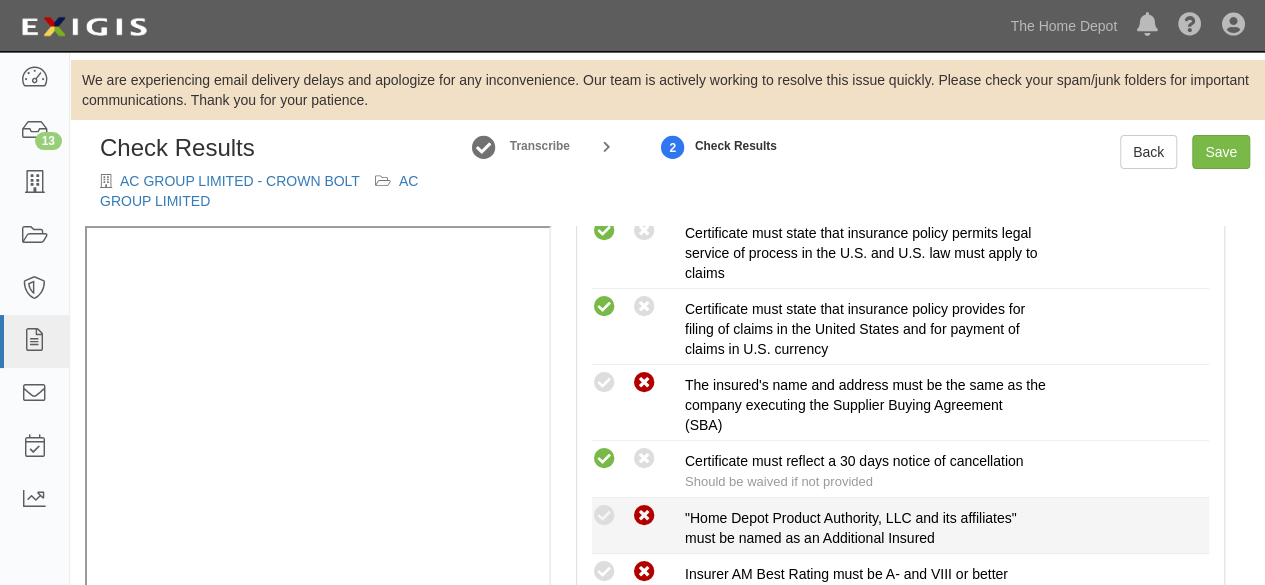 scroll, scrollTop: 900, scrollLeft: 0, axis: vertical 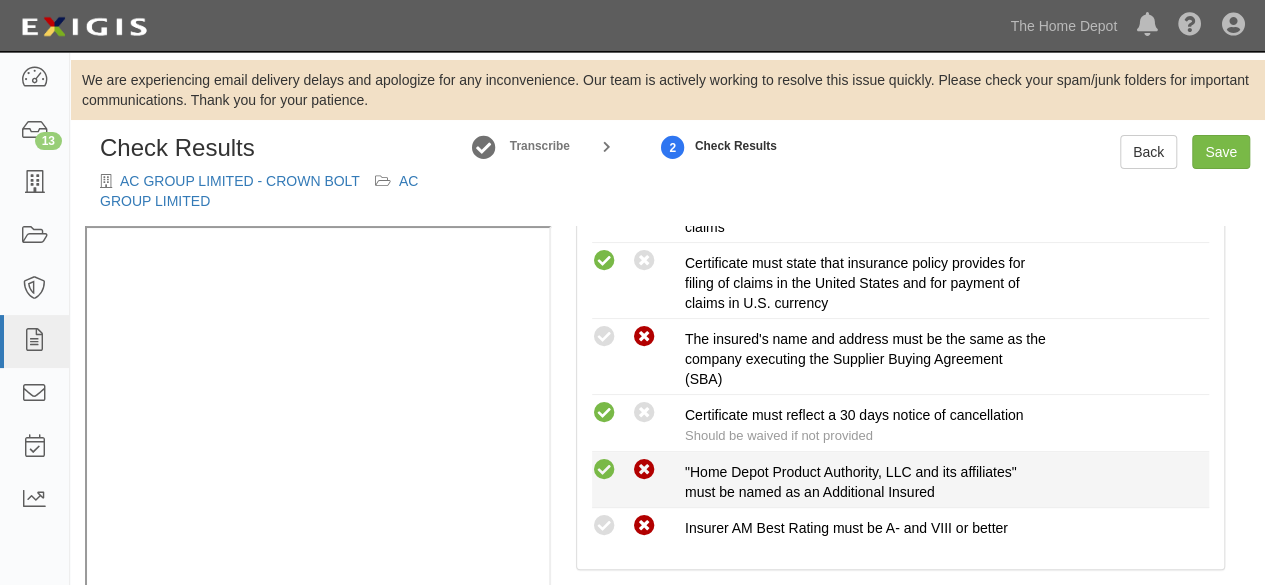 click at bounding box center [604, 470] 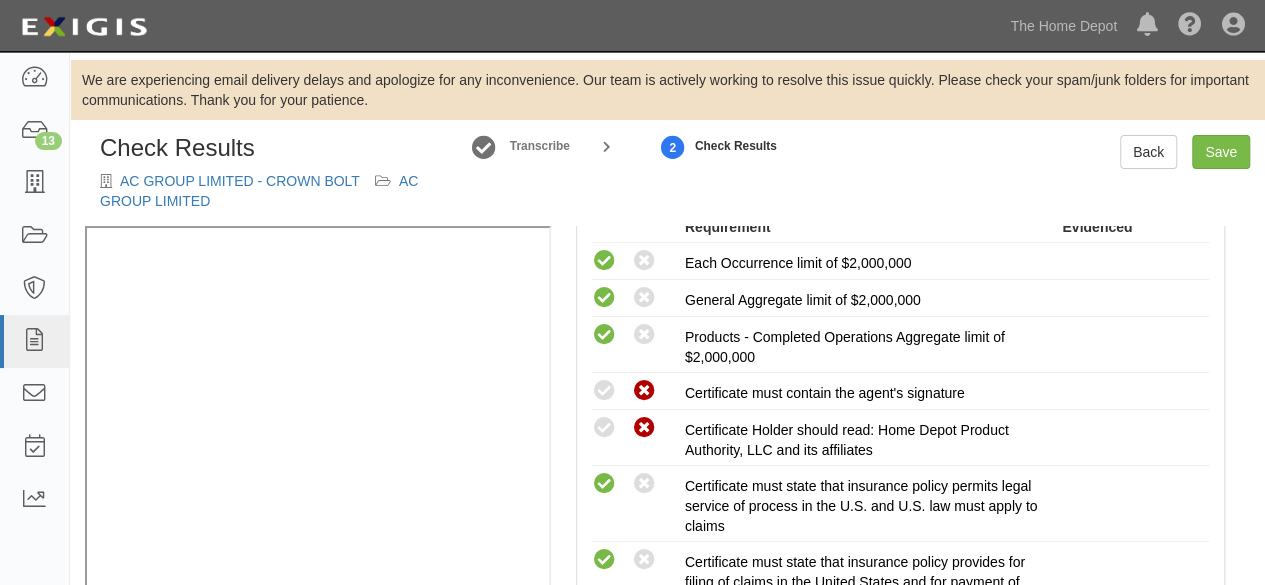 scroll, scrollTop: 600, scrollLeft: 0, axis: vertical 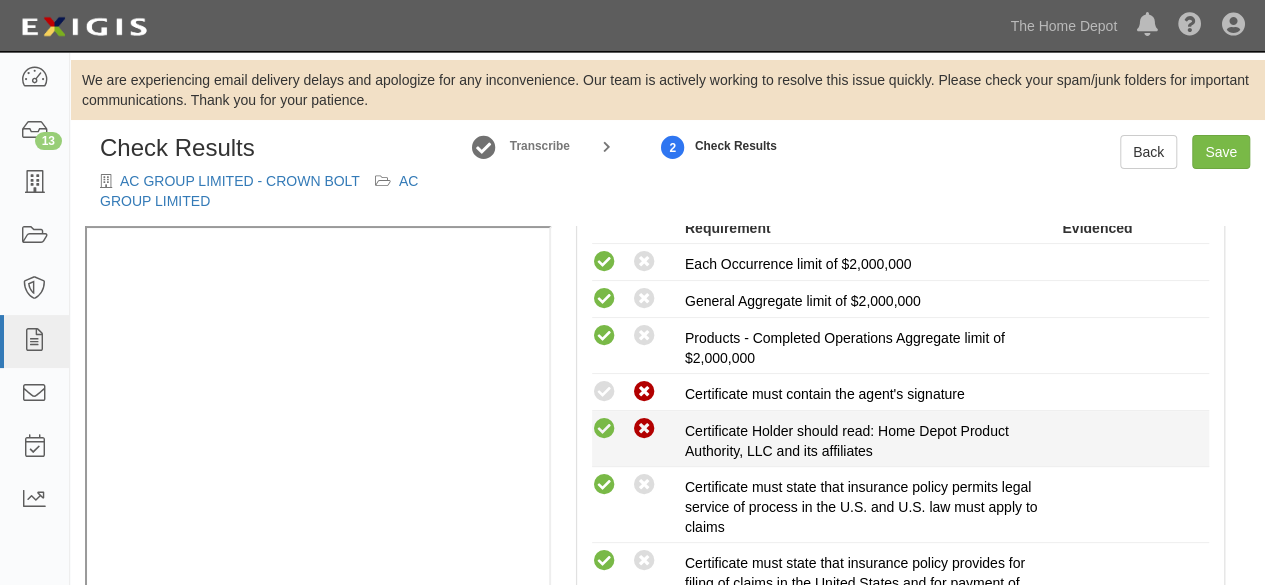 click at bounding box center (604, 429) 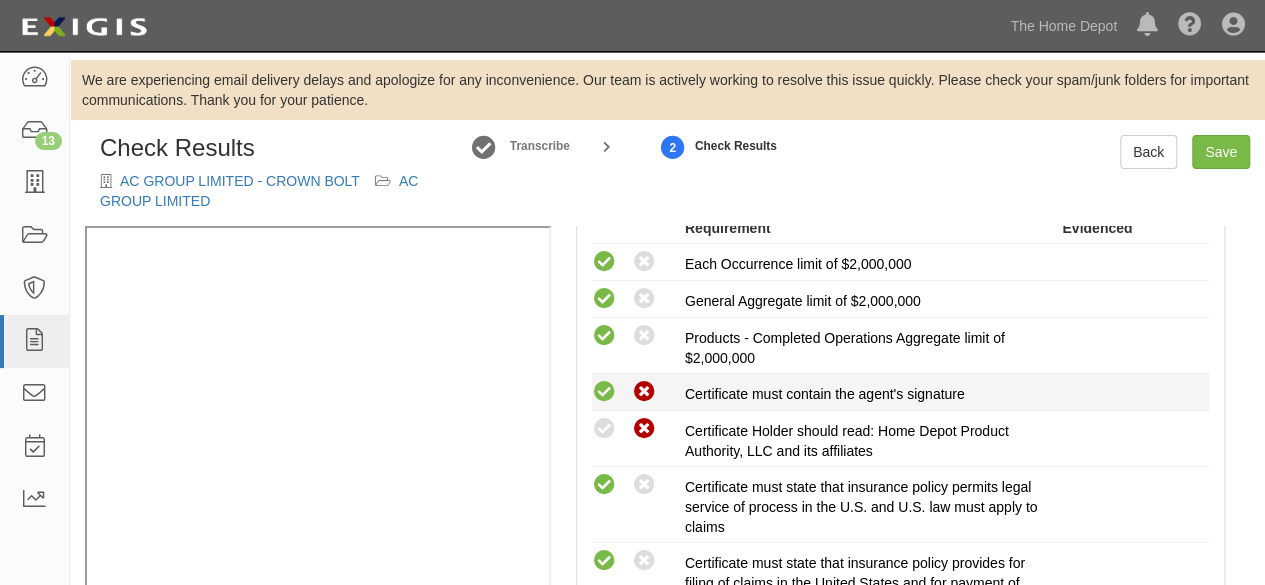 radio on "true" 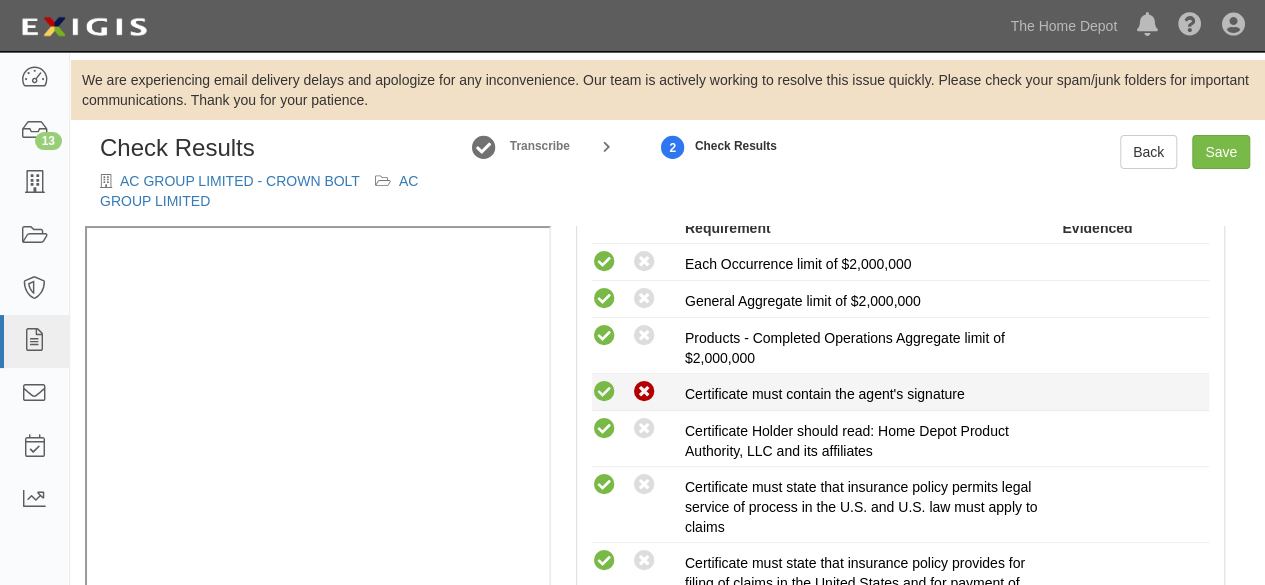 click at bounding box center [604, 392] 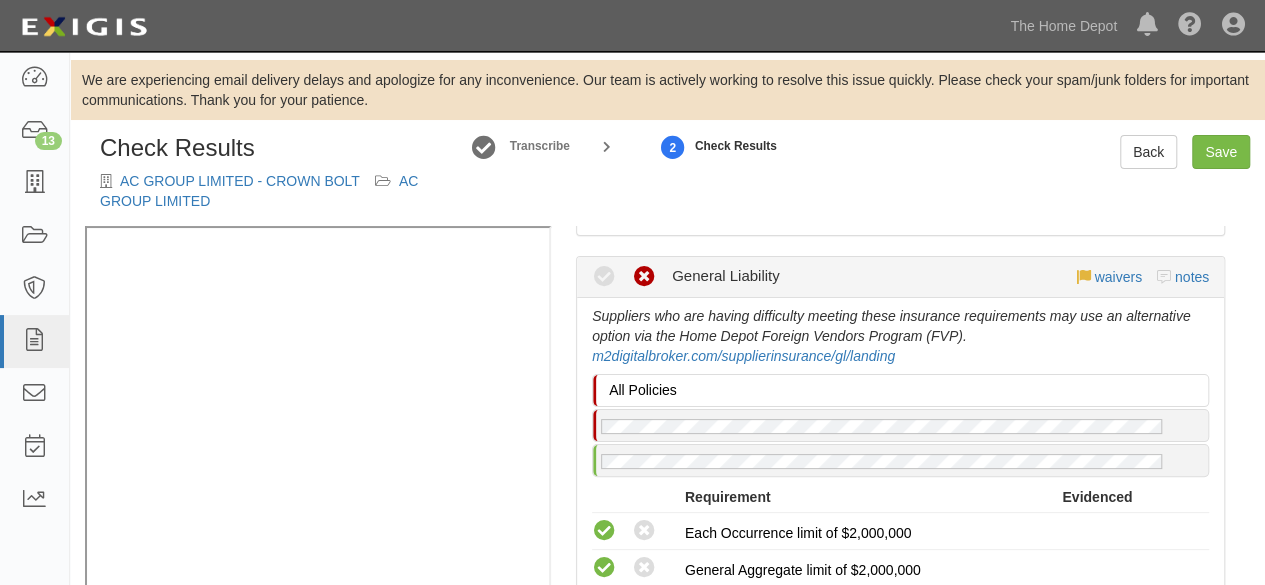 scroll, scrollTop: 300, scrollLeft: 0, axis: vertical 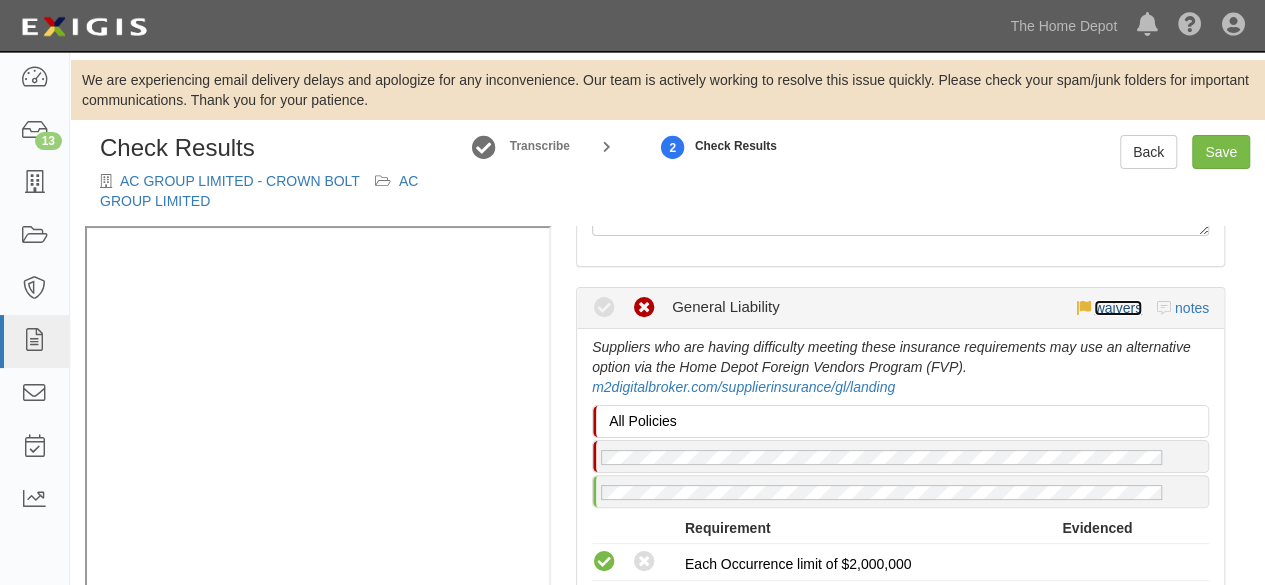 click on "waivers" at bounding box center (1117, 308) 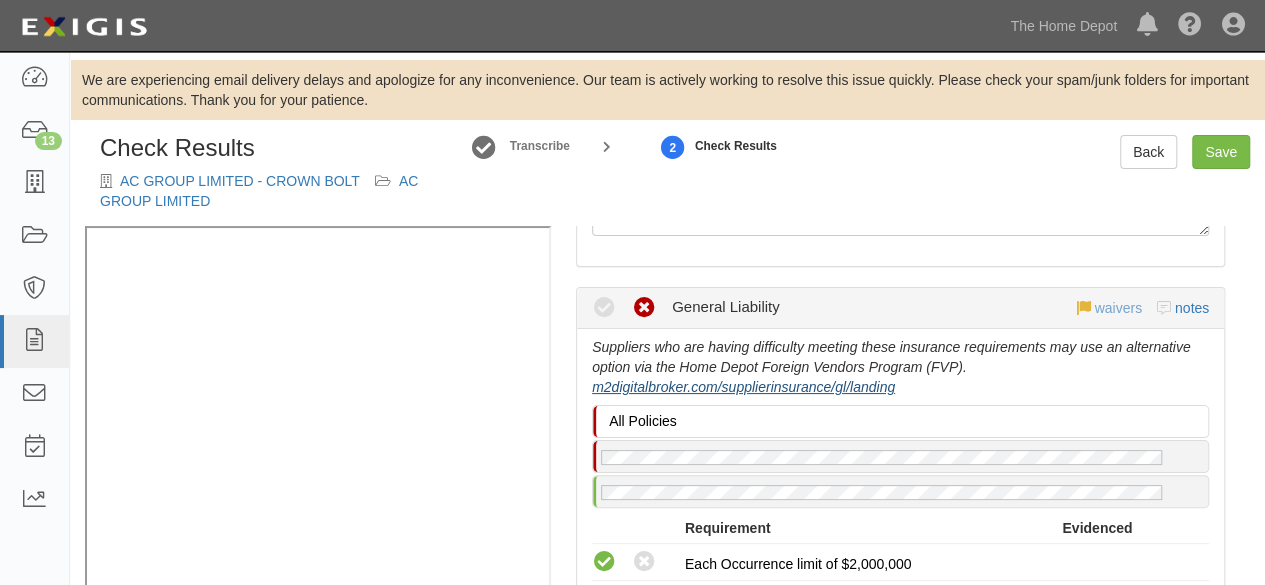 select 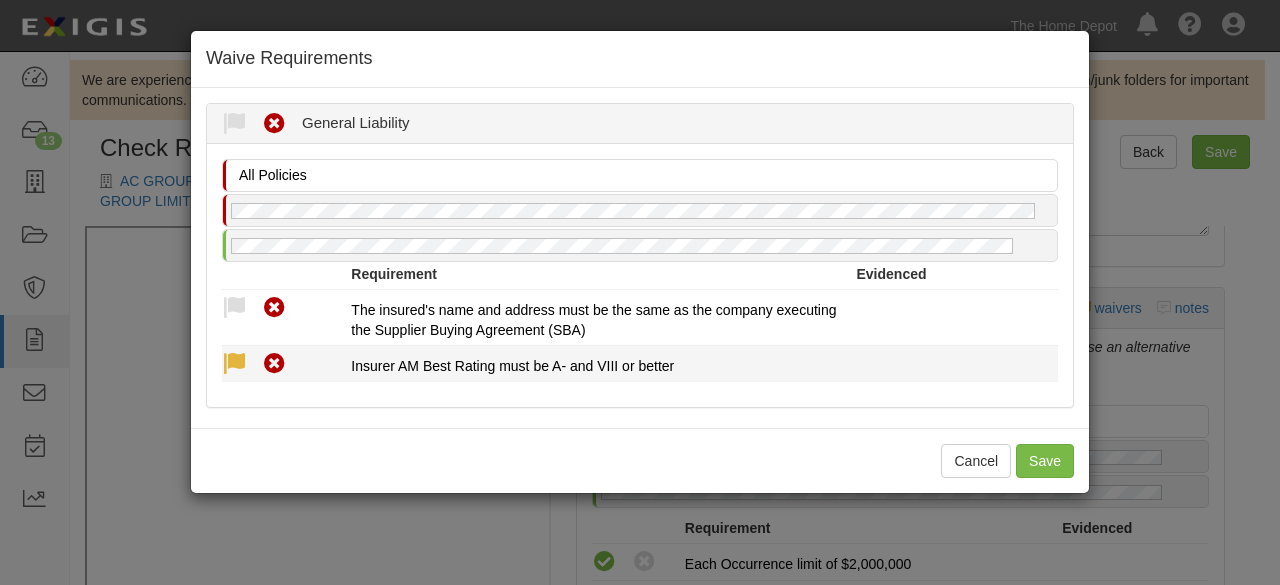 click at bounding box center (234, 364) 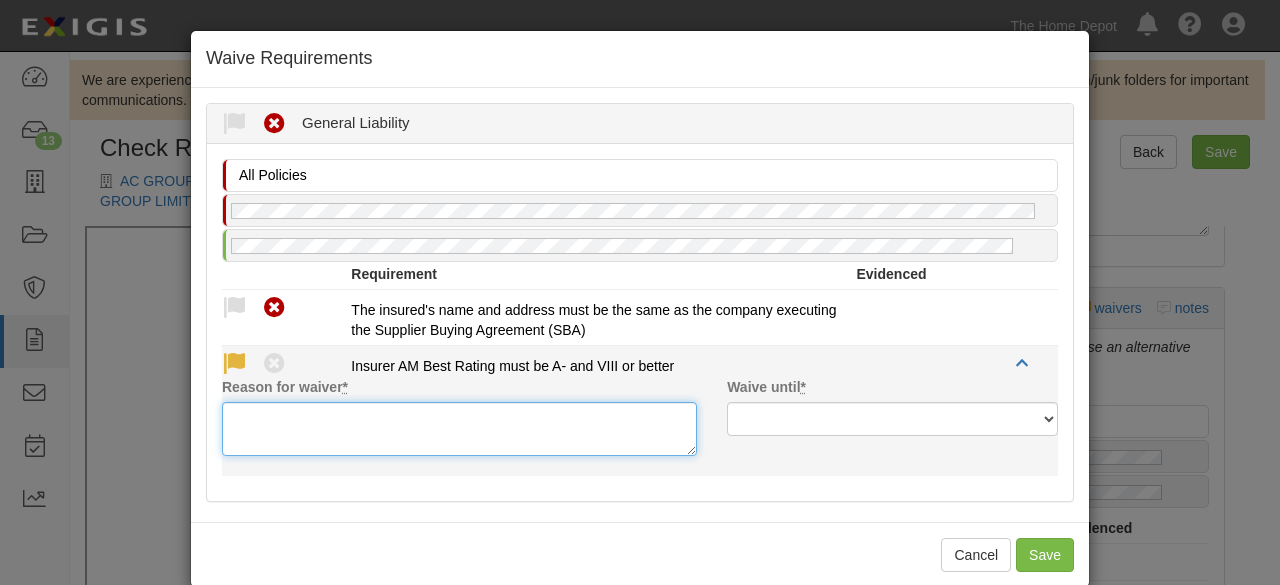 click on "Reason for waiver  *" at bounding box center [459, 429] 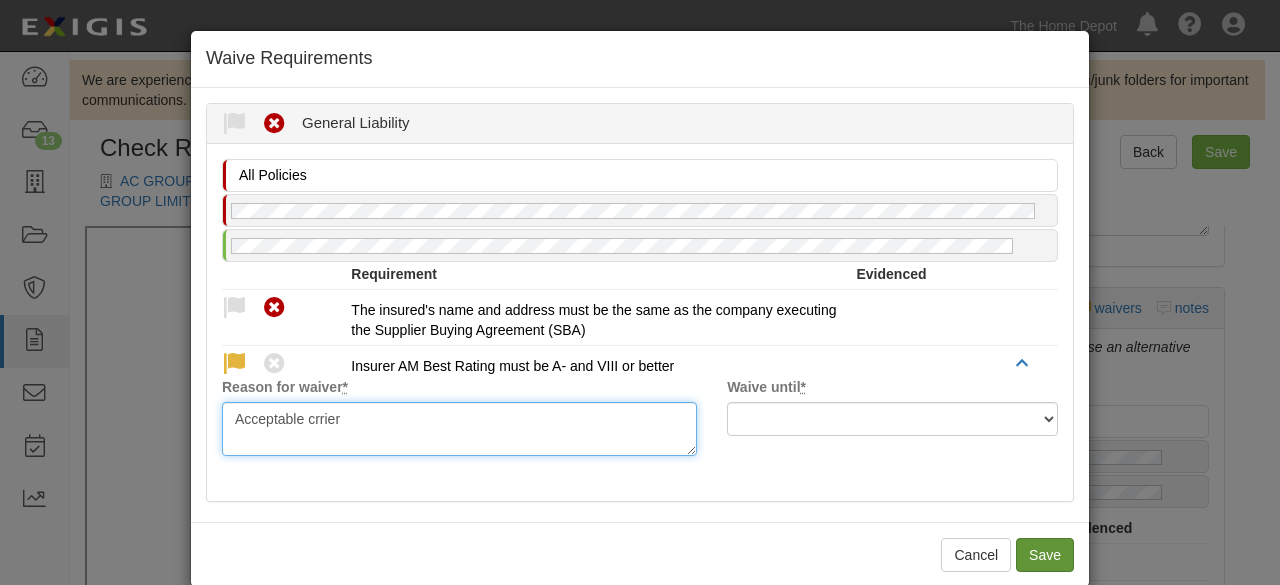 type on "Acceptable crrier" 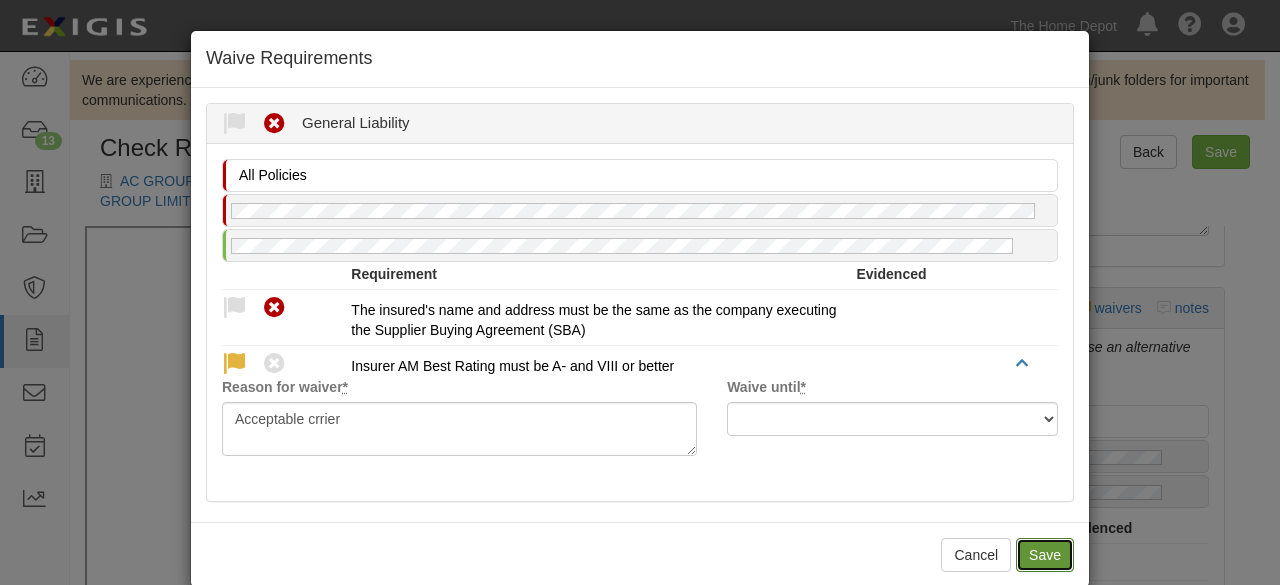 click on "Save" at bounding box center [1045, 555] 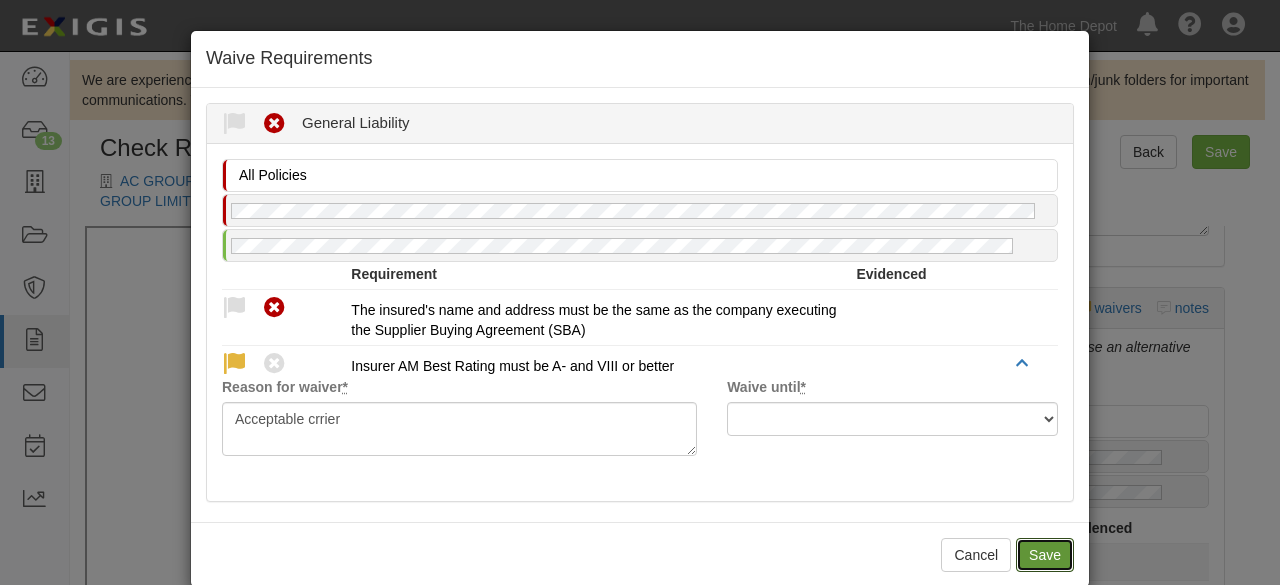radio on "true" 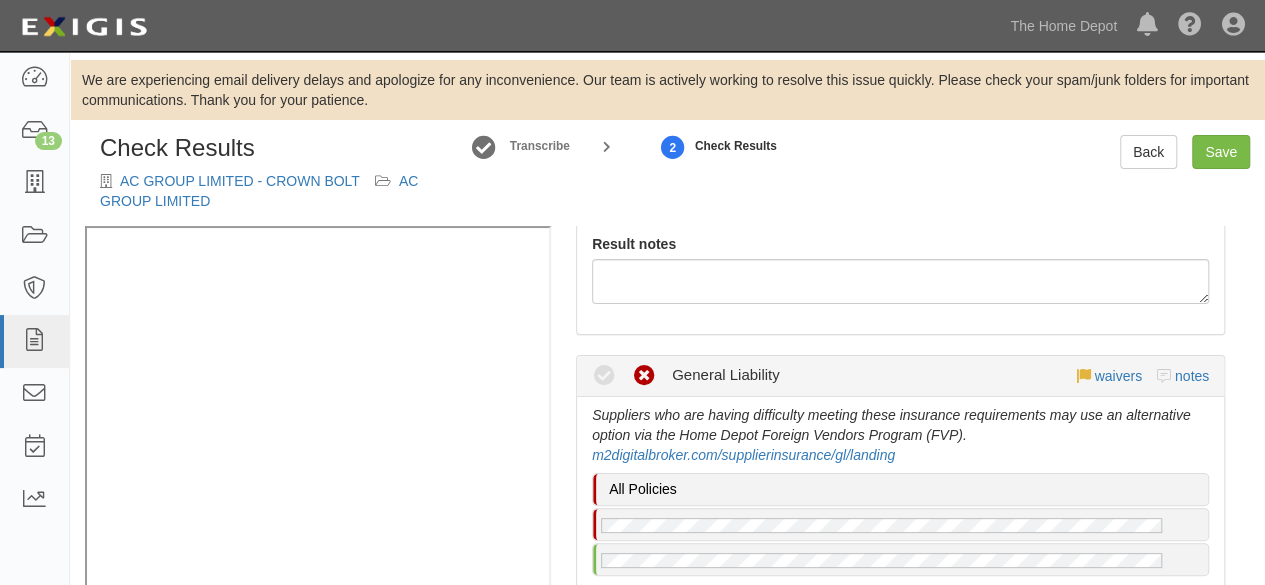 scroll, scrollTop: 400, scrollLeft: 0, axis: vertical 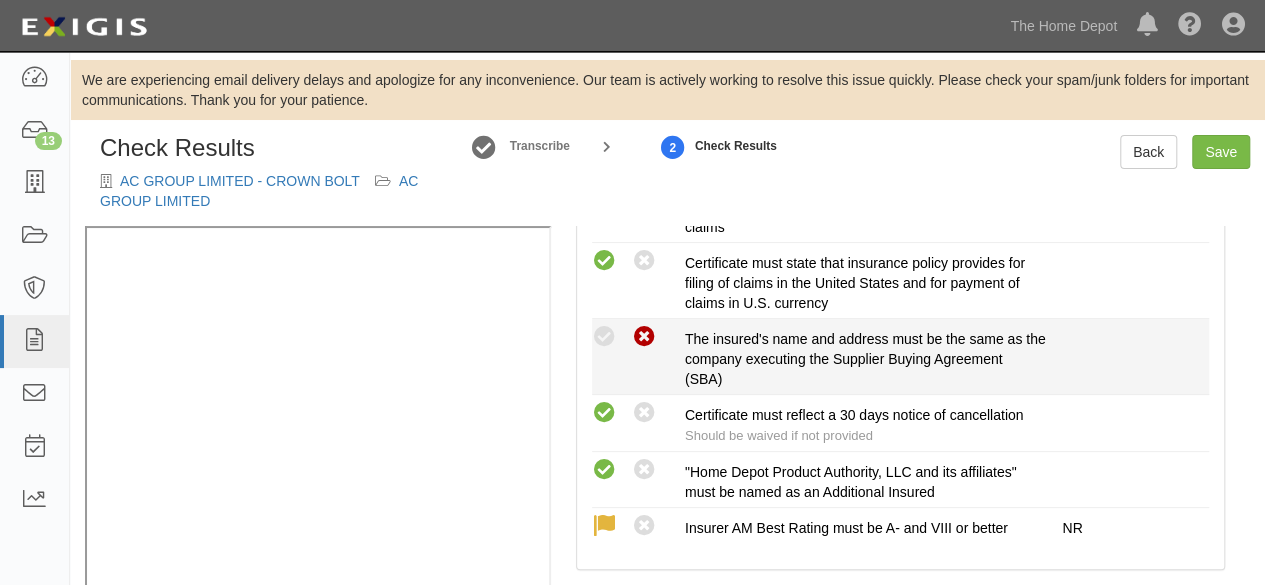 click at bounding box center (644, 337) 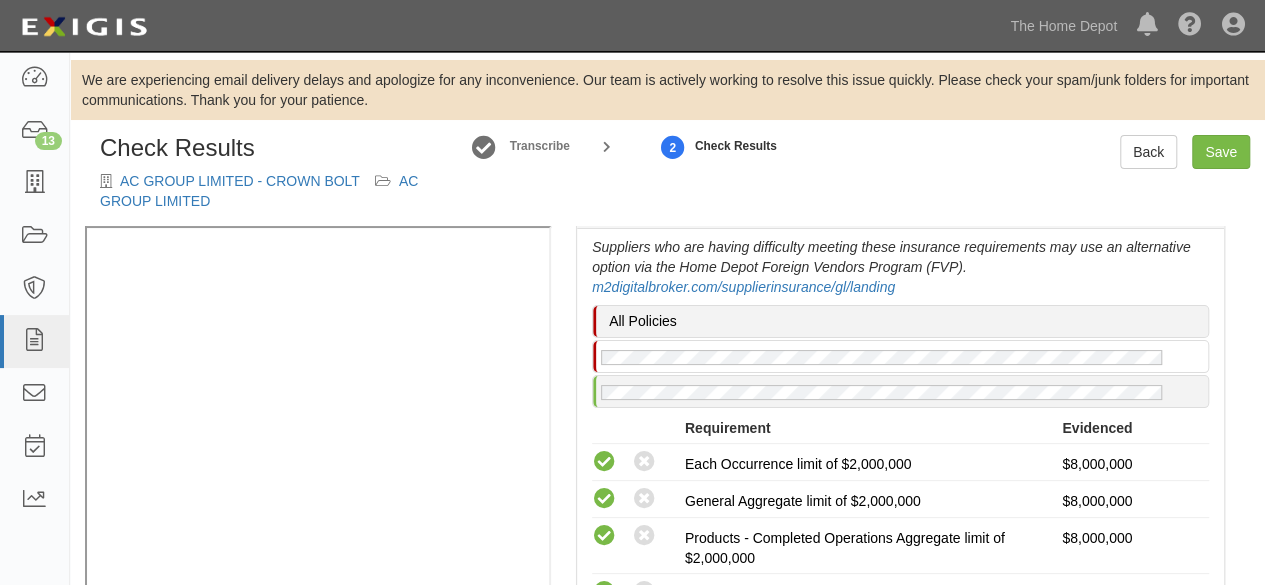 scroll, scrollTop: 0, scrollLeft: 0, axis: both 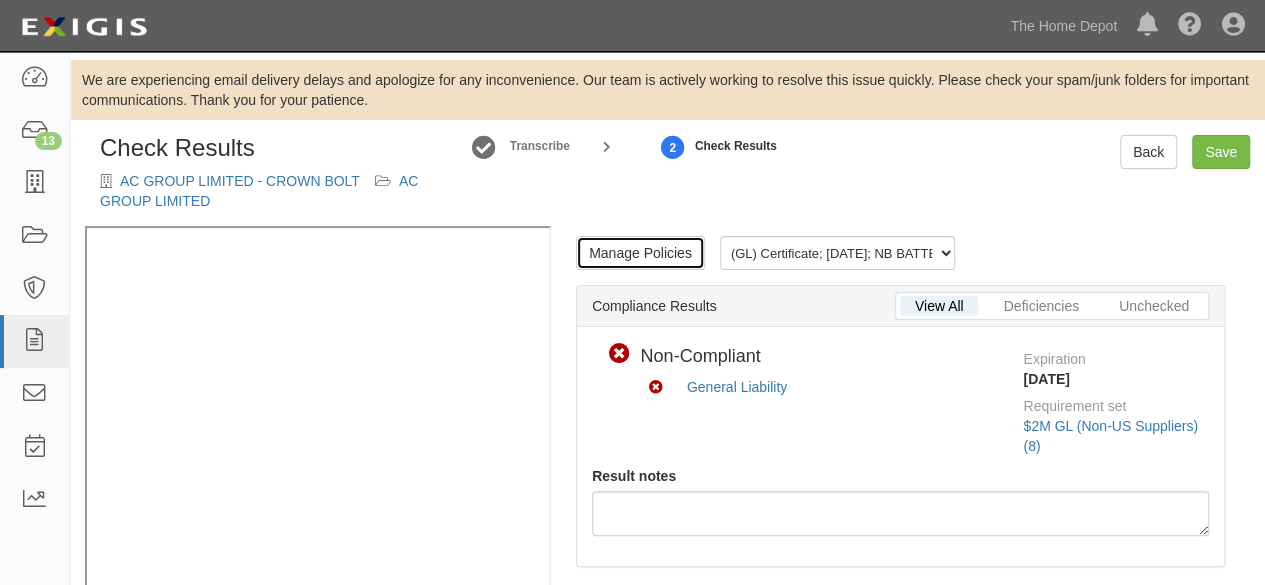 click on "Manage Policies" at bounding box center (640, 253) 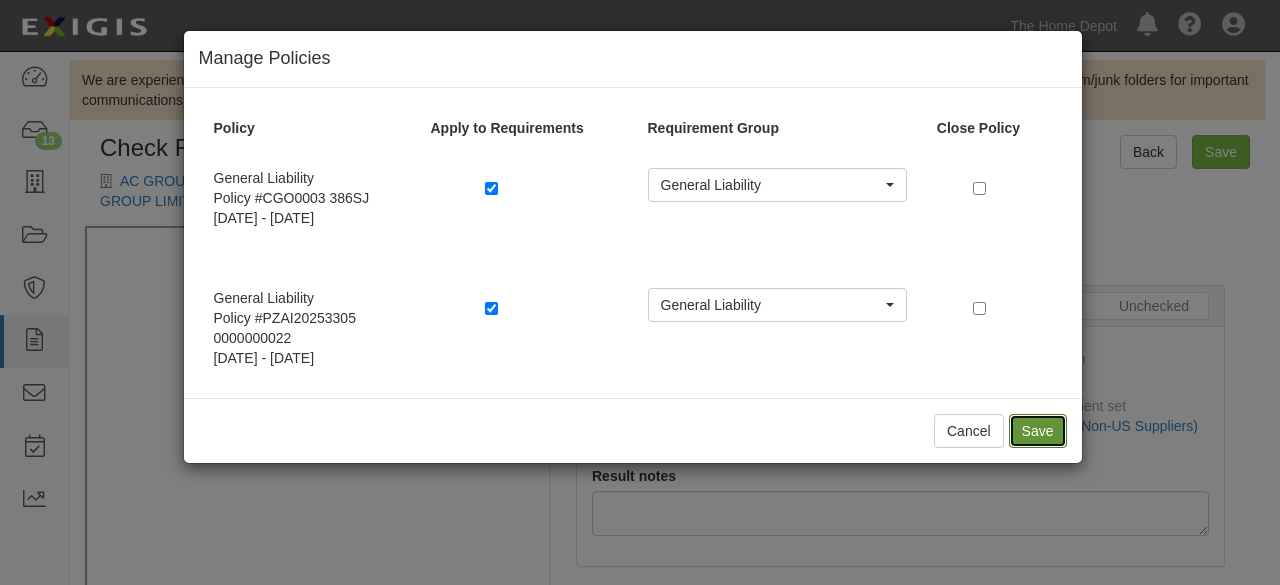 click on "Save" at bounding box center (1038, 431) 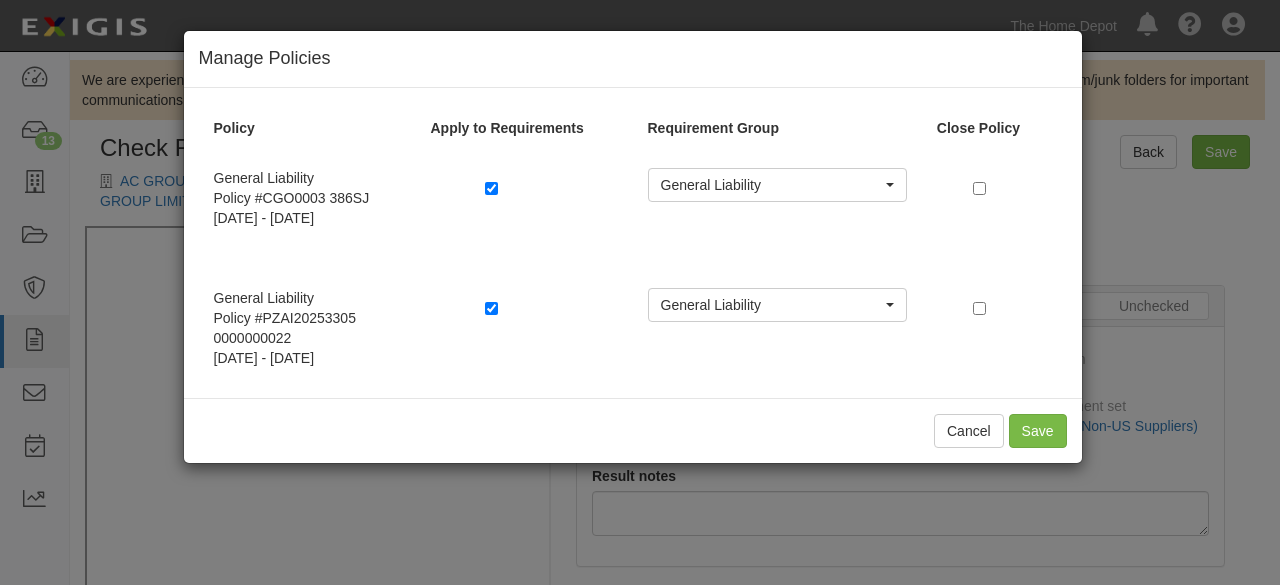 click on "Manage Policies Policy Apply to Requirements Requirement Group Close Policy General Liability Policy #CGO0003 386SJ   [DATE] - [DATE] General Liability   General Liability General Liability General Liability Policy #PZAI20253305 0000000022   [DATE] - [DATE] General Liability   General Liability General Liability Cancel Save" at bounding box center (640, 292) 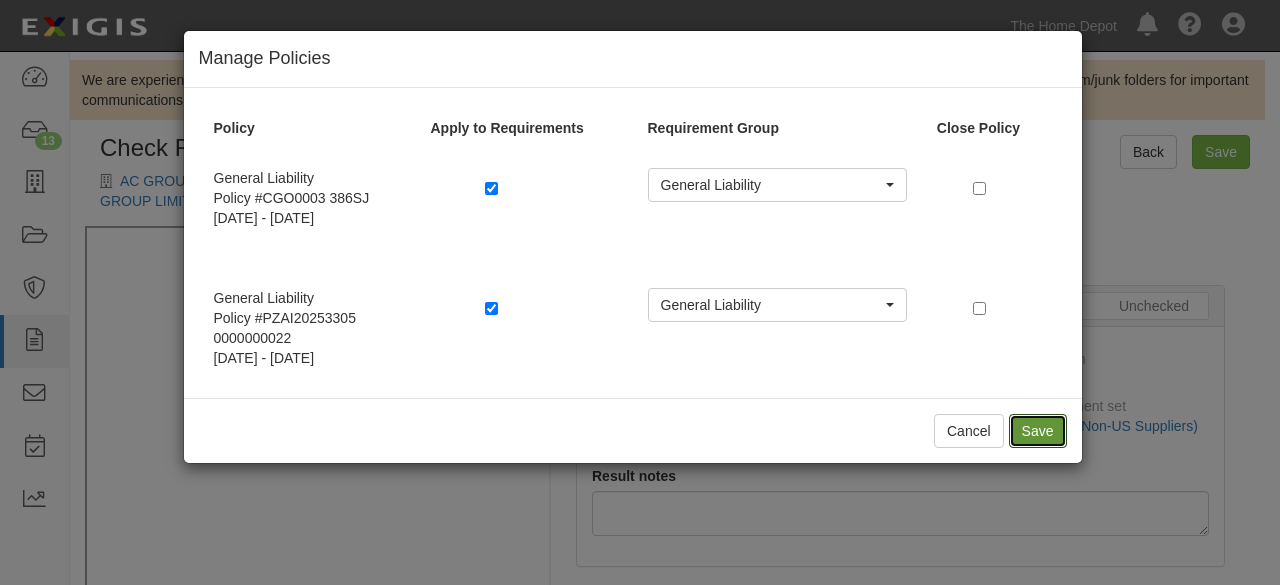 drag, startPoint x: 1040, startPoint y: 429, endPoint x: 1021, endPoint y: 469, distance: 44.28318 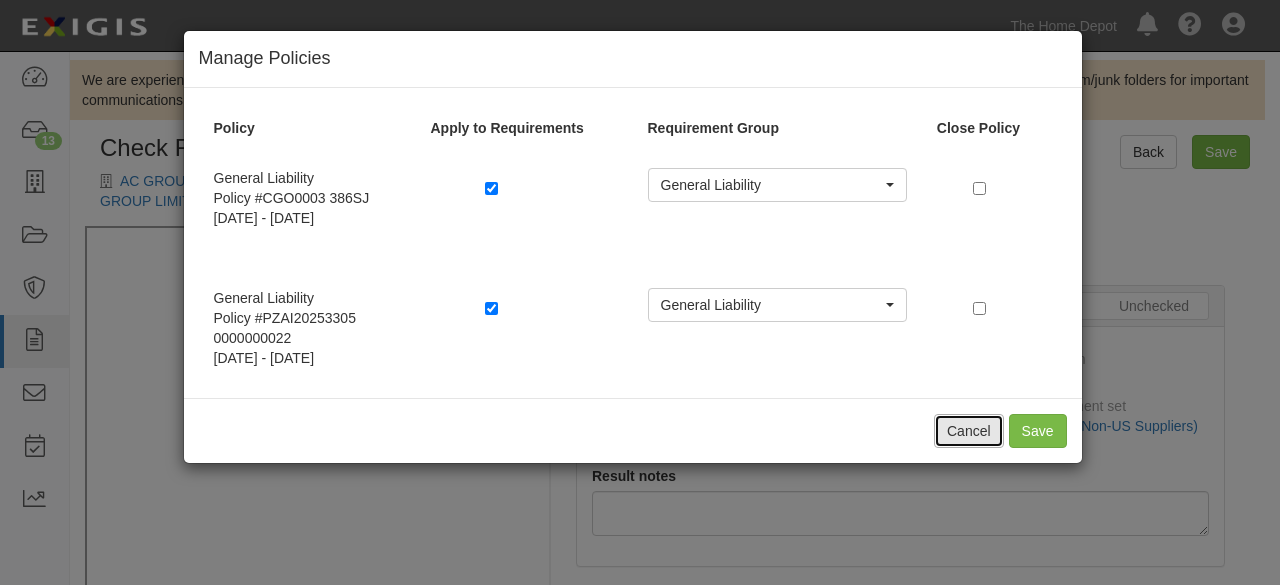 click on "Cancel" at bounding box center [969, 431] 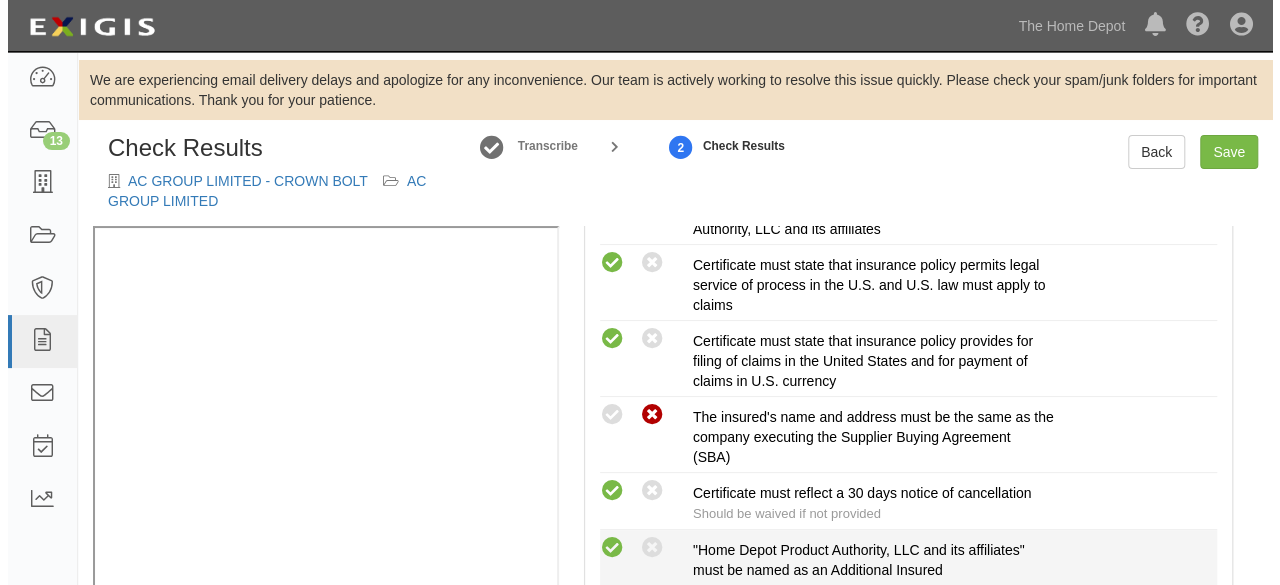 scroll, scrollTop: 900, scrollLeft: 0, axis: vertical 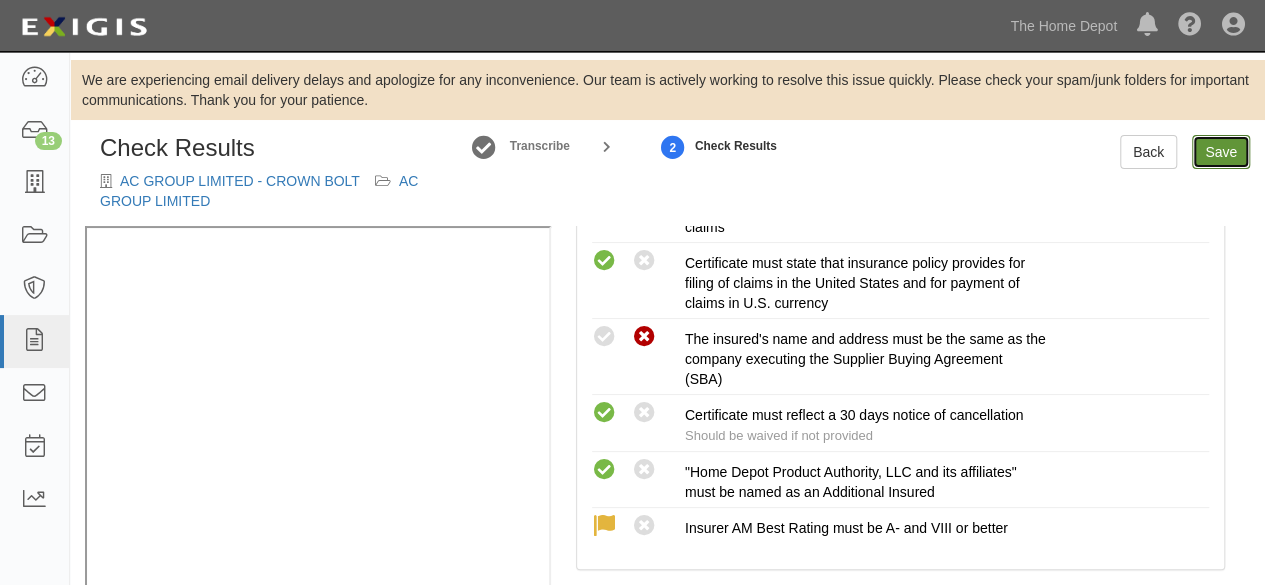 click on "Save" at bounding box center [1221, 152] 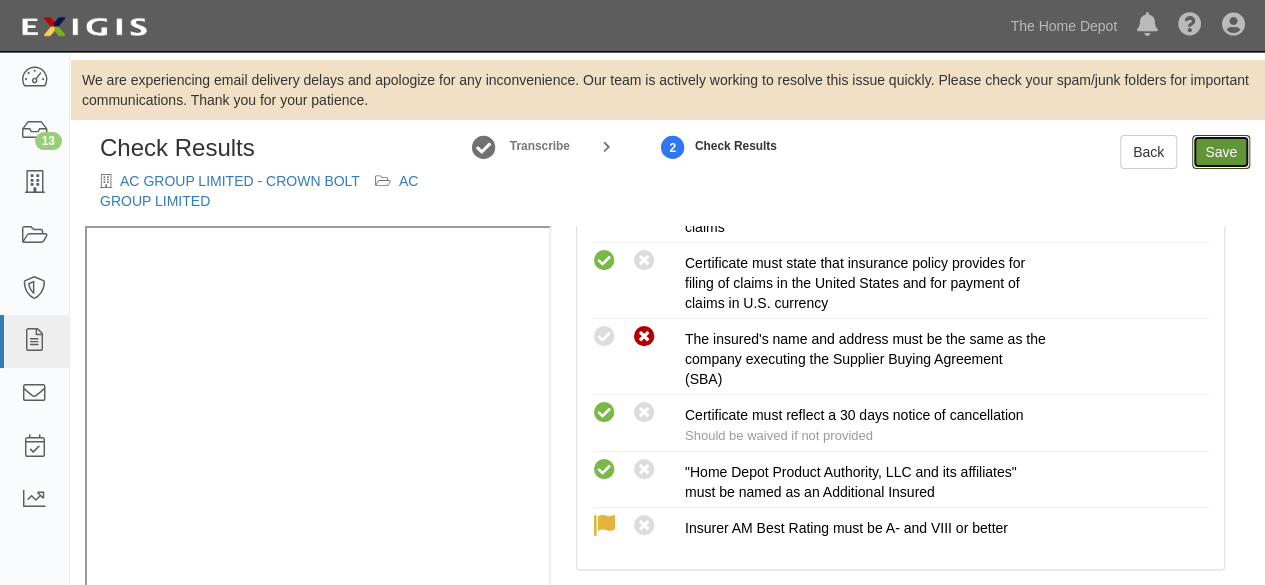 radio on "true" 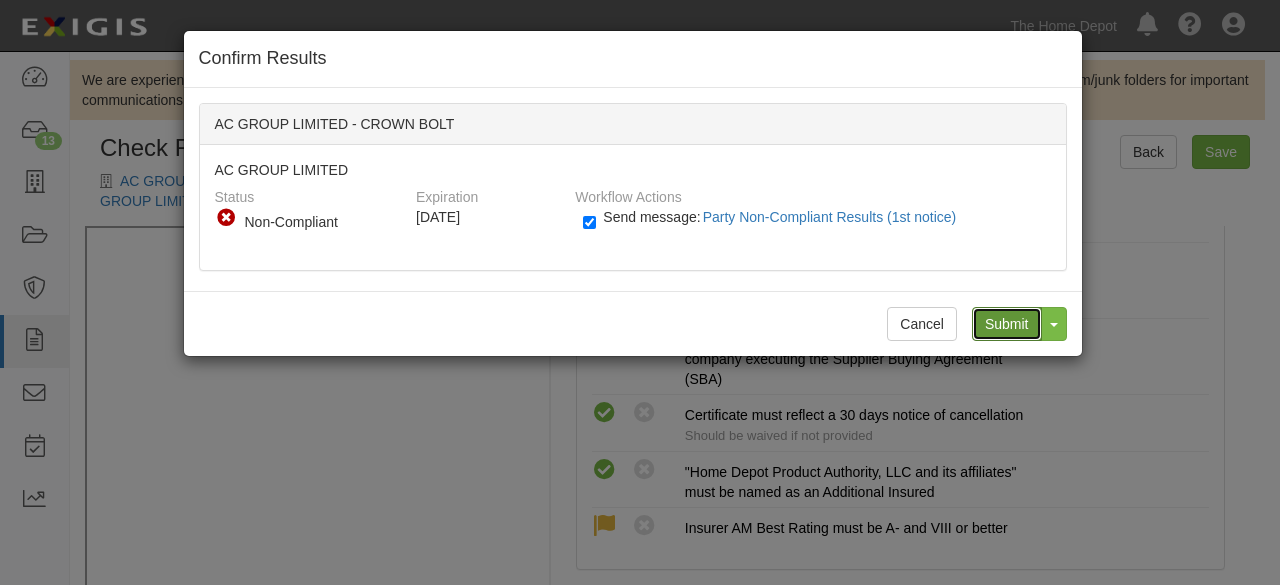 click on "Submit" at bounding box center (1007, 324) 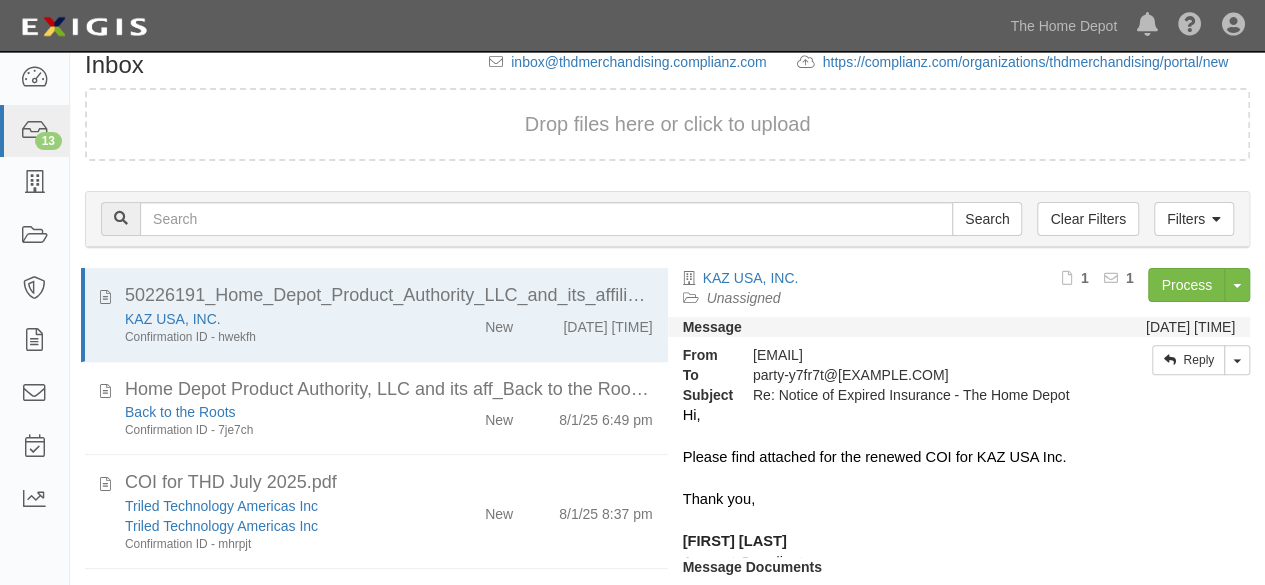 scroll, scrollTop: 207, scrollLeft: 0, axis: vertical 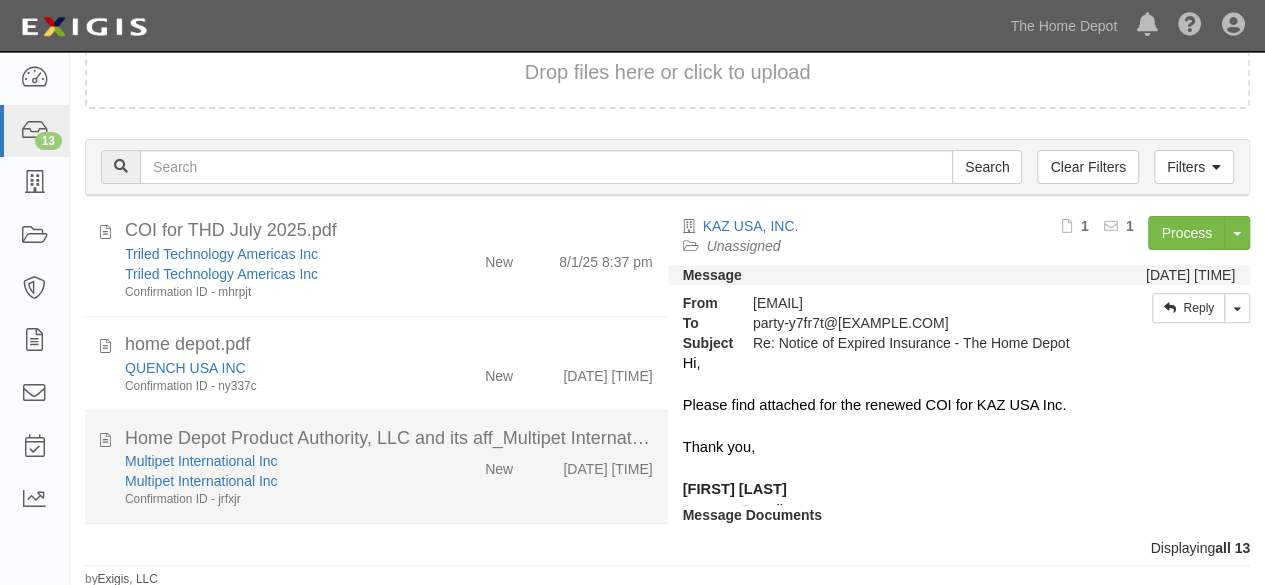 click on "Multipet International Inc" 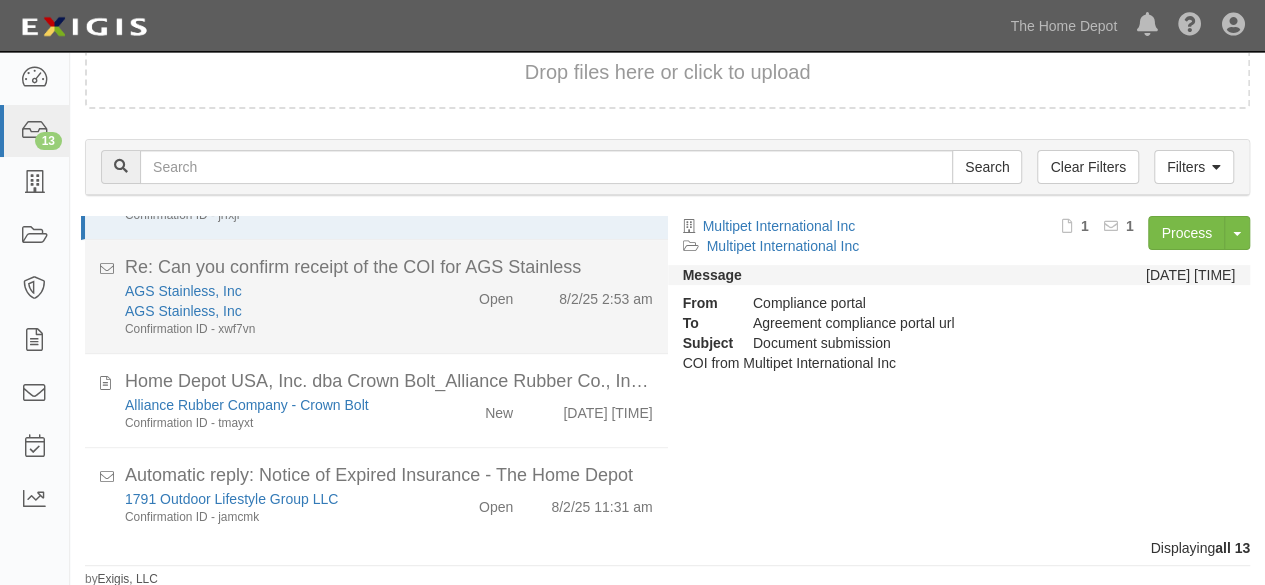 scroll, scrollTop: 500, scrollLeft: 0, axis: vertical 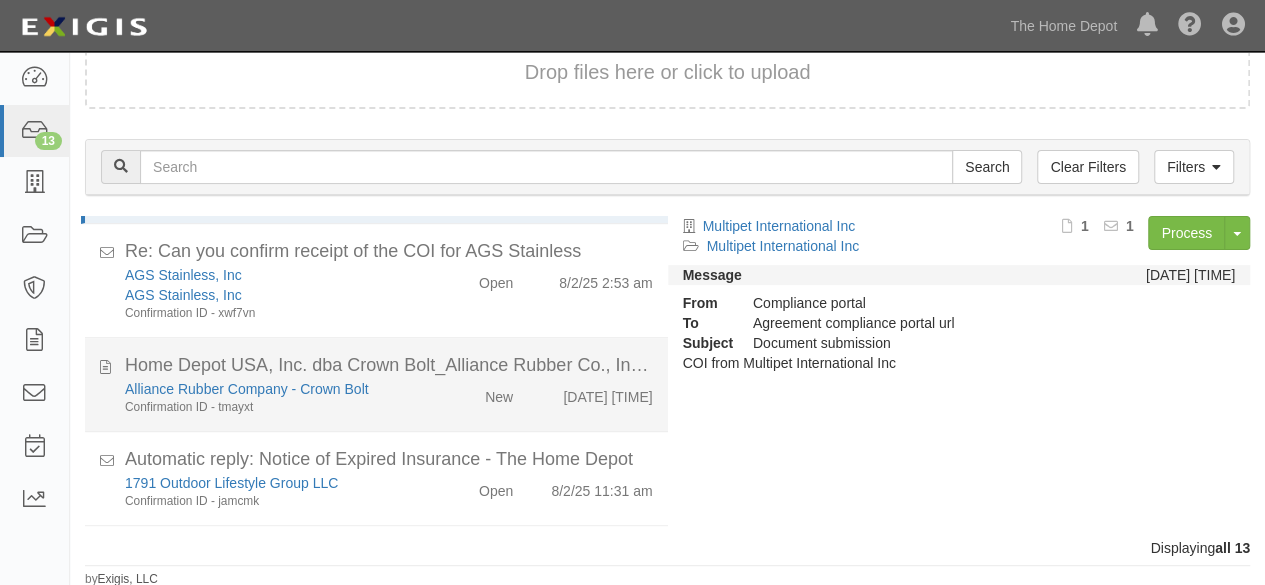 click on "Alliance Rubber Company - Crown Bolt Confirmation ID - tmayxt New [DATE] [TIME]" 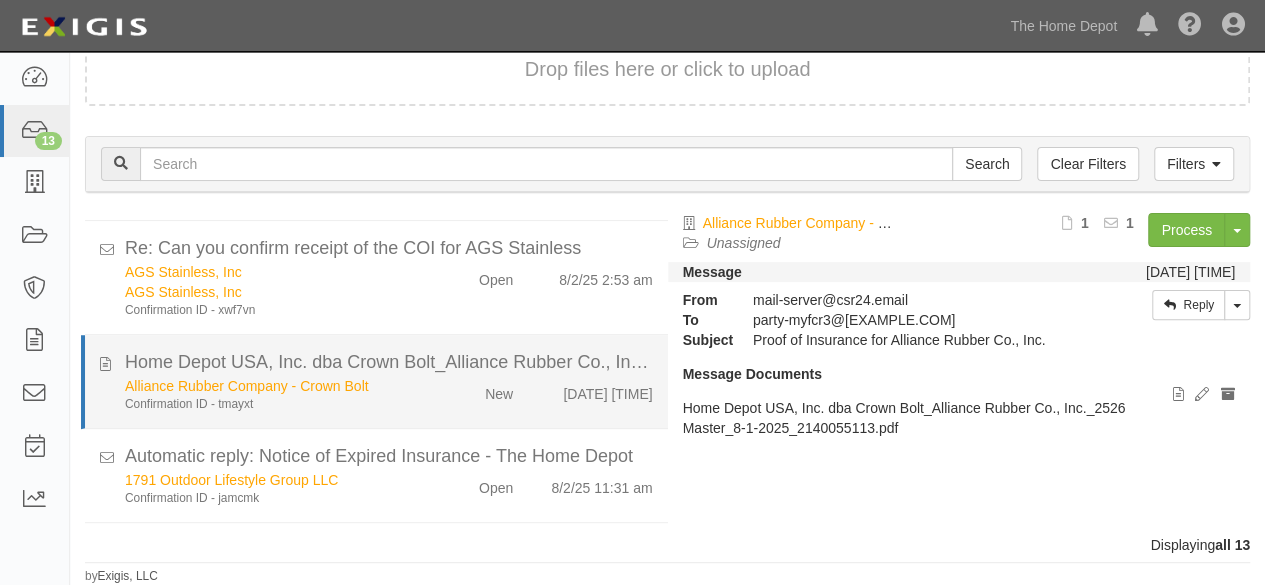 scroll, scrollTop: 161, scrollLeft: 0, axis: vertical 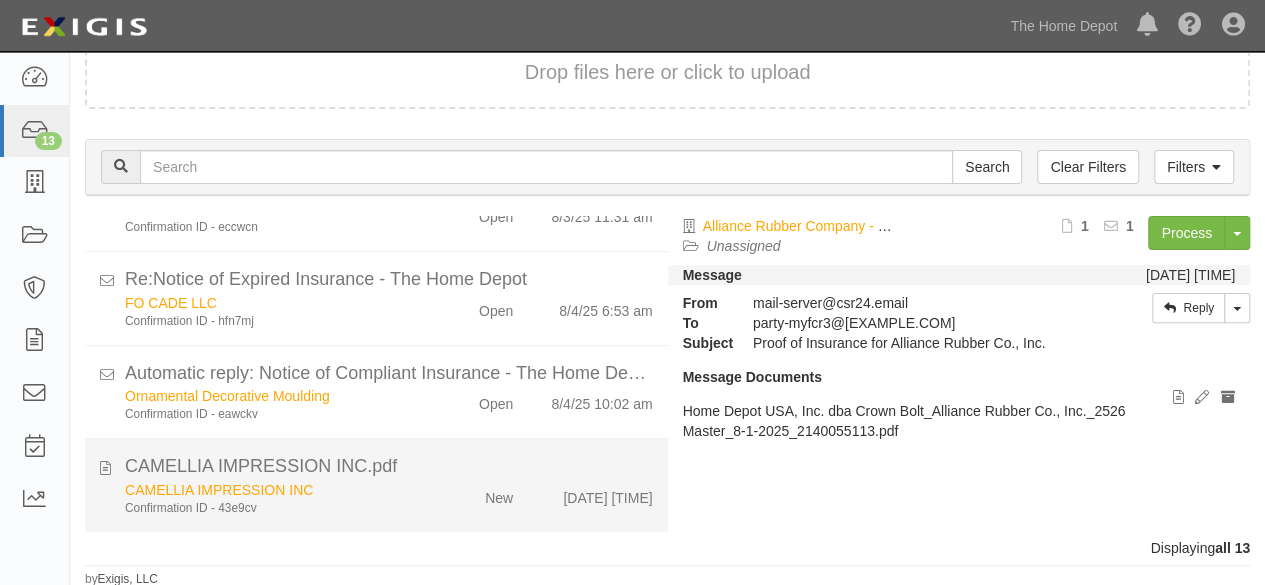 click on "CAMELLIA IMPRESSION INC
Confirmation ID - 43e9cv" 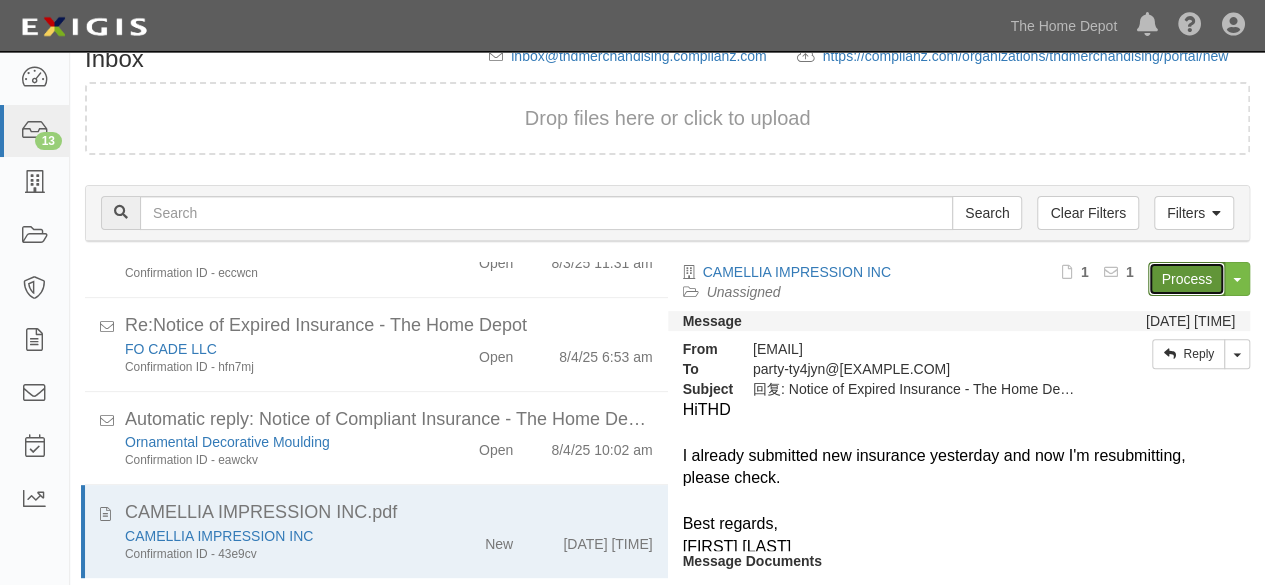click on "Process" at bounding box center [1186, 279] 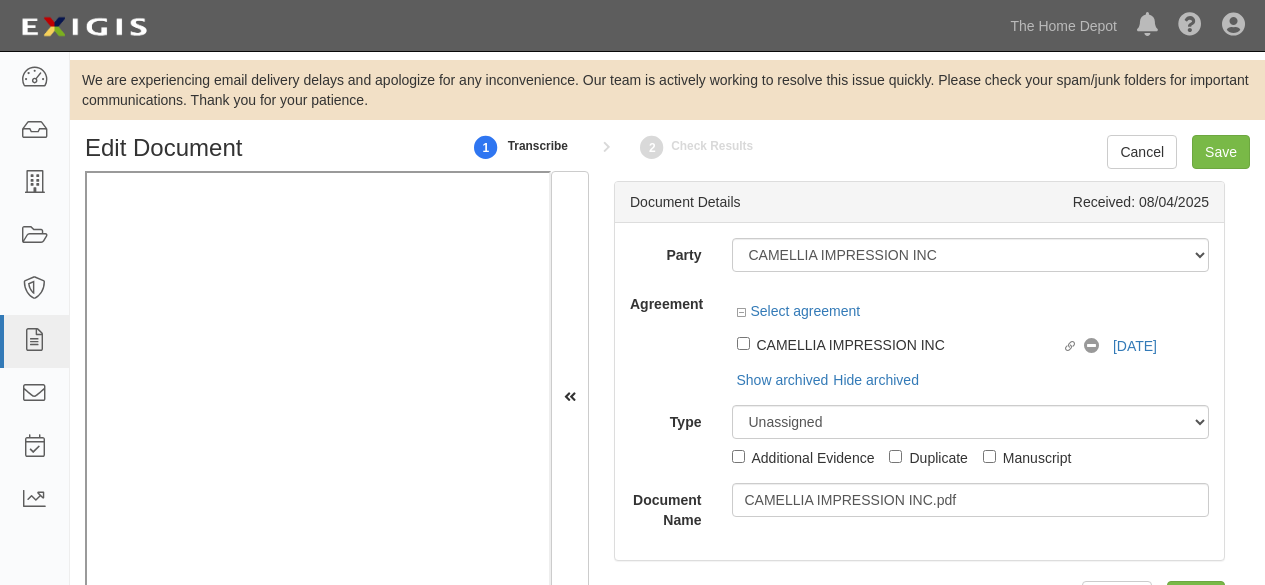 scroll, scrollTop: 0, scrollLeft: 0, axis: both 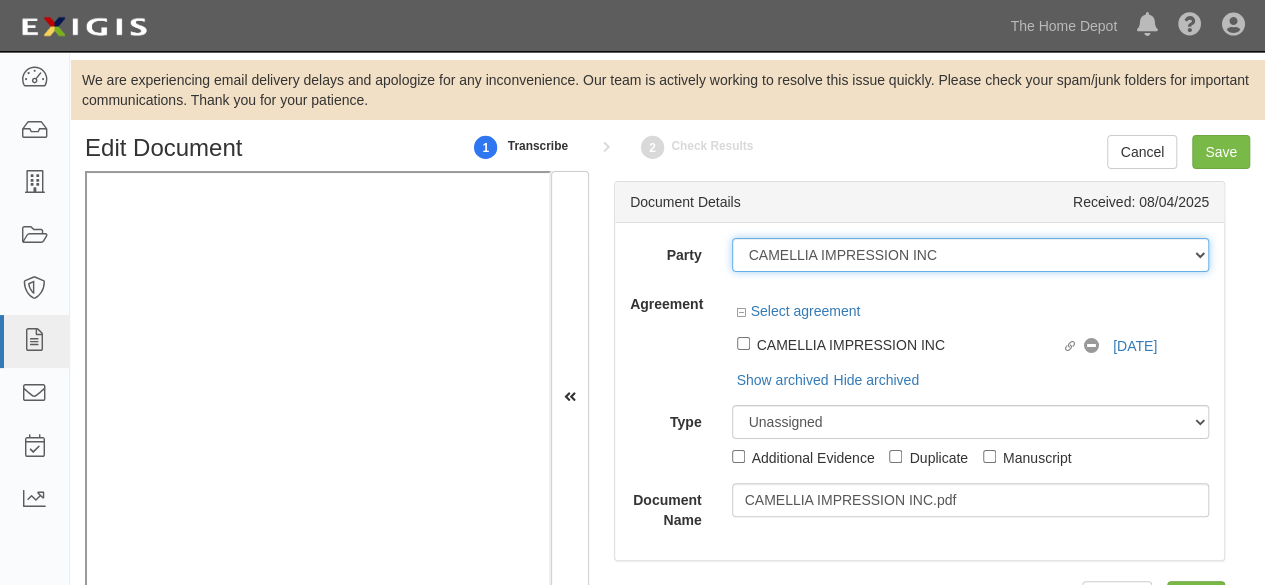 click on "1000576868 Ontario Inc.
10 STRAWBERRY STREET
115282 CANADA LTEE
11947907 Canada Inc. (MOD LIGHTING)
1200144519218
1234BUY.COM INC
1291 FURNITURES INC
16 GAUGE SINKS
1729897 ONTARIO INC. O/A
1791 Outdoor Lifestyle Group LLC
1837, LLC.
1888 MILLS LLC
1896424 ONTARIO INC
1JAY CAPITAL INC
1PERFECTCHOICE INC
1ST CHOICE FERTILIZER, I
2033784 ONTARIO INC.
21 ROCKS CORPORATION DBA
2614072 ONTARIO INC. (O/
2964-3277 QUEBEC INC
2B Poultry, LLC
2FUNGUYS
34 DECOR LLC
360 ELECTRICAL LLC
3B INTERNATIONAL LLC
3B TECH, INC.
3DROSE LLC
3H TWINKLELEAF INC
3I PRODUCTS, INC.
3M
3M
3M COMPANY
3Wood Wholesale, LLC
4077814 DELAWARE INC
4D CONCEPTS, INC
4dock LLC.
4KEEPS ROSES INC.
4 LIFE OUTDOOR INC
4MODERNHOME.COM LLC
4Q BRANDS LLC
5 HORIZONS GROUP LLC" at bounding box center (971, 255) 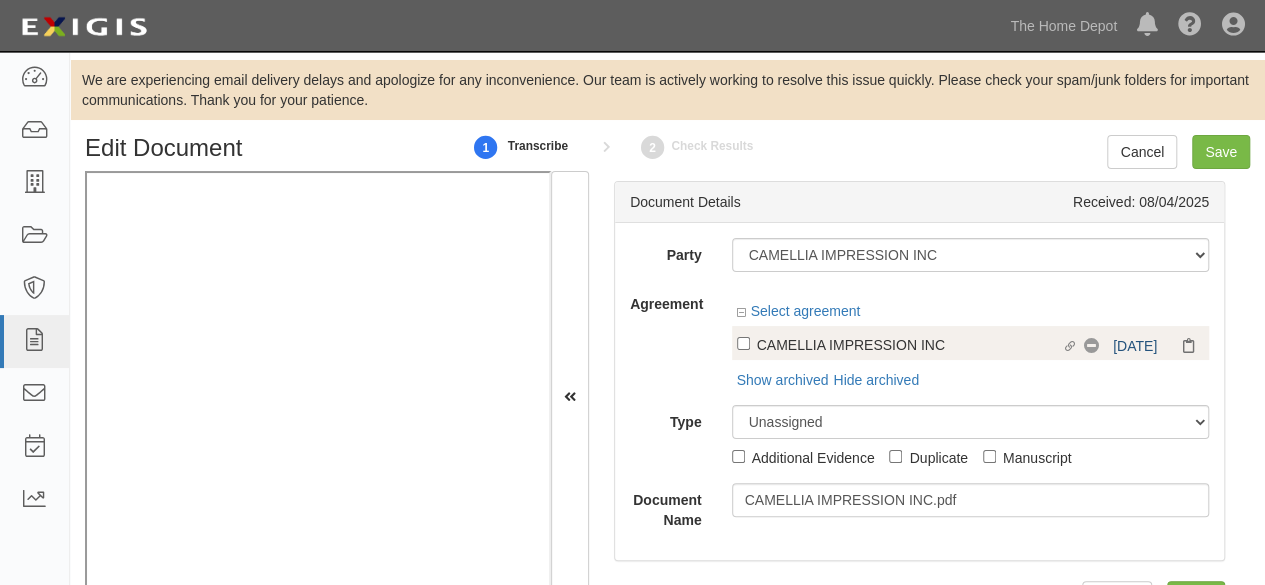 click on "Select agreement" at bounding box center (971, 313) 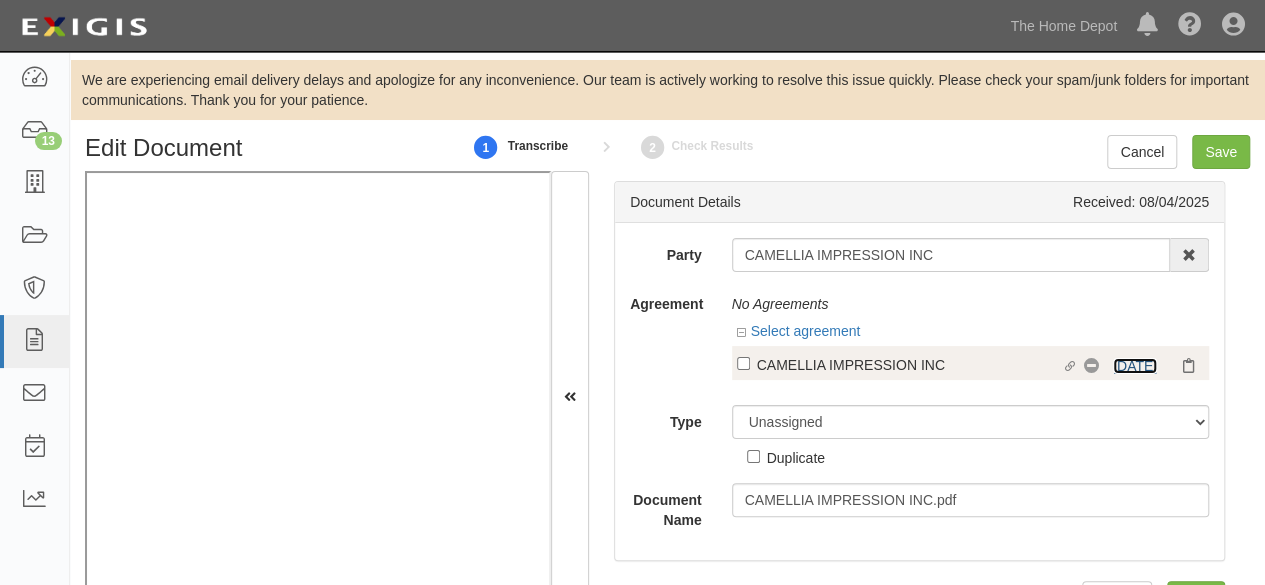 click on "[DATE]" at bounding box center [1135, 366] 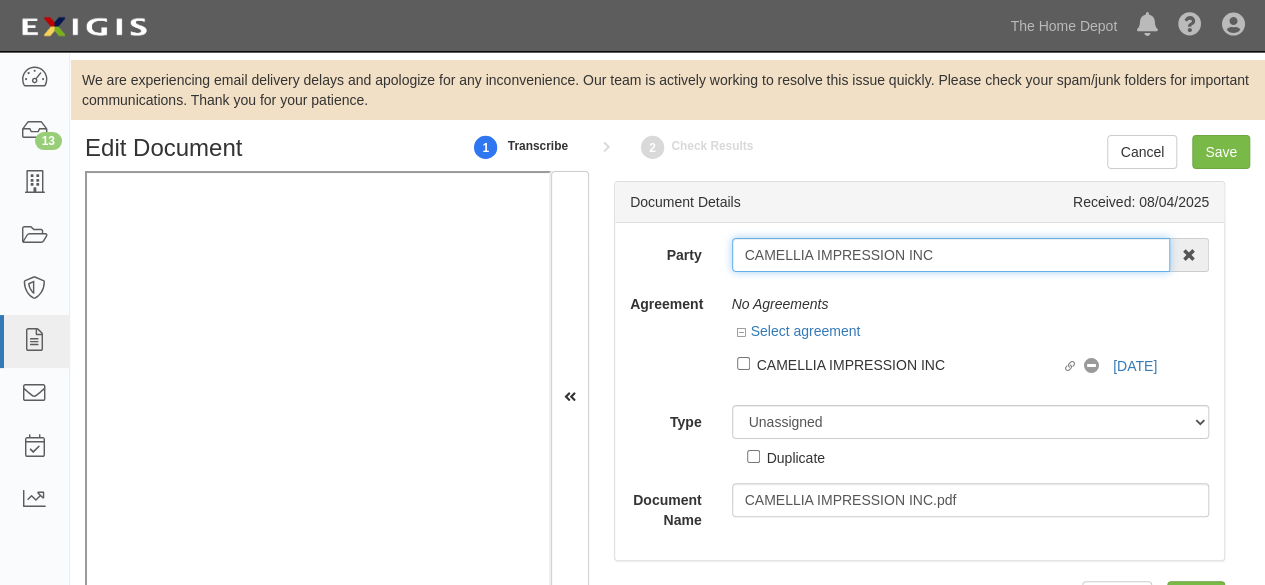click on "CAMELLIA IMPRESSION INC" at bounding box center (951, 255) 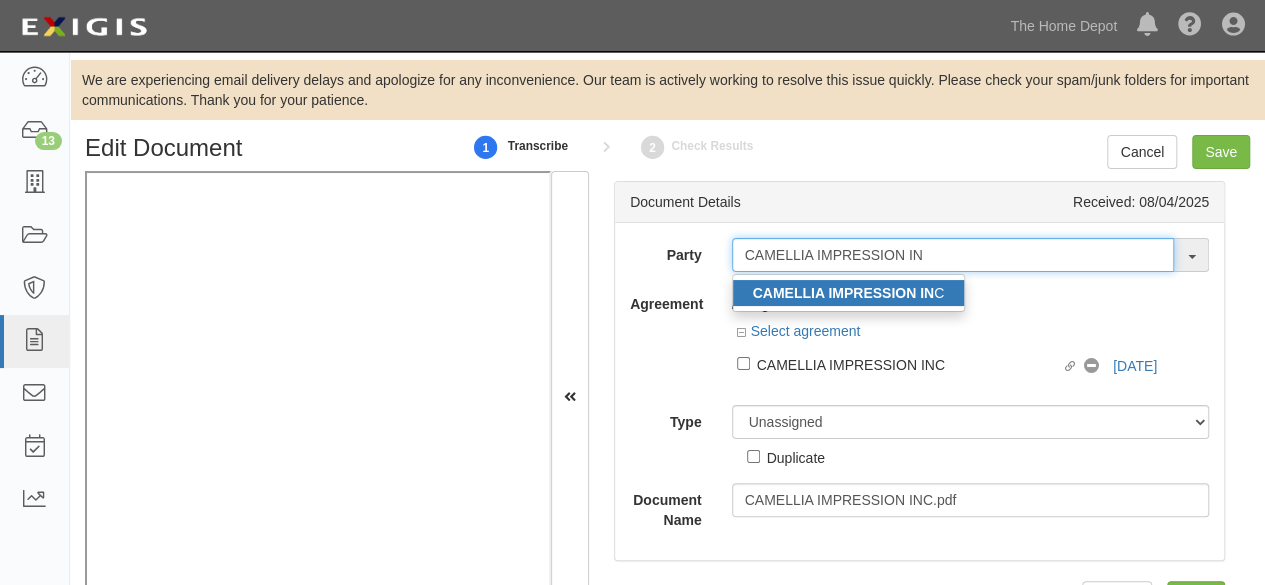 type on "CAMELLIA IMPRESSION IN" 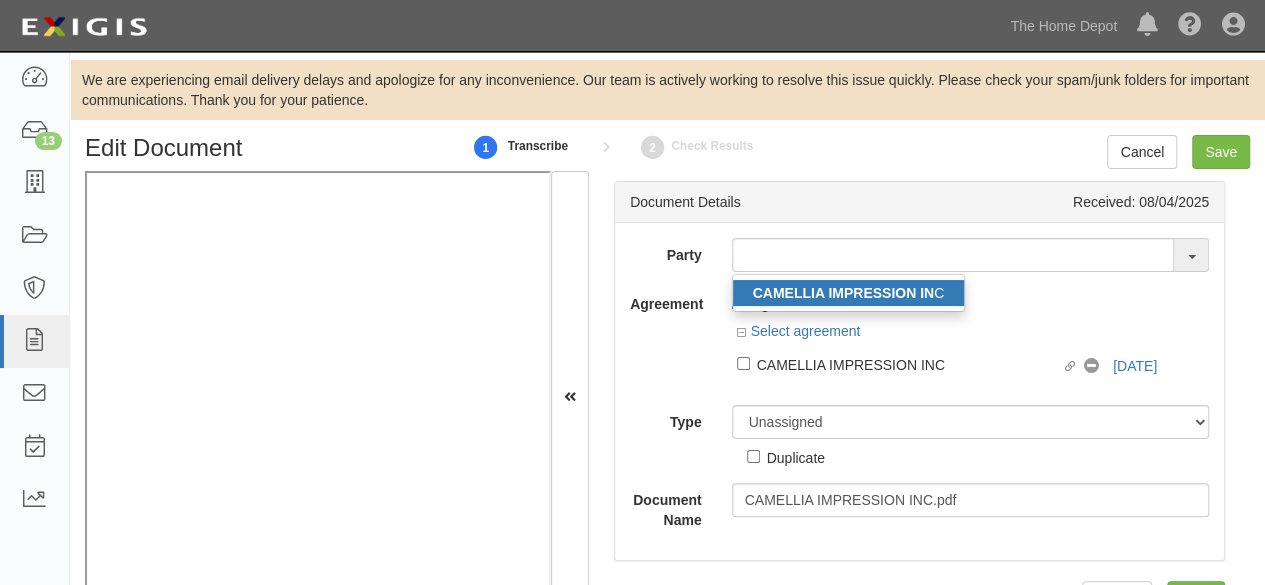 click on "CAMELLIA IMPRESSION IN" at bounding box center [844, 293] 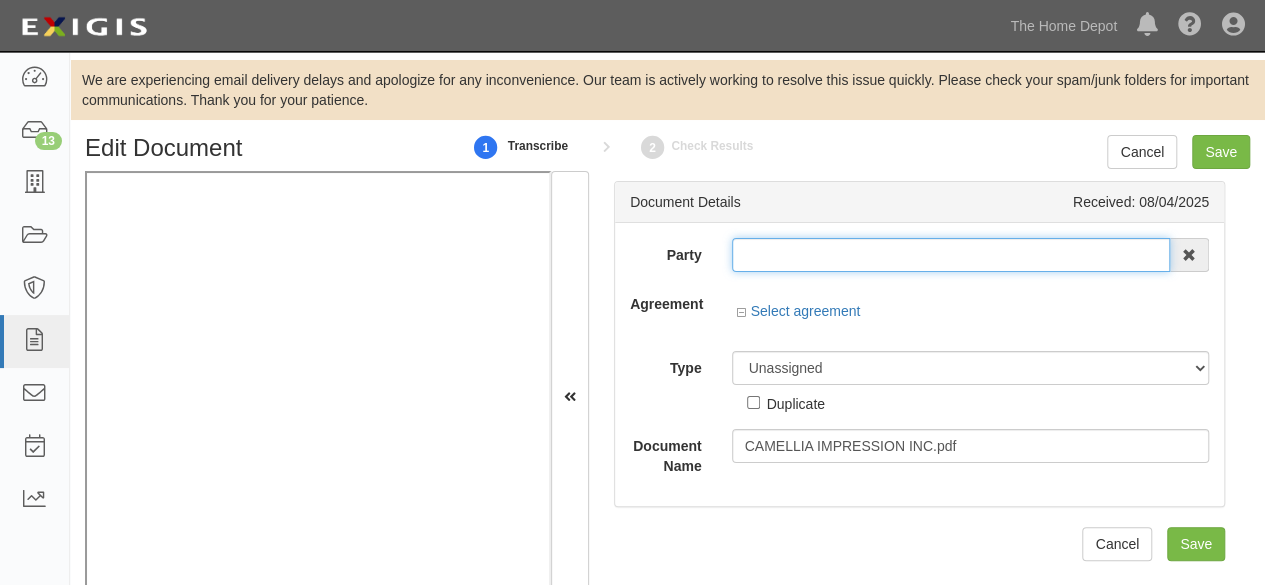 type on "CAMELLIA IMPRESSION INC" 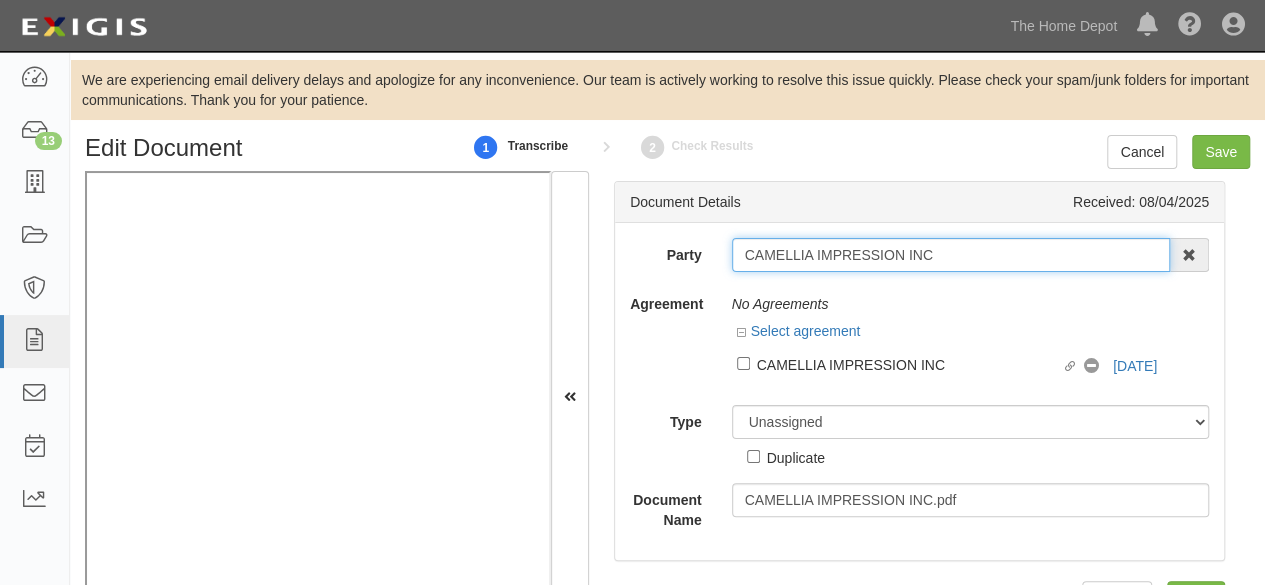 click on "CAMELLIA IMPRESSION INC" at bounding box center (951, 255) 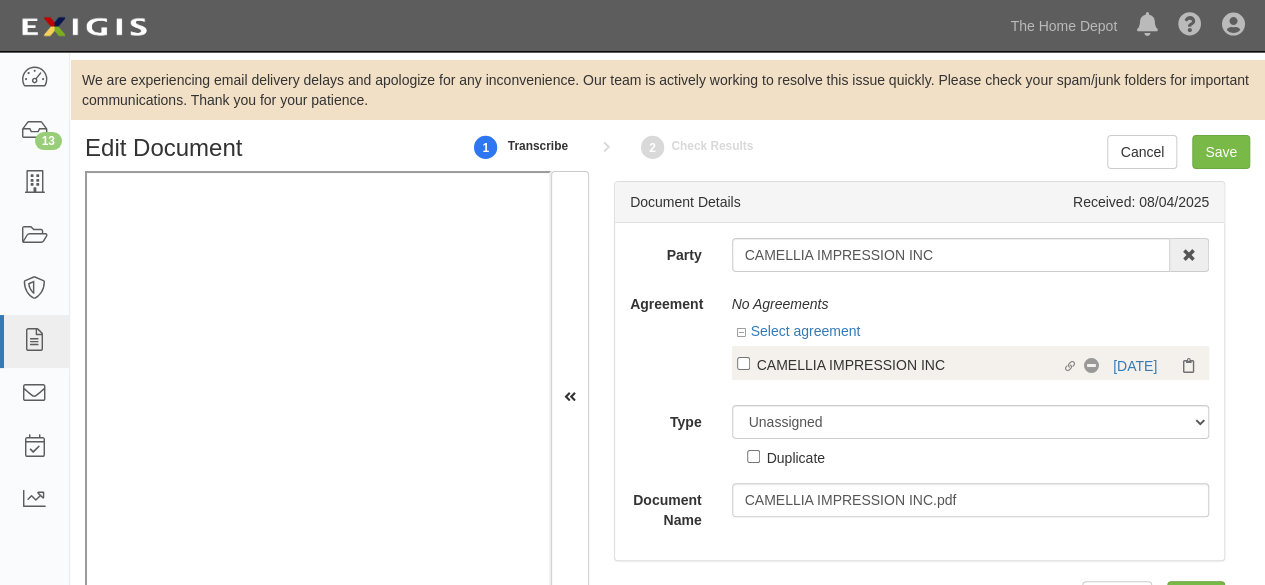click on "CAMELLIA IMPRESSION INC" at bounding box center [909, 364] 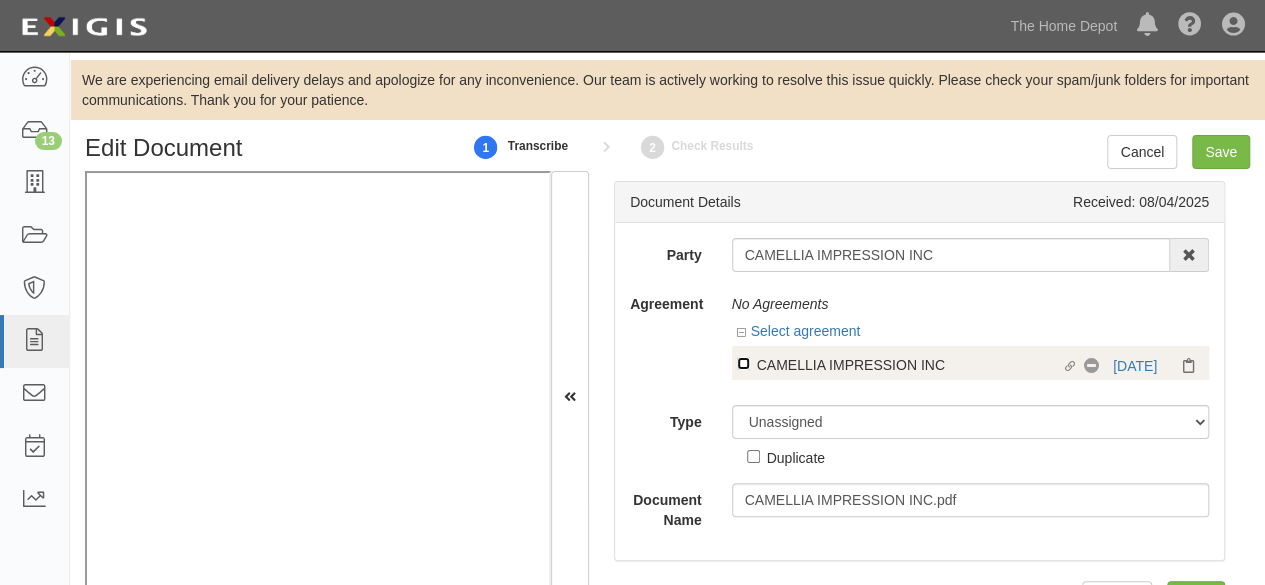 click on "Linked agreement
CAMELLIA IMPRESSION INC
Linked agreement" at bounding box center (743, 363) 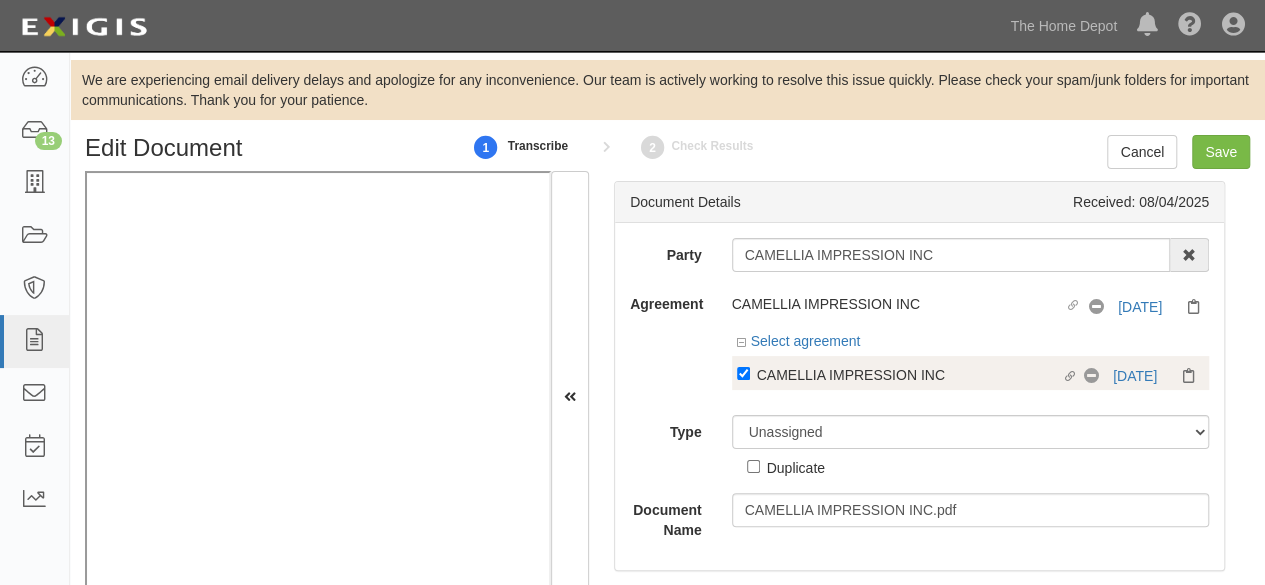 click at bounding box center [971, 395] 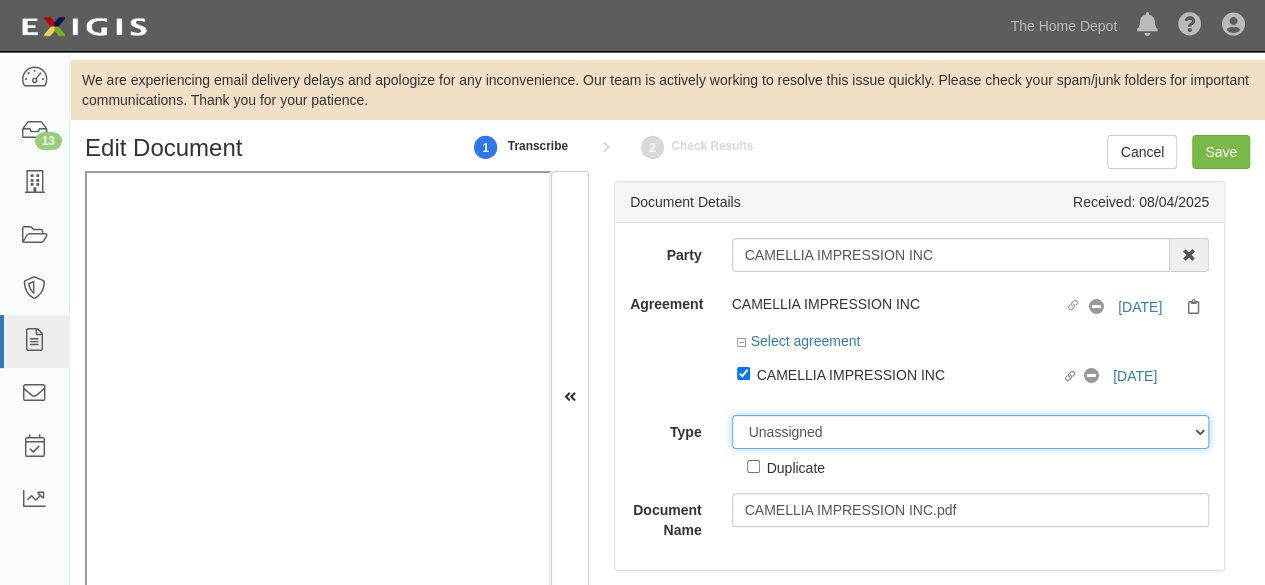 drag, startPoint x: 776, startPoint y: 435, endPoint x: 775, endPoint y: 422, distance: 13.038404 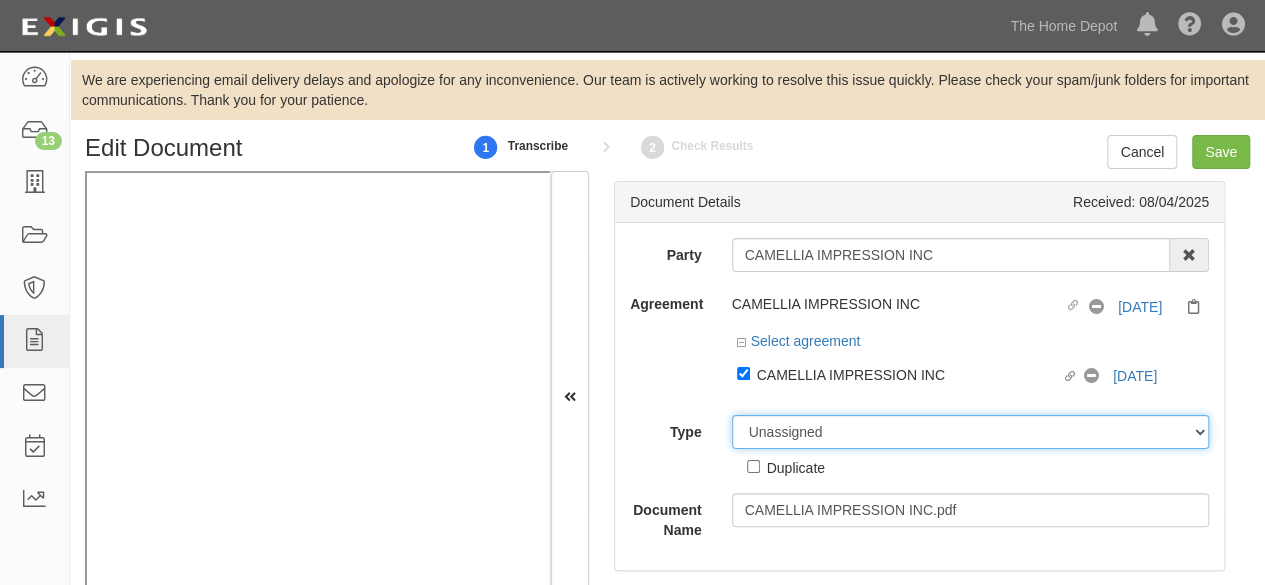 click on "Unassigned
Binder
Cancellation Notice
Certificate
Contract
Endorsement
Insurance Policy
Junk
Other Document
Policy Declarations
Reinstatement Notice
Requirements
Waiver Request" at bounding box center [971, 432] 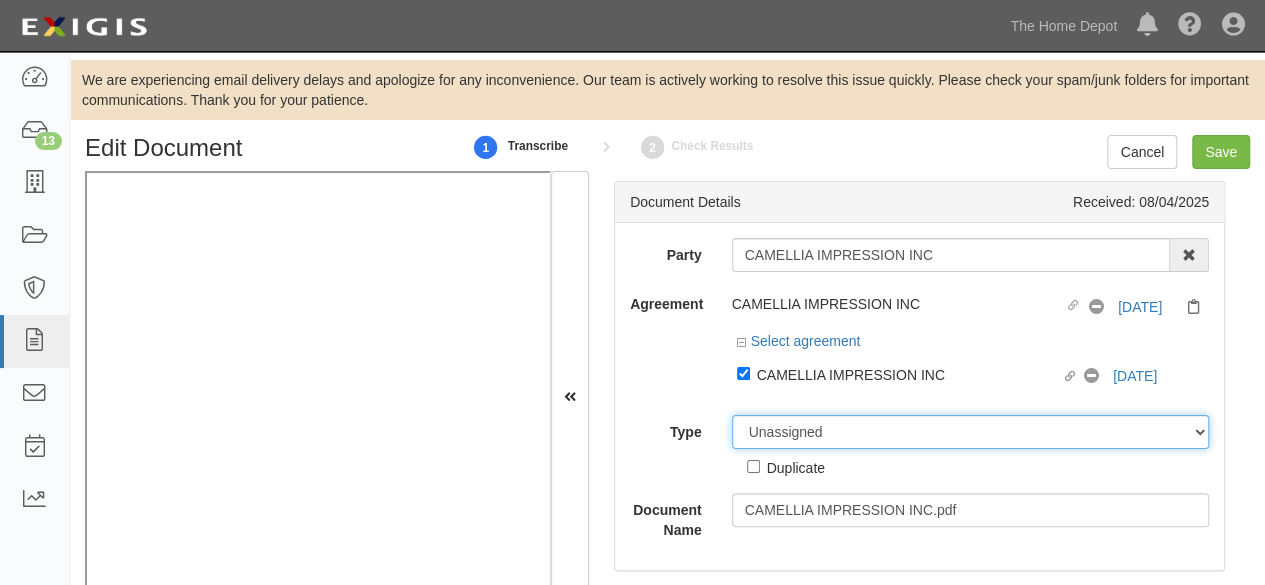 select on "CertificateDetail" 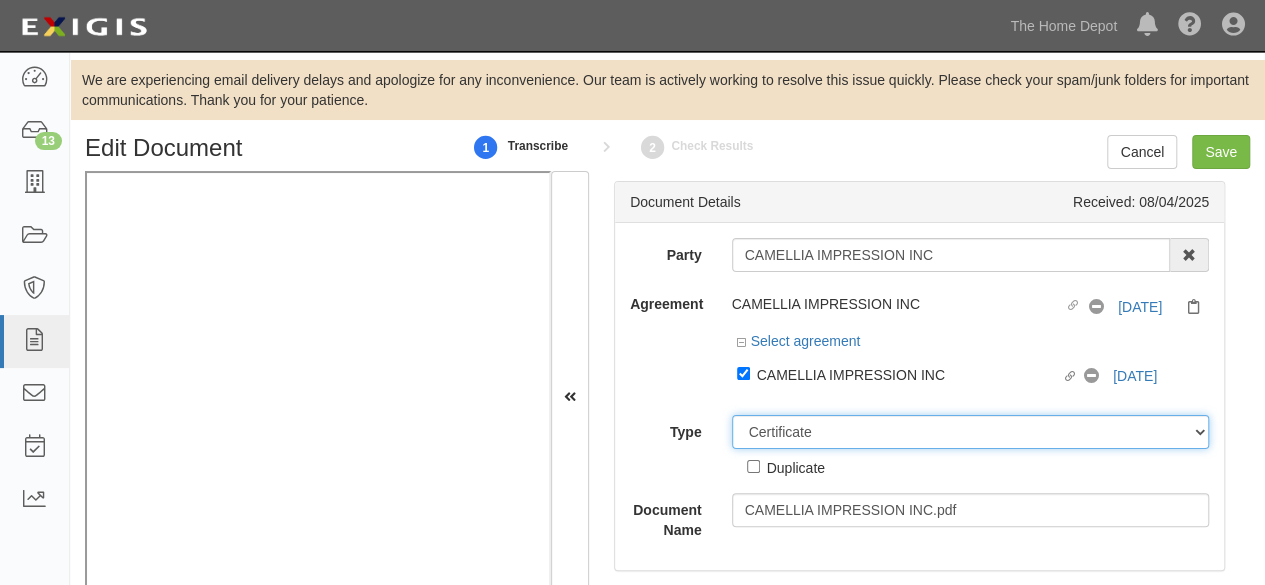 click on "Unassigned
Binder
Cancellation Notice
Certificate
Contract
Endorsement
Insurance Policy
Junk
Other Document
Policy Declarations
Reinstatement Notice
Requirements
Waiver Request" at bounding box center [971, 432] 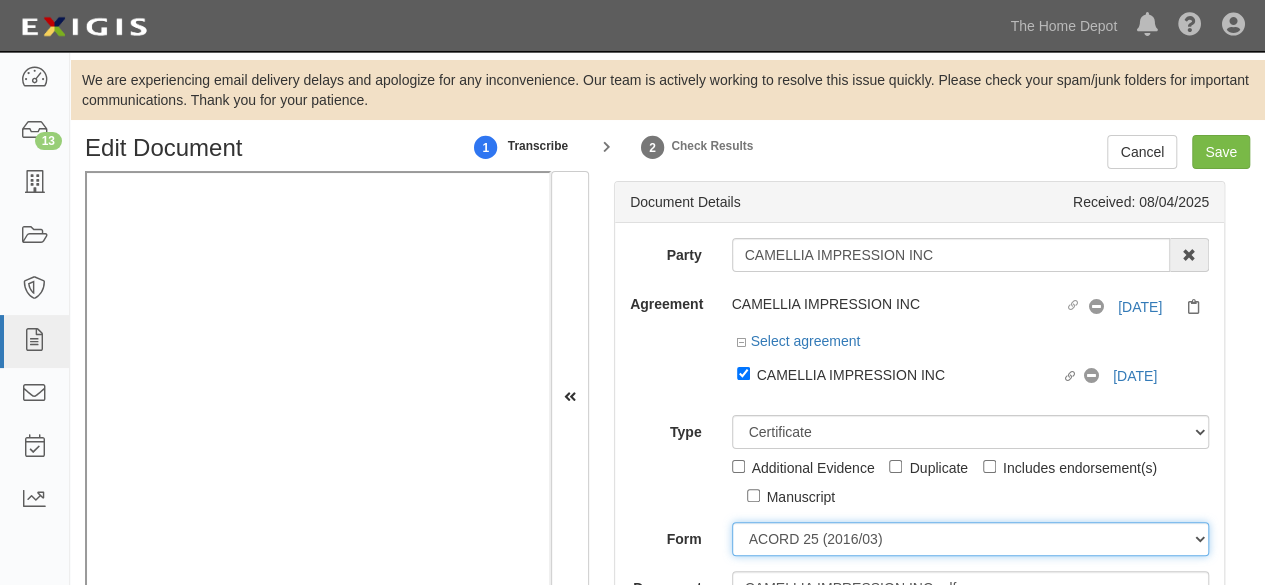 click on "ACORD 25 (2016/03)
ACORD 101
ACORD 855 NY (2014/05)
General" at bounding box center (971, 539) 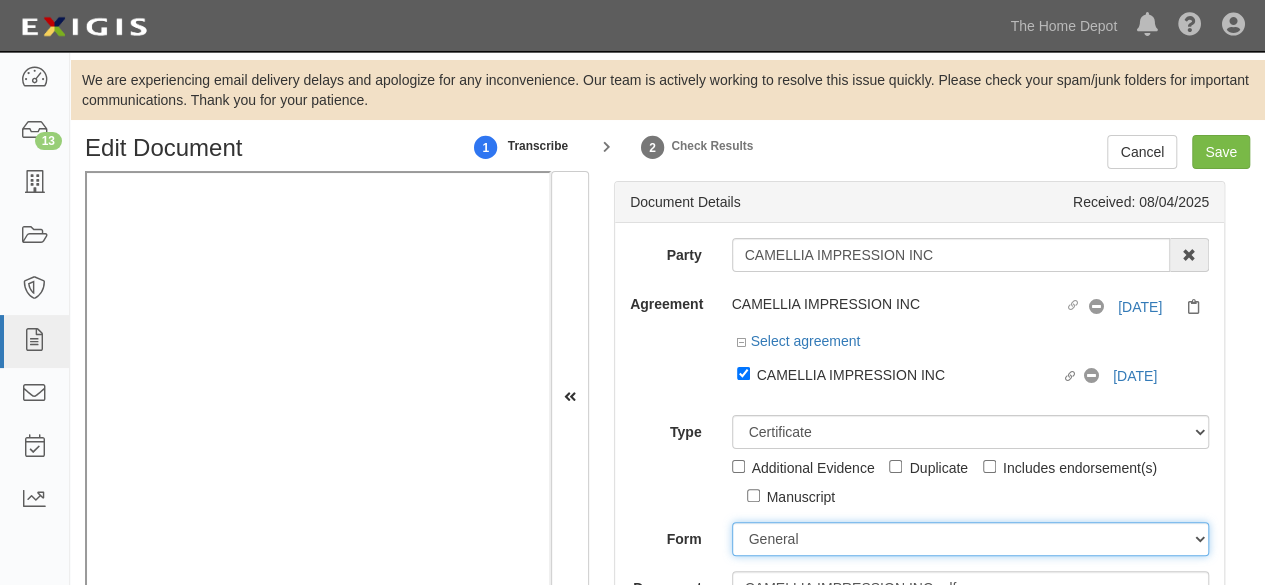 click on "ACORD 25 (2016/03)
ACORD 101
ACORD 855 NY (2014/05)
General" at bounding box center [971, 539] 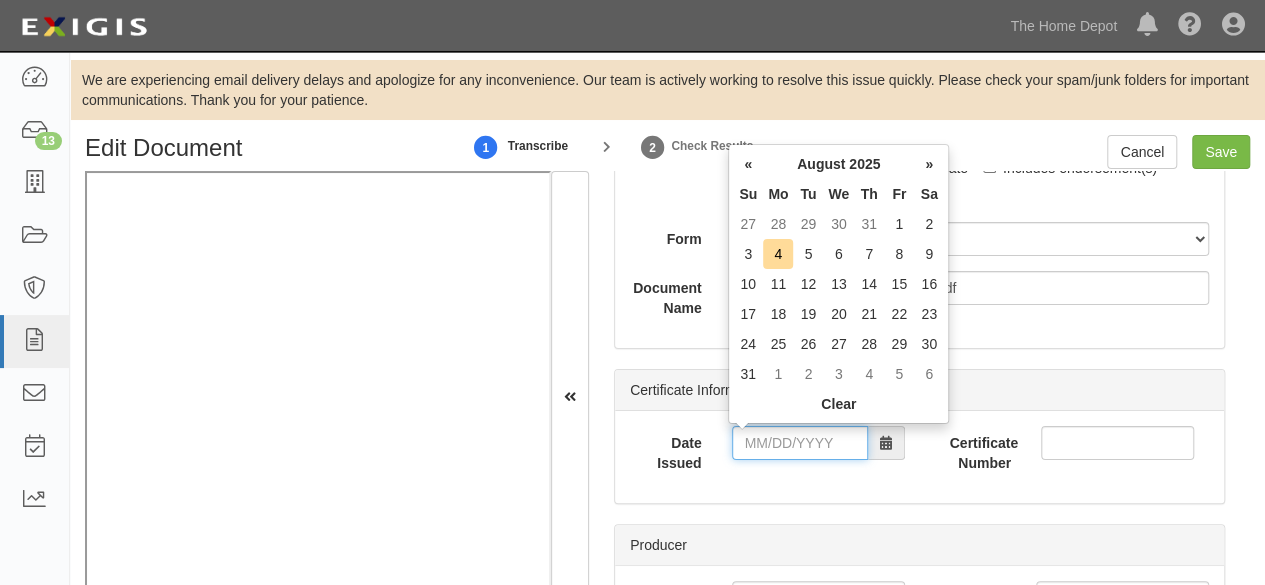 click on "Date Issued" at bounding box center [800, 443] 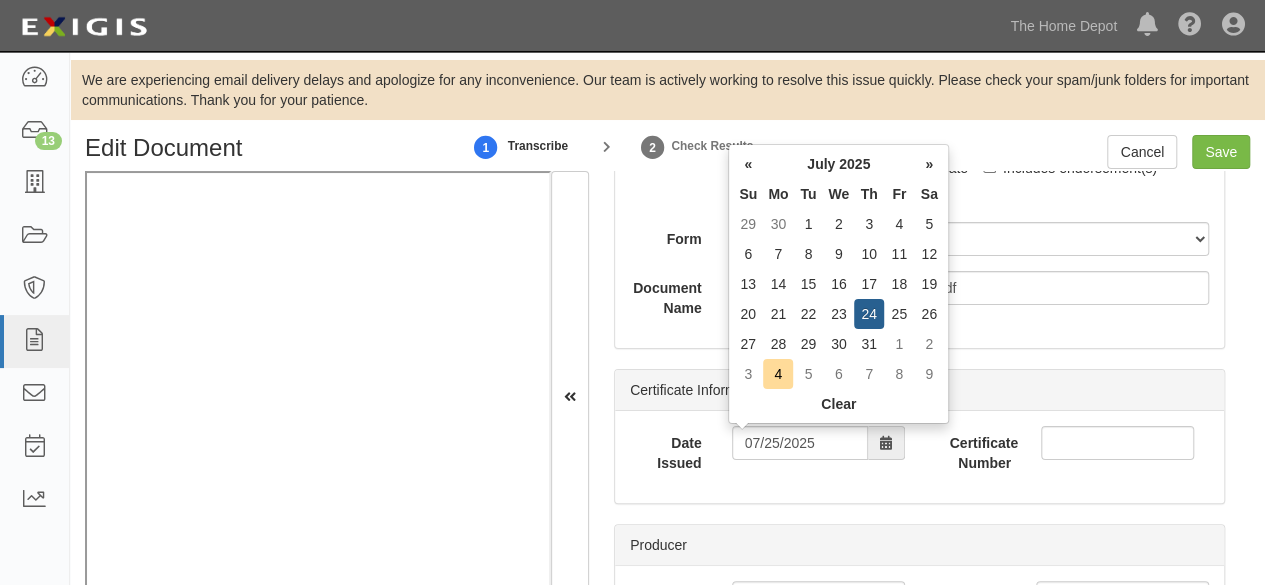 click on "28" at bounding box center (778, 344) 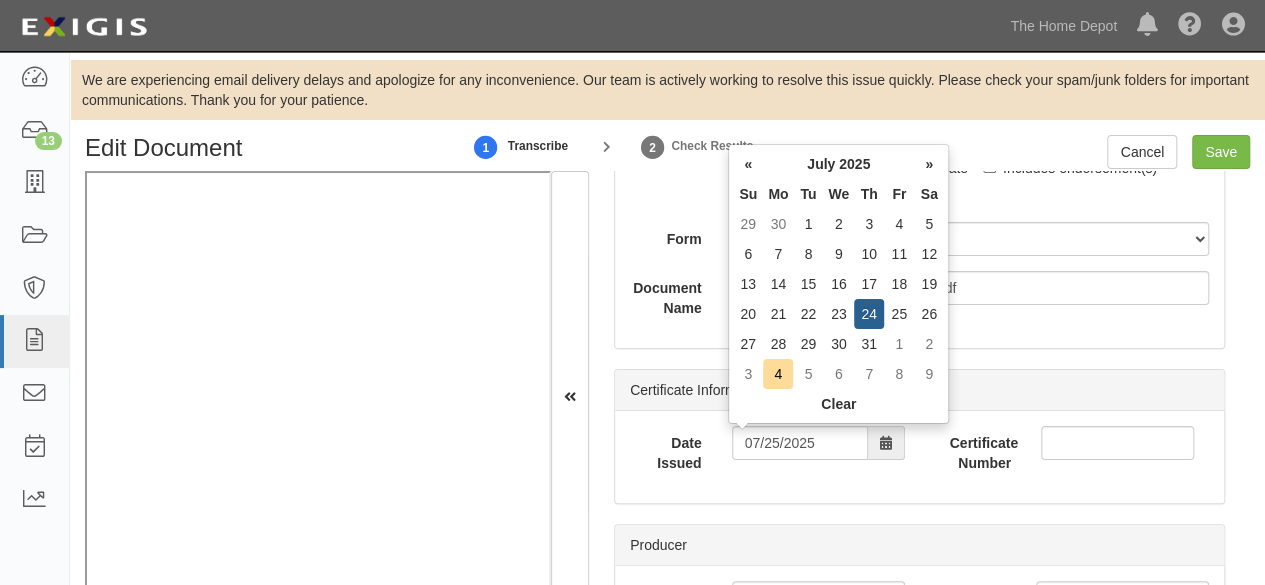 type on "07/28/2025" 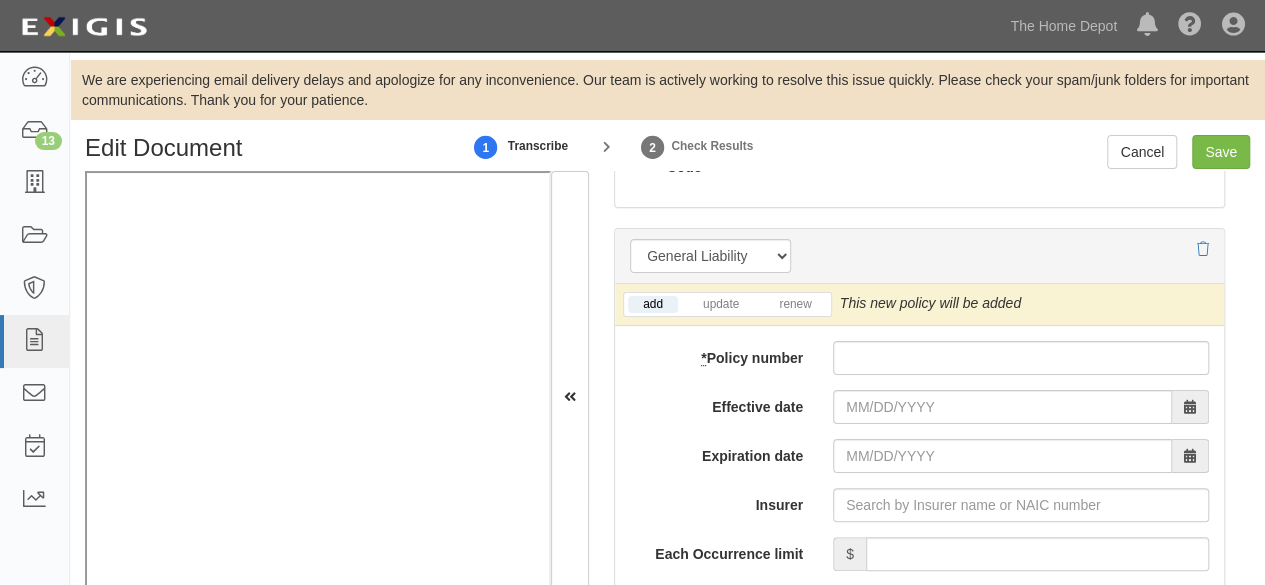 scroll, scrollTop: 1600, scrollLeft: 0, axis: vertical 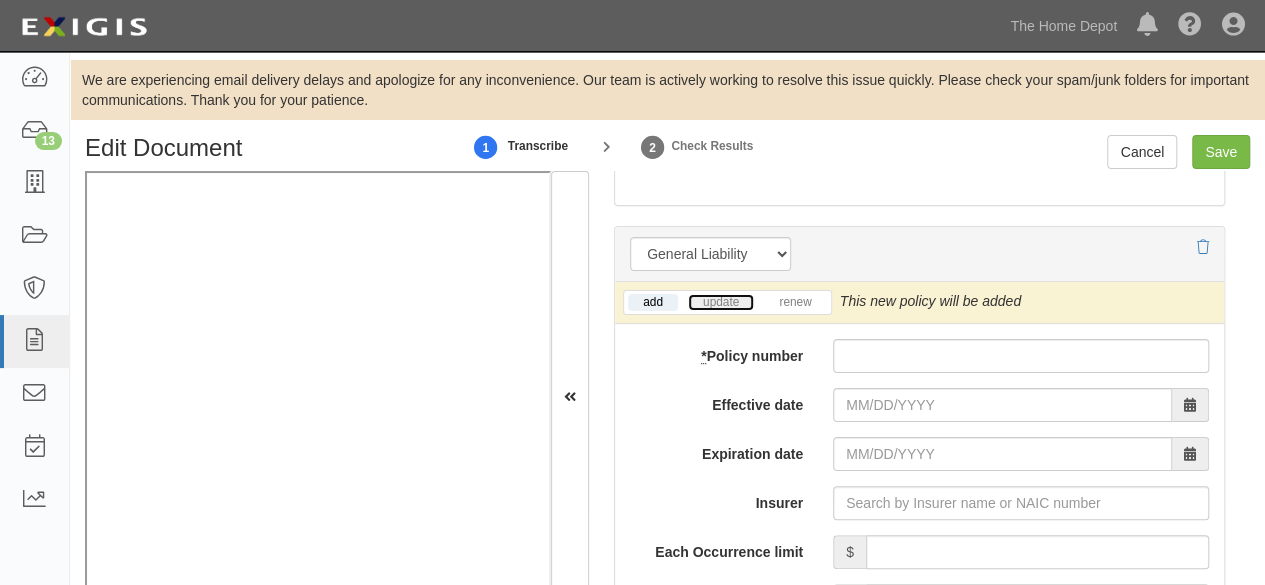 click on "update" at bounding box center (721, 302) 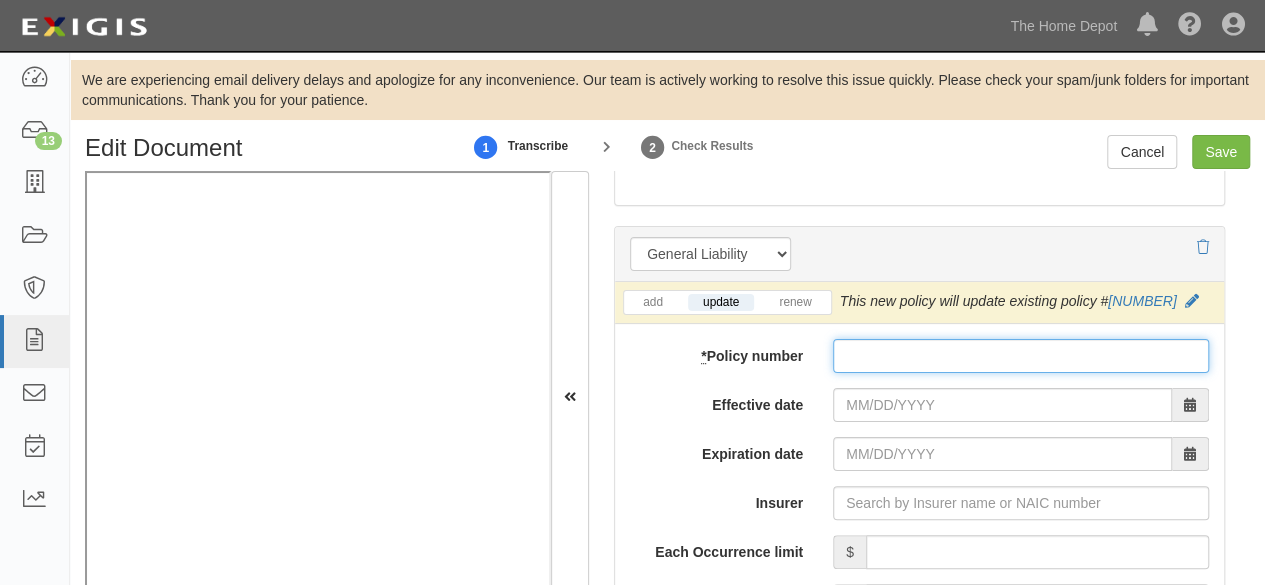 paste on "[NUMBER]" 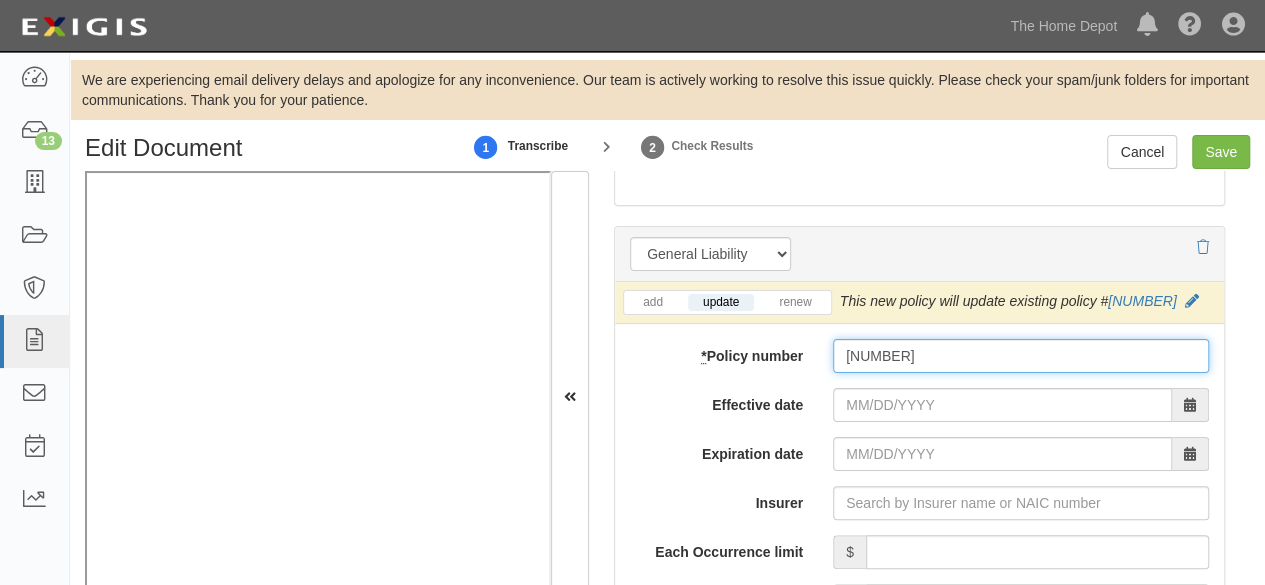 type on "[NUMBER]" 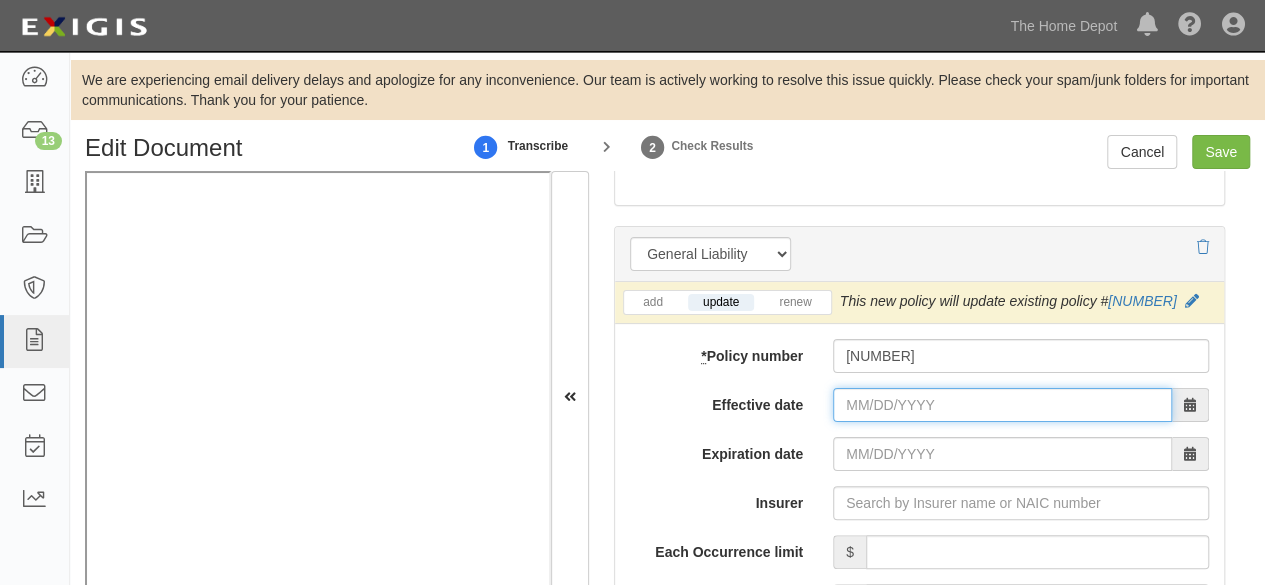 click on "Effective date" at bounding box center (1002, 405) 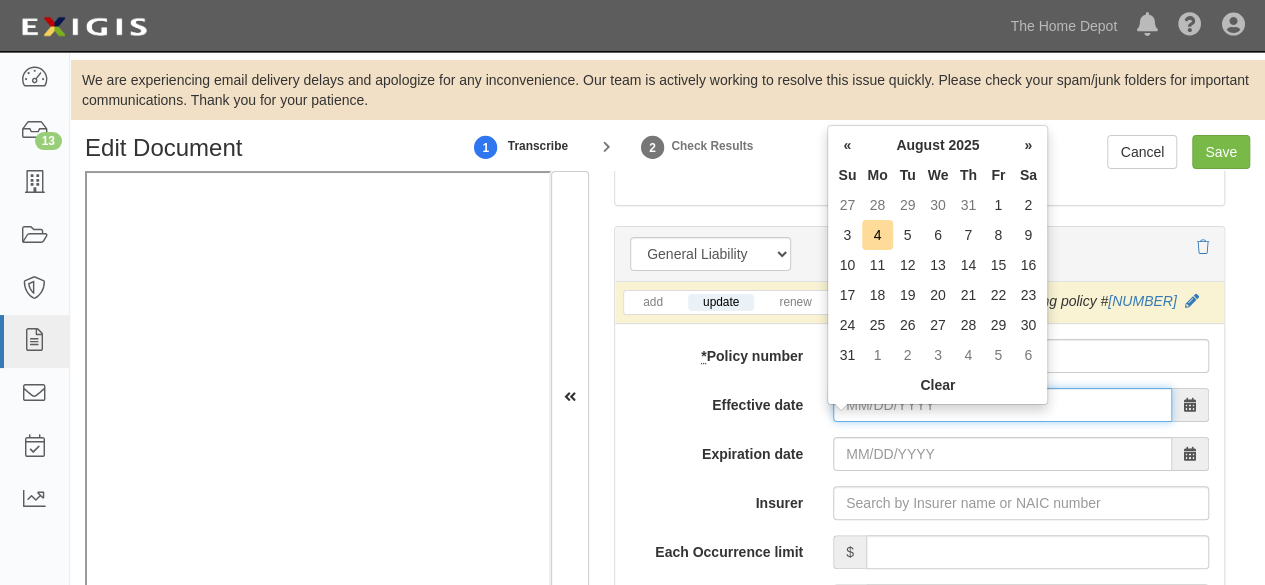 click on "Effective date" at bounding box center (1002, 405) 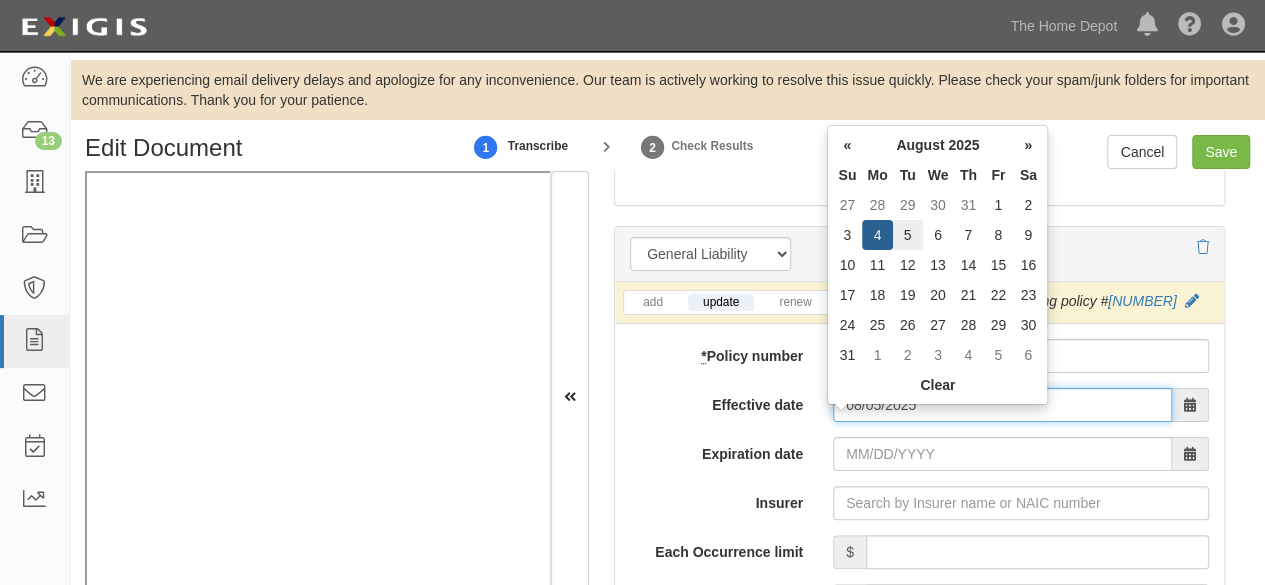 type on "08/05/2025" 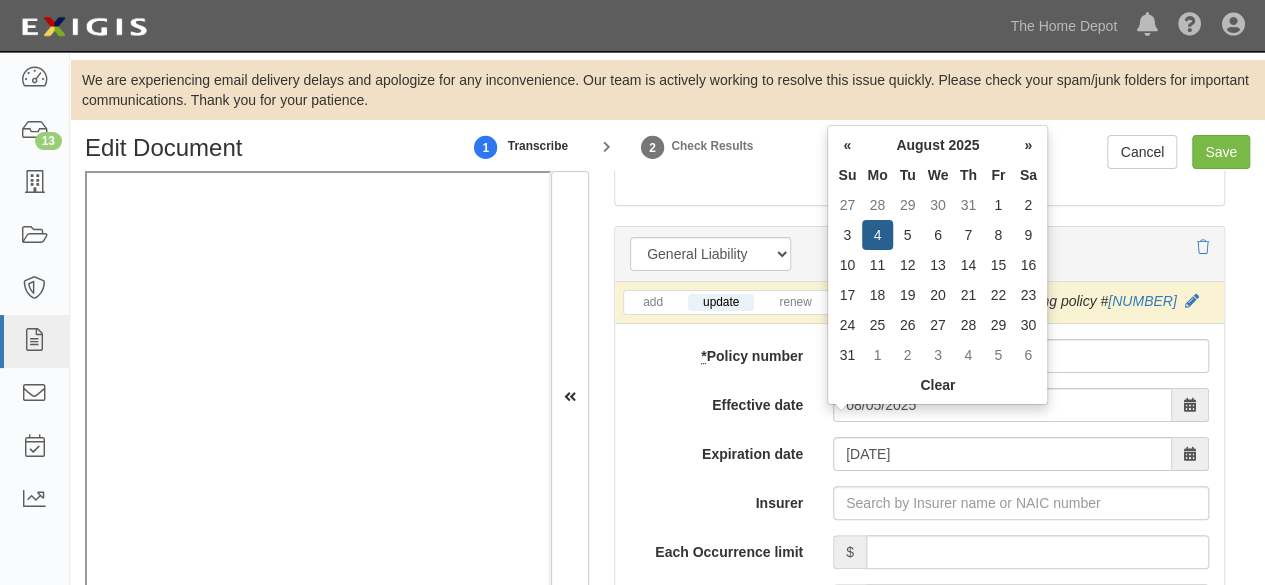 click on "5" at bounding box center [908, 235] 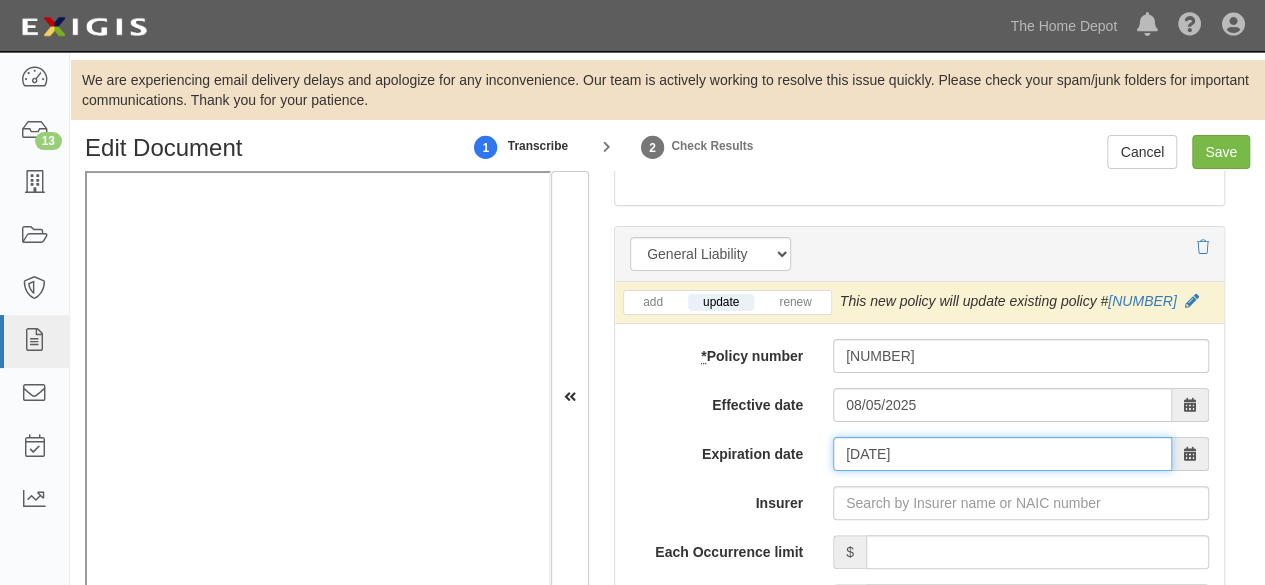 drag, startPoint x: 883, startPoint y: 474, endPoint x: 900, endPoint y: 455, distance: 25.495098 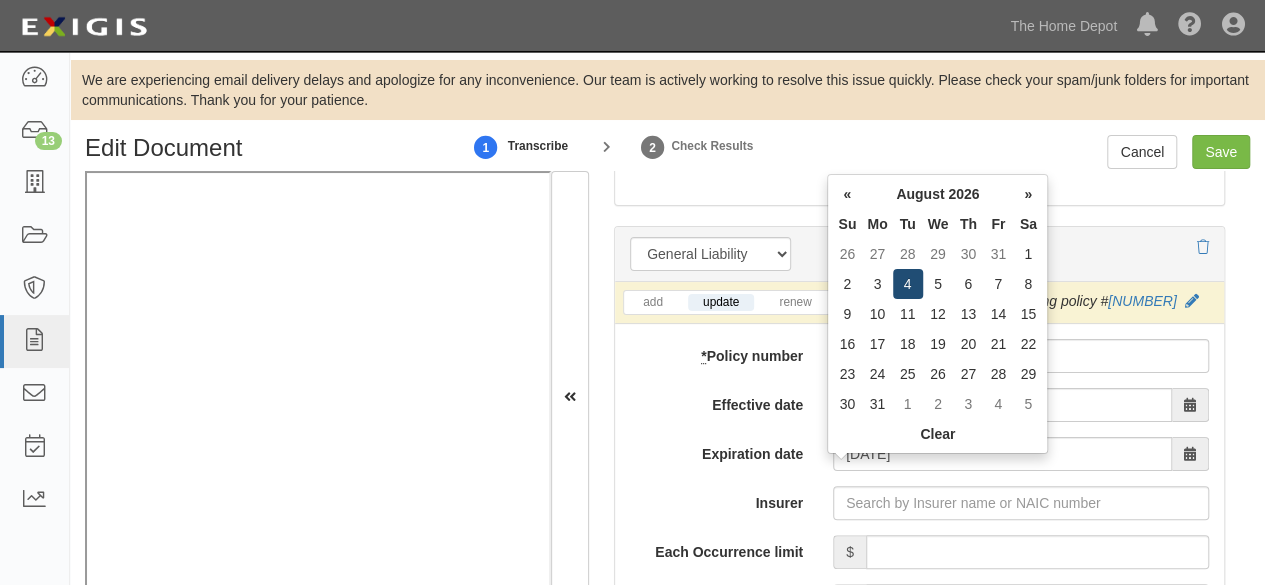 drag, startPoint x: 903, startPoint y: 289, endPoint x: 617, endPoint y: 468, distance: 337.3974 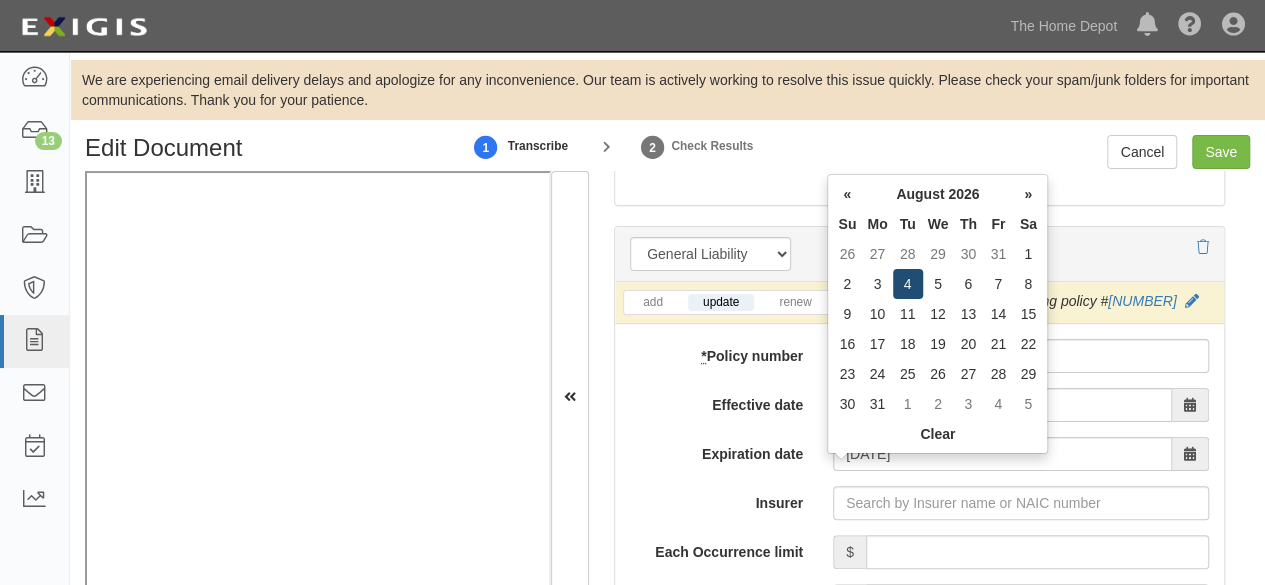 click on "4" at bounding box center [908, 284] 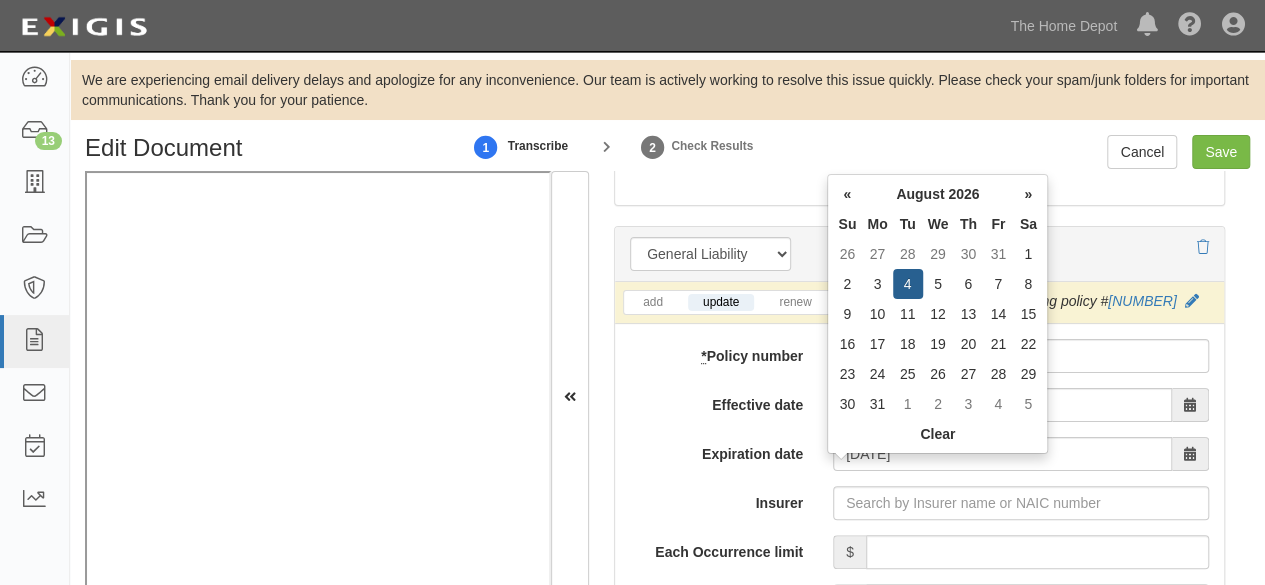 type on "[DATE]" 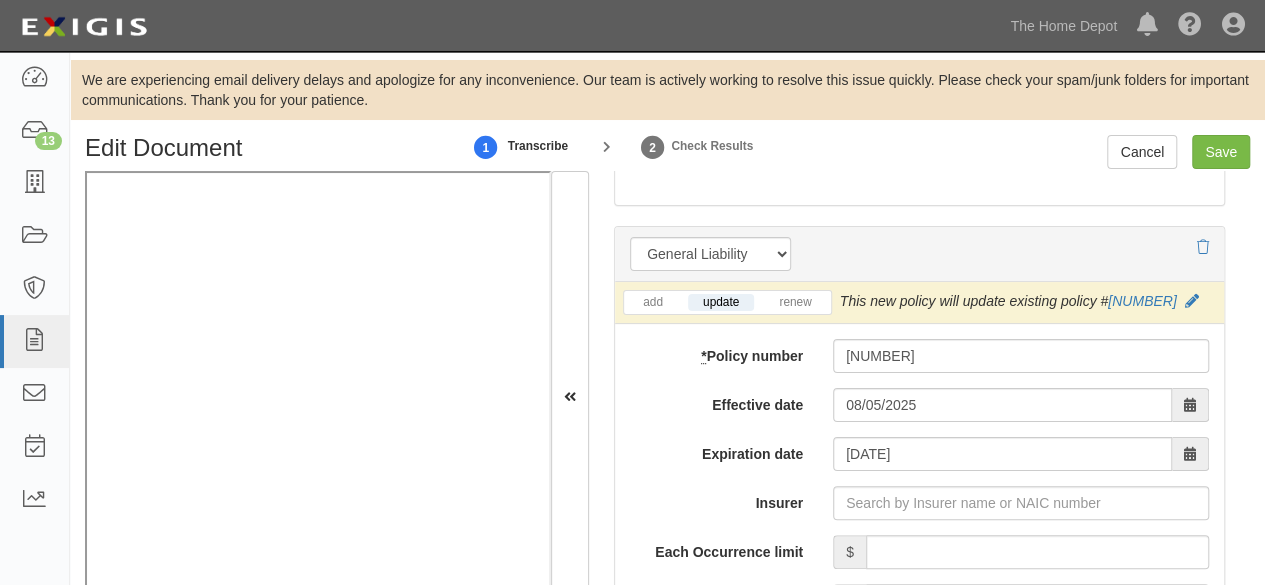 scroll, scrollTop: 1700, scrollLeft: 0, axis: vertical 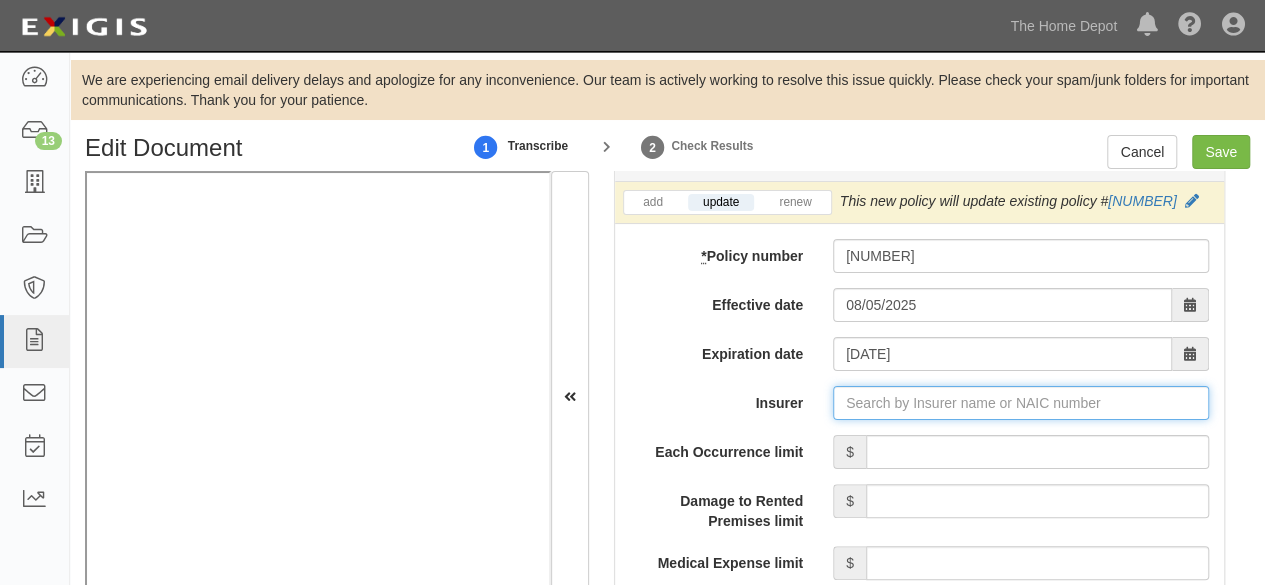 click on "Insurer" at bounding box center [1021, 403] 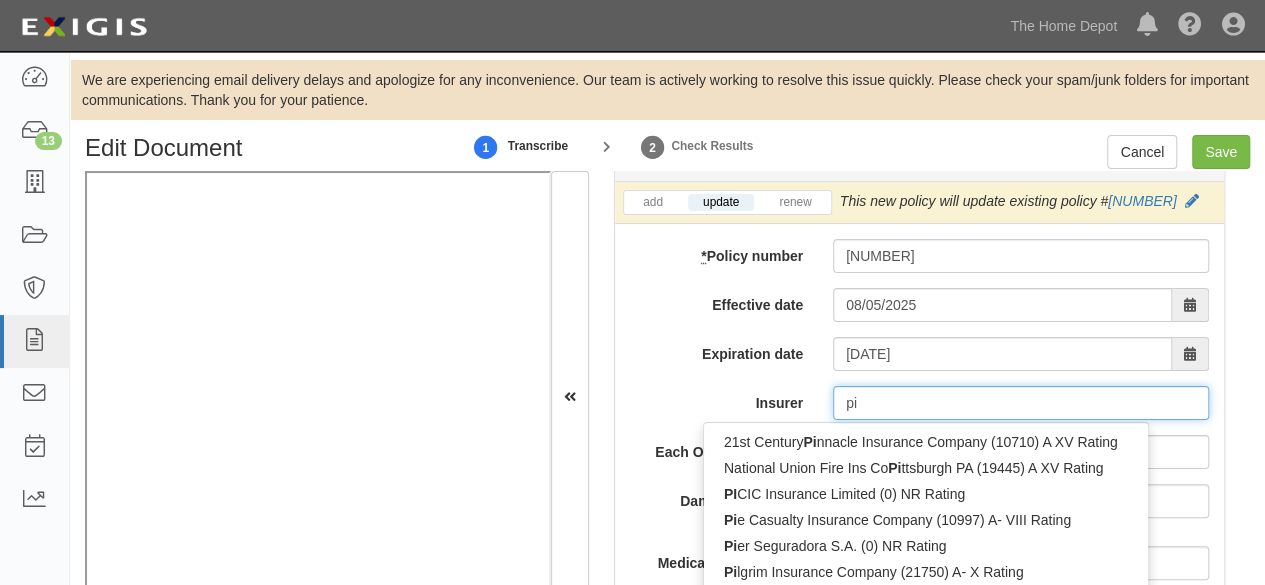 type on "pin" 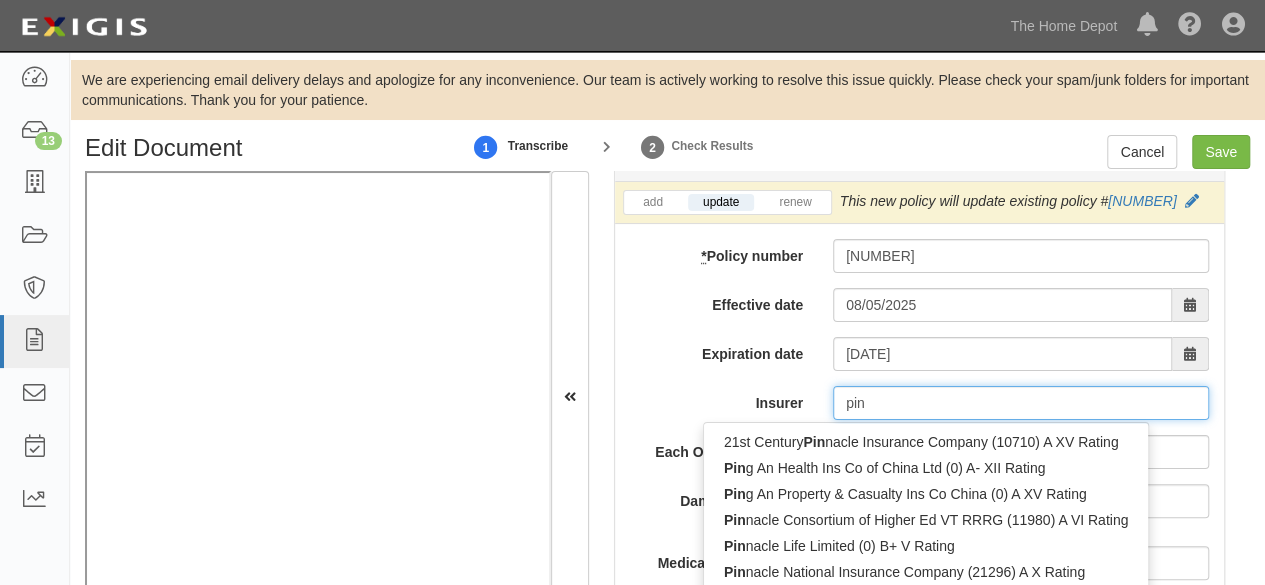 type on "ping An Health Ins Co of China Ltd (0) A- XII Rating" 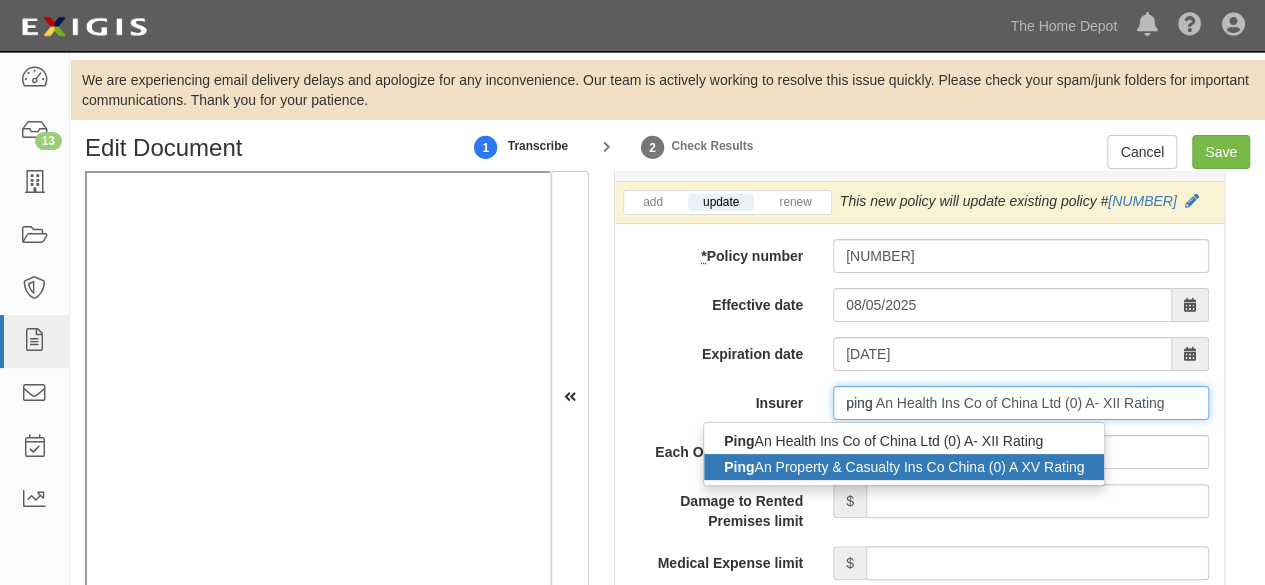 click on "Ping  An Property & Casualty Ins Co China (0) A XV Rating" at bounding box center [904, 467] 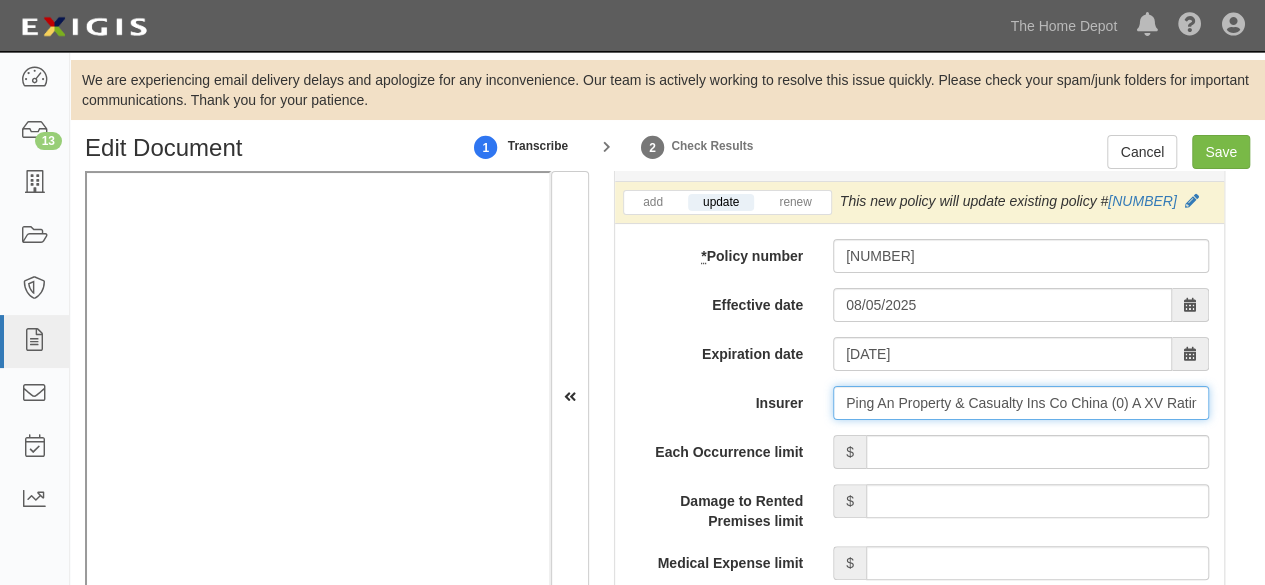 type on "Ping An Property & Casualty Ins Co China (0) A XV Rating" 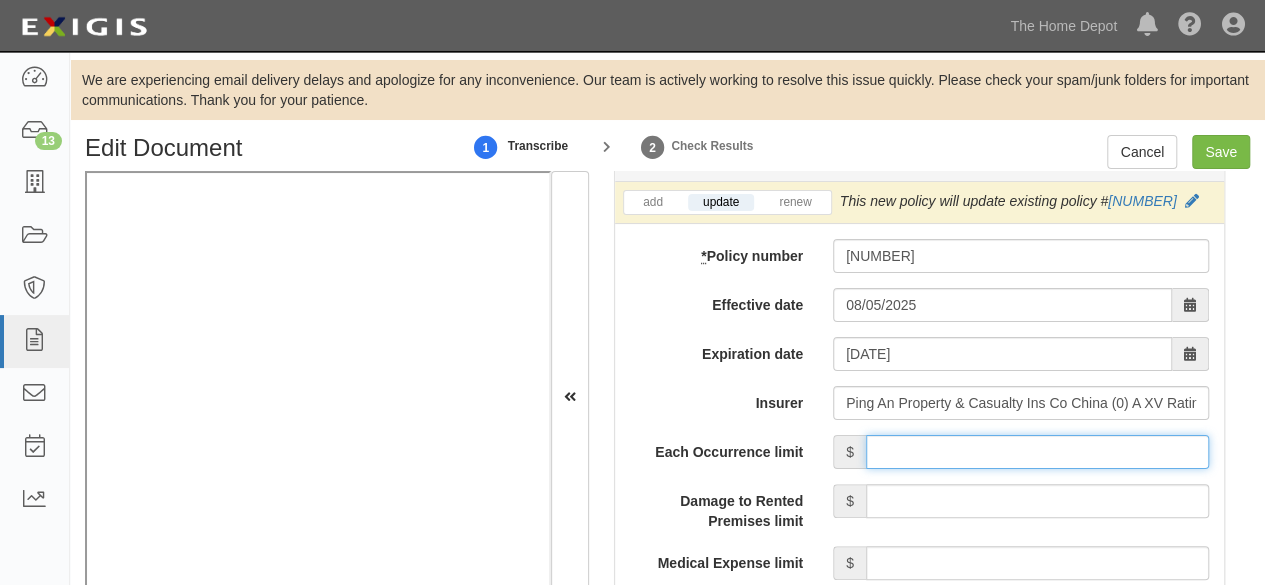 click on "Each Occurrence limit" at bounding box center [1037, 452] 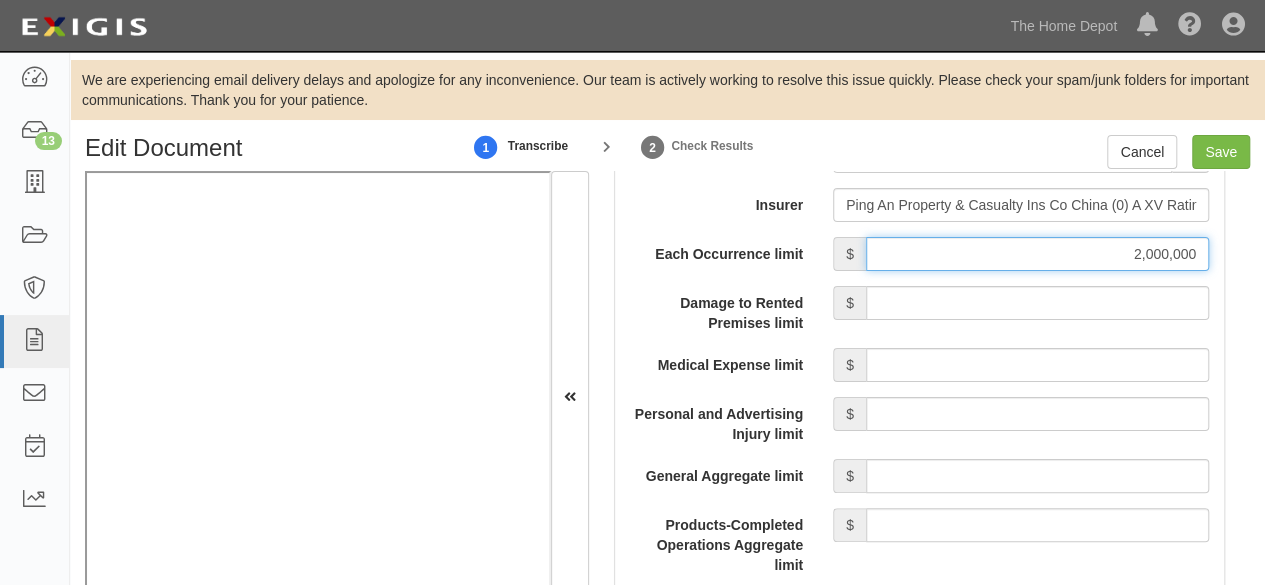 scroll, scrollTop: 1900, scrollLeft: 0, axis: vertical 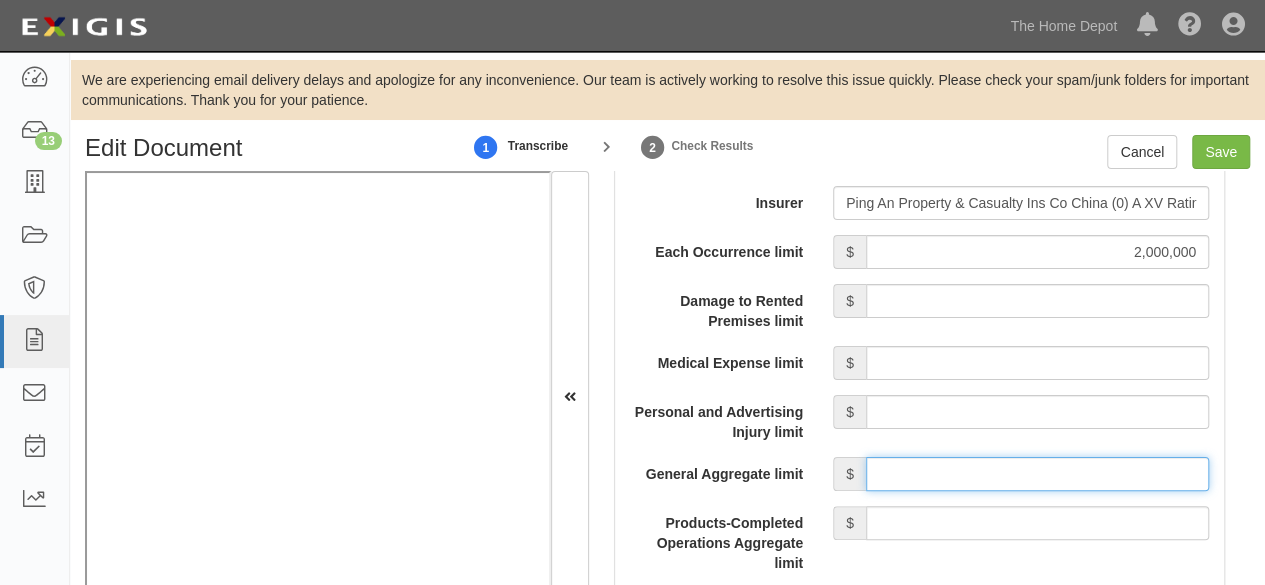 click on "General Aggregate limit" at bounding box center [1037, 474] 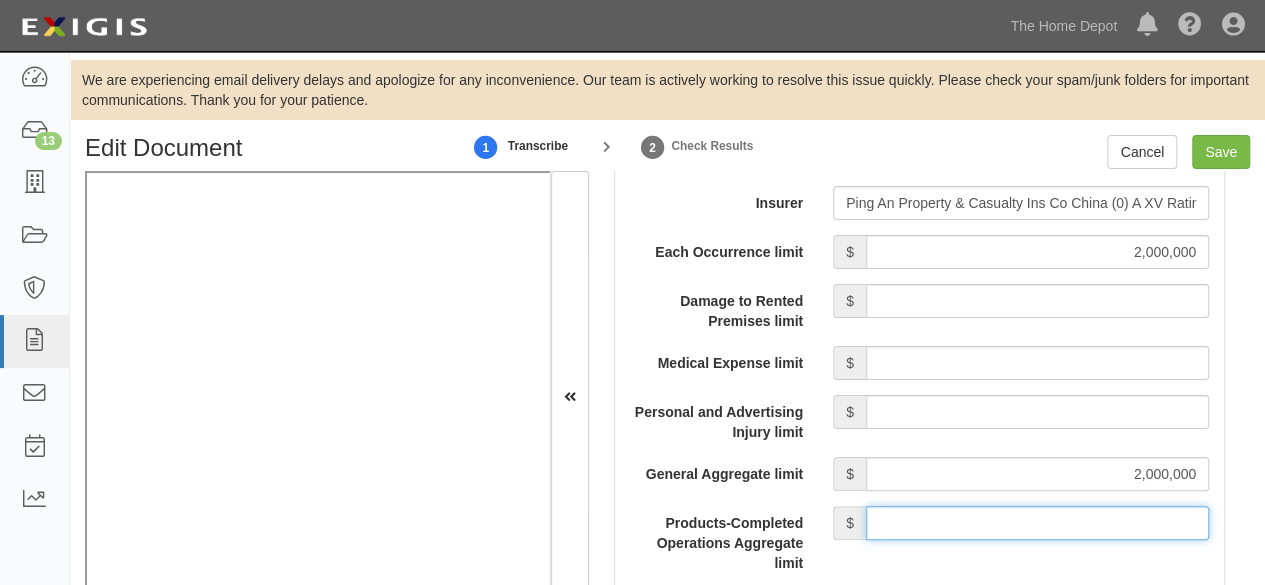 click on "Products-Completed Operations Aggregate limit" at bounding box center (1037, 523) 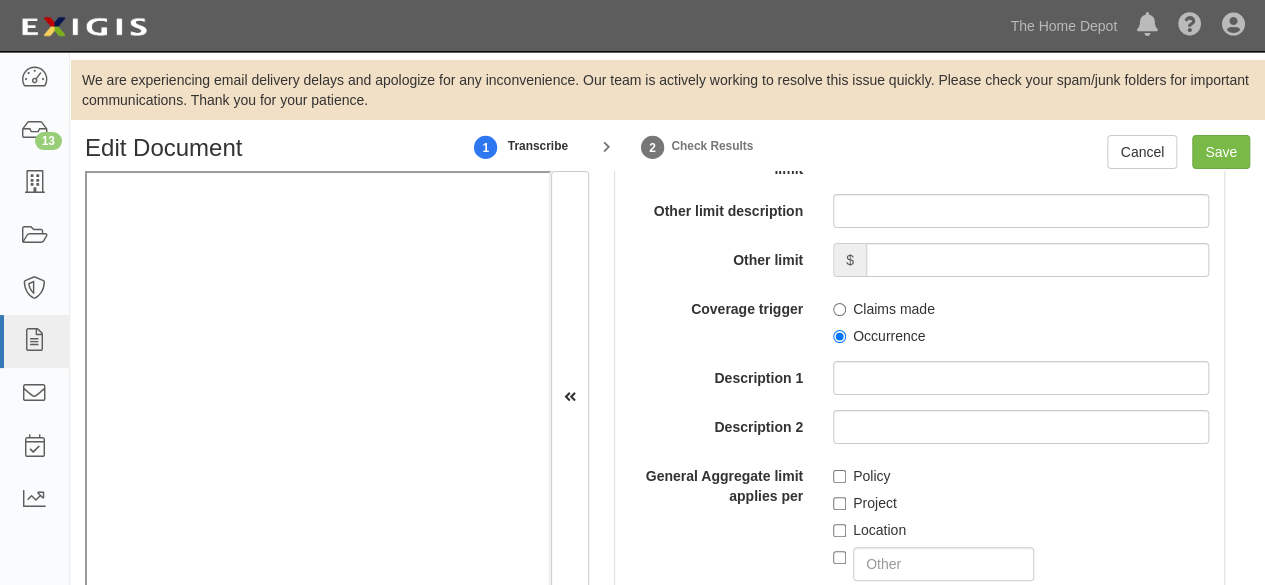 scroll, scrollTop: 2300, scrollLeft: 0, axis: vertical 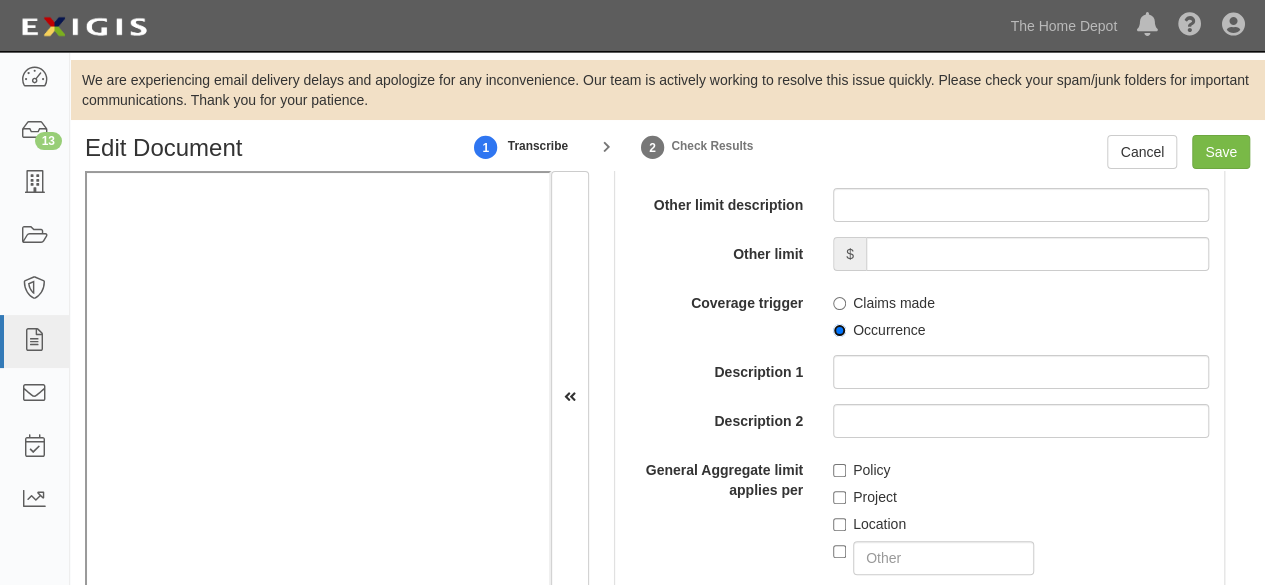 drag, startPoint x: 832, startPoint y: 349, endPoint x: 831, endPoint y: 360, distance: 11.045361 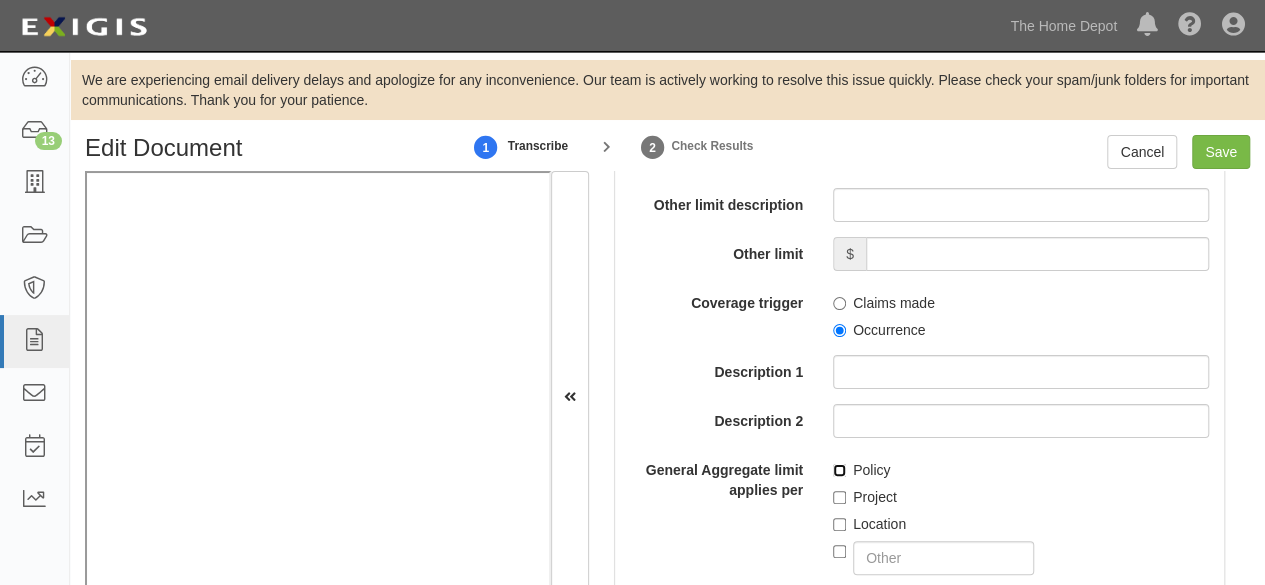 click on "Policy" at bounding box center [839, 470] 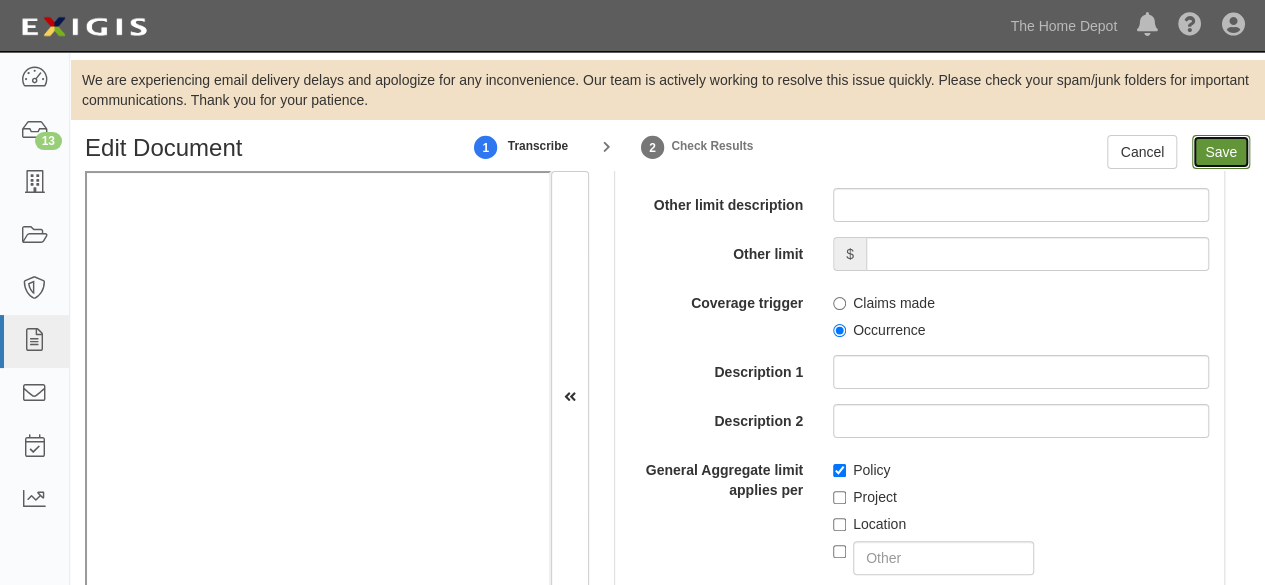 click on "Save" at bounding box center [1221, 152] 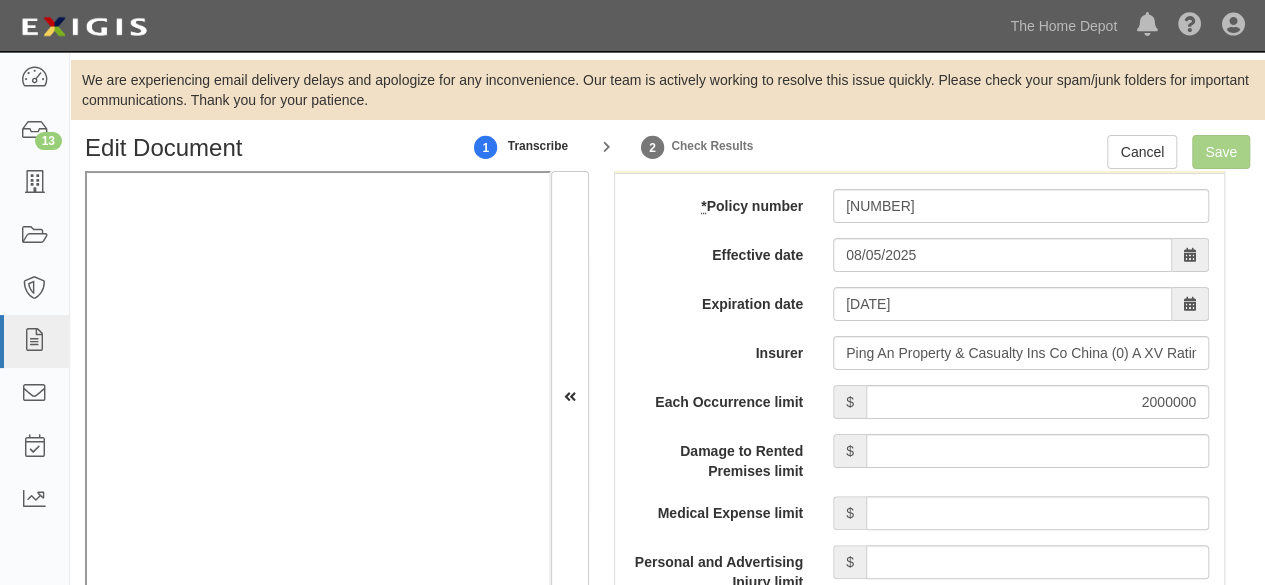 scroll, scrollTop: 1700, scrollLeft: 0, axis: vertical 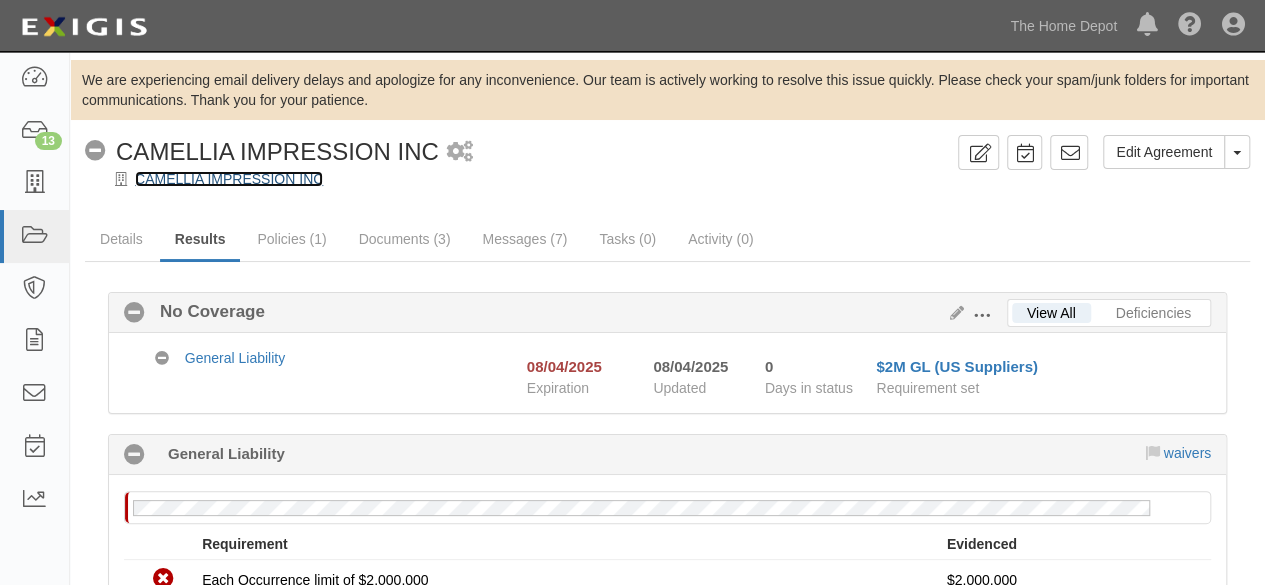 click on "CAMELLIA IMPRESSION INC" at bounding box center [229, 179] 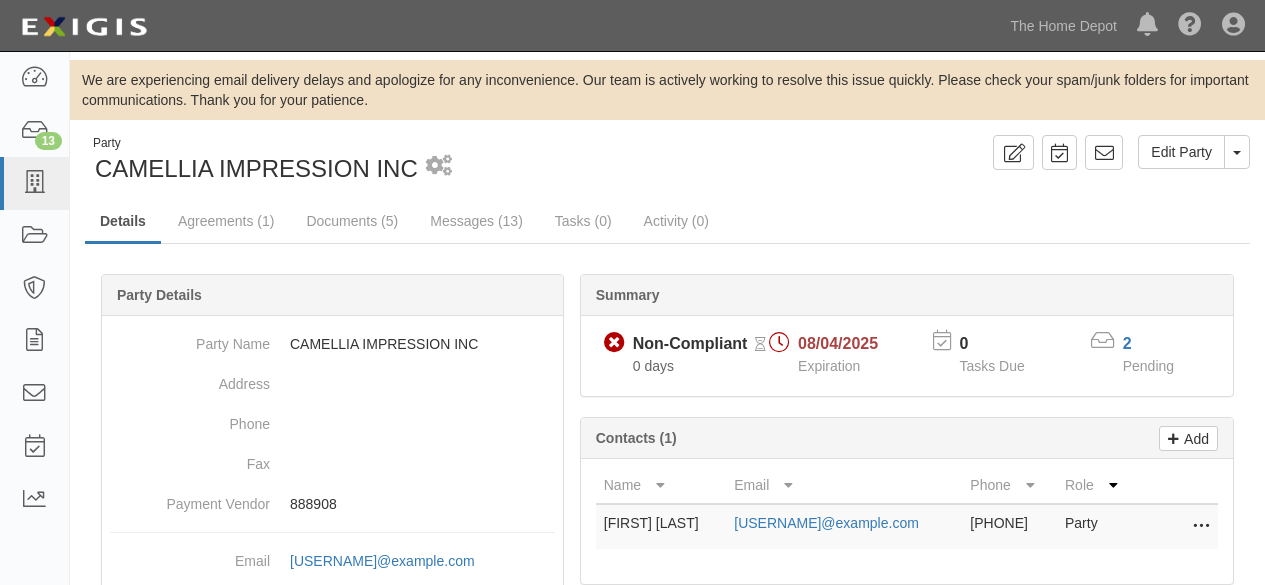 scroll, scrollTop: 0, scrollLeft: 0, axis: both 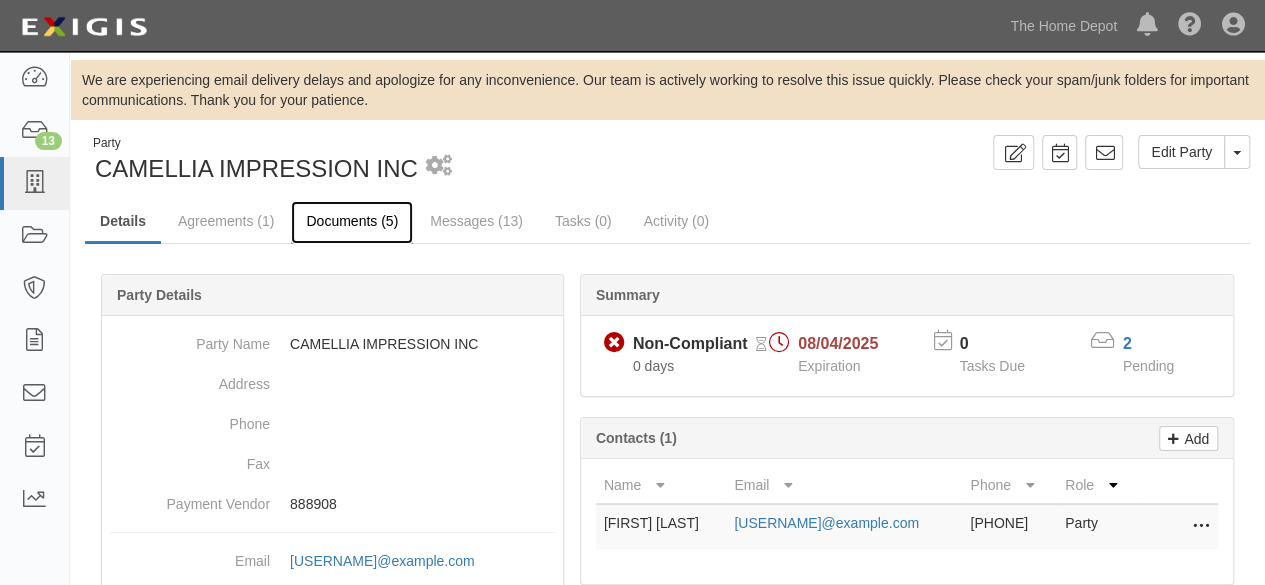 click on "Documents (5)" at bounding box center [352, 222] 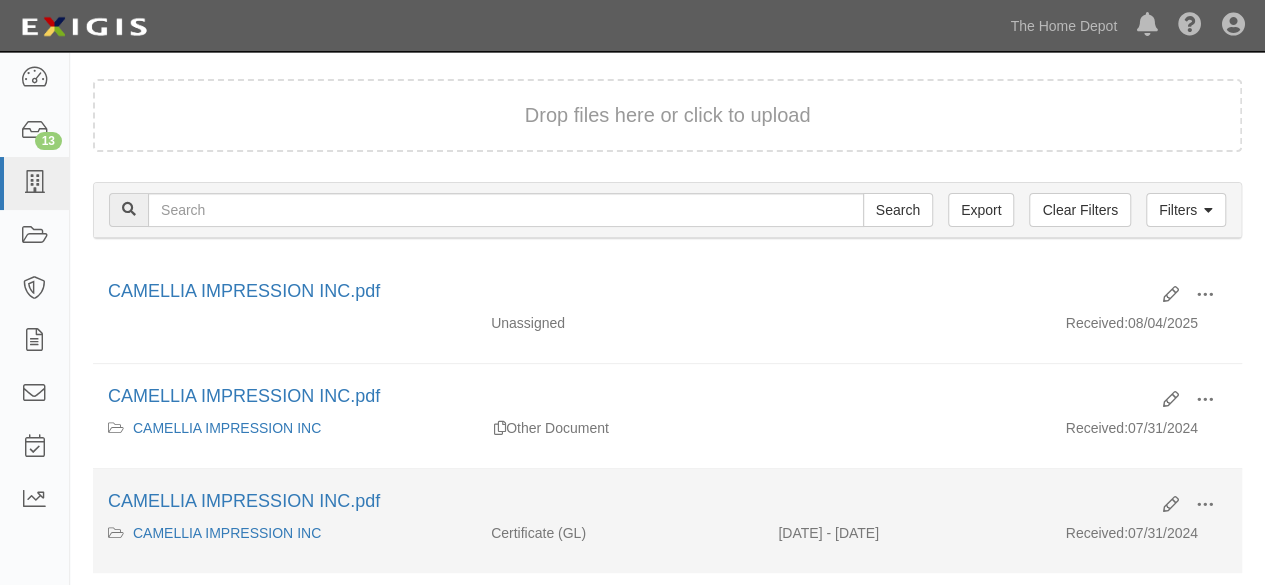 scroll, scrollTop: 200, scrollLeft: 0, axis: vertical 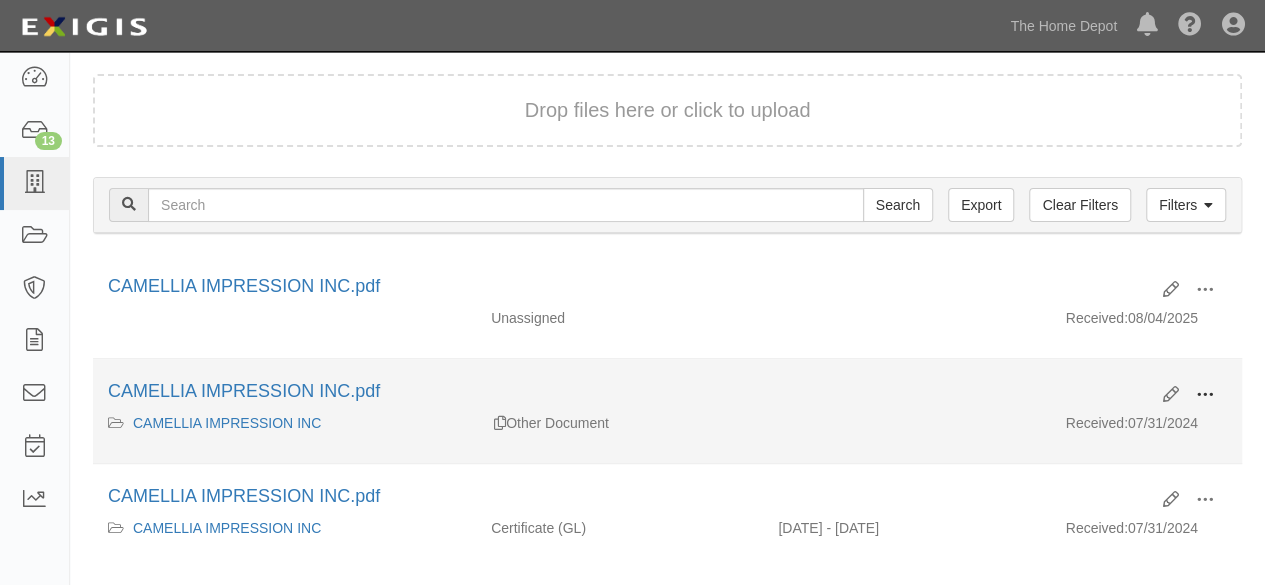 drag, startPoint x: 1210, startPoint y: 393, endPoint x: 1191, endPoint y: 405, distance: 22.472204 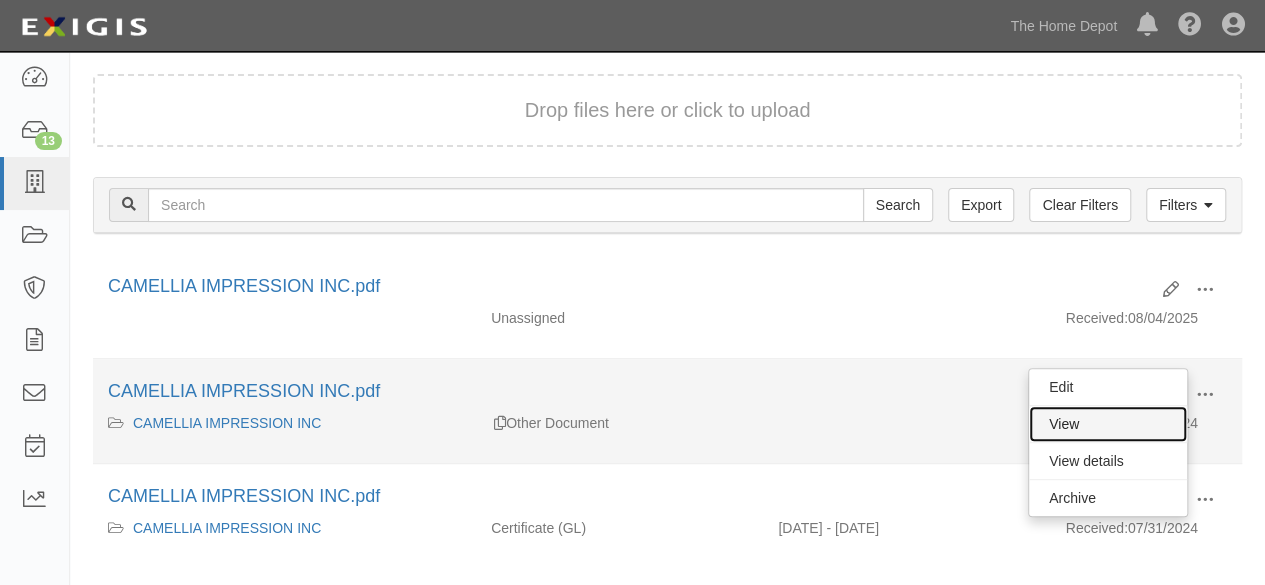 click on "View" at bounding box center (1108, 424) 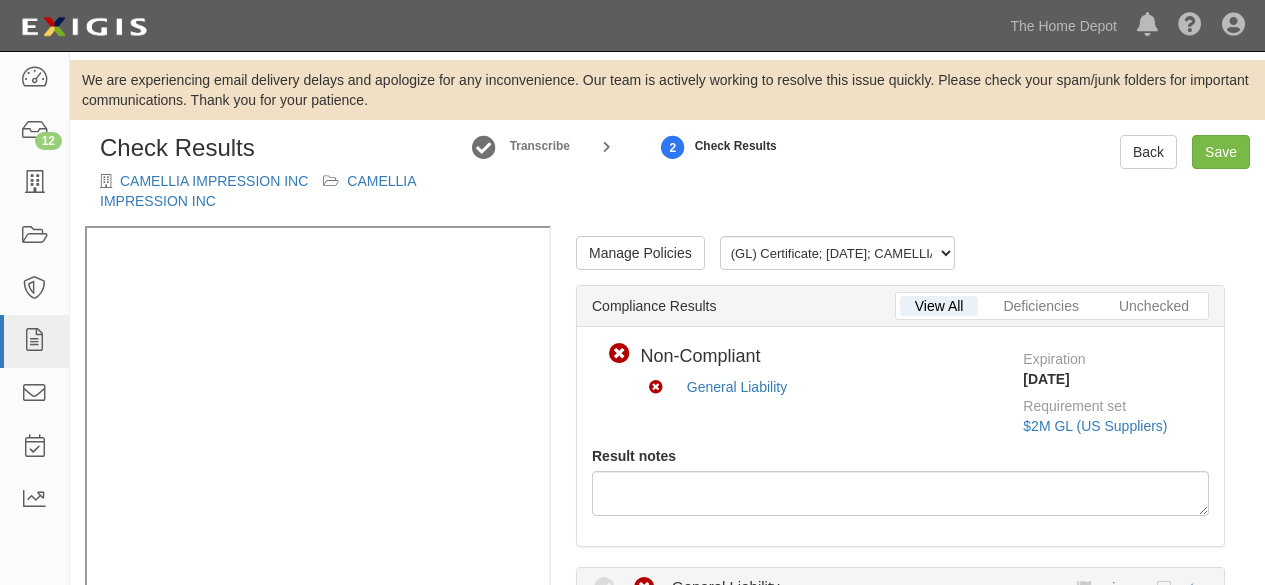 scroll, scrollTop: 0, scrollLeft: 0, axis: both 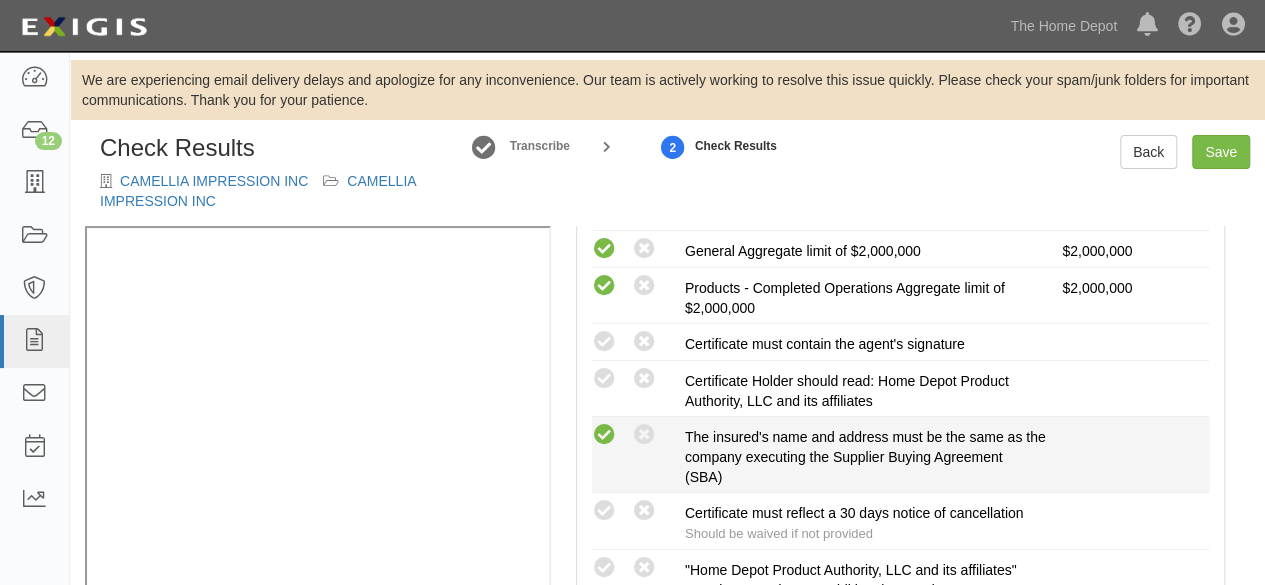 click at bounding box center (604, 435) 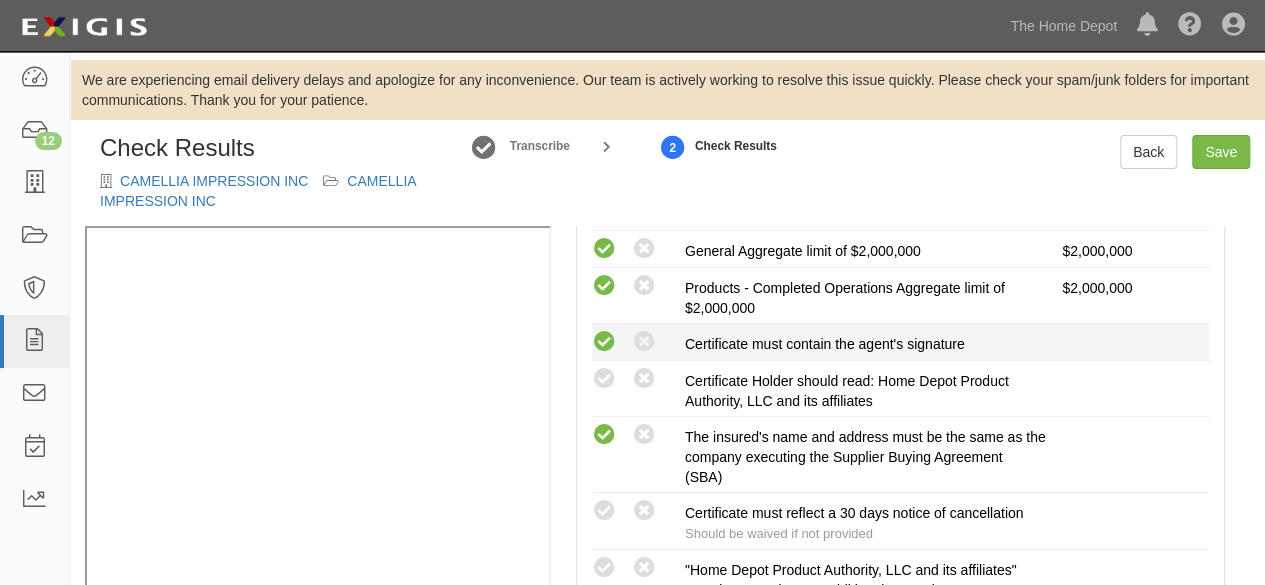 click at bounding box center (604, 342) 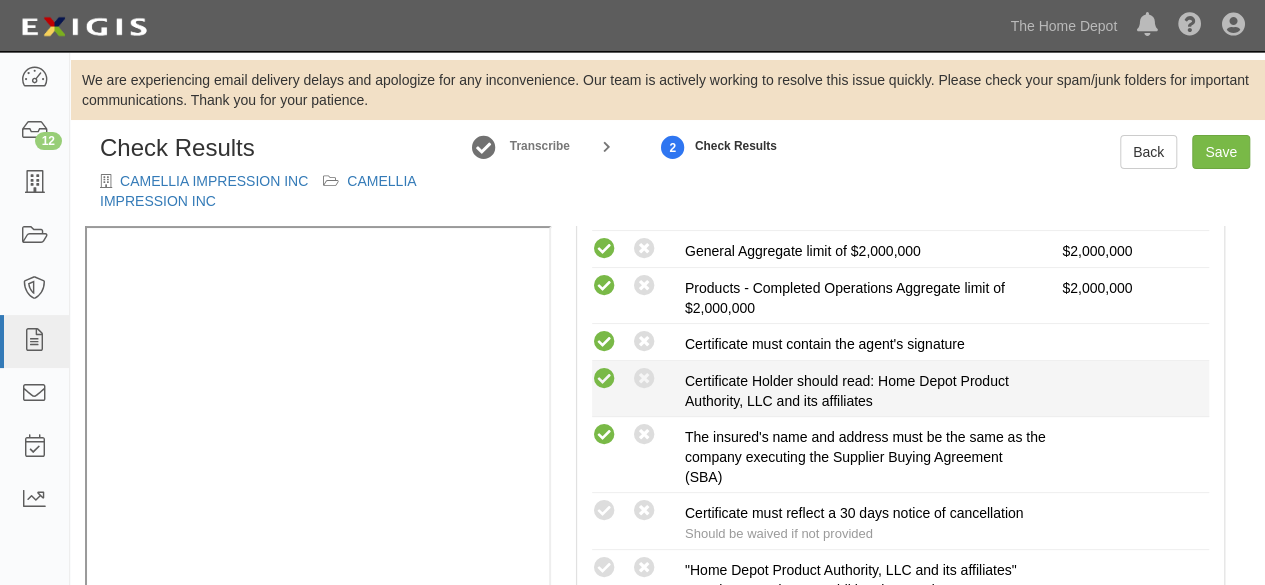 click at bounding box center [604, 379] 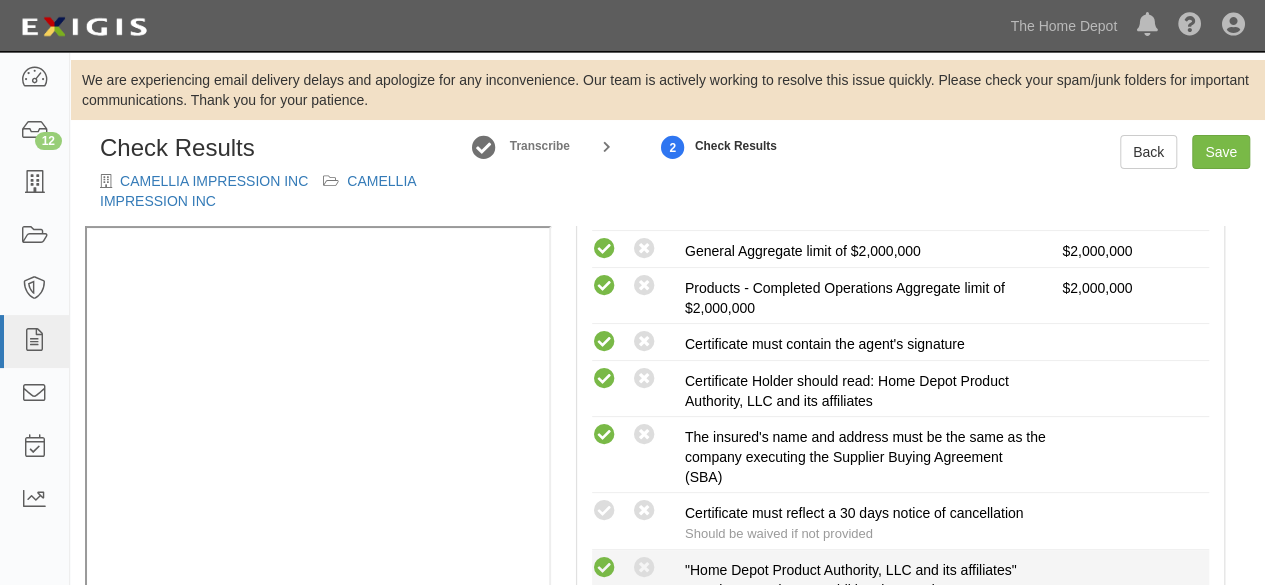 click at bounding box center (604, 568) 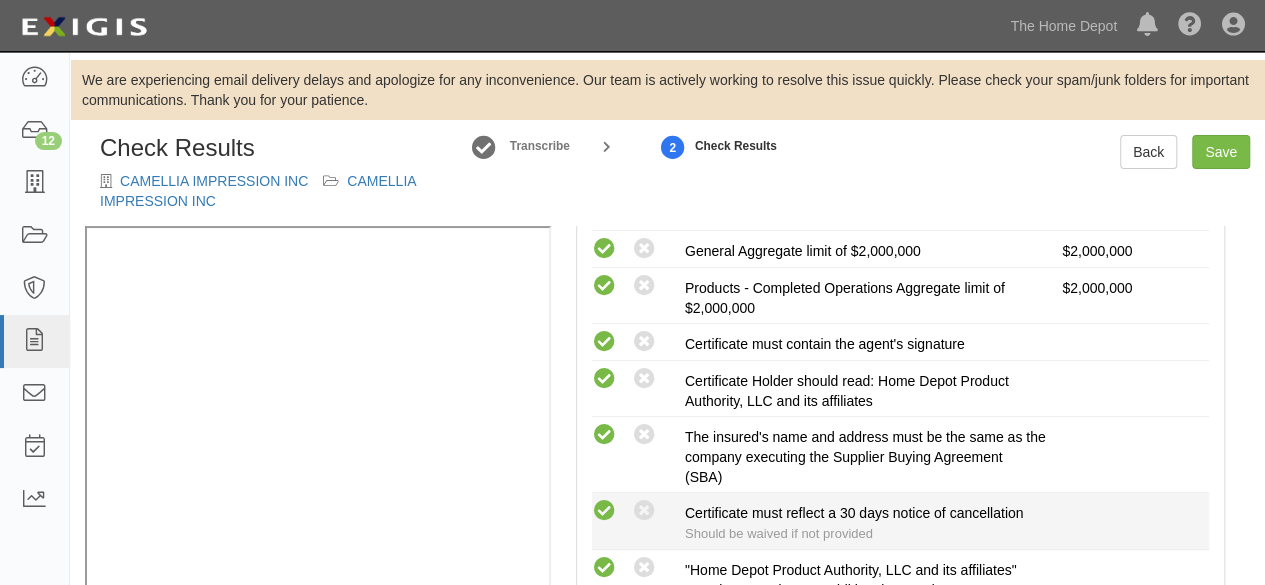 click at bounding box center [604, 511] 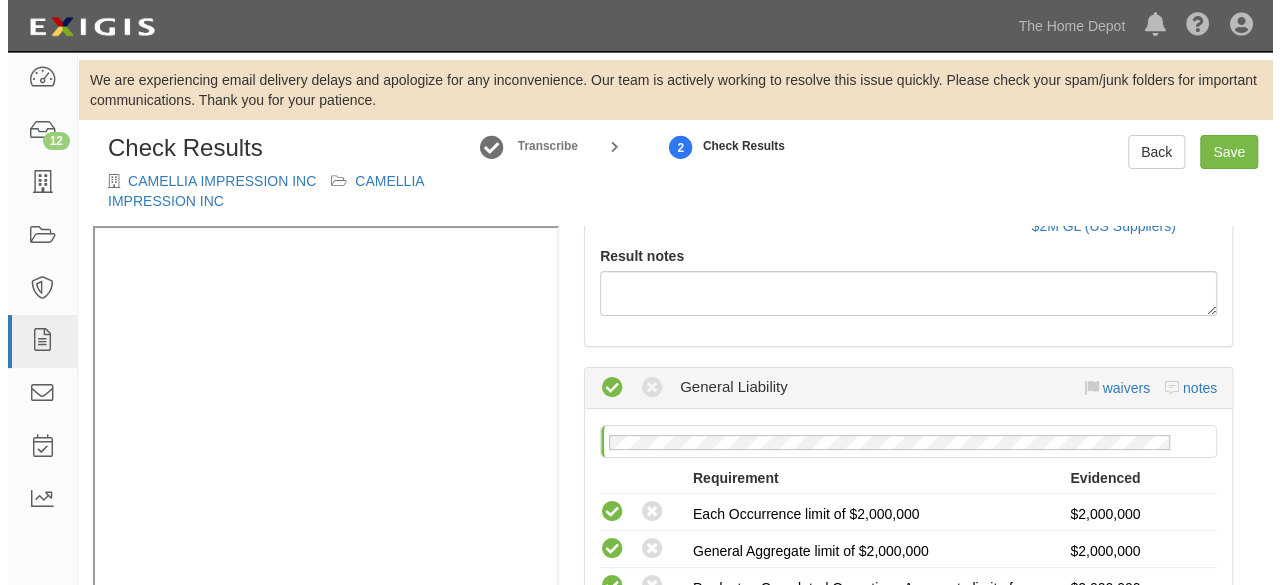 scroll, scrollTop: 0, scrollLeft: 0, axis: both 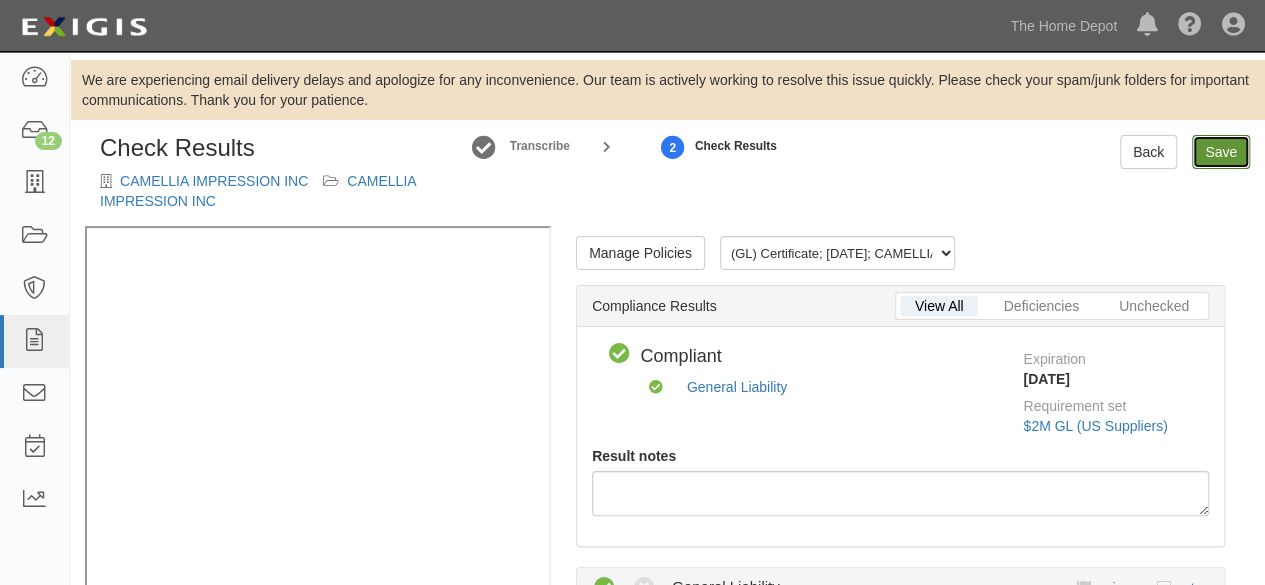 click on "Save" at bounding box center [1221, 152] 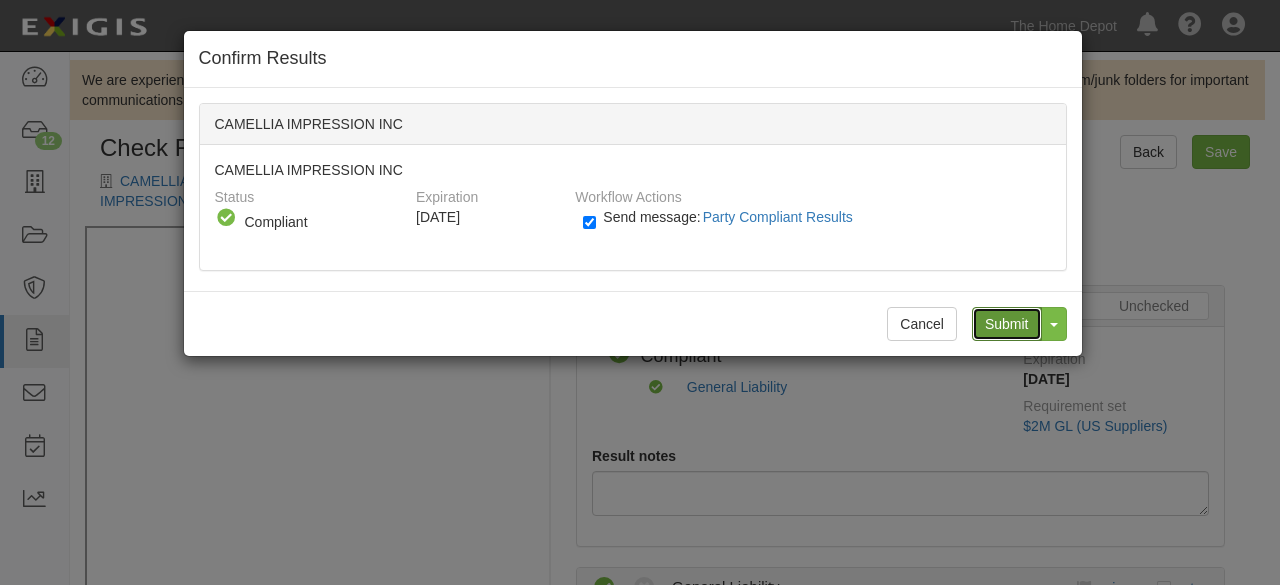 click on "Submit" at bounding box center [1007, 324] 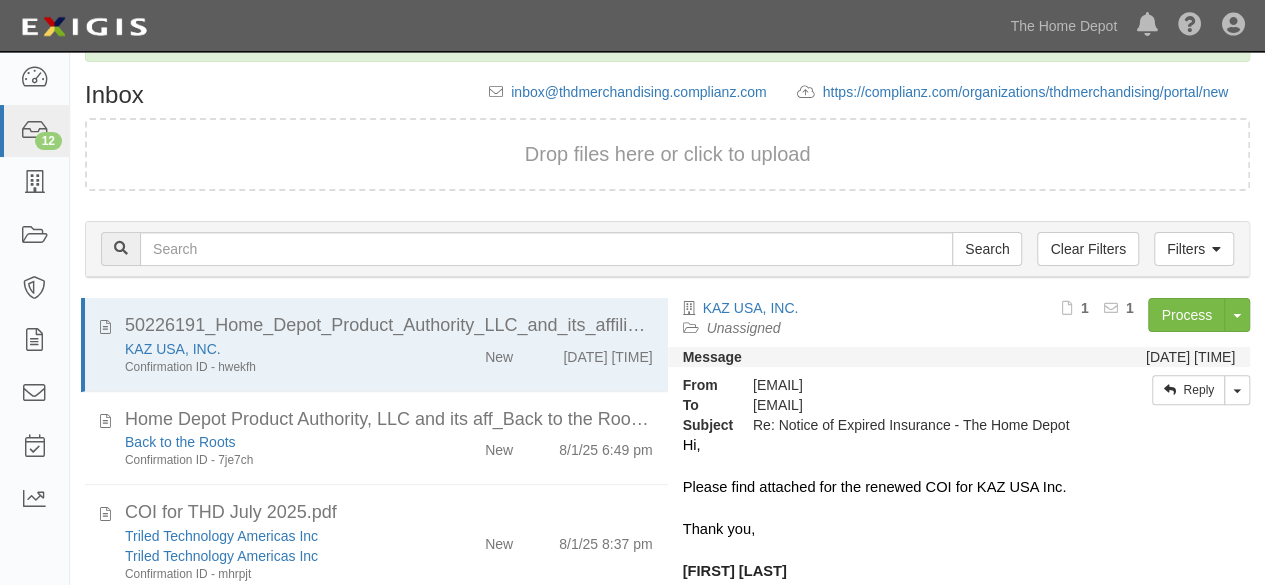 scroll, scrollTop: 207, scrollLeft: 0, axis: vertical 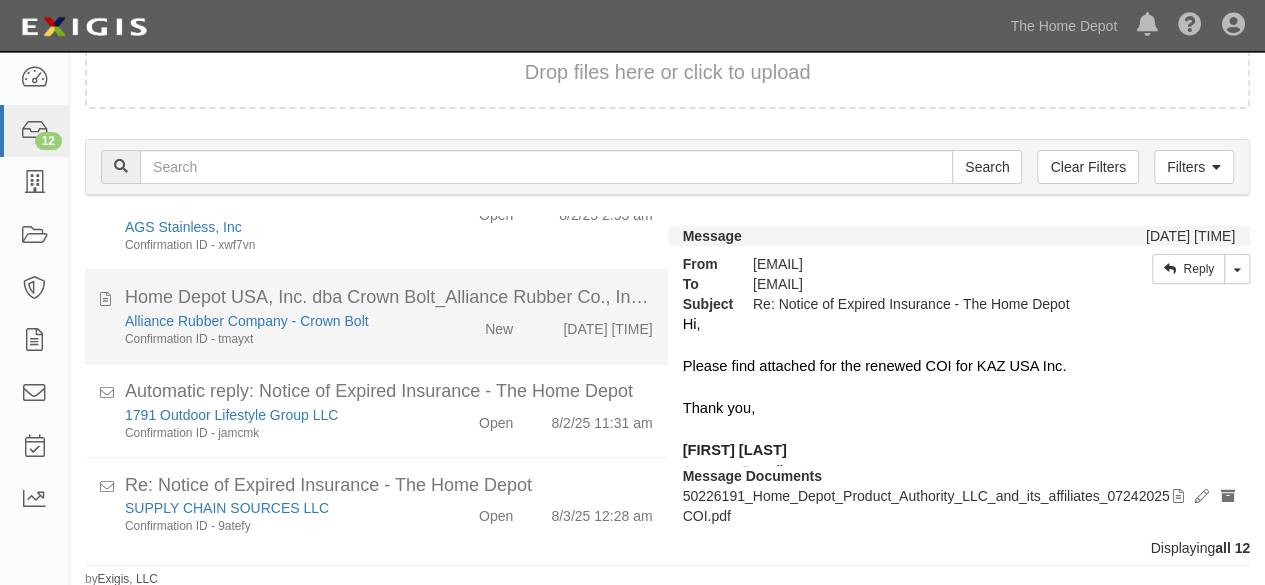 click on "Alliance Rubber Company - Crown Bolt
Confirmation ID - [ALPHANUMERIC]" 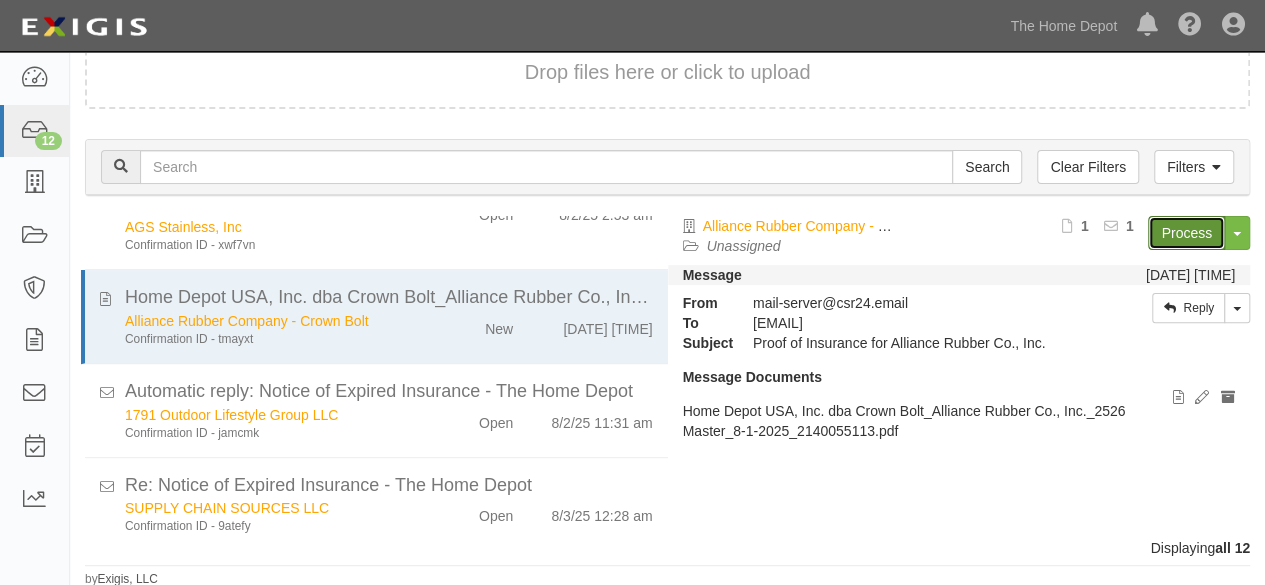 click on "Process" at bounding box center (1186, 233) 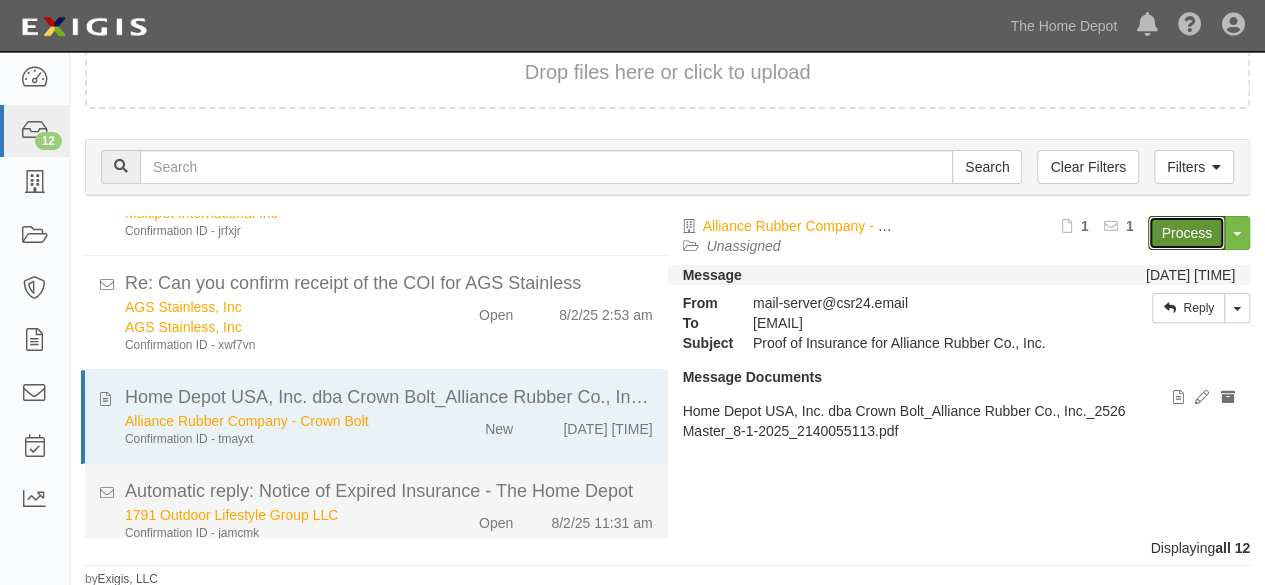scroll, scrollTop: 268, scrollLeft: 0, axis: vertical 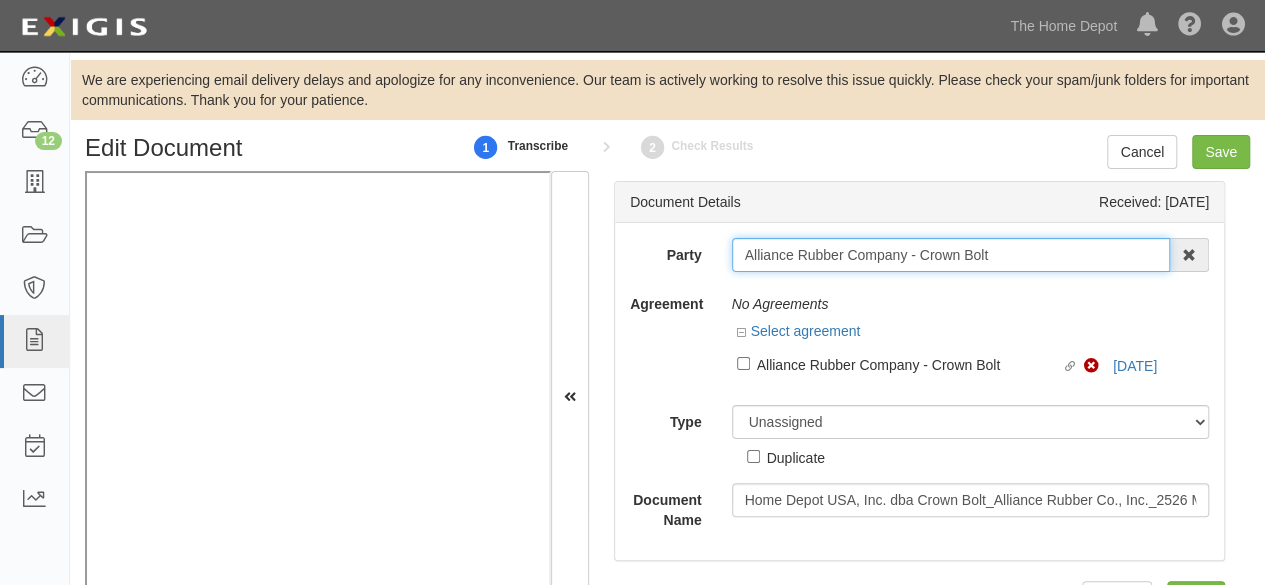 click on "Alliance Rubber Company - Crown Bolt" at bounding box center [951, 255] 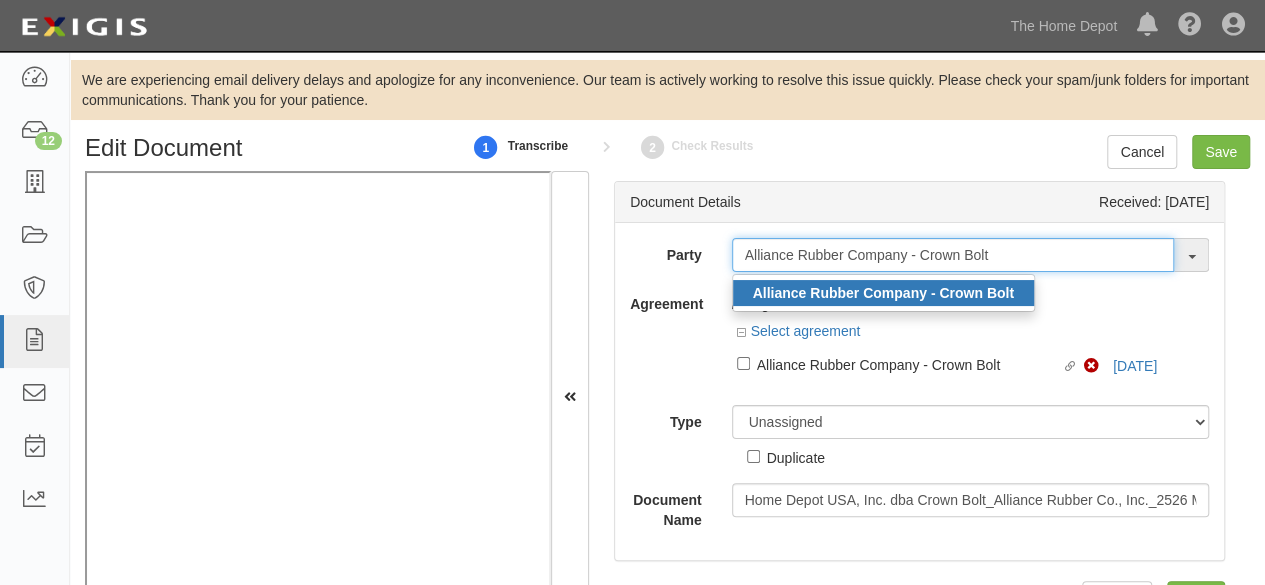 type on "Alliance Rubber Company - Crown Bolt" 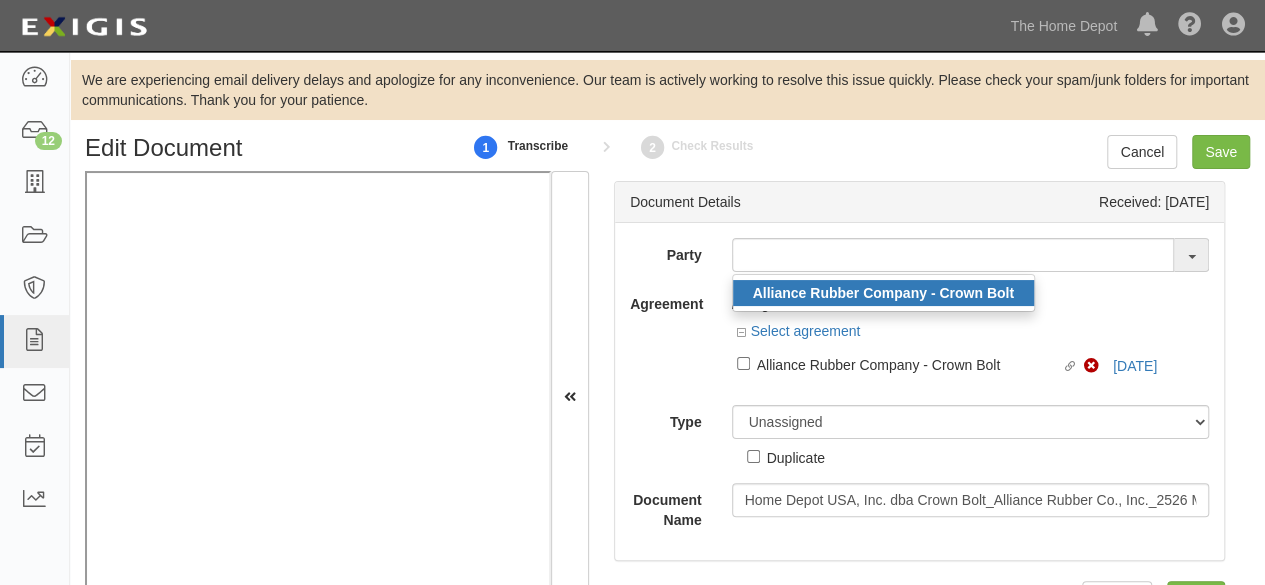 click on "Alliance Rubber Company - Crown Bolt" at bounding box center (883, 293) 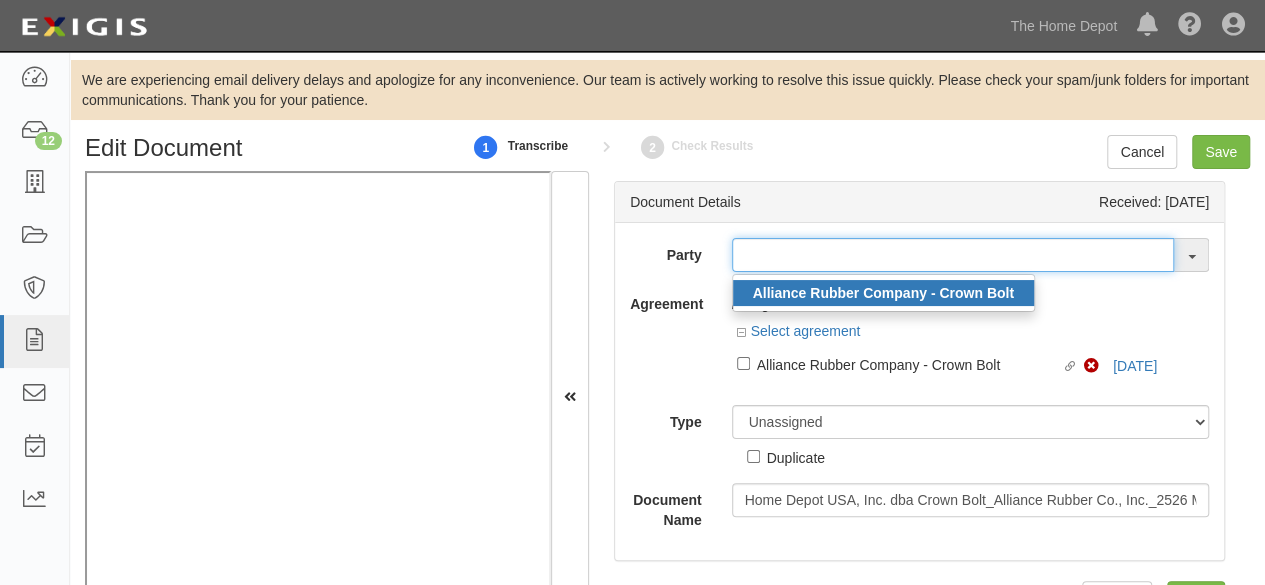 type on "Alliance Rubber Company - Crown Bolt" 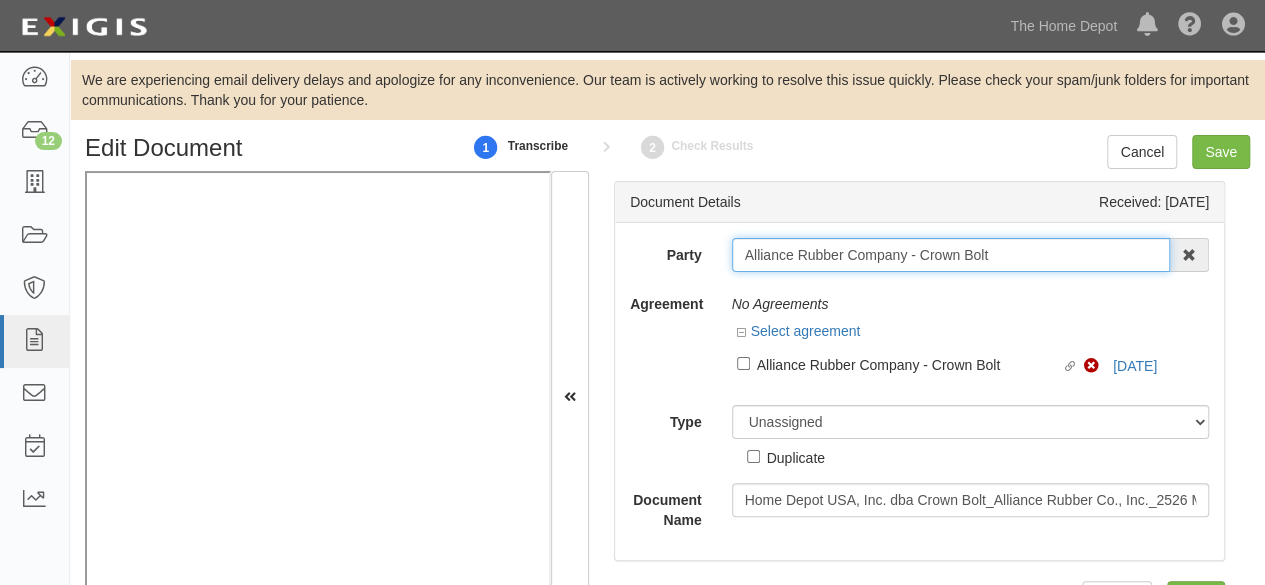 click on "Alliance Rubber Company - Crown Bolt" at bounding box center (951, 255) 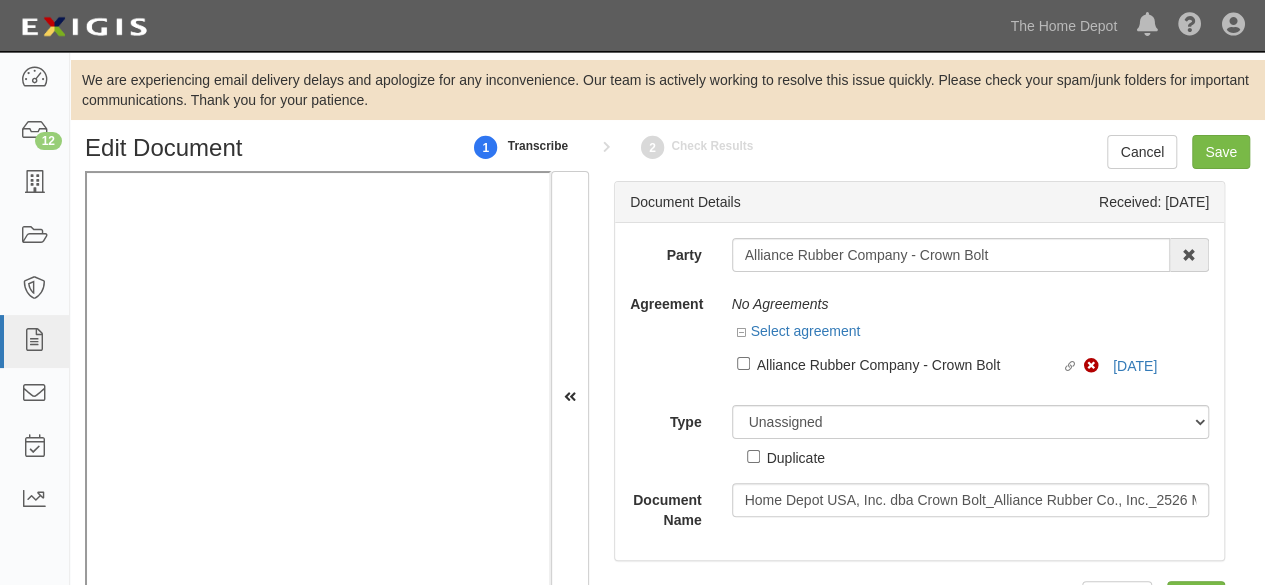 click on "Agreement No Agreements Select agreement
Linked agreement
Alliance Rubber Company - Crown Bolt
Linked agreement
Non-Compliant
4/21/26
Show archived Hide archived" at bounding box center [919, 338] 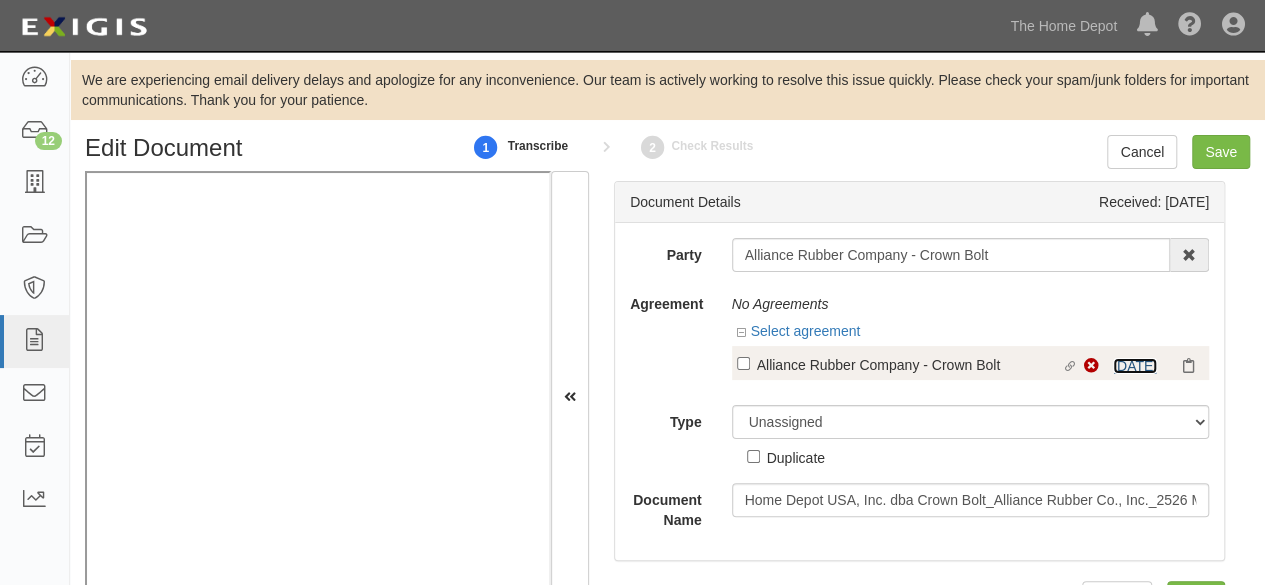 click on "4/21/26" at bounding box center [1135, 366] 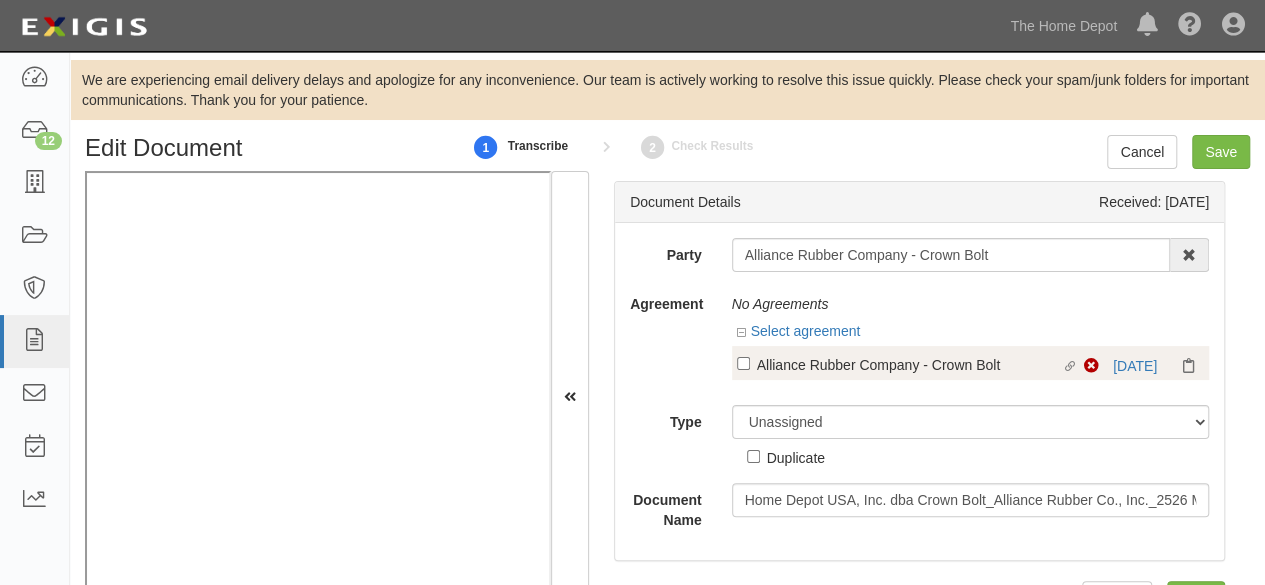 click on "Alliance Rubber Company - Crown Bolt" at bounding box center [909, 364] 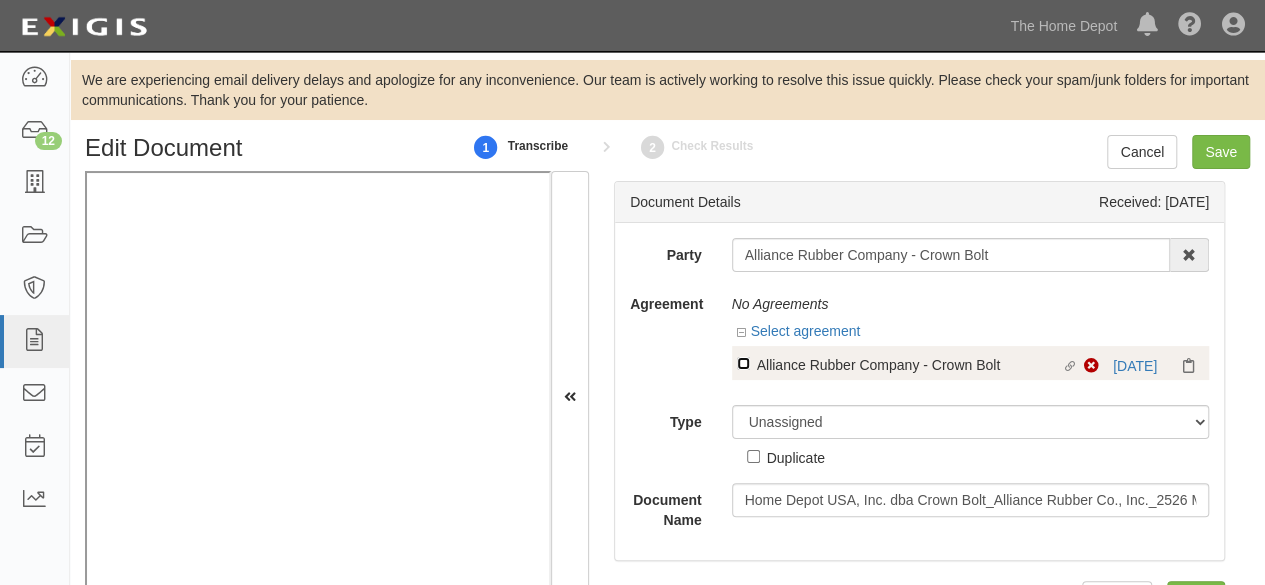 click on "Linked agreement
Alliance Rubber Company - Crown Bolt
Linked agreement" at bounding box center (743, 363) 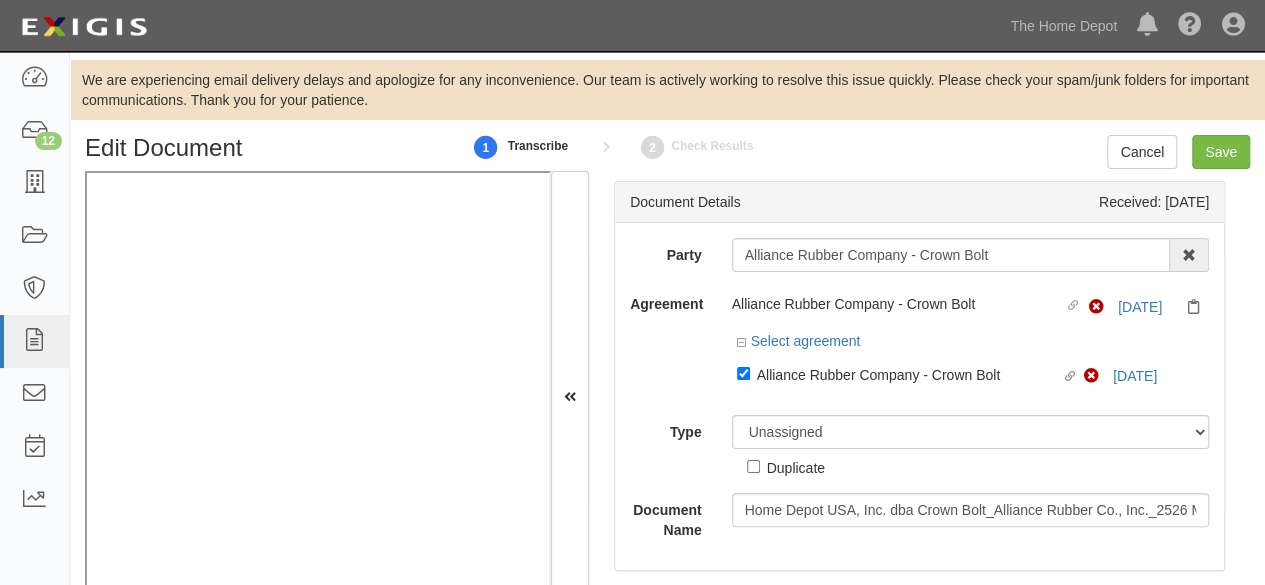 click on "Party
Alliance Rubber Company - Crown Bolt Alliance Rubber Company - Crown Bolt
1000576868 Ontario Inc.
10 STRAWBERRY STREET
115282 CANADA LTEE
11947907 Canada Inc. (MOD LIGHTING)
1200144519218
1234BUY.COM INC
1291 FURNITURES INC
16 GAUGE SINKS
1729897 ONTARIO INC. O/A
1791 Outdoor Lifestyle Group LLC
1837, LLC.
1888 MILLS LLC
1896424 ONTARIO INC
1JAY CAPITAL INC
1PERFECTCHOICE INC
1ST CHOICE FERTILIZER, I
2033784 ONTARIO INC.
21 ROCKS CORPORATION DBA
2614072 ONTARIO INC. (O/
2964-3277 QUEBEC INC
2B Poultry, LLC
2FUNGUYS
34 DECOR LLC
360 ELECTRICAL LLC
3B INTERNATIONAL LLC
3B TECH, INC.
3DROSE LLC
3H TWINKLELEAF INC
3I PRODUCTS, INC.
3M
3M
3M COMPANY
3Wood Wholesale, LLC" at bounding box center (919, 389) 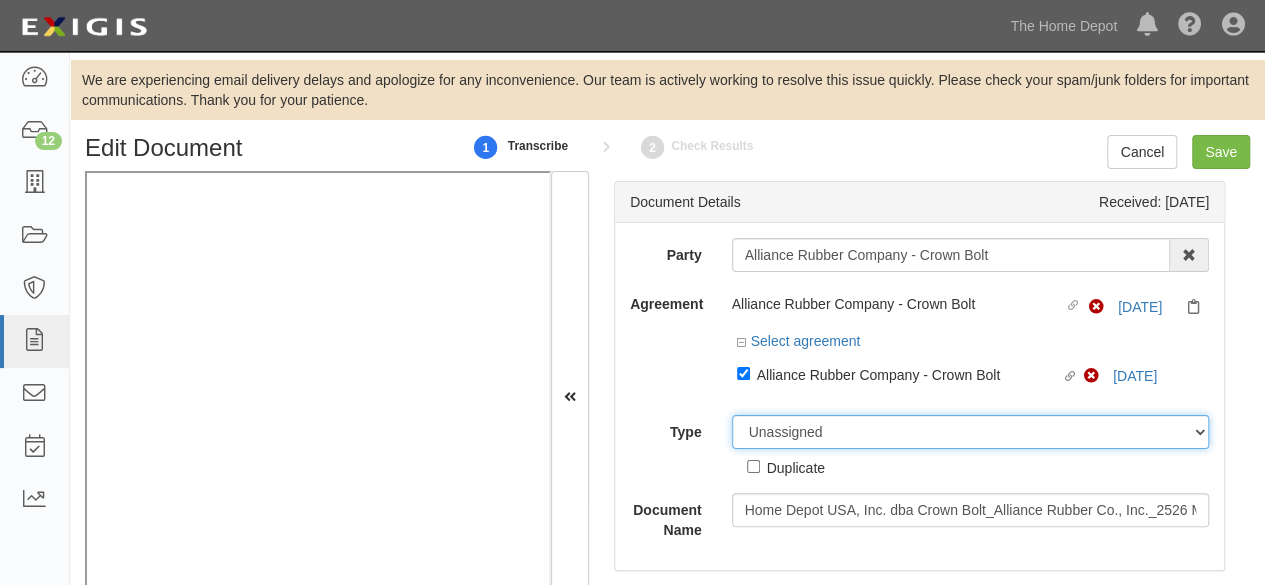 drag, startPoint x: 778, startPoint y: 434, endPoint x: 774, endPoint y: 417, distance: 17.464249 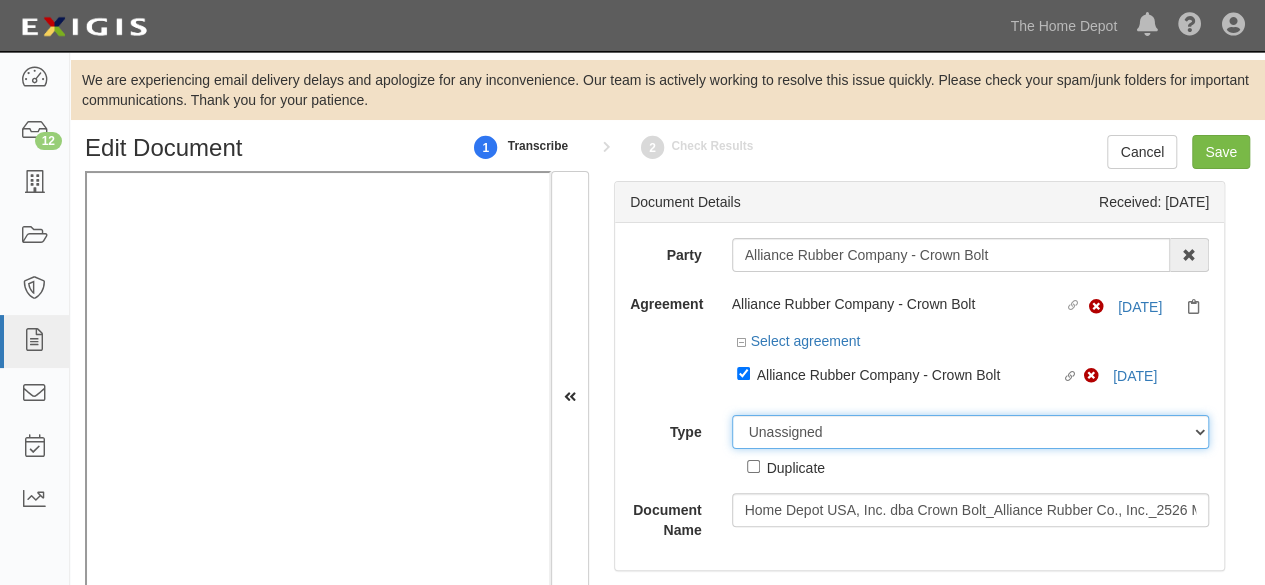 click on "Unassigned
Binder
Cancellation Notice
Certificate
Contract
Endorsement
Insurance Policy
Junk
Other Document
Policy Declarations
Reinstatement Notice
Requirements
Waiver Request" at bounding box center [971, 432] 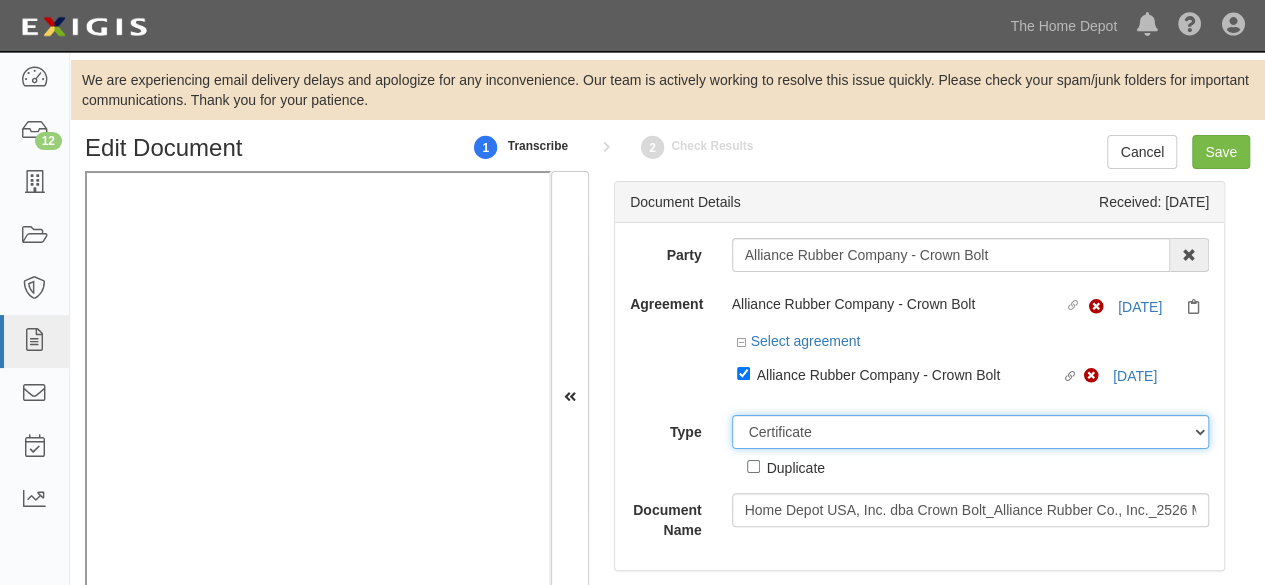 click on "Unassigned
Binder
Cancellation Notice
Certificate
Contract
Endorsement
Insurance Policy
Junk
Other Document
Policy Declarations
Reinstatement Notice
Requirements
Waiver Request" at bounding box center [971, 432] 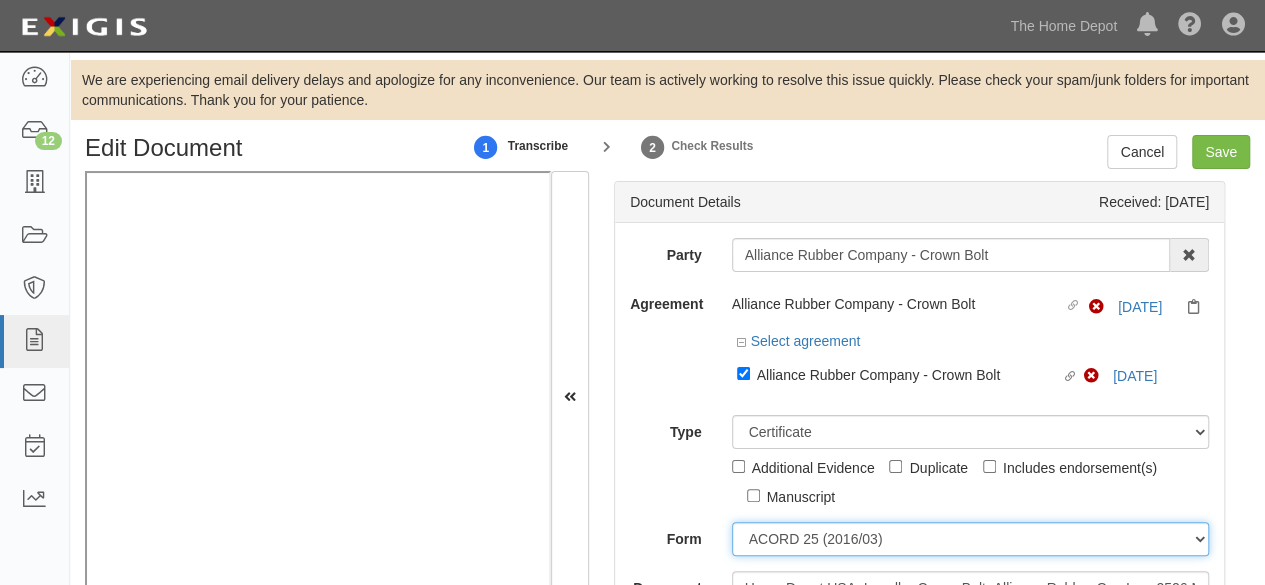 click on "ACORD 25 (2016/03)
ACORD 101
ACORD 855 NY (2014/05)
General" at bounding box center (971, 539) 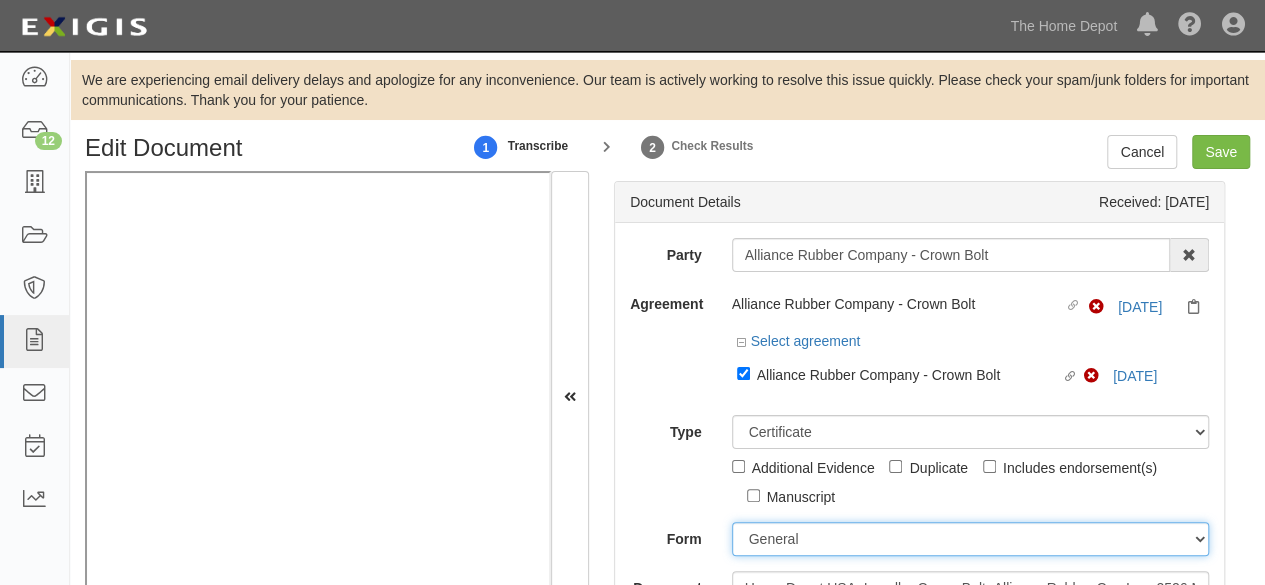 click on "ACORD 25 (2016/03)
ACORD 101
ACORD 855 NY (2014/05)
General" at bounding box center (971, 539) 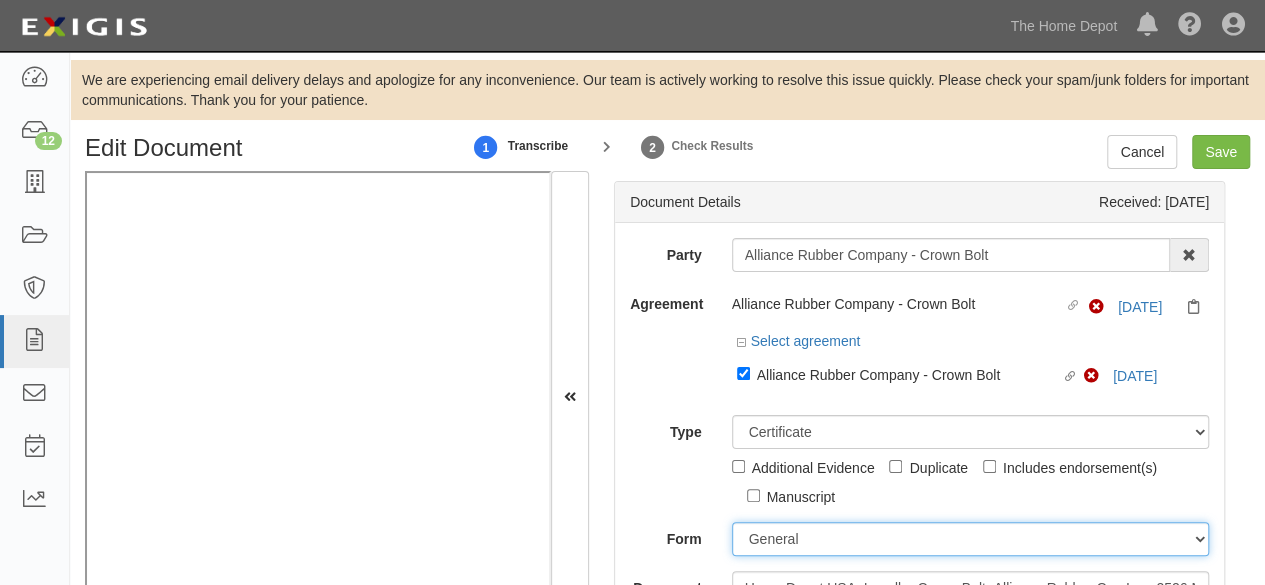 scroll, scrollTop: 400, scrollLeft: 0, axis: vertical 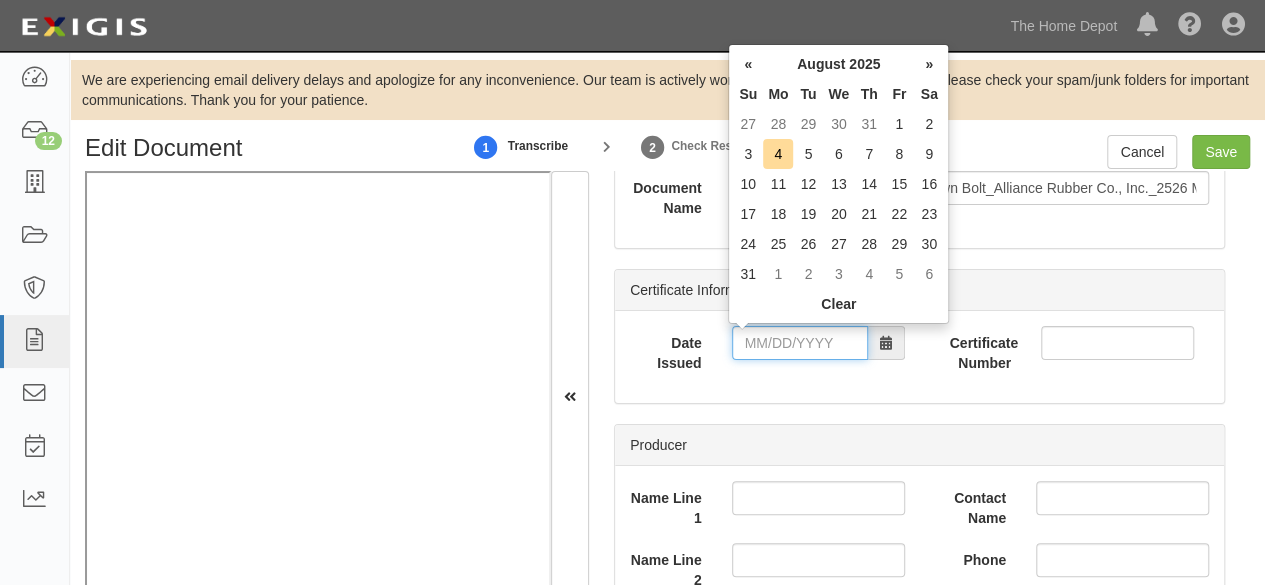 click on "Date Issued" at bounding box center [800, 343] 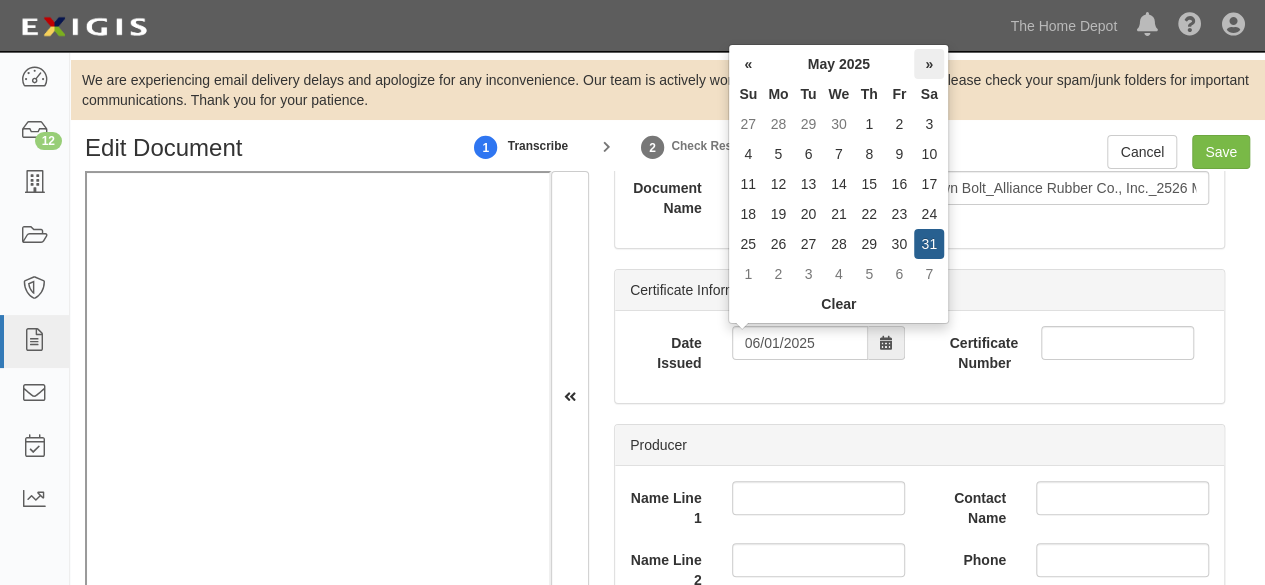 click on "»" at bounding box center [929, 64] 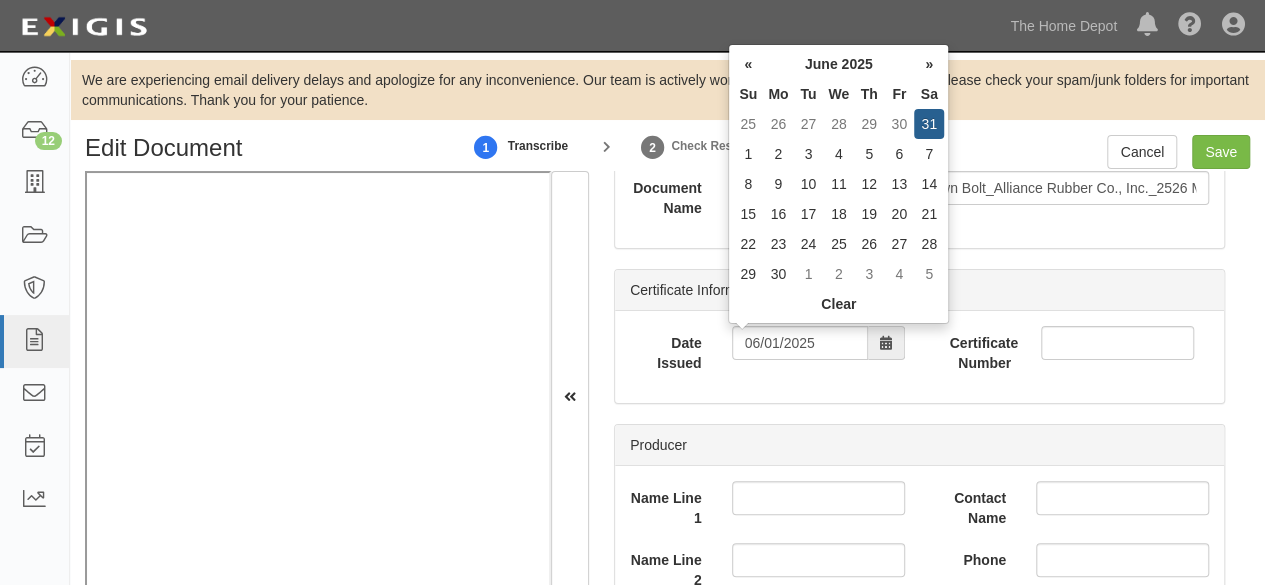 click on "»" at bounding box center [929, 64] 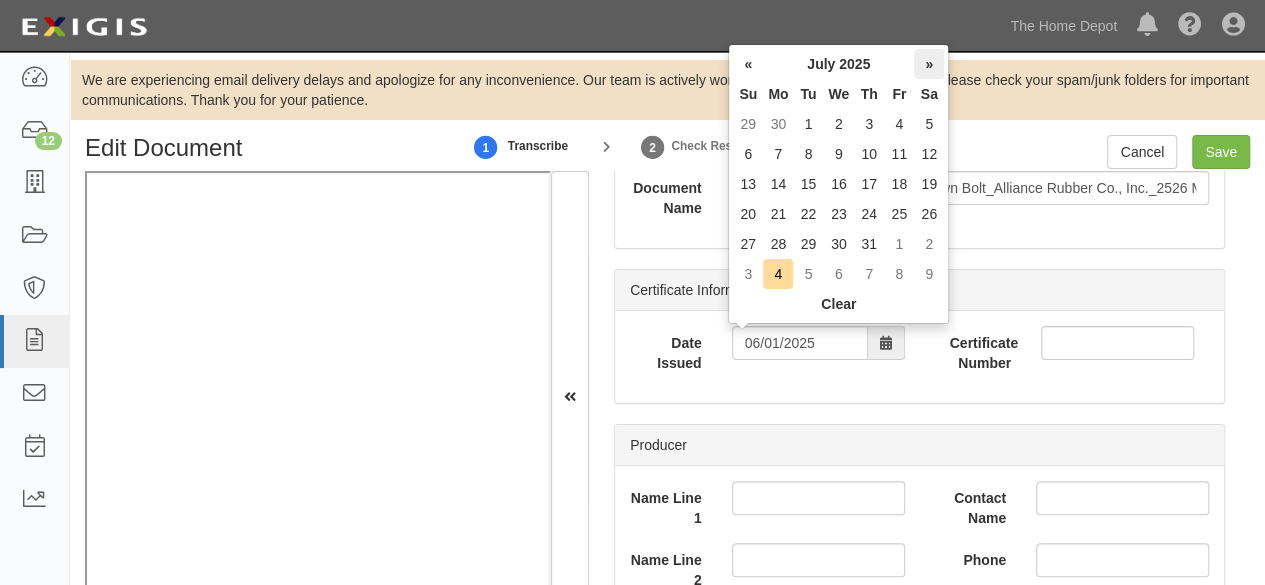 click on "»" at bounding box center [929, 64] 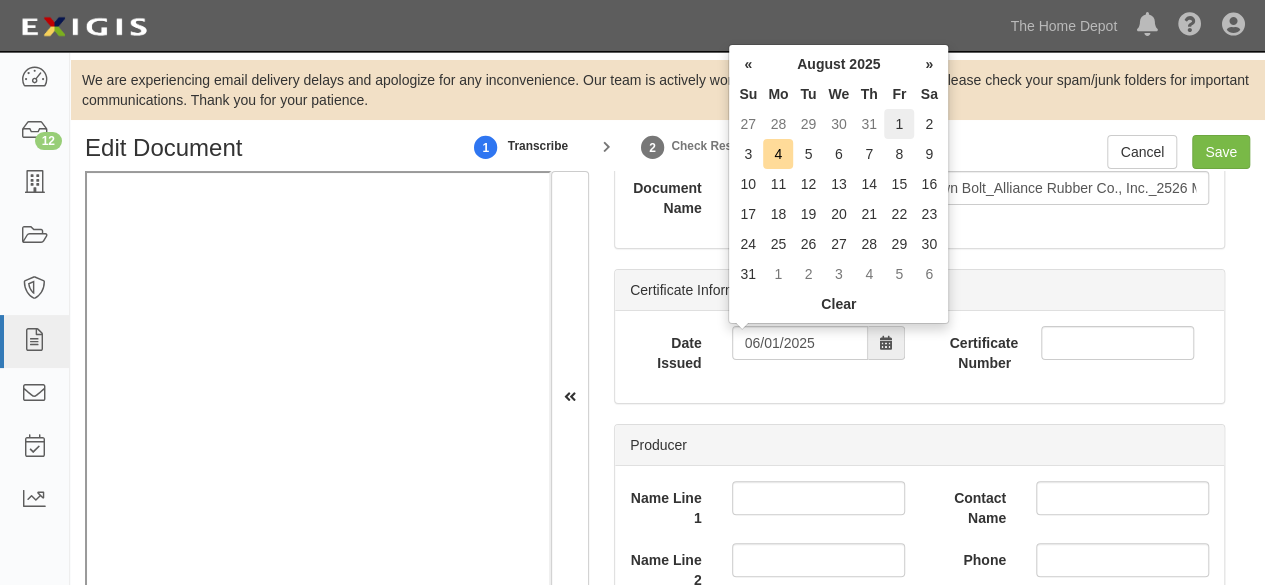 click on "1" at bounding box center [899, 124] 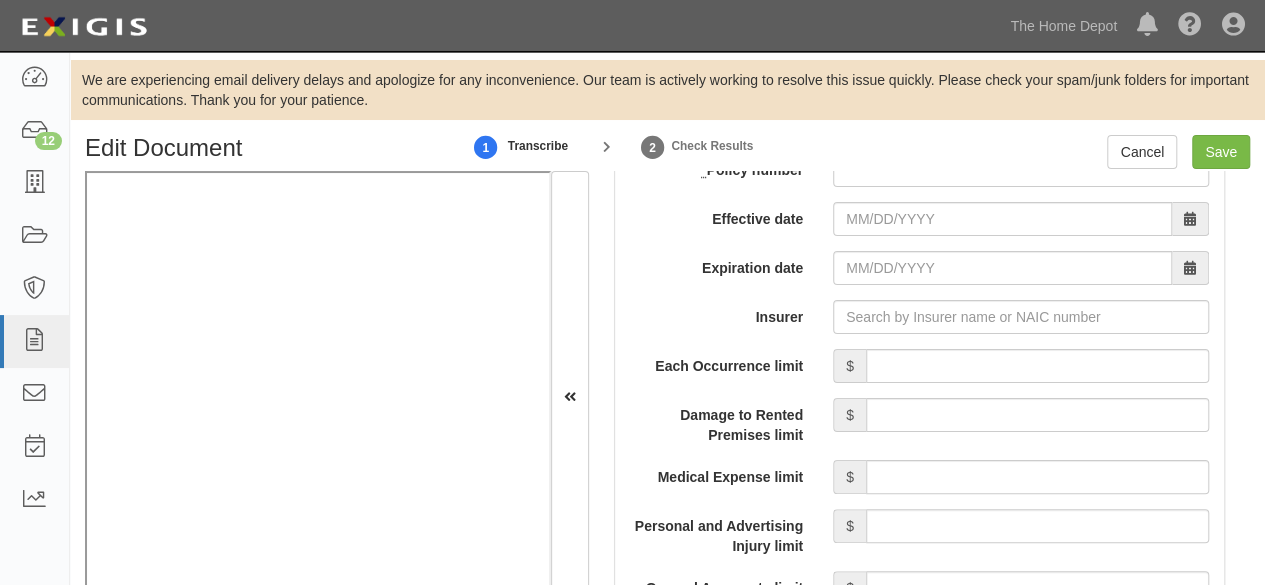 scroll, scrollTop: 1800, scrollLeft: 0, axis: vertical 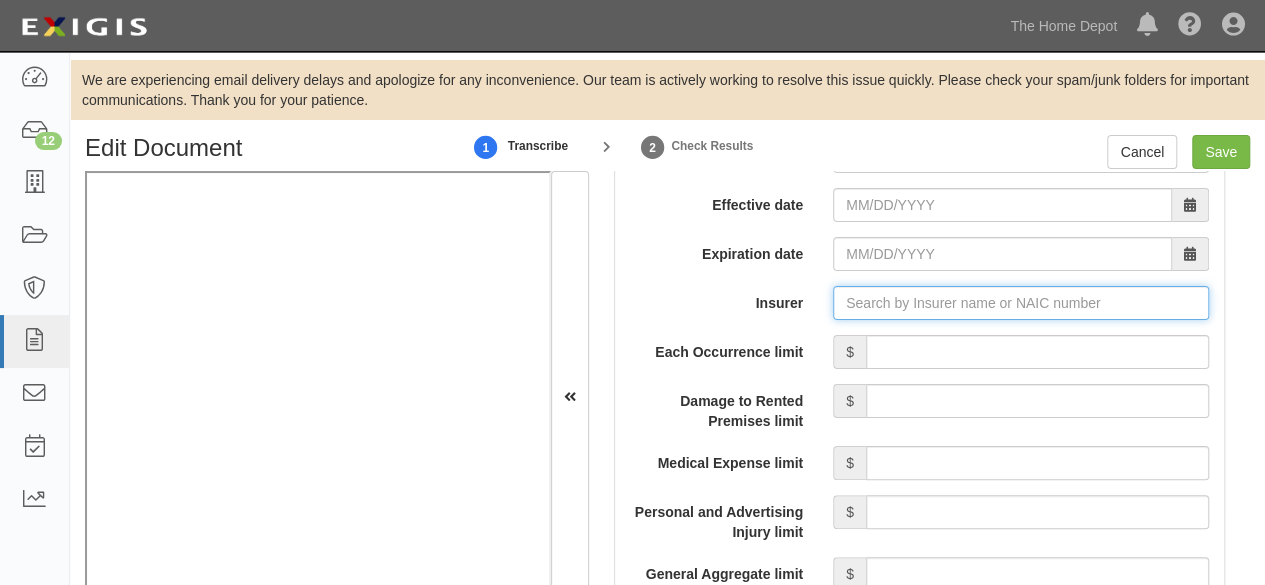 click on "Insurer" at bounding box center [1021, 303] 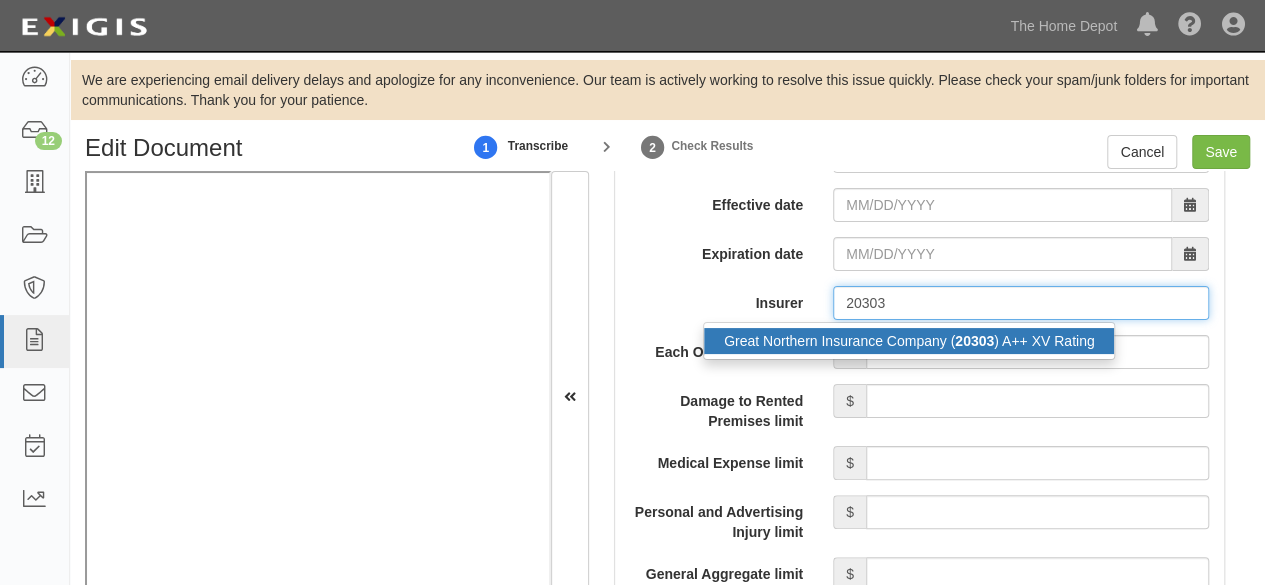 click on "Great Northern Insurance Company ( 20303 ) A++ XV Rating" at bounding box center (909, 341) 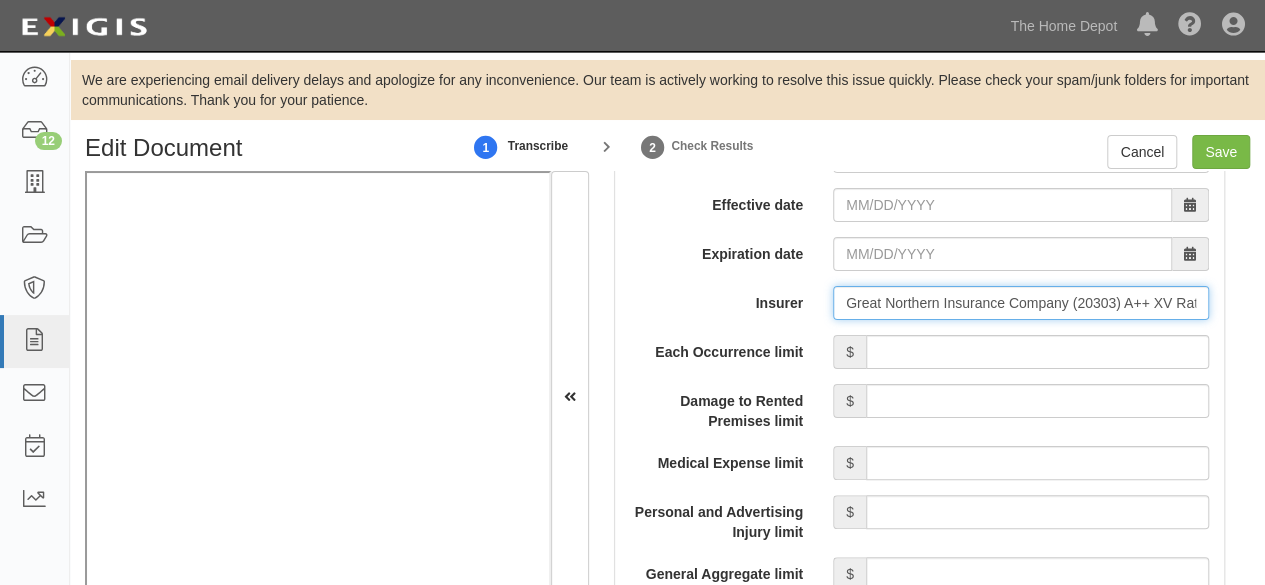 type on "Great Northern Insurance Company (20303) A++ XV Rating" 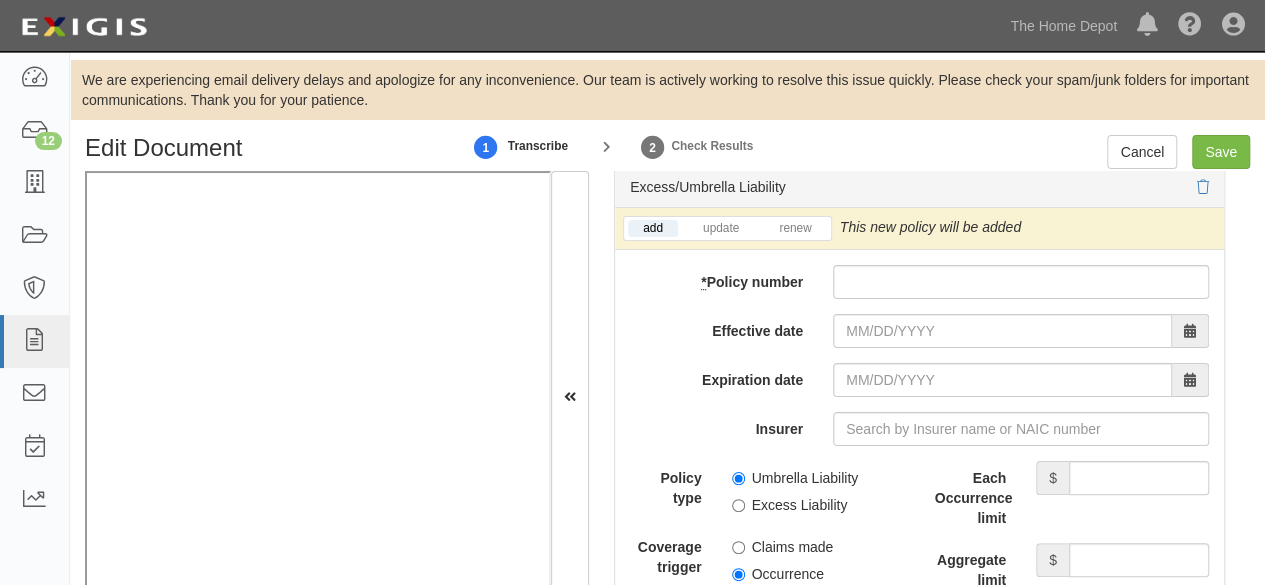 scroll, scrollTop: 4300, scrollLeft: 0, axis: vertical 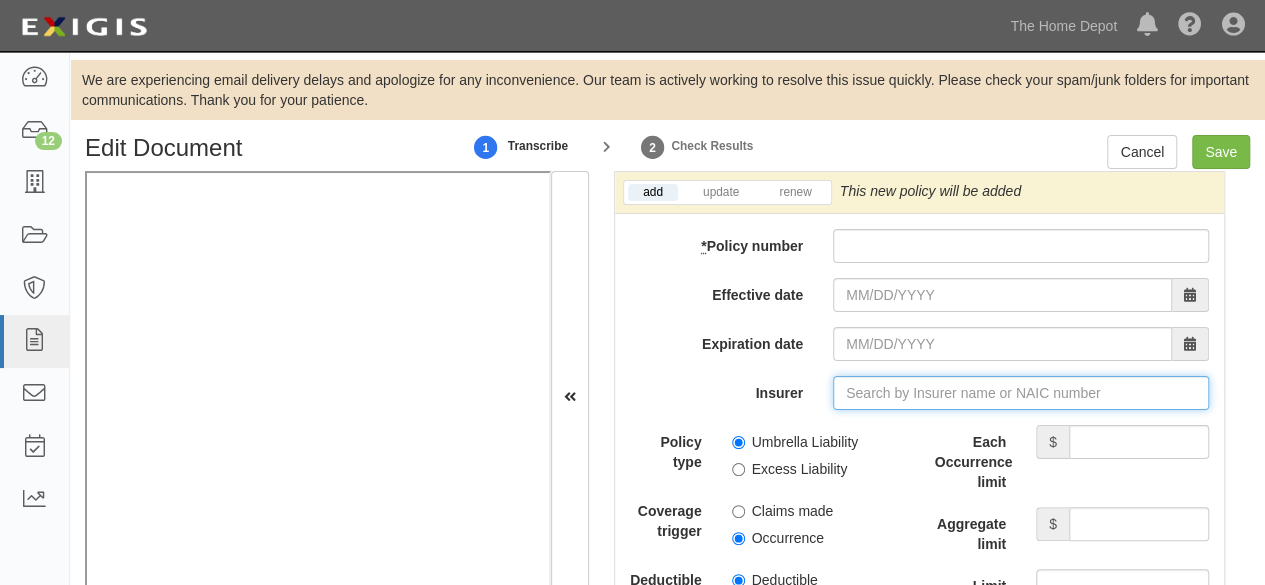 click on "Insurer" at bounding box center (1021, 393) 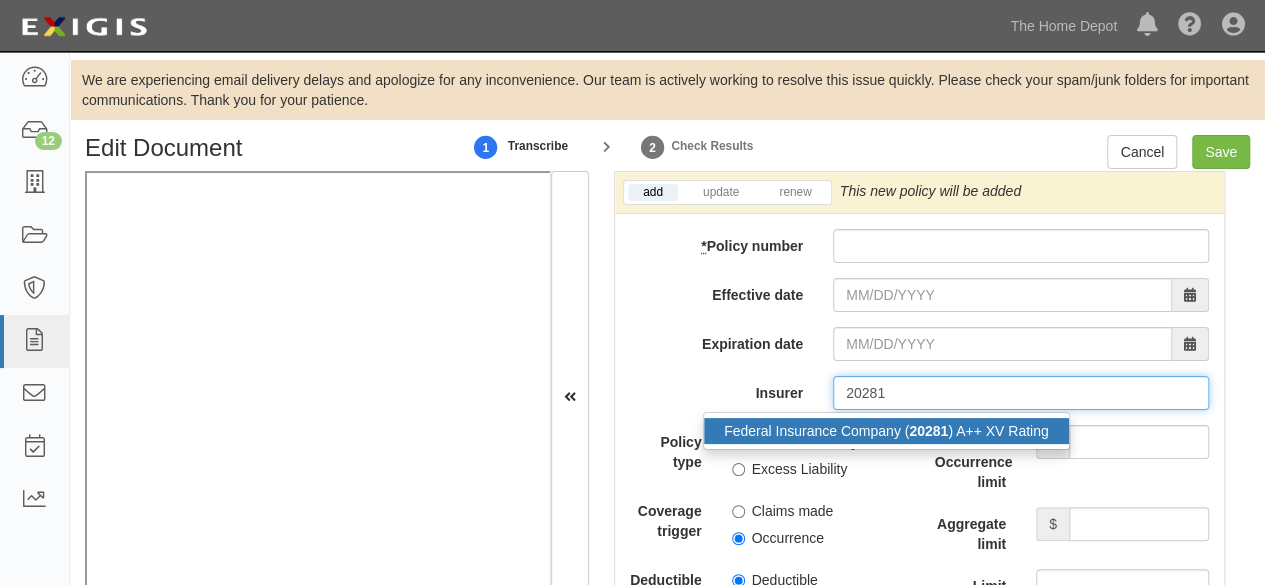 click on "Federal Insurance Company ( 20281 ) A++ XV Rating" at bounding box center [886, 431] 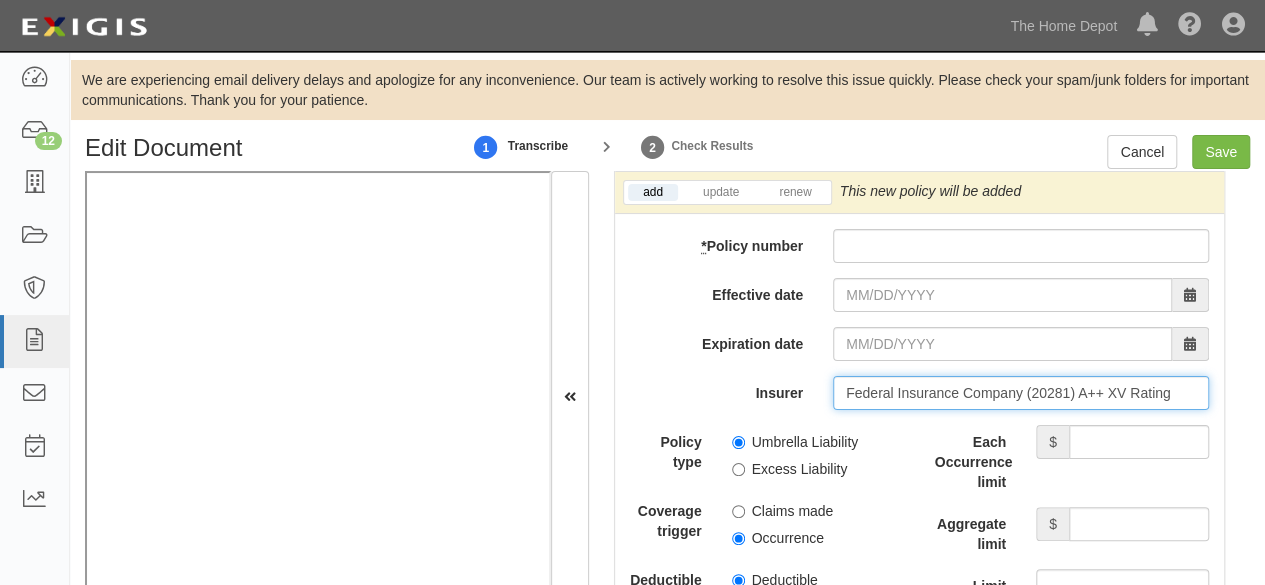 type on "Federal Insurance Company (20281) A++ XV Rating" 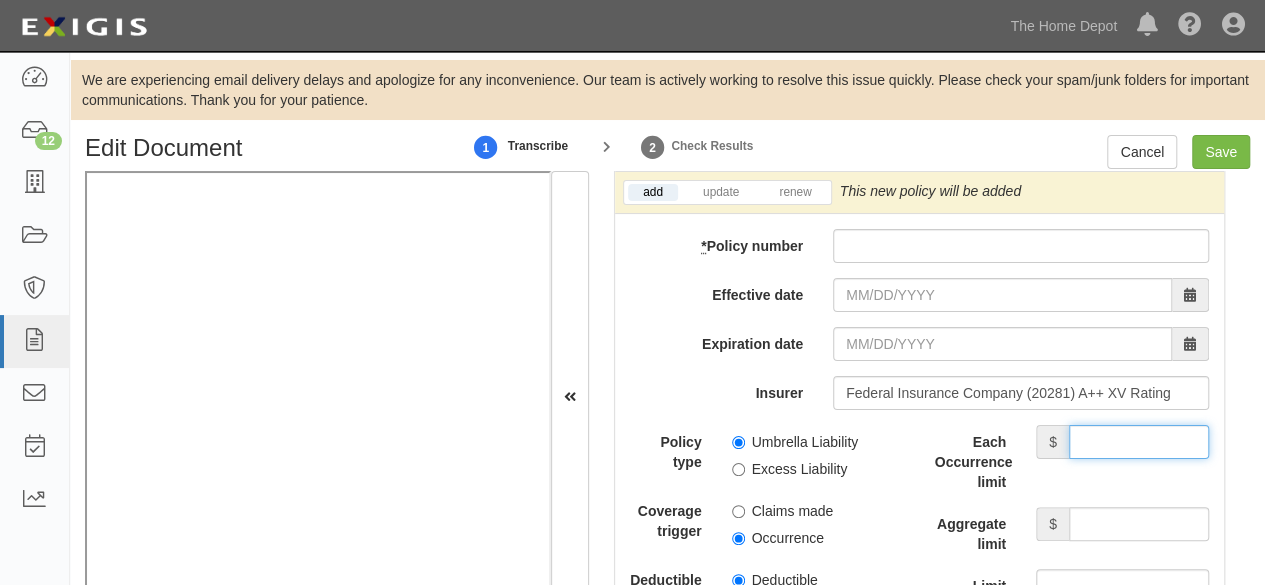 click on "Each Occurrence limit" at bounding box center [1139, 442] 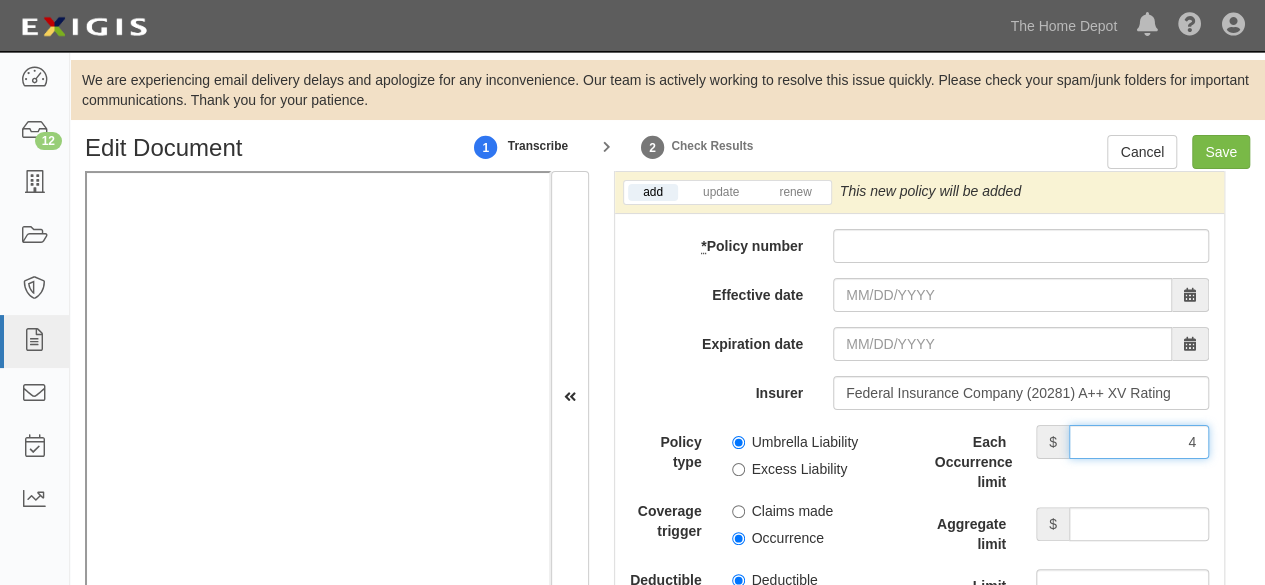 type on "4,000,000" 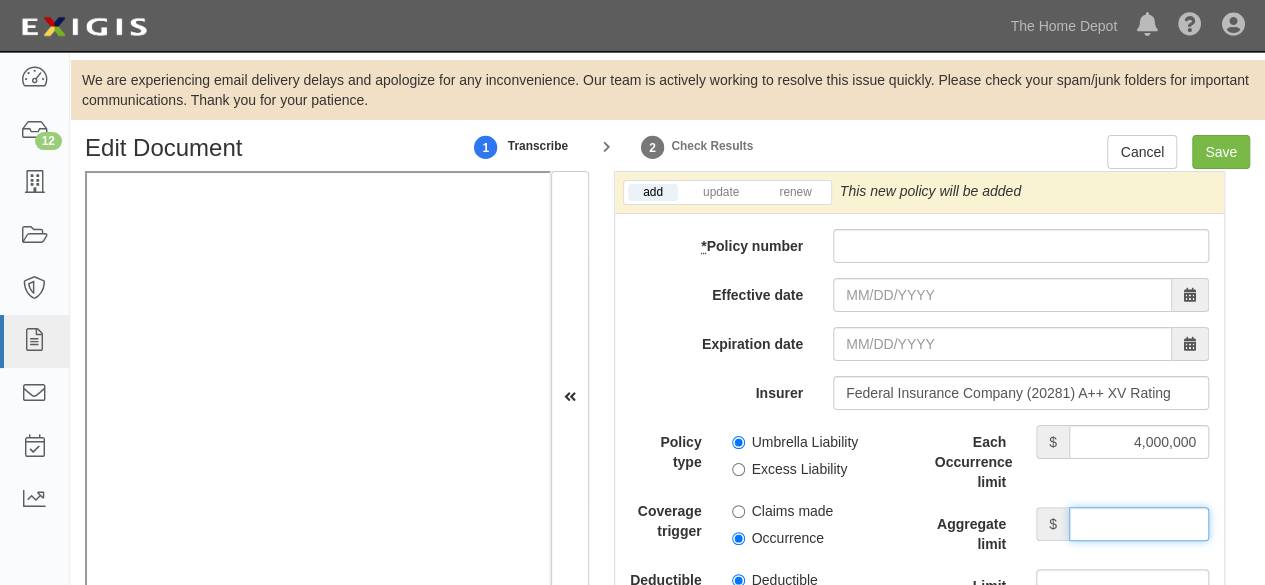 click on "Aggregate limit" at bounding box center [1139, 524] 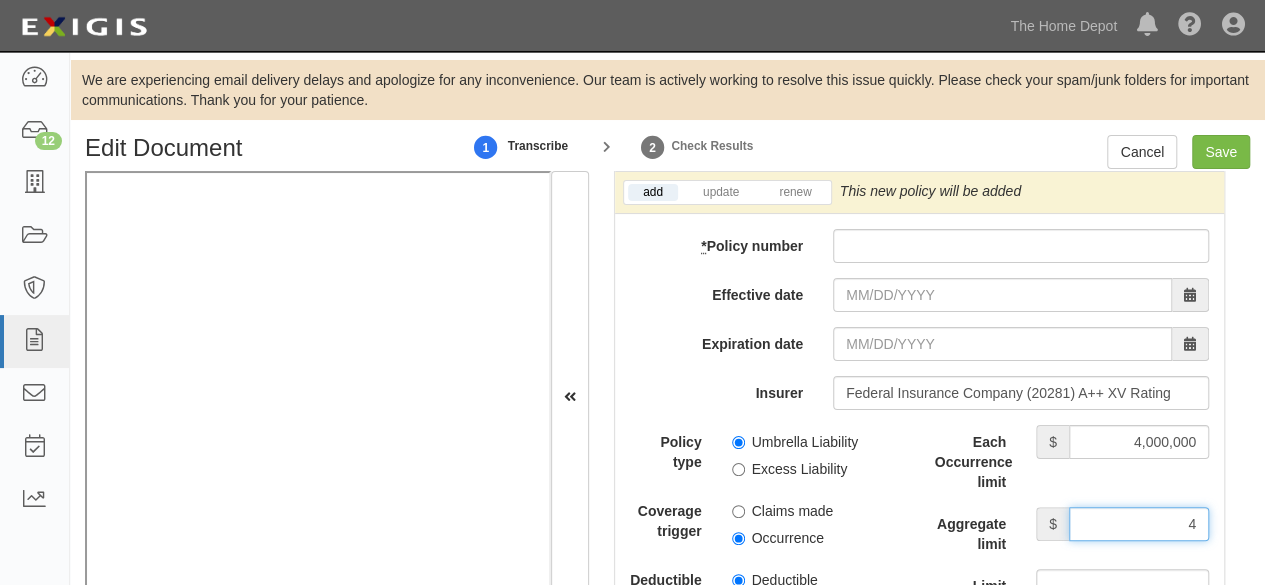 type on "4,000,000" 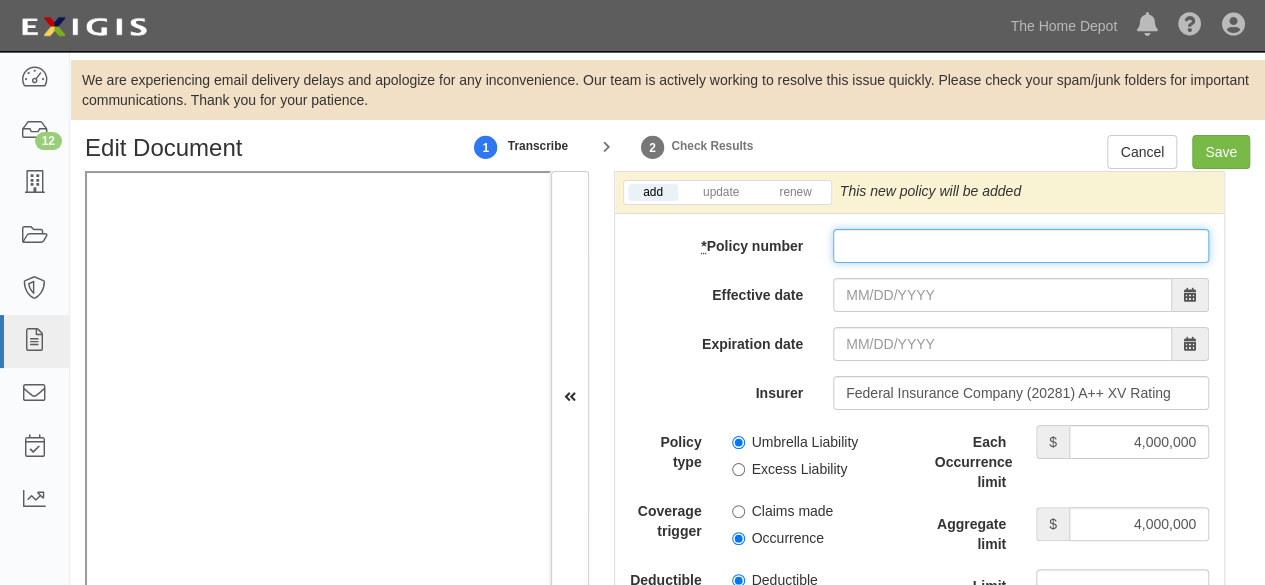 click on "*  Policy number" at bounding box center [1021, 246] 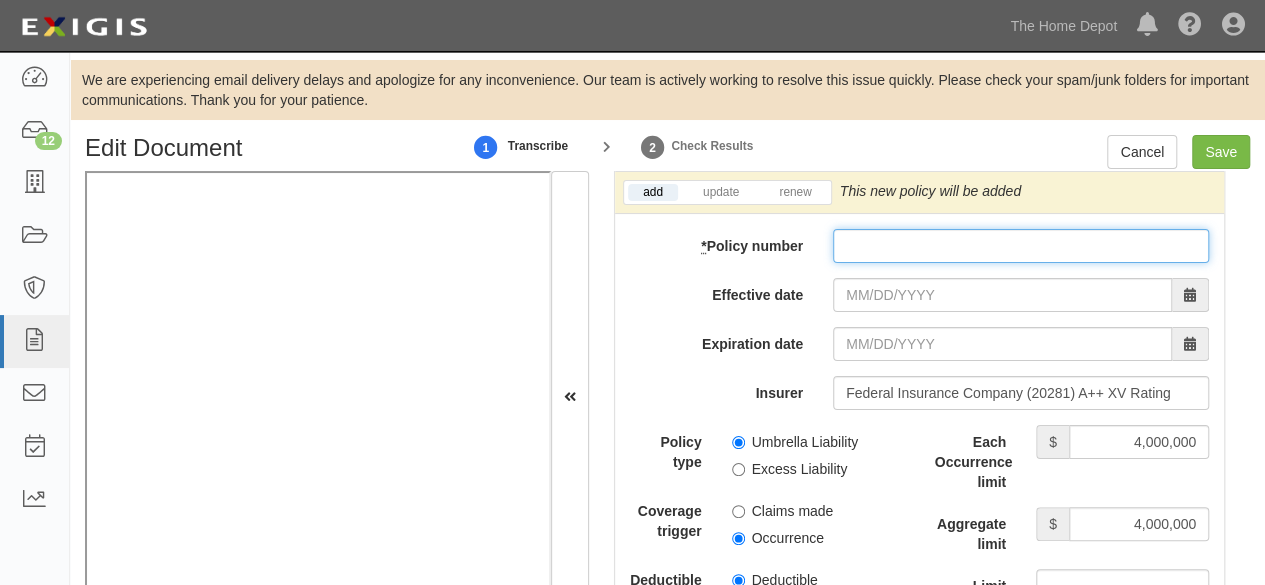 paste on "78199050" 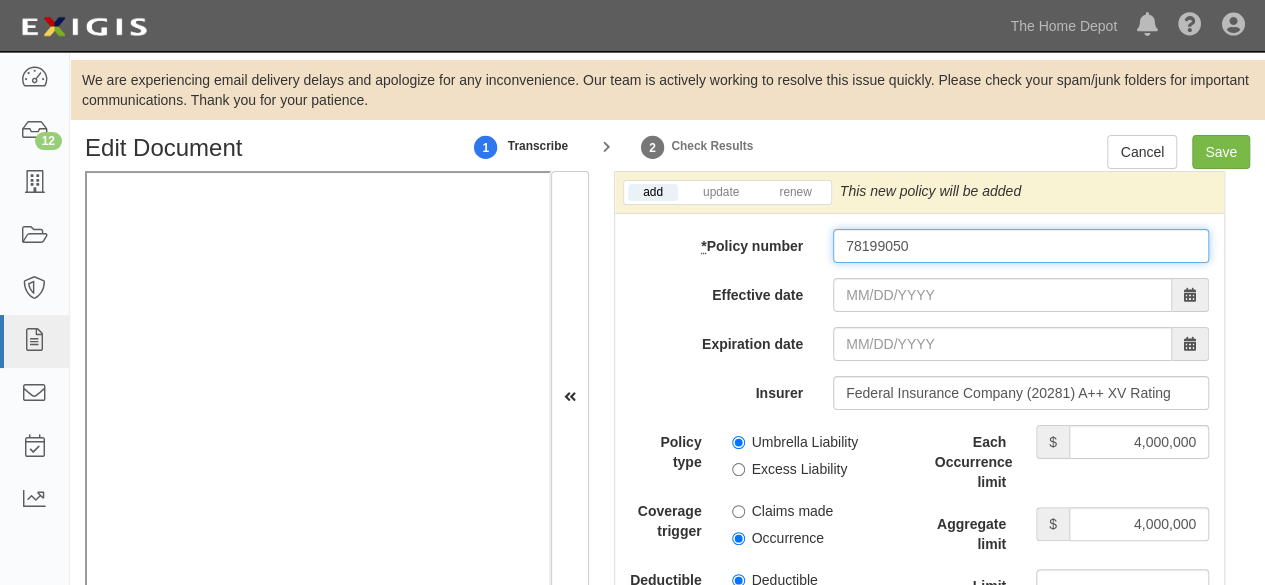 type on "78199050" 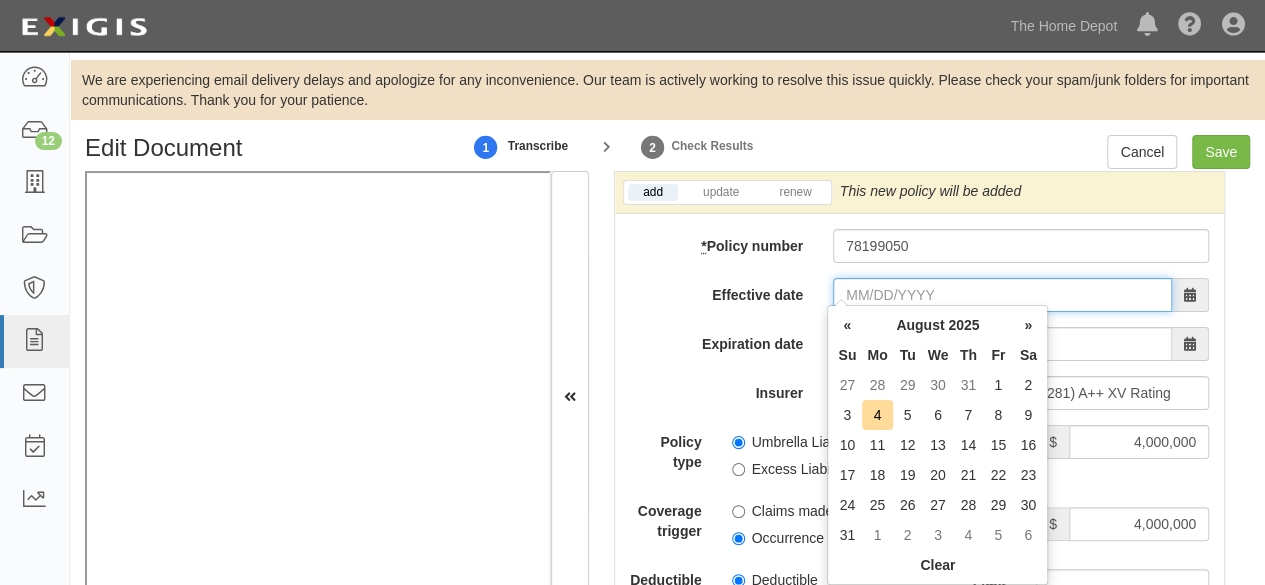 click on "Effective date" at bounding box center (1002, 295) 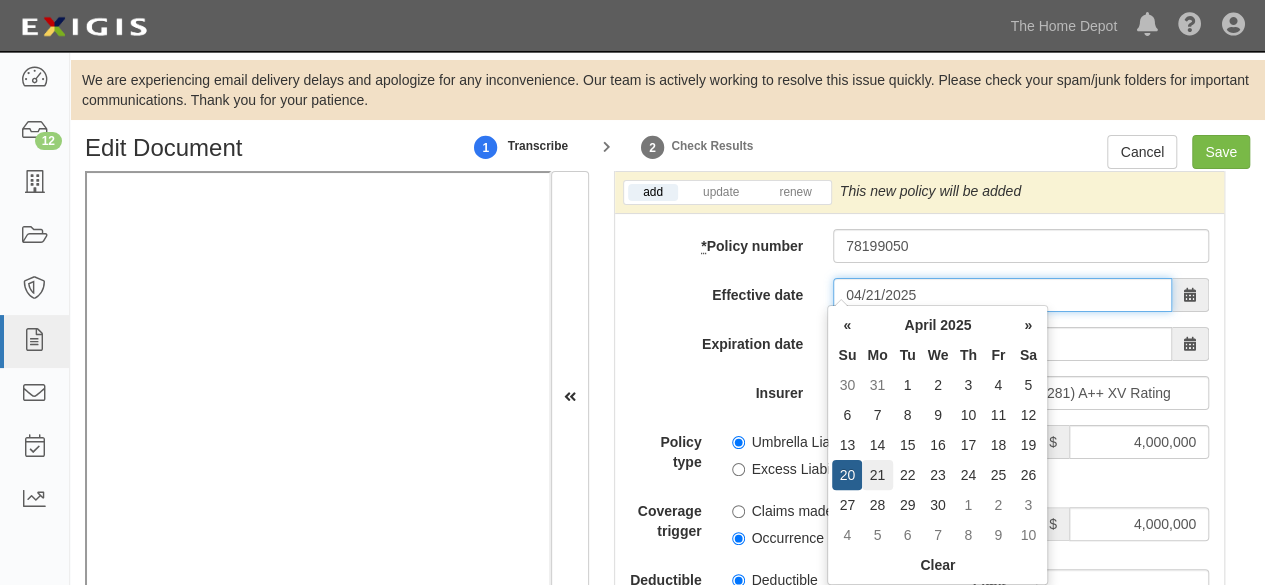 type on "04/21/2025" 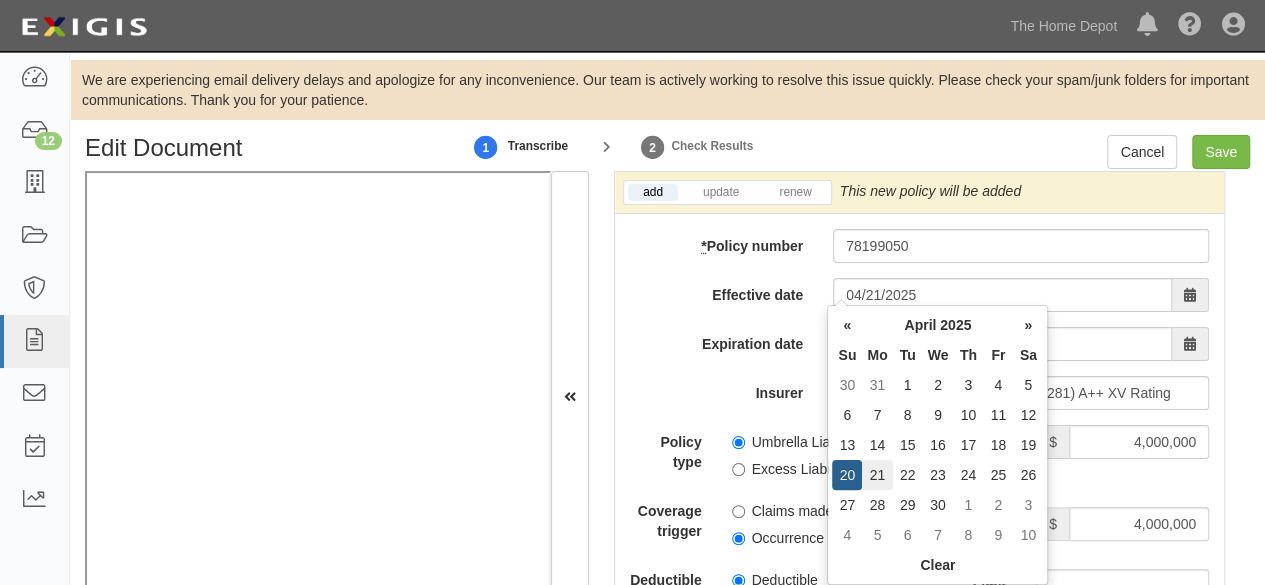 type on "04/21/2026" 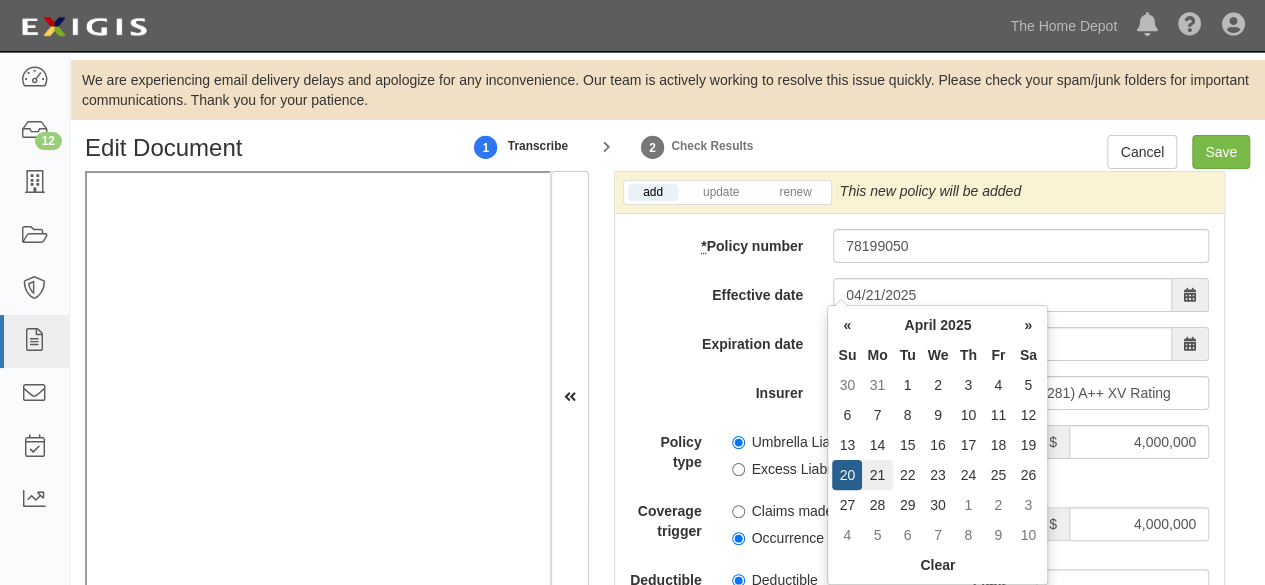 drag, startPoint x: 878, startPoint y: 481, endPoint x: 746, endPoint y: 363, distance: 177.05367 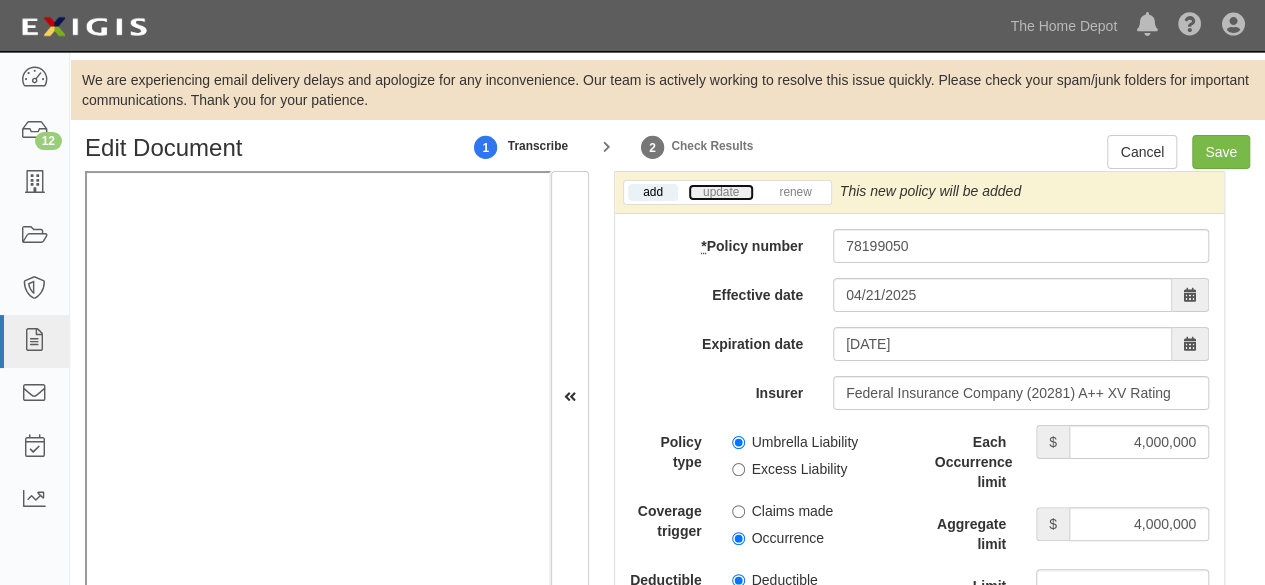 click on "update" at bounding box center [721, 192] 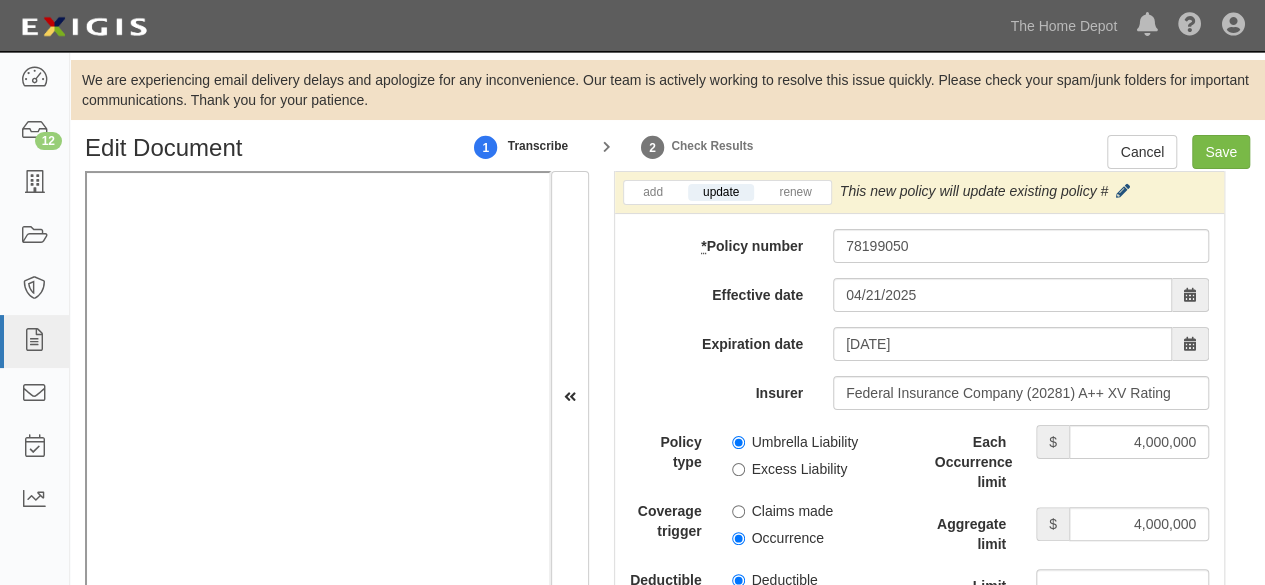 click at bounding box center [1123, 192] 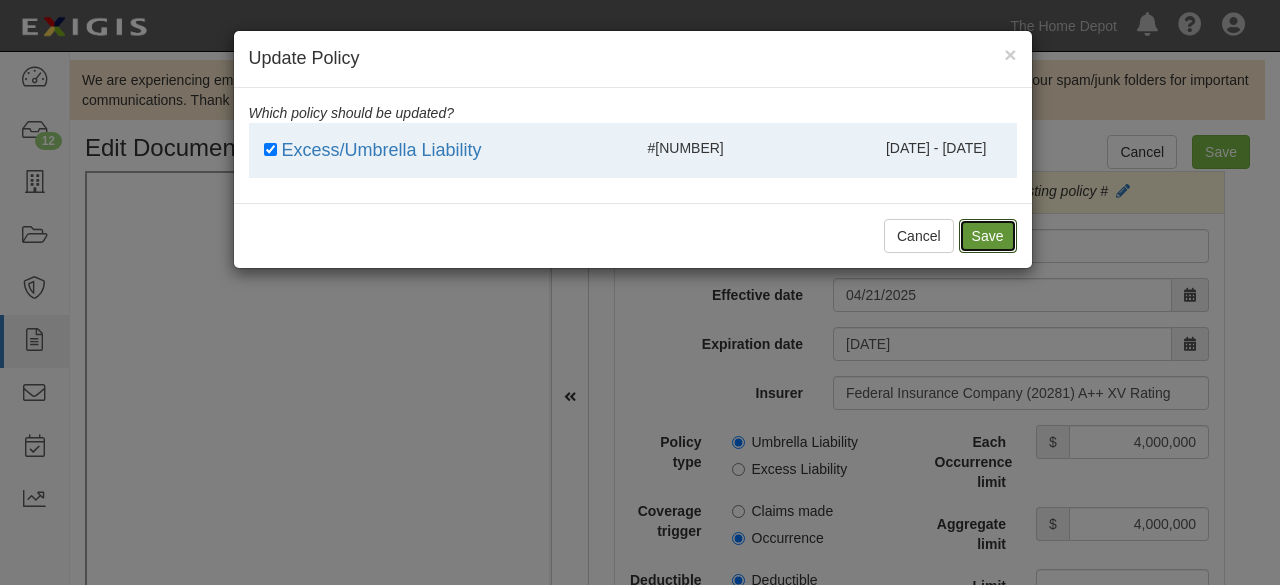 click on "Save" at bounding box center [988, 236] 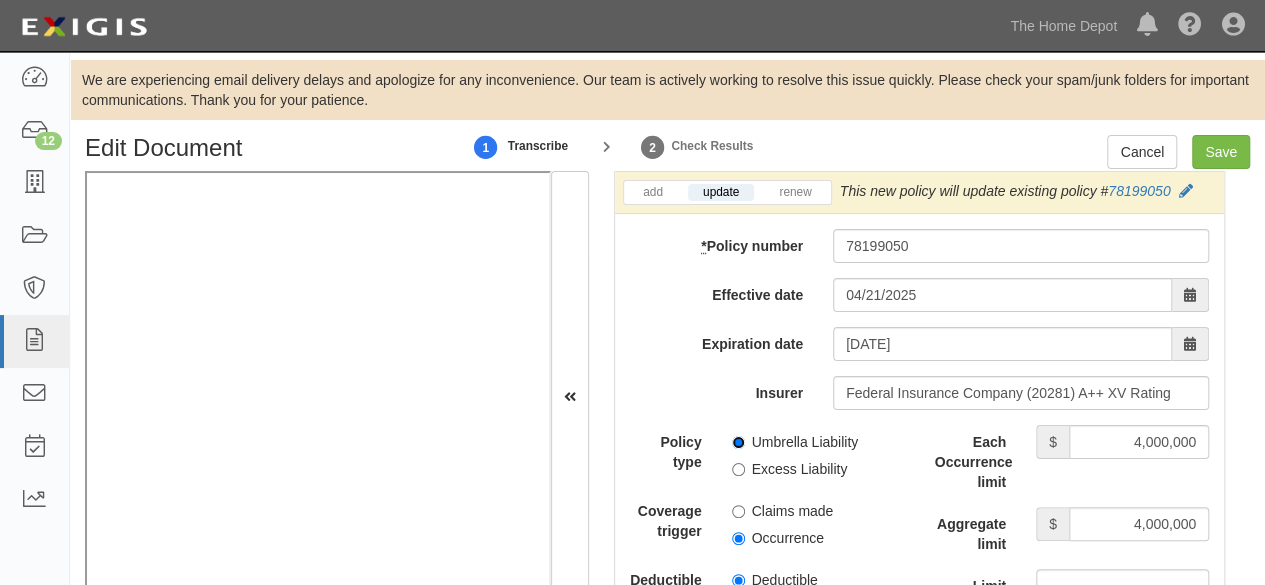 click on "Umbrella Liability" at bounding box center (738, 442) 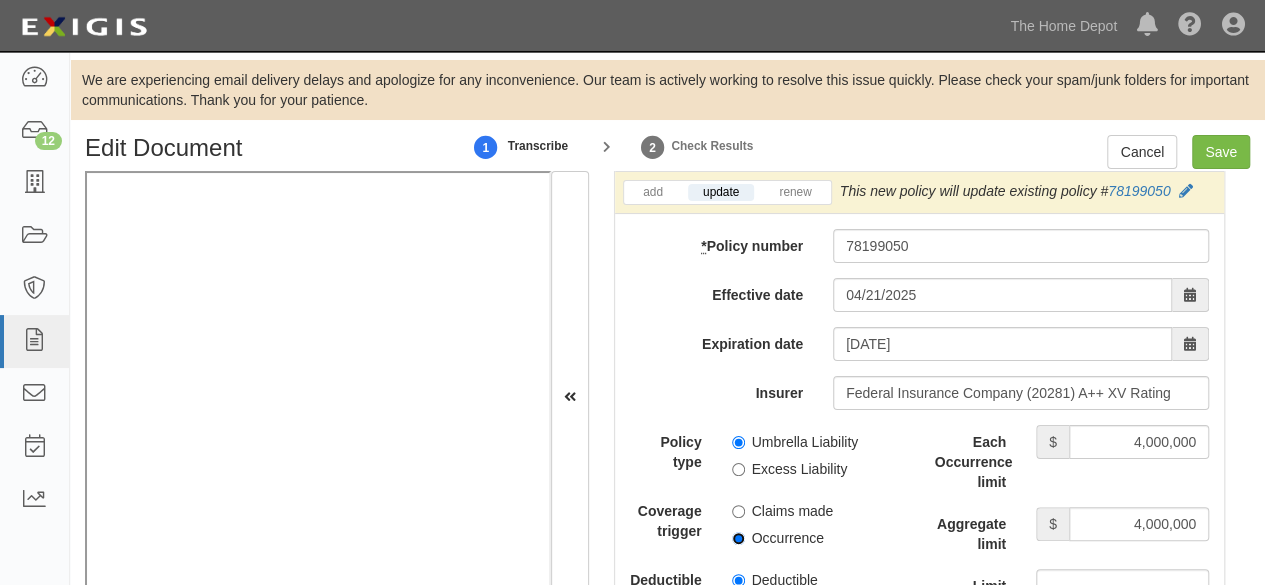 click on "Occurrence" at bounding box center (738, 538) 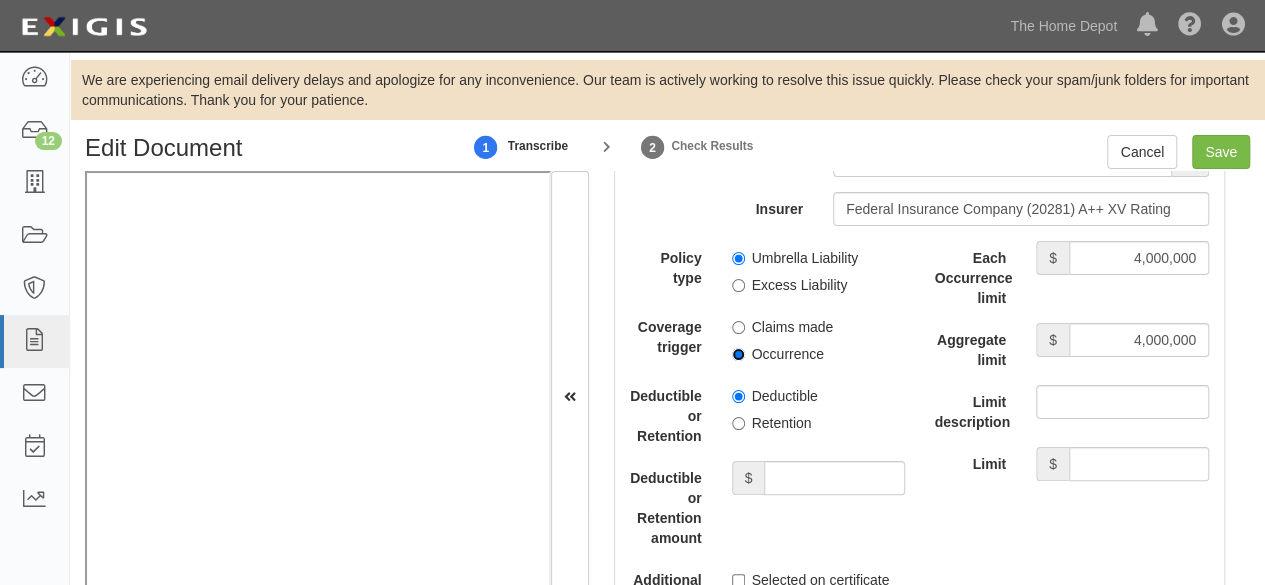 scroll, scrollTop: 4500, scrollLeft: 0, axis: vertical 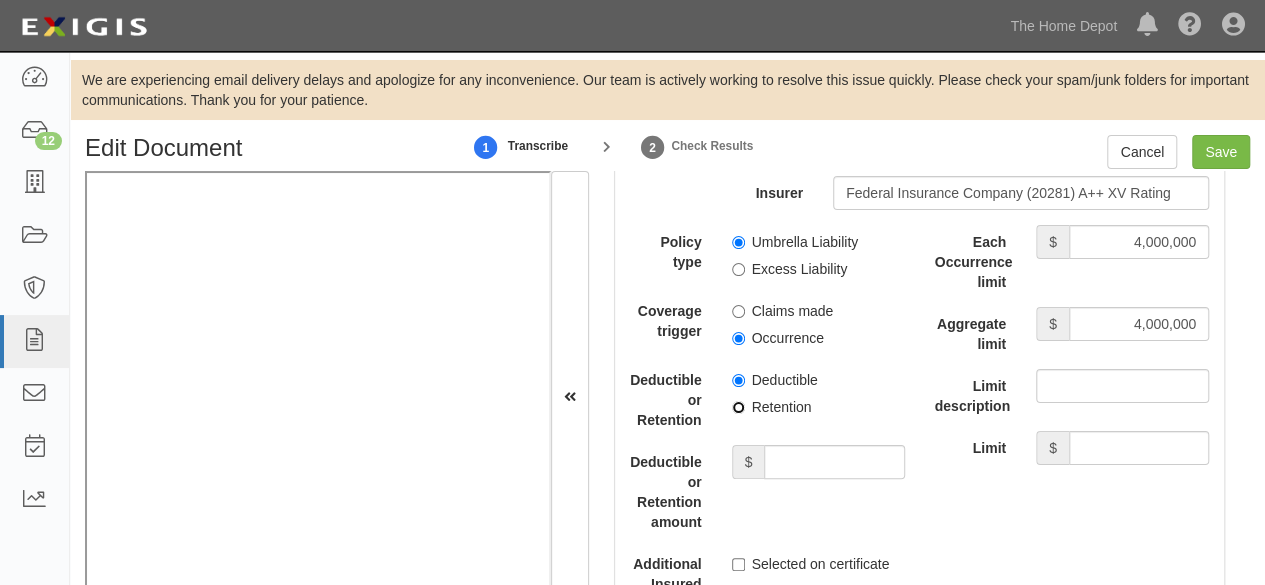 click on "Retention" at bounding box center [738, 407] 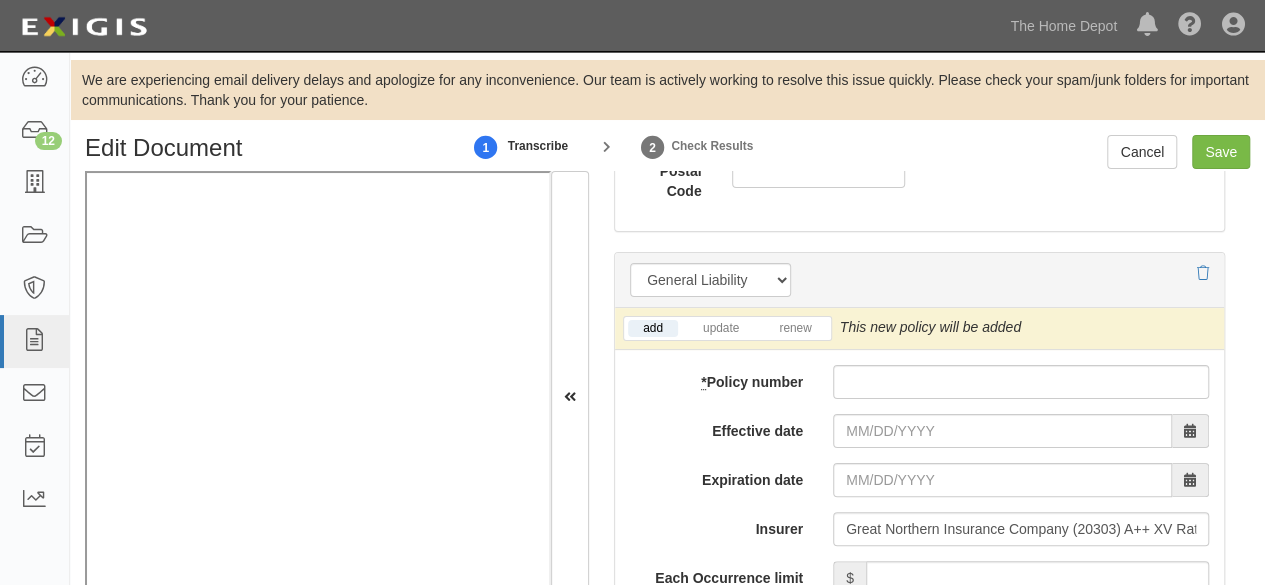 scroll, scrollTop: 1600, scrollLeft: 0, axis: vertical 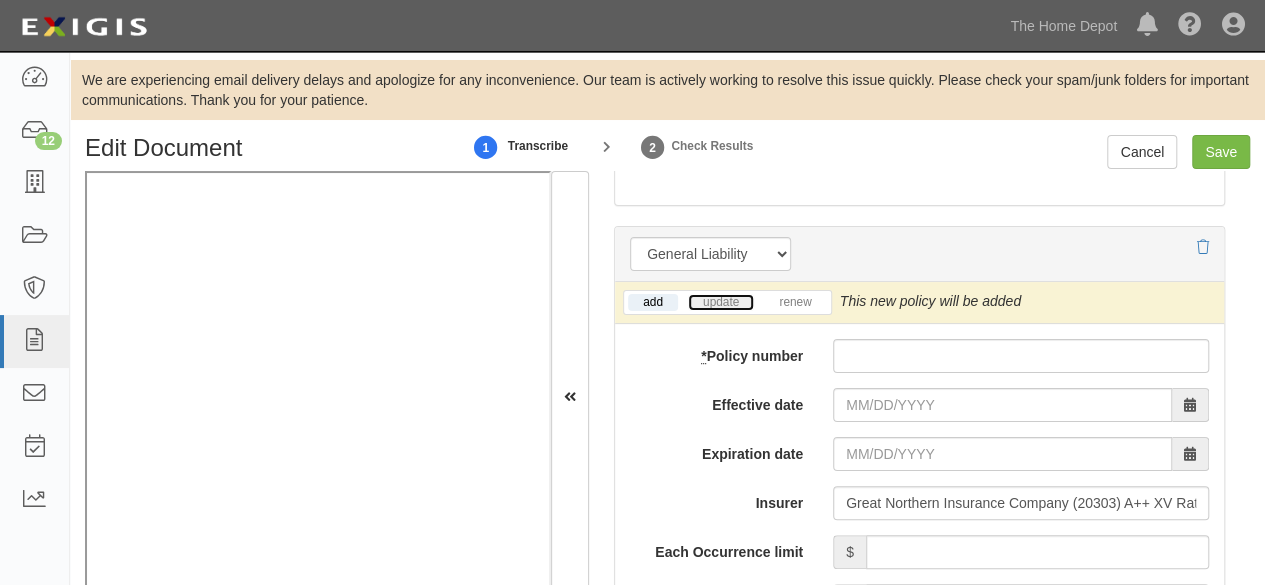 click on "update" at bounding box center (721, 302) 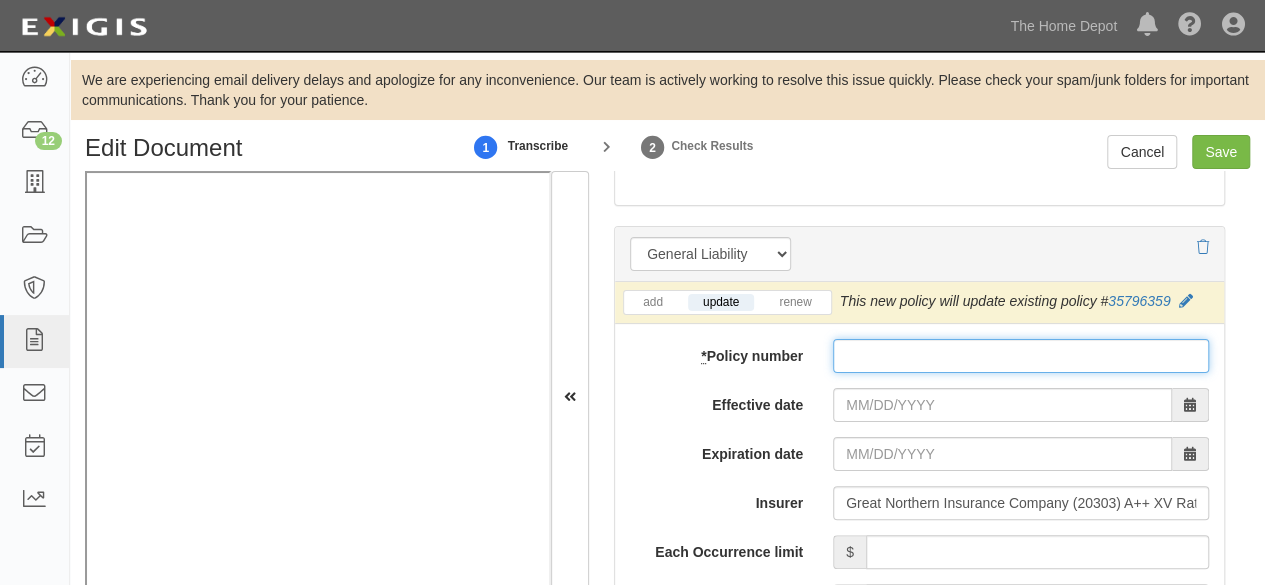 drag, startPoint x: 854, startPoint y: 357, endPoint x: 858, endPoint y: 377, distance: 20.396078 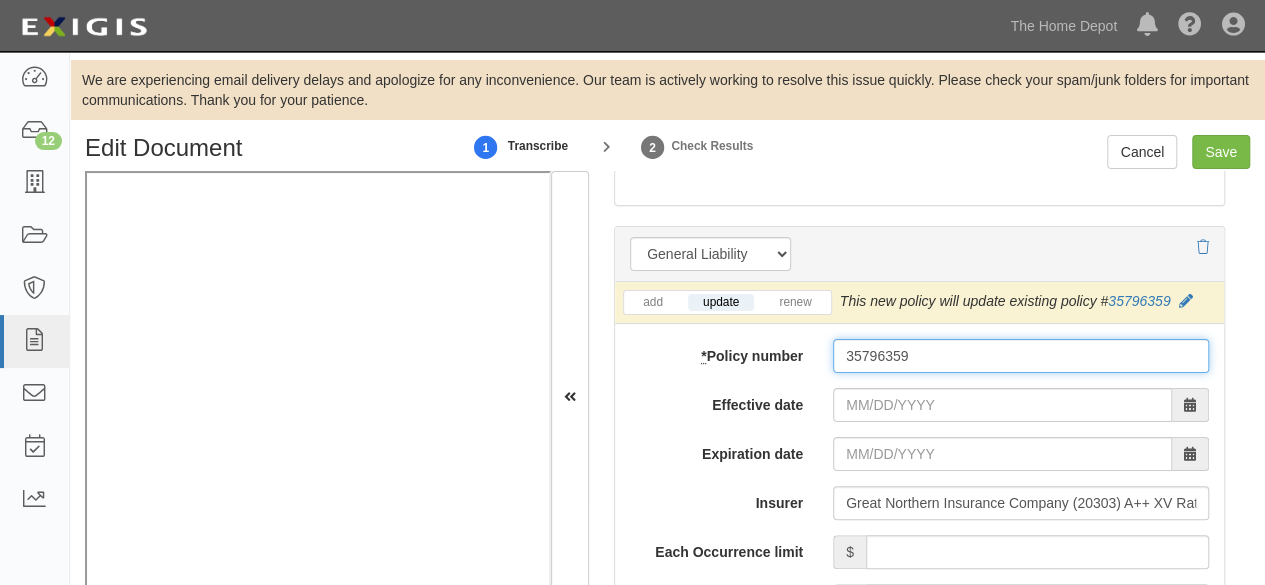 type on "35796359" 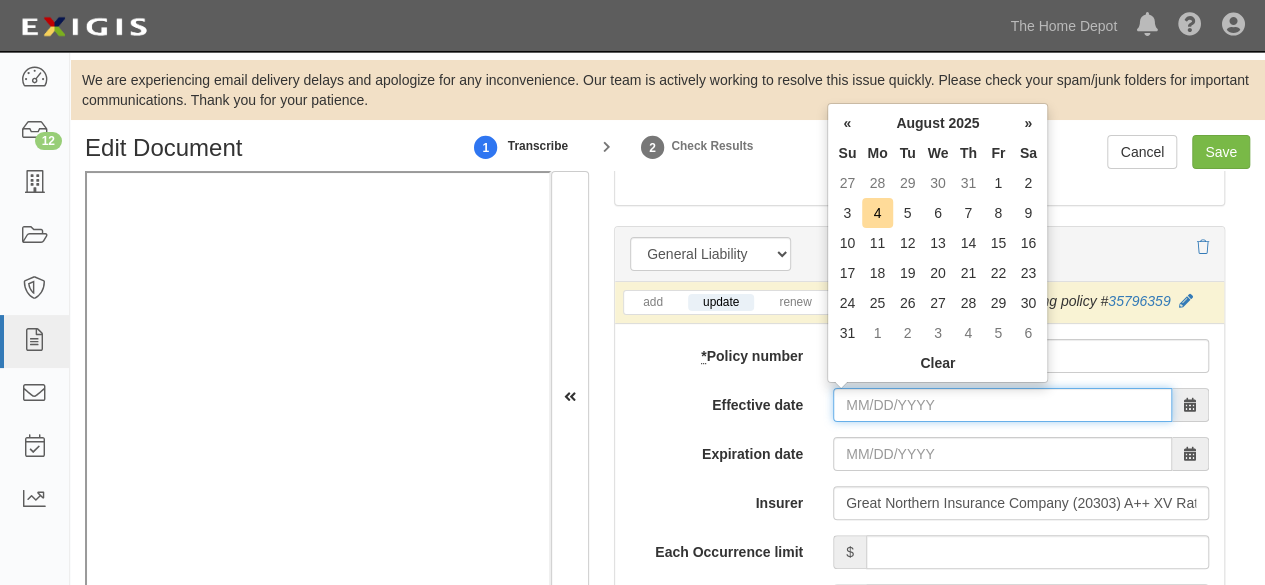 drag, startPoint x: 856, startPoint y: 399, endPoint x: 864, endPoint y: 410, distance: 13.601471 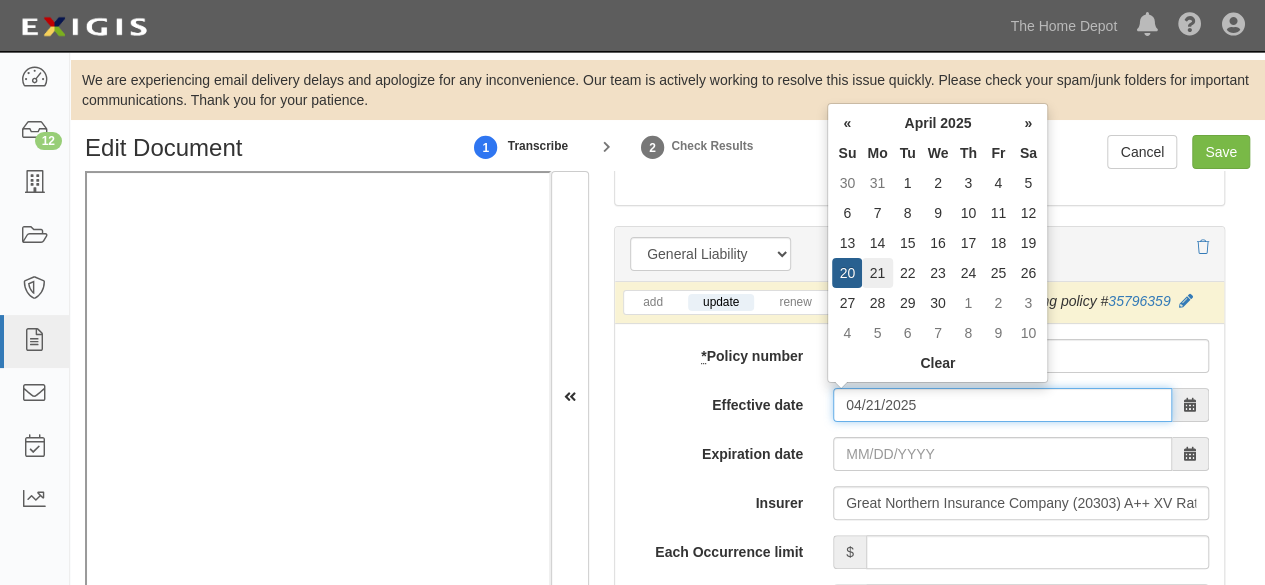 type on "04/21/2025" 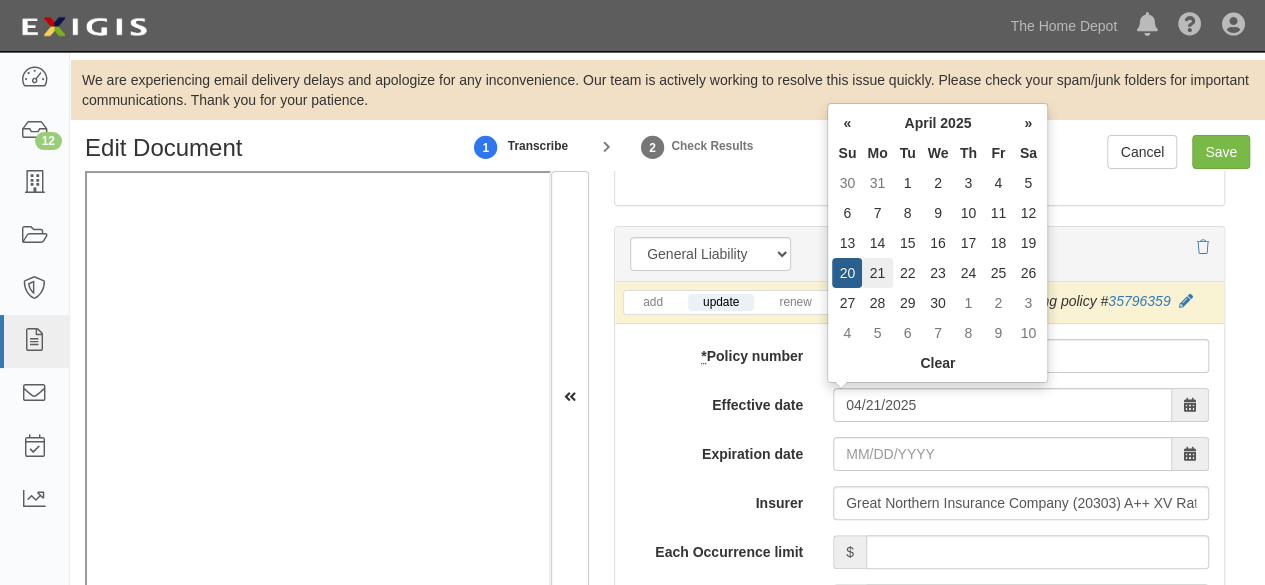 type on "04/21/2026" 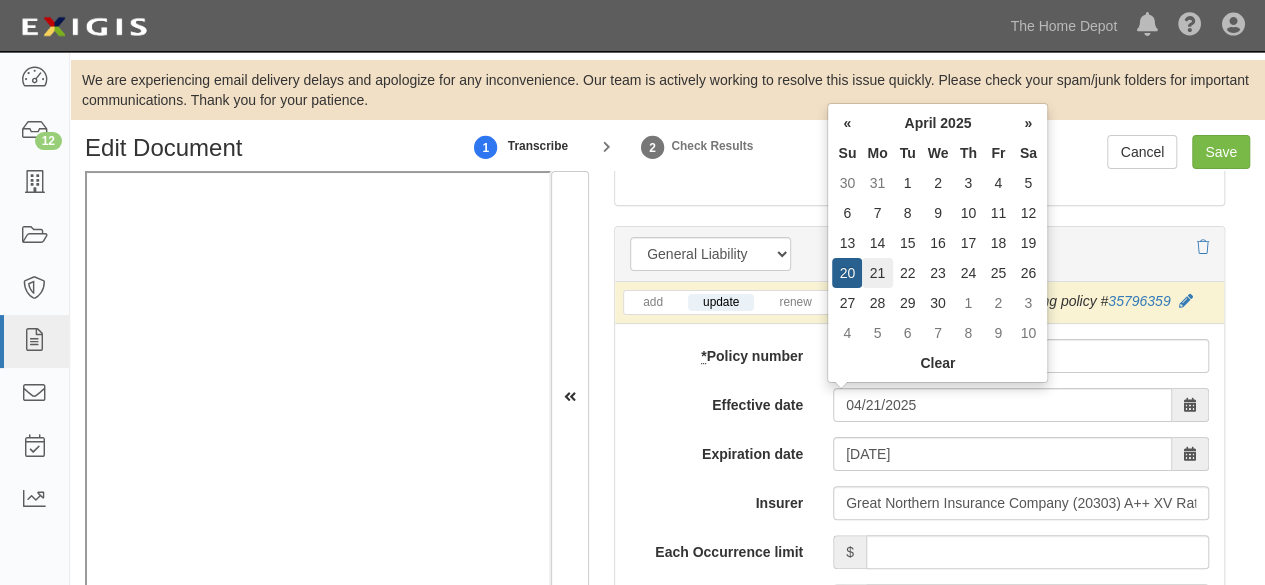 click on "21" at bounding box center (877, 273) 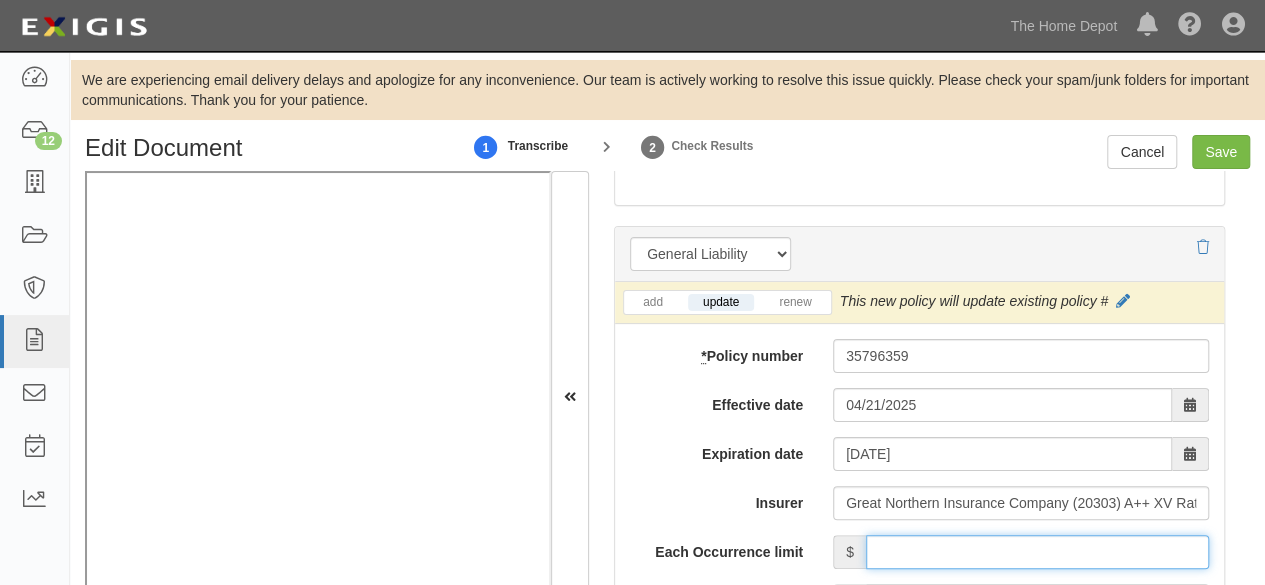 click on "Each Occurrence limit" at bounding box center (1037, 552) 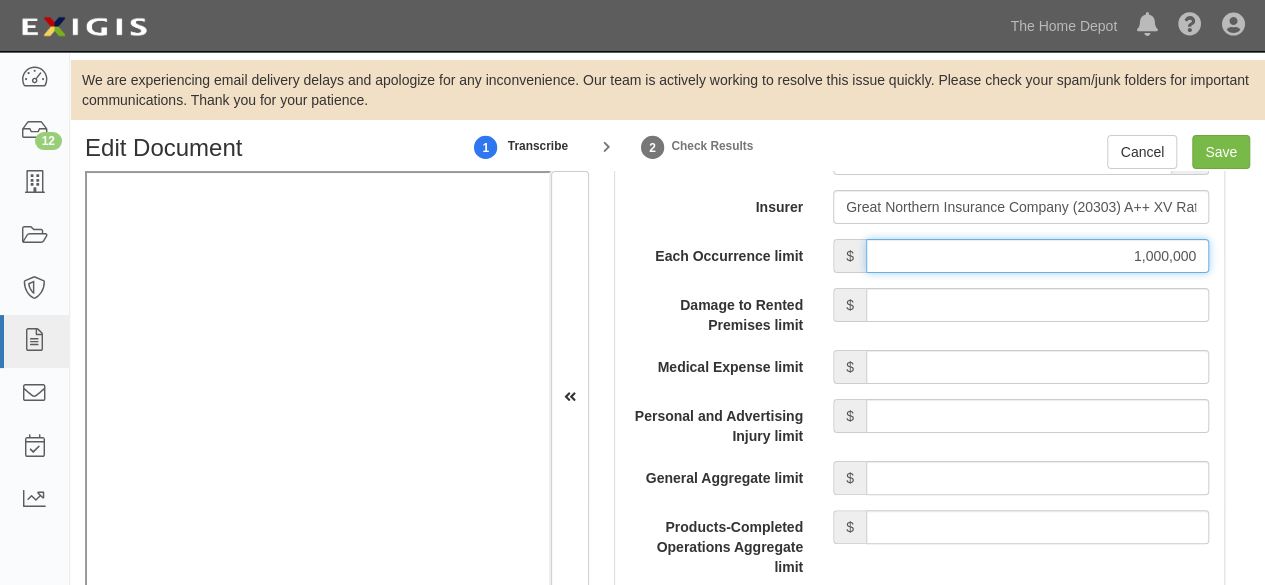 scroll, scrollTop: 1900, scrollLeft: 0, axis: vertical 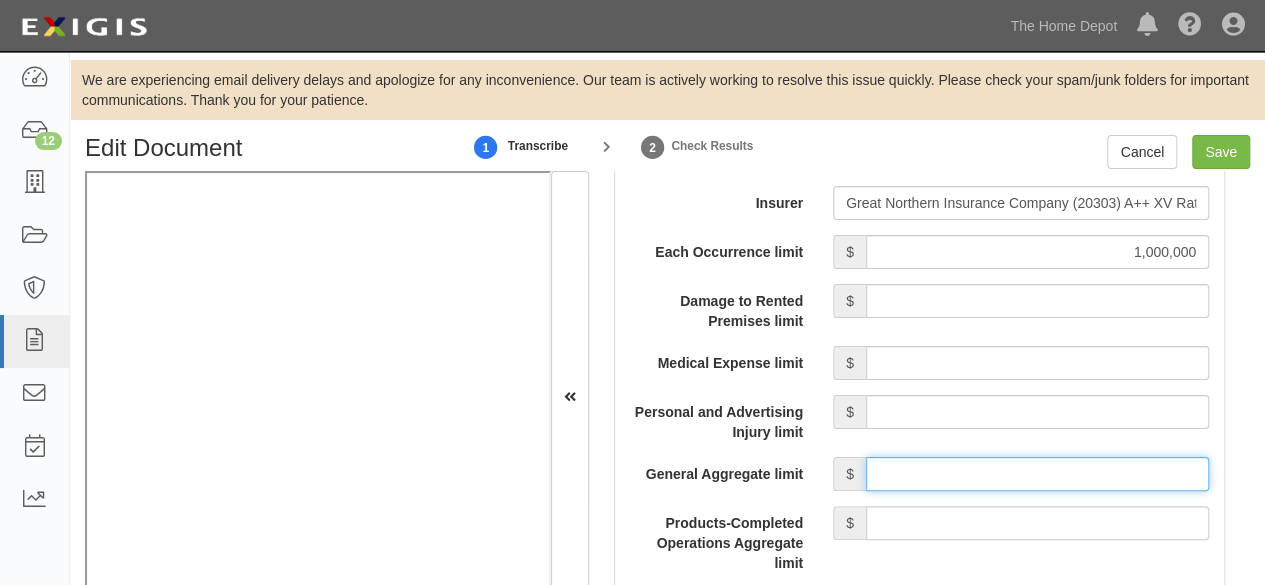drag, startPoint x: 930, startPoint y: 476, endPoint x: 937, endPoint y: 458, distance: 19.313208 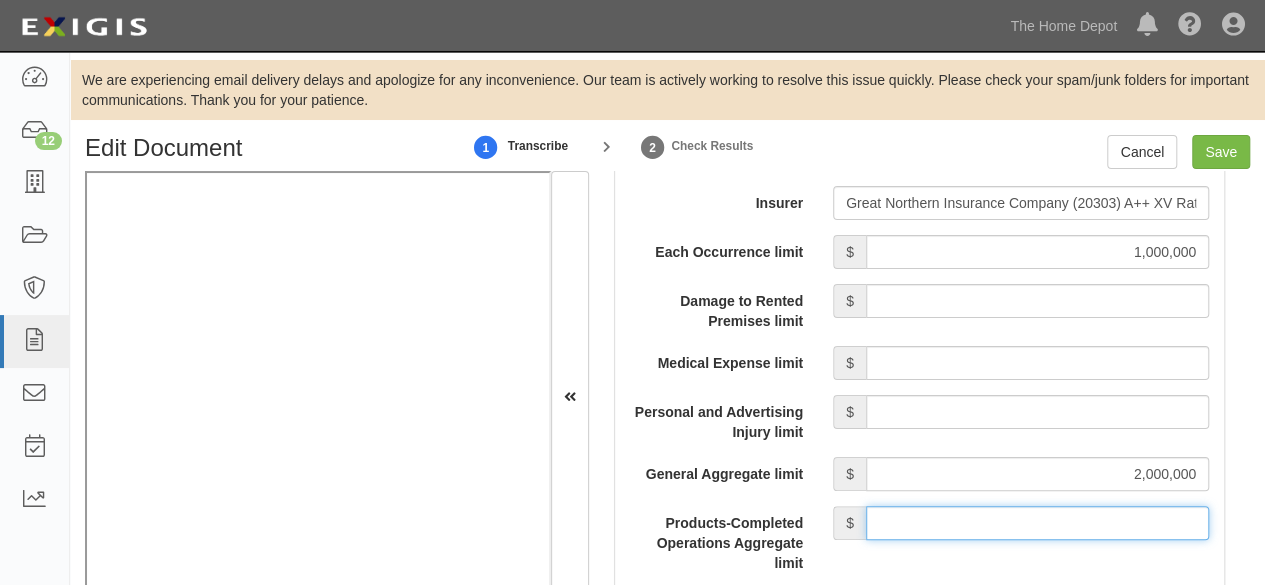 drag, startPoint x: 948, startPoint y: 522, endPoint x: 946, endPoint y: 504, distance: 18.110771 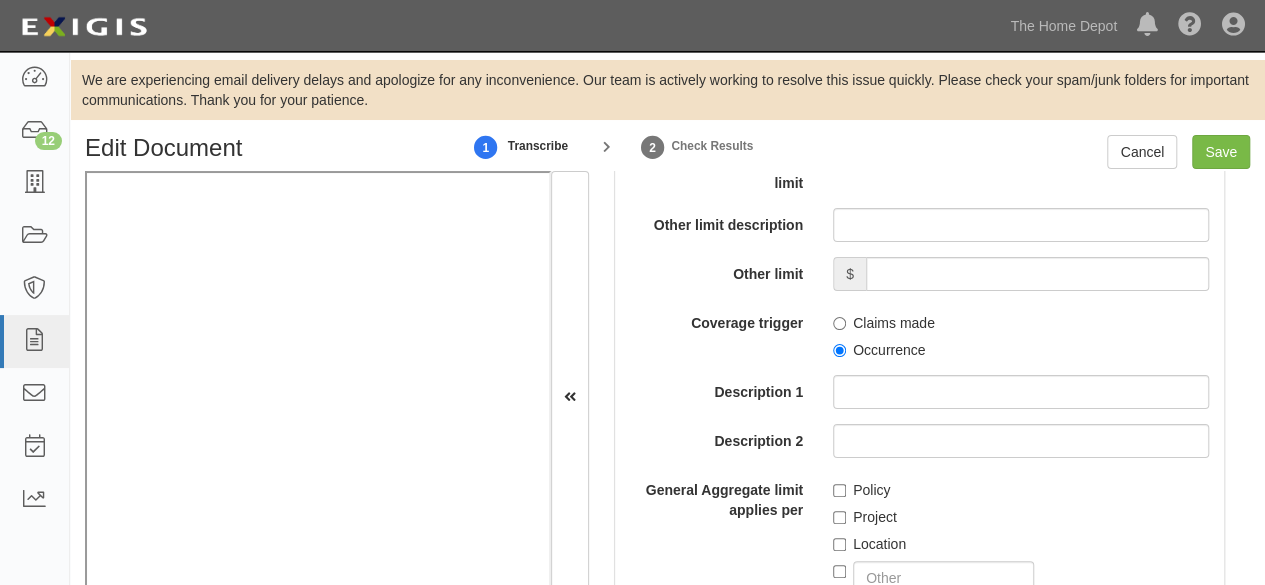 scroll, scrollTop: 2300, scrollLeft: 0, axis: vertical 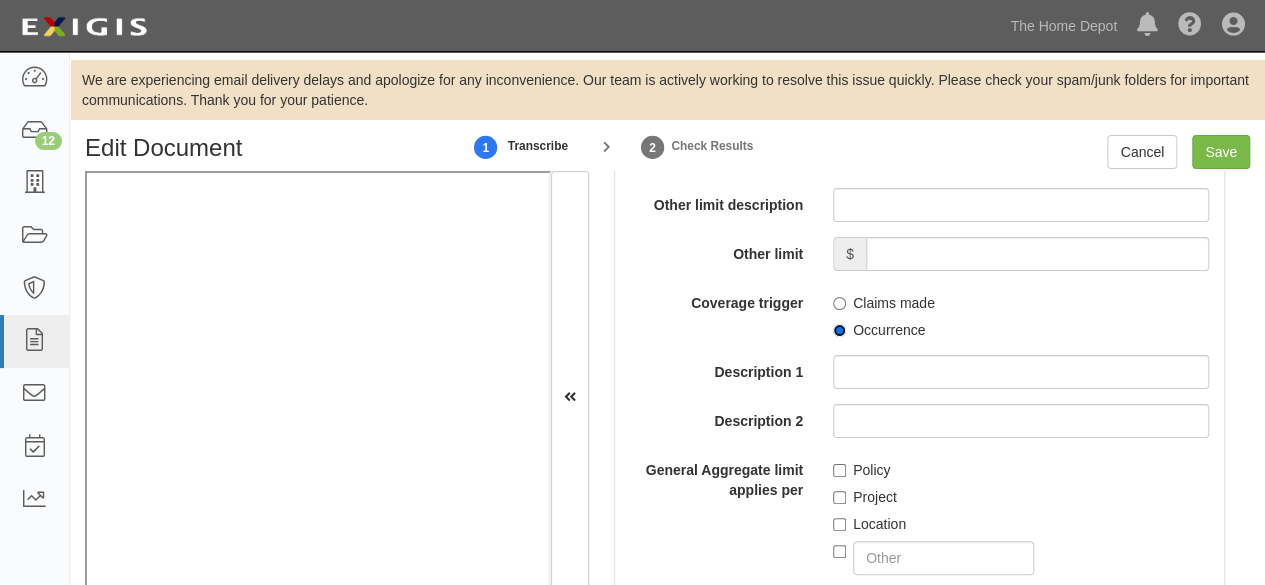 click on "Occurrence" at bounding box center (839, 330) 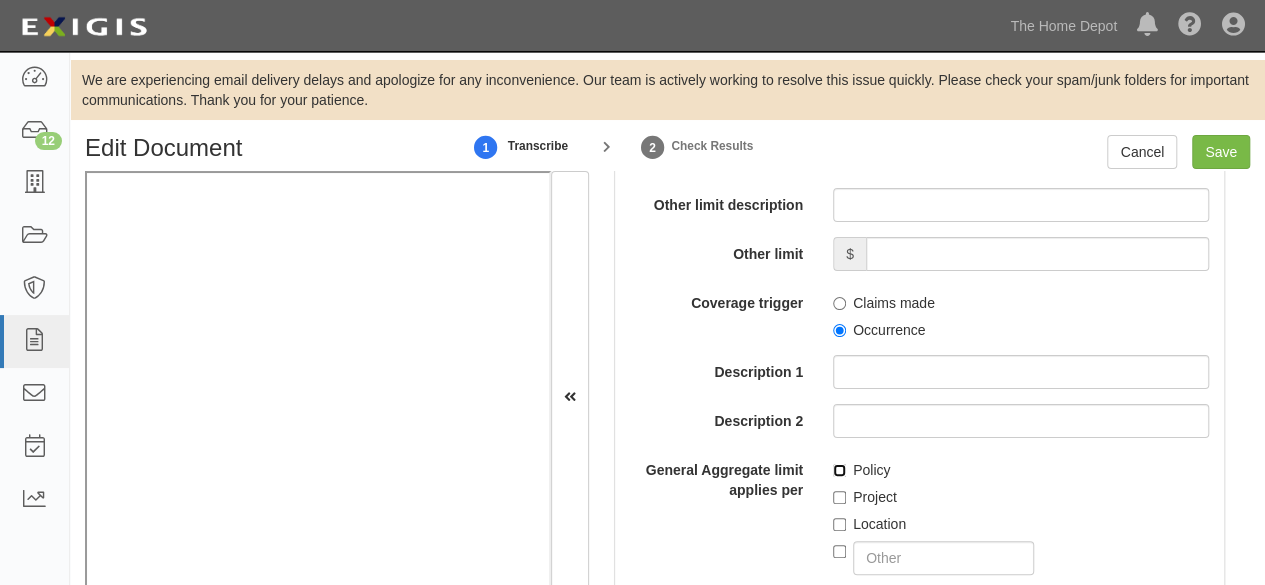 click on "Policy" at bounding box center [839, 470] 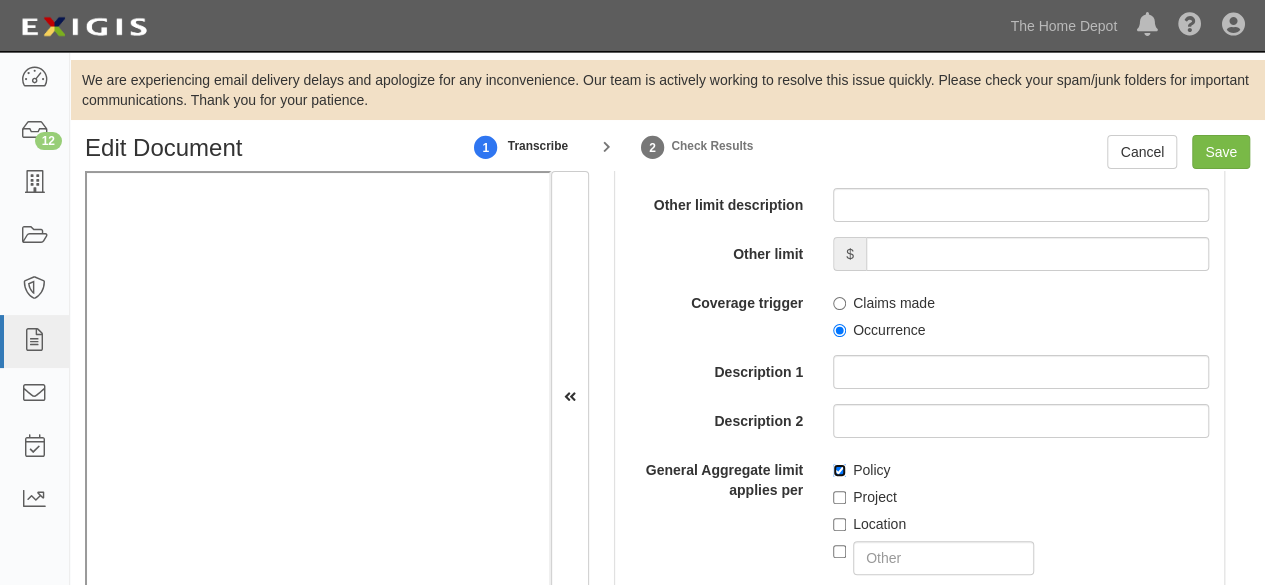 scroll, scrollTop: 2400, scrollLeft: 0, axis: vertical 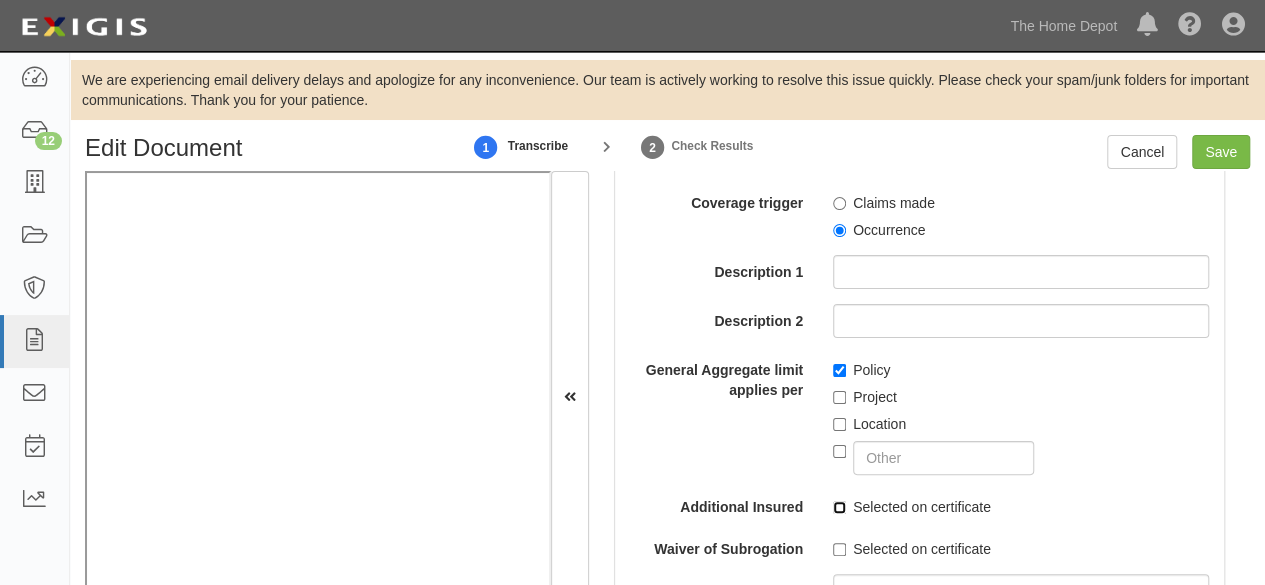 click on "Selected on certificate" at bounding box center (839, 507) 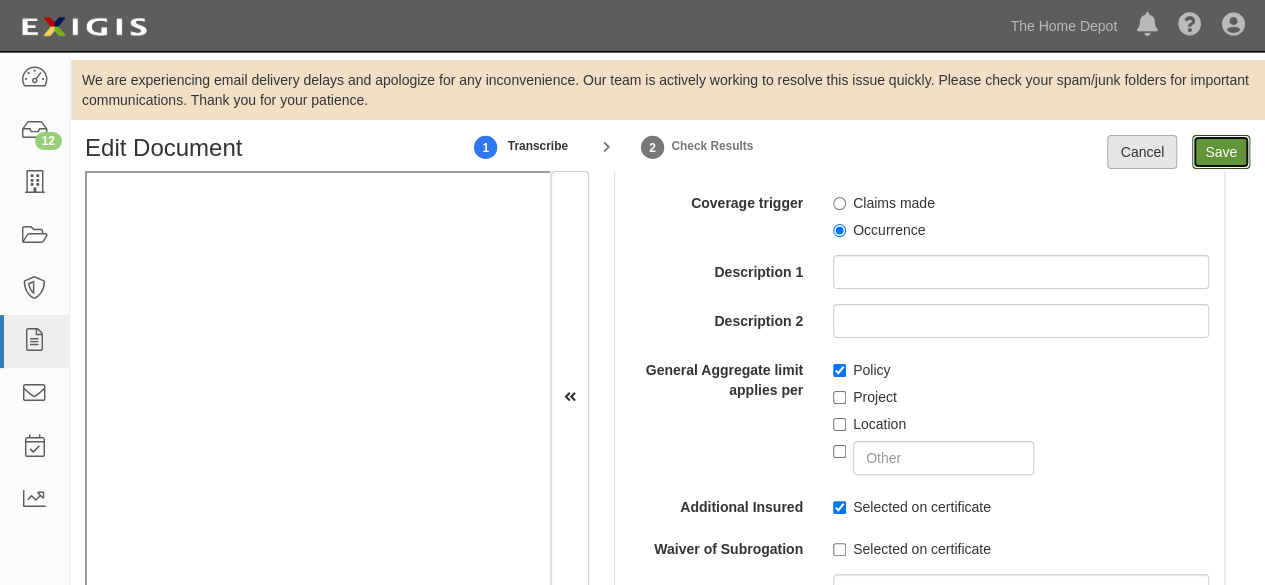 drag, startPoint x: 1232, startPoint y: 156, endPoint x: 1156, endPoint y: 150, distance: 76.23647 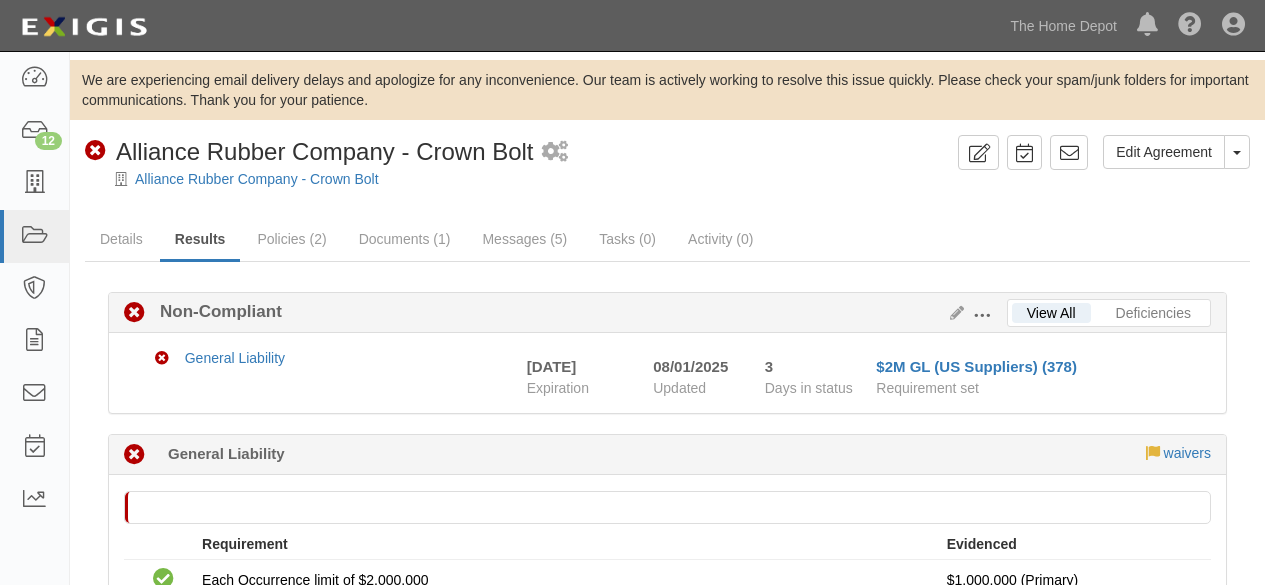 scroll, scrollTop: 0, scrollLeft: 0, axis: both 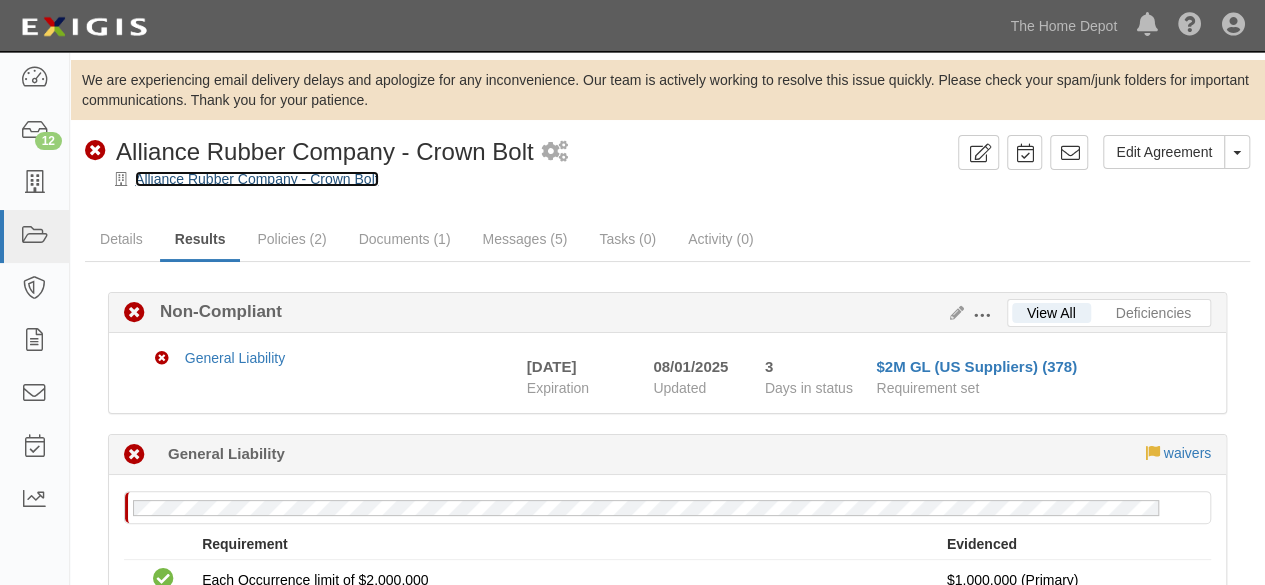 click on "Alliance Rubber Company - Crown Bolt" at bounding box center (257, 179) 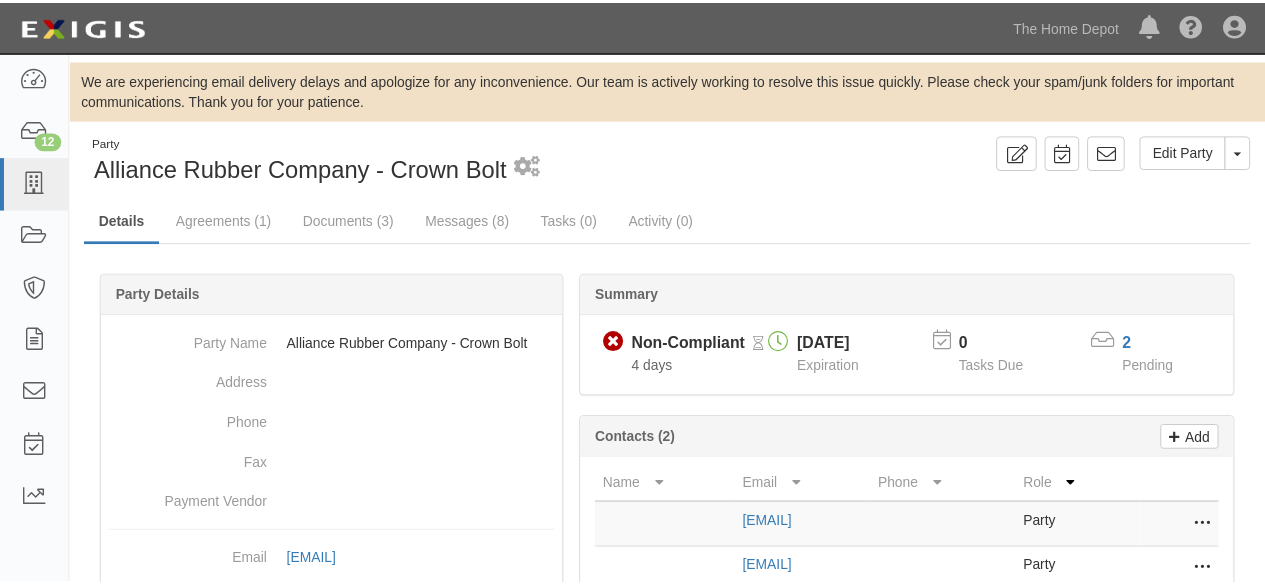 scroll, scrollTop: 0, scrollLeft: 0, axis: both 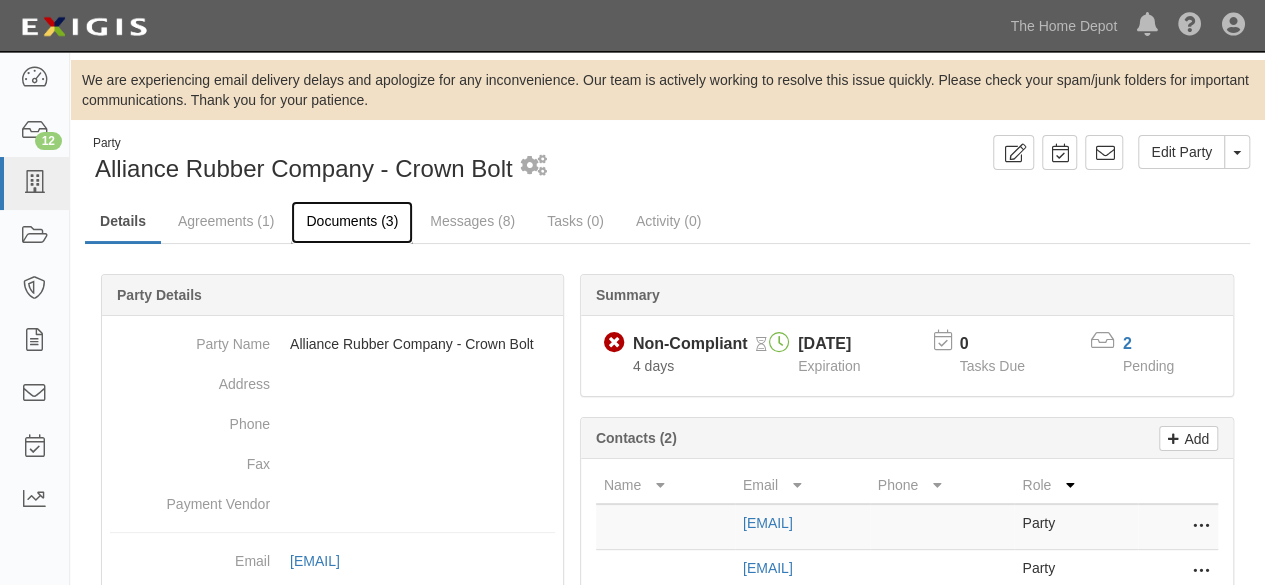 click on "Documents (3)" at bounding box center (352, 222) 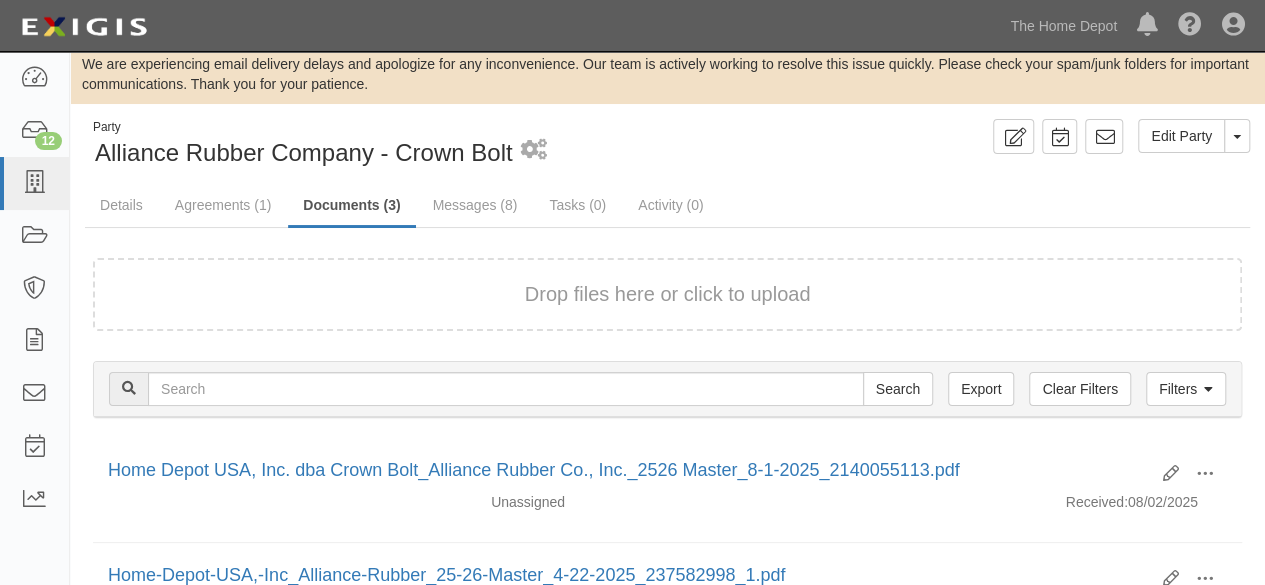 scroll, scrollTop: 200, scrollLeft: 0, axis: vertical 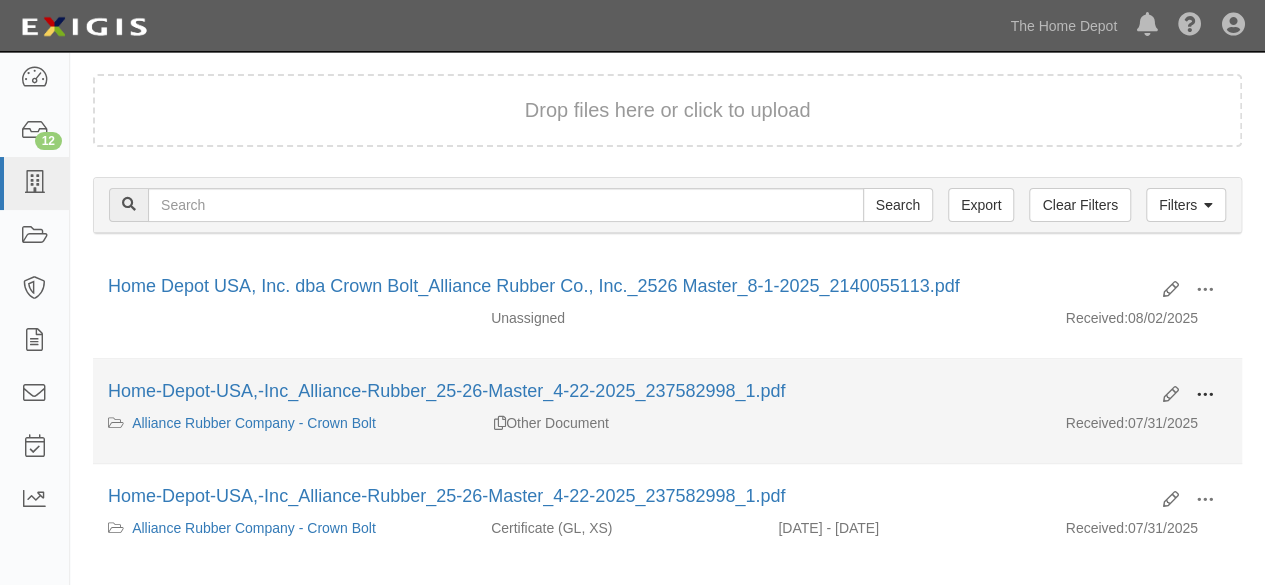 drag, startPoint x: 1207, startPoint y: 388, endPoint x: 1130, endPoint y: 417, distance: 82.28001 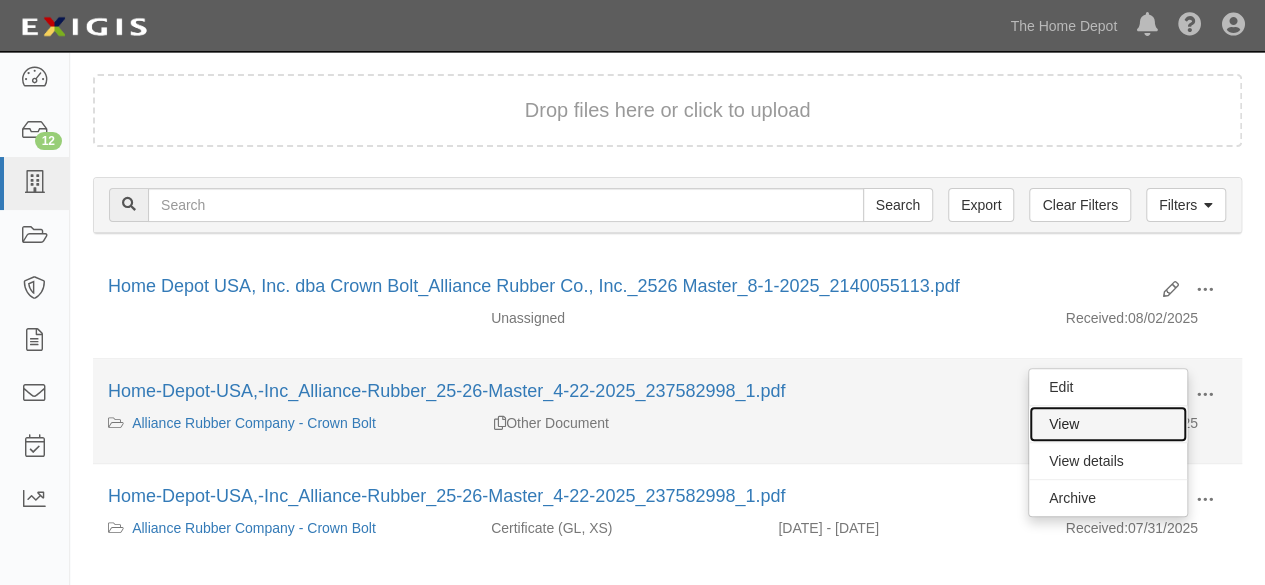 click on "View" at bounding box center [1108, 424] 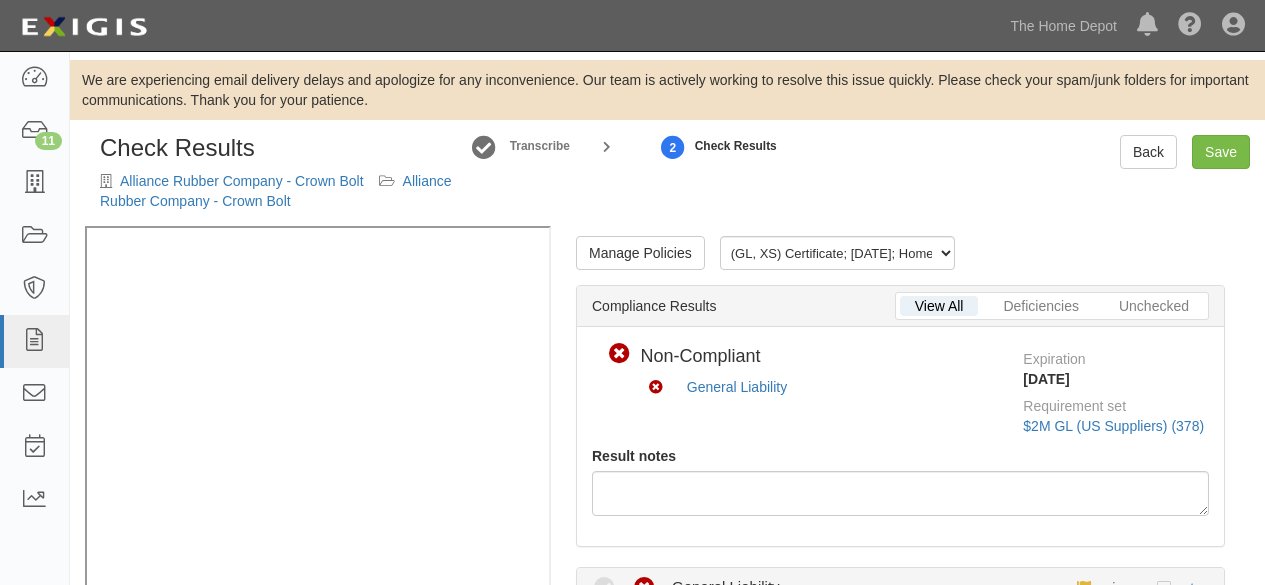 scroll, scrollTop: 0, scrollLeft: 0, axis: both 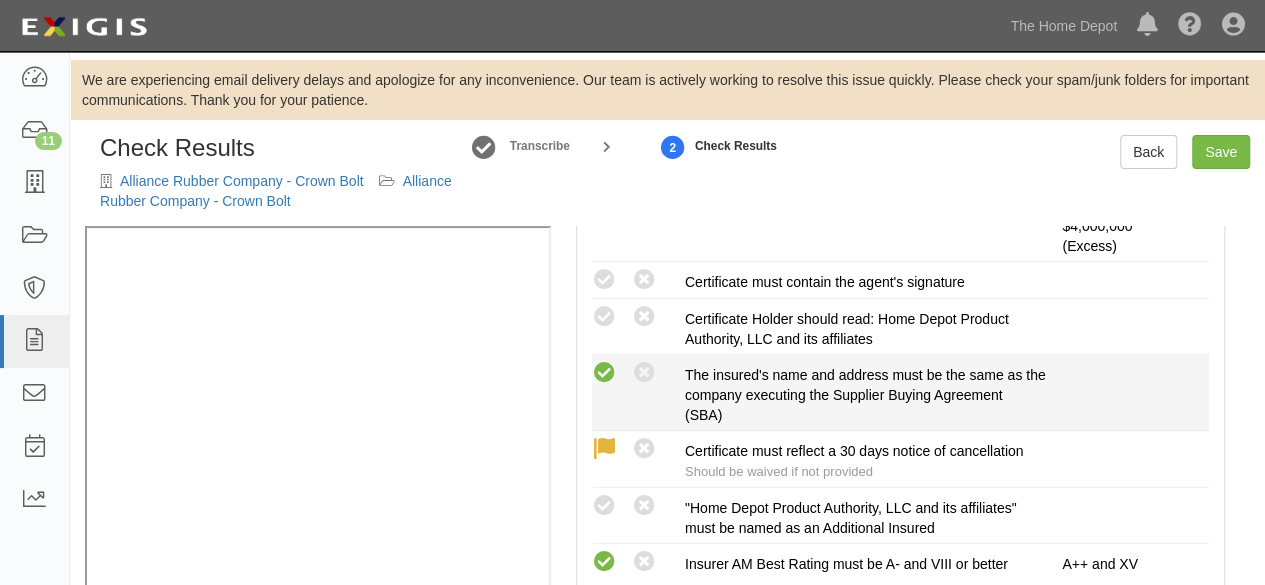click at bounding box center [604, 373] 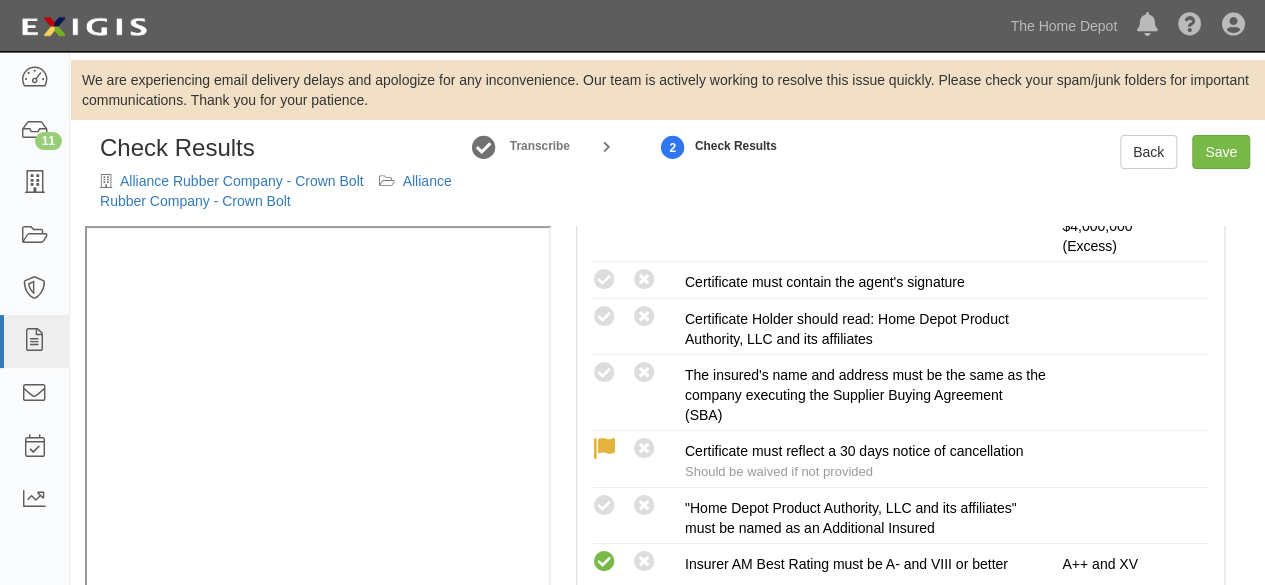 radio on "true" 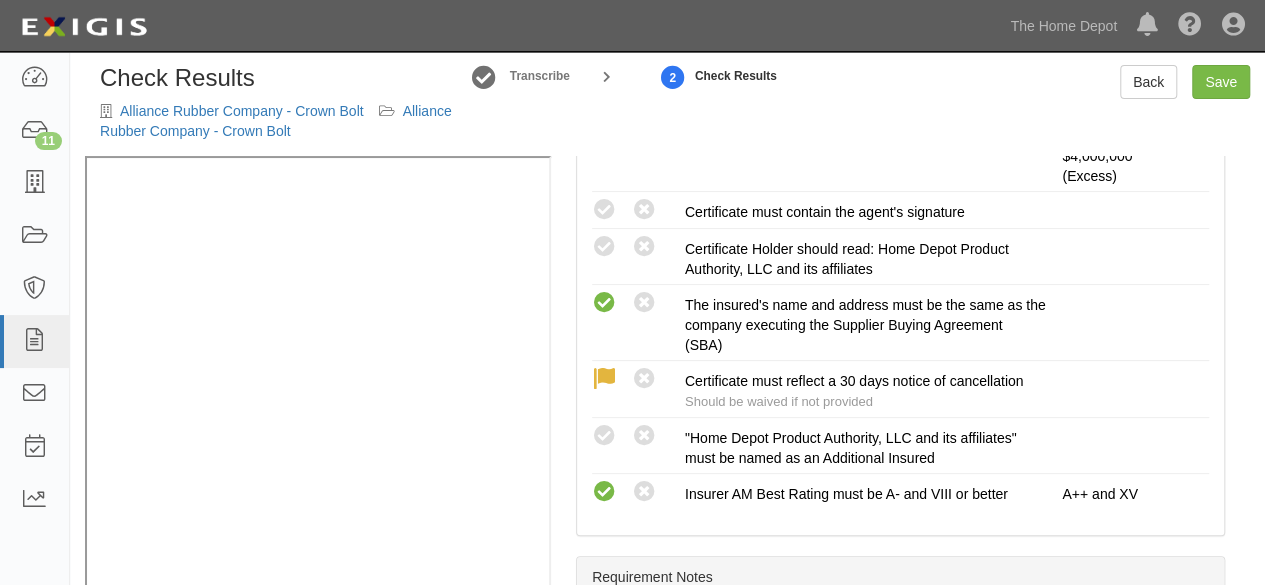 scroll, scrollTop: 100, scrollLeft: 0, axis: vertical 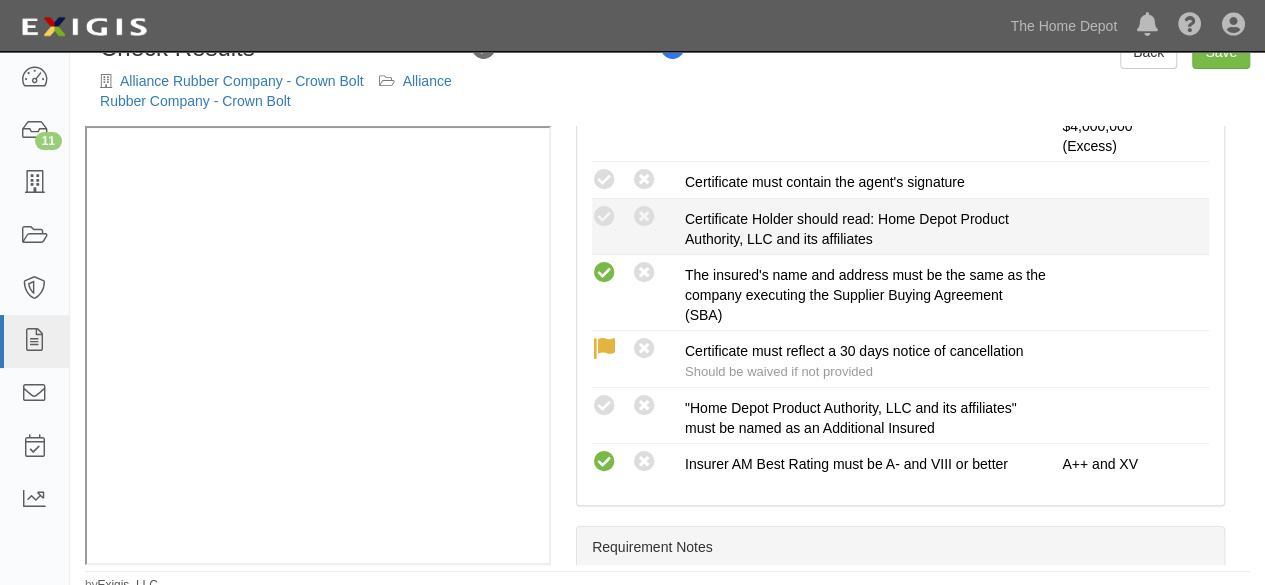 drag, startPoint x: 604, startPoint y: 196, endPoint x: 621, endPoint y: 239, distance: 46.238514 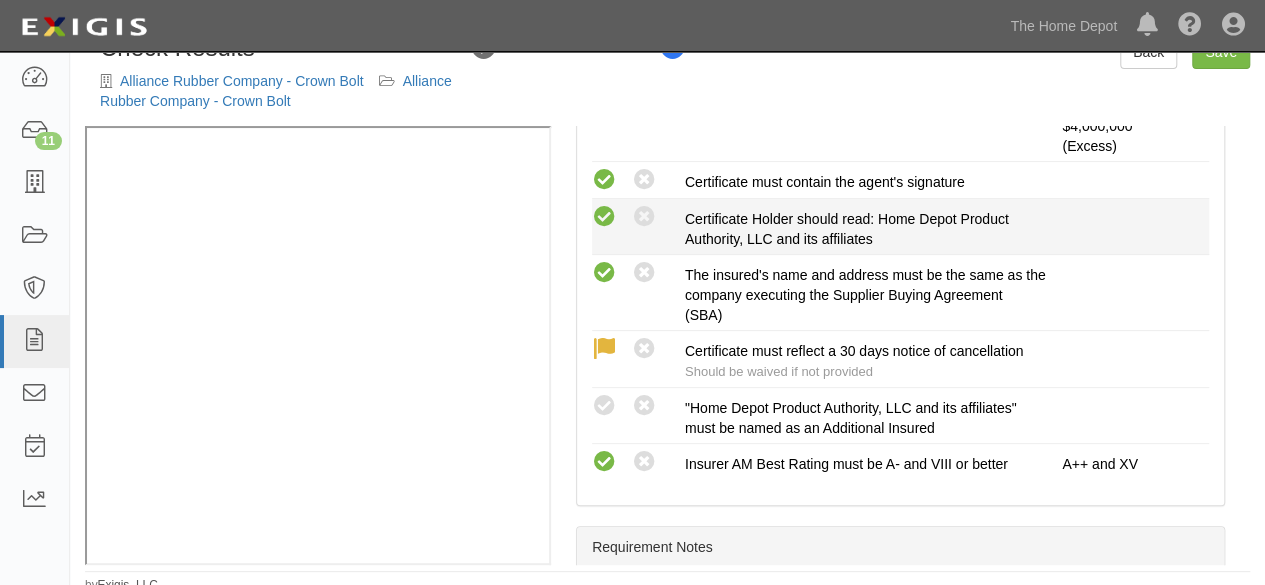 click at bounding box center [604, 217] 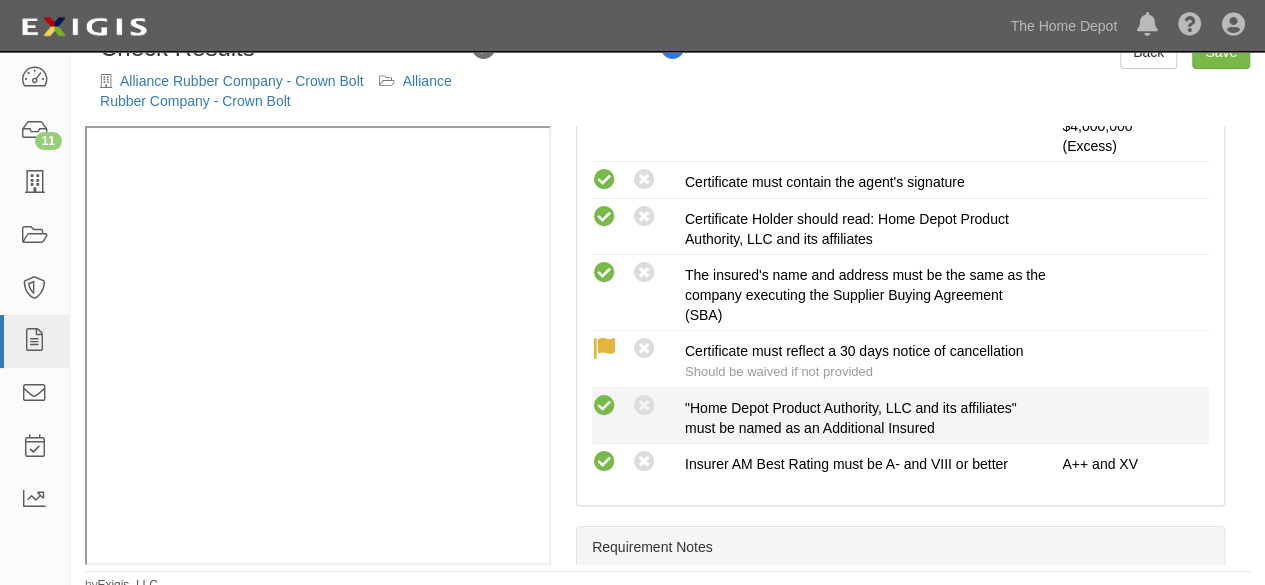 click at bounding box center (604, 406) 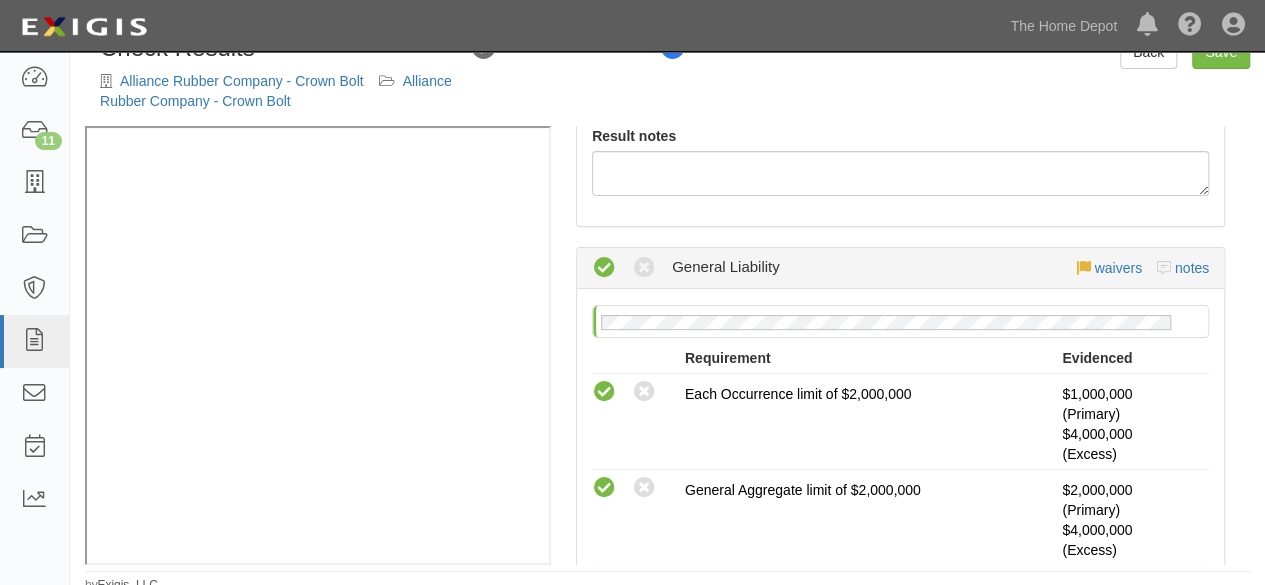 scroll, scrollTop: 0, scrollLeft: 0, axis: both 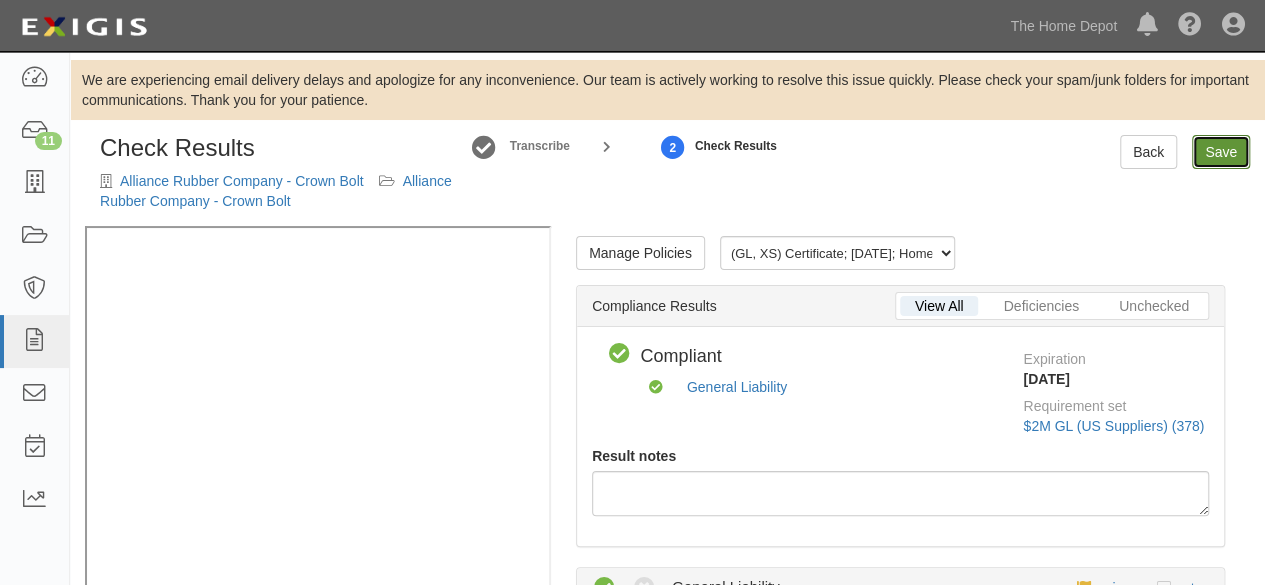 click on "Save" at bounding box center (1221, 152) 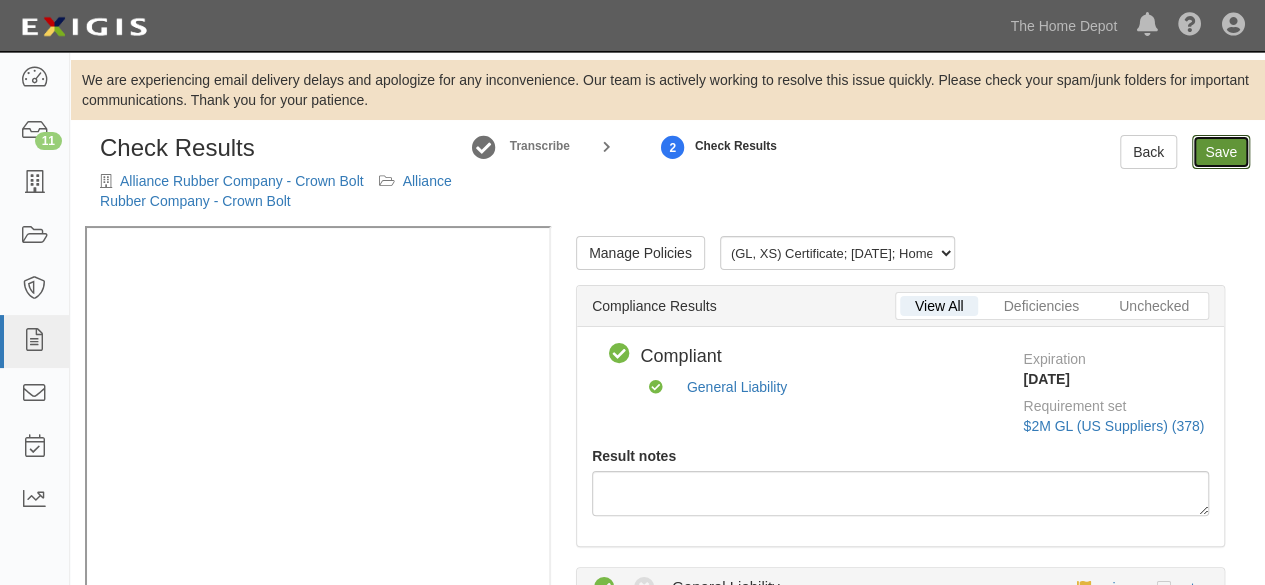 radio on "true" 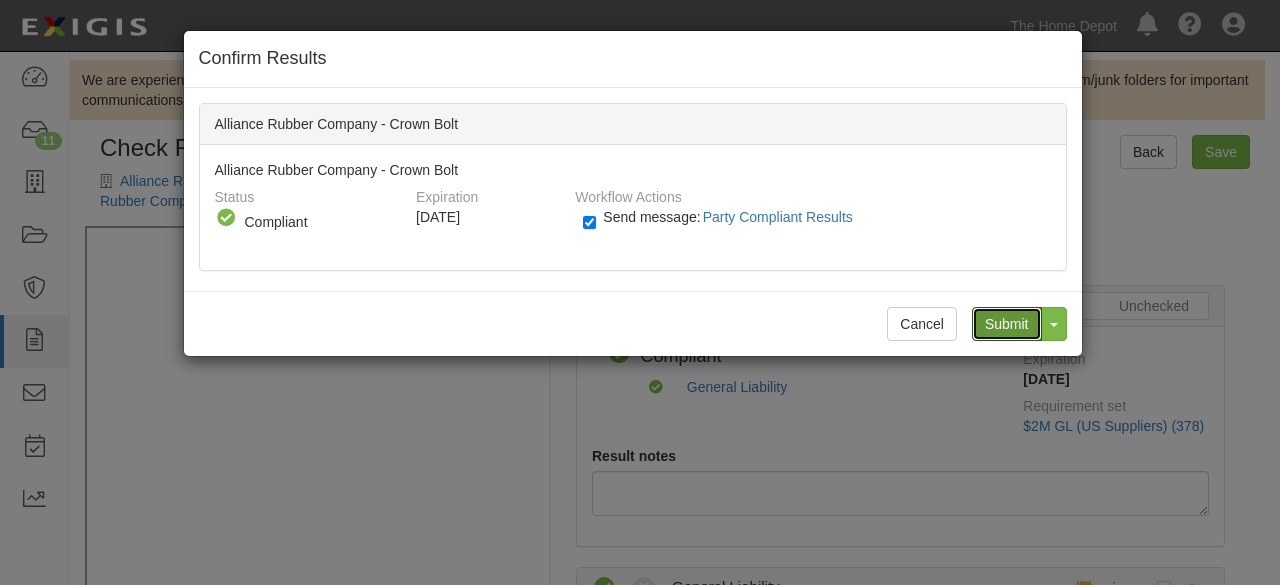 click on "Submit" at bounding box center (1007, 324) 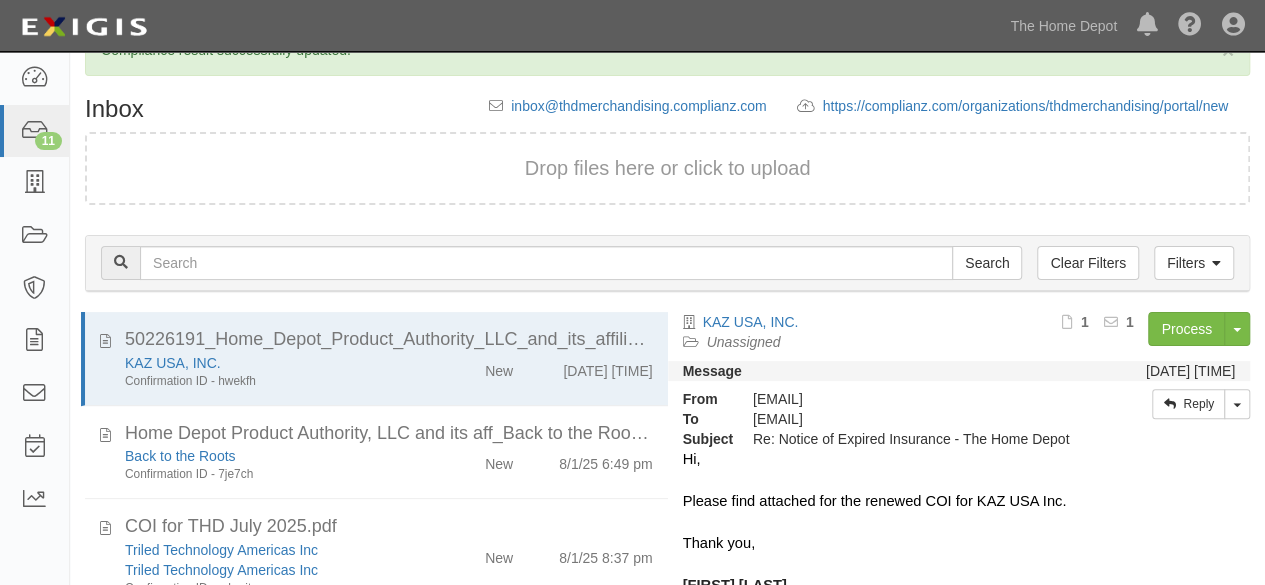 scroll, scrollTop: 207, scrollLeft: 0, axis: vertical 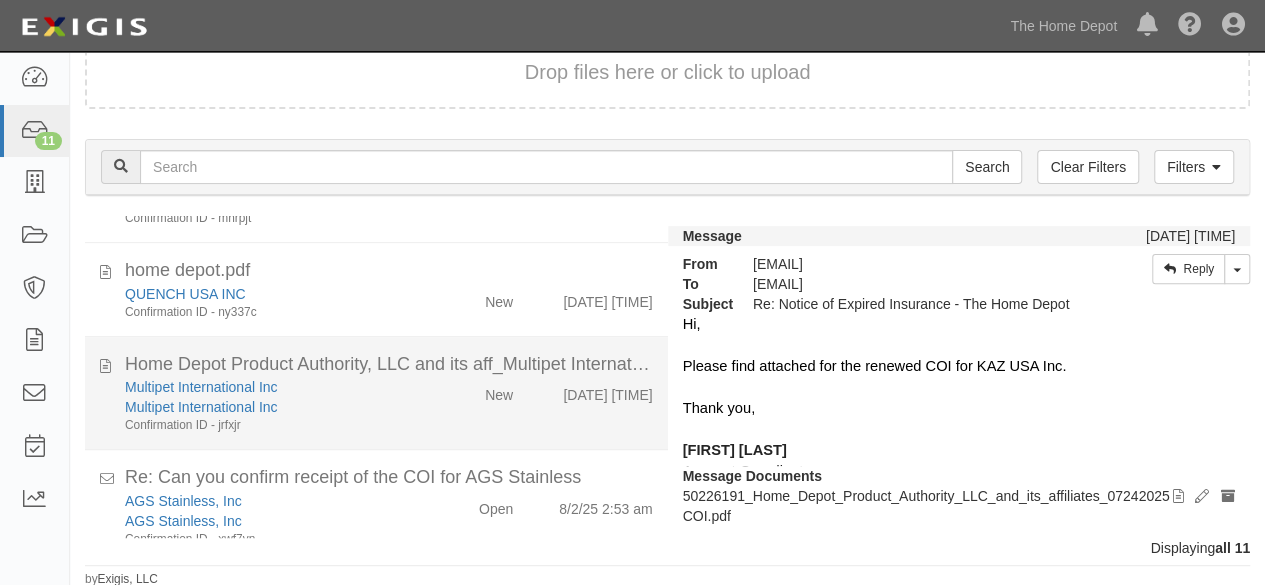 drag, startPoint x: 413, startPoint y: 402, endPoint x: 437, endPoint y: 387, distance: 28.301943 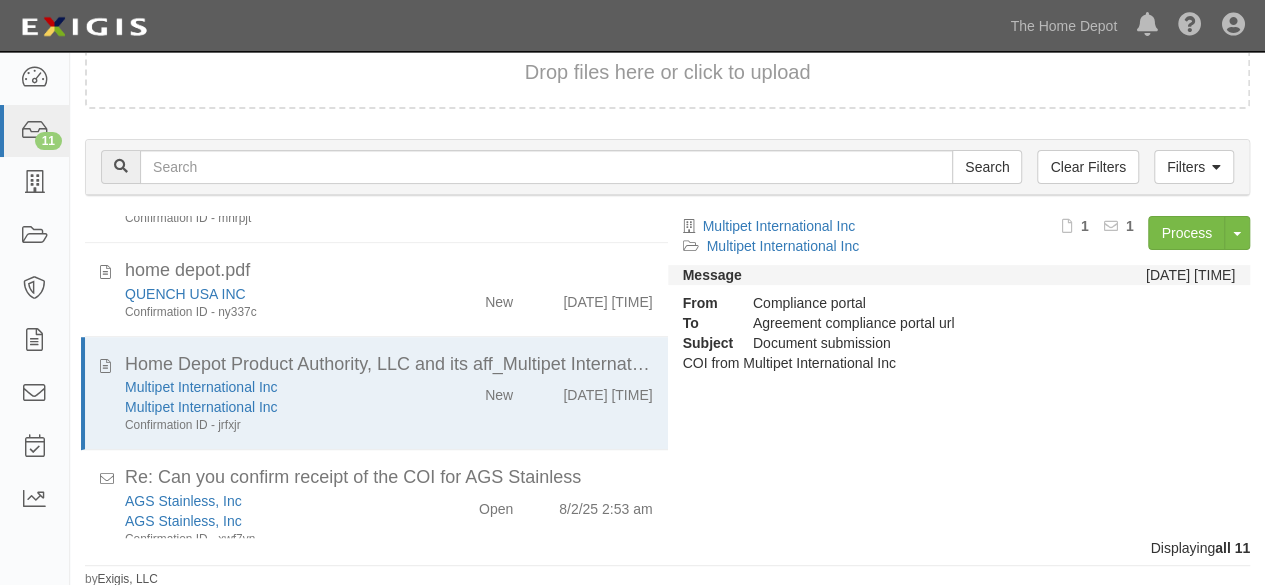 scroll, scrollTop: 0, scrollLeft: 0, axis: both 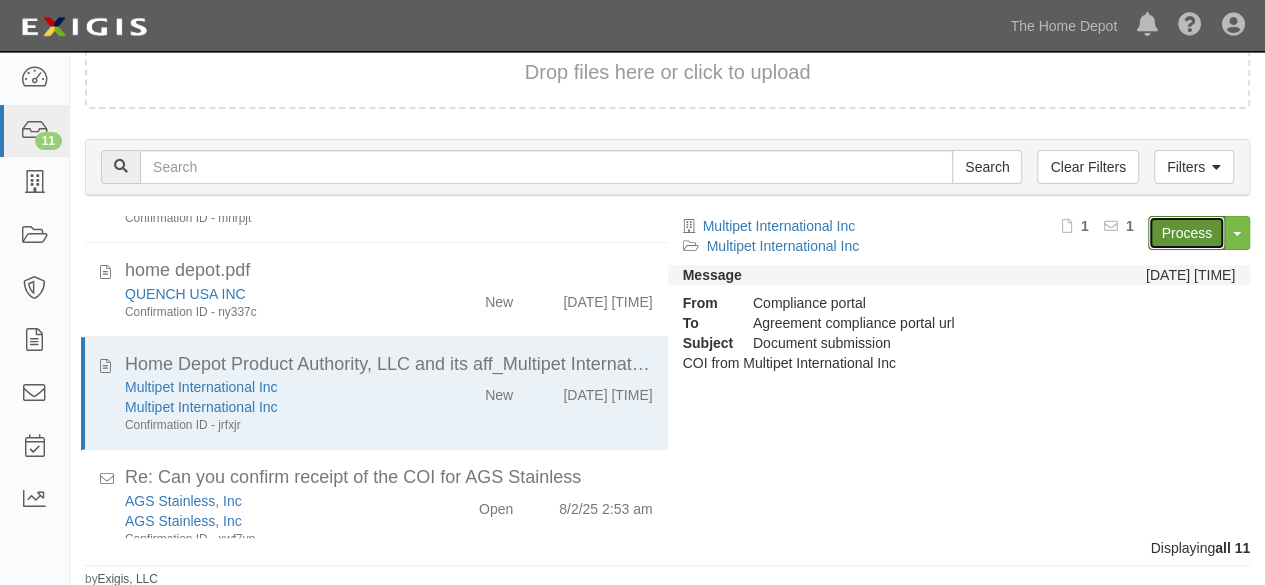 click on "Process" at bounding box center (1186, 233) 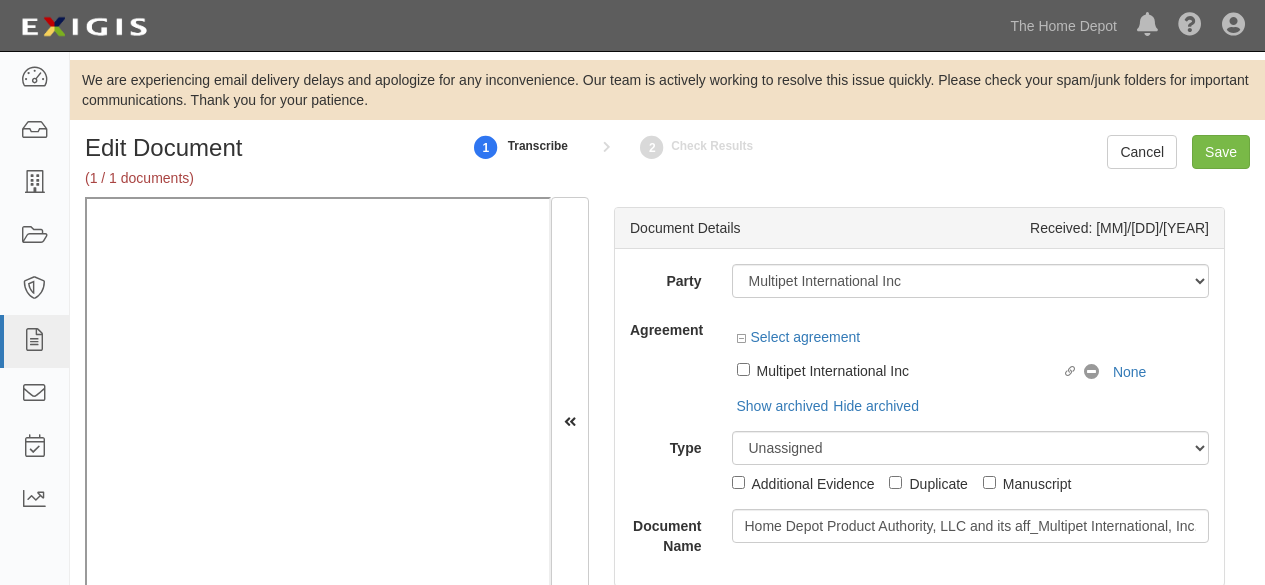 scroll, scrollTop: 0, scrollLeft: 0, axis: both 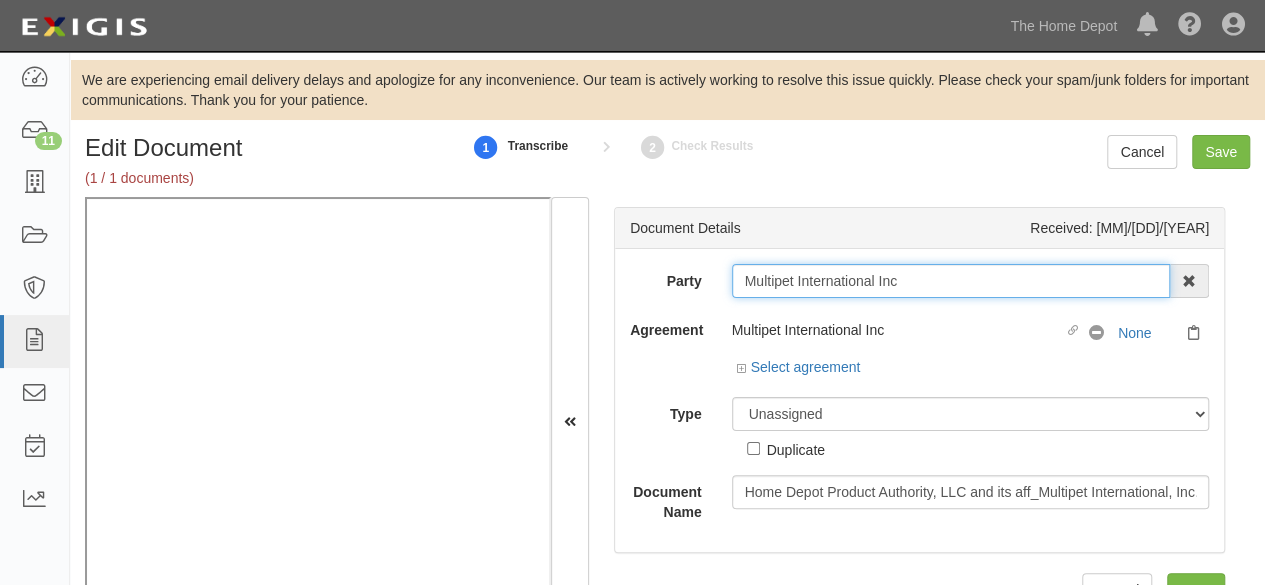 click on "Multipet International Inc" at bounding box center (951, 281) 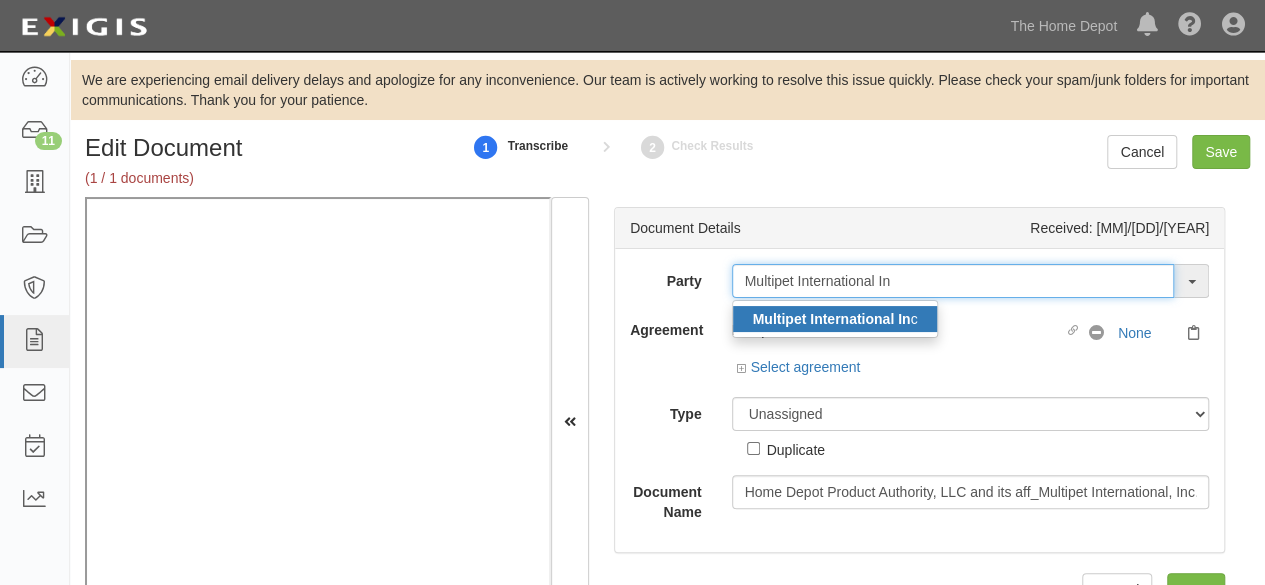 type on "Multipet International In" 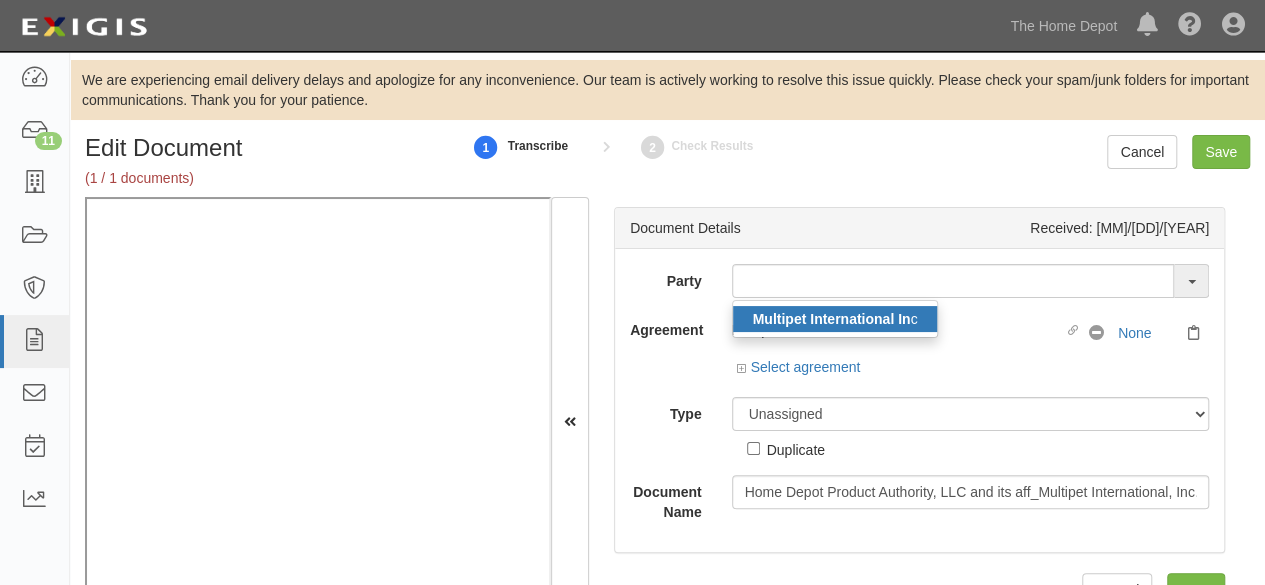 click on "Multipet International In" at bounding box center (832, 319) 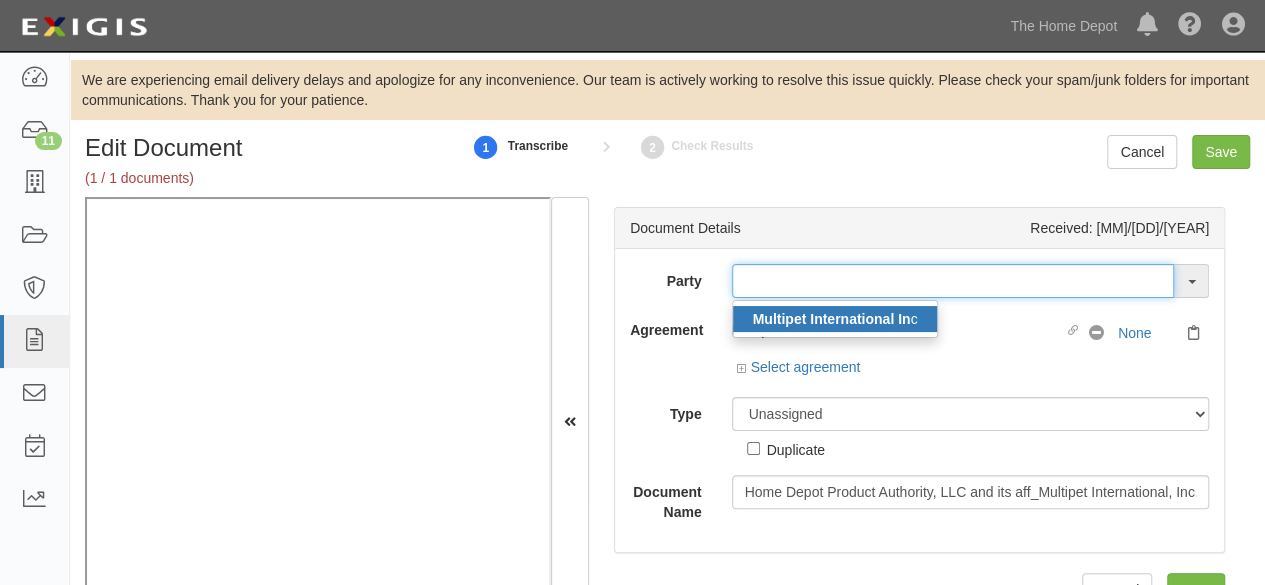type on "Multipet International Inc" 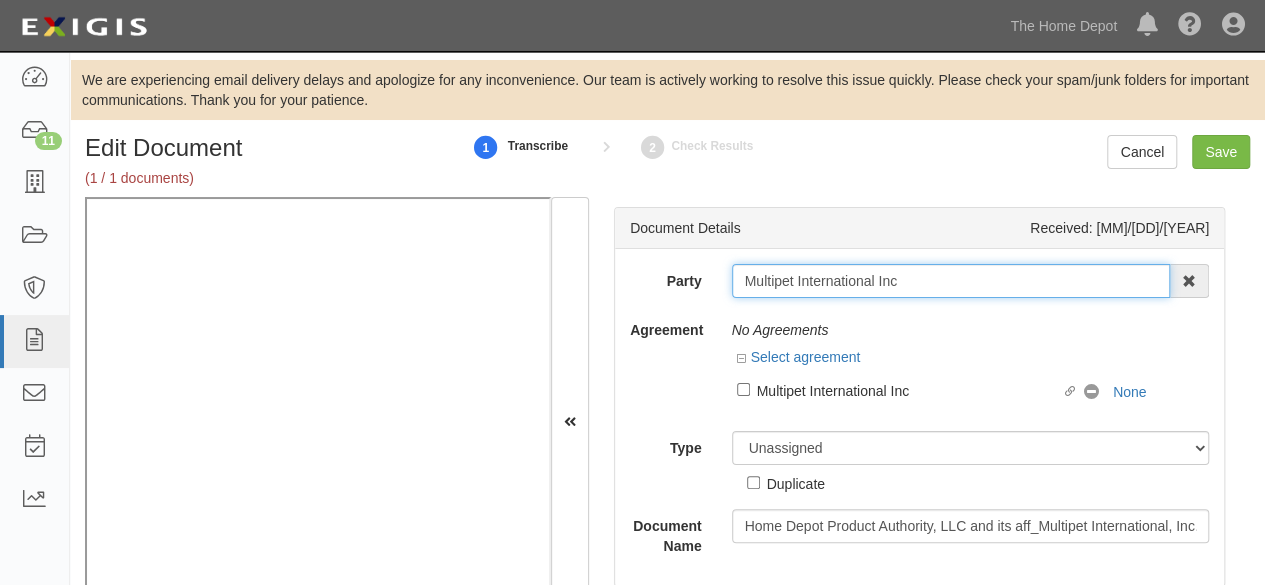 click on "Multipet International Inc" at bounding box center [951, 281] 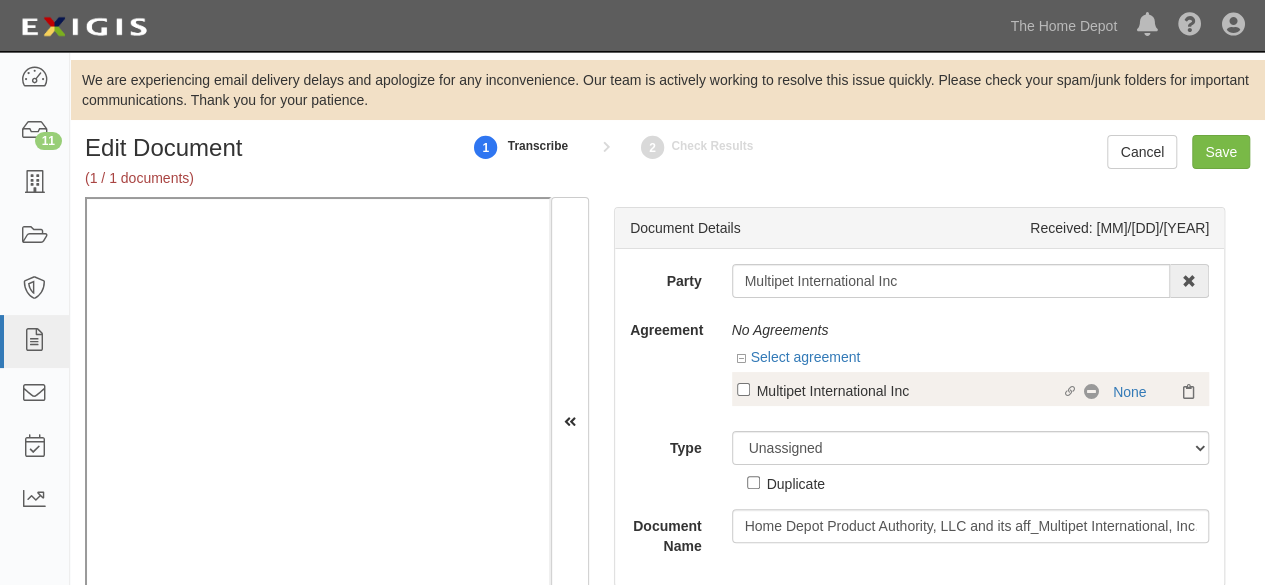 click on "Multipet International Inc" at bounding box center (909, 390) 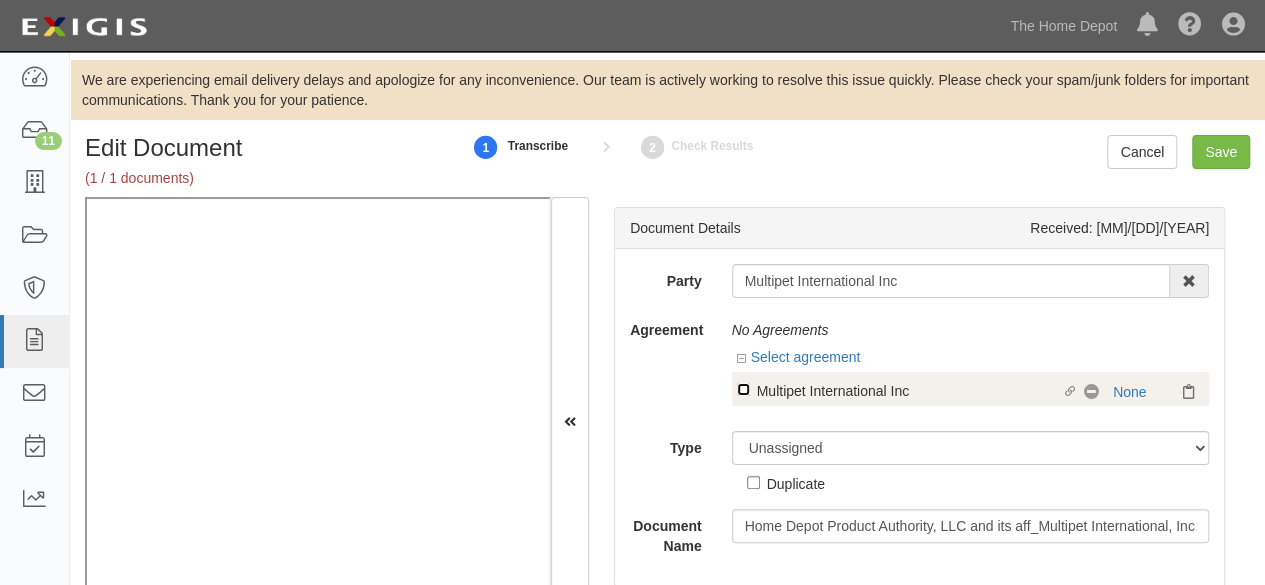 click on "Linked agreement
Multipet International Inc
Linked agreement" at bounding box center (743, 389) 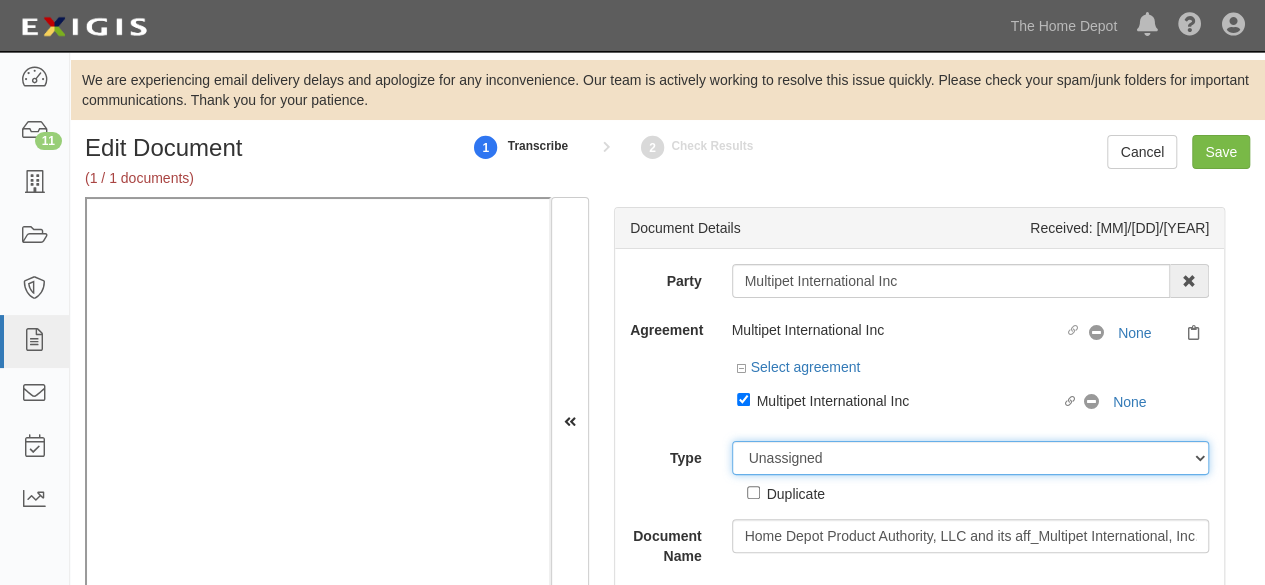 click on "Unassigned
Binder
Cancellation Notice
Certificate
Contract
Endorsement
Insurance Policy
Junk
Other Document
Policy Declarations
Reinstatement Notice
Requirements
Waiver Request" at bounding box center (971, 458) 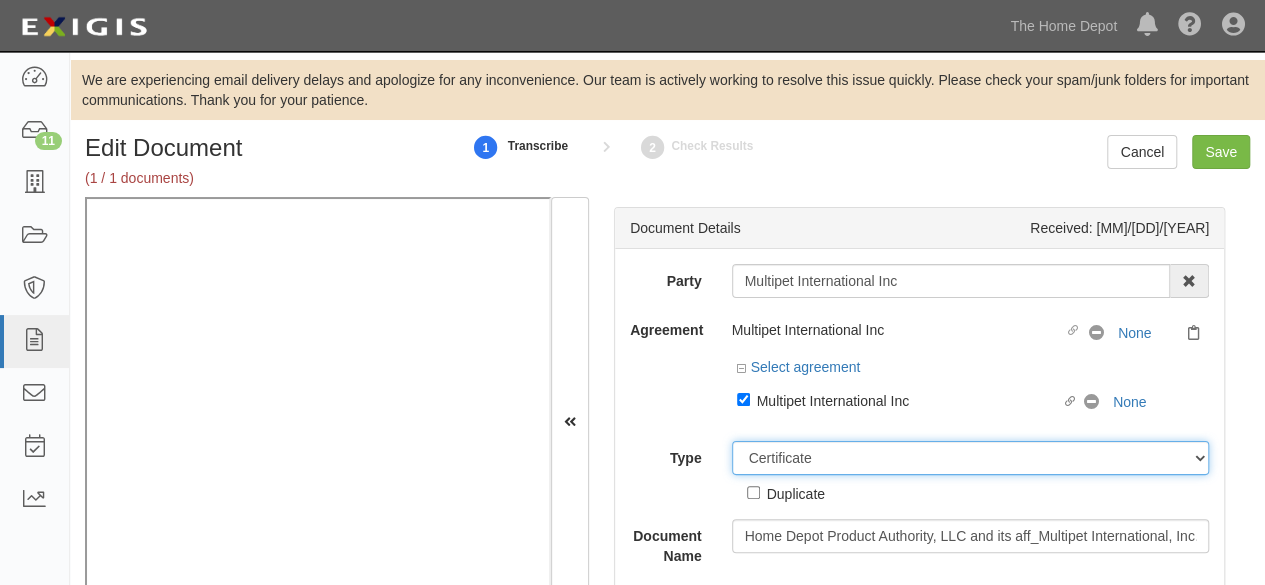 click on "Unassigned
Binder
Cancellation Notice
Certificate
Contract
Endorsement
Insurance Policy
Junk
Other Document
Policy Declarations
Reinstatement Notice
Requirements
Waiver Request" at bounding box center [971, 458] 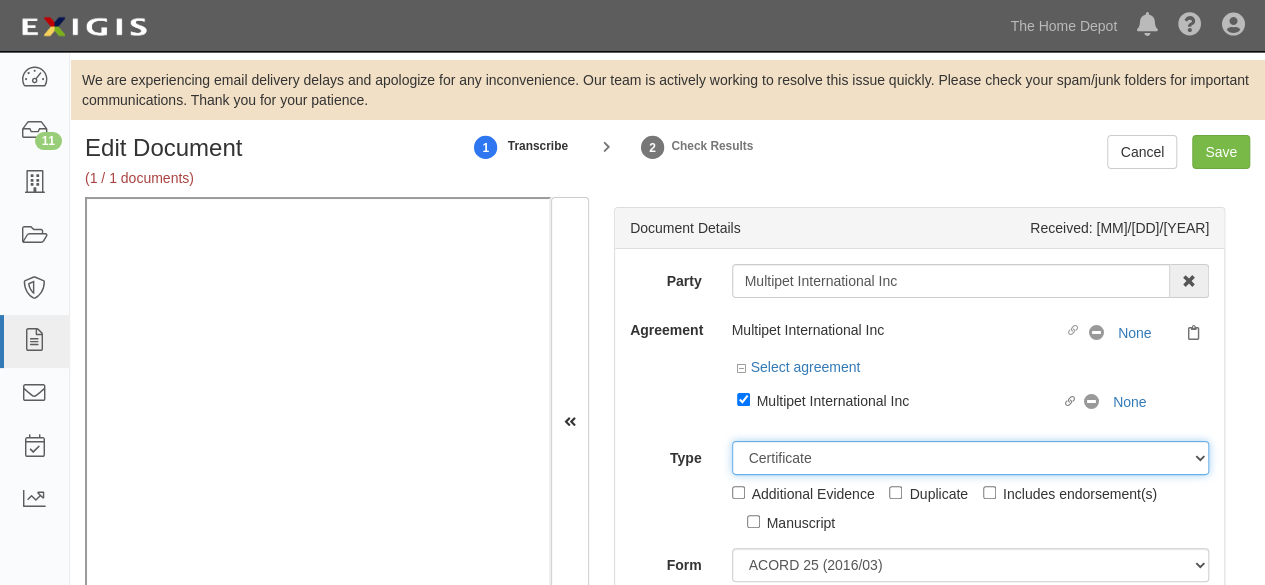 scroll, scrollTop: 112, scrollLeft: 0, axis: vertical 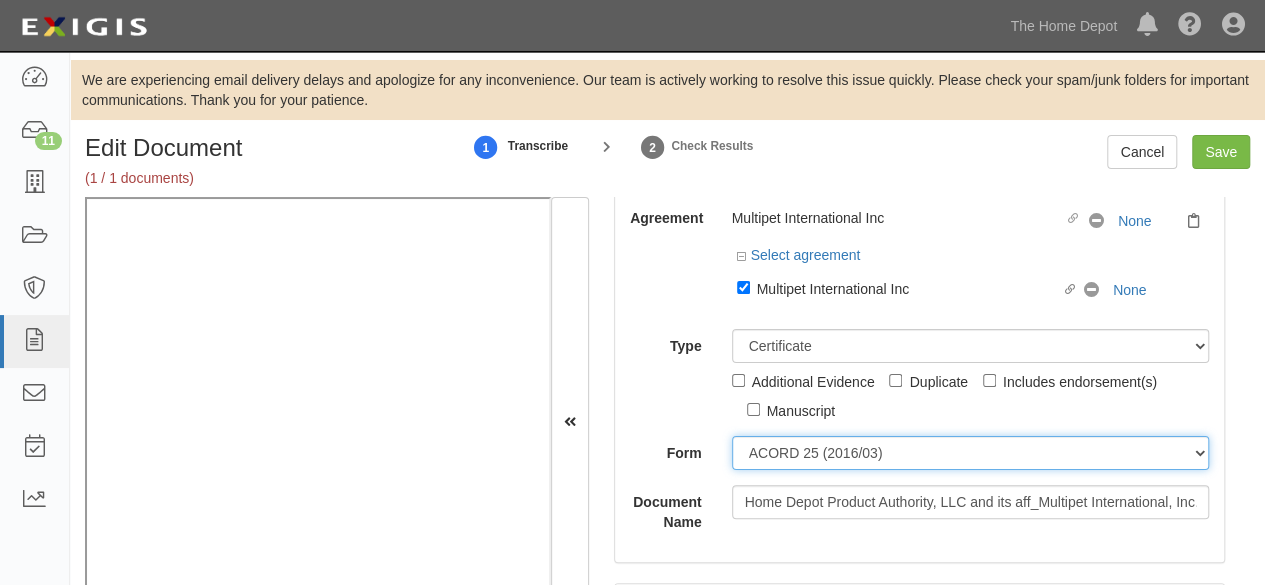 click on "ACORD 25 (2016/03)
ACORD 101
ACORD 855 NY (2014/05)
General" at bounding box center [971, 453] 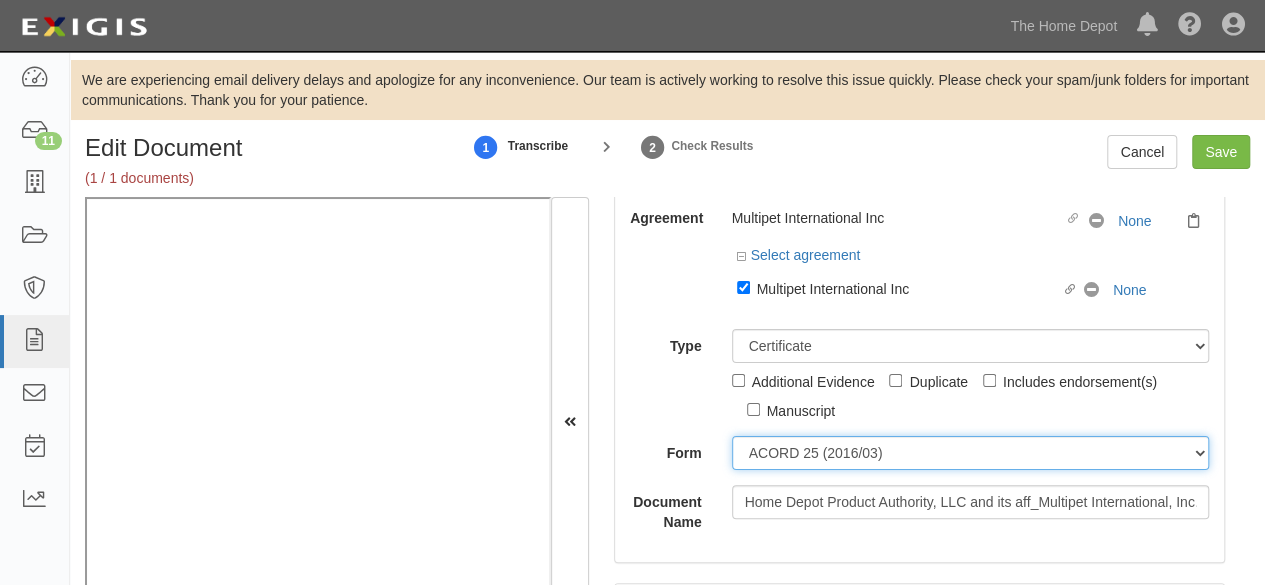 select on "GeneralFormDetail" 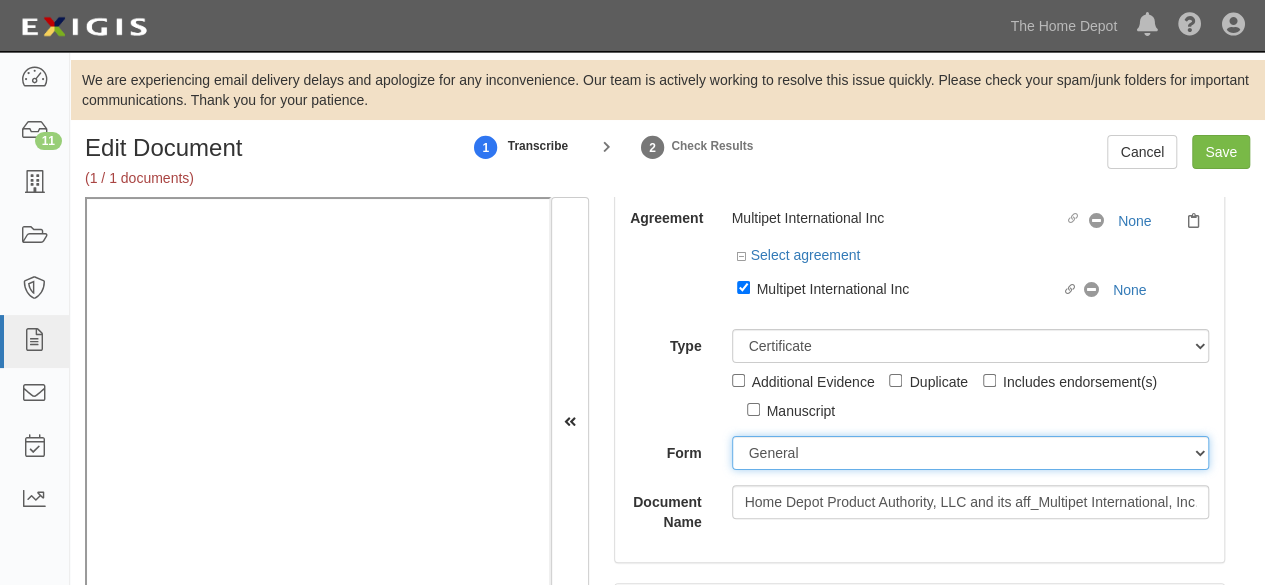 click on "ACORD 25 (2016/03)
ACORD 101
ACORD 855 NY (2014/05)
General" at bounding box center [971, 453] 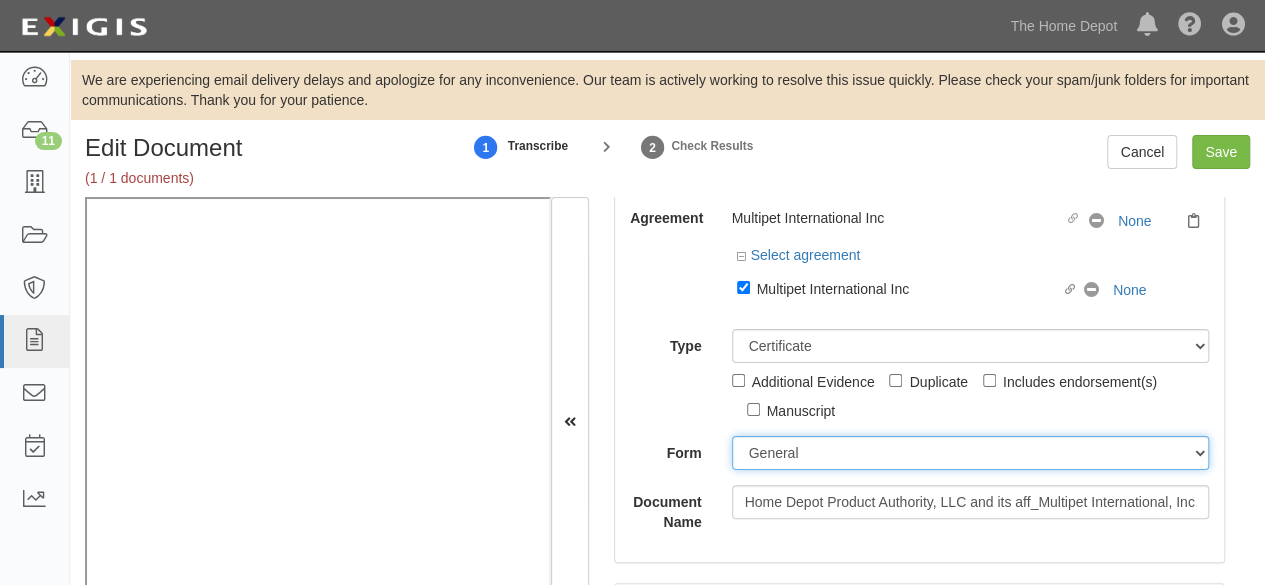 scroll, scrollTop: 412, scrollLeft: 0, axis: vertical 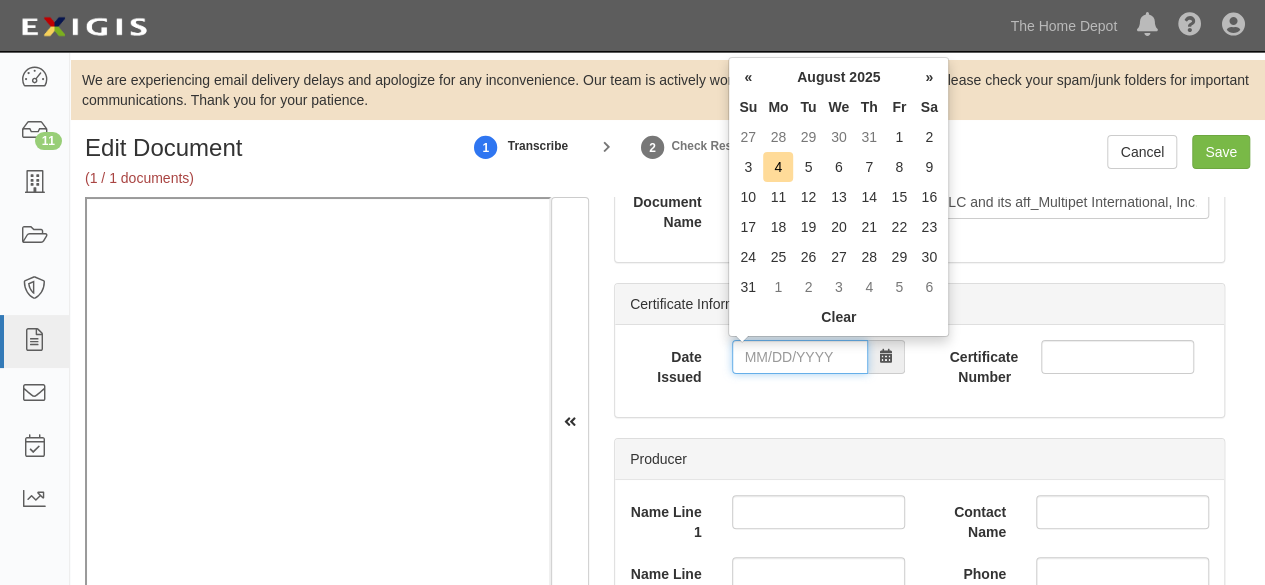 click on "Date Issued" at bounding box center [800, 357] 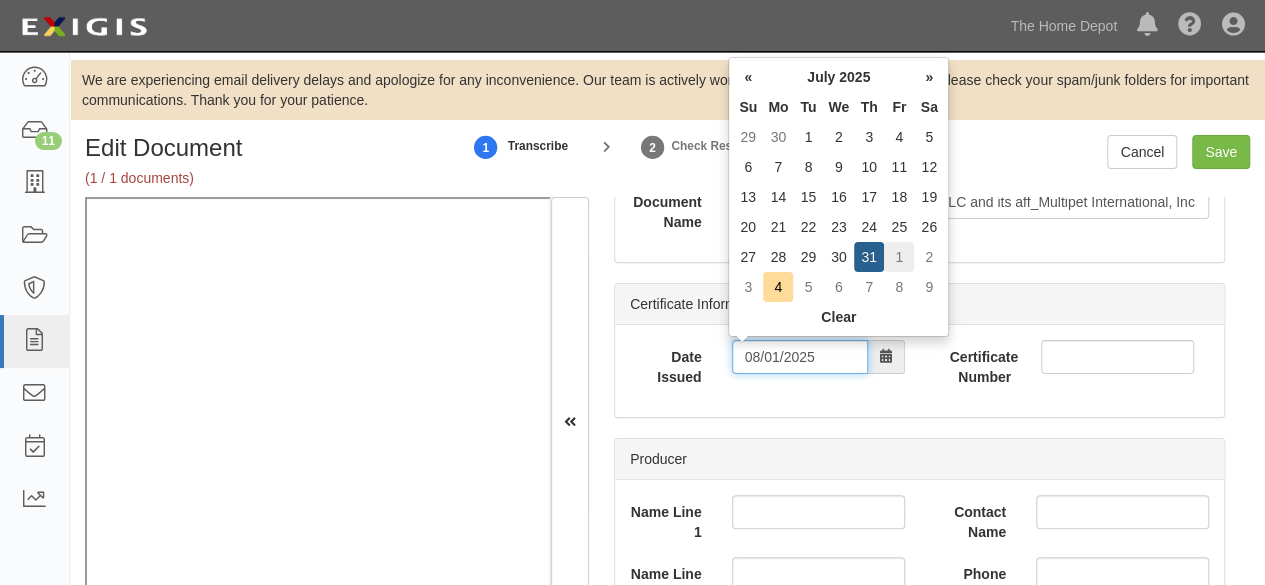 type on "08/01/2025" 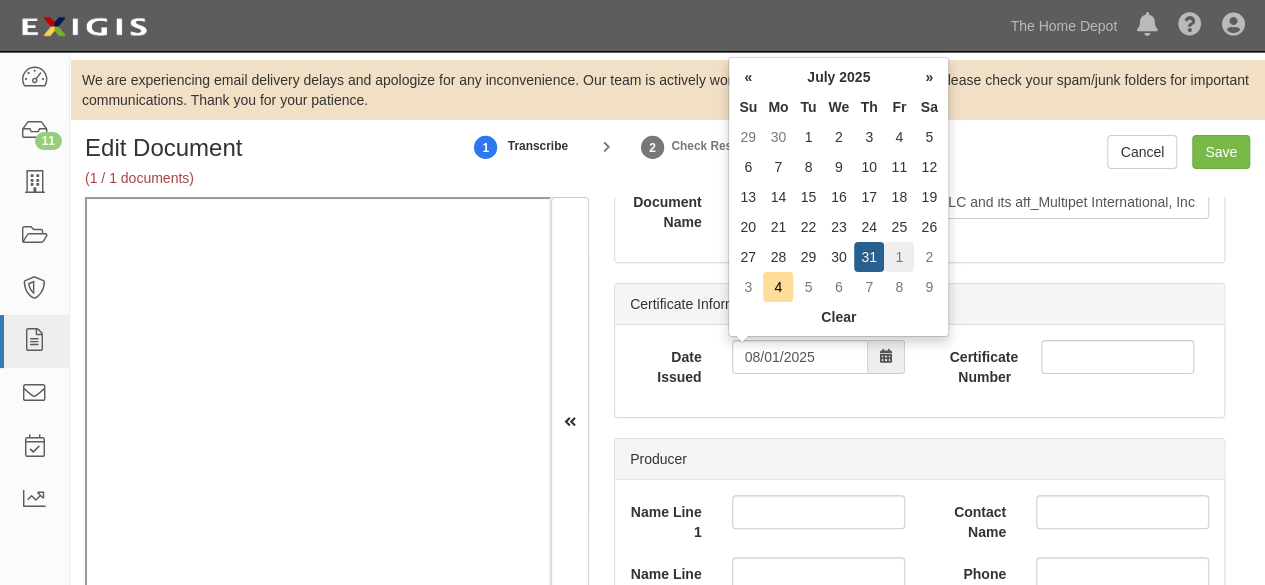 click on "1" at bounding box center [899, 257] 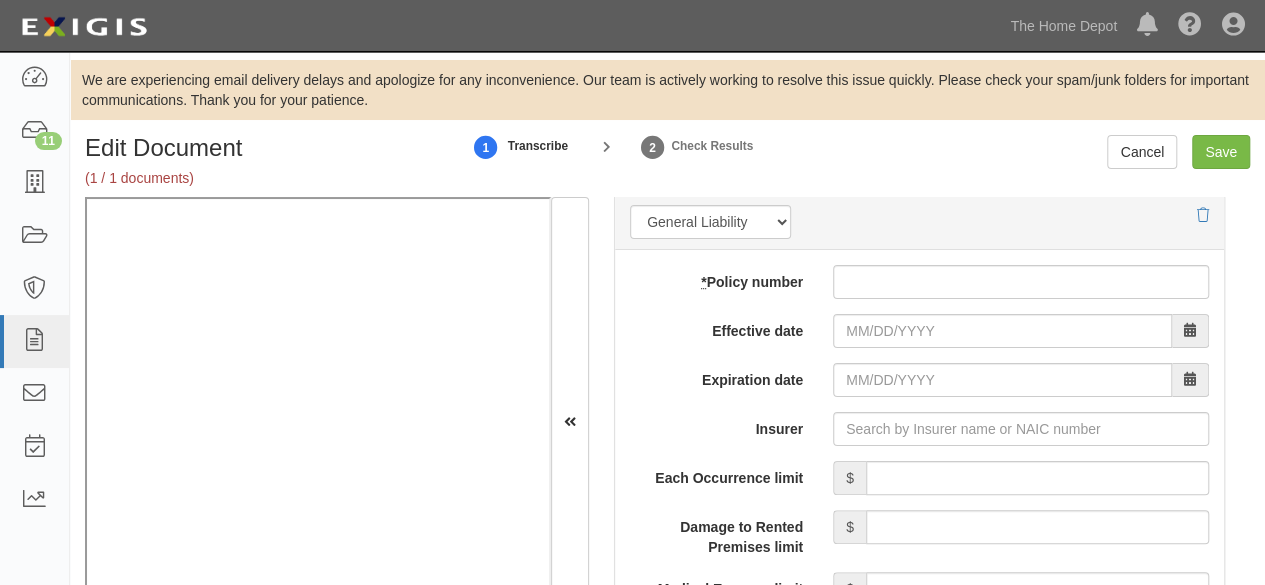 scroll, scrollTop: 1712, scrollLeft: 0, axis: vertical 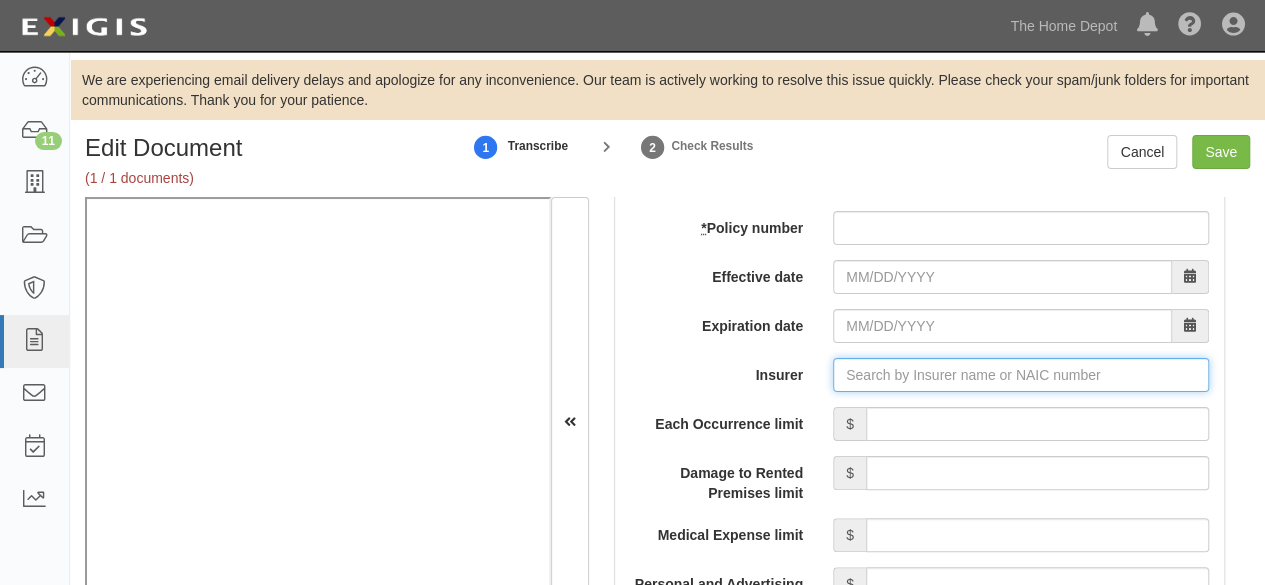 click on "Insurer" at bounding box center [1021, 375] 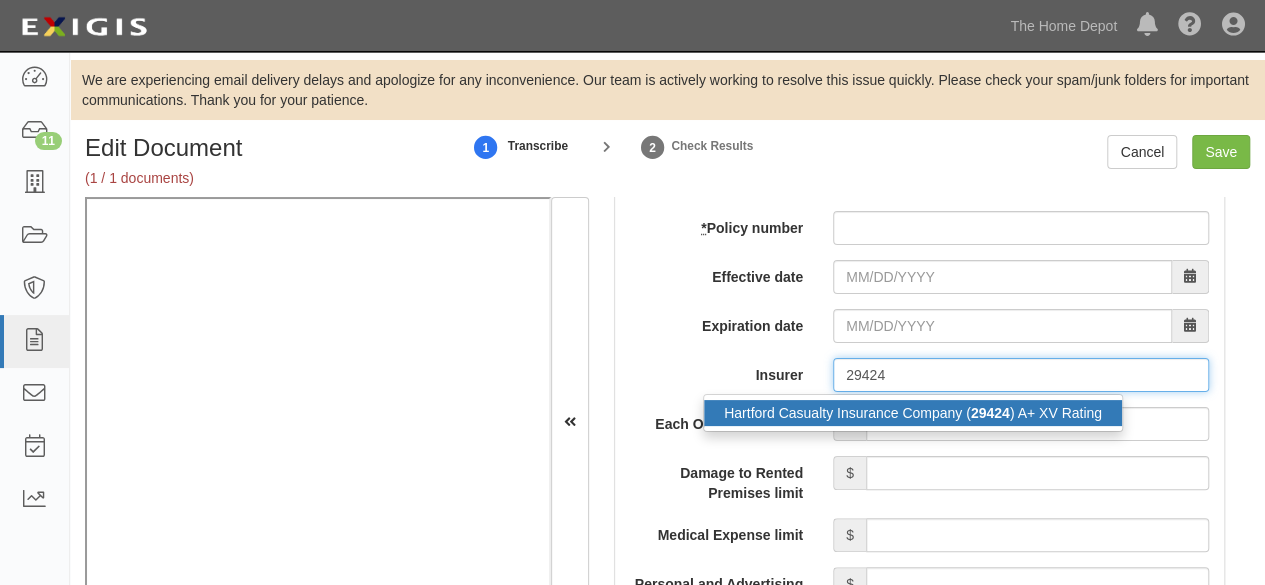 click on "Hartford Casualty Insurance Company ( 29424 ) A+ XV Rating" at bounding box center [913, 413] 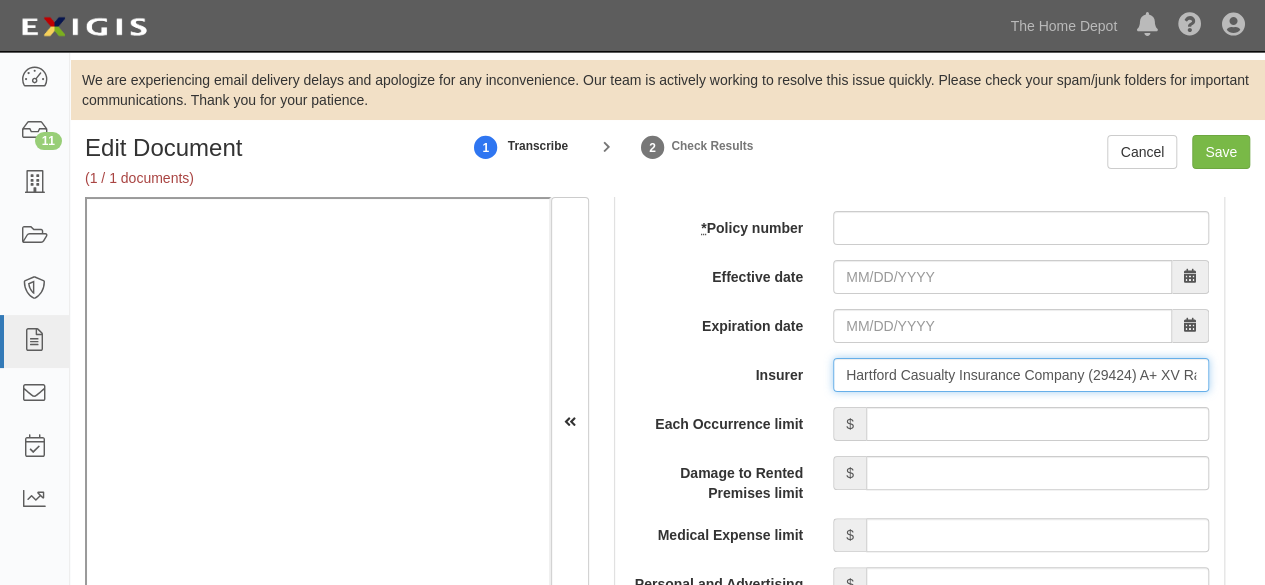 type on "Hartford Casualty Insurance Company (29424) A+ XV Rating" 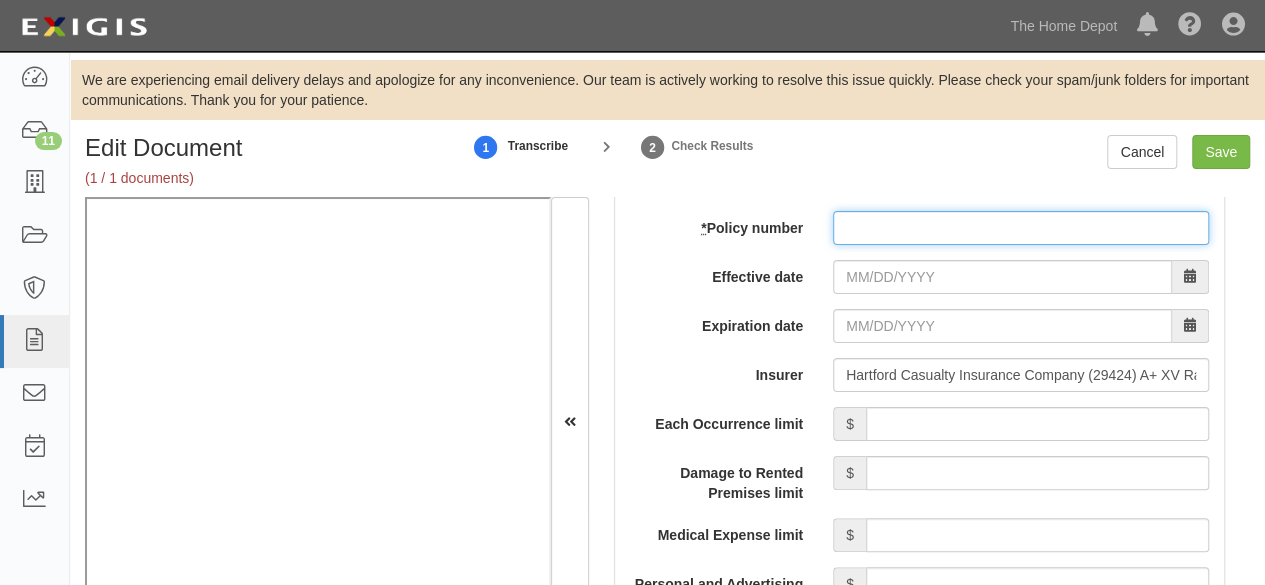 click on "*  Policy number" at bounding box center (1021, 228) 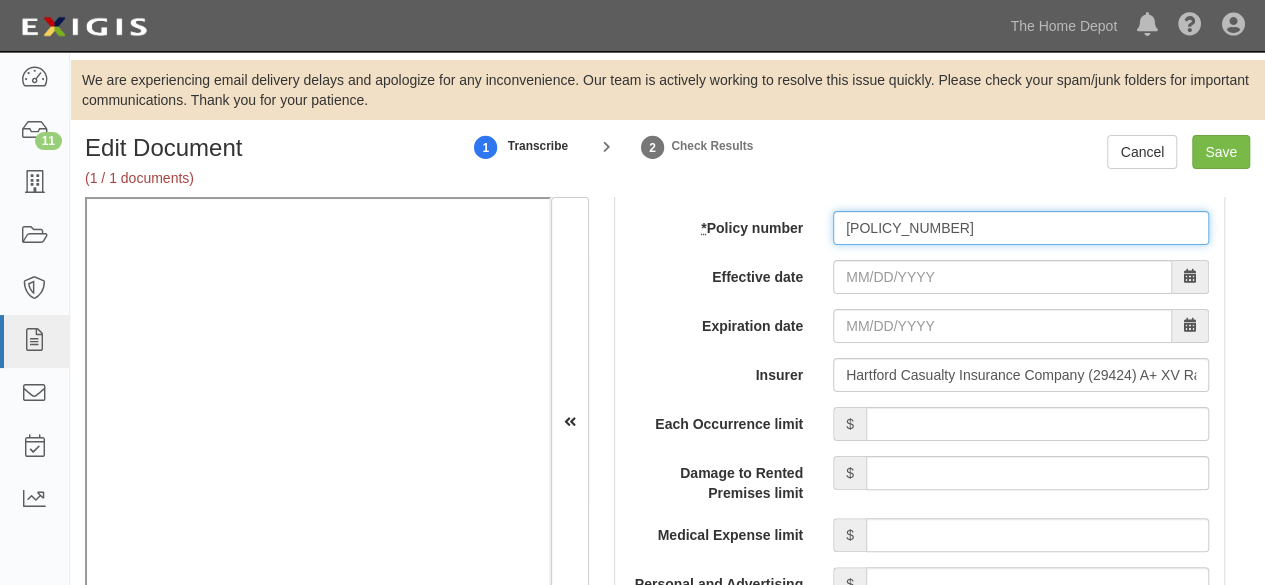 type on "[POLICY_NUMBER]" 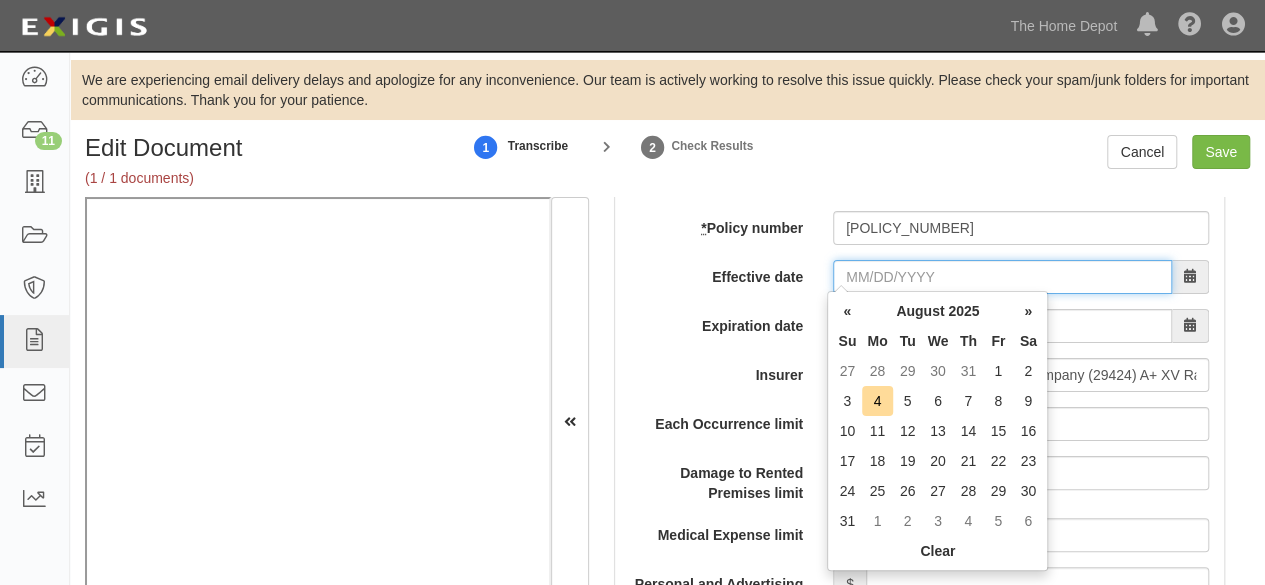 click on "Effective date" at bounding box center [1002, 277] 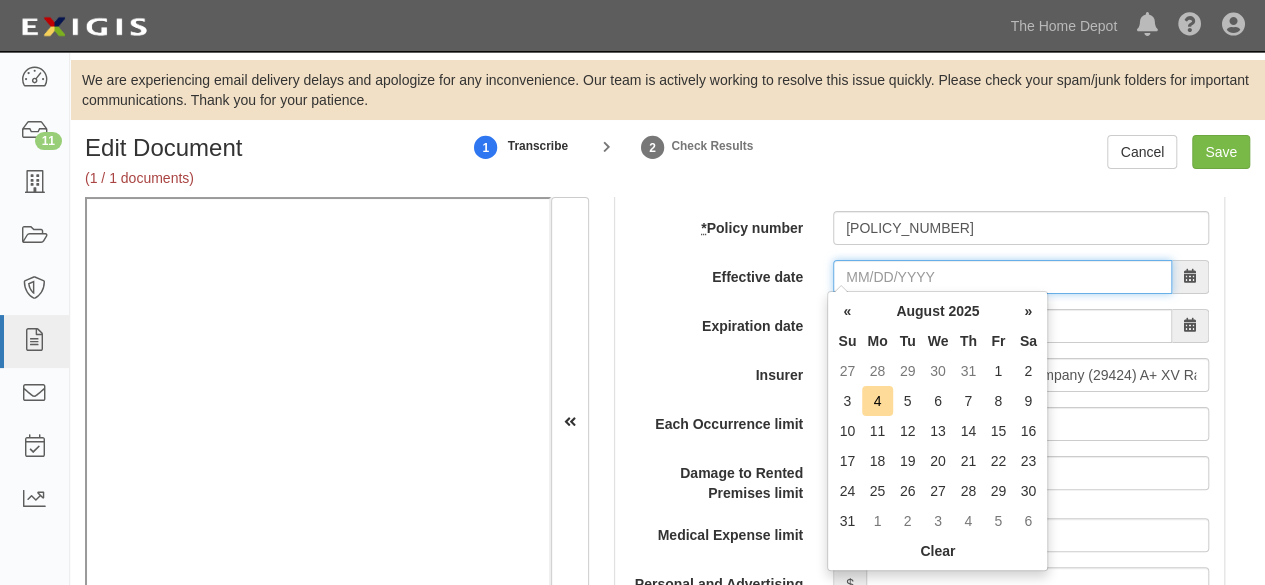 drag, startPoint x: 885, startPoint y: 269, endPoint x: 860, endPoint y: 268, distance: 25.019993 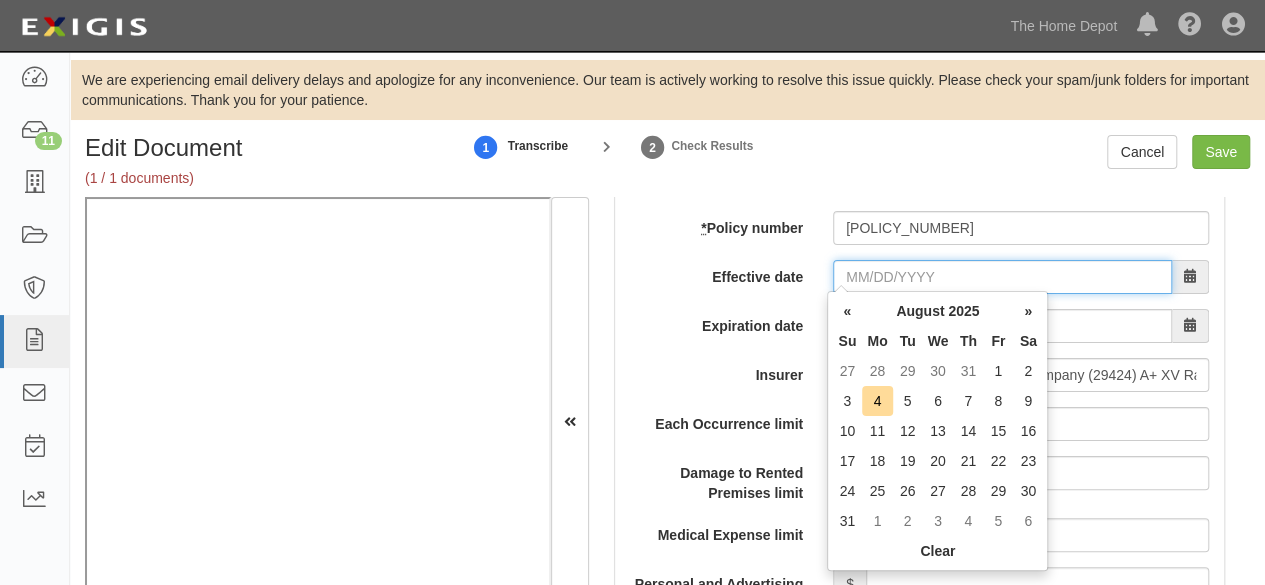 click on "Effective date" at bounding box center (1002, 277) 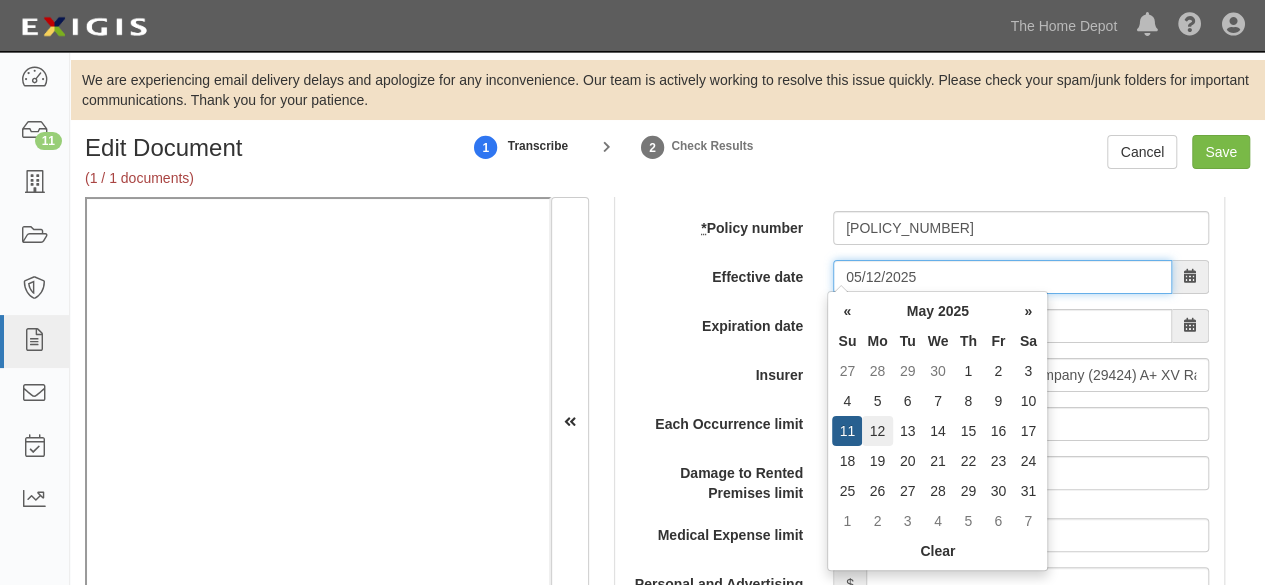type on "05/12/2025" 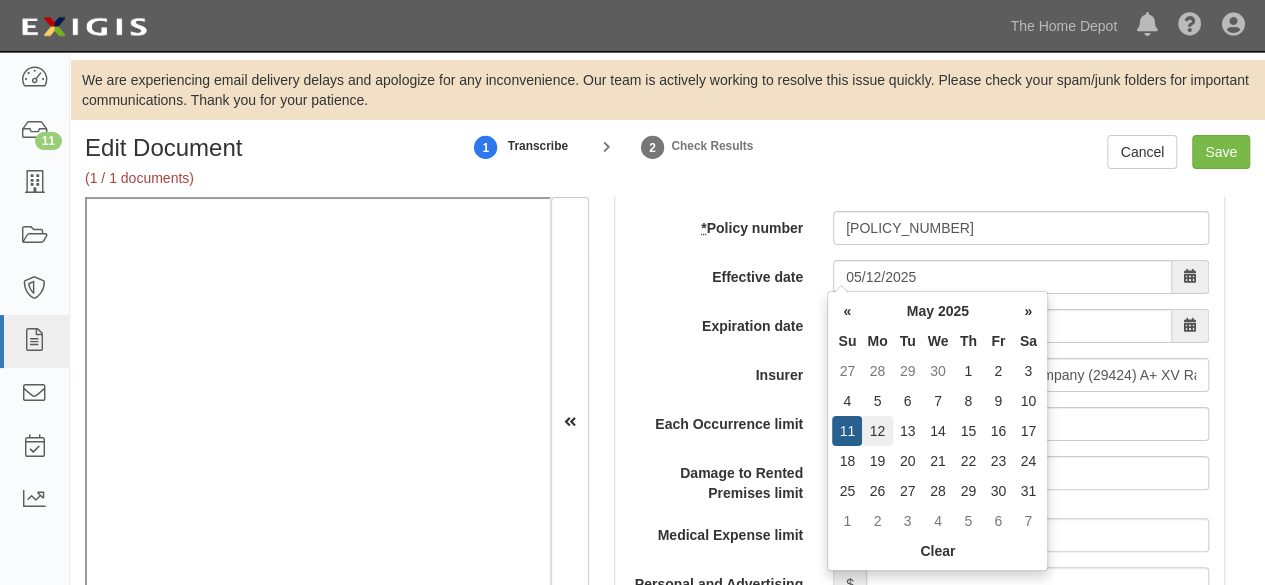type on "[MM]/[DD]/[YEAR]" 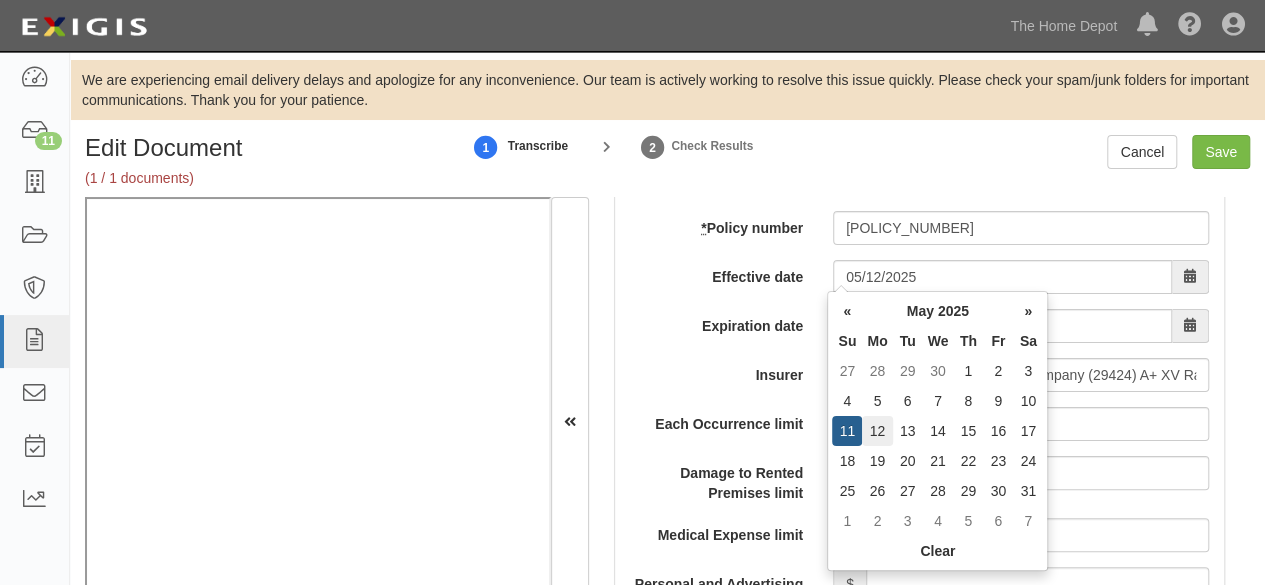 click on "12" at bounding box center [877, 431] 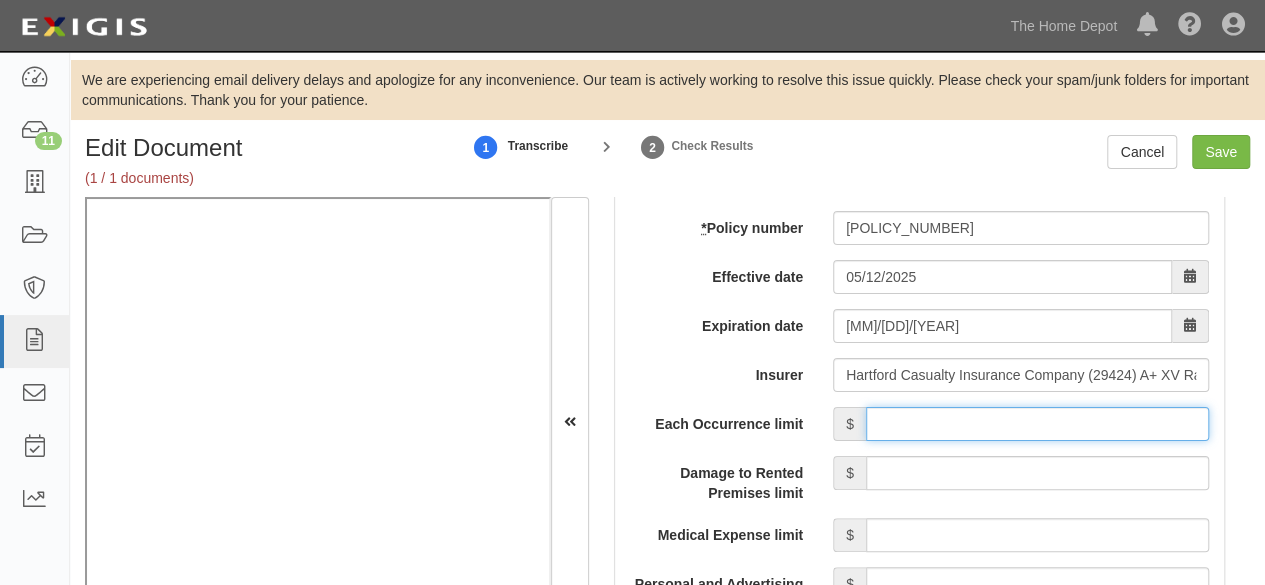 drag, startPoint x: 1051, startPoint y: 423, endPoint x: 1048, endPoint y: 407, distance: 16.27882 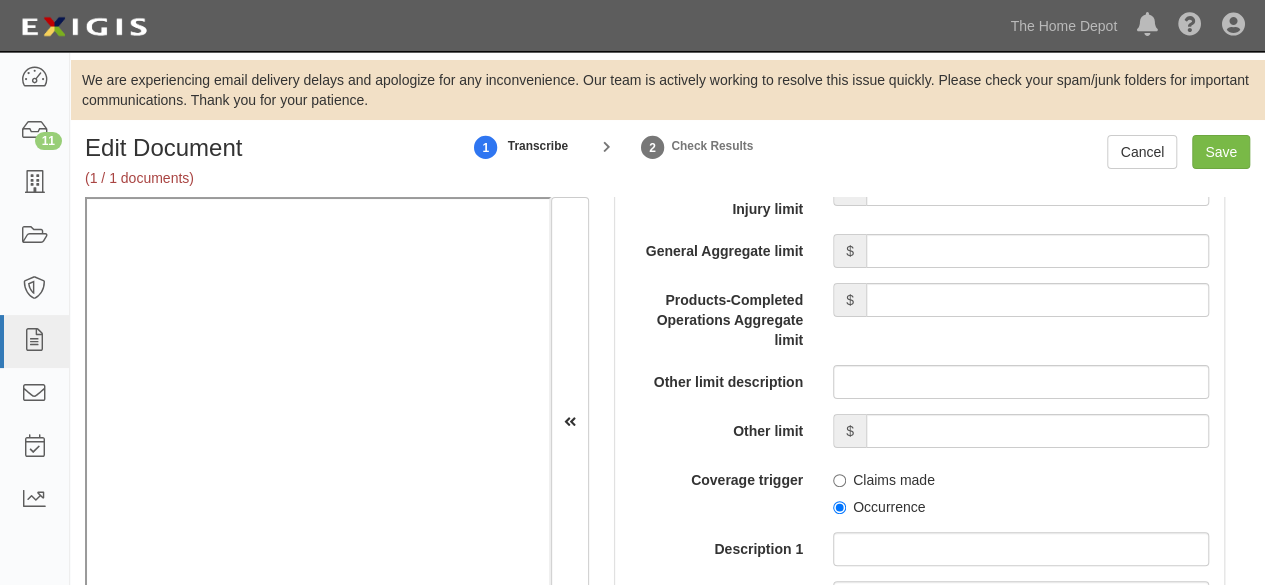 scroll, scrollTop: 2112, scrollLeft: 0, axis: vertical 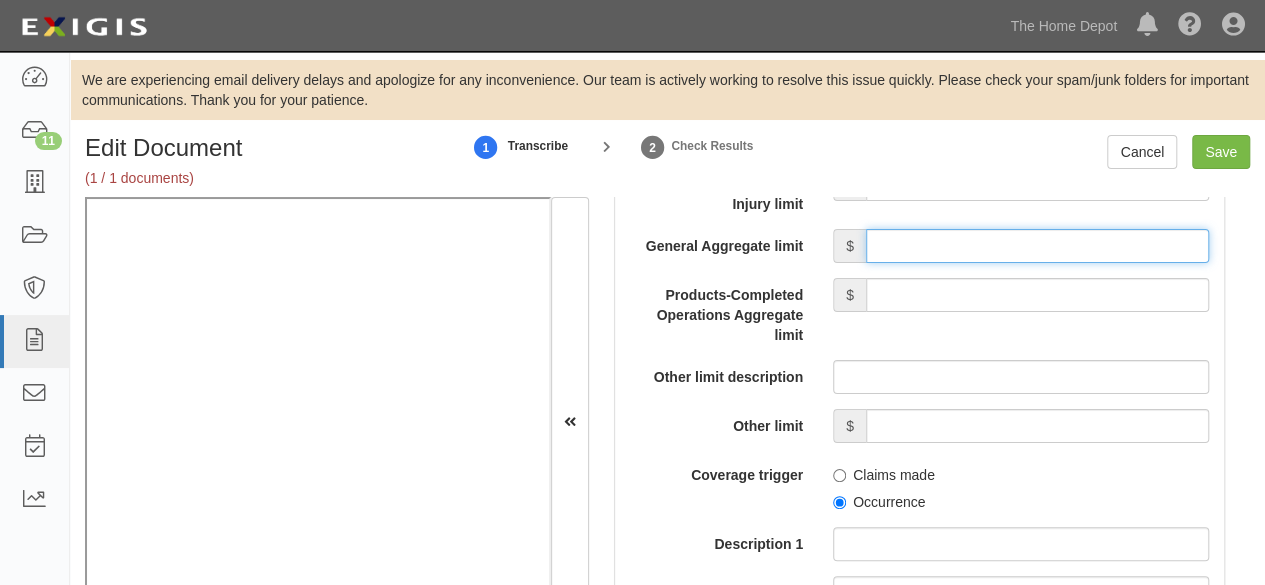 drag, startPoint x: 972, startPoint y: 236, endPoint x: 977, endPoint y: 257, distance: 21.587032 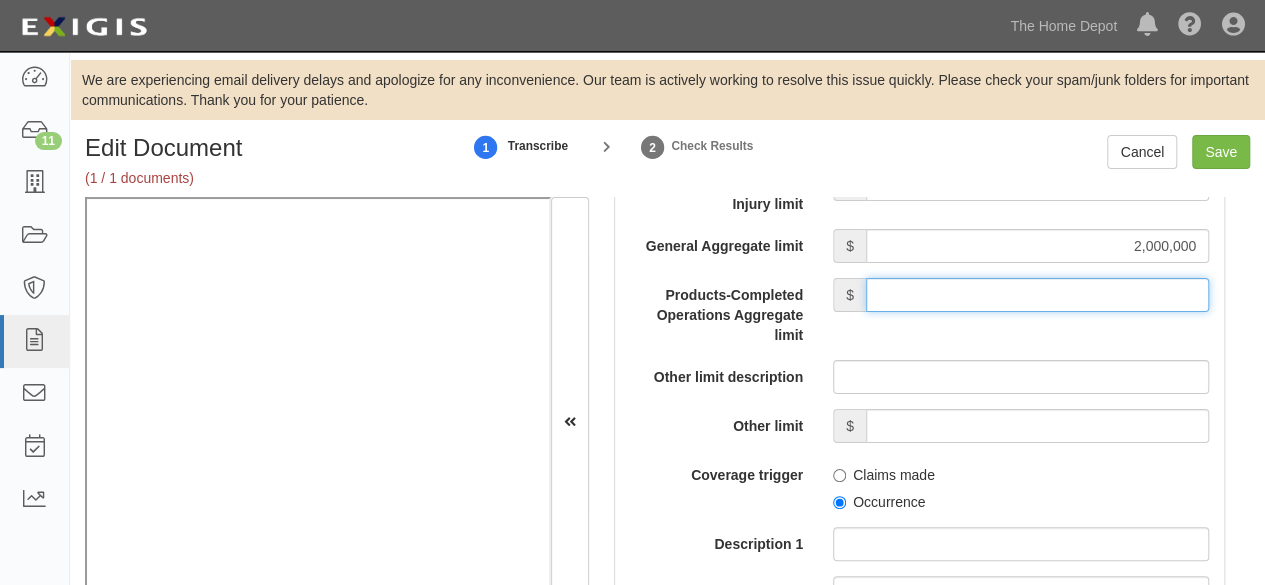 click on "Products-Completed Operations Aggregate limit" at bounding box center [1037, 295] 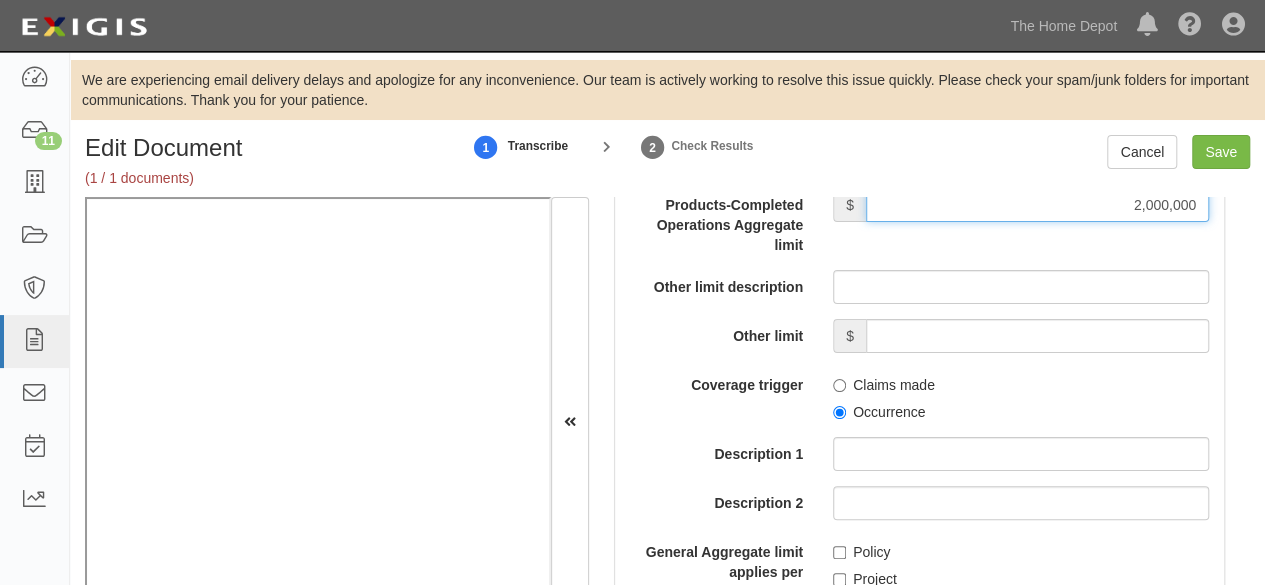 scroll, scrollTop: 2312, scrollLeft: 0, axis: vertical 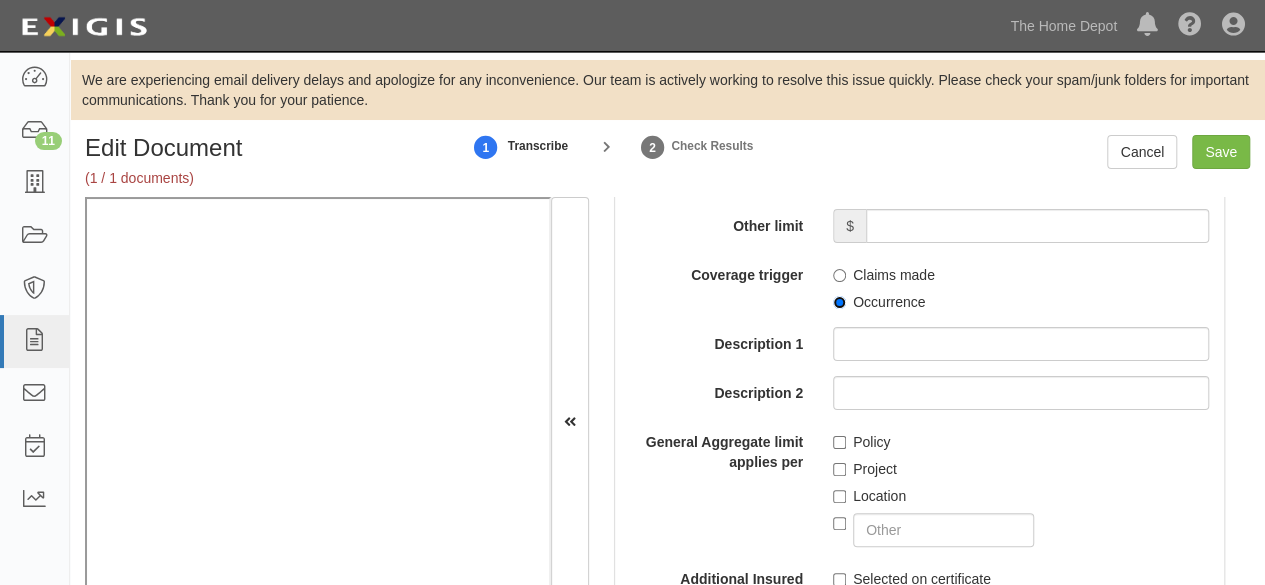 click on "Occurrence" at bounding box center [839, 302] 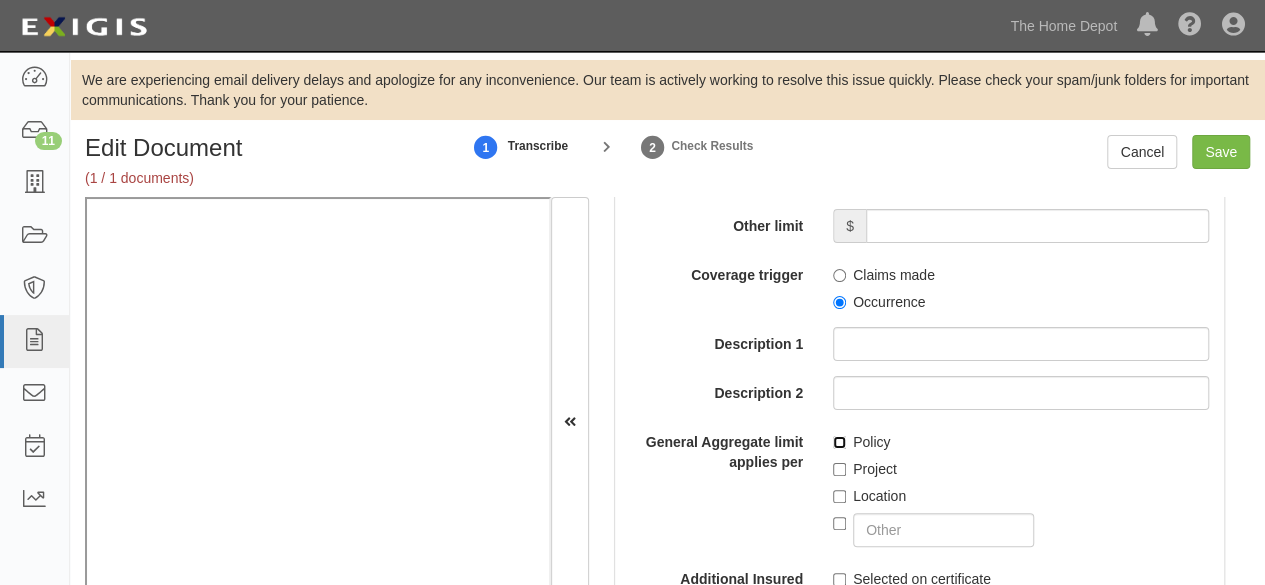 click on "Policy" at bounding box center [839, 442] 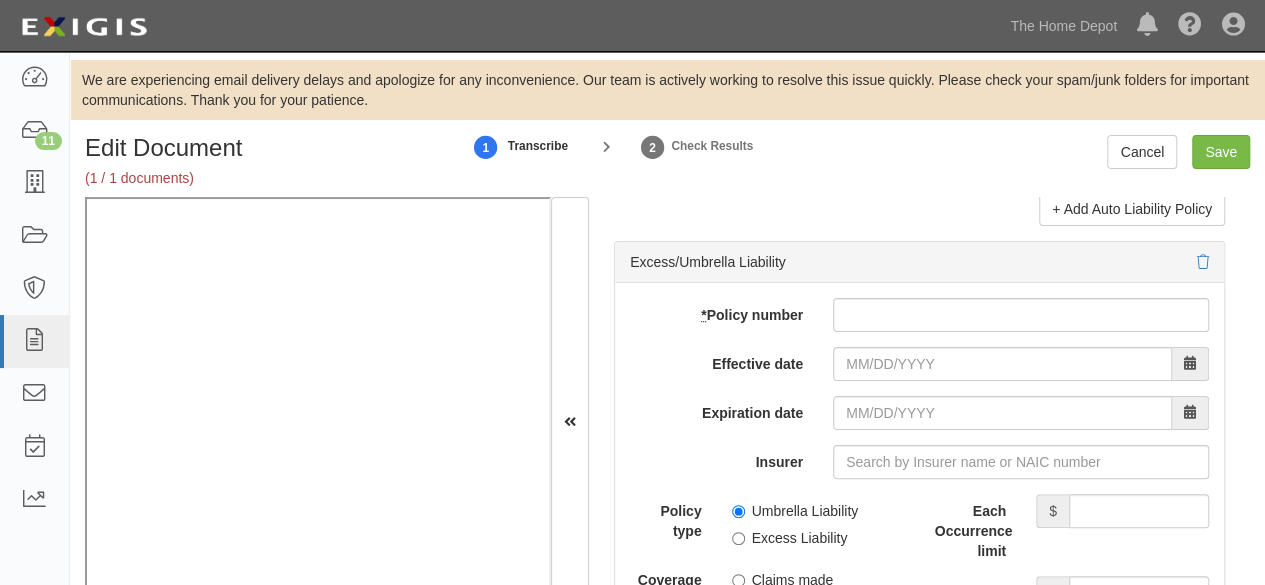 scroll, scrollTop: 4212, scrollLeft: 0, axis: vertical 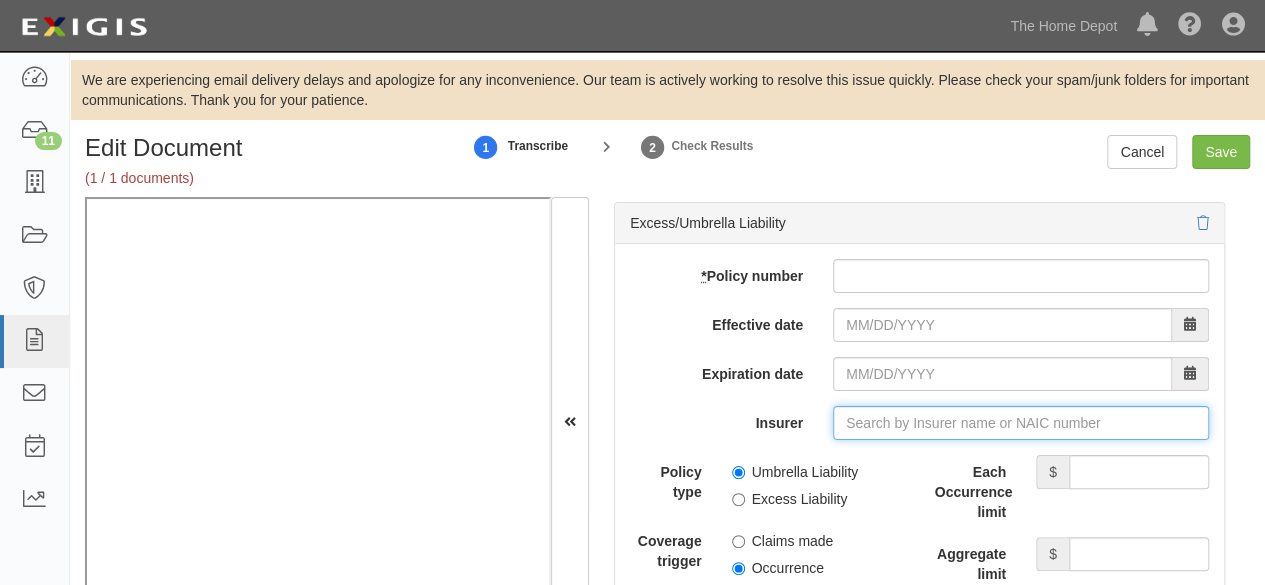 click on "Insurer" at bounding box center (1021, 423) 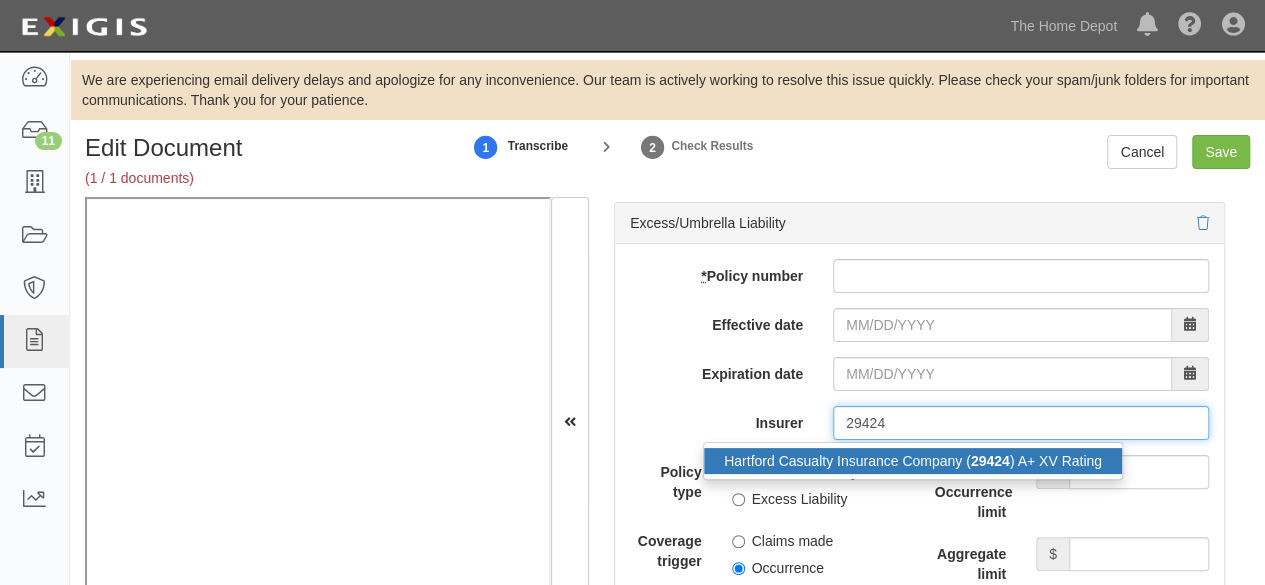 click on "Hartford Casualty Insurance Company ( 29424 ) A+ XV Rating" at bounding box center [913, 461] 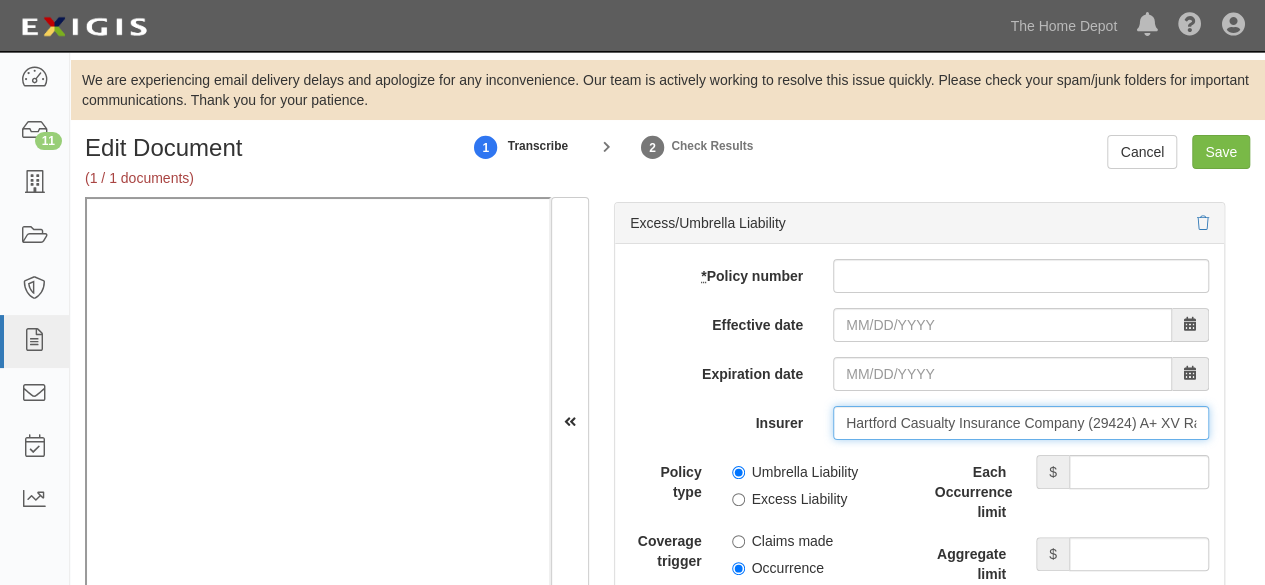 type on "Hartford Casualty Insurance Company (29424) A+ XV Rating" 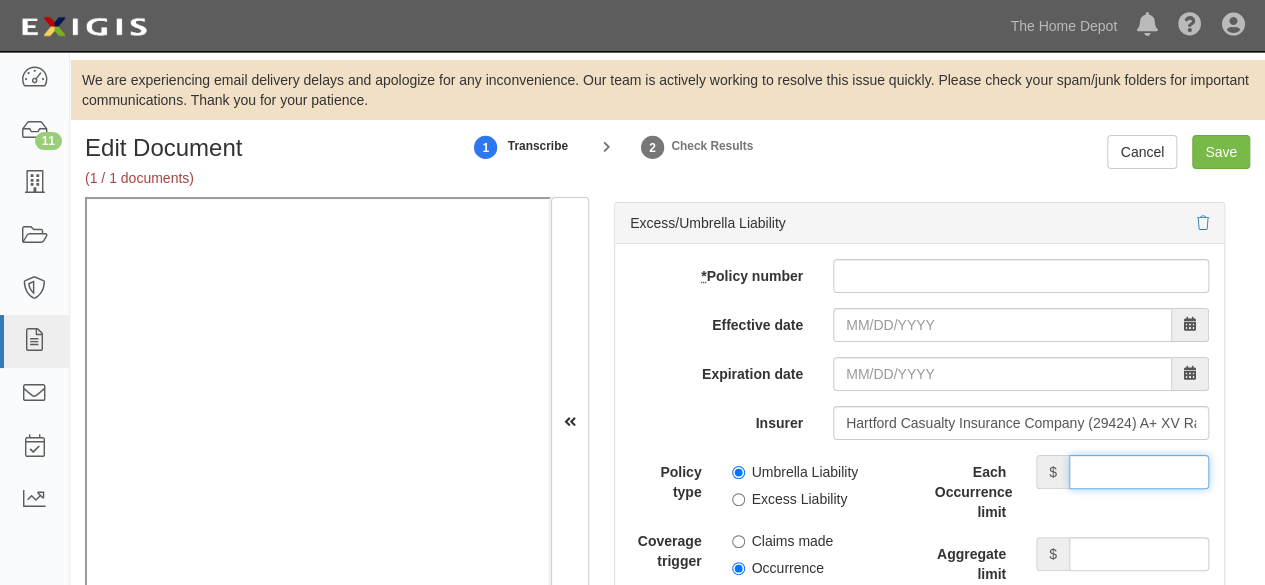 click on "Each Occurrence limit" at bounding box center [1139, 472] 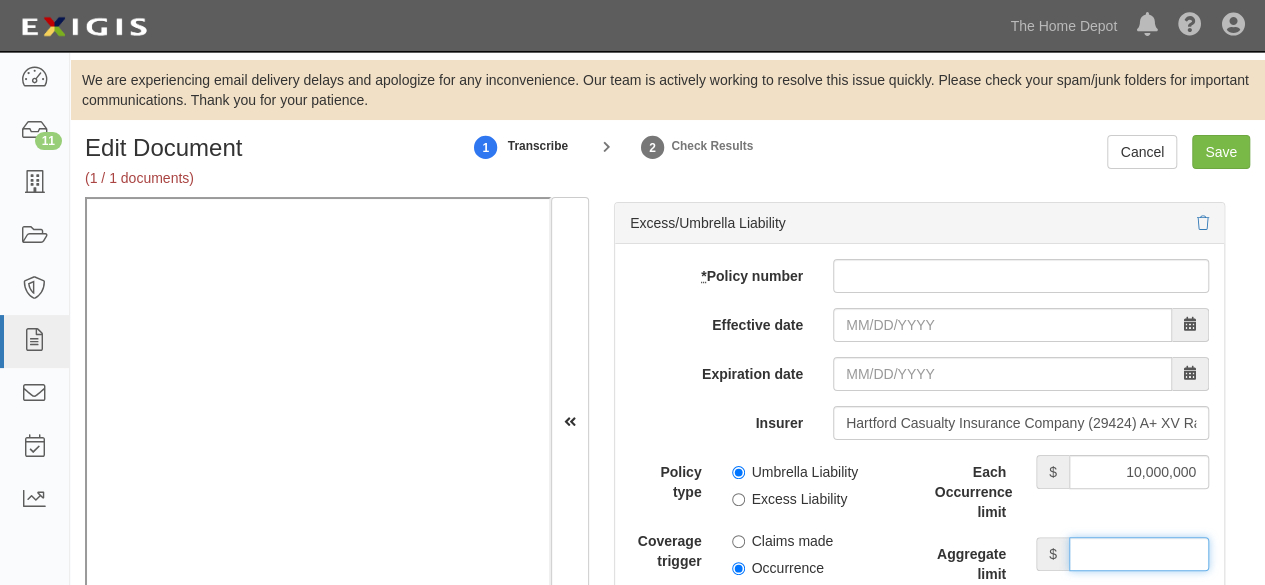 click on "Aggregate limit" at bounding box center (1139, 554) 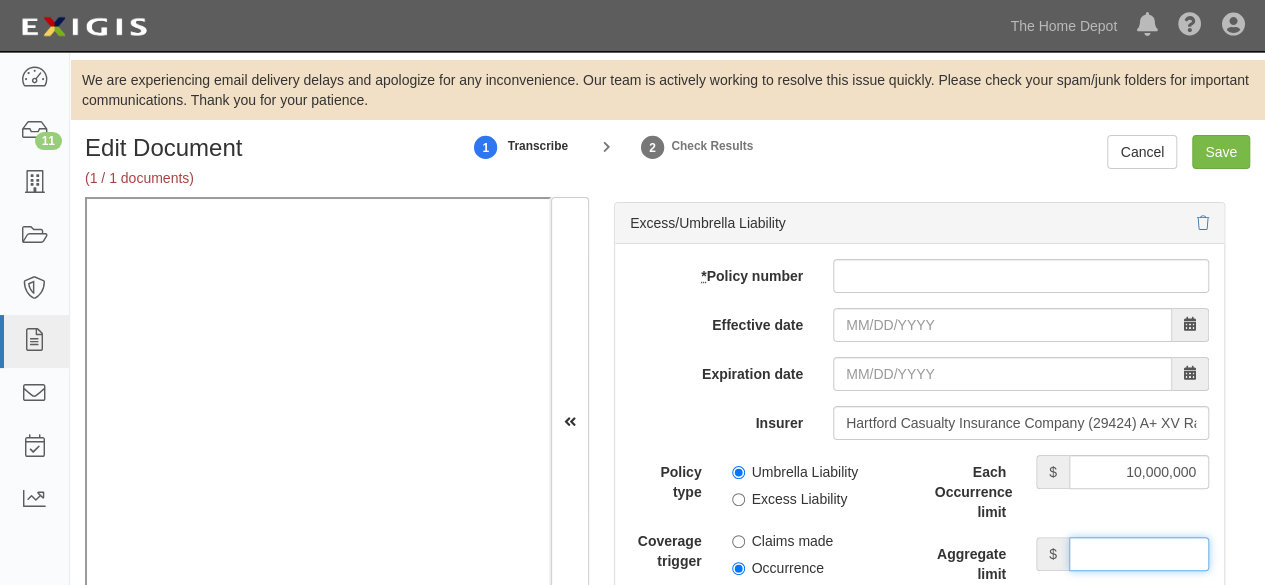 type on "10,000,000" 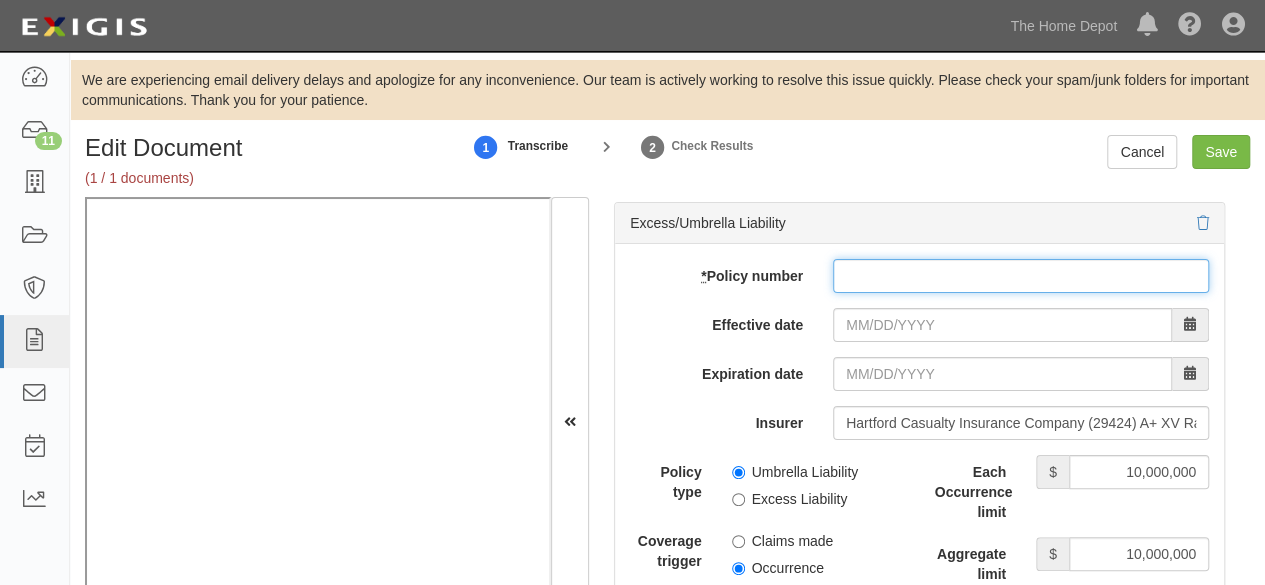 click on "*  Policy number" at bounding box center [1021, 276] 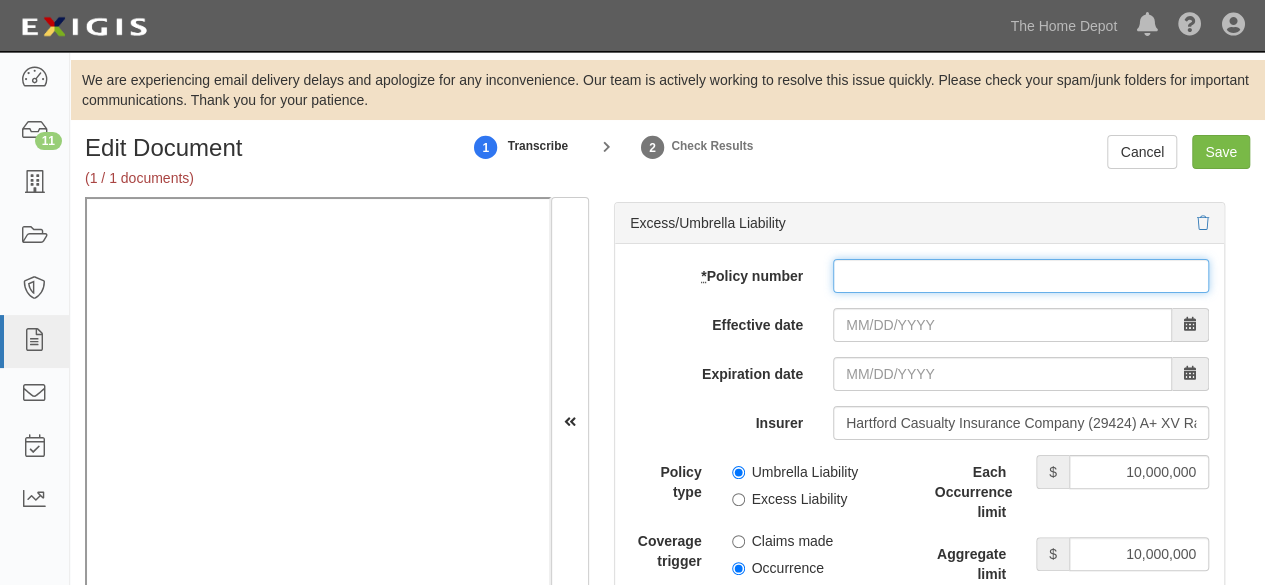paste on "13 RHU BD0BAU" 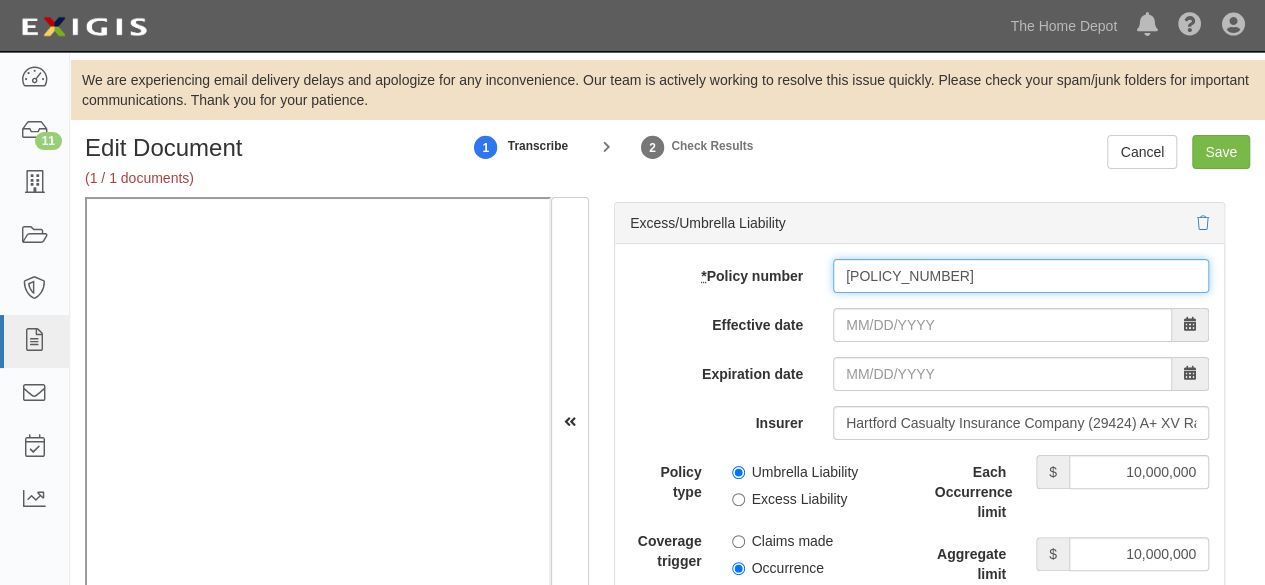 type on "13 RHU BD0BAU" 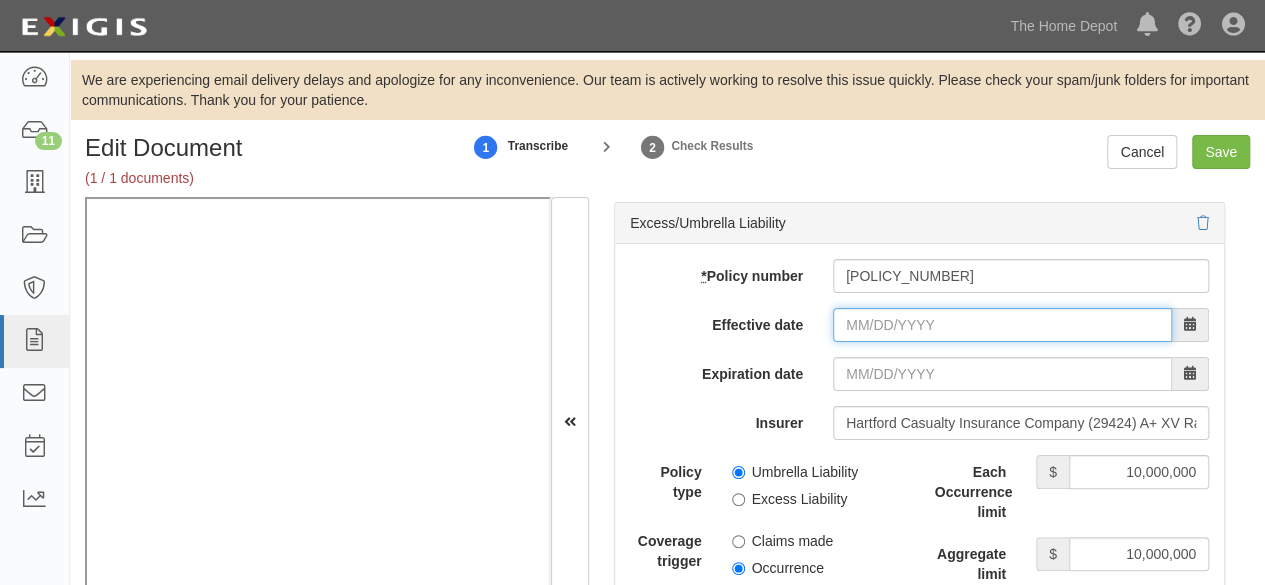 click on "Effective date" at bounding box center (1002, 325) 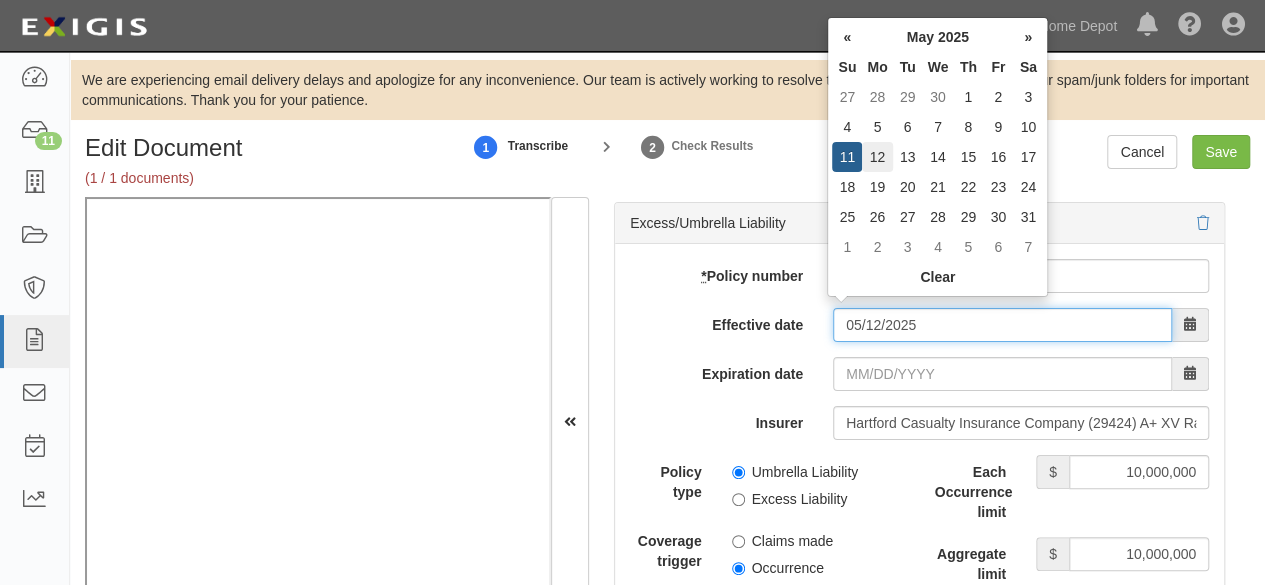 type on "05/12/2025" 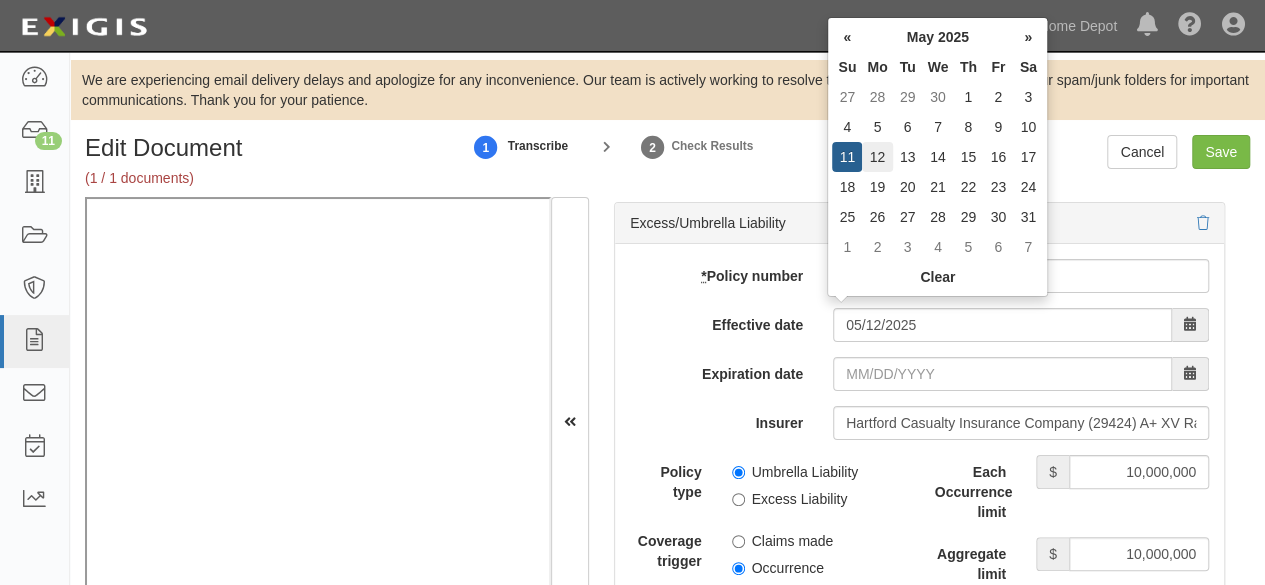 type on "05/12/2026" 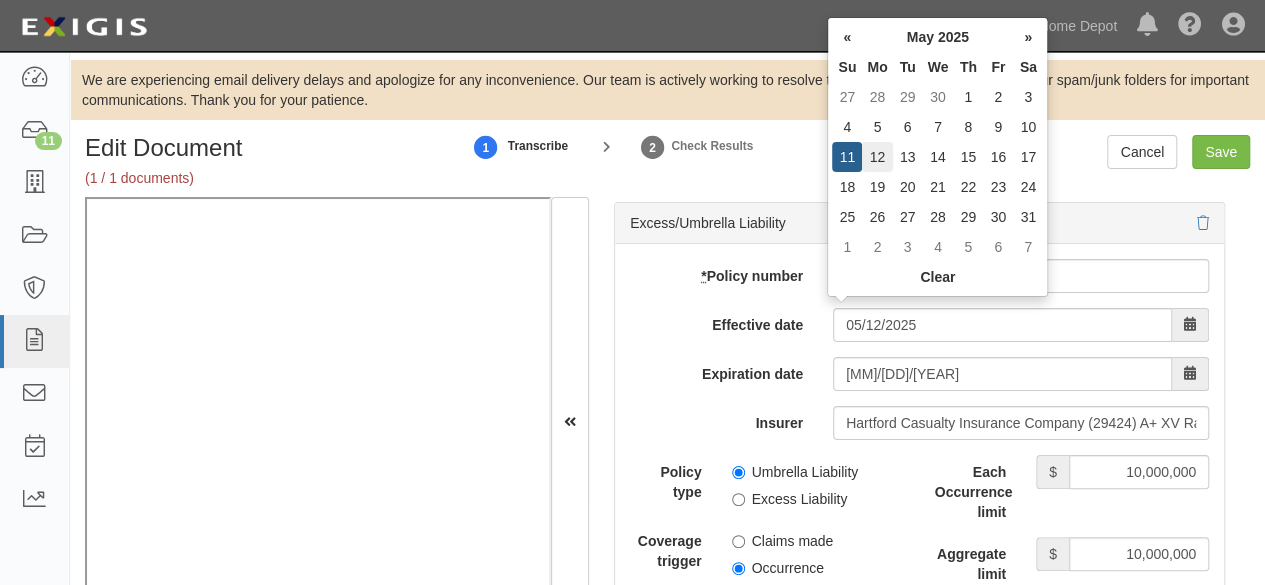click on "12" at bounding box center (877, 157) 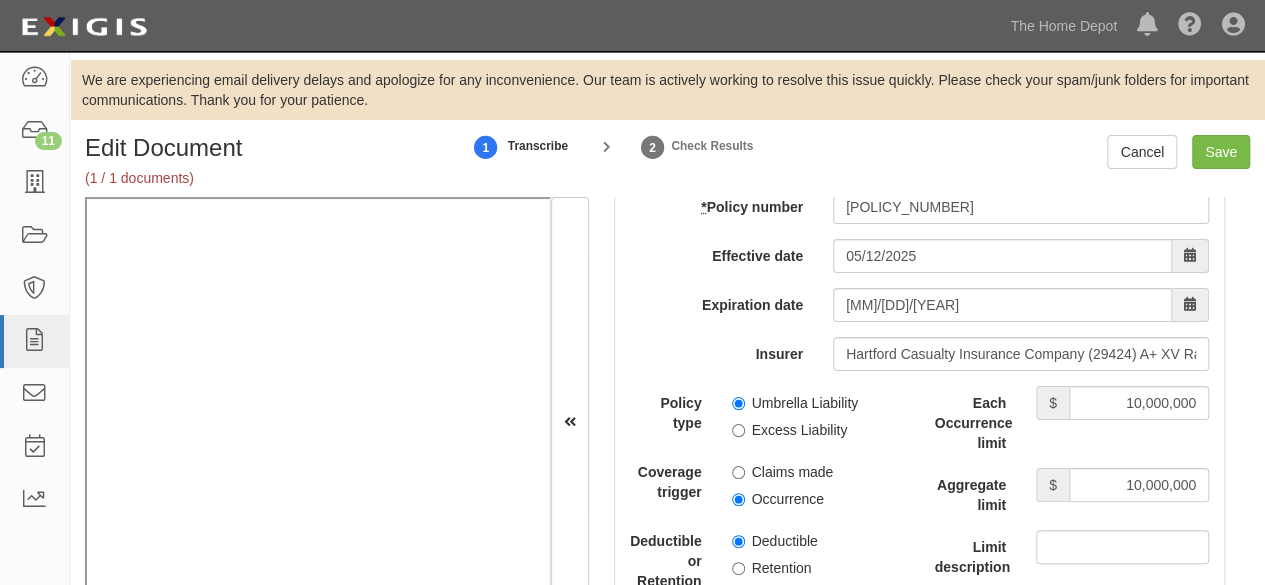 scroll, scrollTop: 4312, scrollLeft: 0, axis: vertical 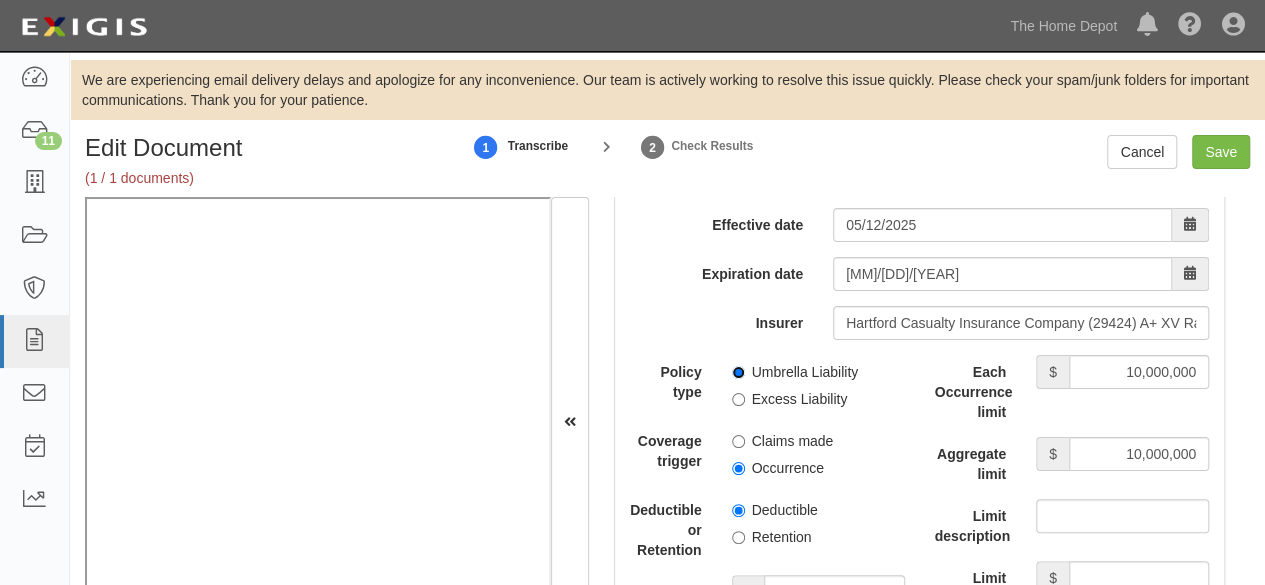 drag, startPoint x: 729, startPoint y: 363, endPoint x: 733, endPoint y: 445, distance: 82.0975 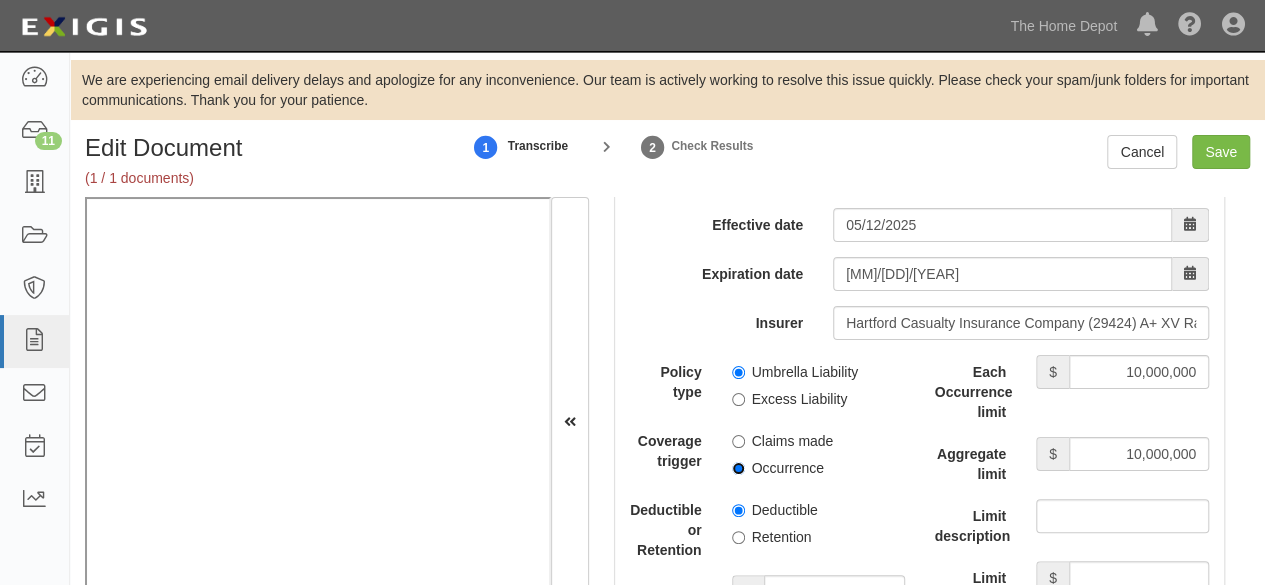 click on "Occurrence" at bounding box center (738, 468) 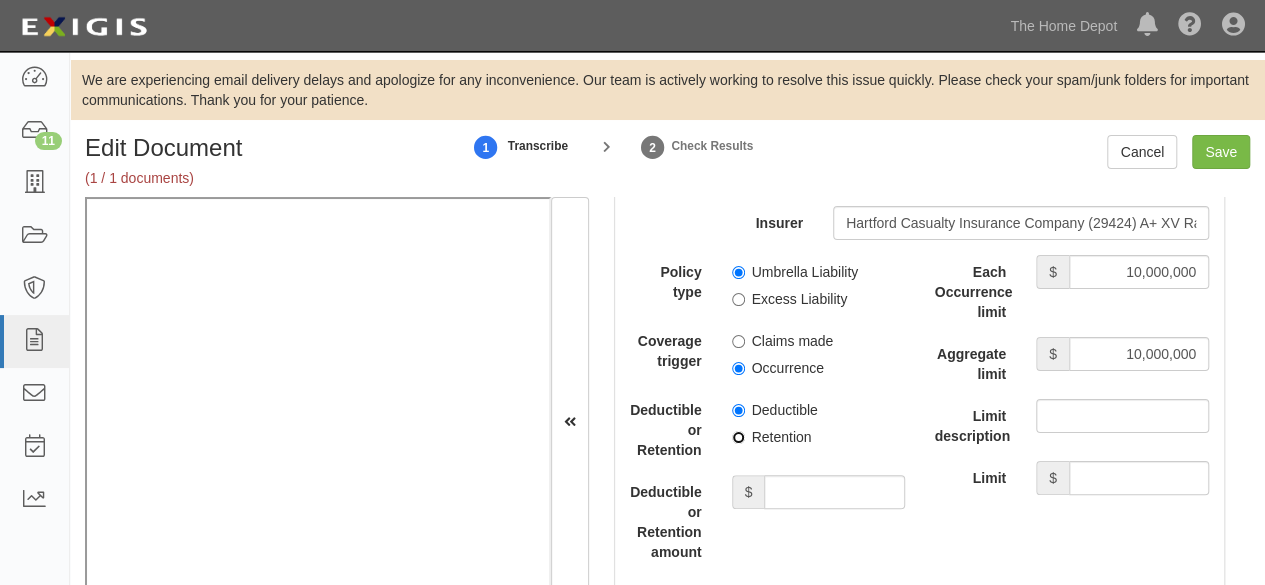 click on "Retention" at bounding box center [738, 437] 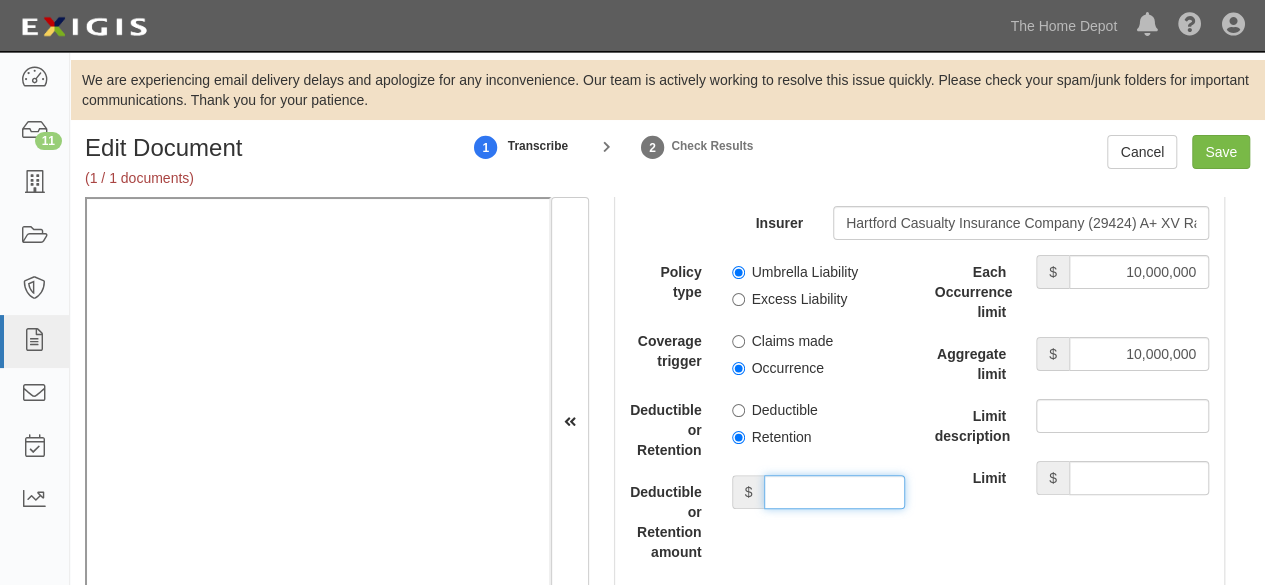 drag, startPoint x: 786, startPoint y: 481, endPoint x: 771, endPoint y: 464, distance: 22.671568 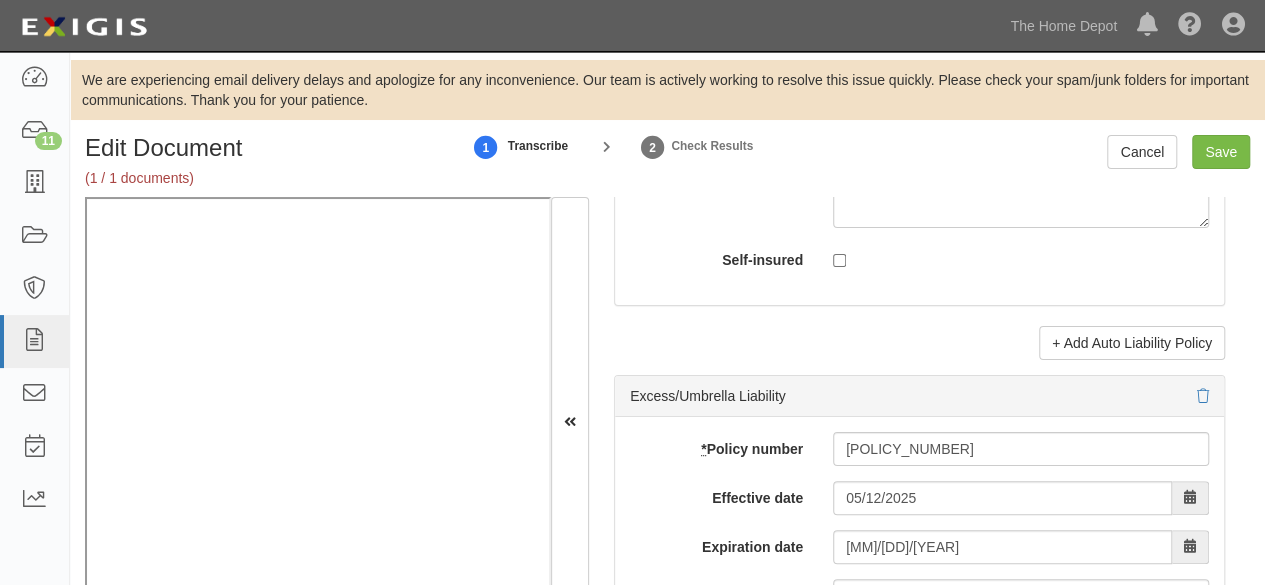 scroll, scrollTop: 3912, scrollLeft: 0, axis: vertical 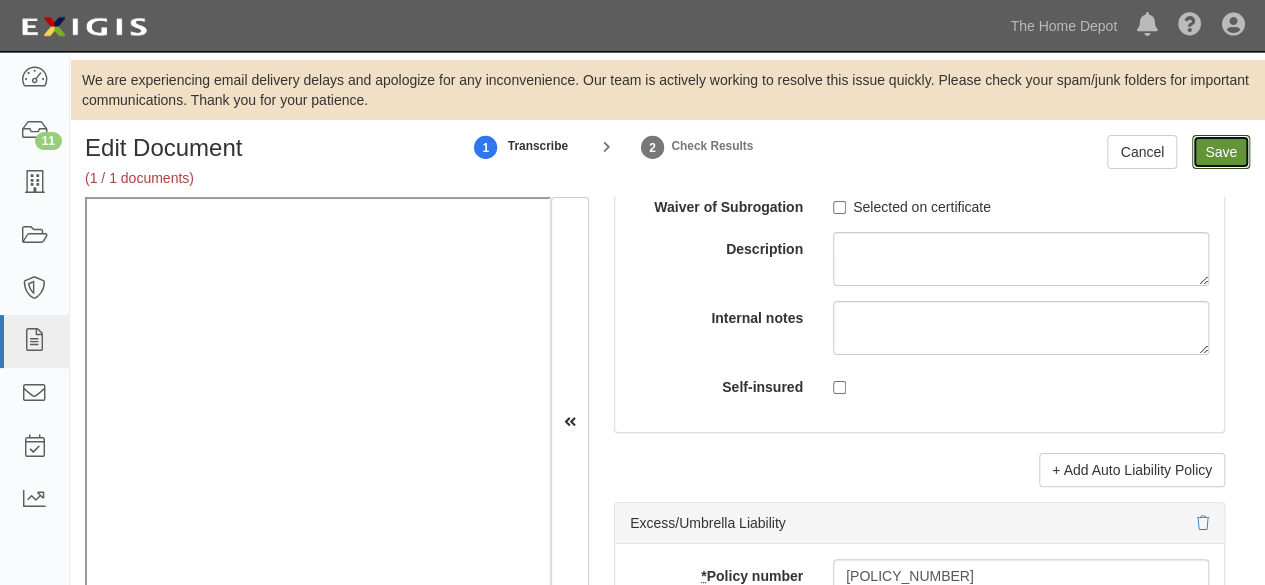 drag, startPoint x: 1214, startPoint y: 155, endPoint x: 1089, endPoint y: 147, distance: 125.25574 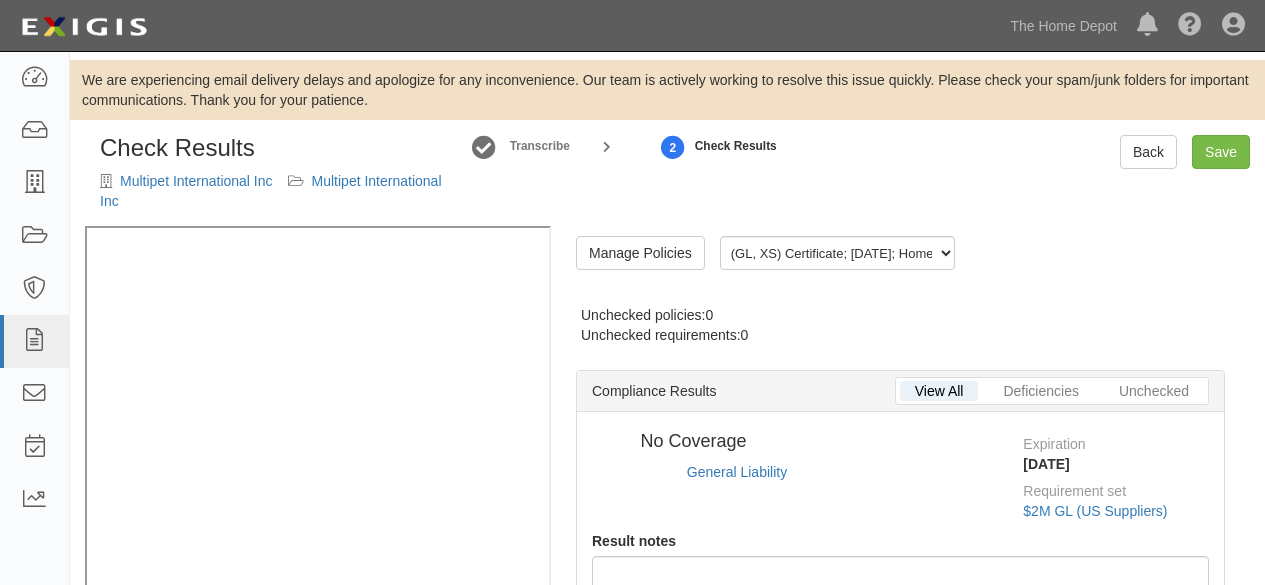 scroll, scrollTop: 0, scrollLeft: 0, axis: both 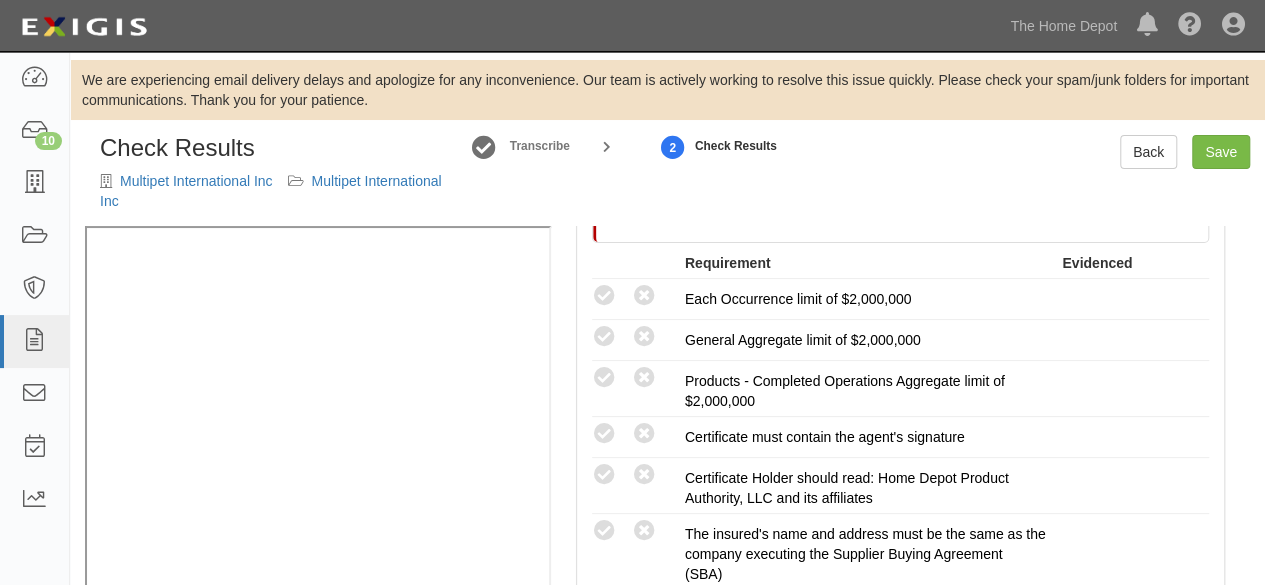 radio on "true" 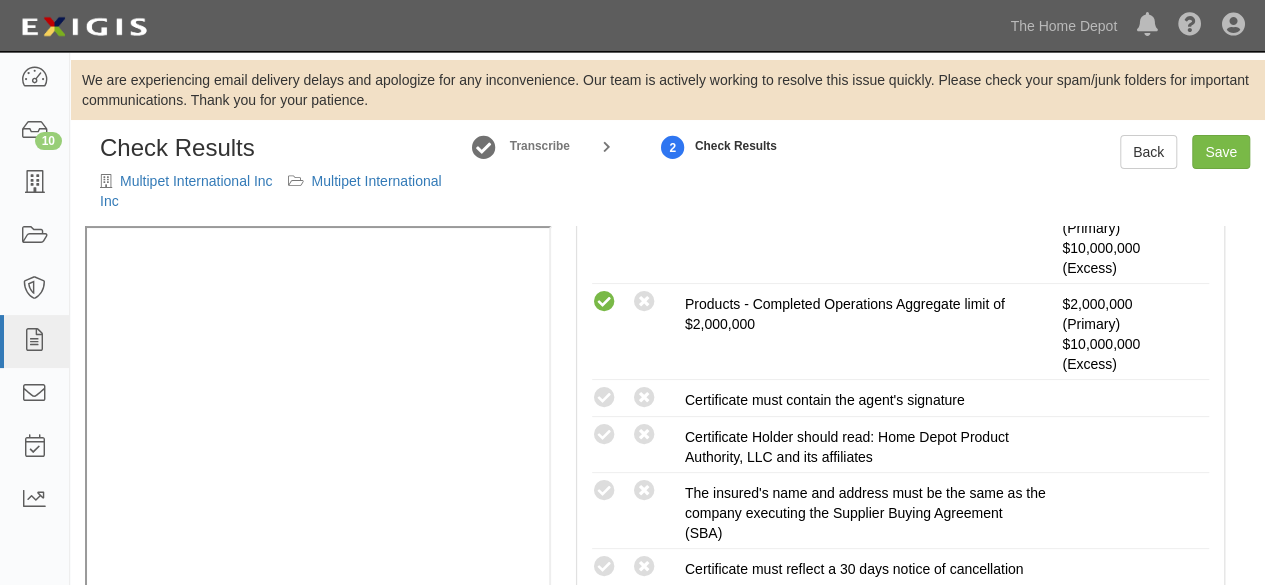 scroll, scrollTop: 650, scrollLeft: 0, axis: vertical 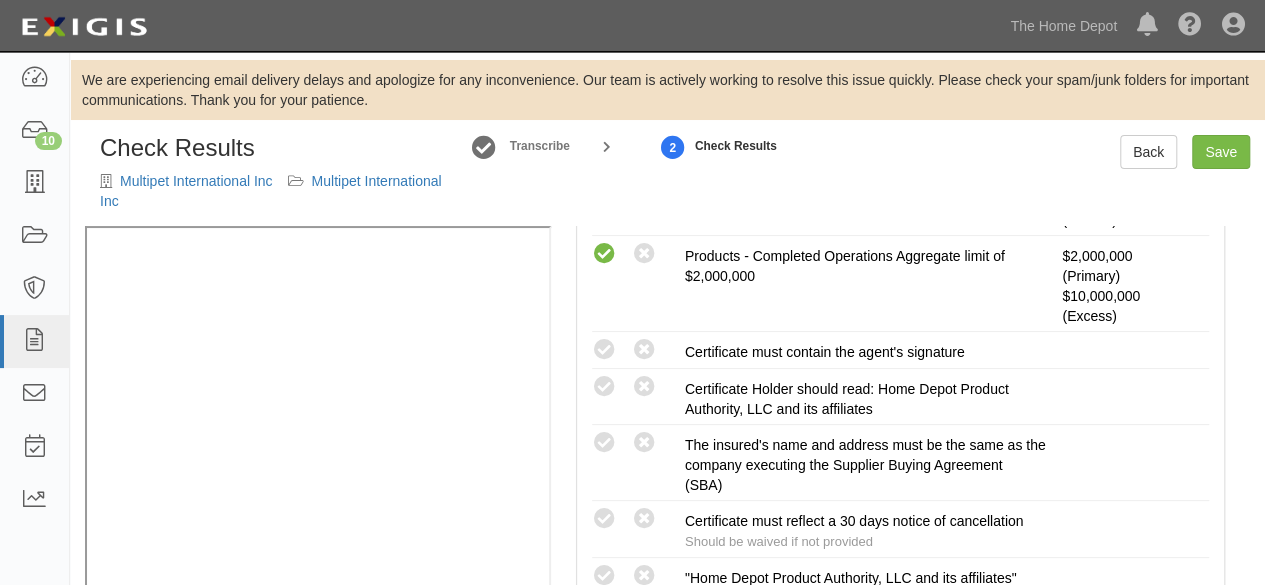 drag, startPoint x: 597, startPoint y: 432, endPoint x: 534, endPoint y: 445, distance: 64.327286 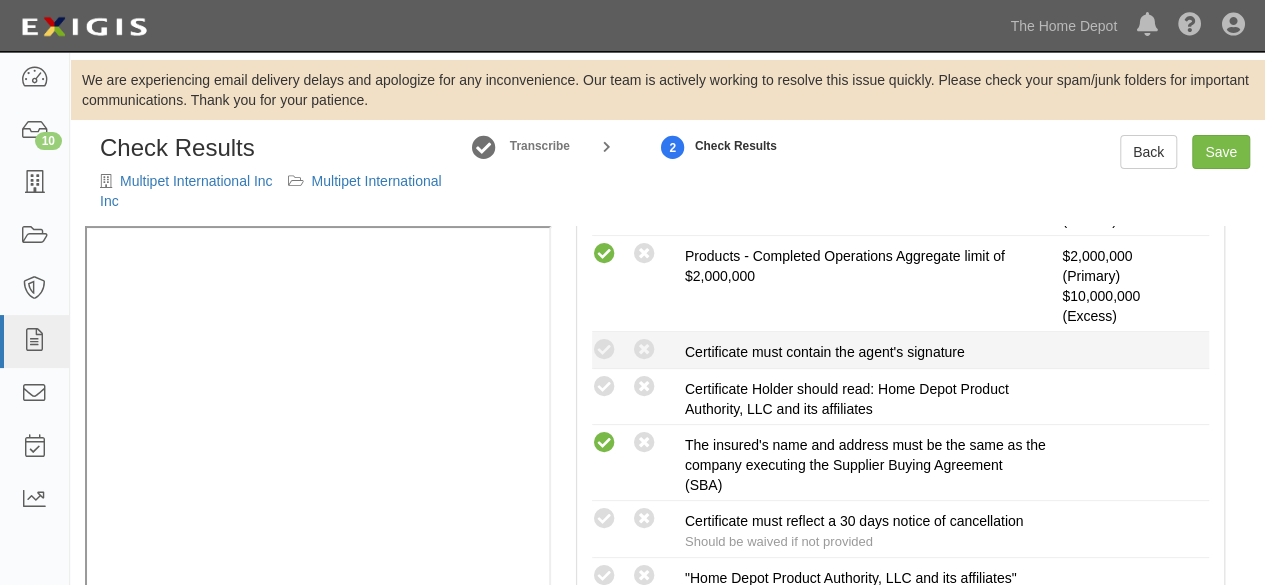 click on "Compliant Waived:  Non-Compliant Certificate must contain the agent's signature" at bounding box center [900, 350] 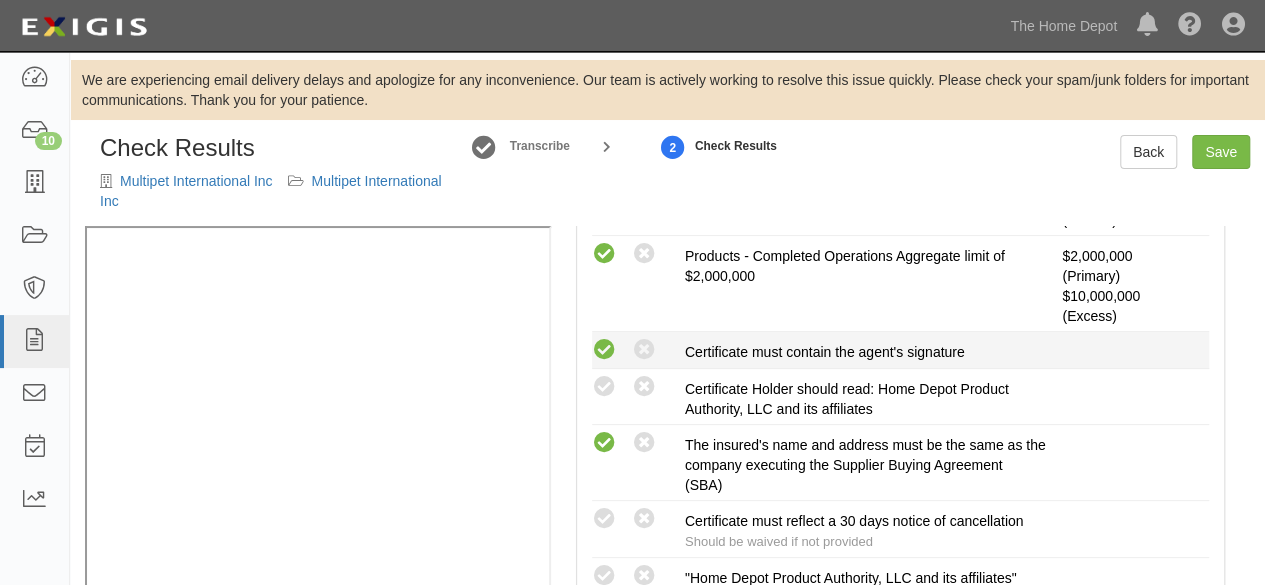 click at bounding box center (604, 350) 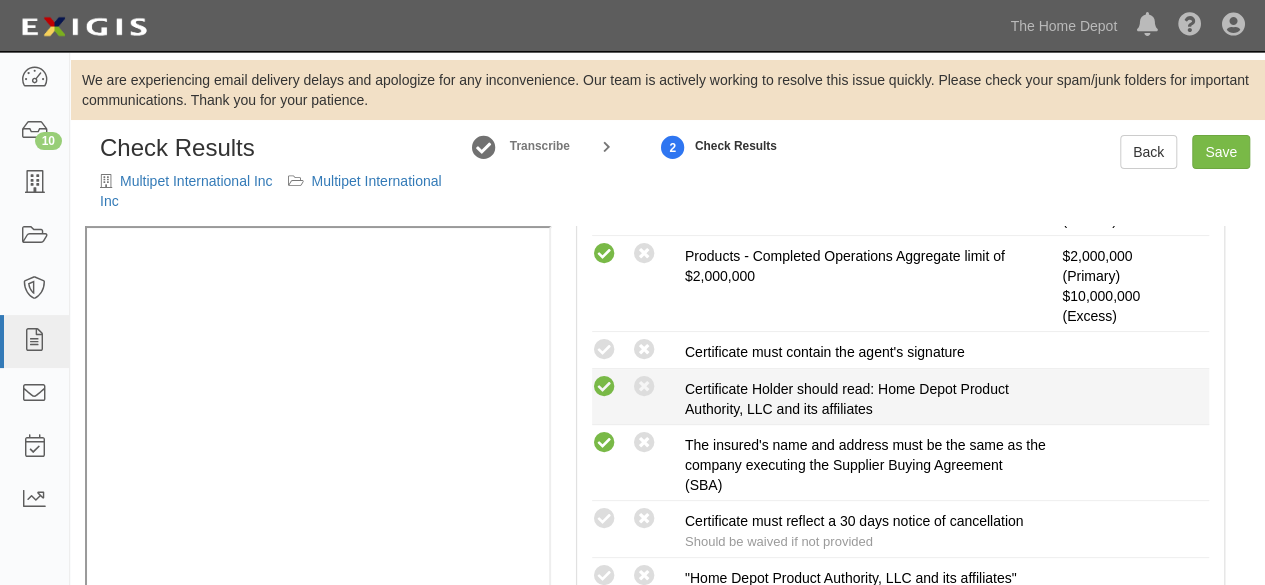 radio on "true" 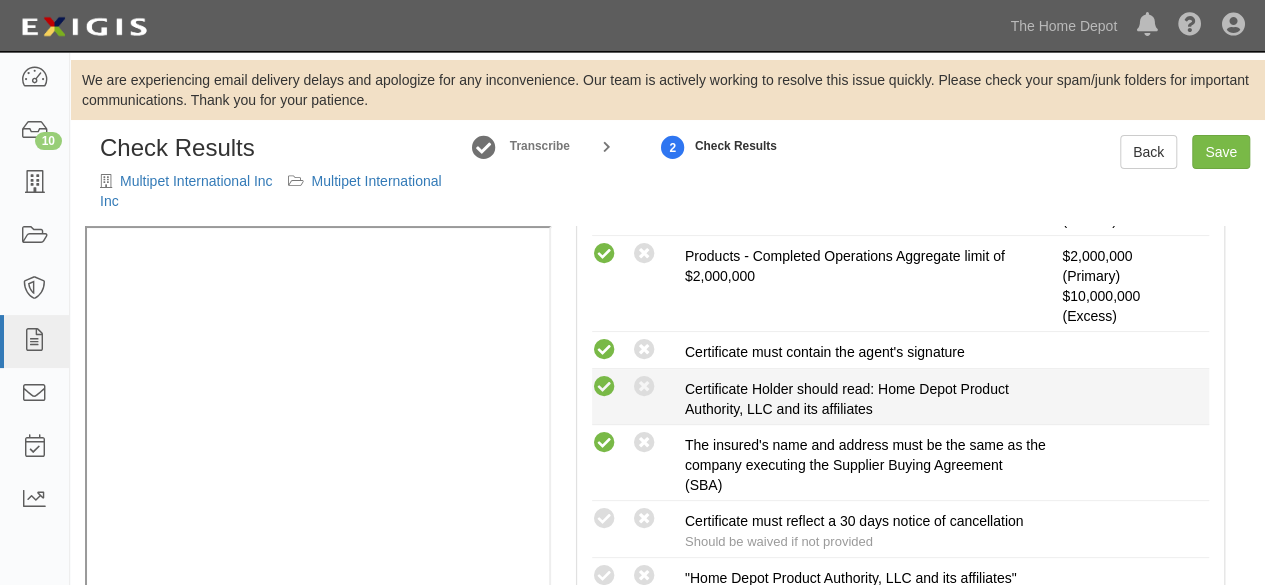 click at bounding box center (604, 387) 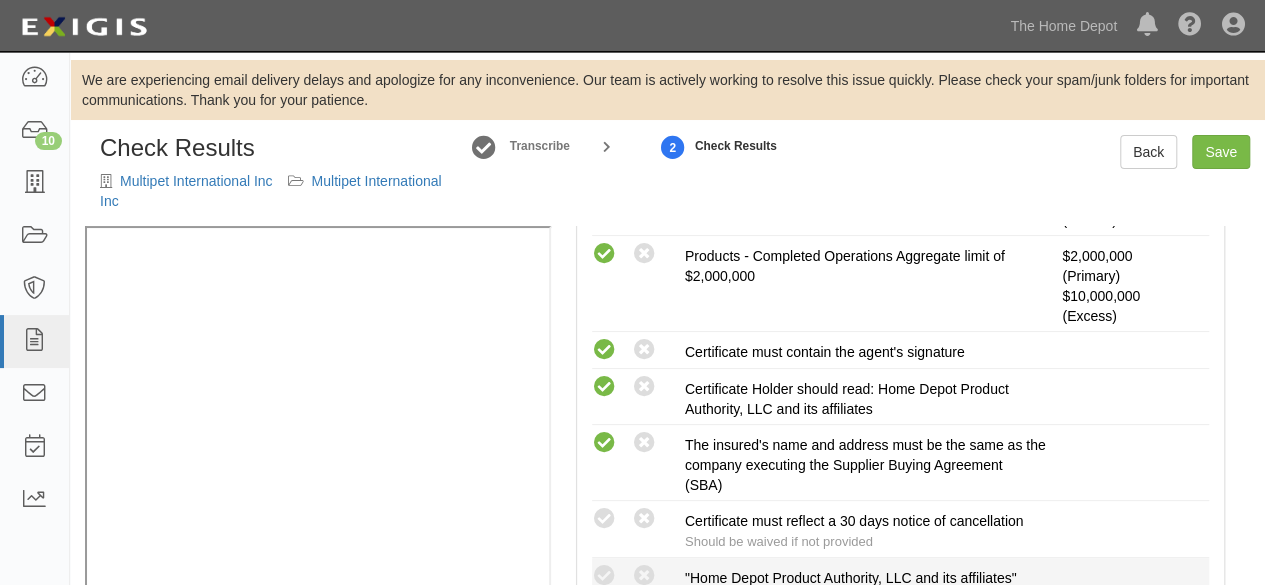 scroll, scrollTop: 750, scrollLeft: 0, axis: vertical 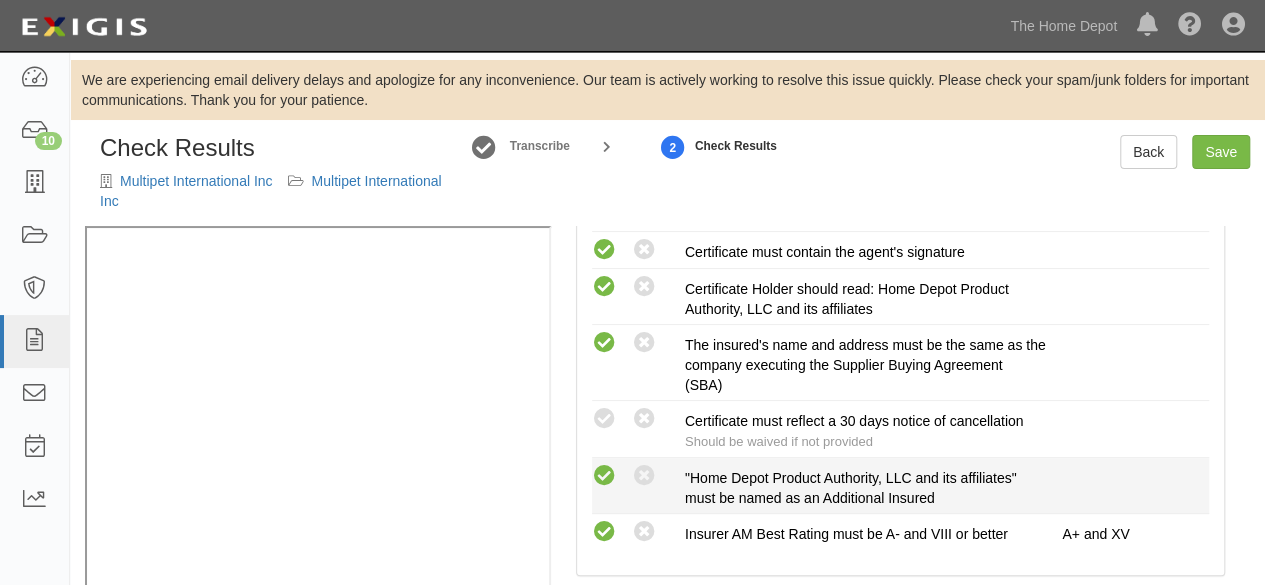 click at bounding box center [604, 476] 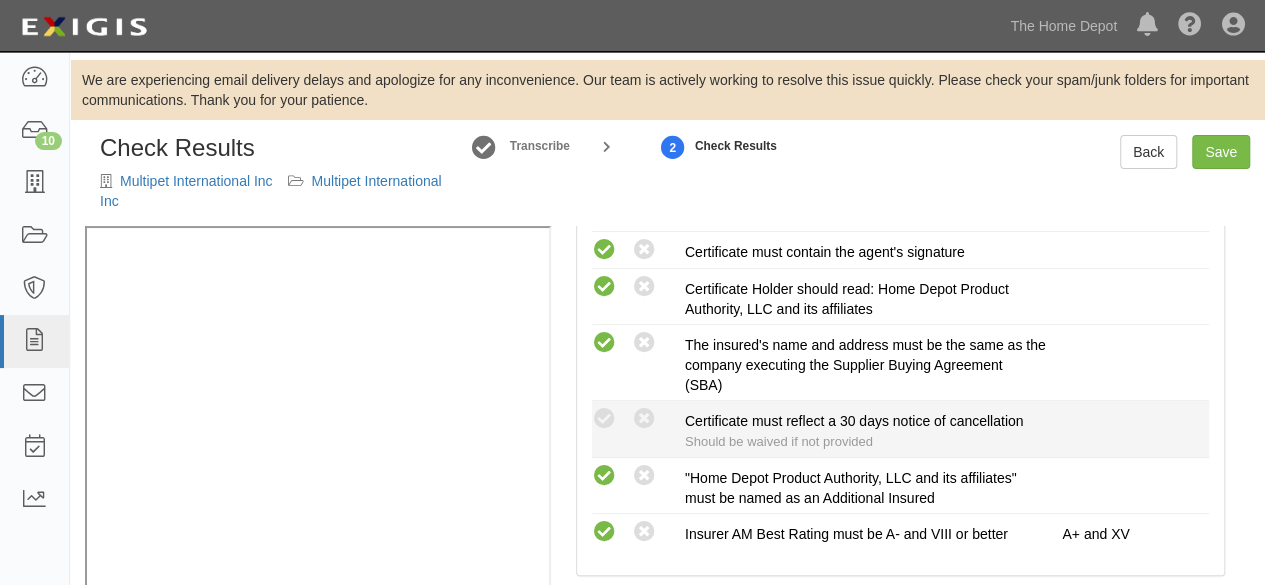 drag, startPoint x: 644, startPoint y: 416, endPoint x: 736, endPoint y: 403, distance: 92.91394 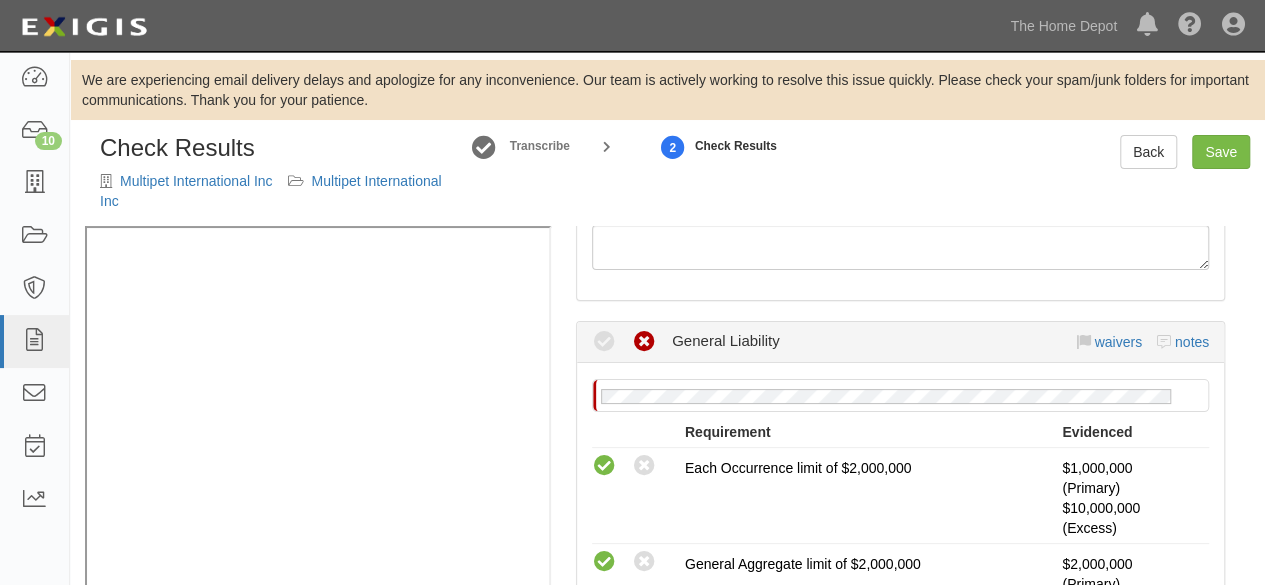 scroll, scrollTop: 150, scrollLeft: 0, axis: vertical 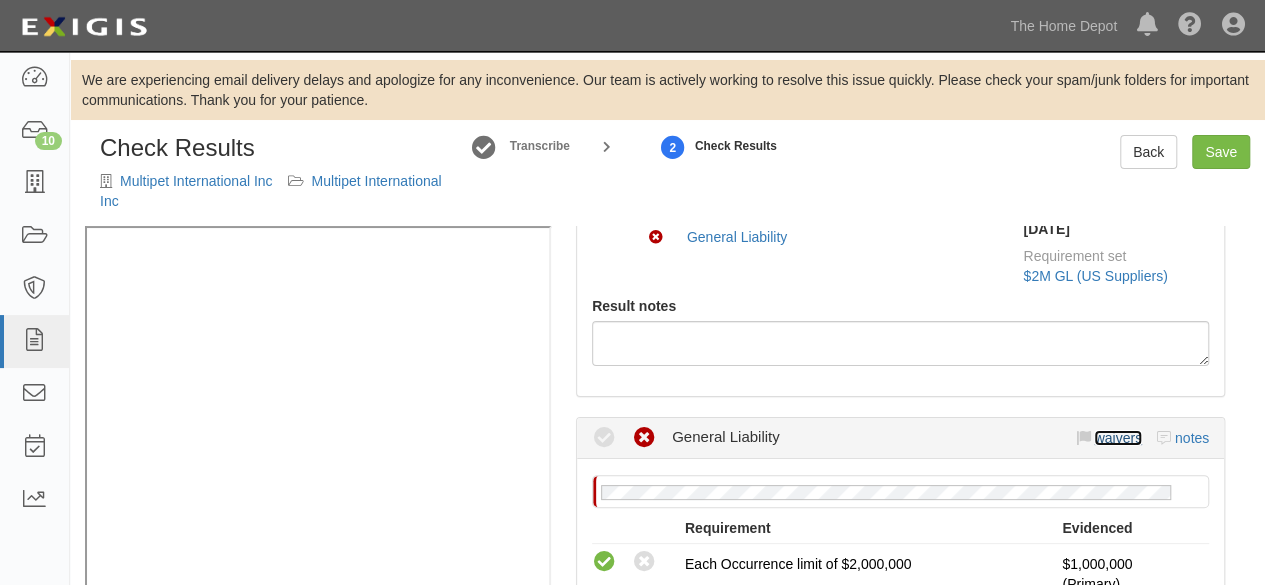 click on "waivers" at bounding box center (1117, 438) 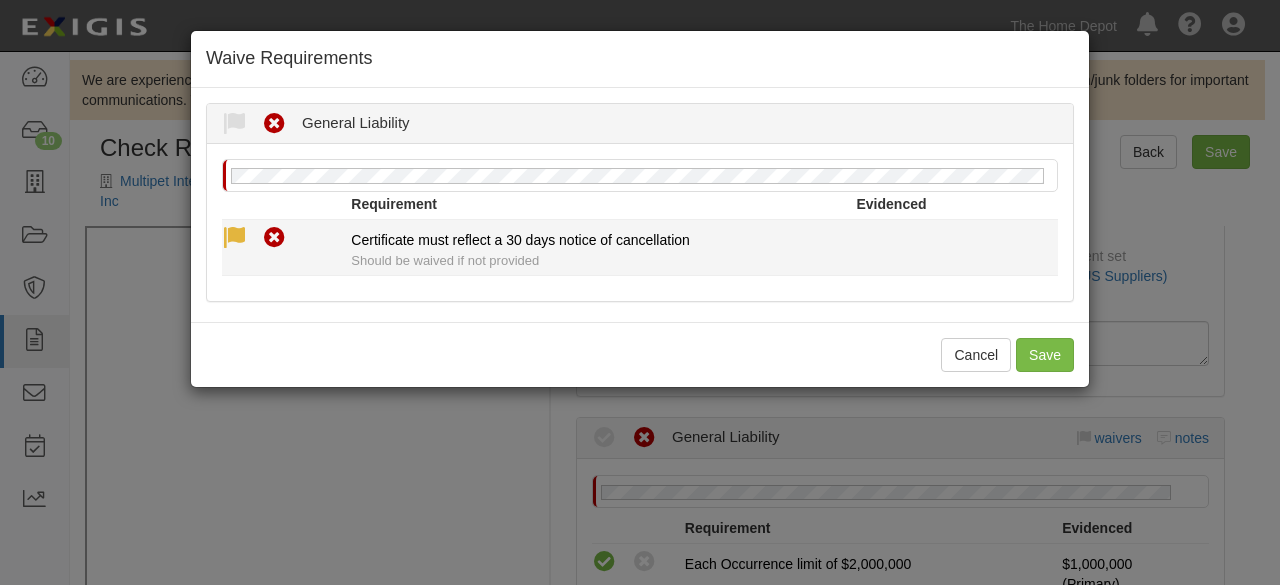click at bounding box center (234, 238) 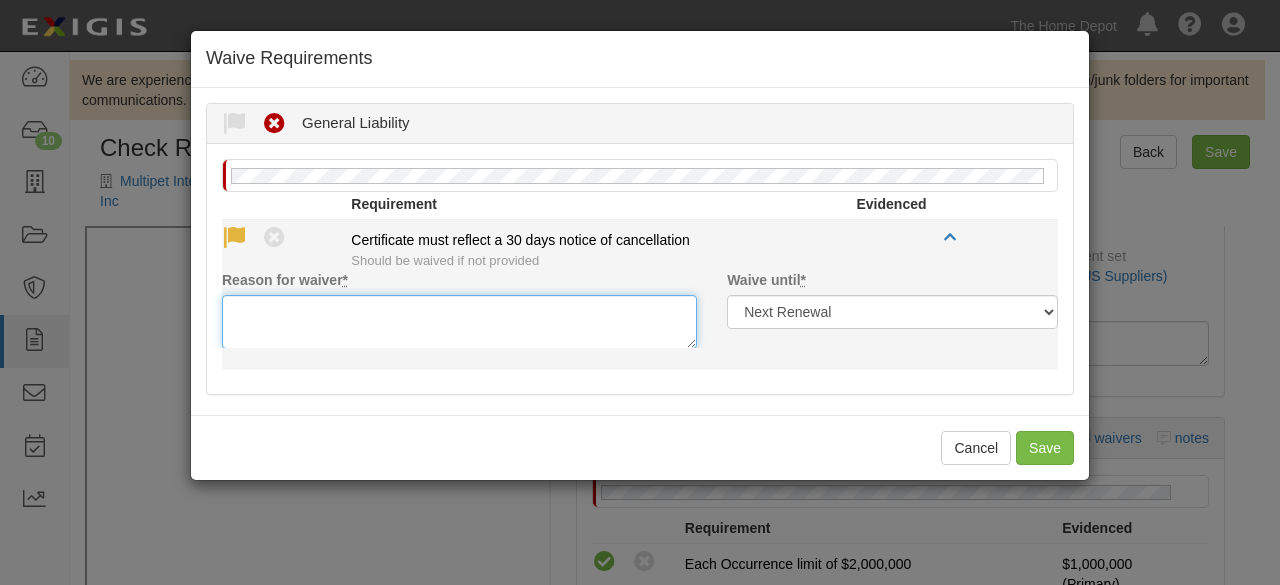 click on "Reason for waiver  *" at bounding box center [459, 322] 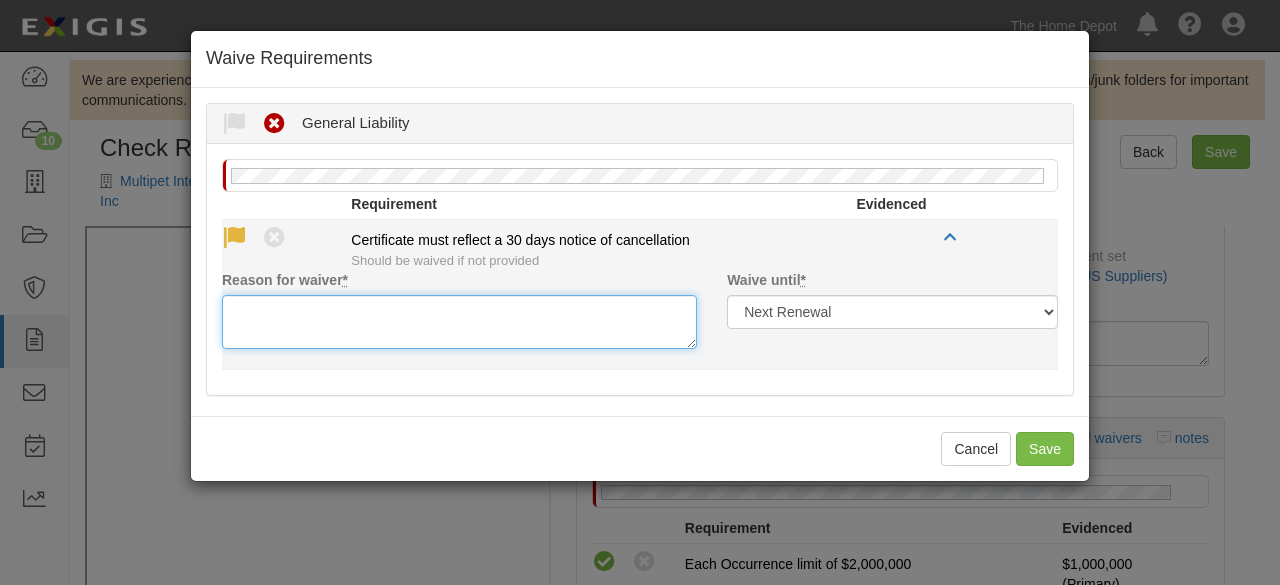 type on "a" 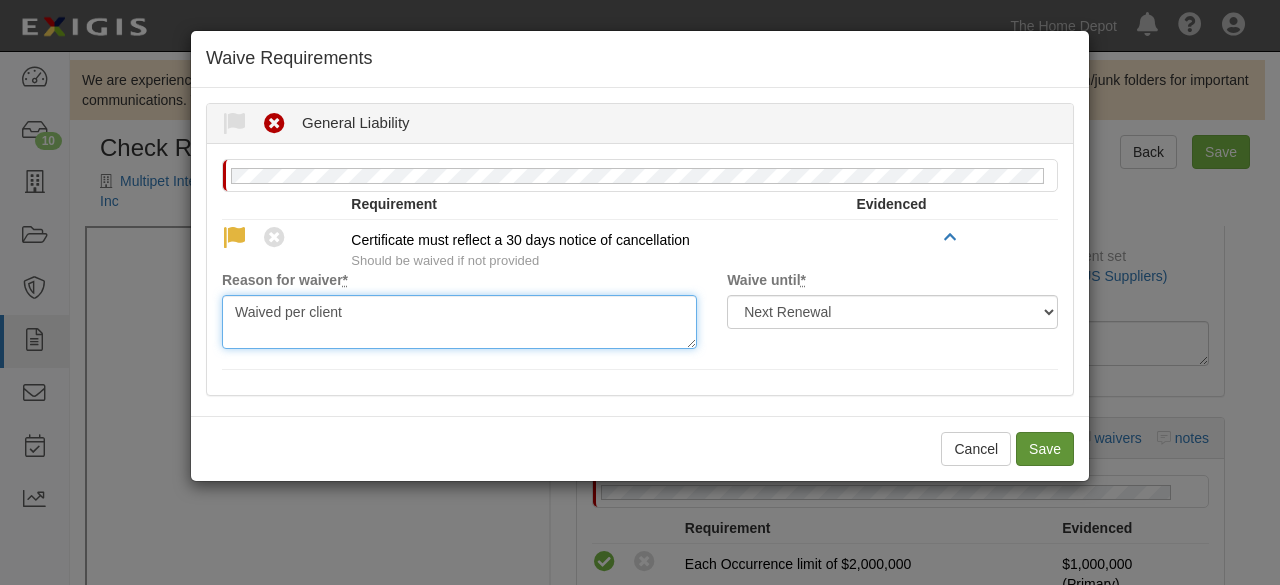 type on "Waived per client" 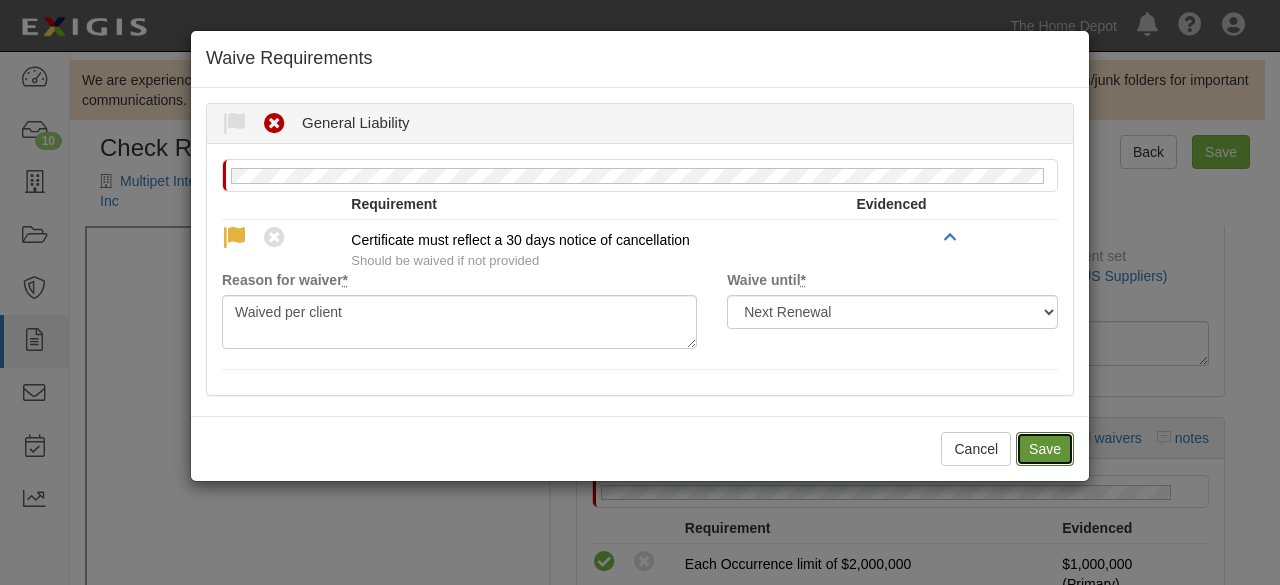click on "Save" at bounding box center [1045, 449] 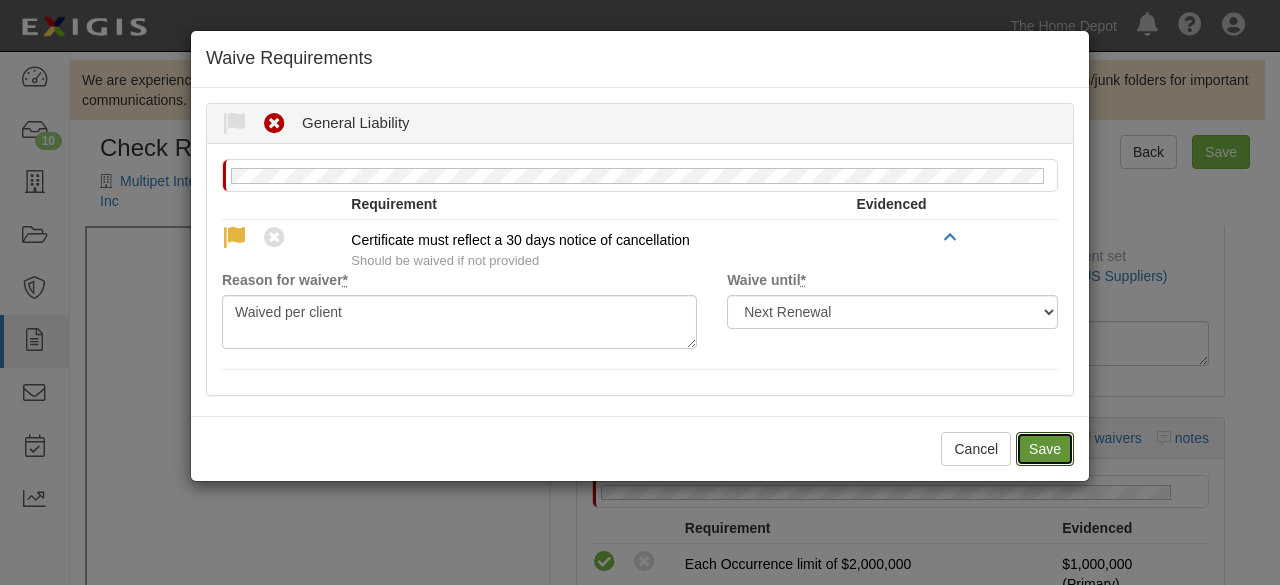 radio on "true" 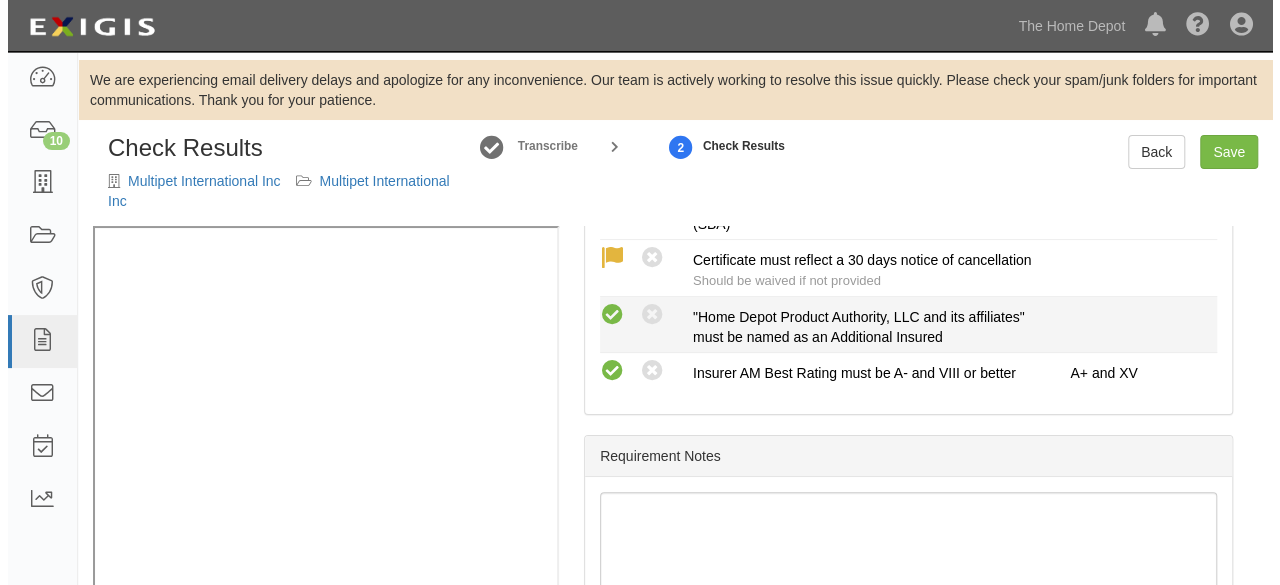 scroll, scrollTop: 942, scrollLeft: 0, axis: vertical 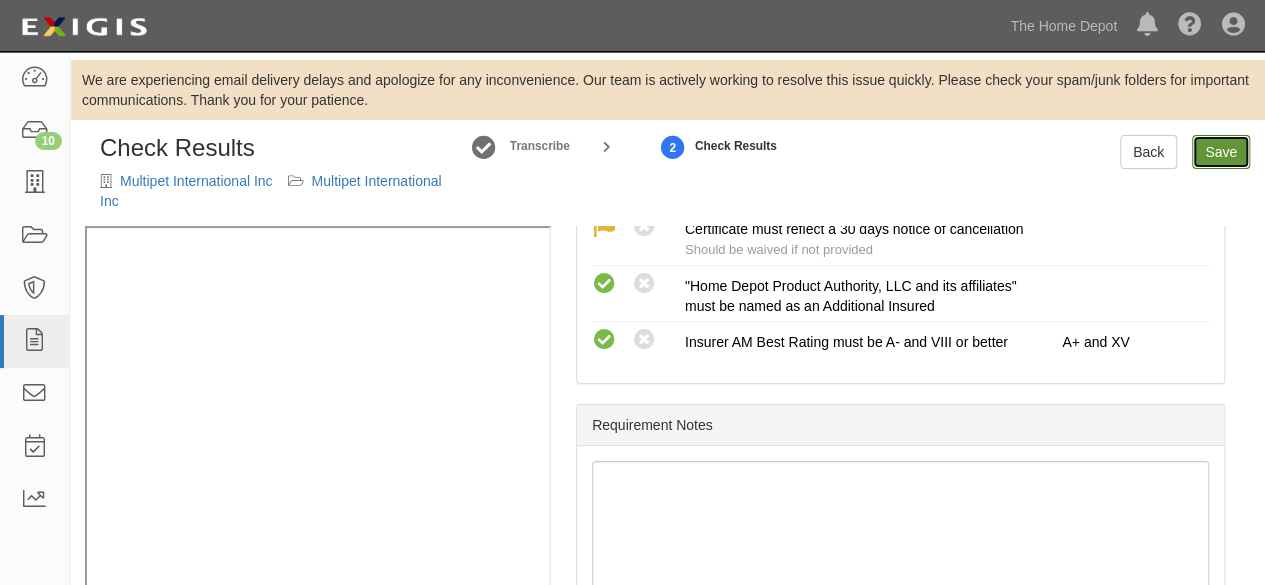 click on "Save" at bounding box center (1221, 152) 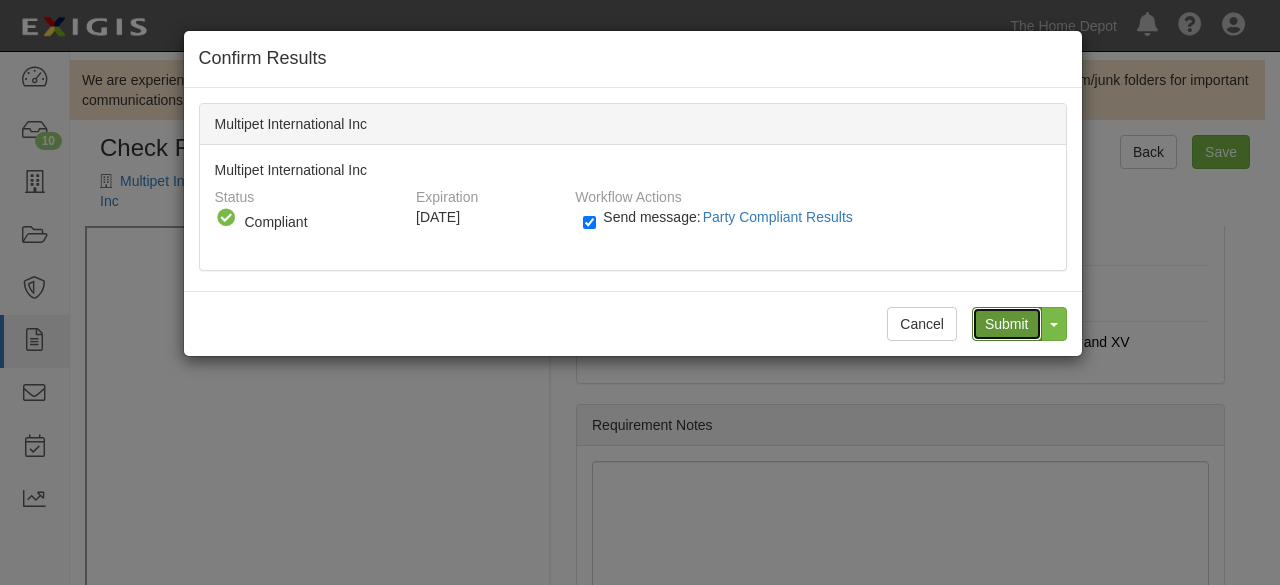 click on "Submit" at bounding box center [1007, 324] 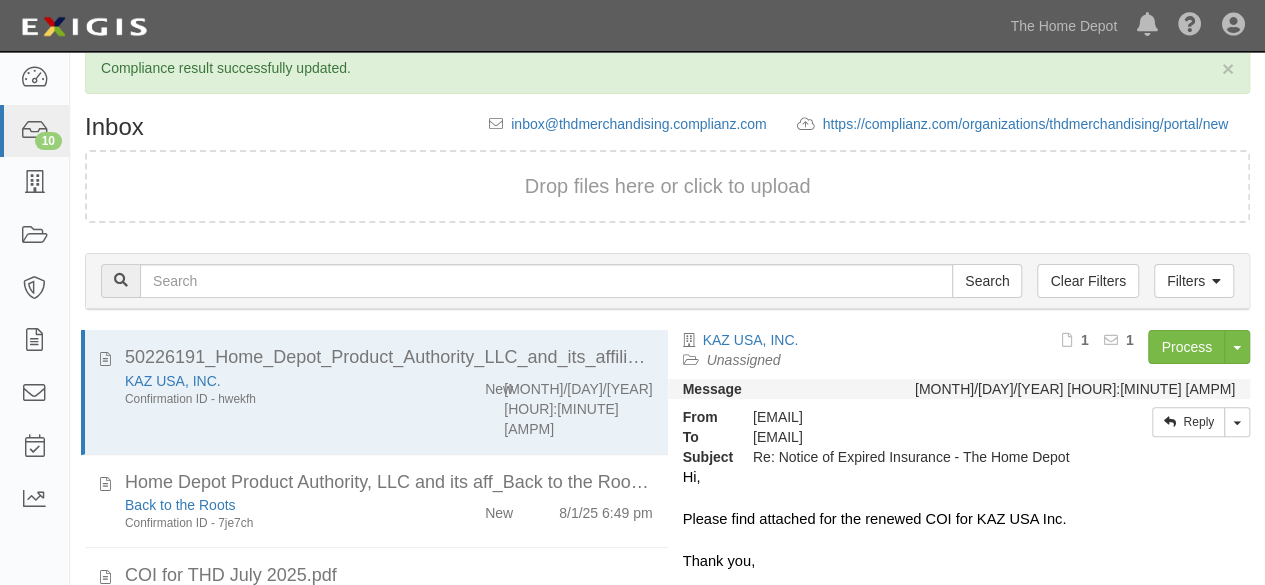 scroll, scrollTop: 207, scrollLeft: 0, axis: vertical 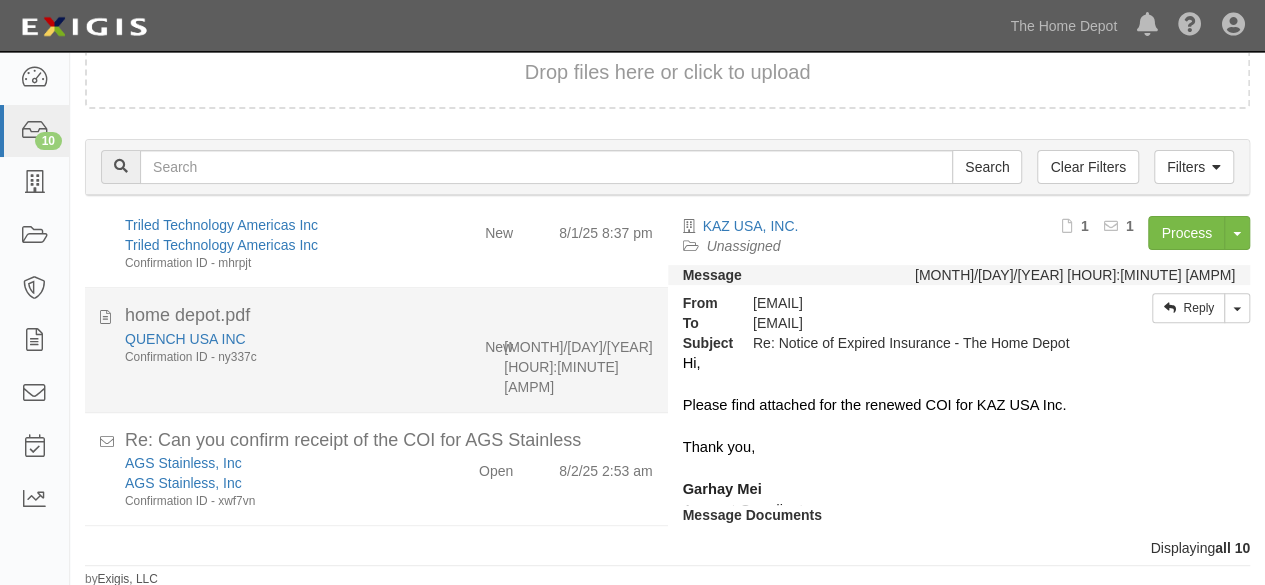 click on "QUENCH USA INC
Confirmation ID - ny337c" 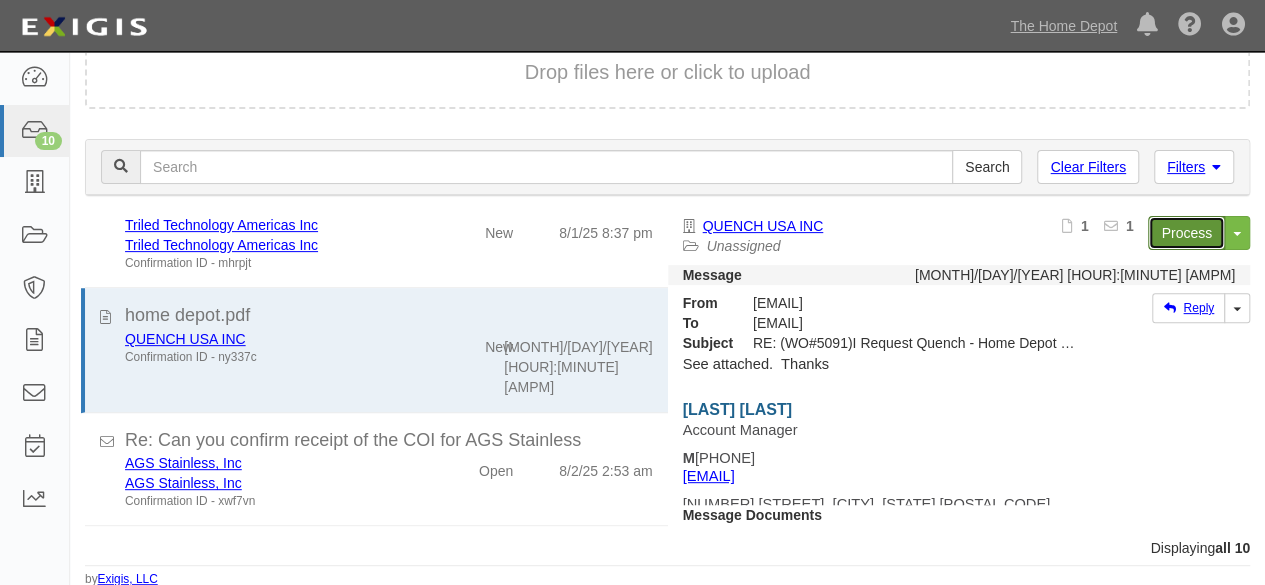 click on "Process" at bounding box center (1186, 233) 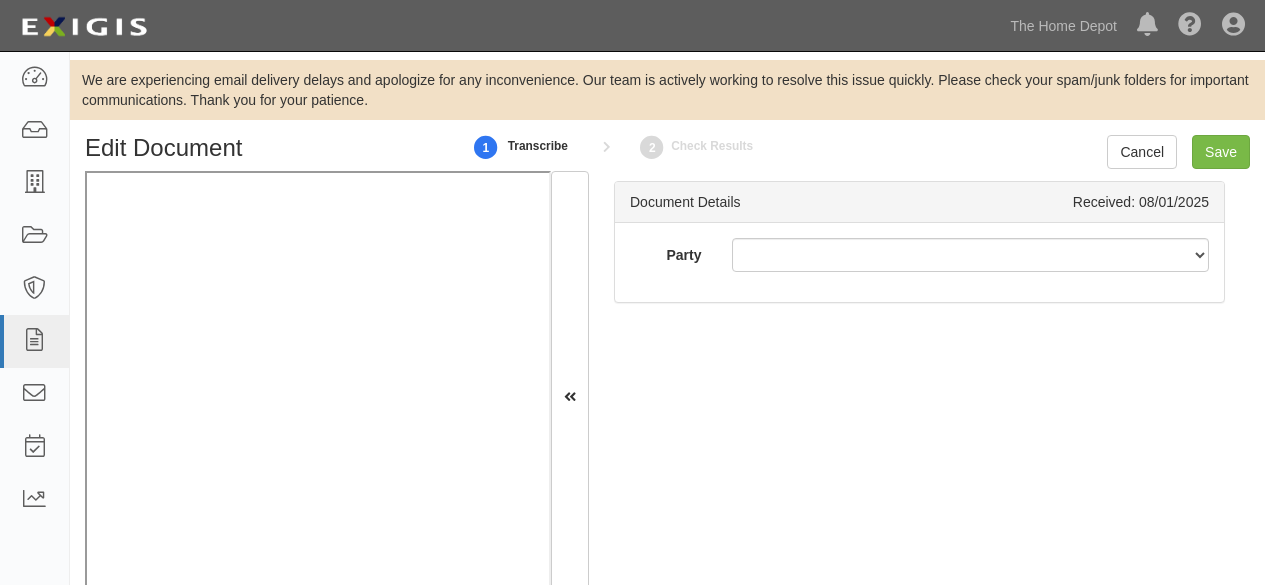 scroll, scrollTop: 0, scrollLeft: 0, axis: both 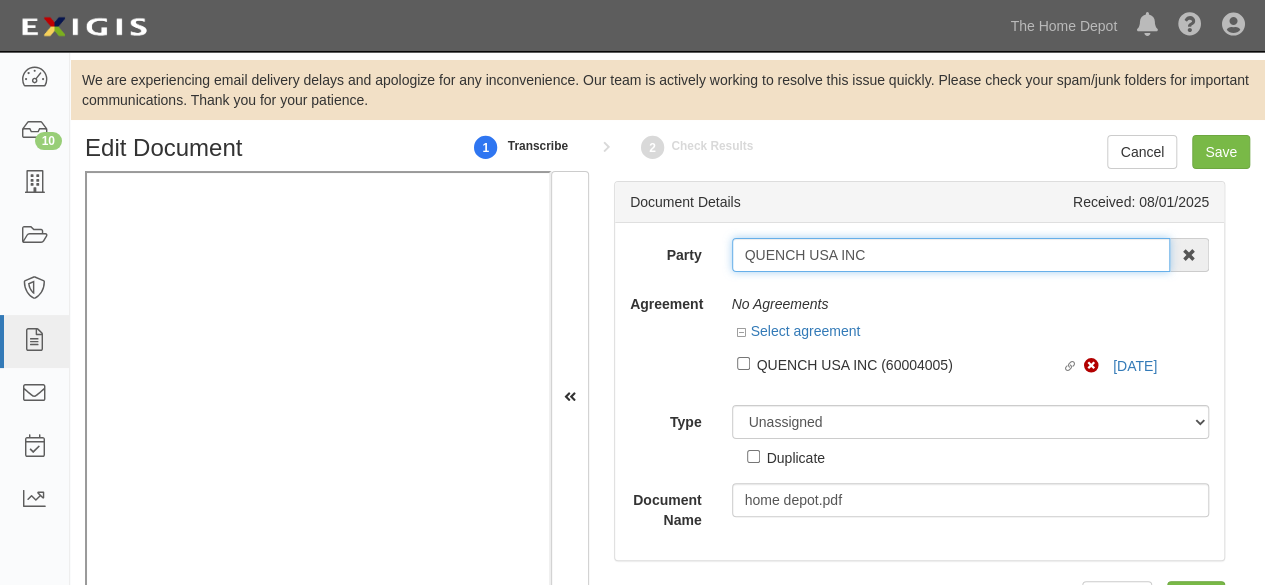 click on "QUENCH USA INC" at bounding box center (951, 255) 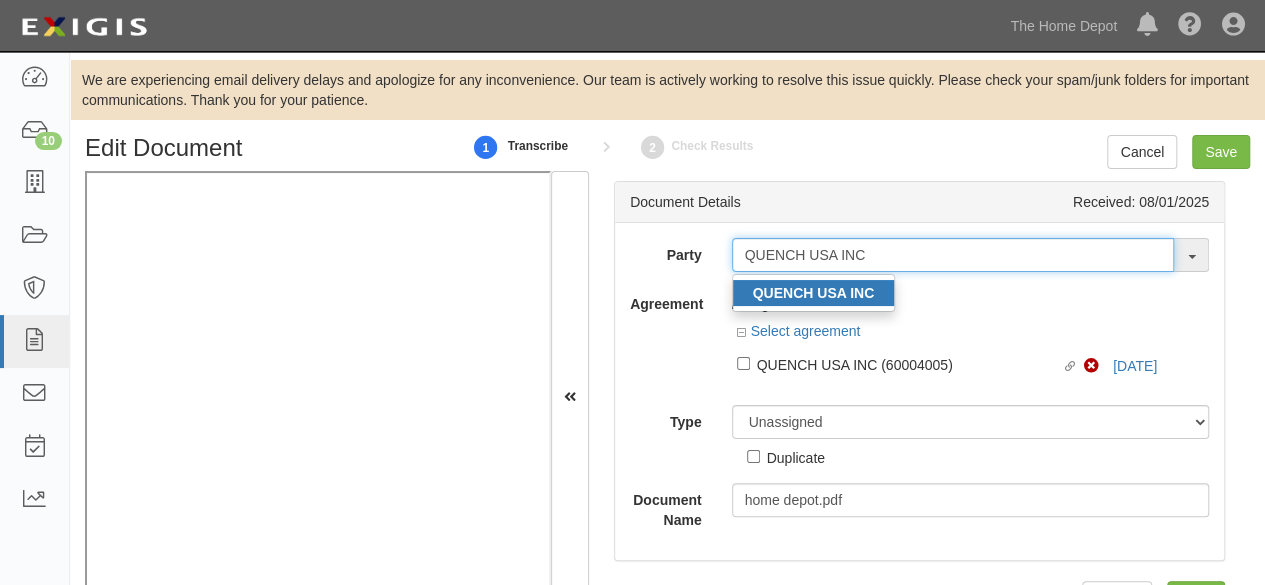 type on "QUENCH USA INC" 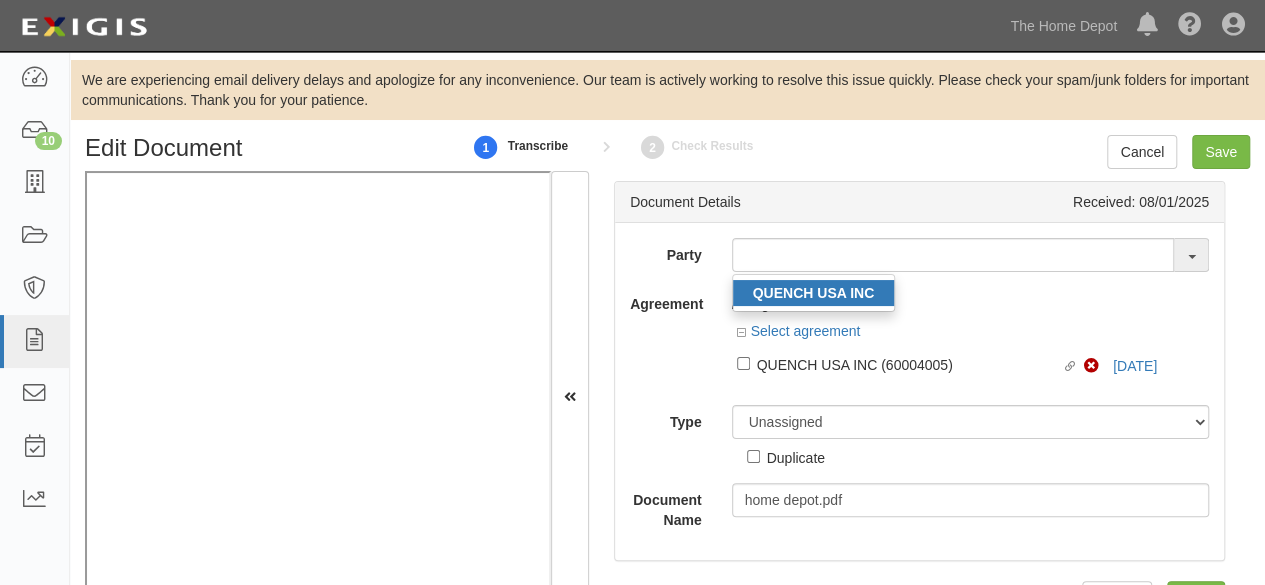 click on "QUENCH USA INC" at bounding box center (814, 293) 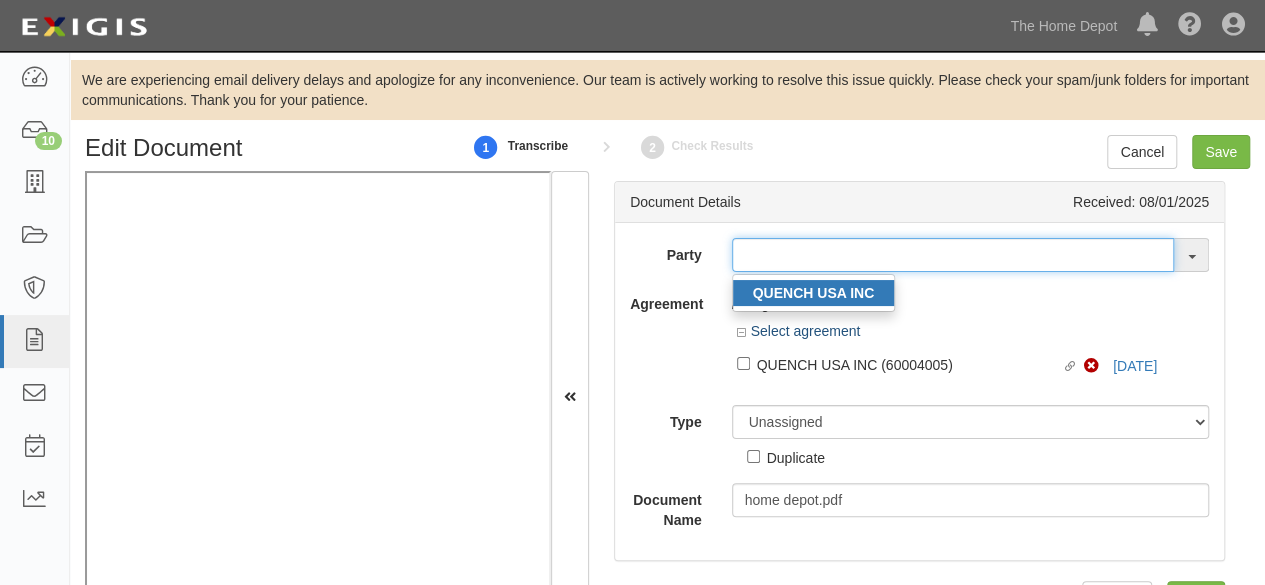 type on "QUENCH USA INC" 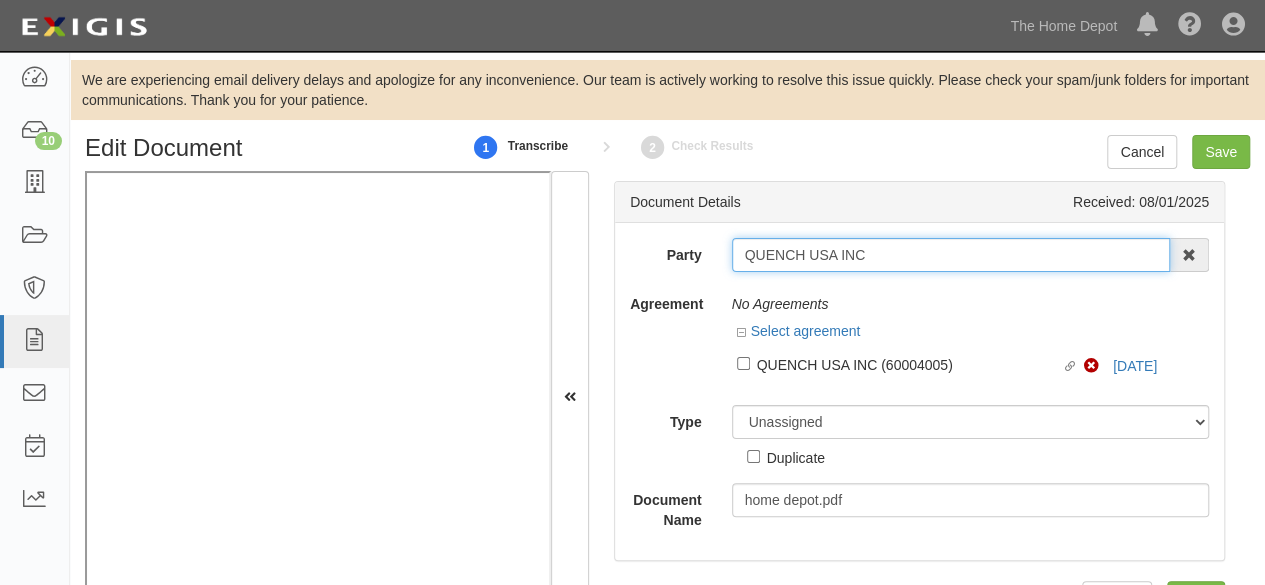 click on "QUENCH USA INC" at bounding box center (951, 255) 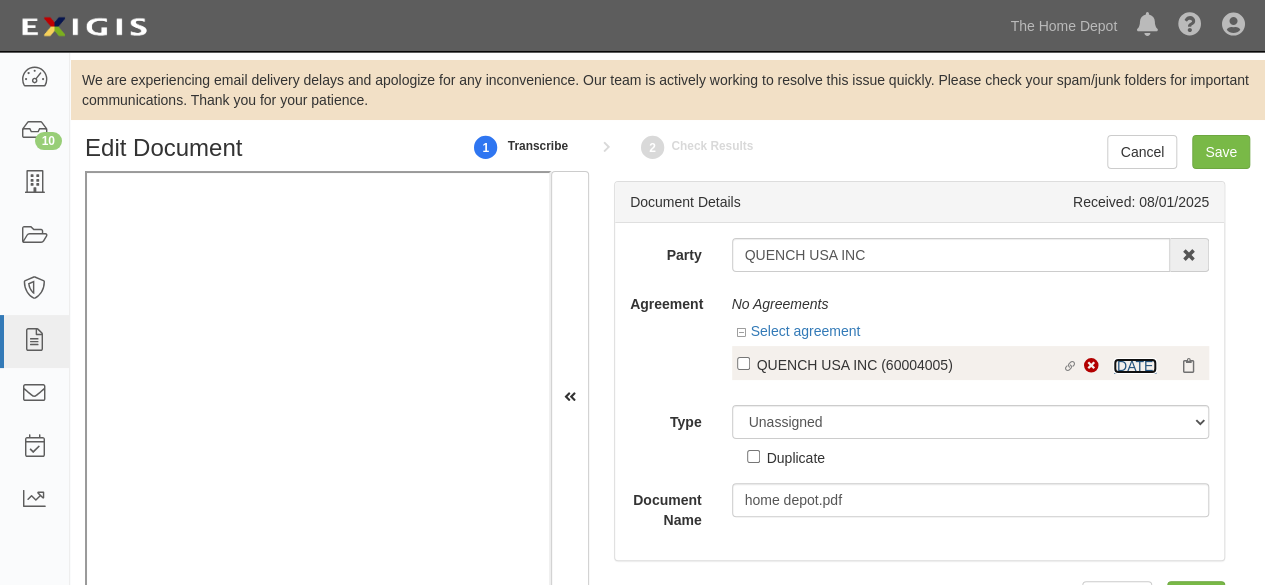 click on "7/15/26" at bounding box center [1135, 366] 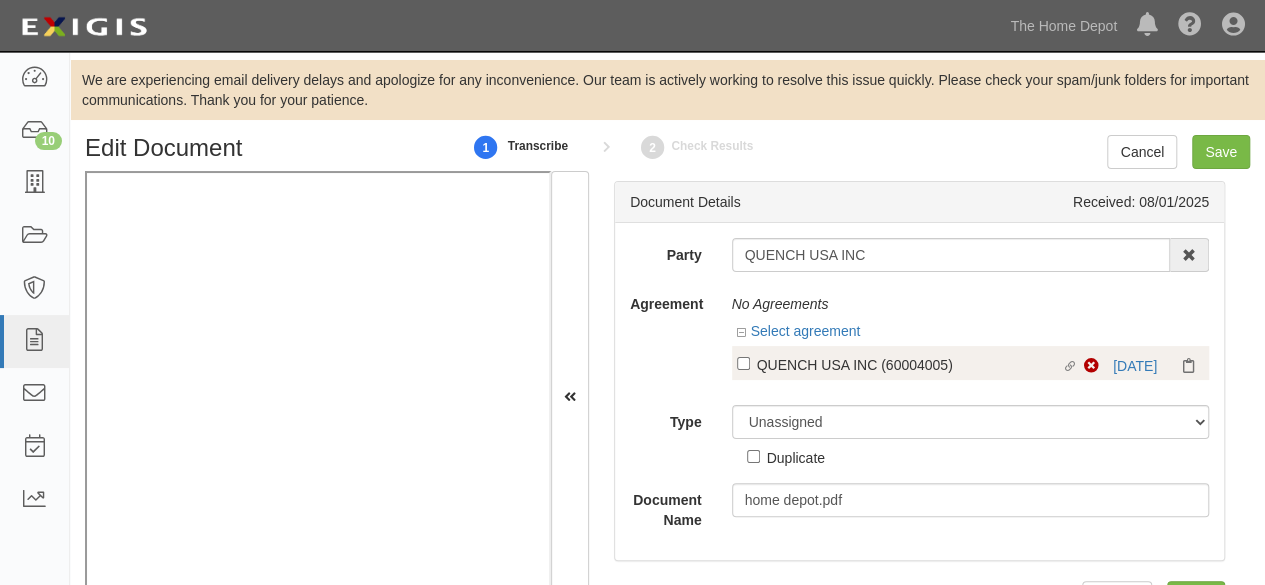 click on "QUENCH USA INC           (60004005)" at bounding box center [909, 364] 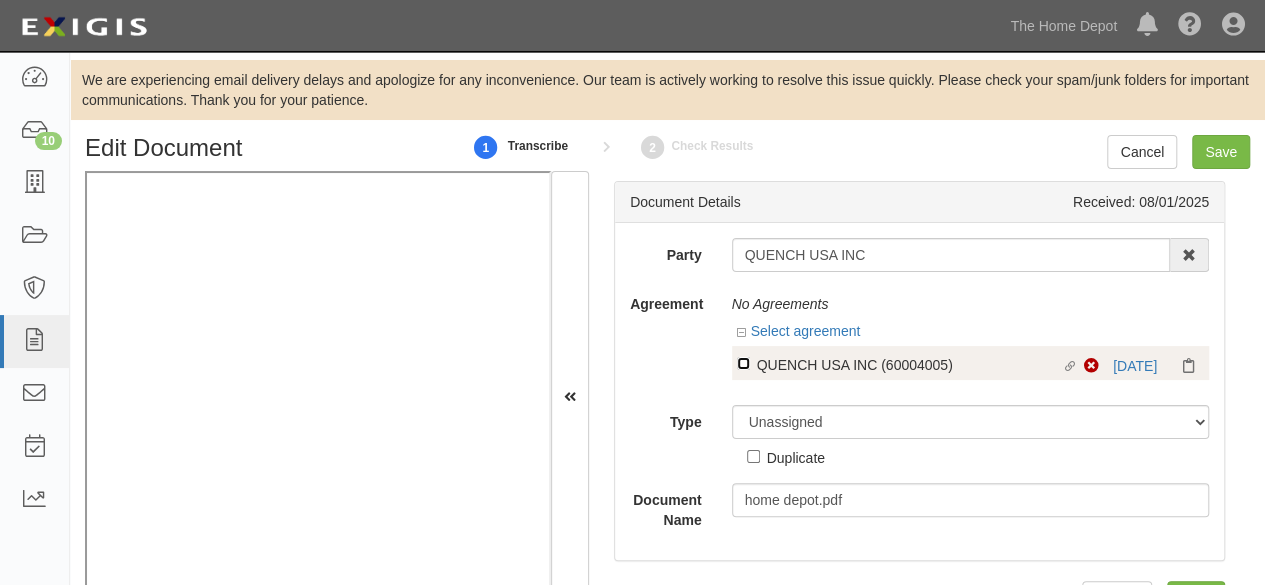 click on "Linked agreement
QUENCH USA INC           (60004005)
Linked agreement" at bounding box center [743, 363] 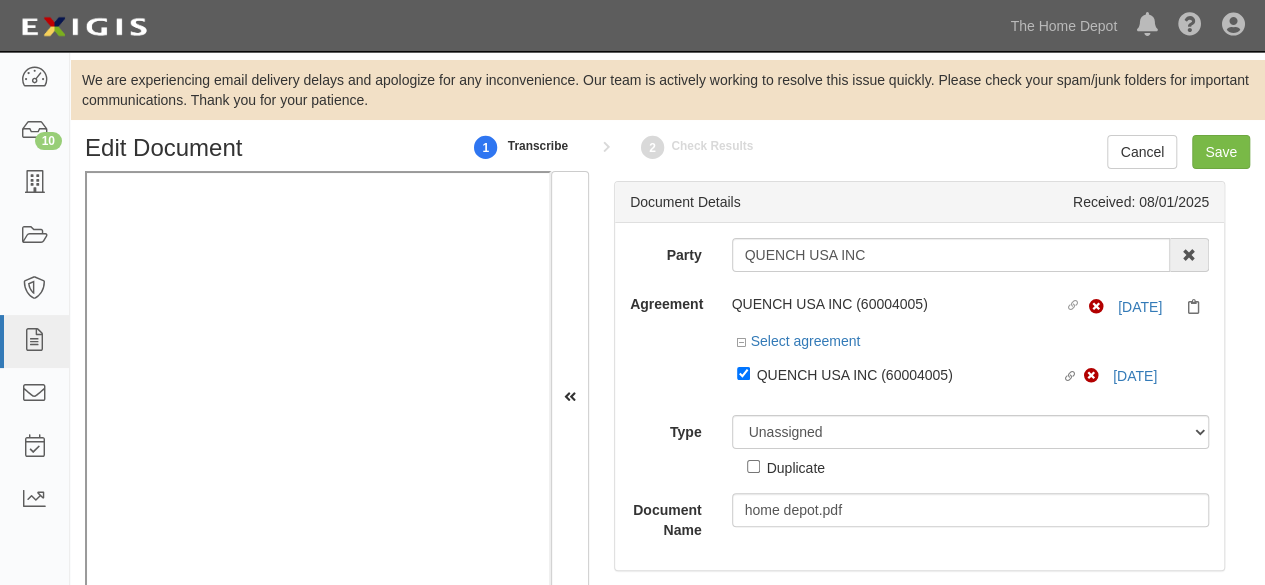 click on "Party
QUENCH USA INC QUENCH USA INC
1000576868 Ontario Inc.
10 STRAWBERRY STREET
115282 CANADA LTEE
11947907 Canada Inc. (MOD LIGHTING)
1200144519218
1234BUY.COM INC
1291 FURNITURES INC
16 GAUGE SINKS
1729897 ONTARIO INC. O/A
1791 Outdoor Lifestyle Group LLC
1837, LLC.
1888 MILLS LLC
1896424 ONTARIO INC
1JAY CAPITAL INC
1PERFECTCHOICE INC
1ST CHOICE FERTILIZER, I
2033784 ONTARIO INC.
21 ROCKS CORPORATION DBA
2614072 ONTARIO INC. (O/
2964-3277 QUEBEC INC
2B Poultry, LLC
2FUNGUYS
34 DECOR LLC
360 ELECTRICAL LLC
3B INTERNATIONAL LLC
3B TECH, INC.
3DROSE LLC
3H TWINKLELEAF INC
3I PRODUCTS, INC.
3M
3M
3M COMPANY
3Wood Wholesale, LLC
4077814 DELAWARE INC
4dock LLC." at bounding box center (919, 389) 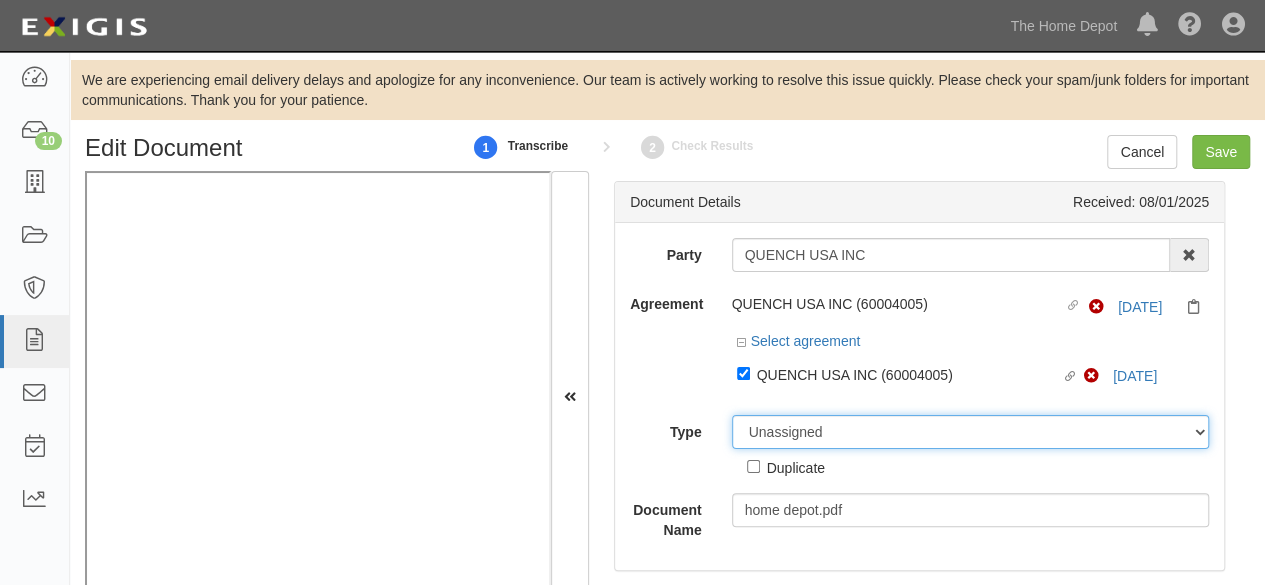 drag, startPoint x: 781, startPoint y: 430, endPoint x: 781, endPoint y: 418, distance: 12 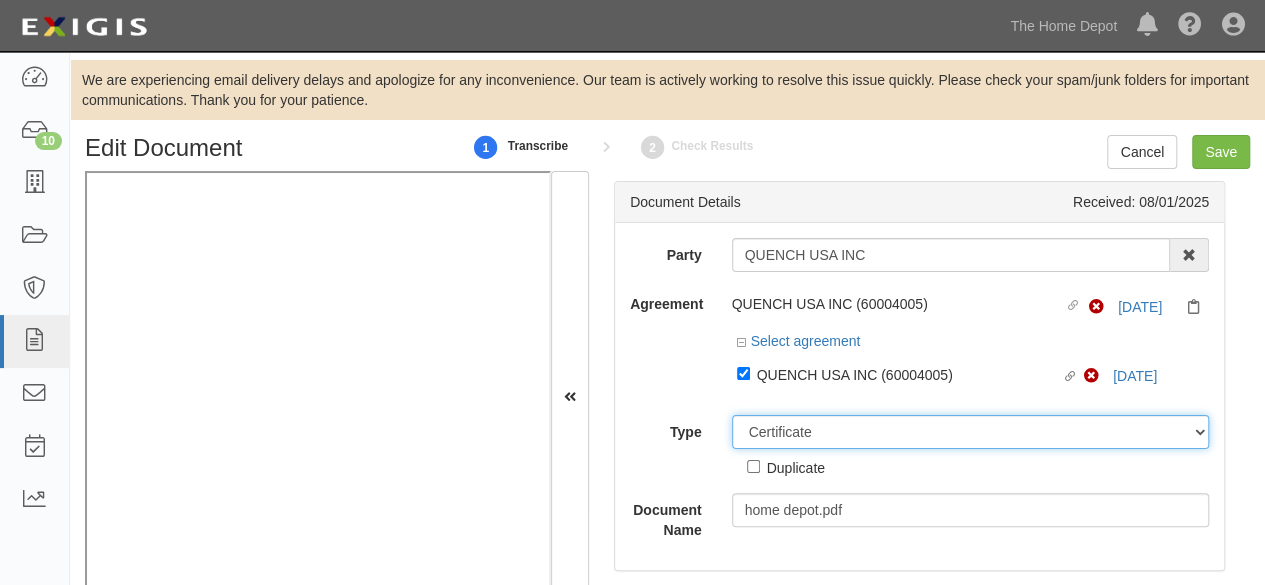 click on "Unassigned
Binder
Cancellation Notice
Certificate
Contract
Endorsement
Insurance Policy
Junk
Other Document
Policy Declarations
Reinstatement Notice
Requirements
Waiver Request" at bounding box center [971, 432] 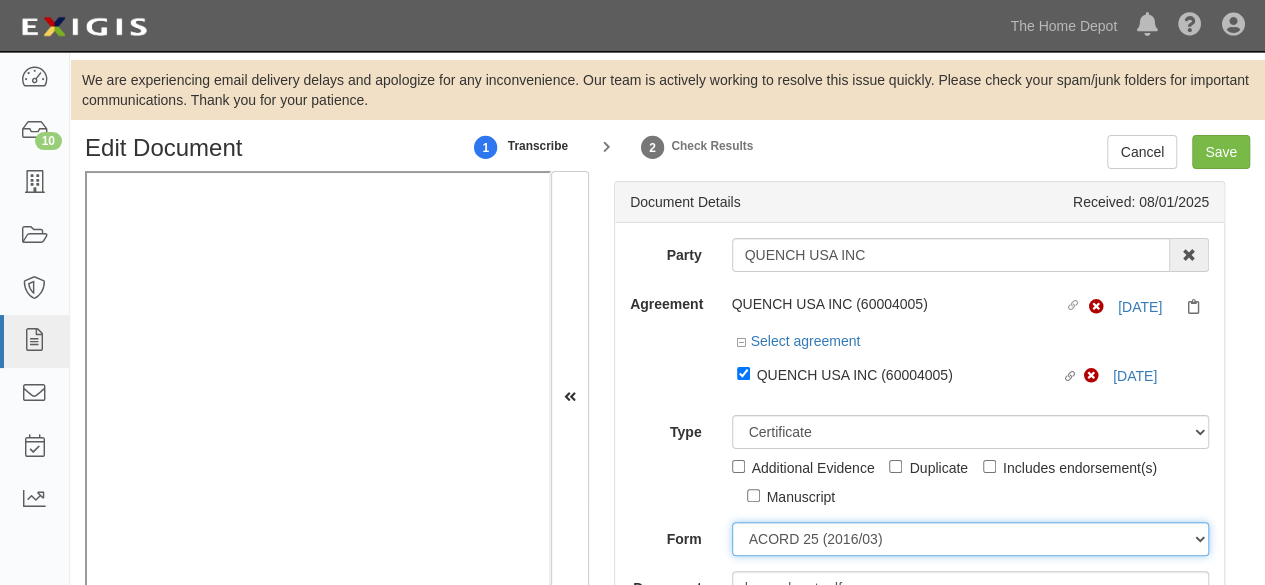 drag, startPoint x: 776, startPoint y: 535, endPoint x: 774, endPoint y: 524, distance: 11.18034 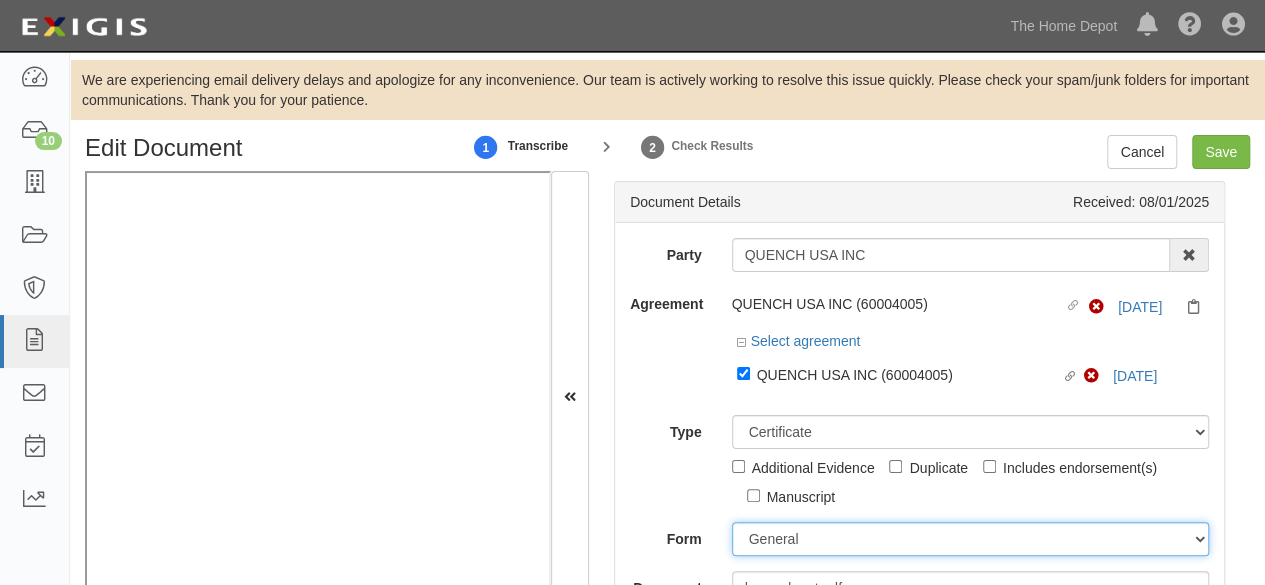 click on "ACORD 25 (2016/03)
ACORD 101
ACORD 855 NY (2014/05)
General" at bounding box center [971, 539] 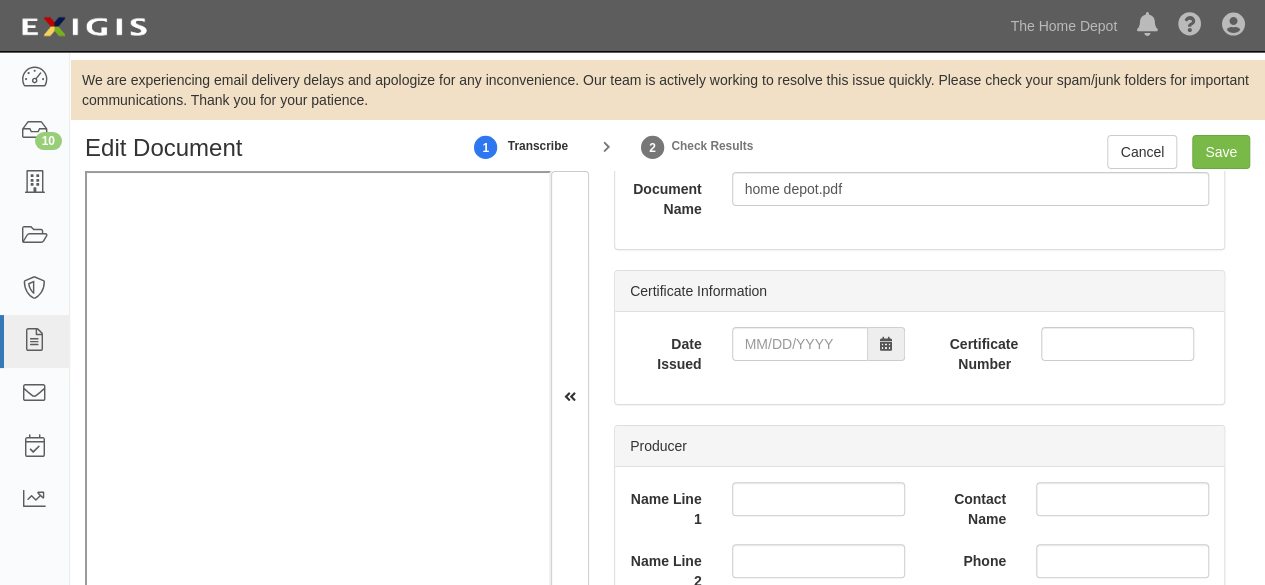 scroll, scrollTop: 400, scrollLeft: 0, axis: vertical 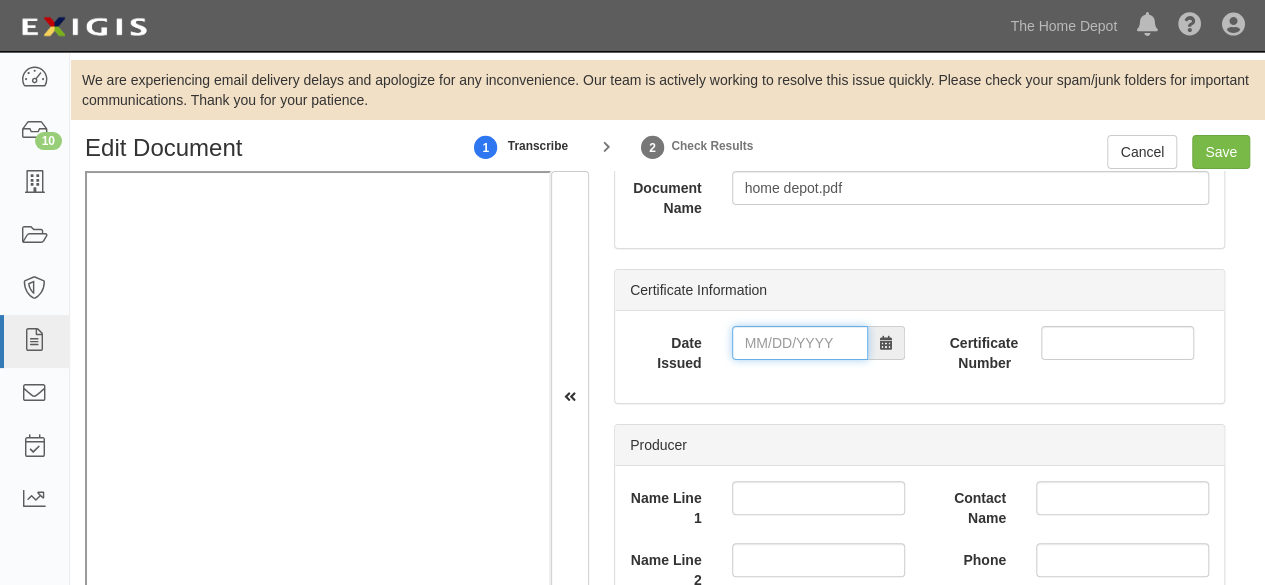 click on "Date Issued" at bounding box center (800, 343) 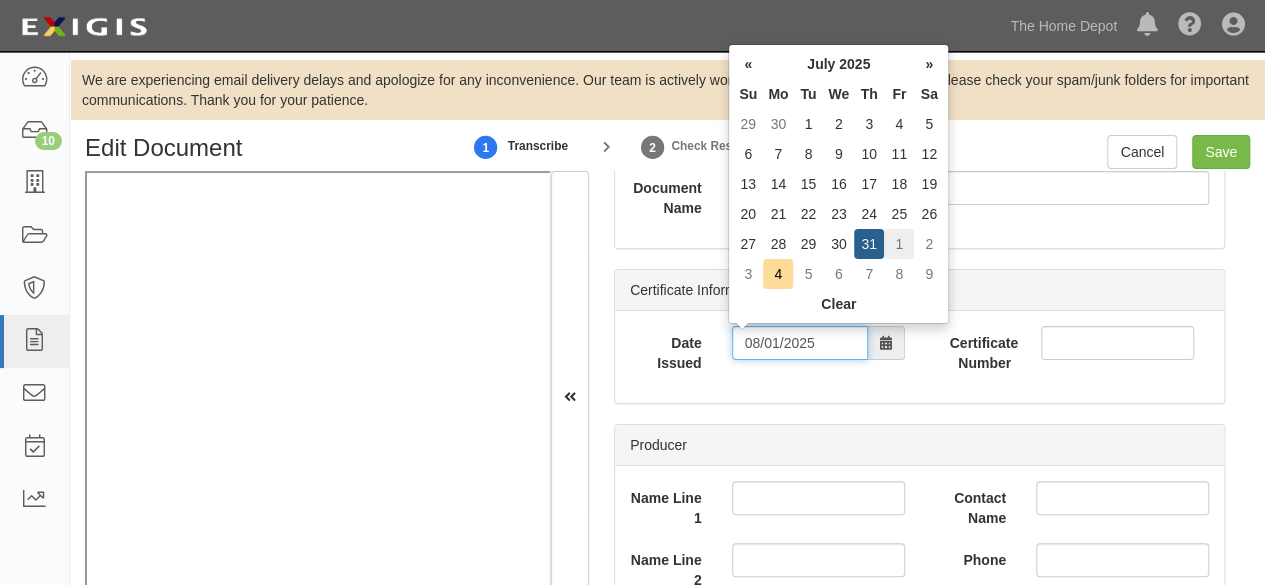 type on "08/01/2025" 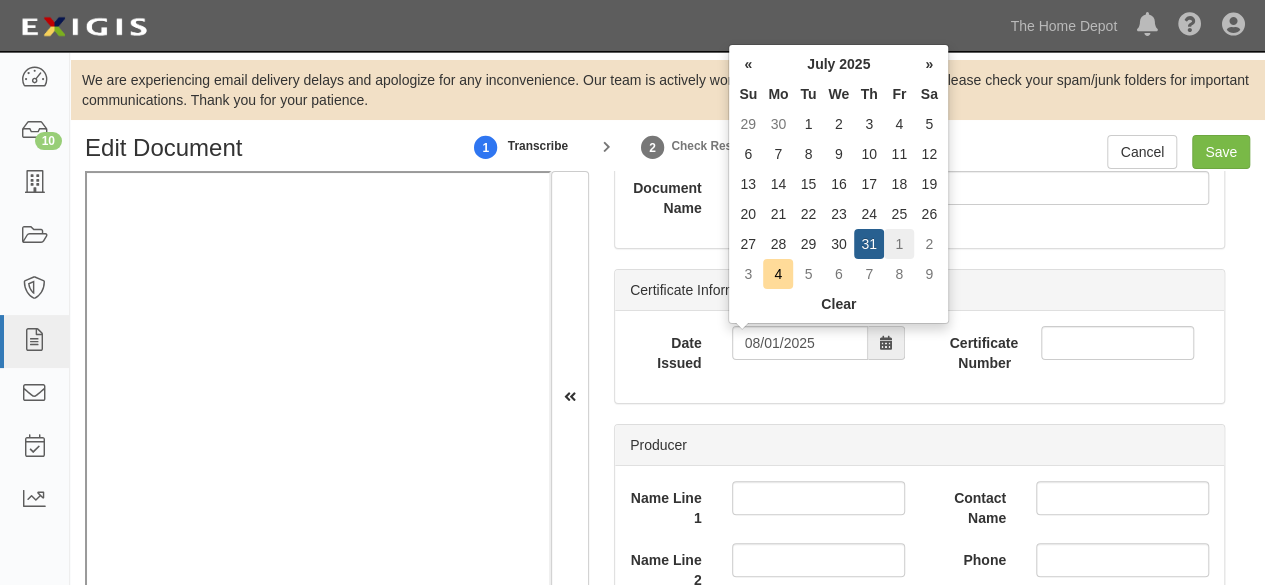 click on "1" at bounding box center [899, 244] 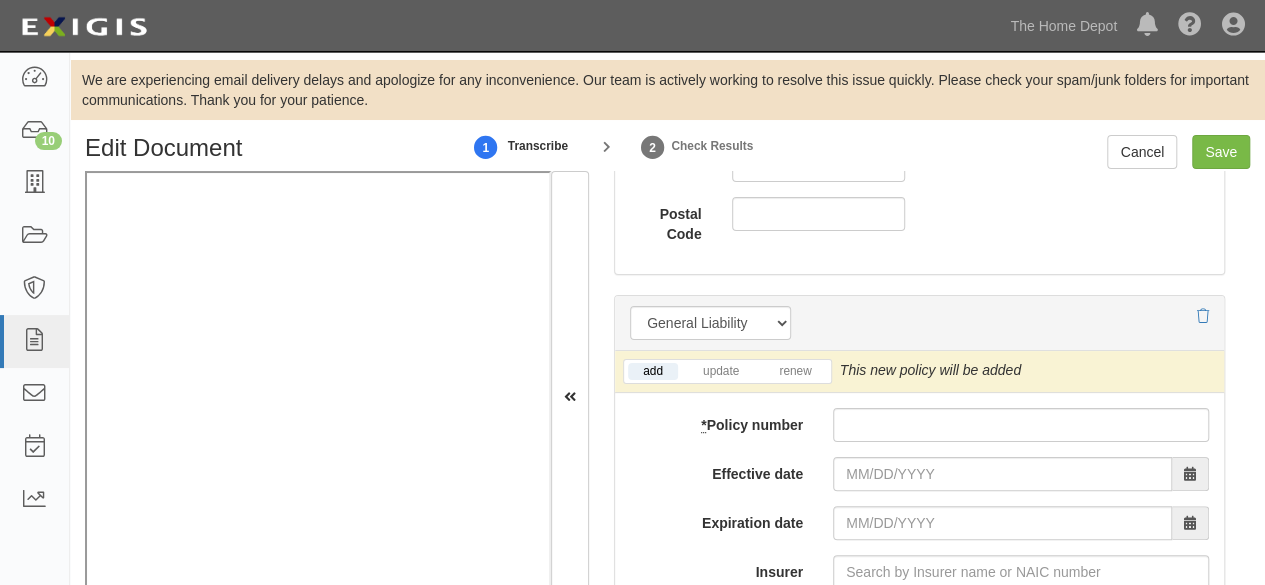 scroll, scrollTop: 1600, scrollLeft: 0, axis: vertical 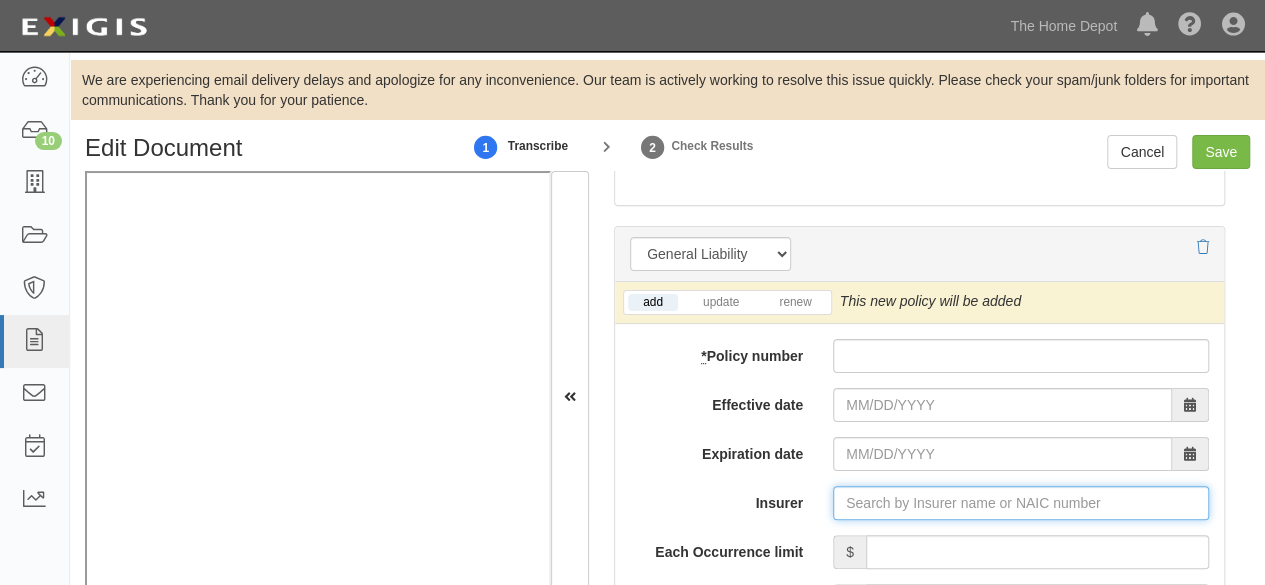 click on "Insurer" at bounding box center (1021, 503) 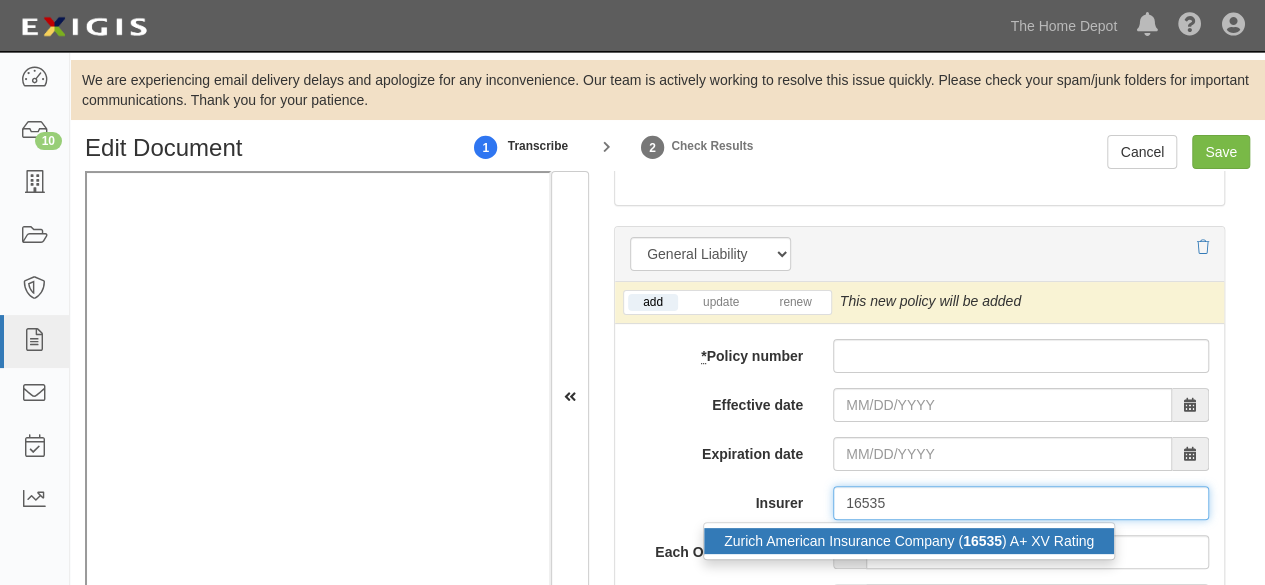 click on "Zurich American Insurance Company ( 16535 ) A+ XV Rating" at bounding box center [909, 541] 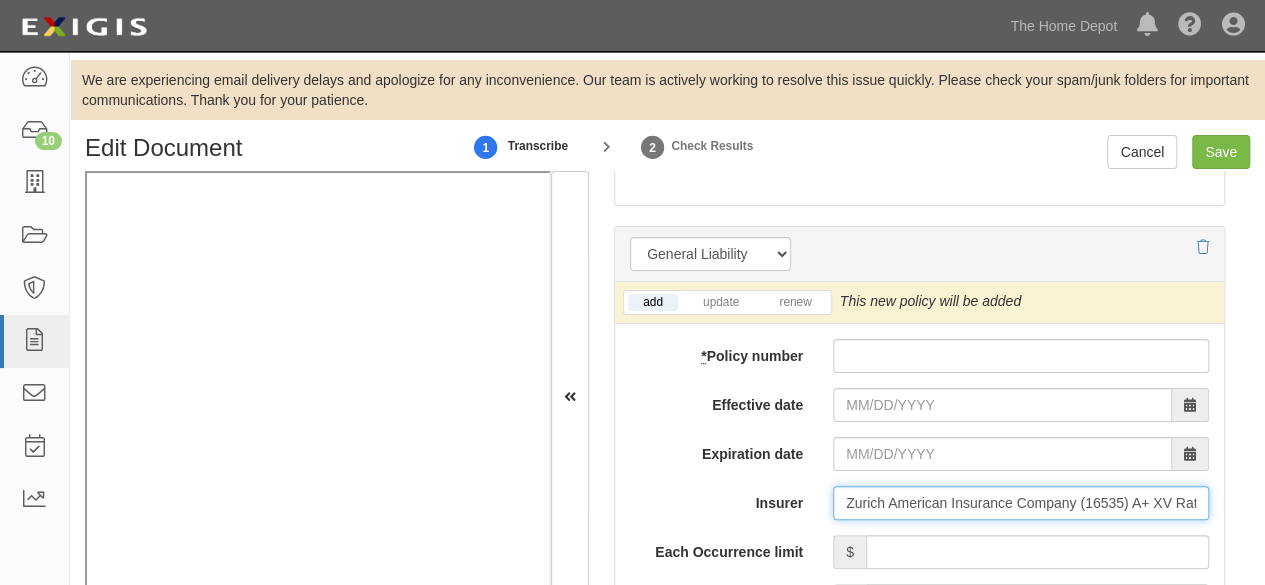 type on "Zurich American Insurance Company (16535) A+ XV Rating" 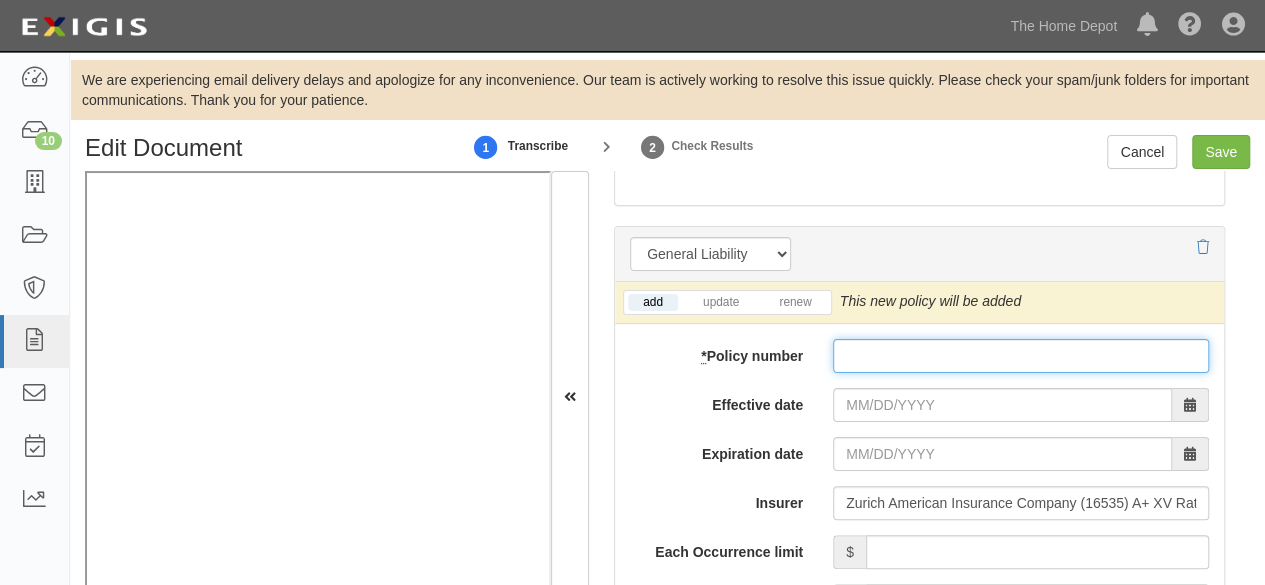 paste on "GLO 1863784-03" 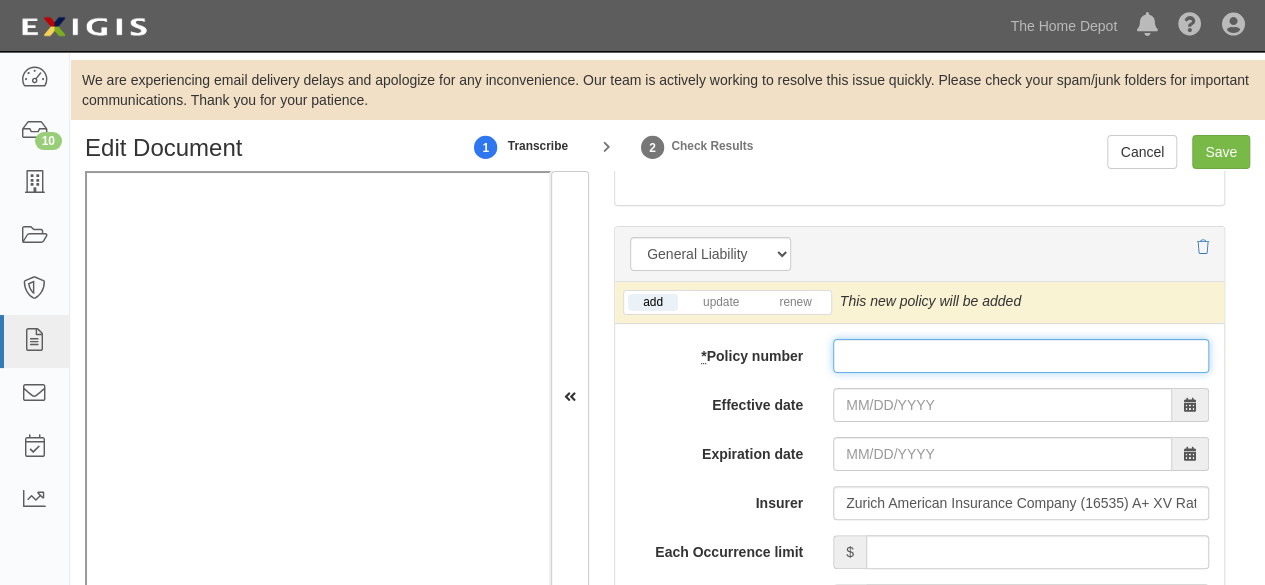 click on "*  Policy number" at bounding box center [1021, 356] 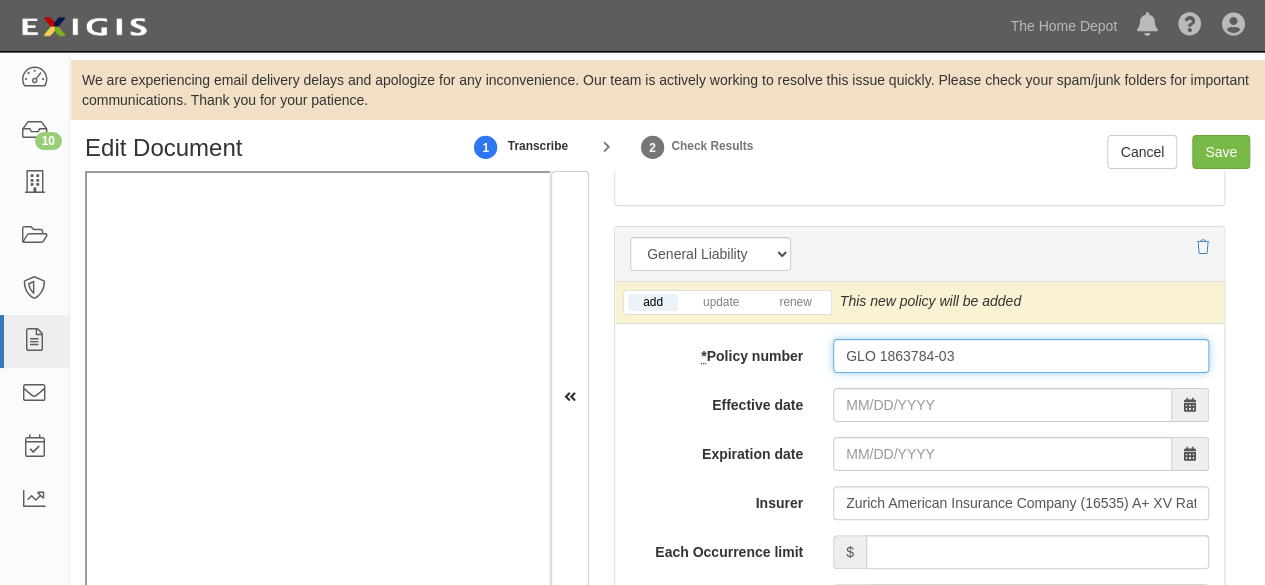 type on "GLO 1863784-03" 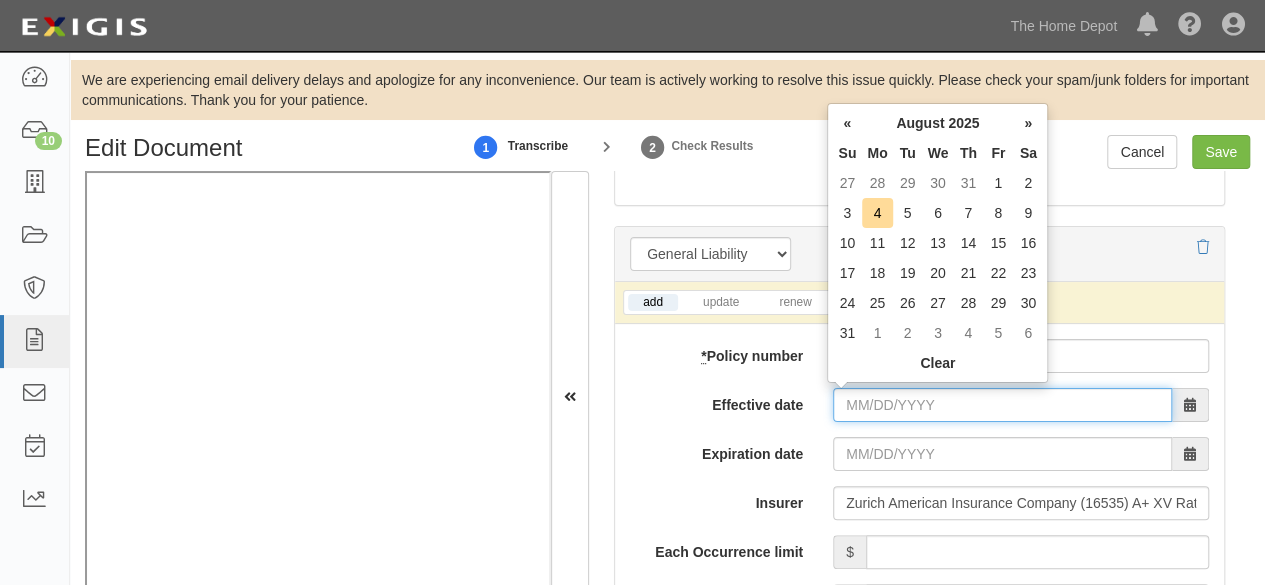 click on "Effective date" at bounding box center (1002, 405) 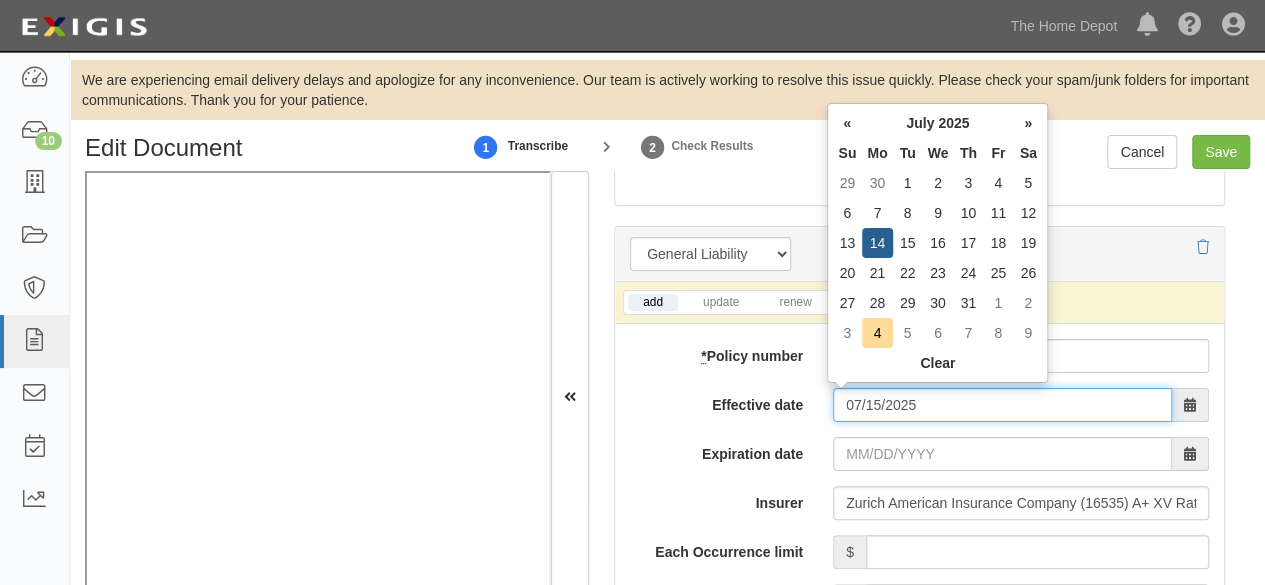 type on "07/15/2025" 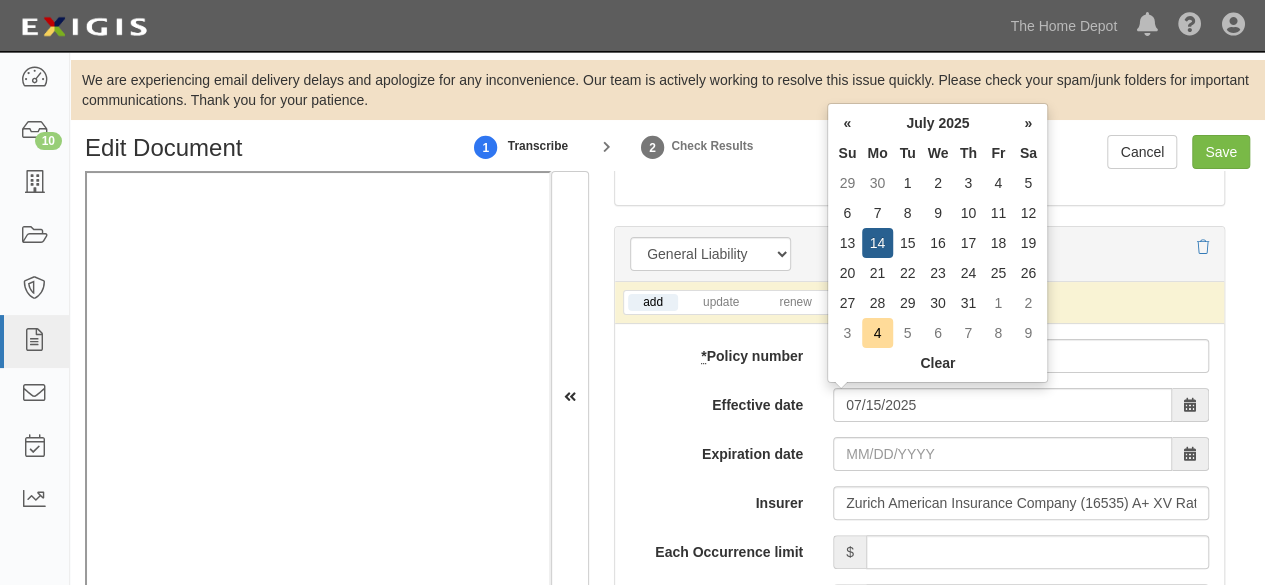type on "07/15/2026" 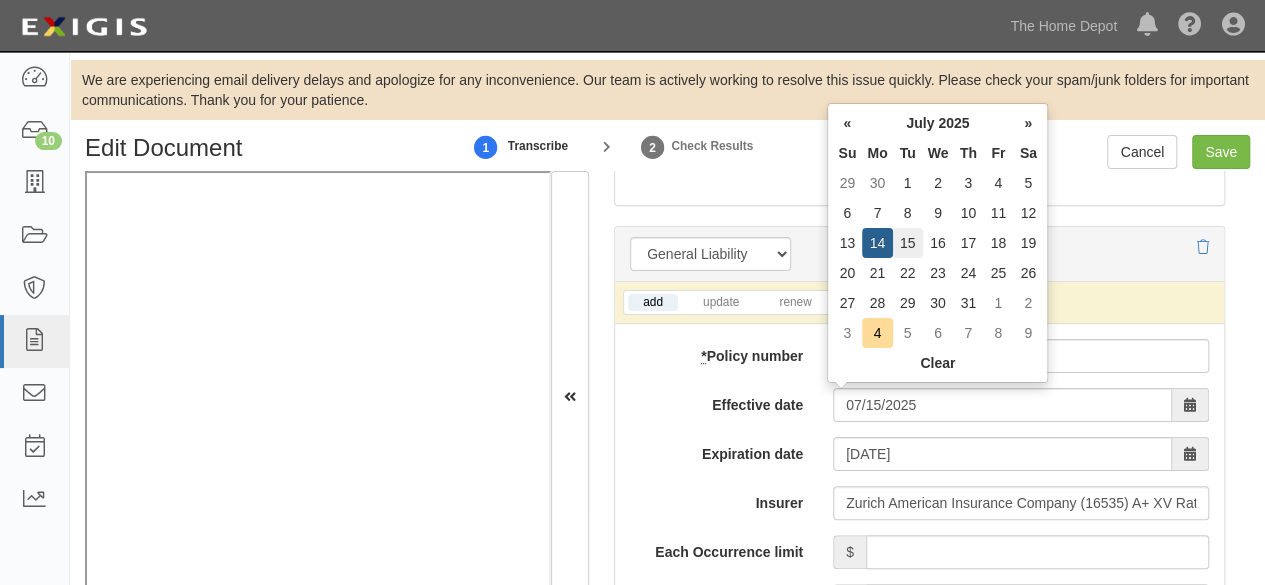 click on "15" at bounding box center [908, 243] 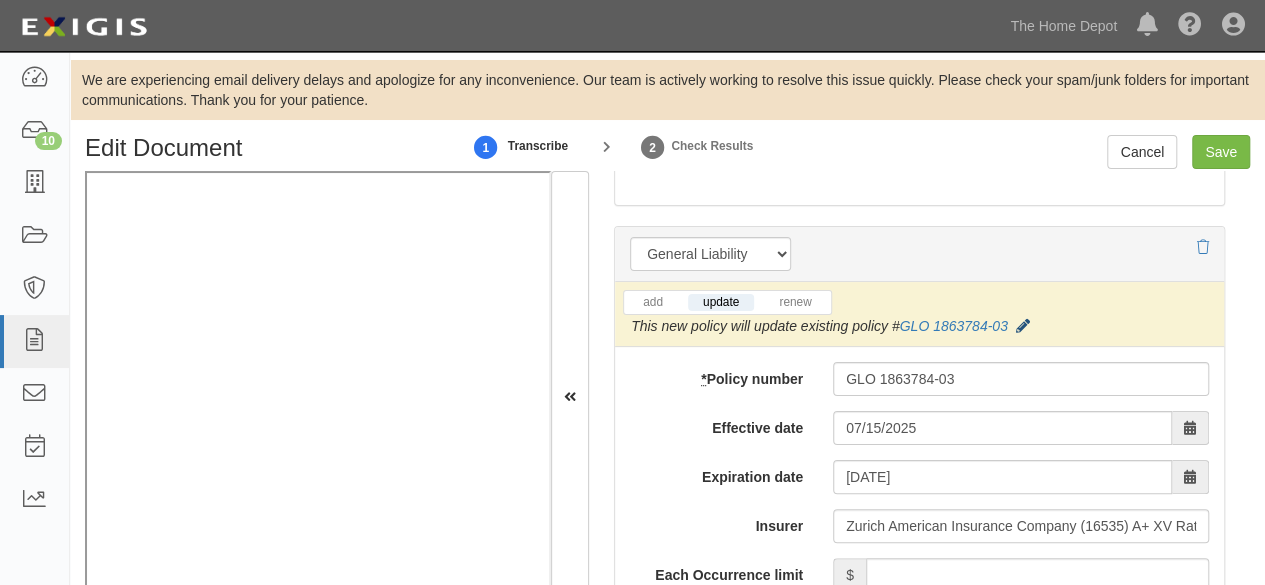 click at bounding box center (1023, 327) 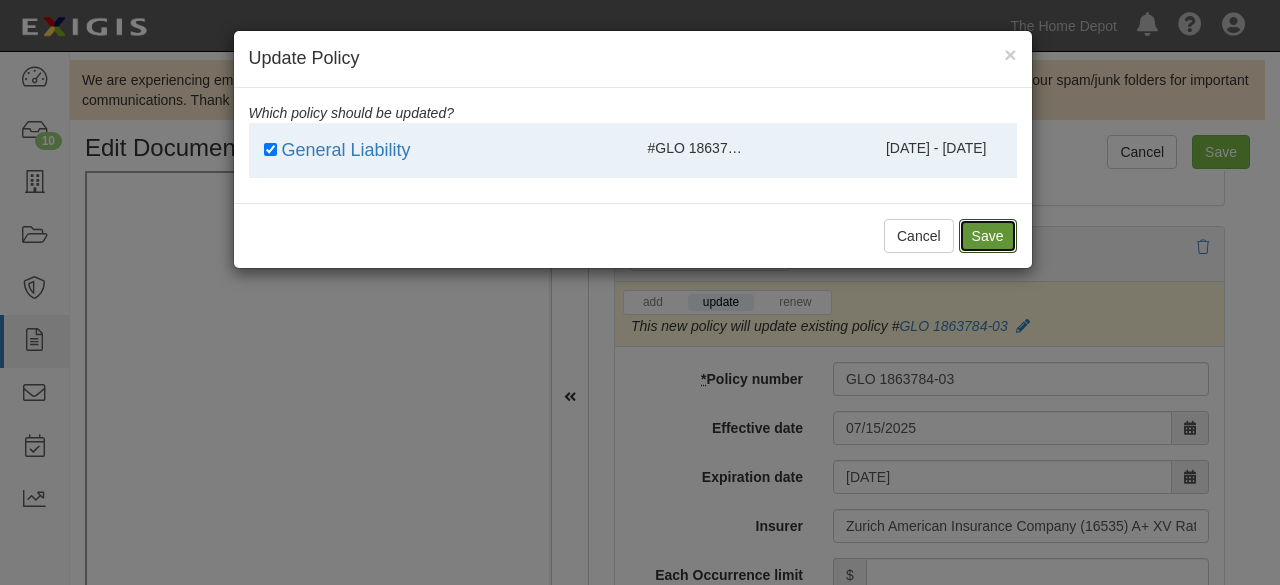 drag, startPoint x: 990, startPoint y: 232, endPoint x: 1044, endPoint y: 334, distance: 115.41231 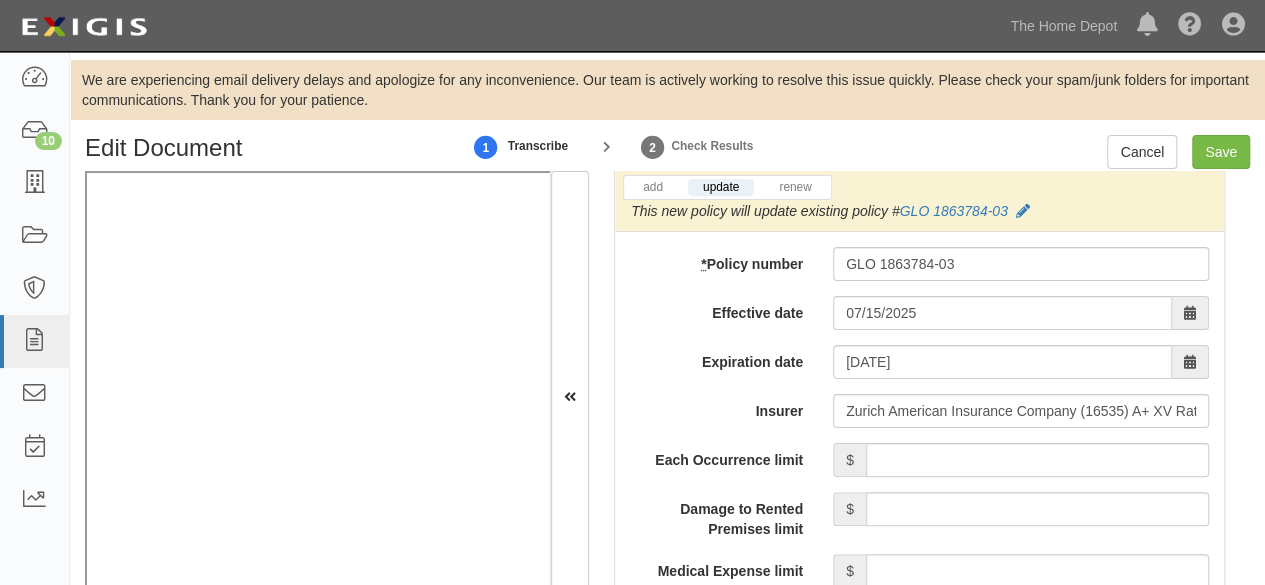 scroll, scrollTop: 1800, scrollLeft: 0, axis: vertical 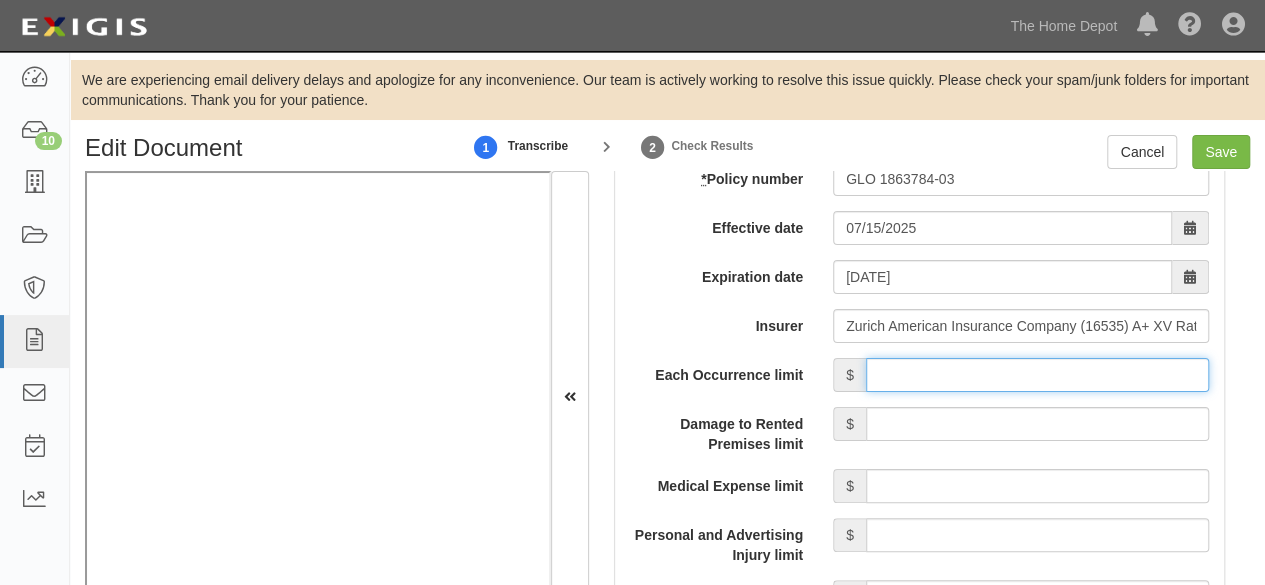 click on "Each Occurrence limit" at bounding box center [1037, 375] 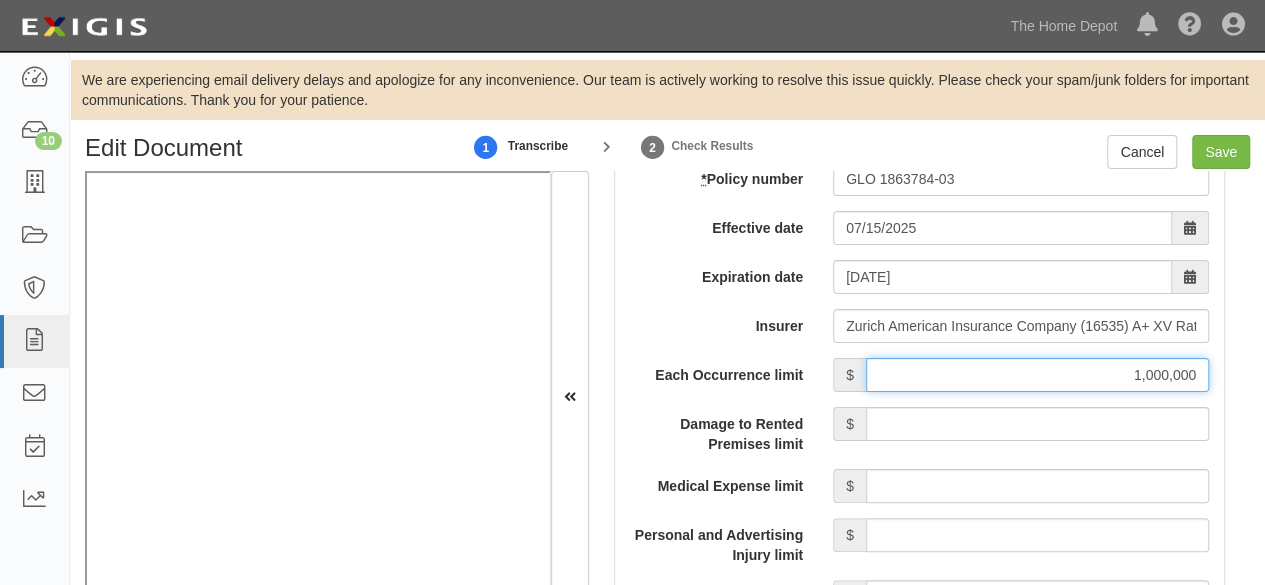 scroll, scrollTop: 1900, scrollLeft: 0, axis: vertical 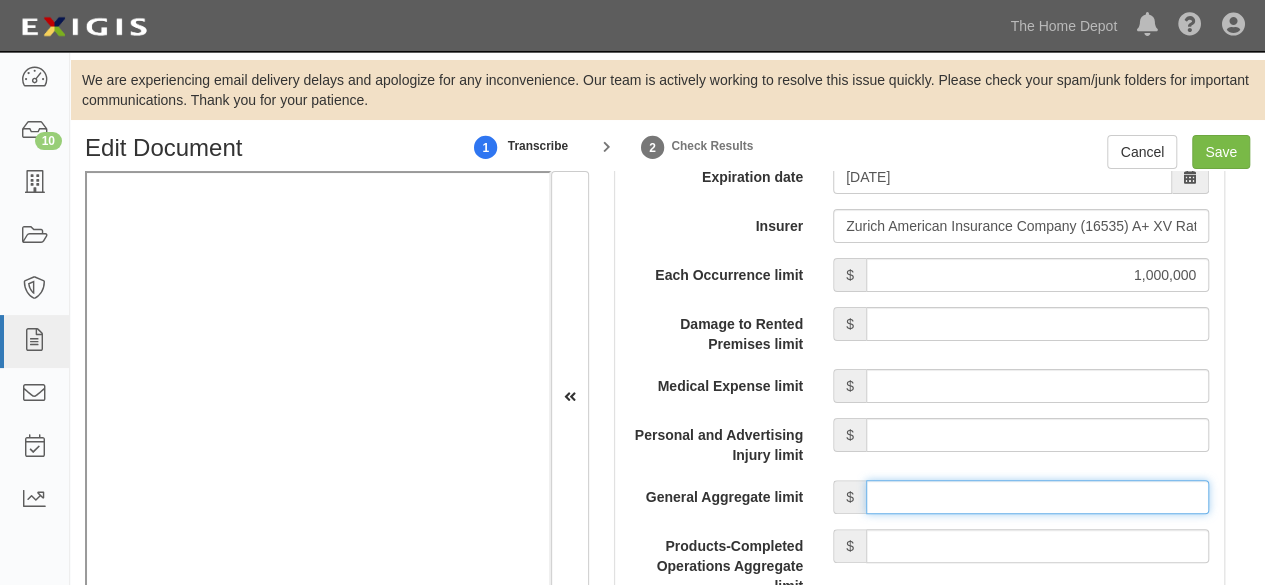click on "General Aggregate limit" at bounding box center [1037, 497] 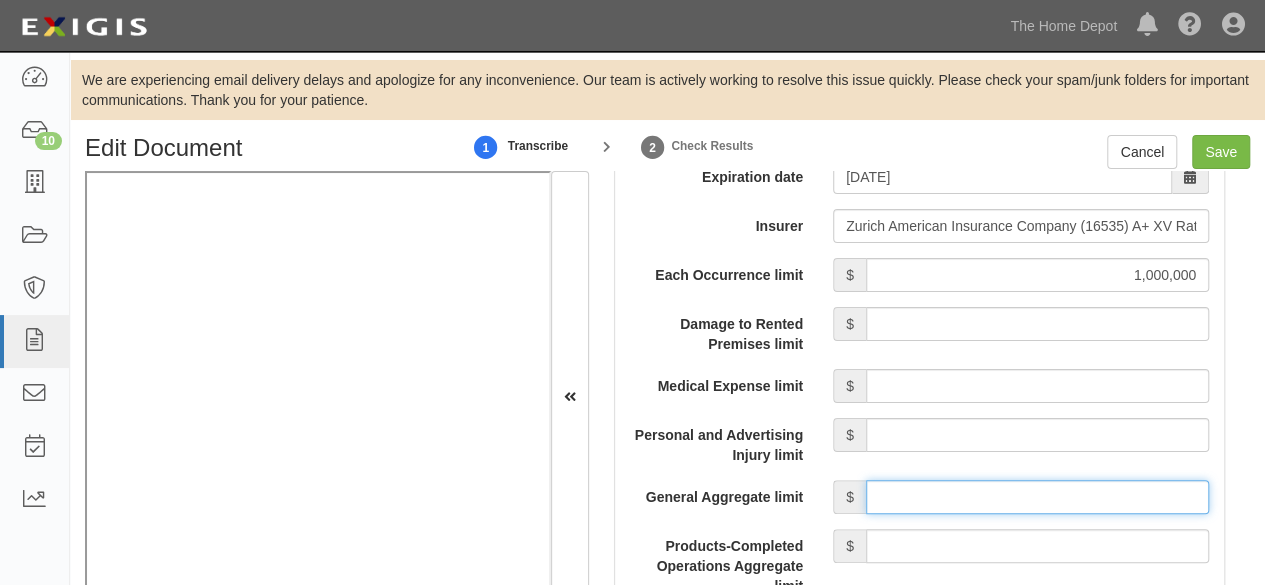 type on "2,000,000" 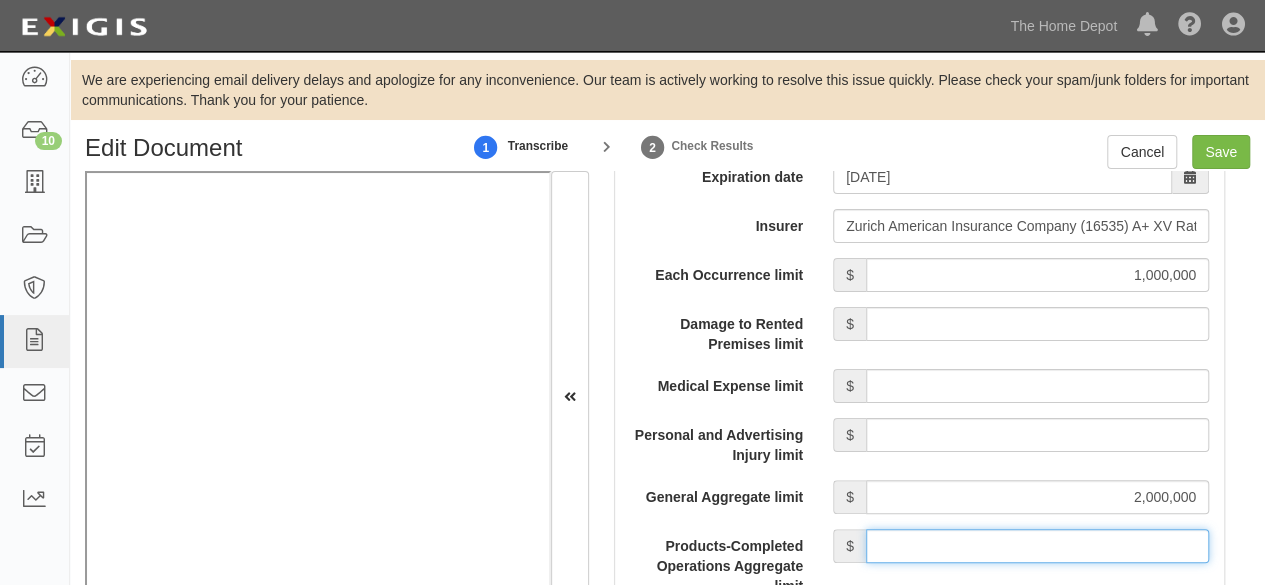 drag, startPoint x: 900, startPoint y: 542, endPoint x: 921, endPoint y: 487, distance: 58.872746 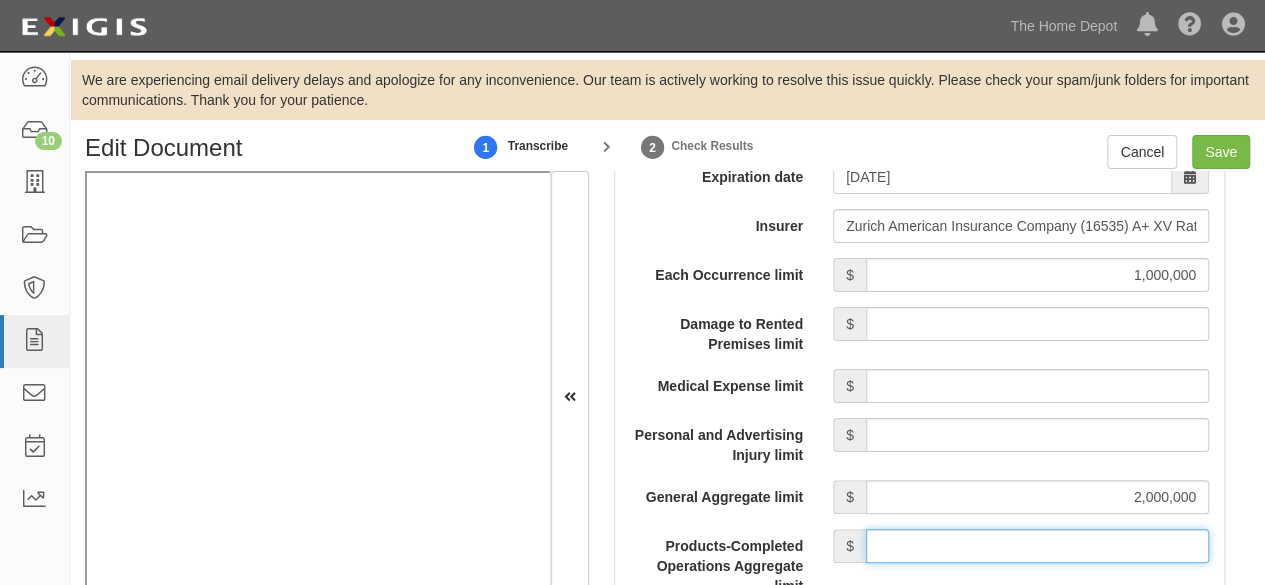 type on "10,000,000" 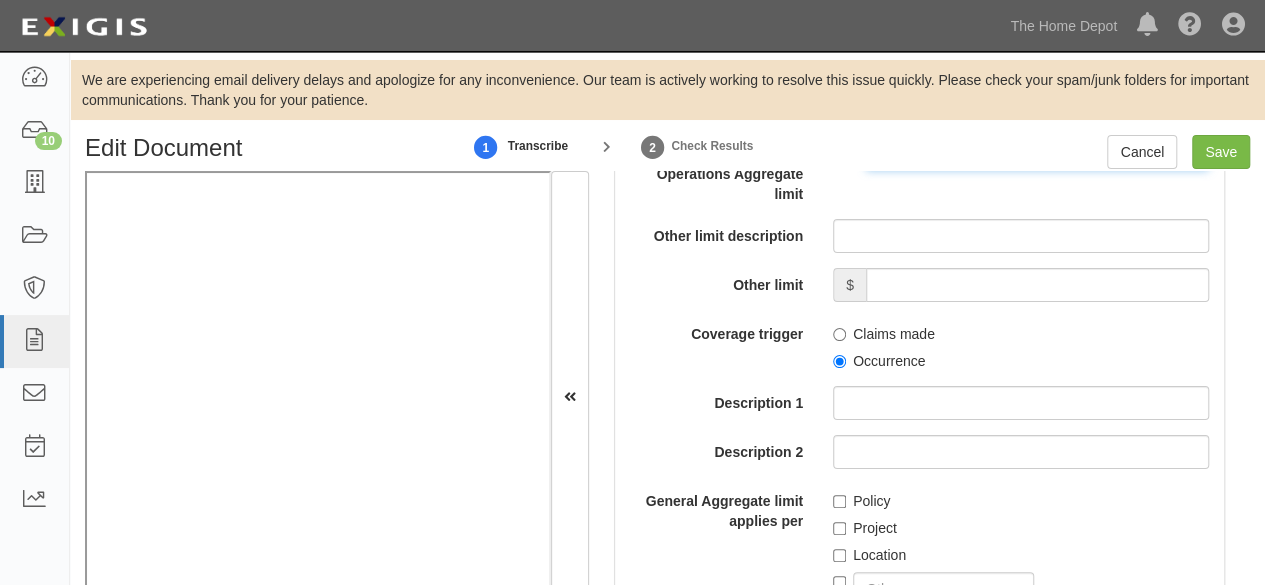 scroll, scrollTop: 2300, scrollLeft: 0, axis: vertical 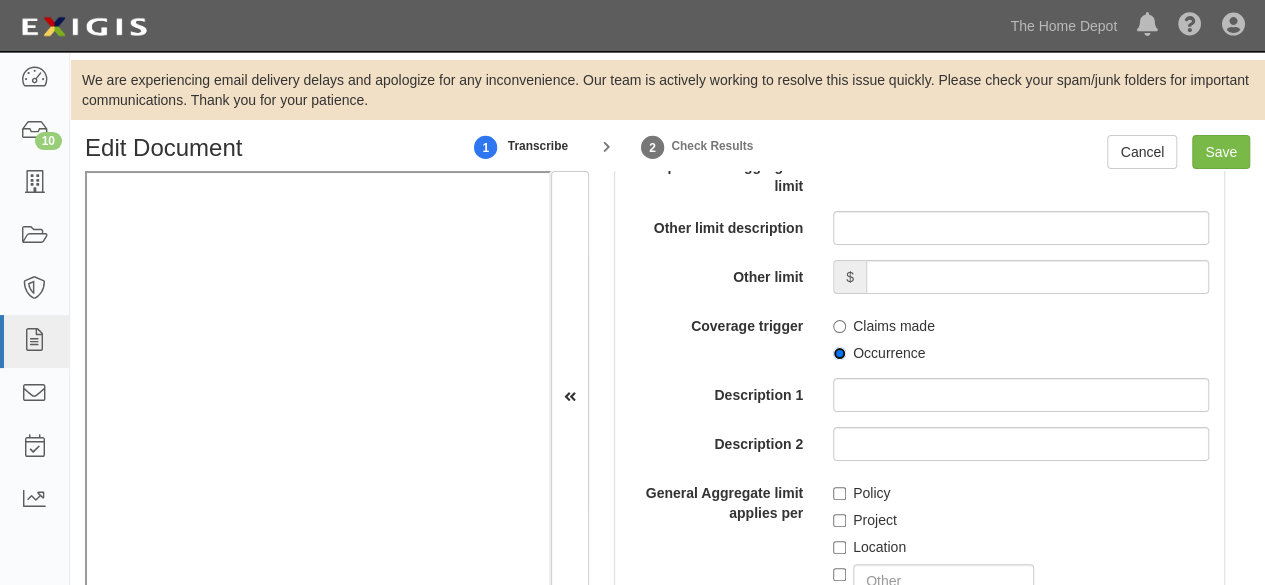 click on "Occurrence" at bounding box center [839, 353] 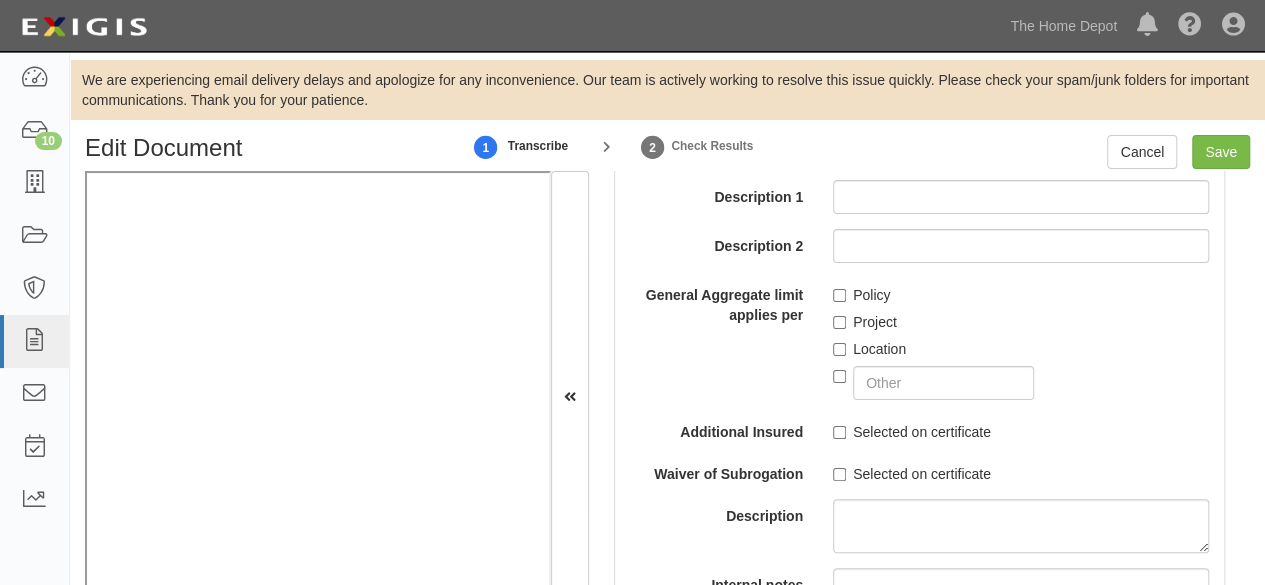 scroll, scrollTop: 2500, scrollLeft: 0, axis: vertical 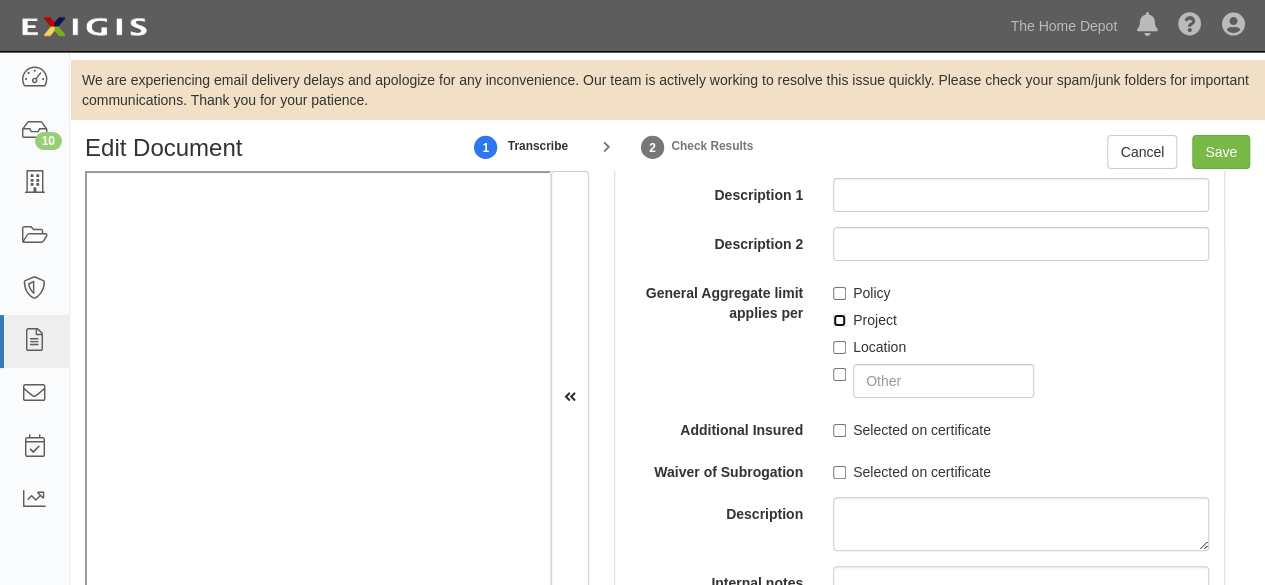 drag, startPoint x: 832, startPoint y: 317, endPoint x: 841, endPoint y: 345, distance: 29.410883 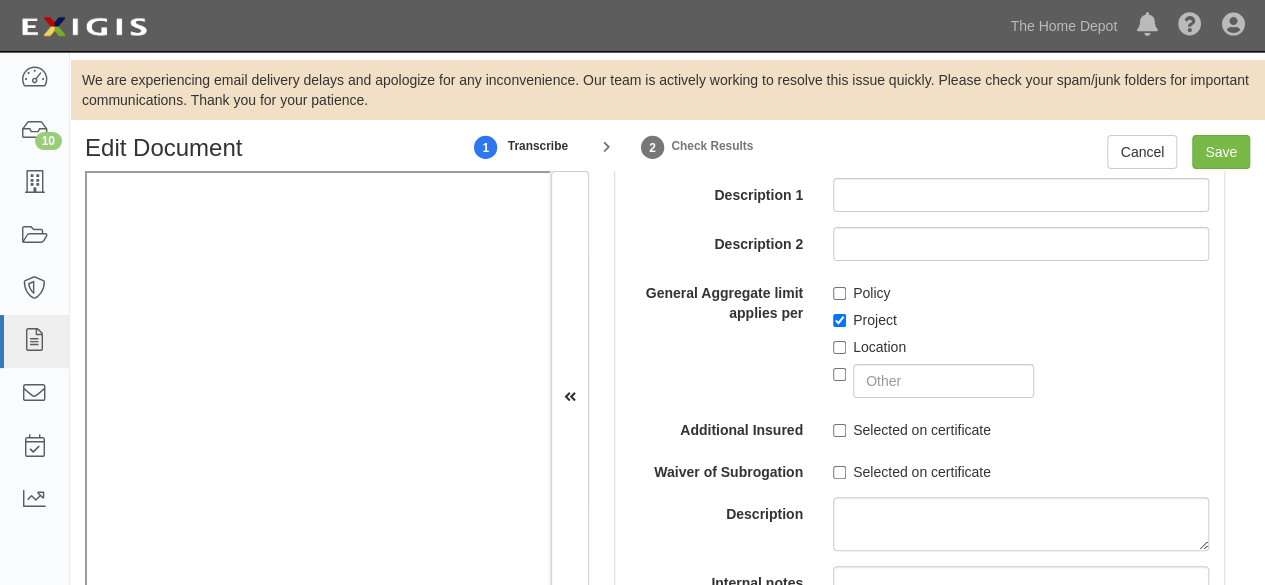 click on "Location" at bounding box center [869, 347] 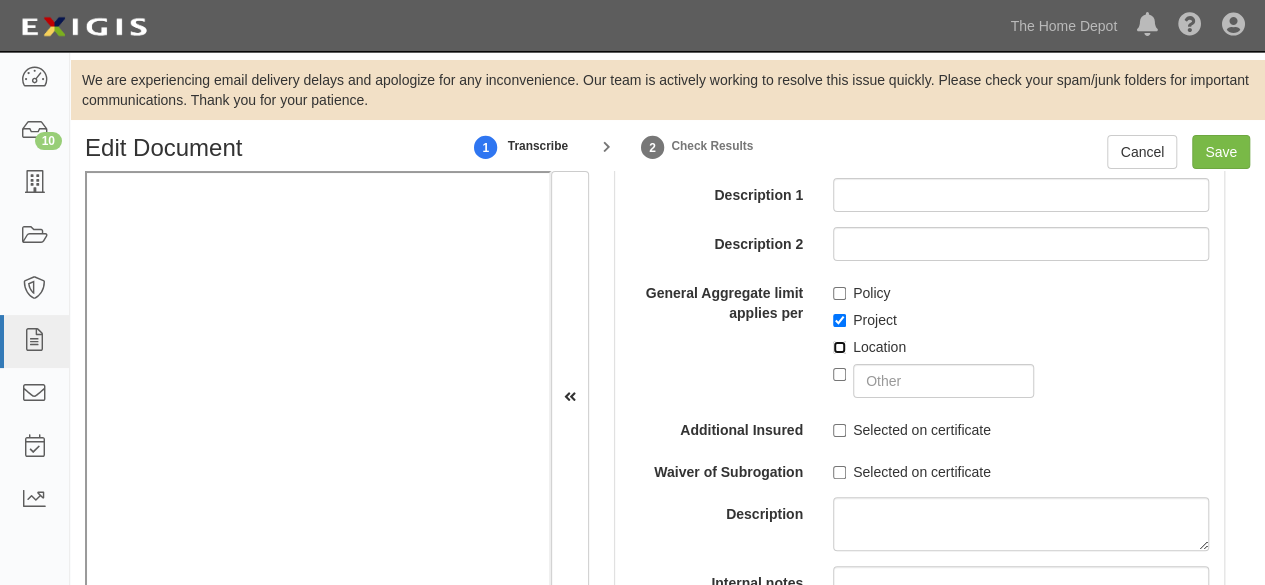 click on "Location" at bounding box center (839, 347) 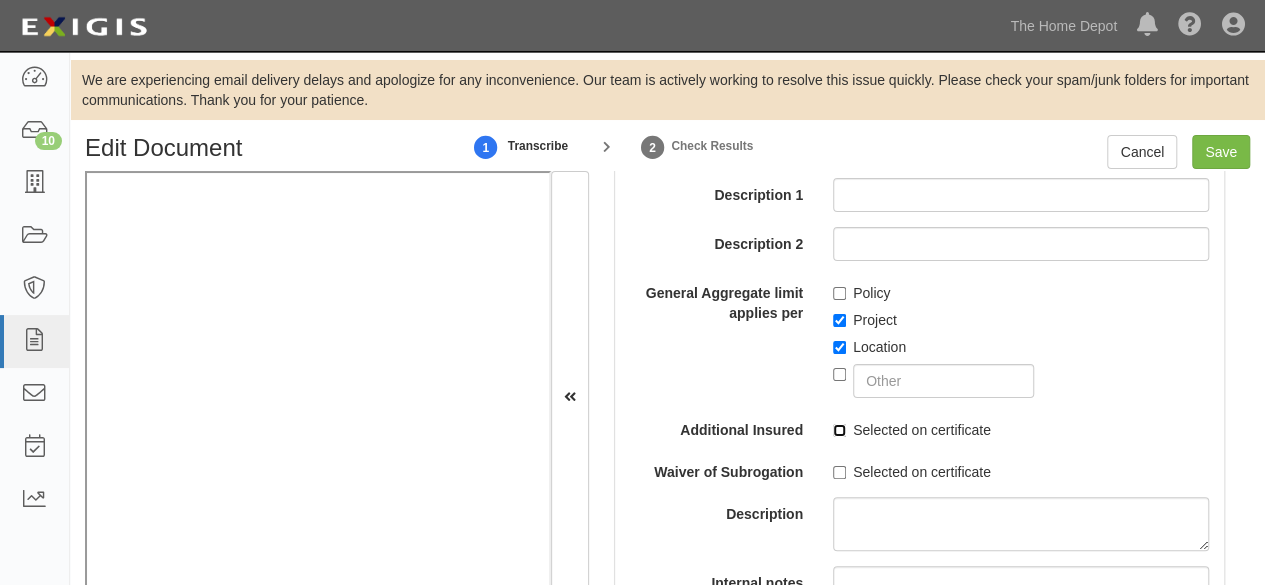 click on "Selected on certificate" at bounding box center [839, 430] 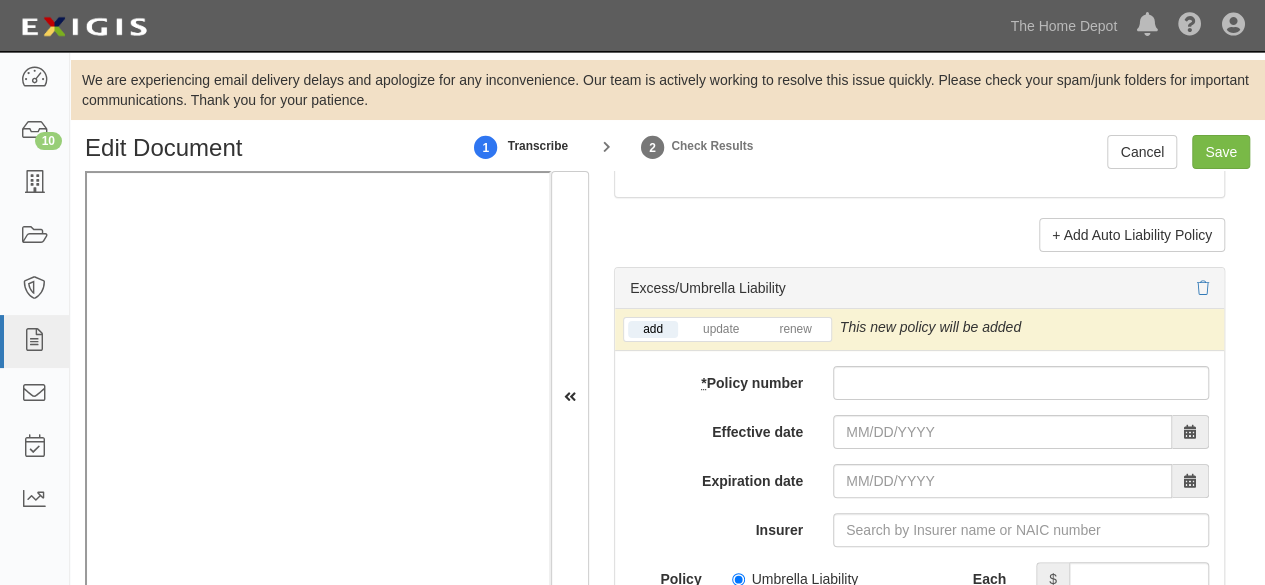 scroll, scrollTop: 4300, scrollLeft: 0, axis: vertical 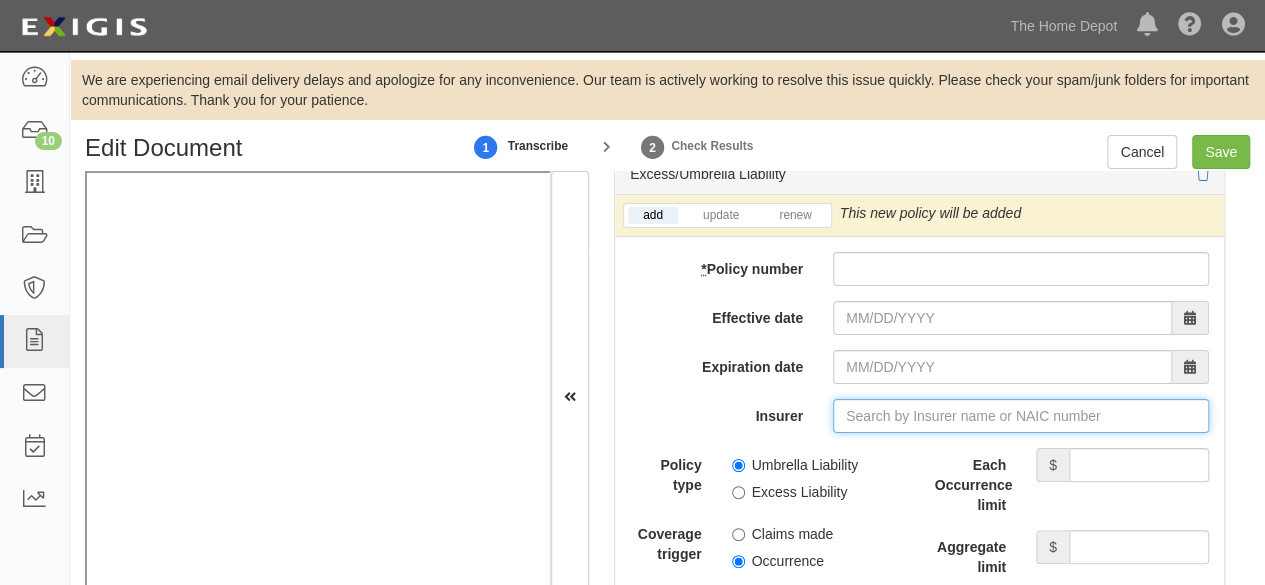 click on "Insurer" at bounding box center (1021, 416) 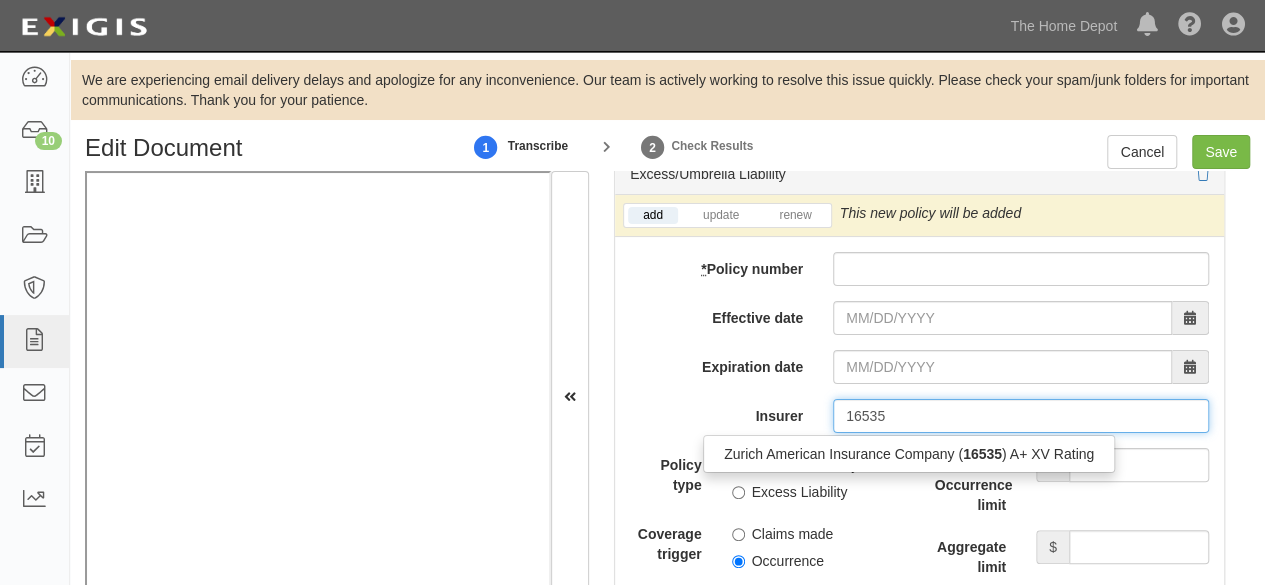 click on "Zurich American Insurance Company ( 16535 ) A+ XV Rating" at bounding box center (909, 454) 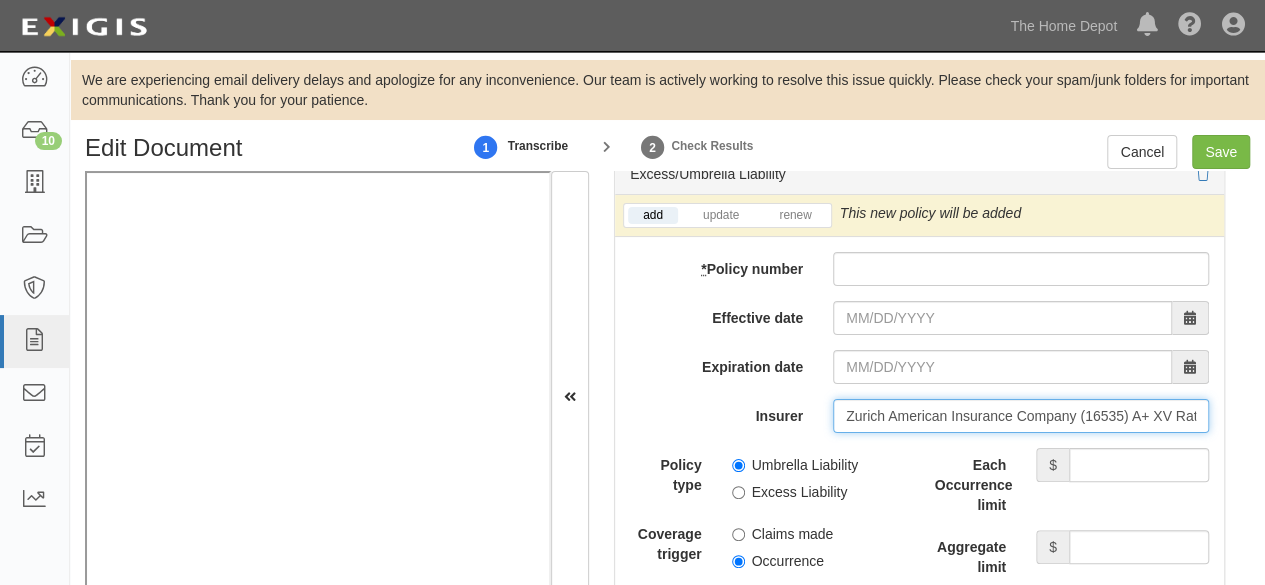 type on "Zurich American Insurance Company (16535) A+ XV Rating" 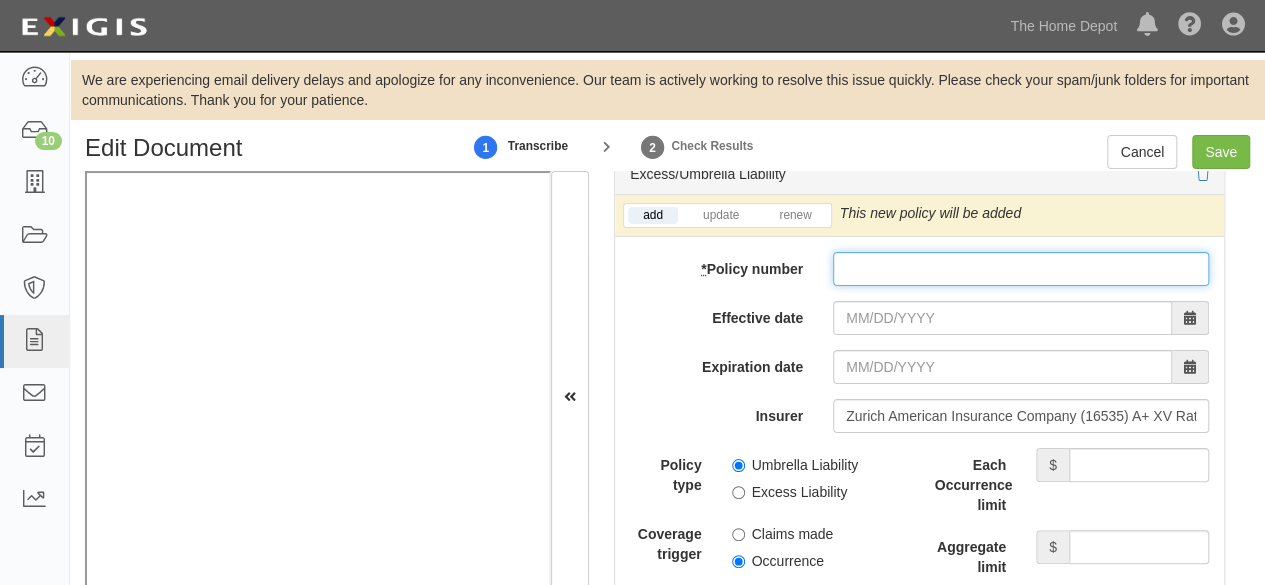 drag, startPoint x: 841, startPoint y: 260, endPoint x: 840, endPoint y: 276, distance: 16.03122 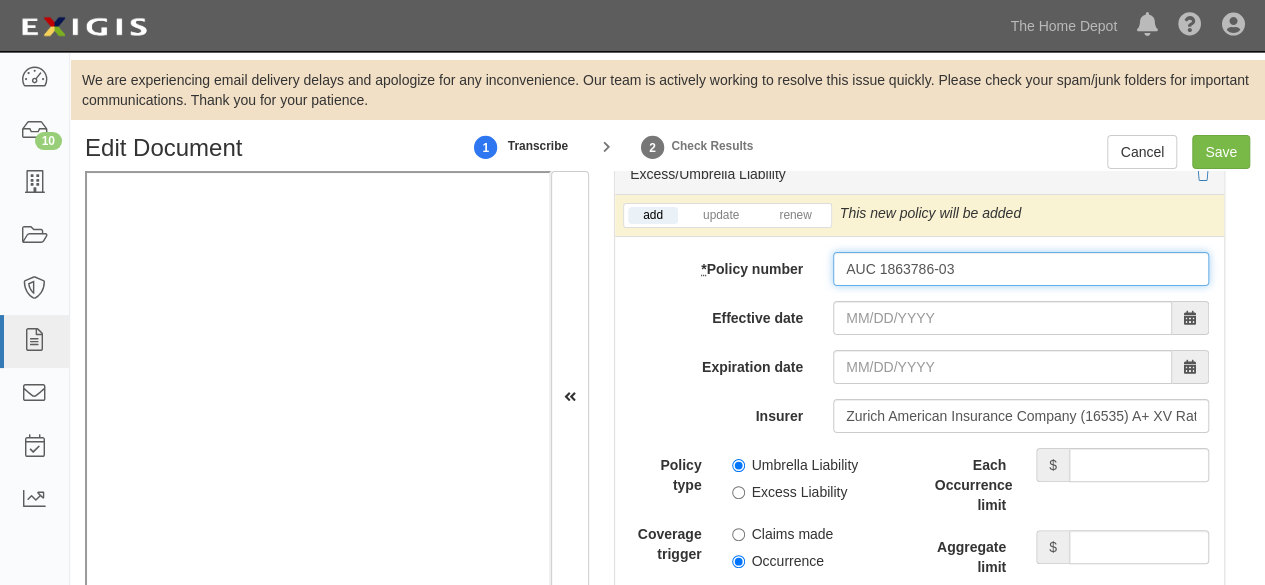 type on "AUC 1863786-03" 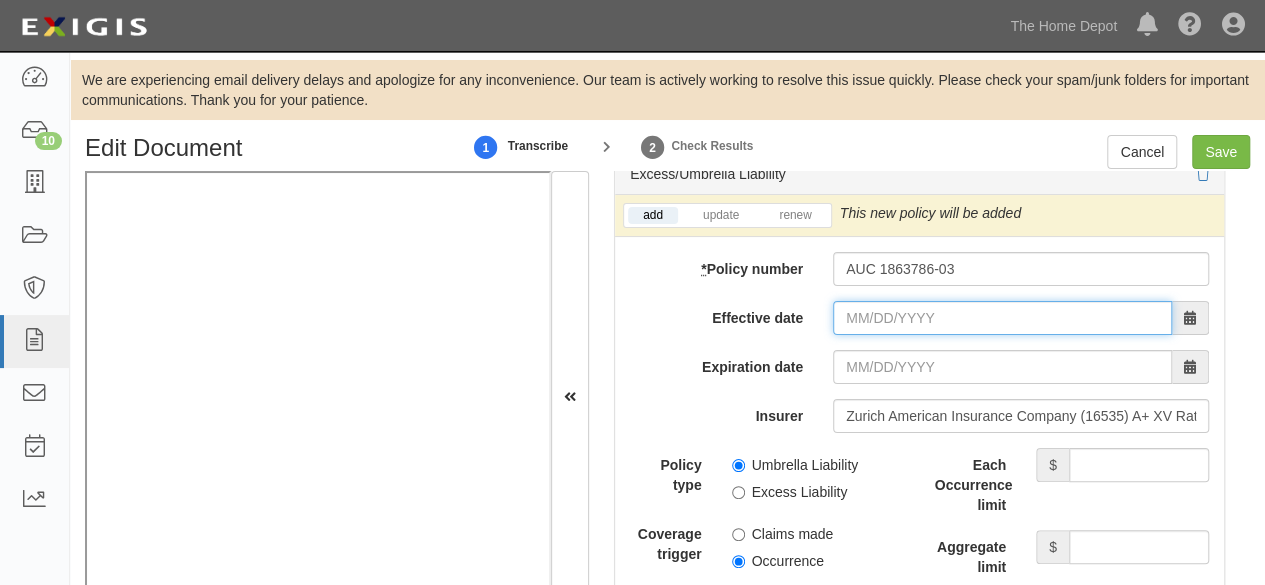 click on "Effective date" at bounding box center (1002, 318) 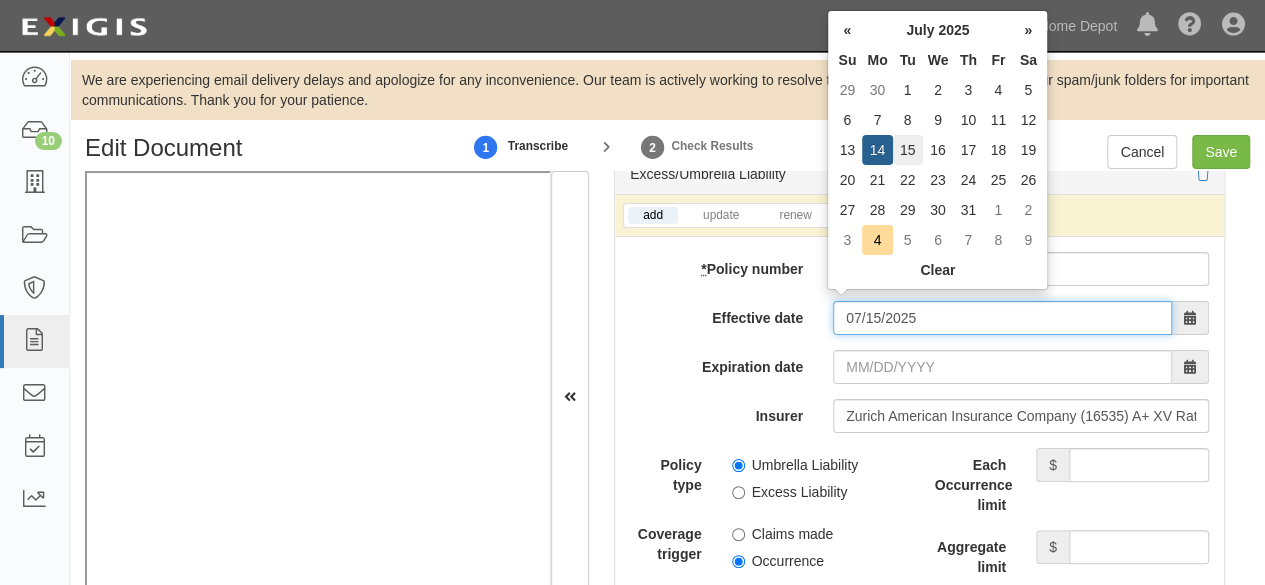 type on "07/15/2025" 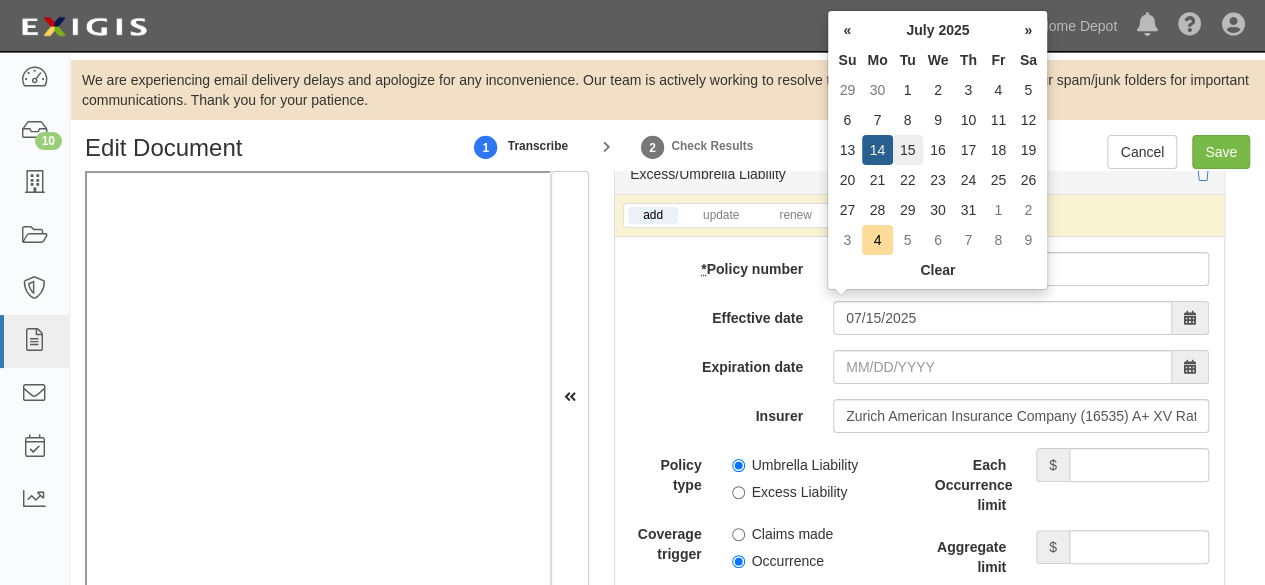 type on "07/15/2026" 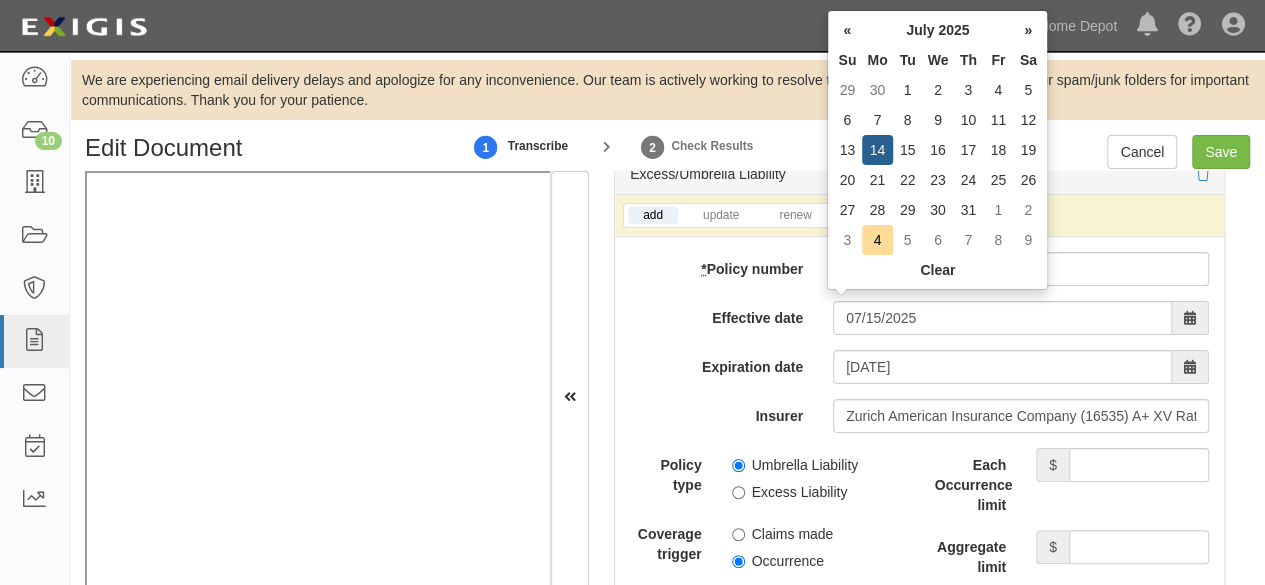 drag, startPoint x: 912, startPoint y: 152, endPoint x: 894, endPoint y: 259, distance: 108.503456 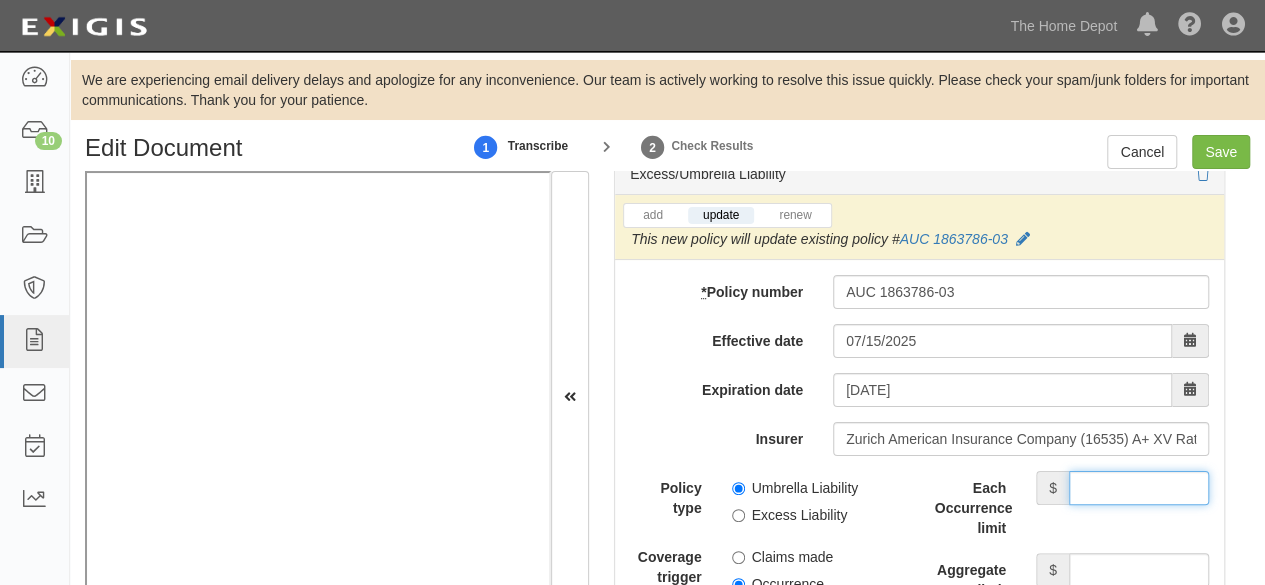 drag, startPoint x: 1102, startPoint y: 483, endPoint x: 1093, endPoint y: 461, distance: 23.769728 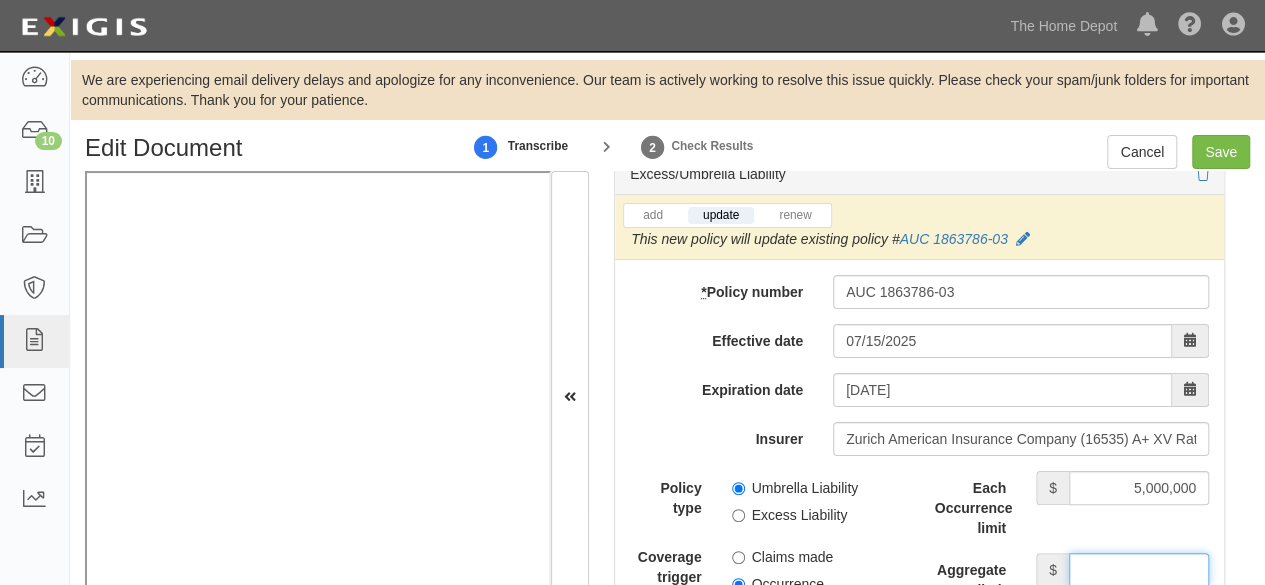 drag, startPoint x: 1106, startPoint y: 552, endPoint x: 1100, endPoint y: 541, distance: 12.529964 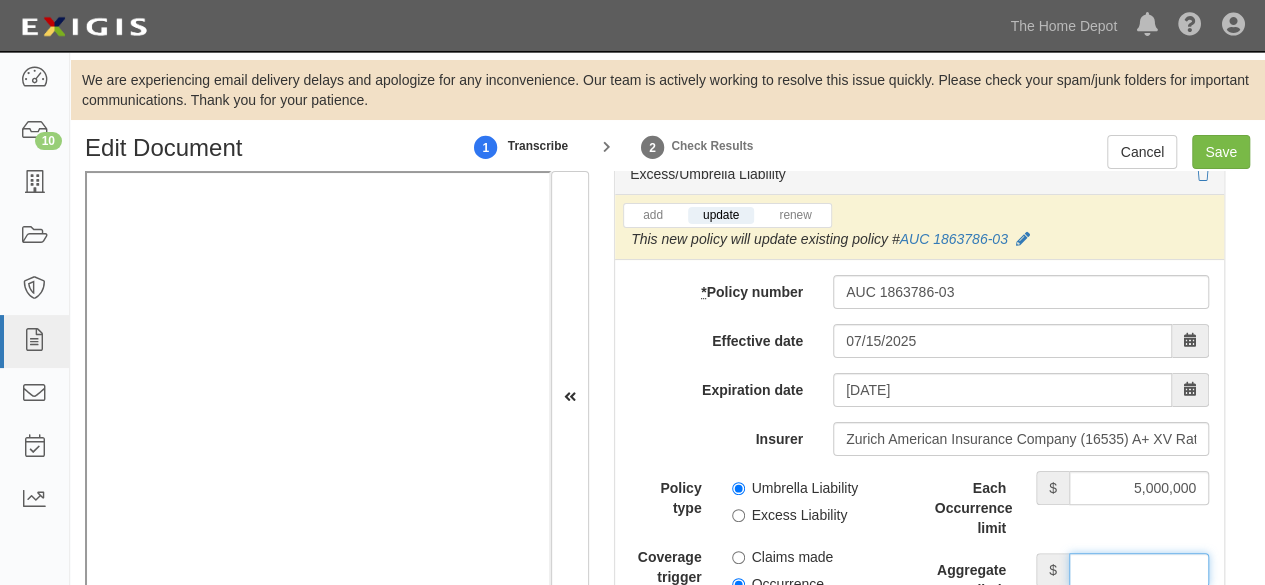 click on "Aggregate limit" at bounding box center [1139, 570] 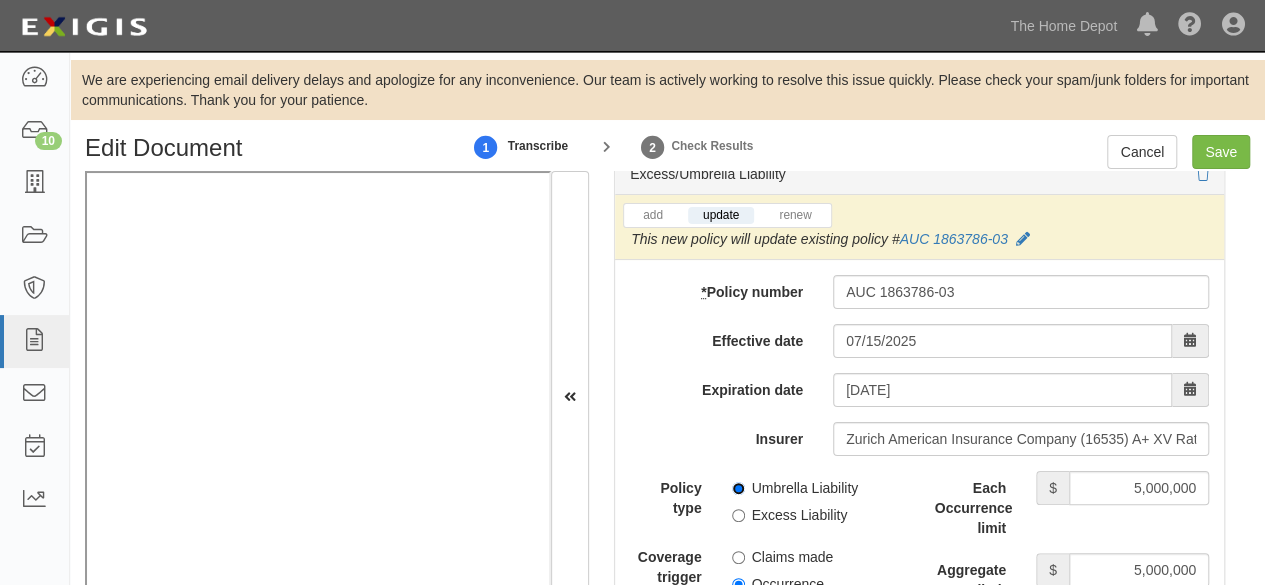 drag, startPoint x: 733, startPoint y: 478, endPoint x: 735, endPoint y: 549, distance: 71.02816 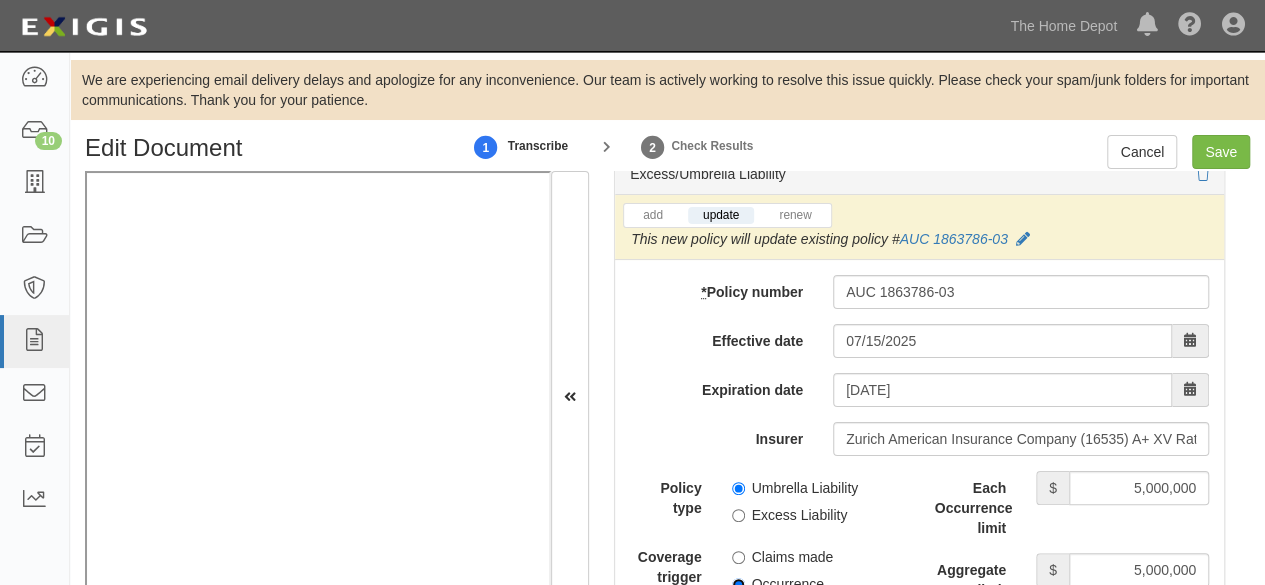 drag, startPoint x: 732, startPoint y: 576, endPoint x: 744, endPoint y: 562, distance: 18.439089 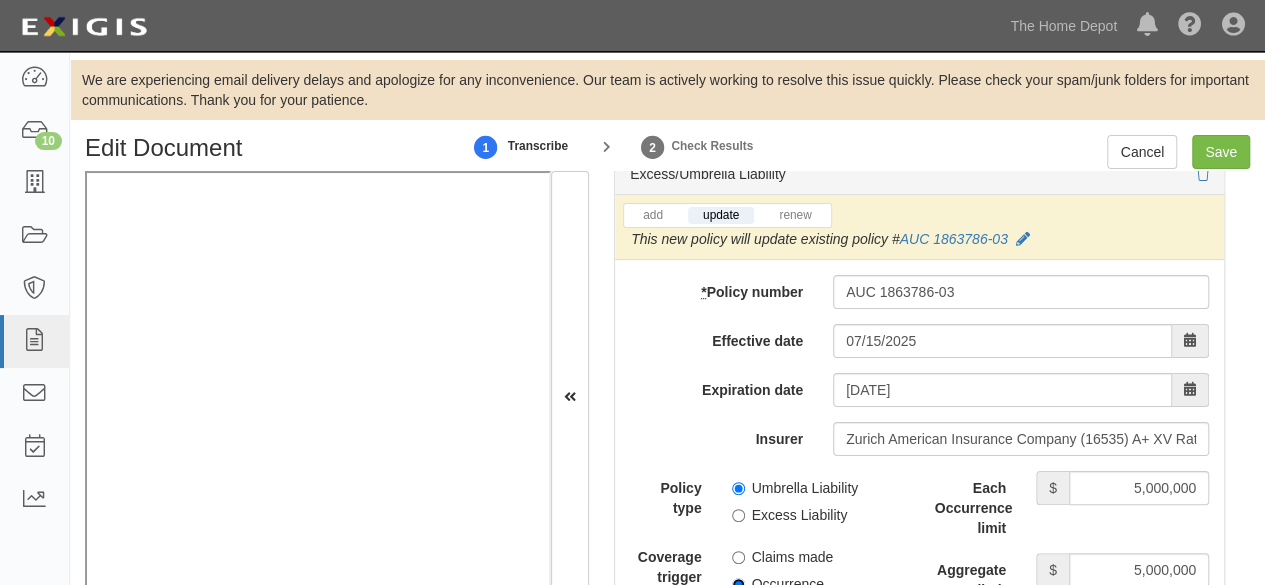 click on "Occurrence" at bounding box center [738, 584] 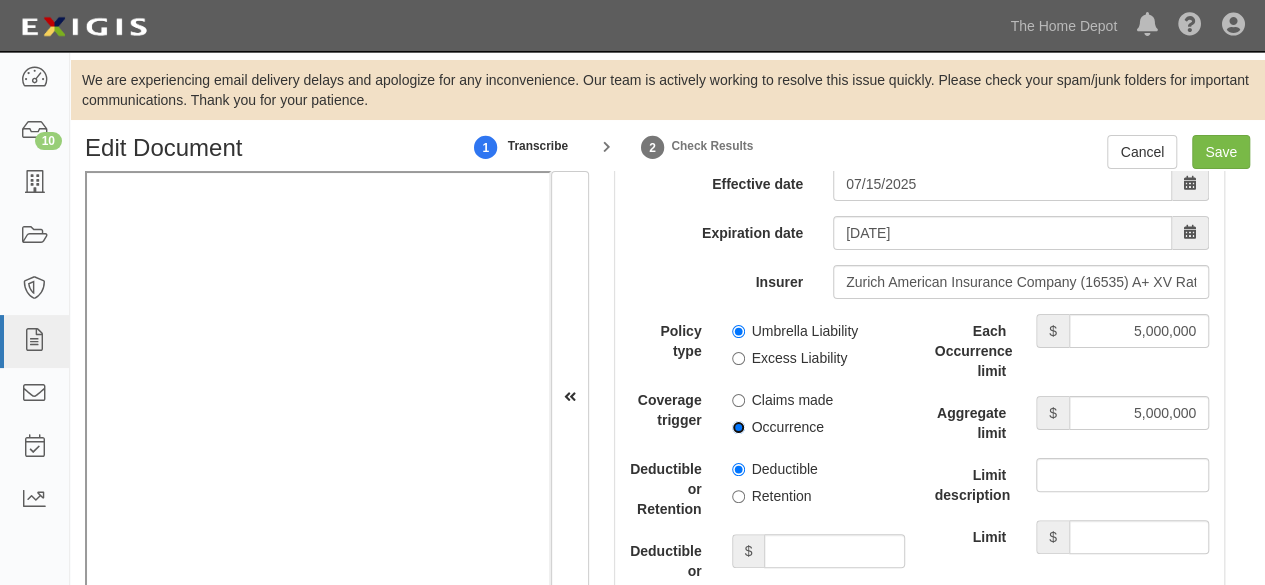 scroll, scrollTop: 4500, scrollLeft: 0, axis: vertical 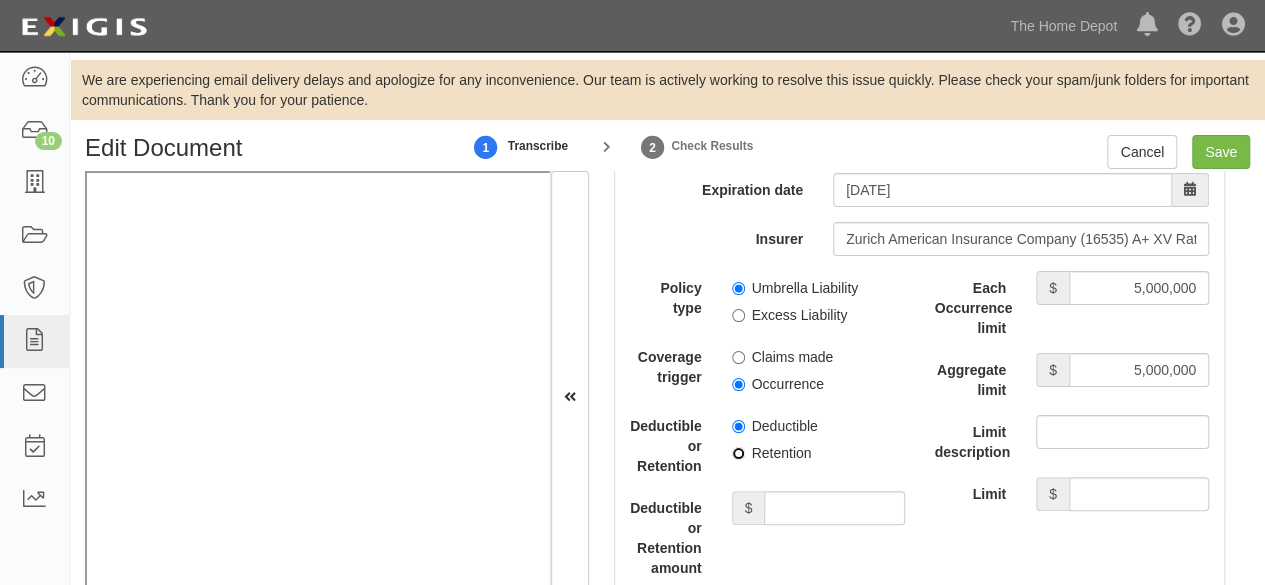 click on "Retention" at bounding box center [738, 453] 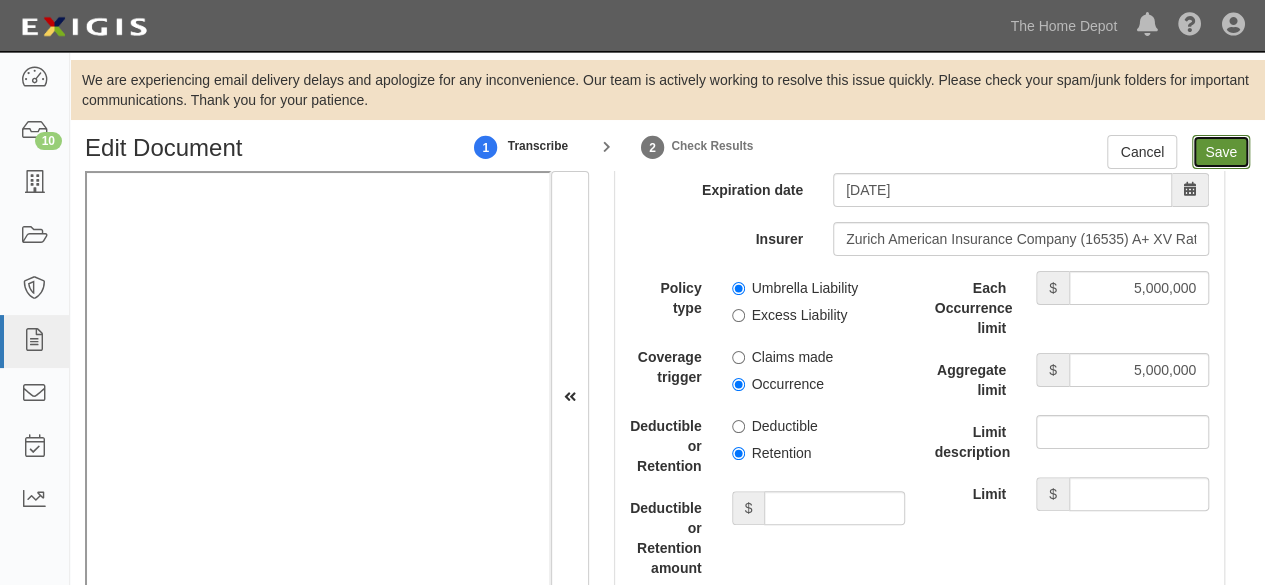 click on "Save" at bounding box center (1221, 152) 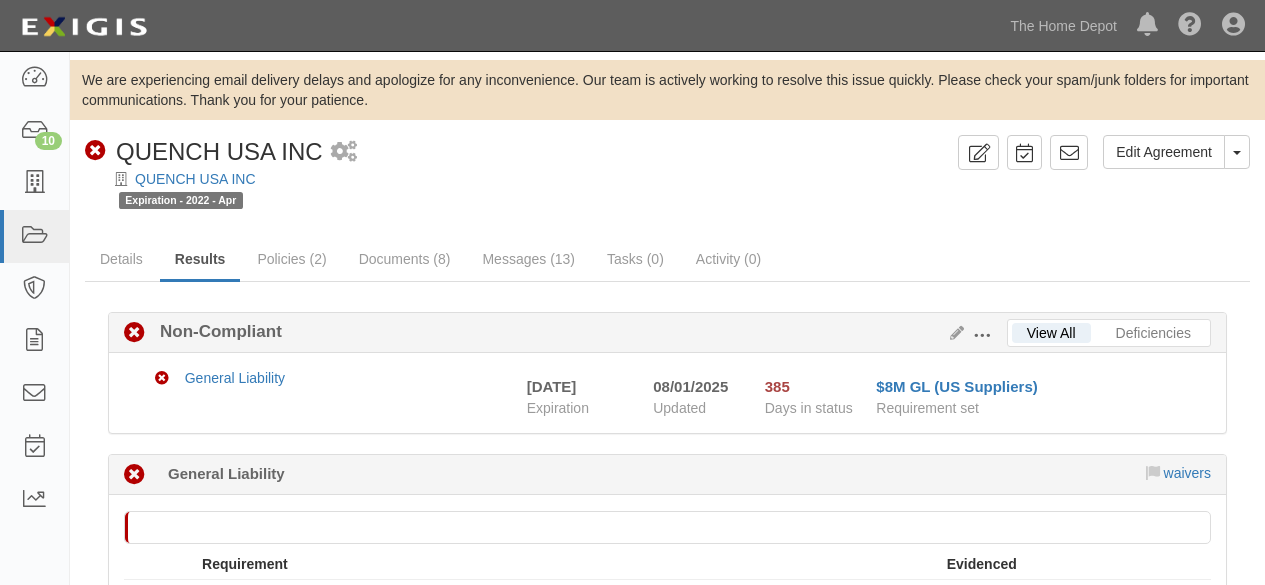 scroll, scrollTop: 0, scrollLeft: 0, axis: both 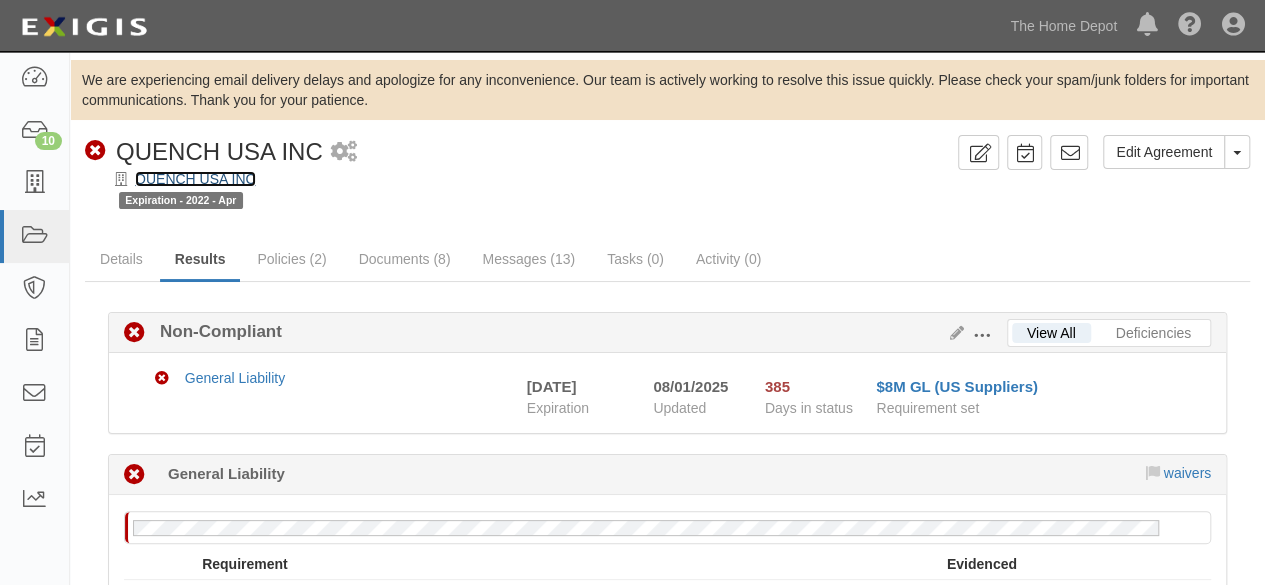 click on "QUENCH USA INC" at bounding box center [195, 179] 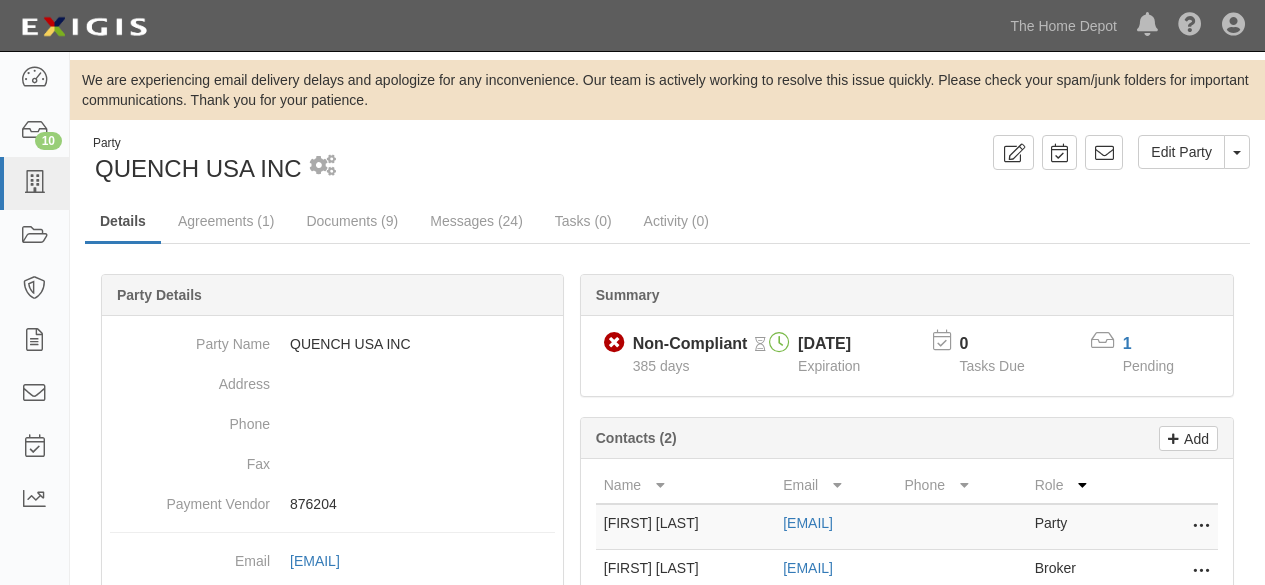 scroll, scrollTop: 0, scrollLeft: 0, axis: both 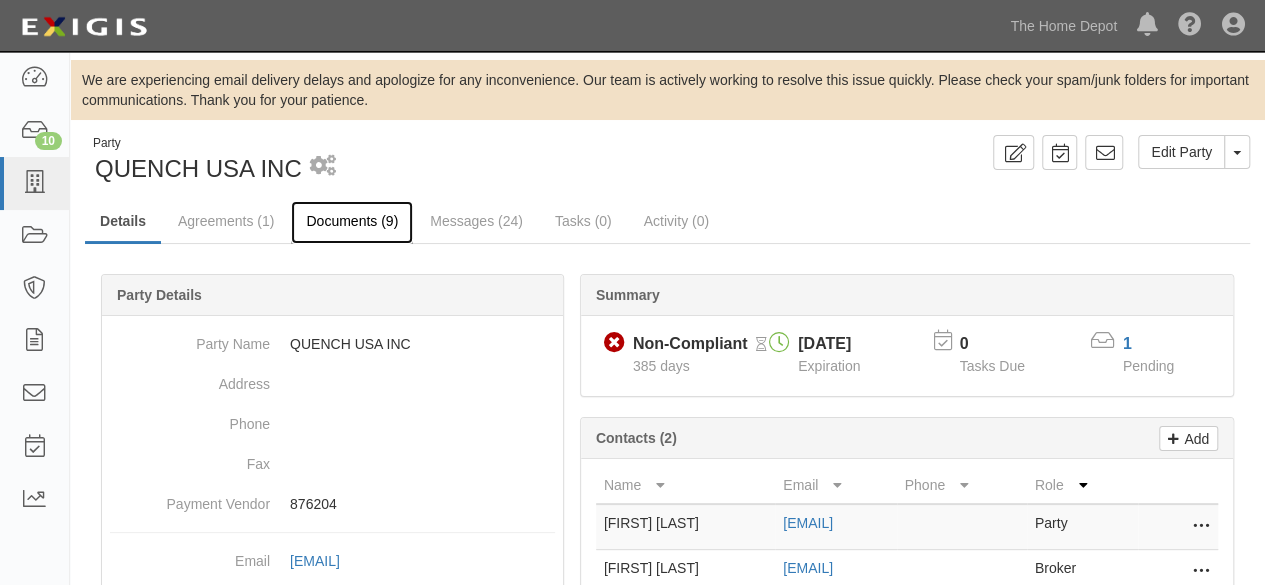 click on "Documents (9)" at bounding box center [352, 222] 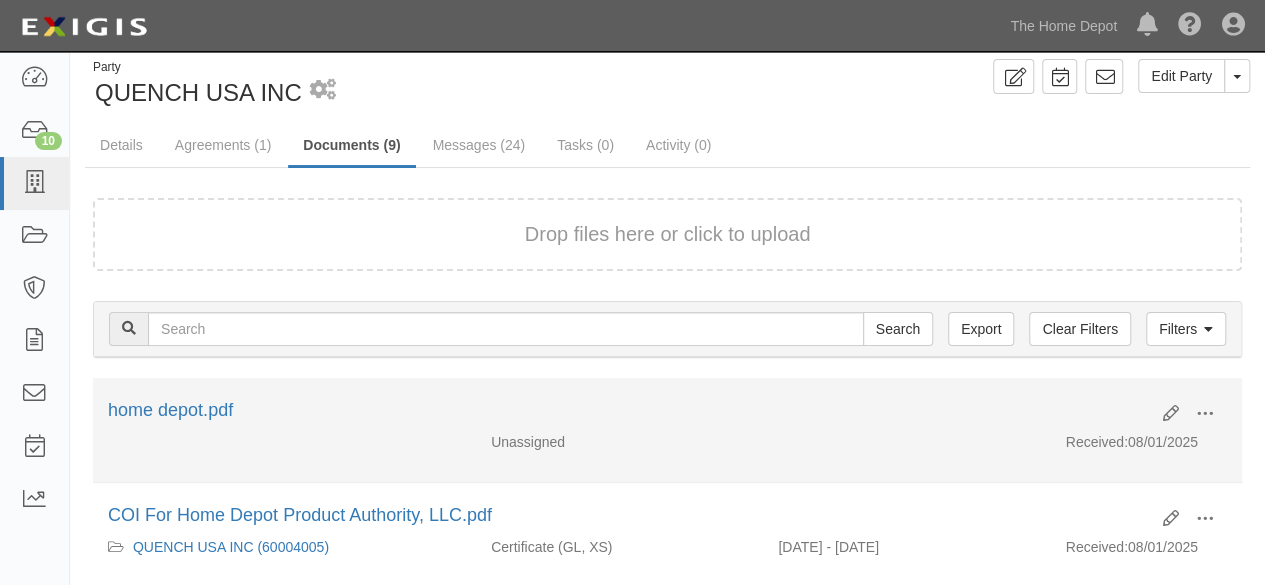 scroll, scrollTop: 200, scrollLeft: 0, axis: vertical 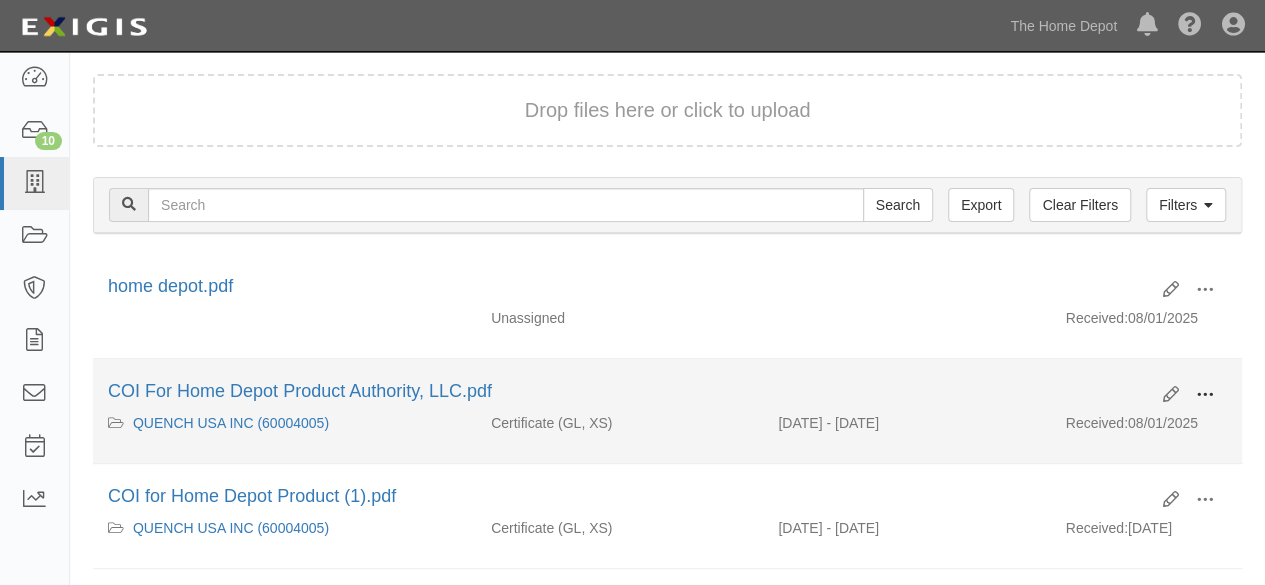click at bounding box center (1205, 395) 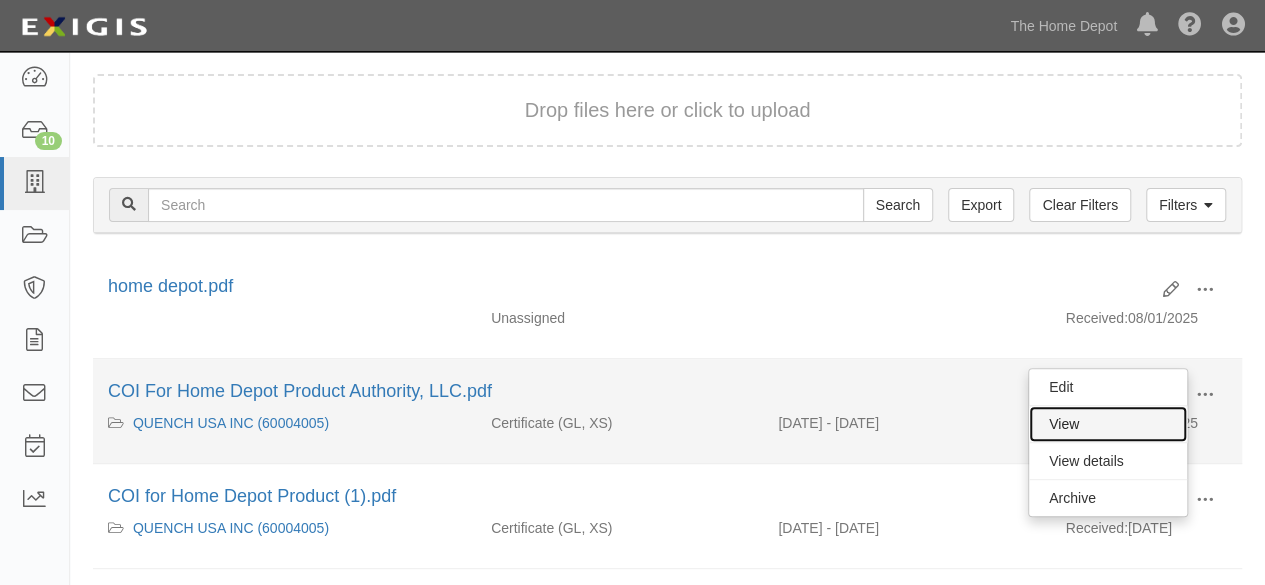 click on "View" at bounding box center [1108, 424] 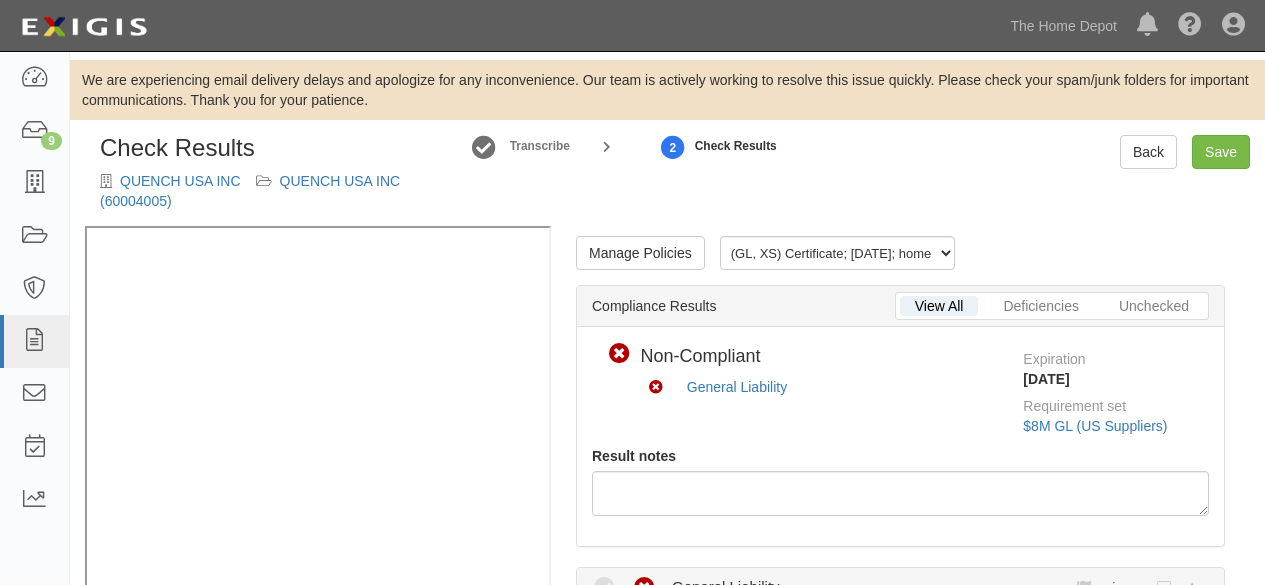 scroll, scrollTop: 0, scrollLeft: 0, axis: both 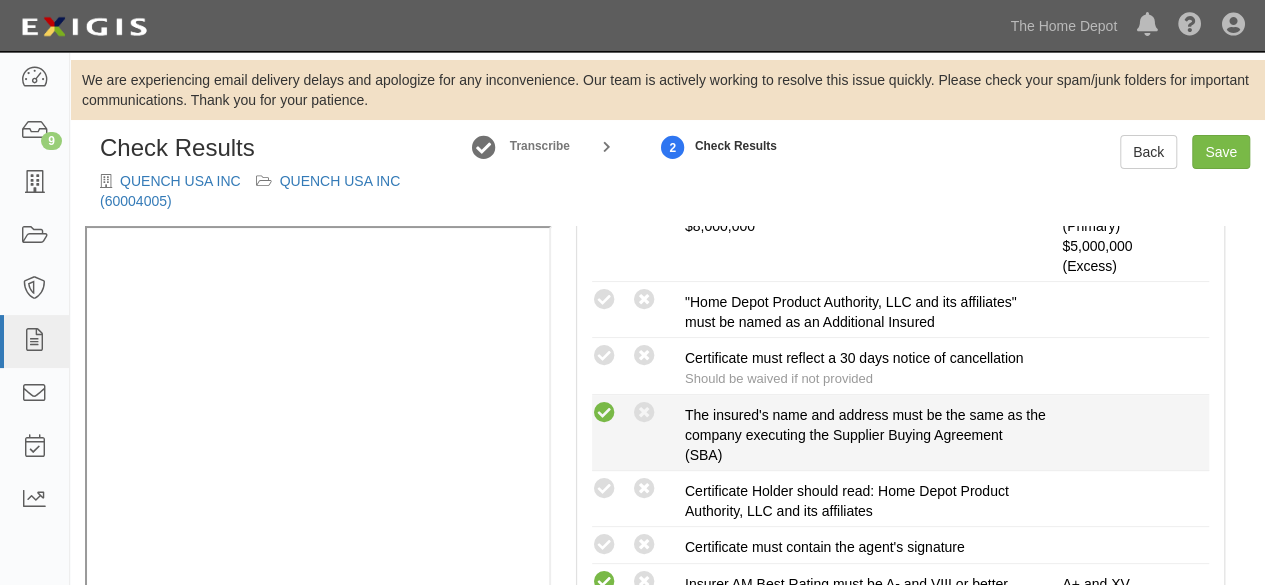click at bounding box center [604, 413] 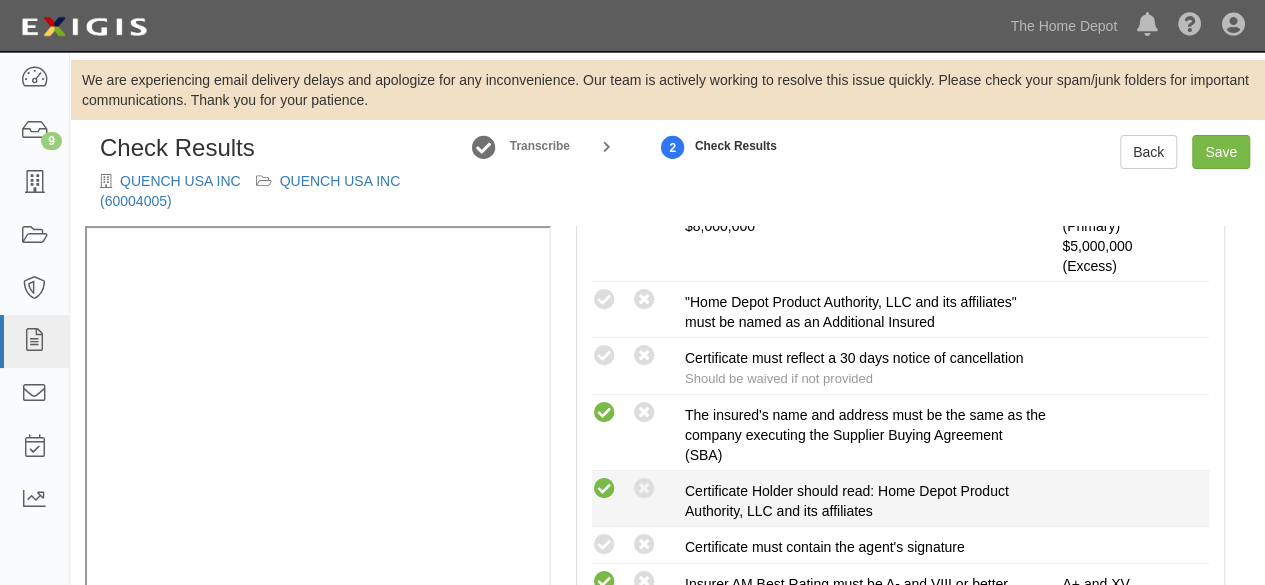 click at bounding box center [604, 489] 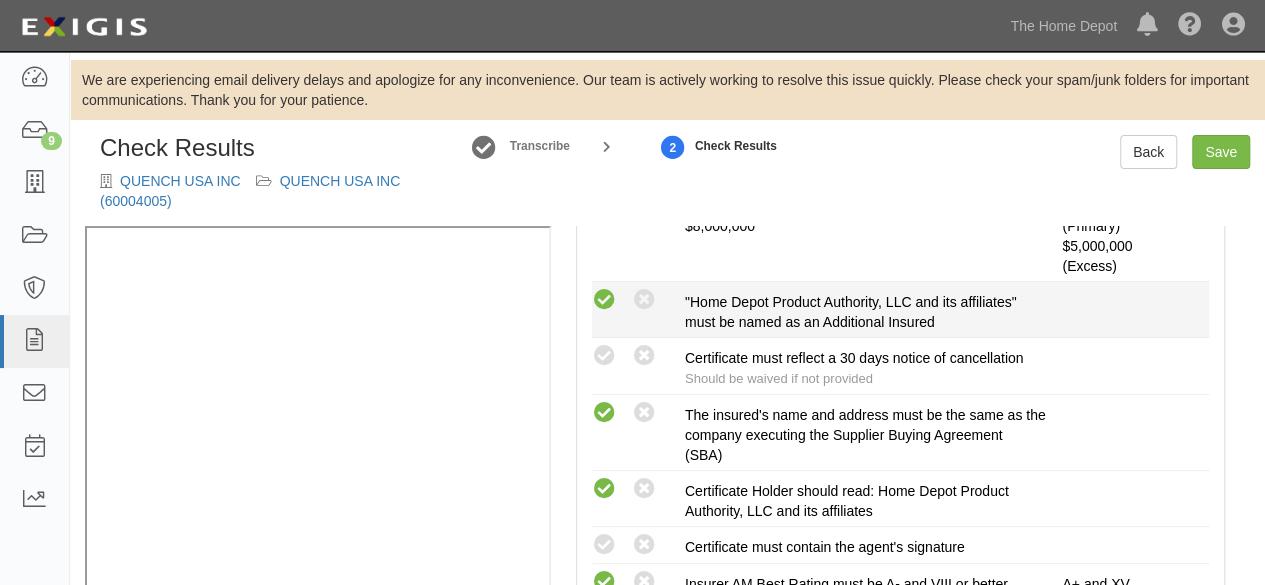 click at bounding box center (604, 300) 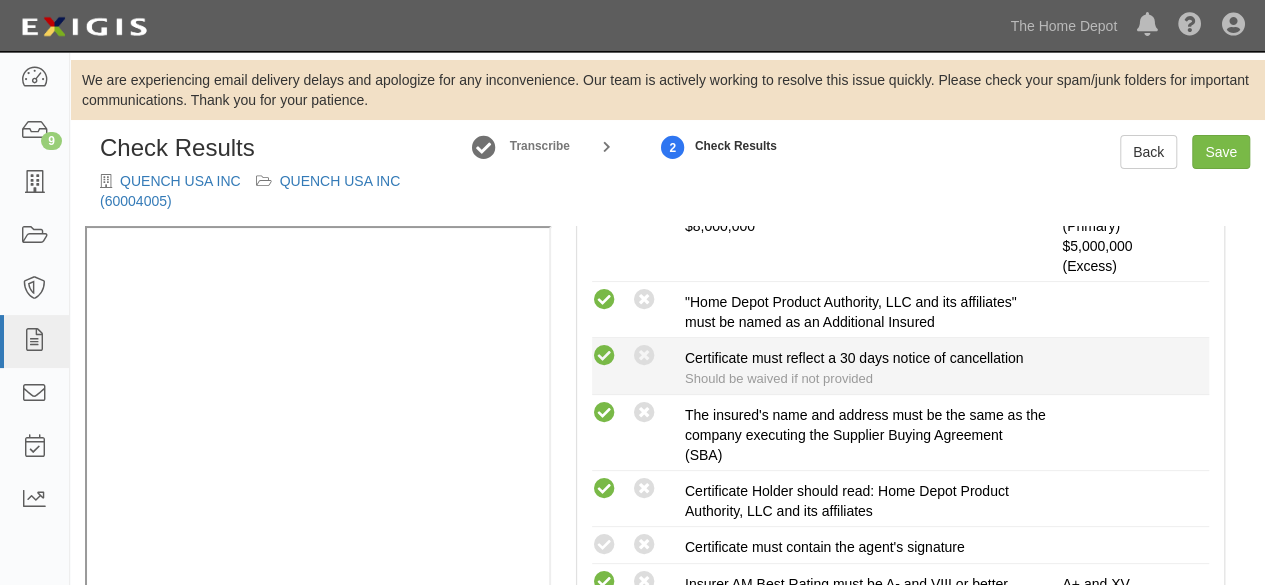 click at bounding box center (604, 356) 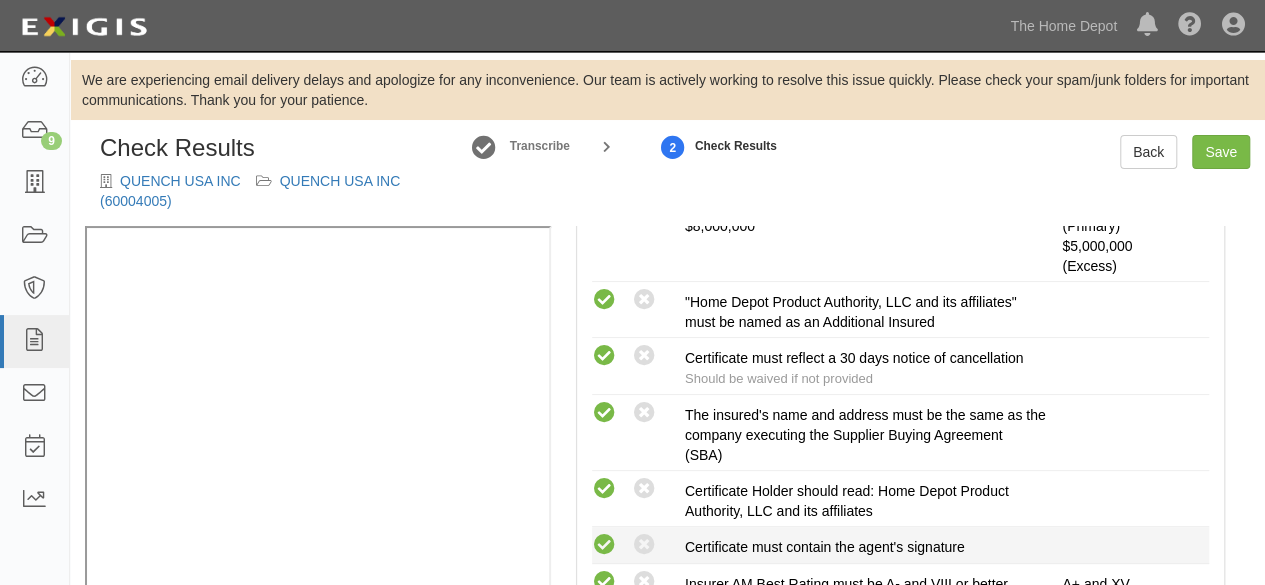 click at bounding box center [604, 545] 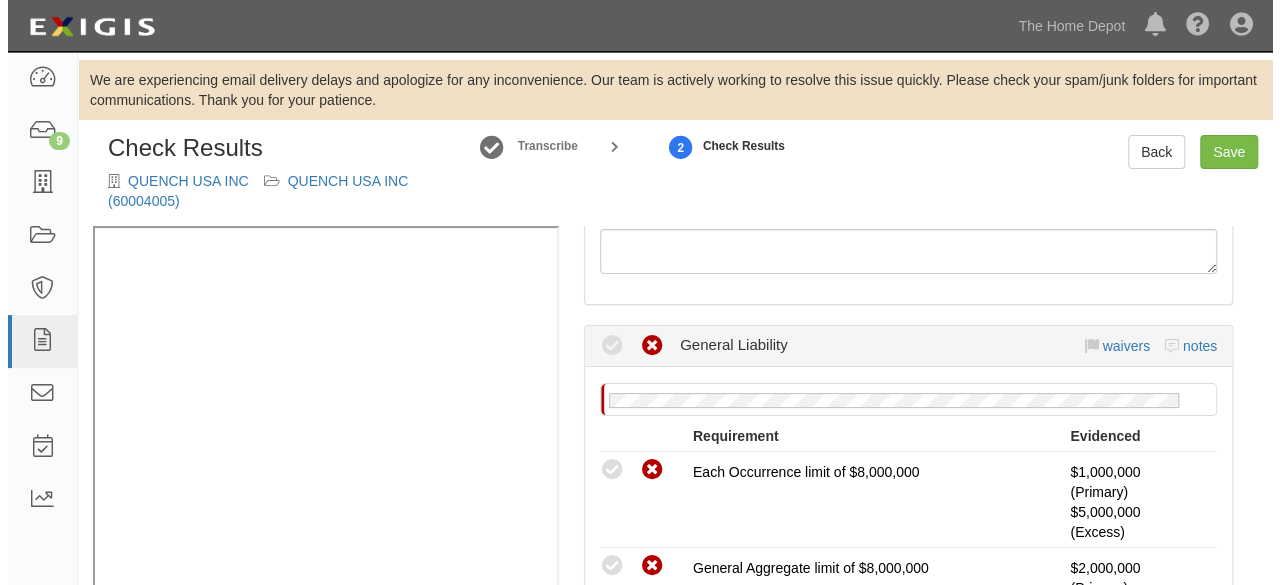 scroll, scrollTop: 342, scrollLeft: 0, axis: vertical 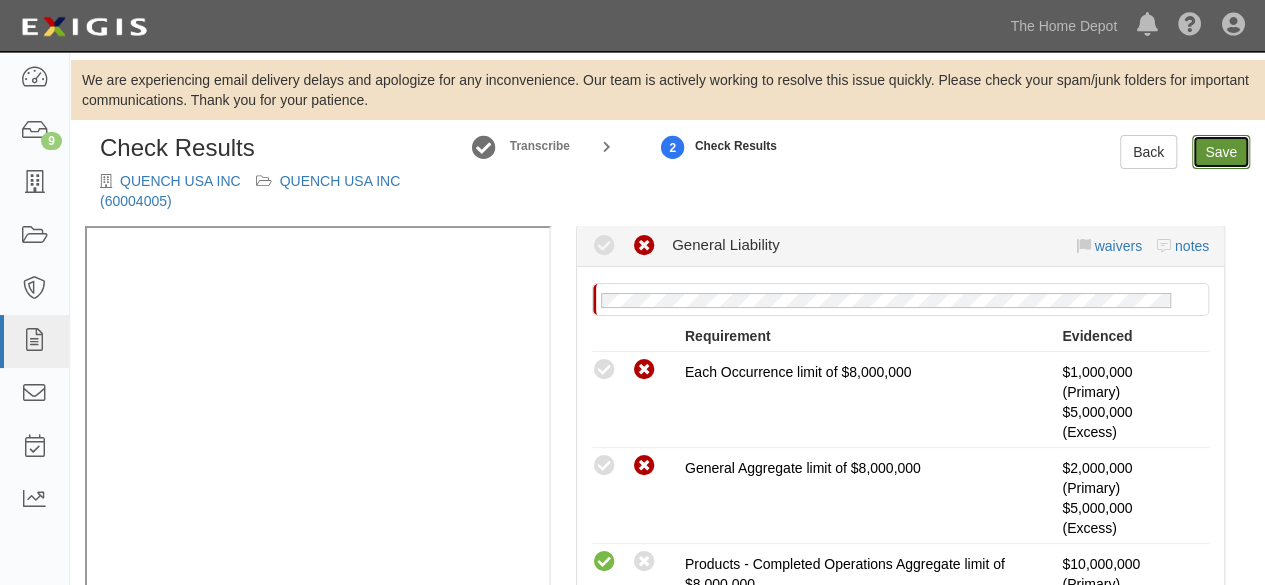 click on "Save" at bounding box center (1221, 152) 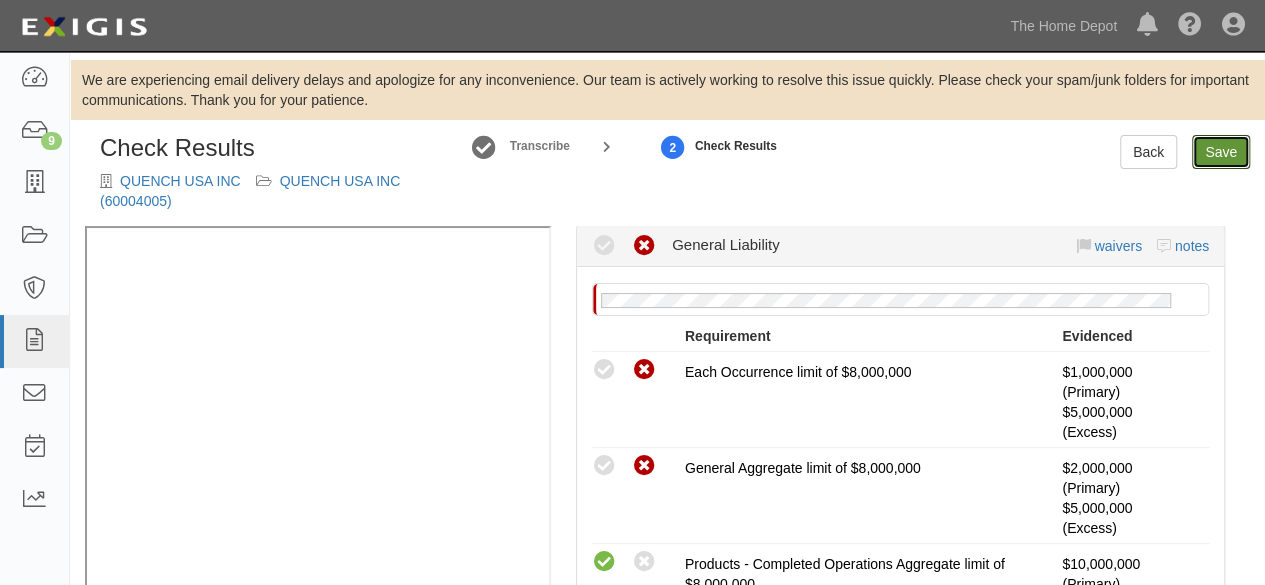 radio on "true" 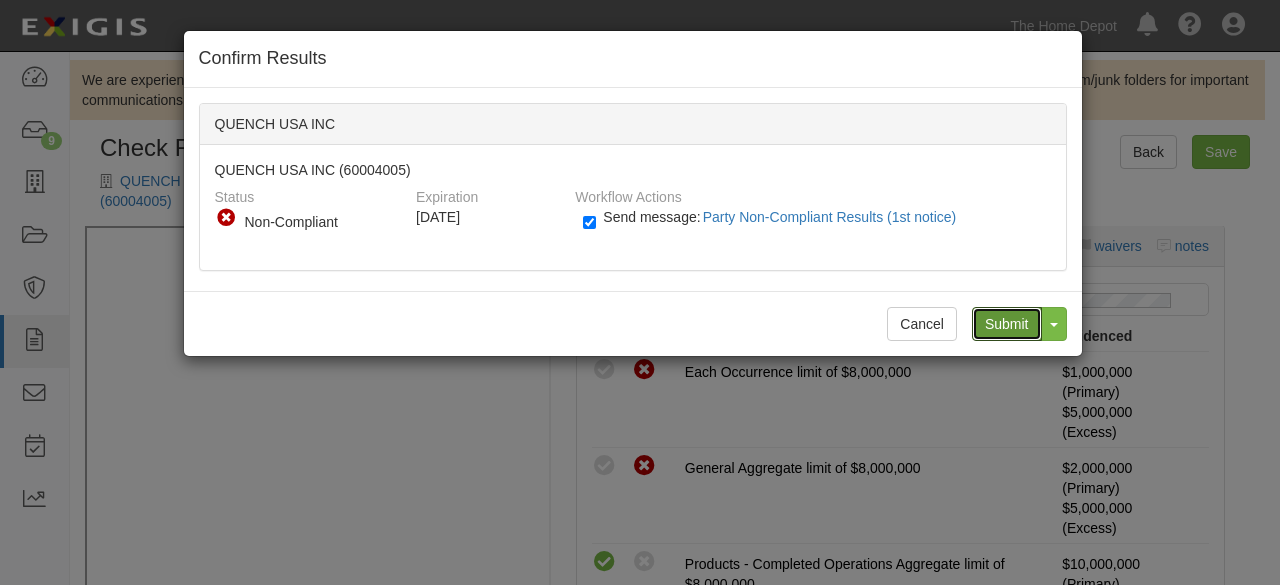 drag, startPoint x: 996, startPoint y: 317, endPoint x: 442, endPoint y: 64, distance: 609.03613 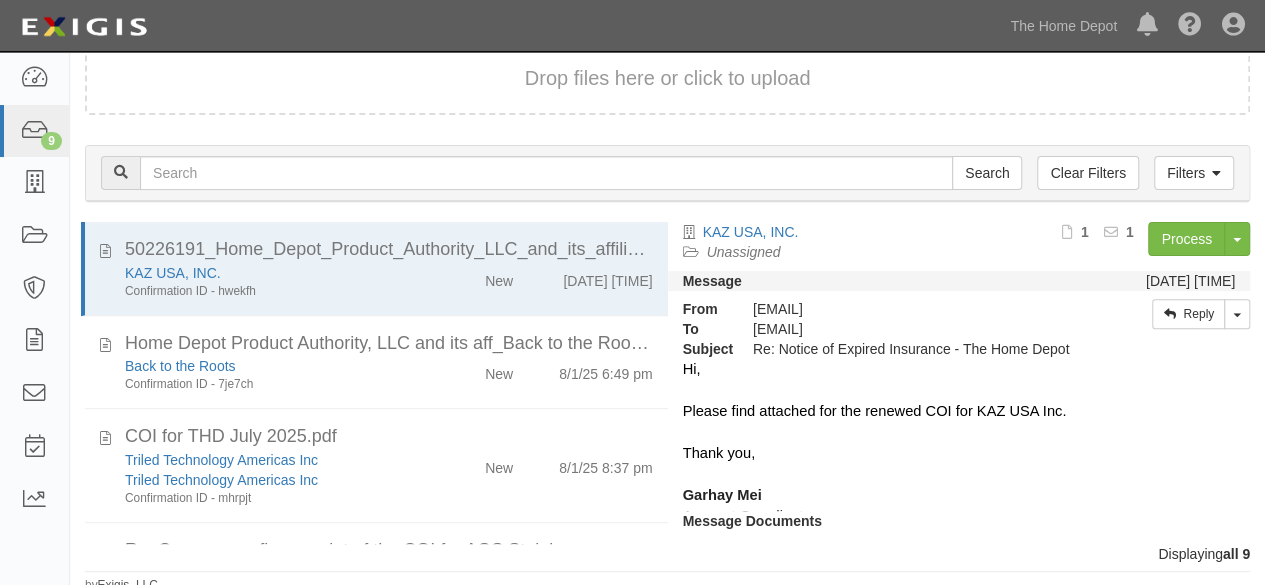 scroll, scrollTop: 207, scrollLeft: 0, axis: vertical 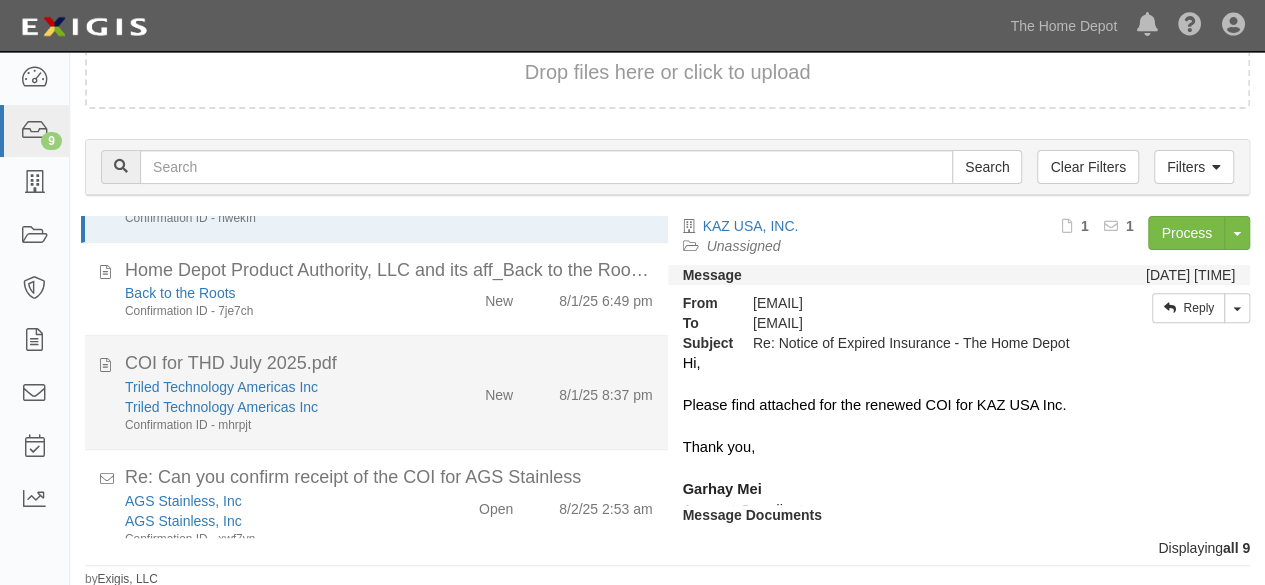 click on "Triled Technology Americas Inc
Triled Technology Americas Inc
Confirmation ID - mhrpjt
New
8/1/25 8:37 pm" 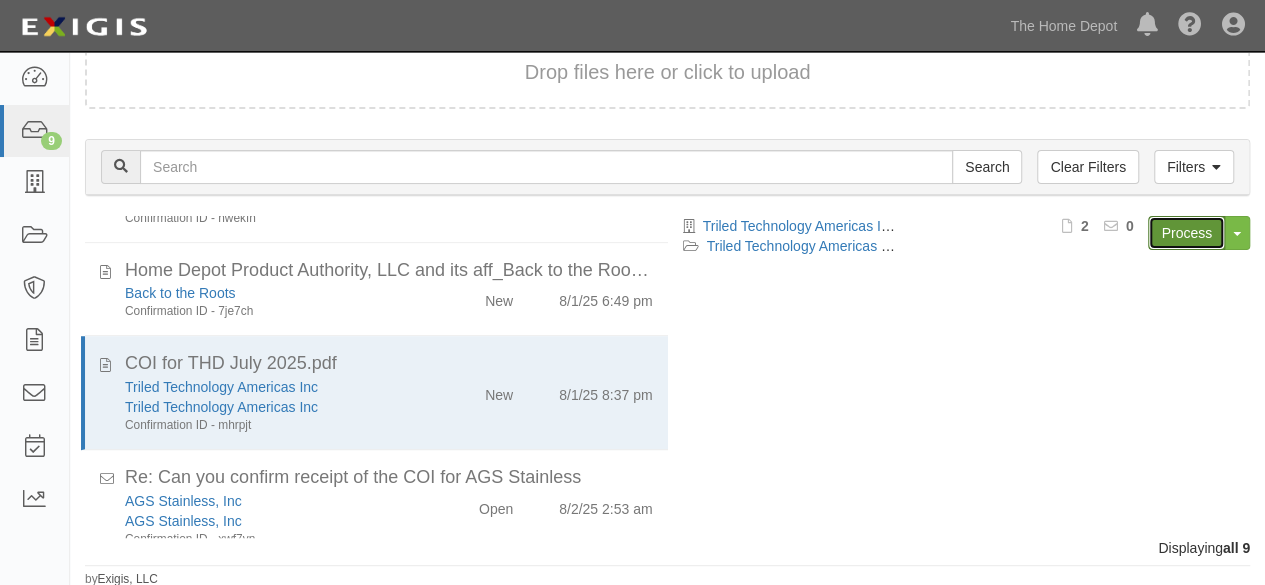click on "Process" at bounding box center [1186, 233] 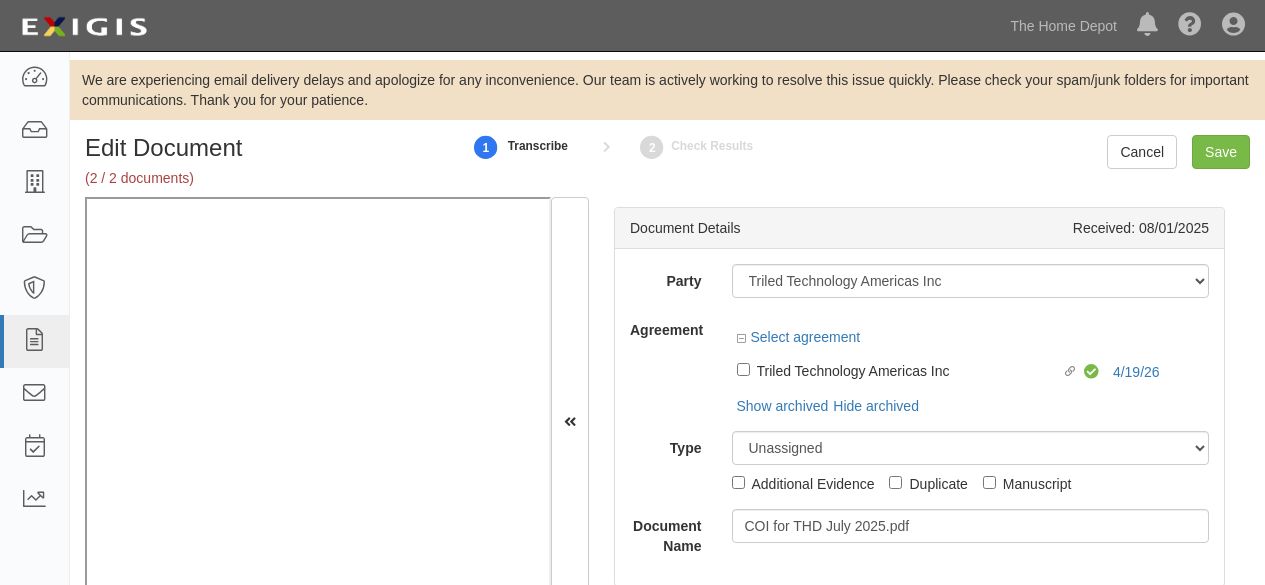 scroll, scrollTop: 0, scrollLeft: 0, axis: both 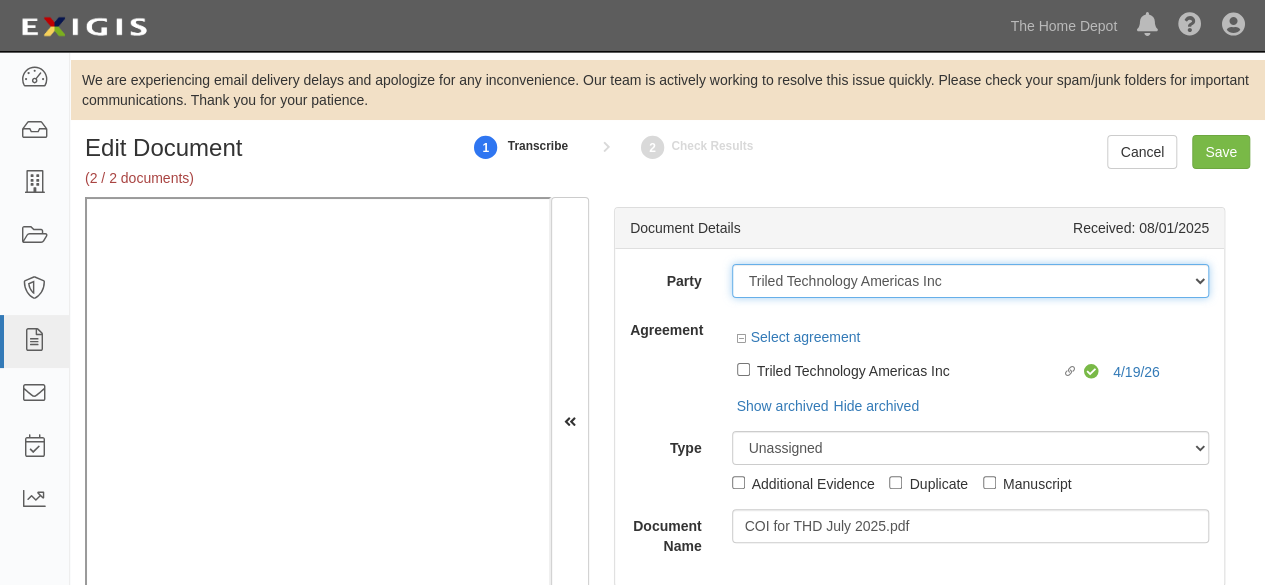 drag, startPoint x: 957, startPoint y: 285, endPoint x: 918, endPoint y: 237, distance: 61.846584 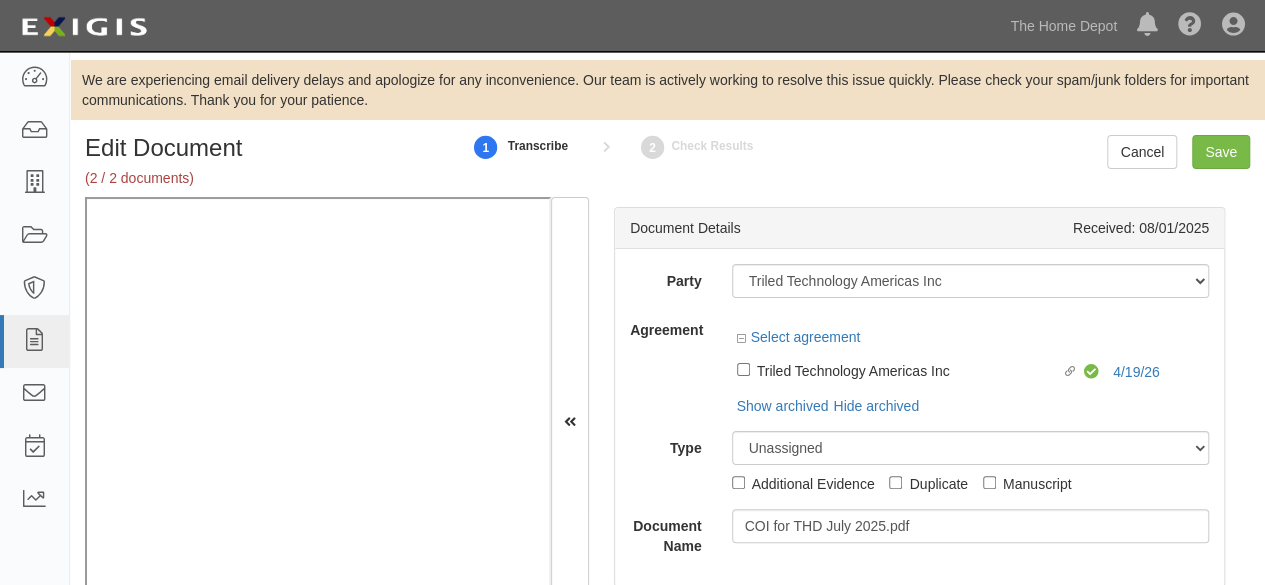 click on "Party
1000576868 Ontario Inc.
10 STRAWBERRY STREET
115282 CANADA LTEE
11947907 Canada Inc. (MOD LIGHTING)
1200144519218
1234BUY.COM INC
1291 FURNITURES INC
16 GAUGE SINKS
1729897 ONTARIO INC. O/A
1791 Outdoor Lifestyle Group LLC
1837, LLC.
1888 MILLS LLC
1896424 ONTARIO INC
1JAY CAPITAL INC
1PERFECTCHOICE INC
1ST CHOICE FERTILIZER, I
2033784 ONTARIO INC.
21 ROCKS CORPORATION DBA
2614072 ONTARIO INC. (O/
2964-3277 QUEBEC INC
2B Poultry, LLC
2FUNGUYS
34 DECOR LLC
360 ELECTRICAL LLC
3B INTERNATIONAL LLC
3B TECH, INC.
3DROSE LLC
3H TWINKLELEAF INC
3I PRODUCTS, INC.
3M
3M
3M COMPANY
3Wood Wholesale, LLC
4077814 DELAWARE INC
4D CONCEPTS, INC
4dock LLC.
4KEEPS ROSES INC.
4 LIFE OUTDOOR INC
4MODERNHOME.COM LLC
4Q BRANDS LLC
5 SEASONS" at bounding box center (919, 281) 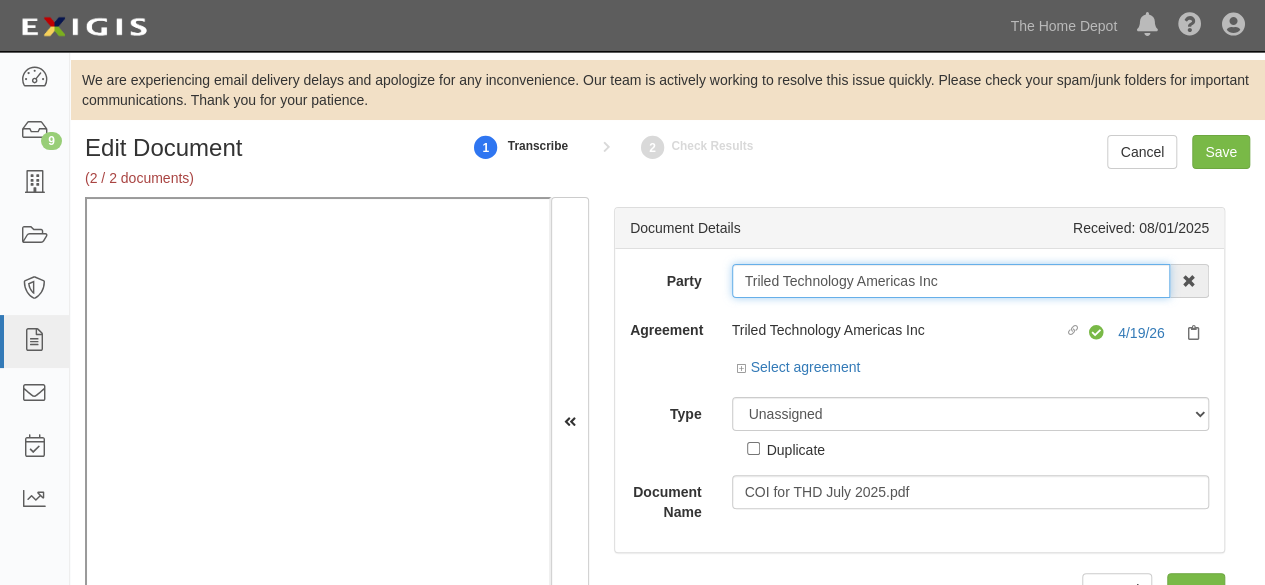 click on "Triled Technology Americas Inc" at bounding box center (951, 281) 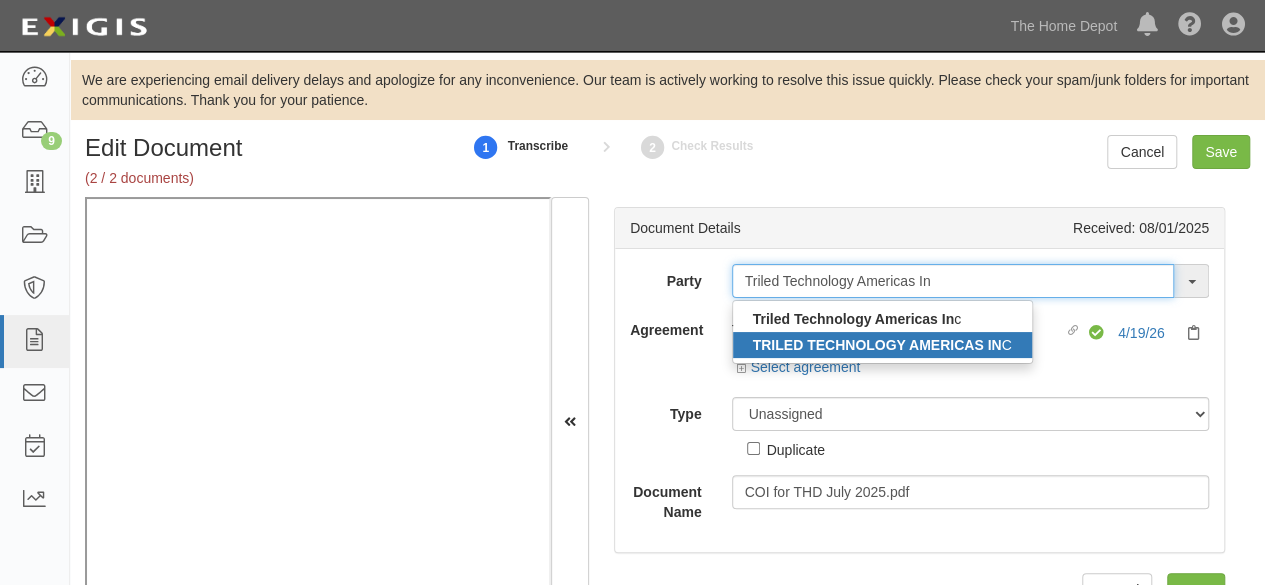 type on "Triled Technology Americas In" 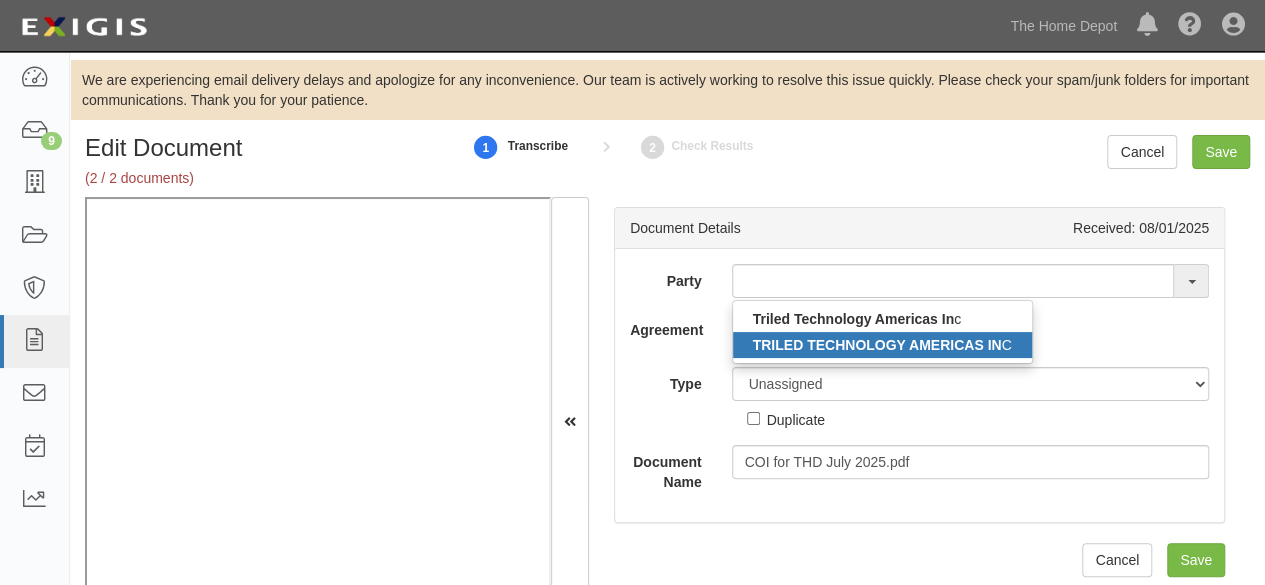 click on "TRILED TECHNOLOGY AMERICAS IN" at bounding box center (877, 345) 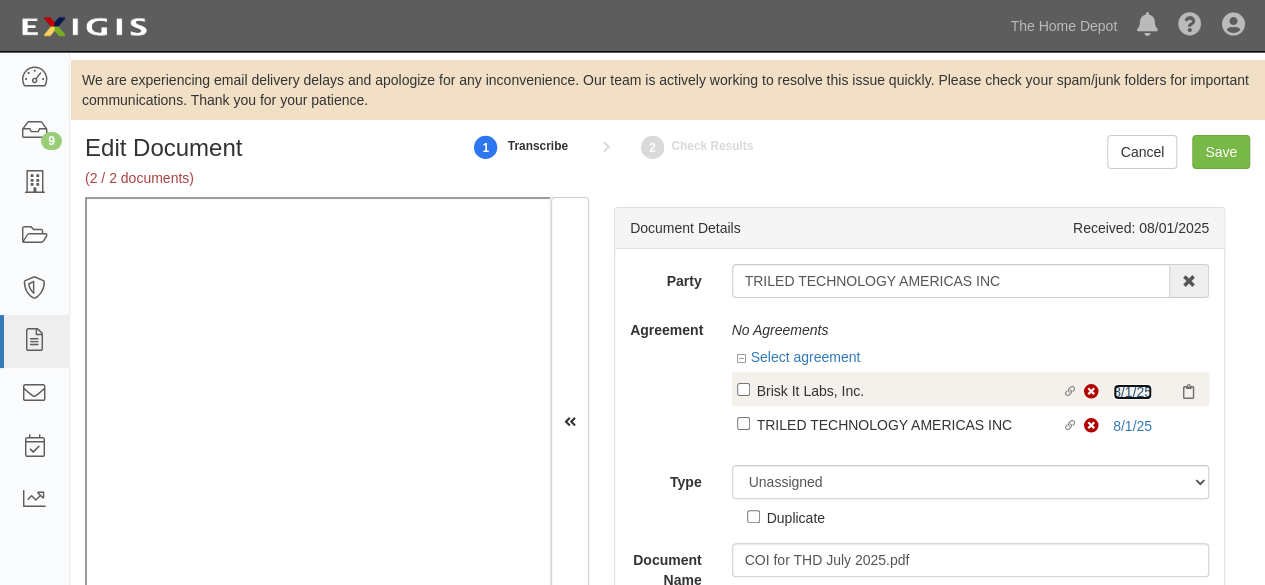 click on "8/1/25" at bounding box center (1132, 392) 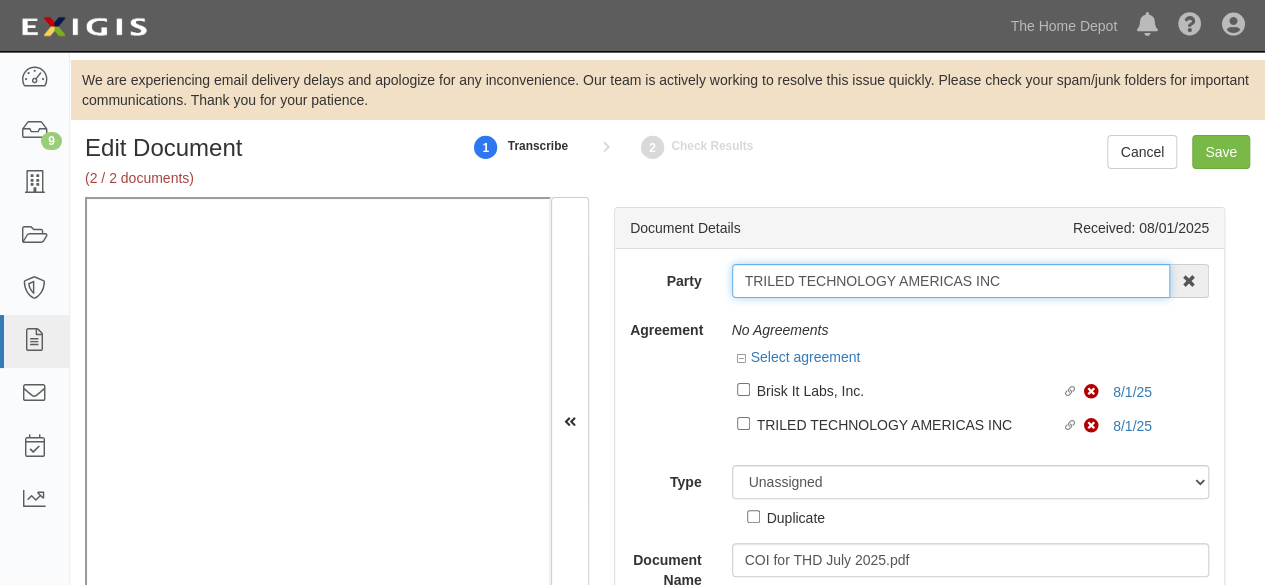 click on "TRILED TECHNOLOGY AMERICAS INC" at bounding box center (951, 281) 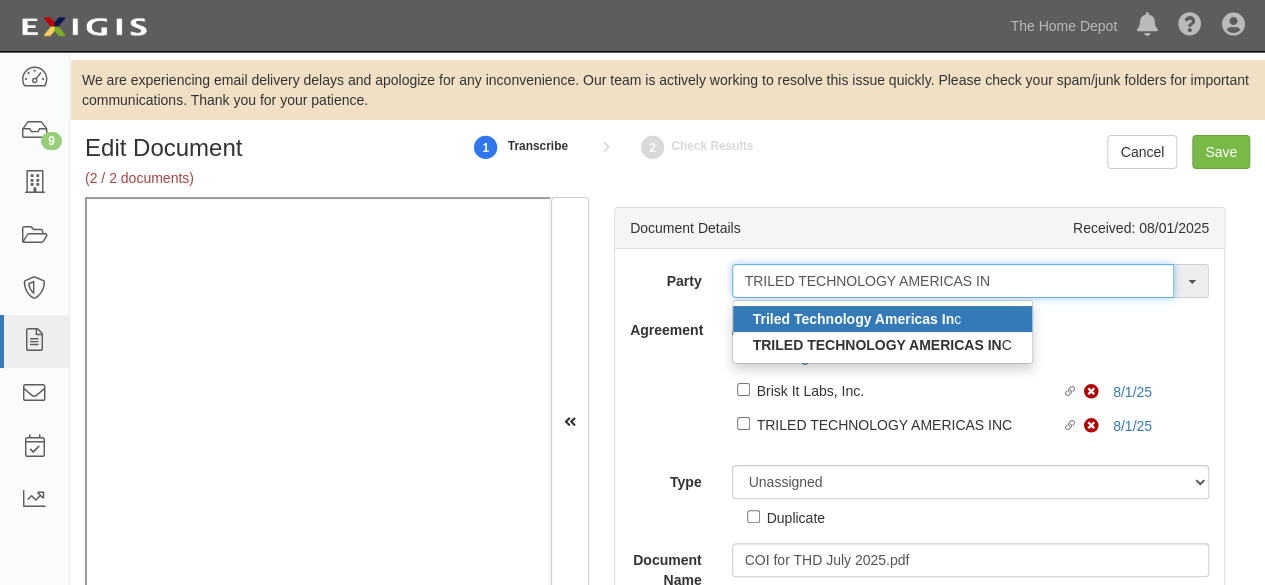 type on "TRILED TECHNOLOGY AMERICAS IN" 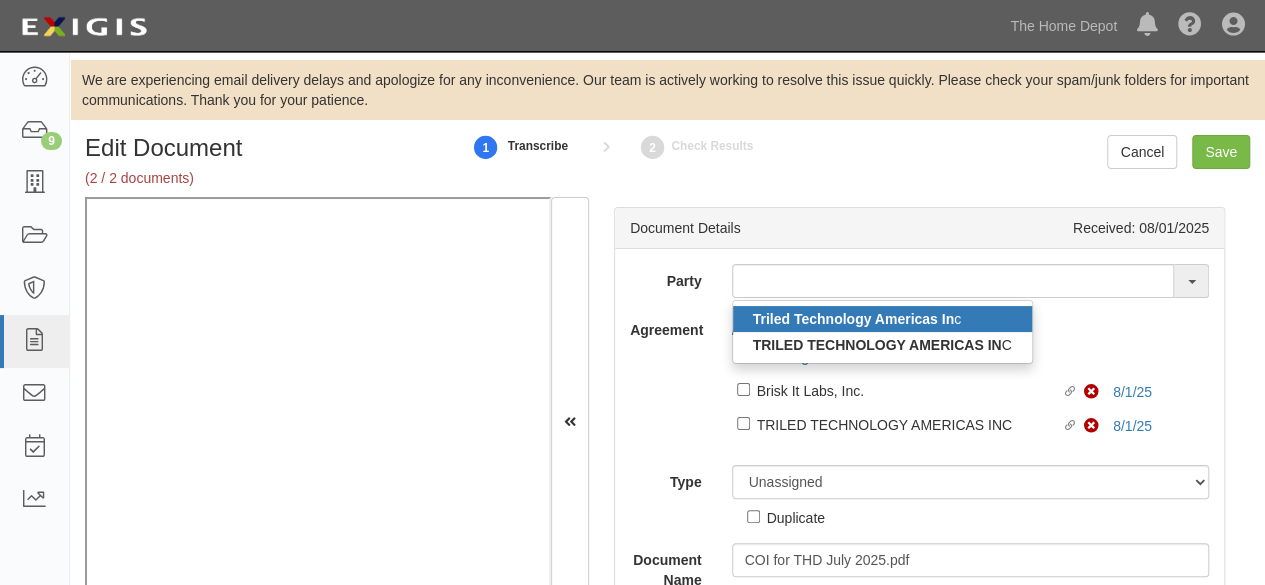 click on "Triled Technology Americas In" at bounding box center [854, 319] 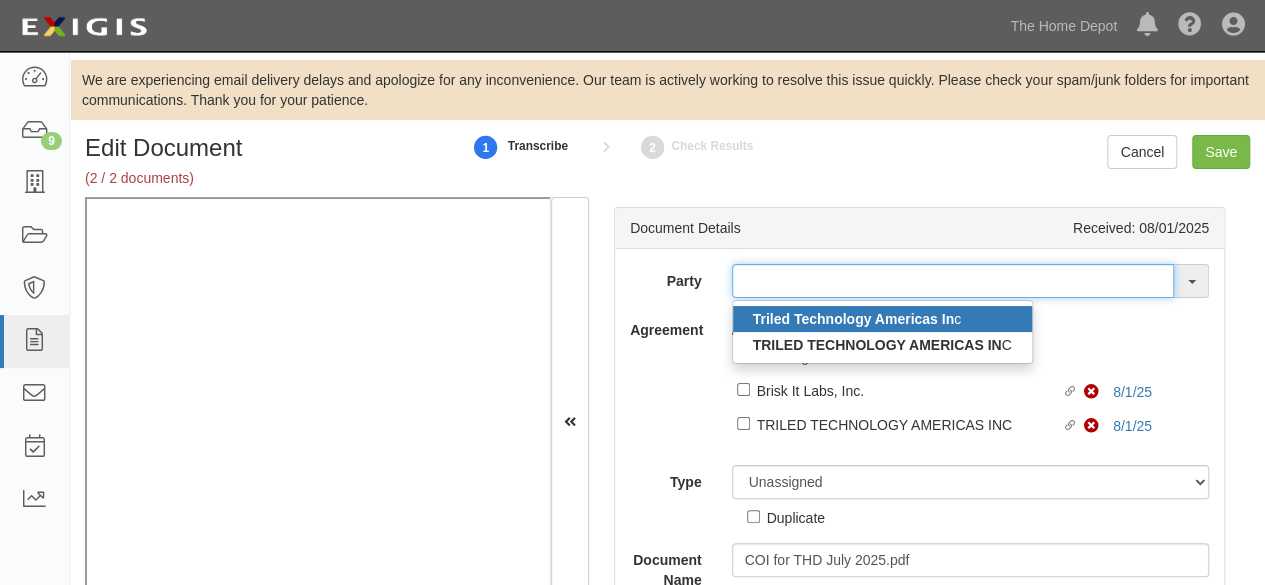 type on "Triled Technology Americas Inc" 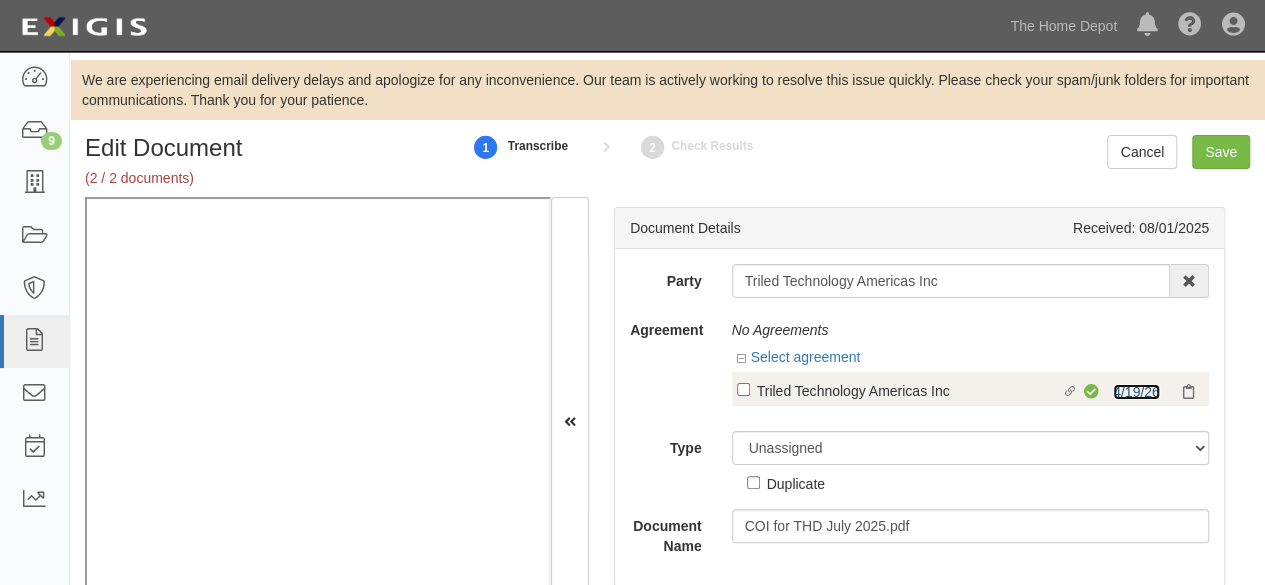 click on "4/19/26" at bounding box center (1136, 392) 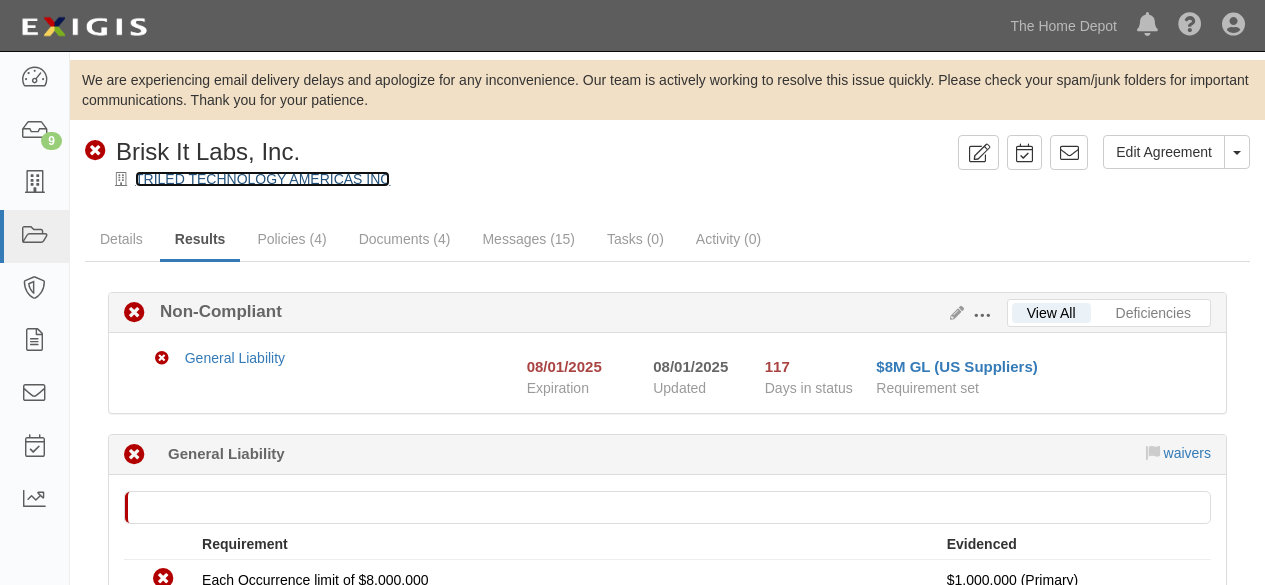 scroll, scrollTop: 0, scrollLeft: 0, axis: both 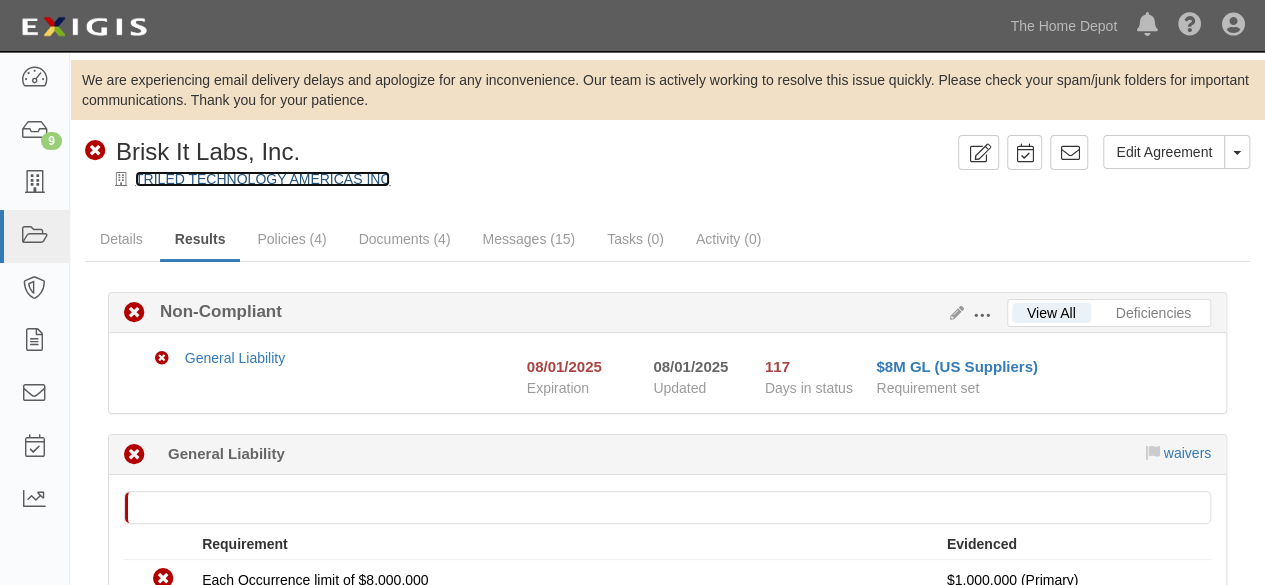 click on "TRILED TECHNOLOGY AMERICAS INC" at bounding box center (262, 179) 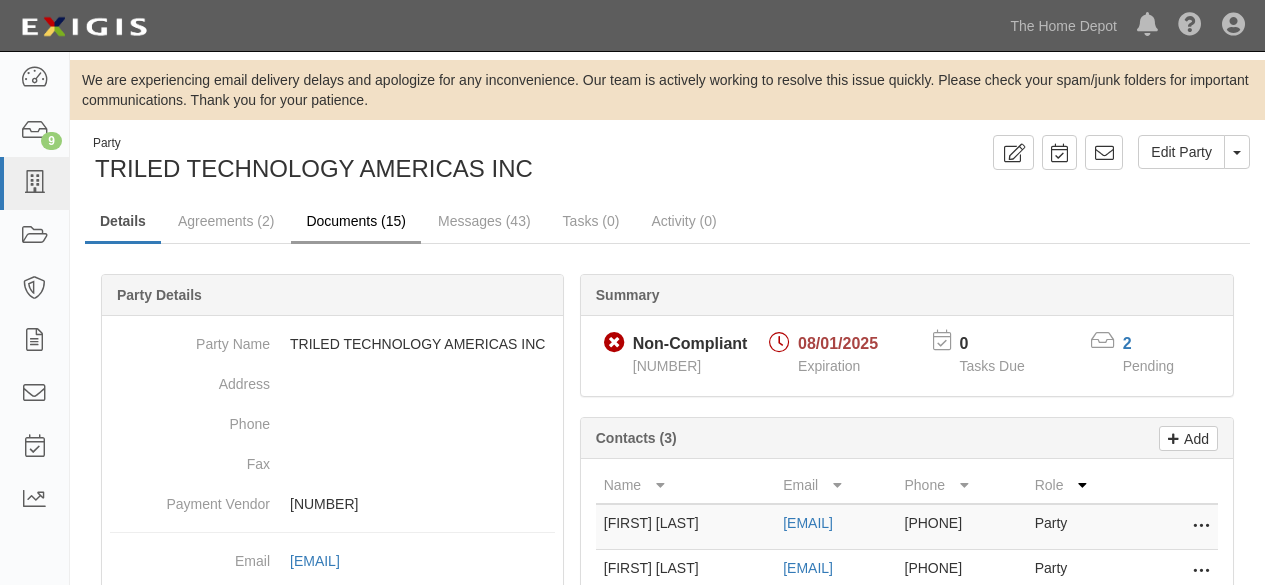 scroll, scrollTop: 0, scrollLeft: 0, axis: both 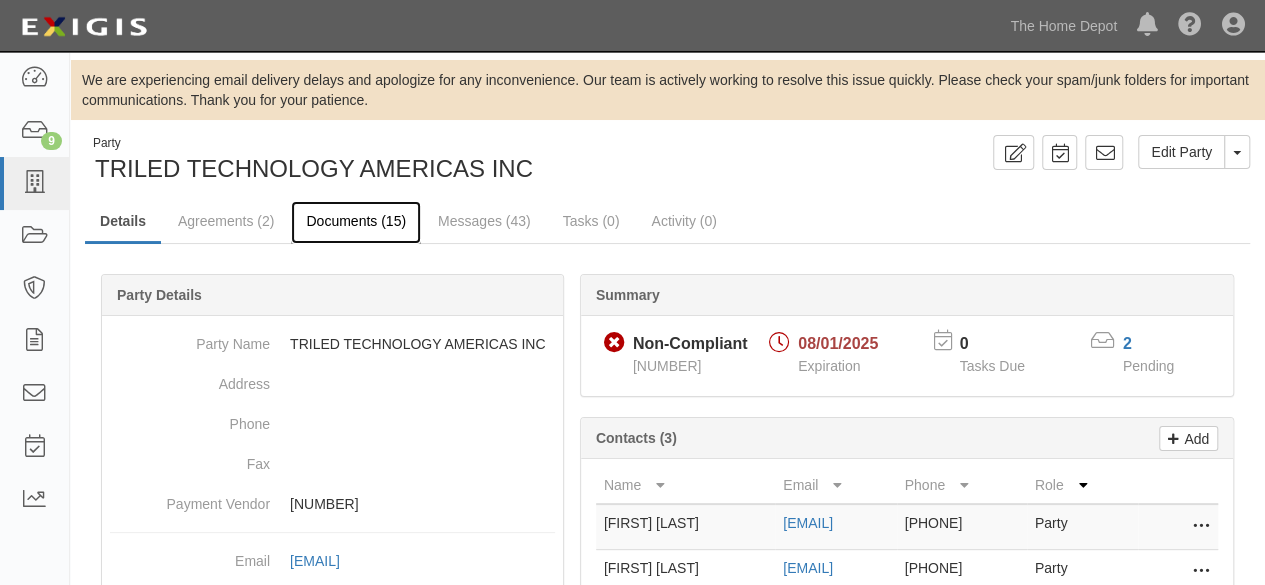 click on "Documents (15)" at bounding box center [356, 222] 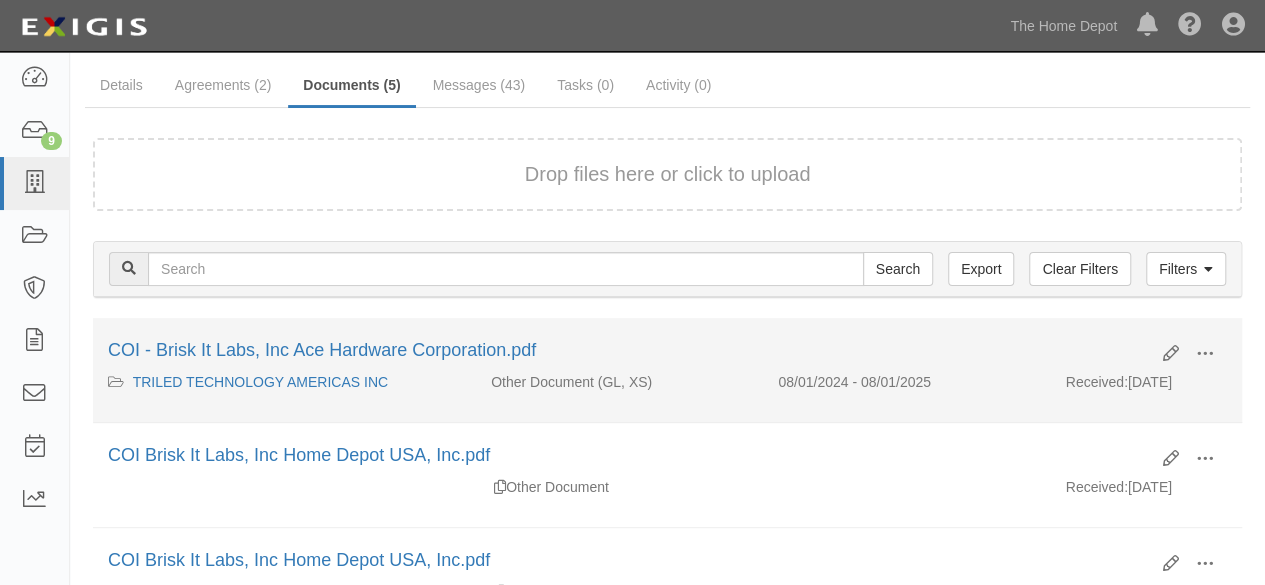scroll, scrollTop: 200, scrollLeft: 0, axis: vertical 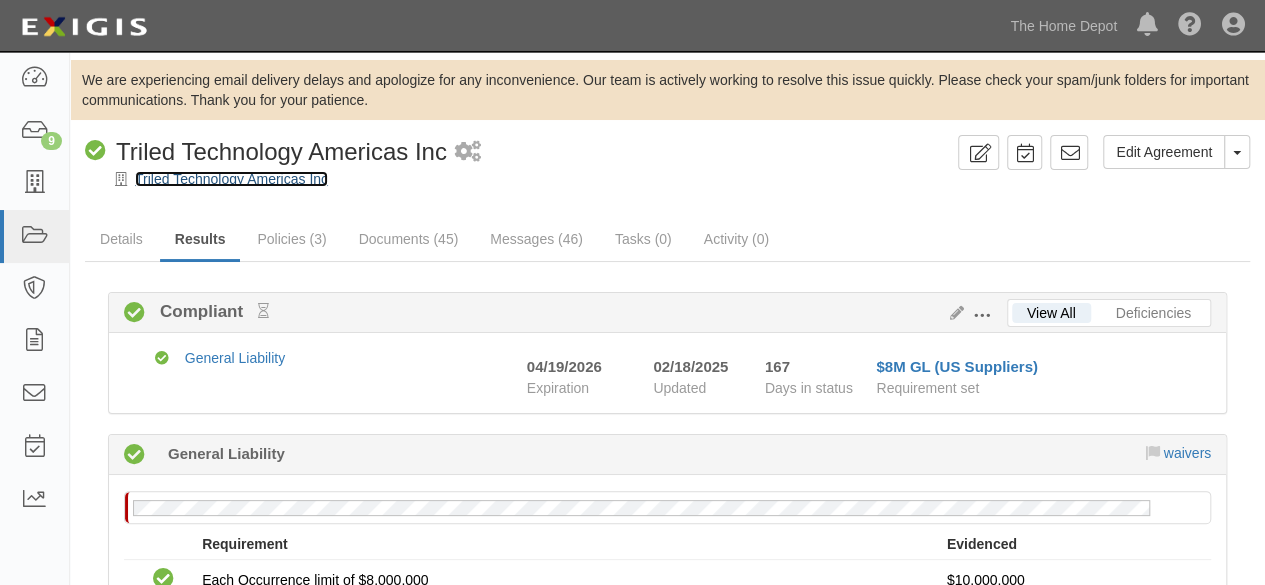 click on "Triled Technology Americas Inc" at bounding box center [231, 179] 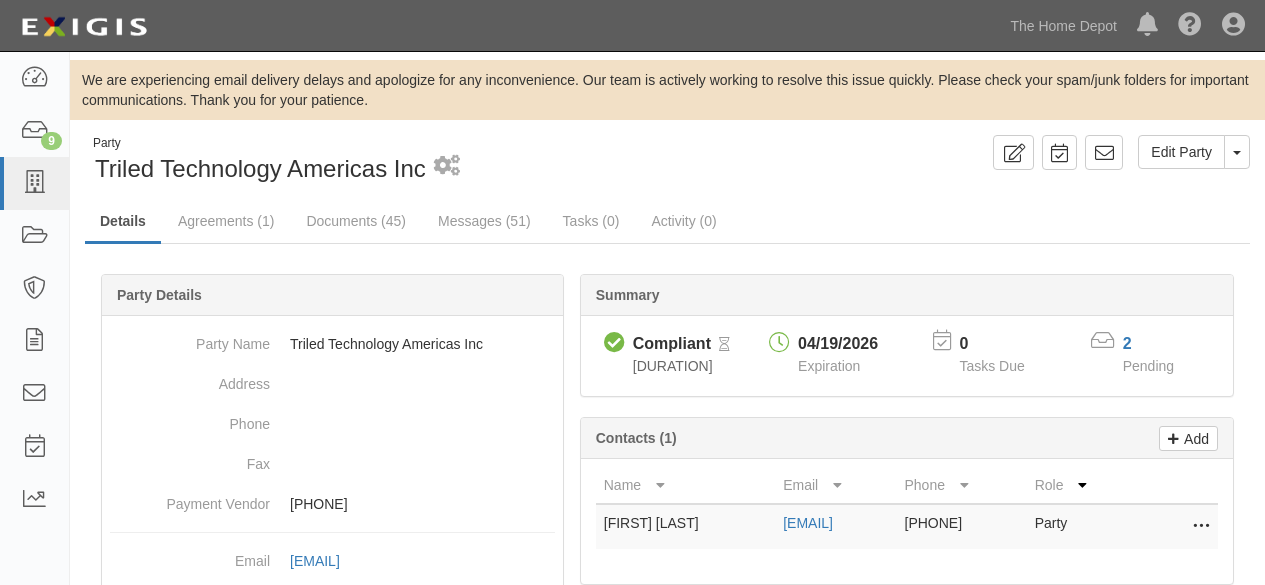 scroll, scrollTop: 0, scrollLeft: 0, axis: both 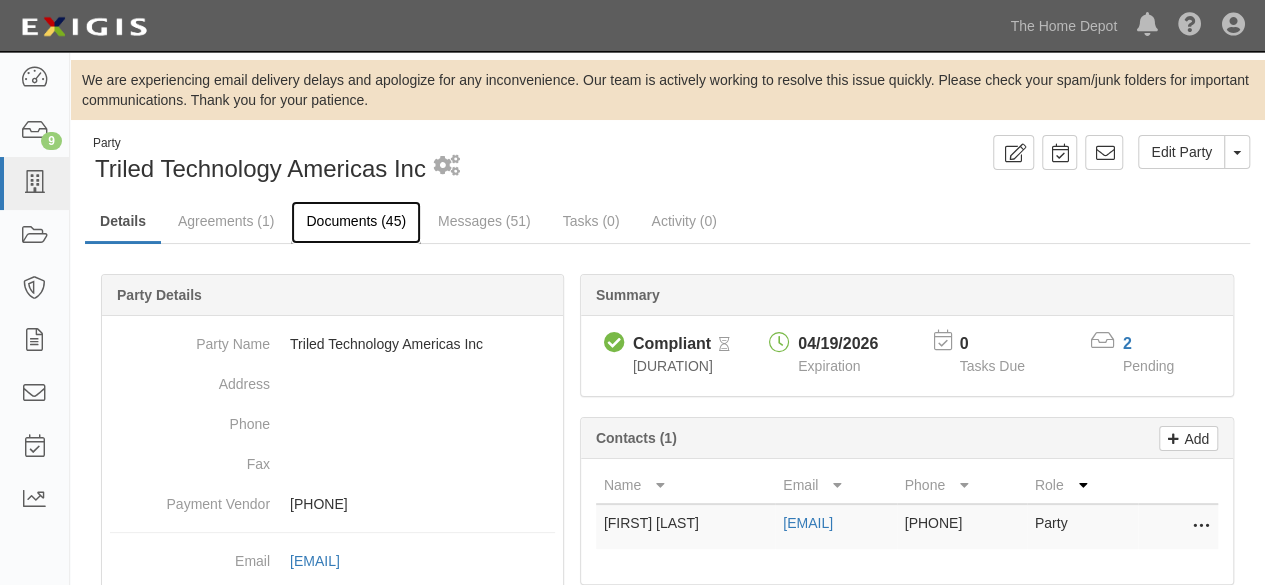 click on "Documents (45)" at bounding box center (356, 222) 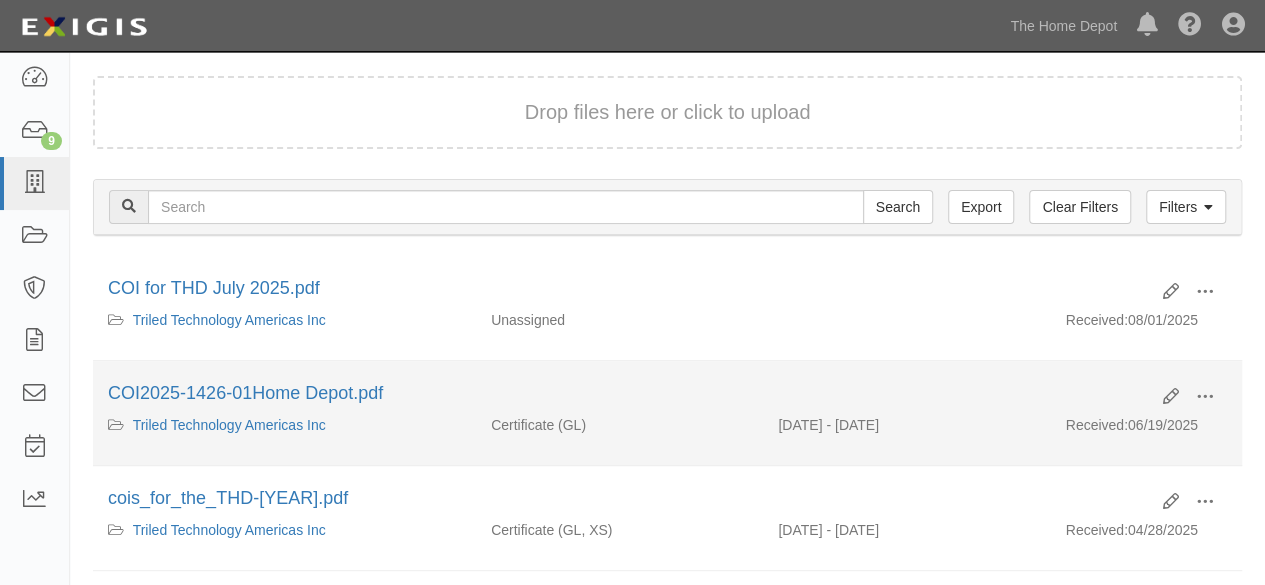 scroll, scrollTop: 200, scrollLeft: 0, axis: vertical 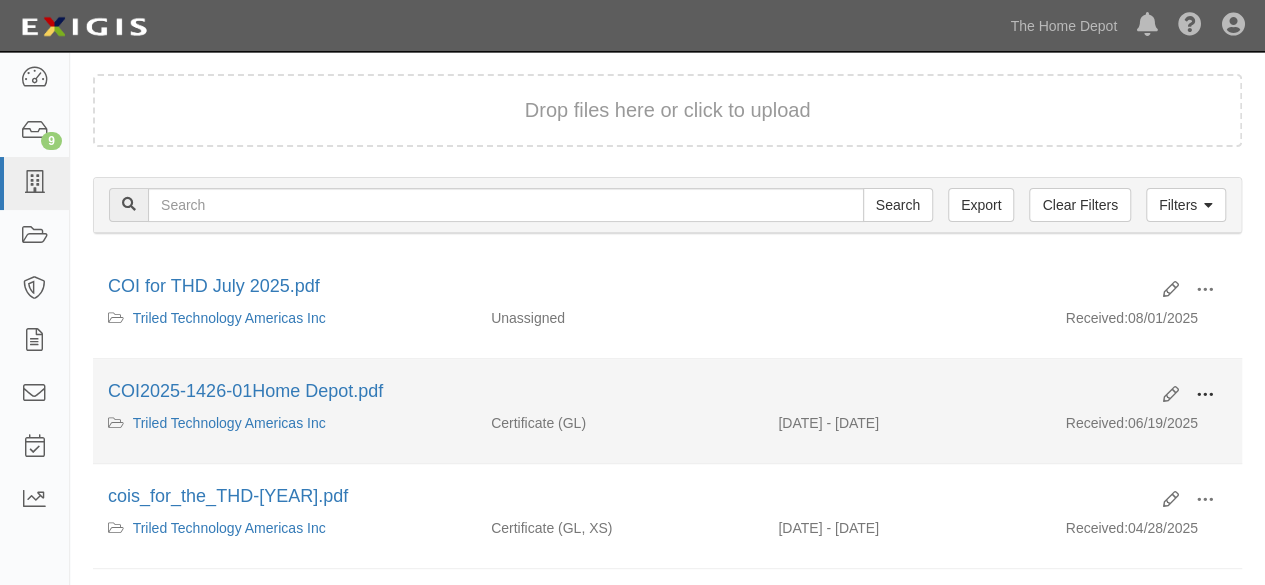 click at bounding box center (1205, 395) 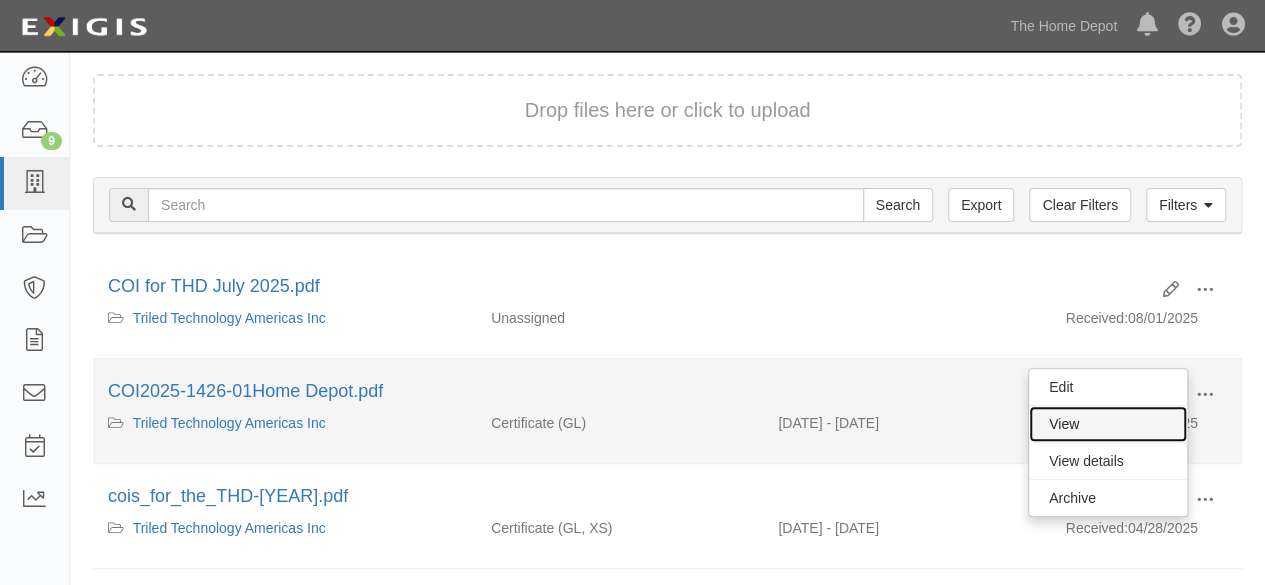 click on "View" at bounding box center [1108, 424] 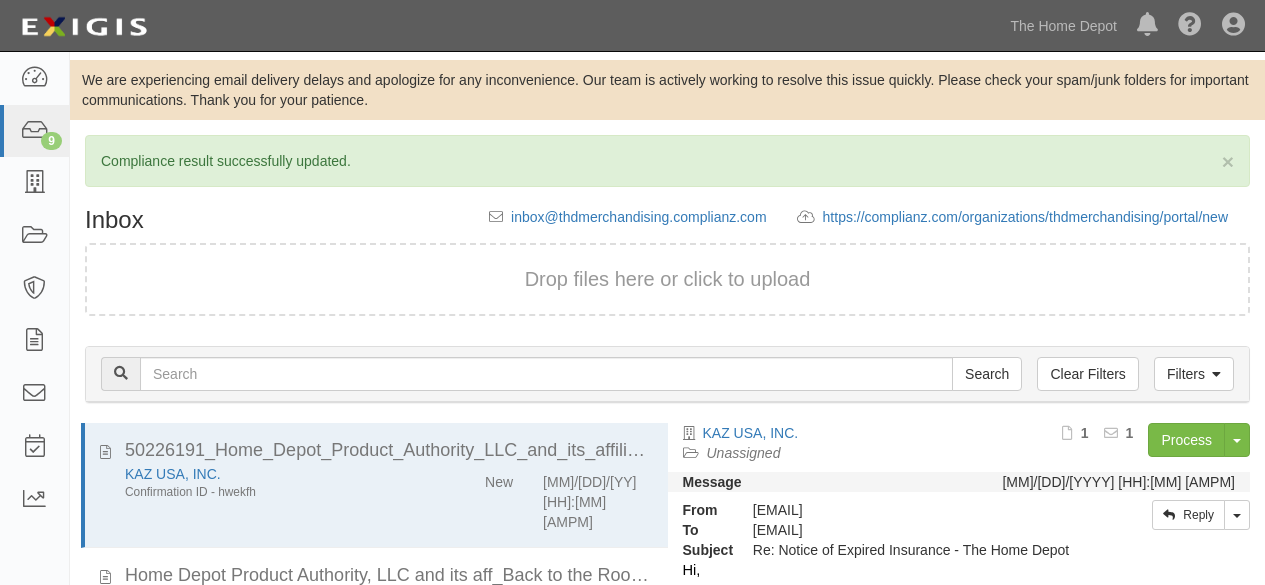 scroll, scrollTop: 207, scrollLeft: 0, axis: vertical 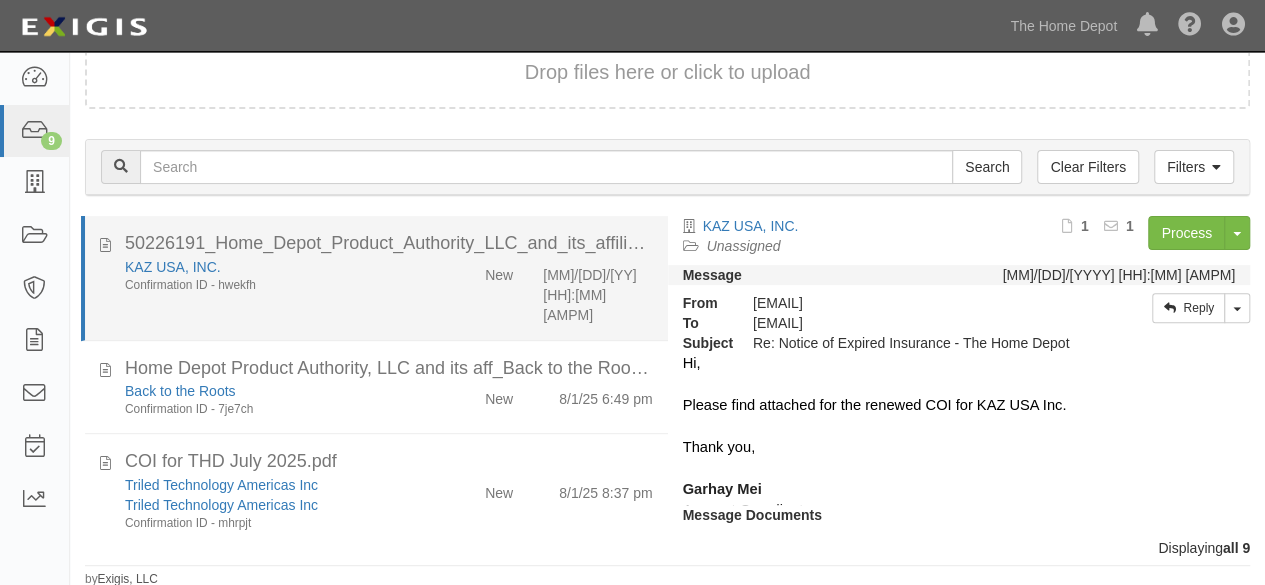 drag, startPoint x: 404, startPoint y: 263, endPoint x: 646, endPoint y: 280, distance: 242.59637 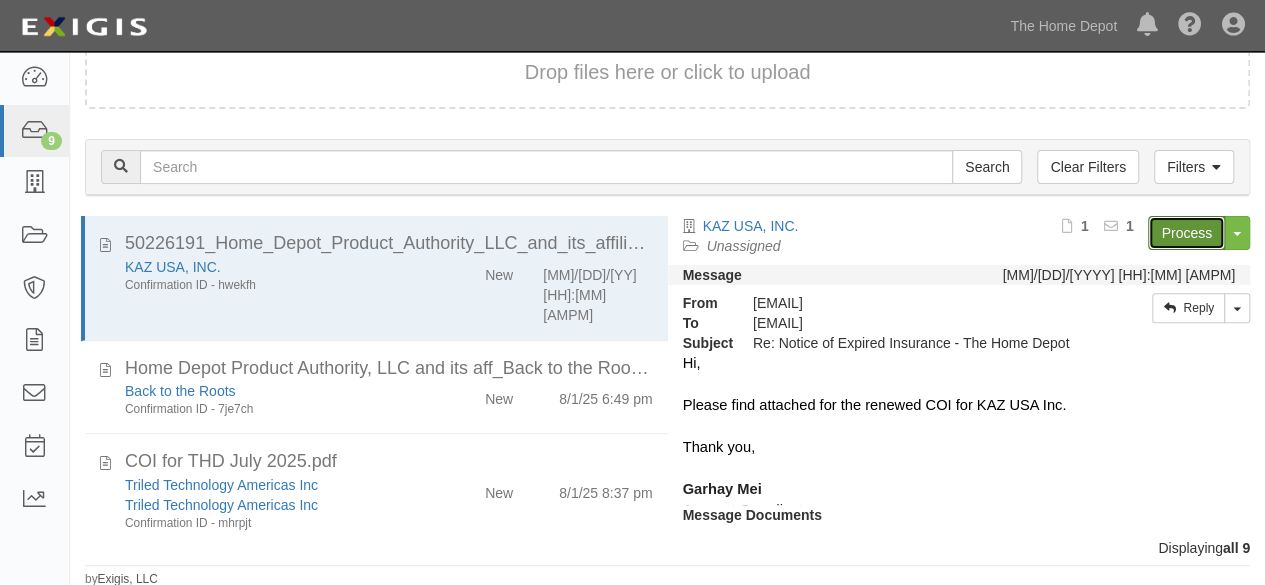 click on "Process" at bounding box center (1186, 233) 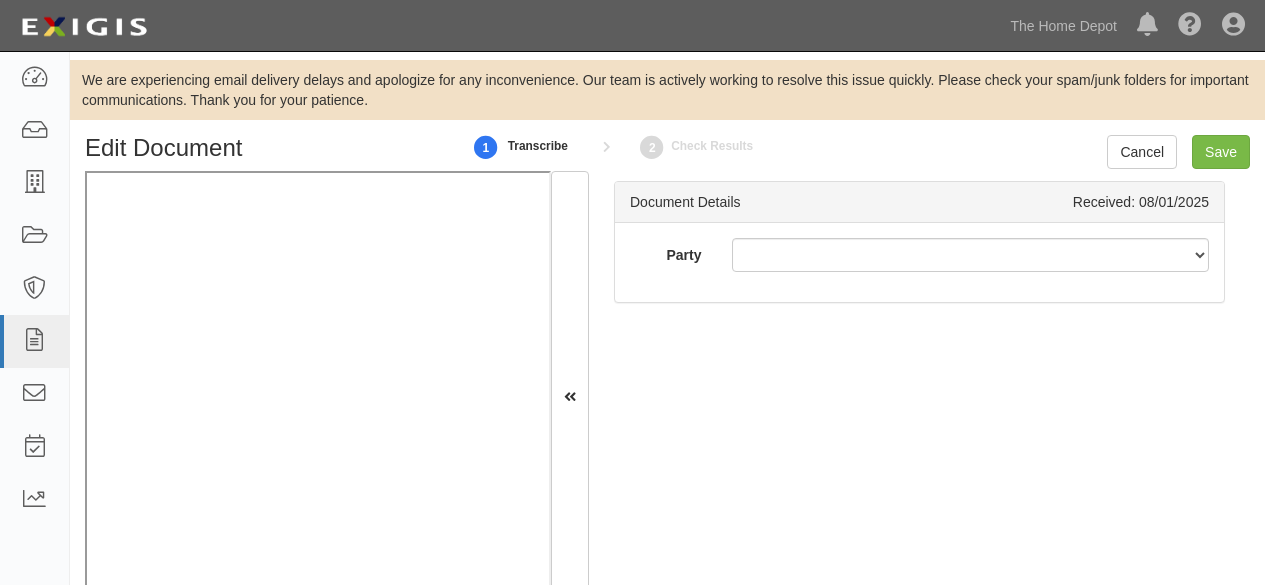 scroll, scrollTop: 0, scrollLeft: 0, axis: both 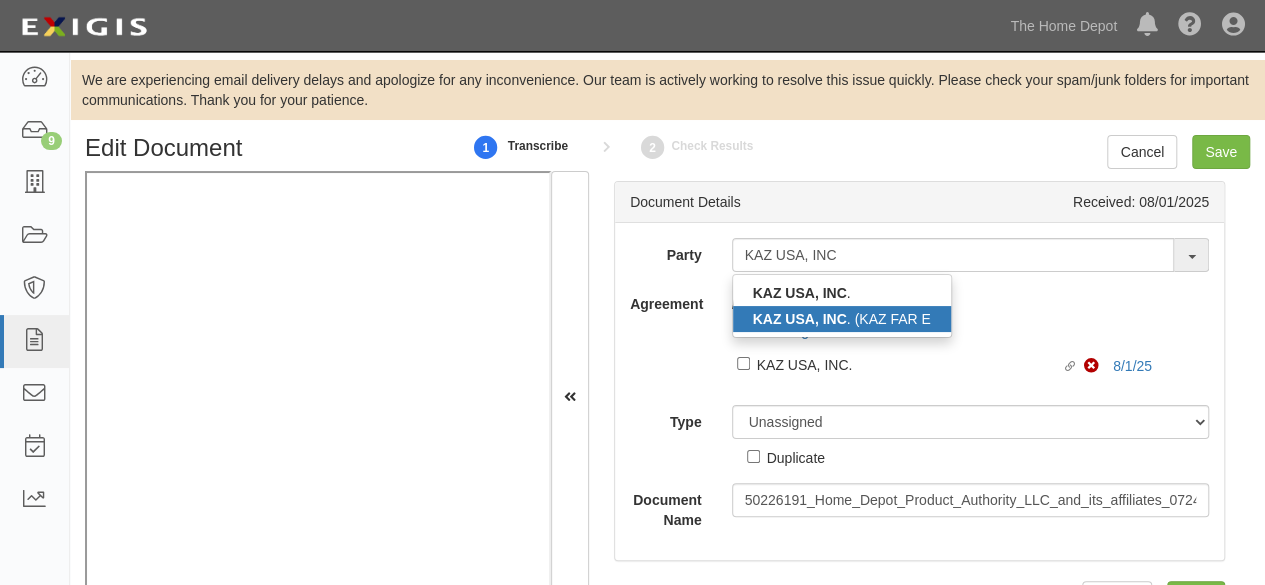 type on "KAZ USA, INC" 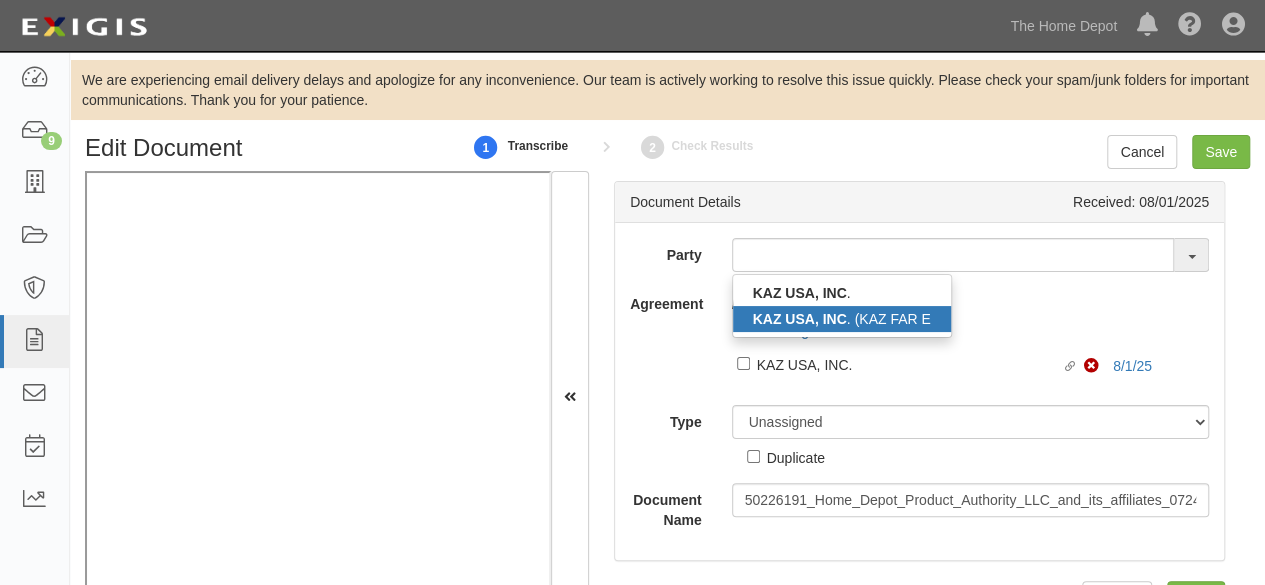 click on "KAZ USA, INC" at bounding box center [800, 319] 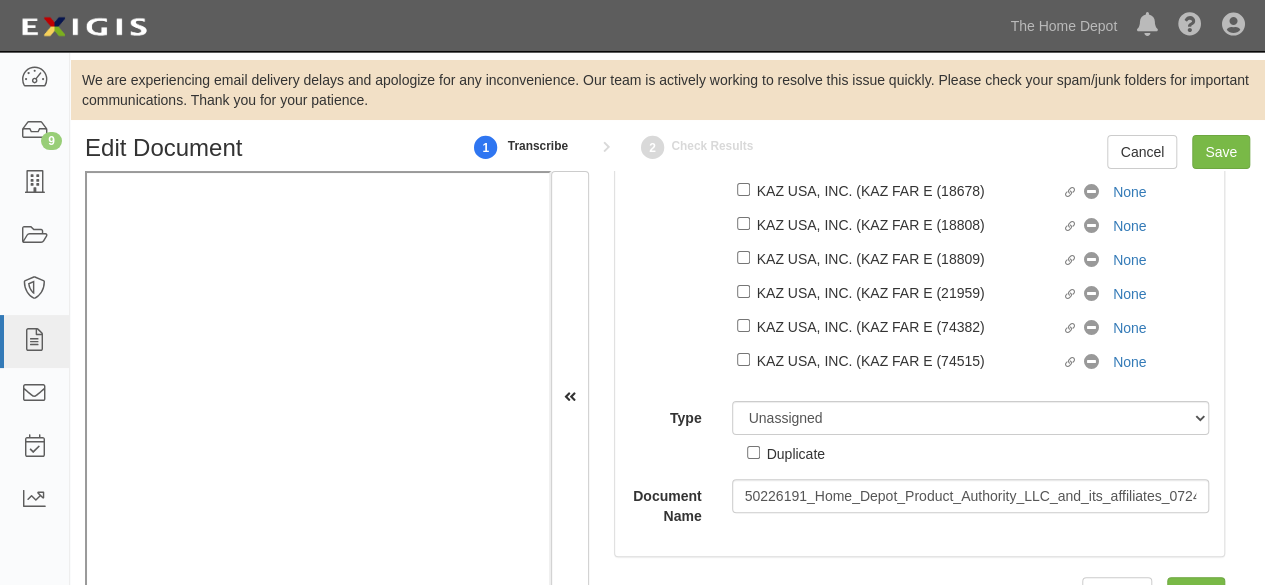 scroll, scrollTop: 0, scrollLeft: 0, axis: both 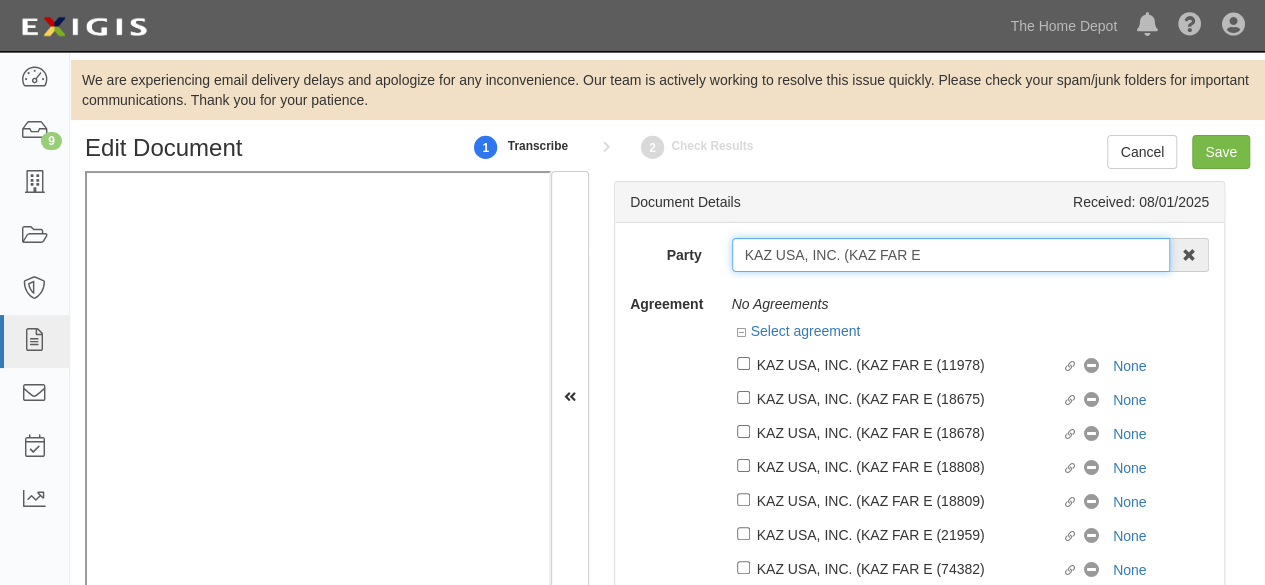 click on "KAZ USA, INC. (KAZ FAR E" at bounding box center [951, 255] 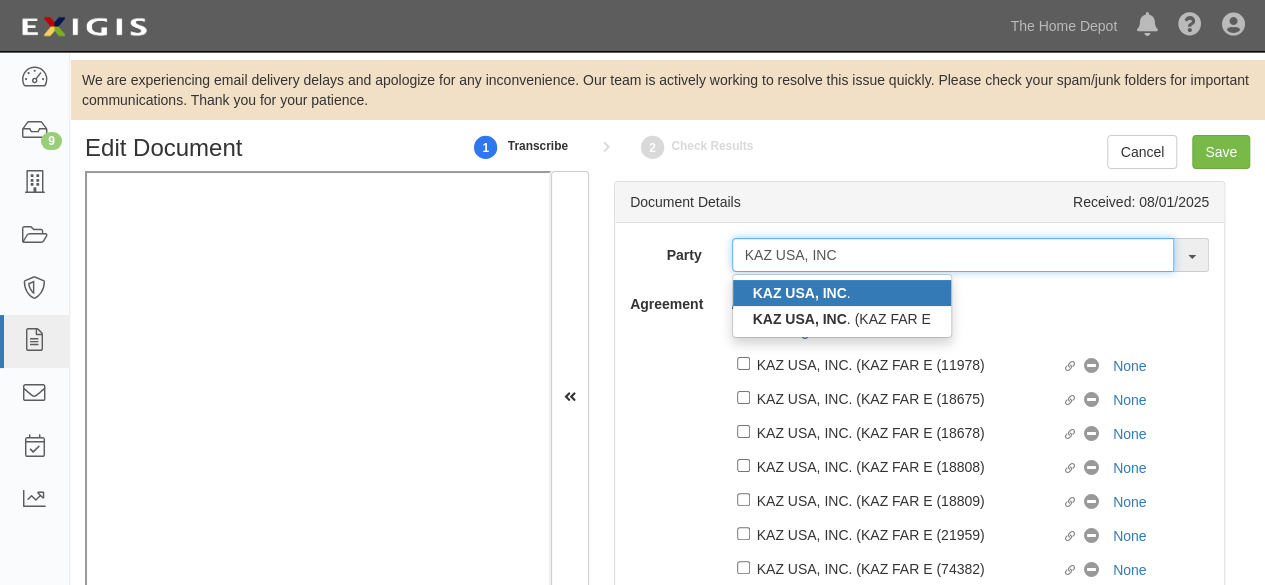type on "KAZ USA, INC" 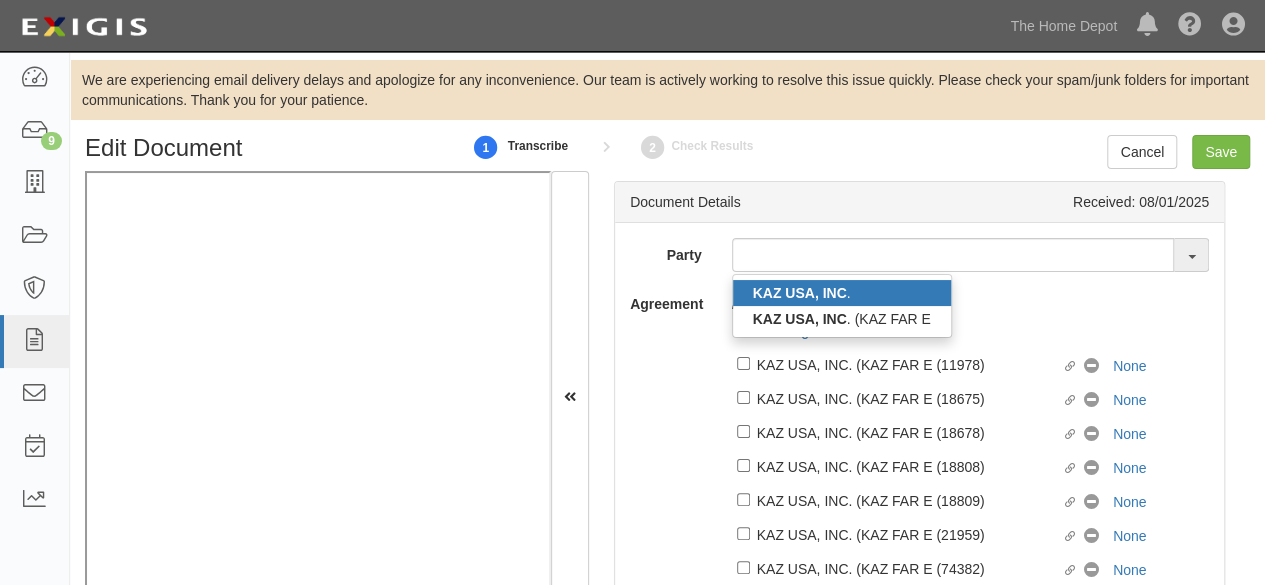 click on "KAZ USA, INC ." at bounding box center (842, 293) 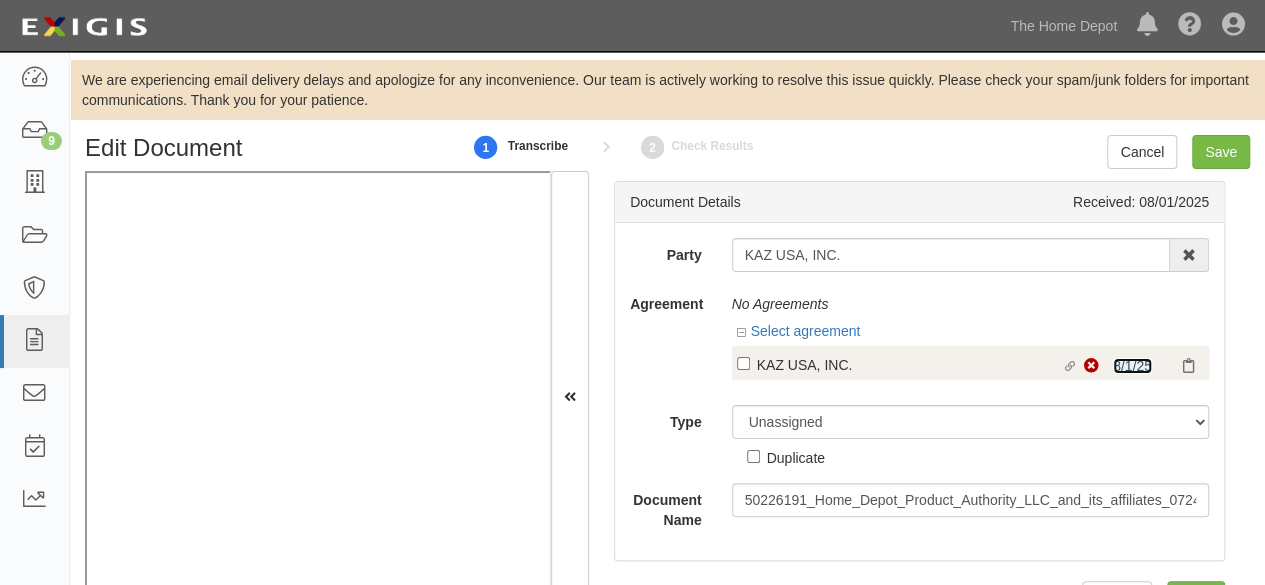 click on "8/1/25" at bounding box center [1132, 366] 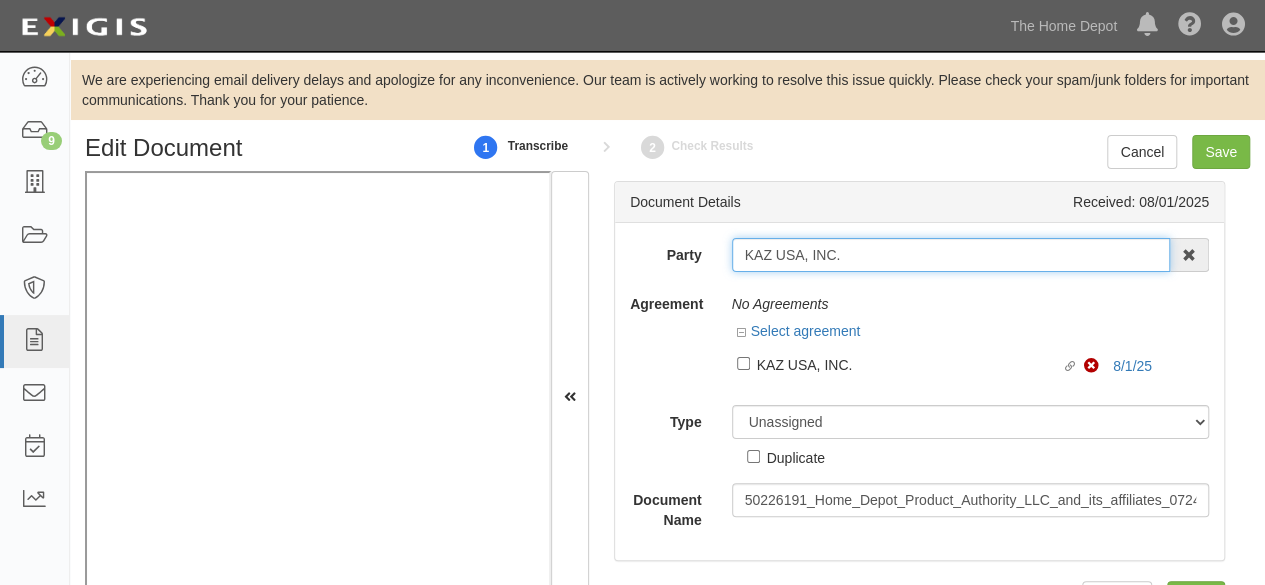 click on "KAZ USA, INC." at bounding box center [951, 255] 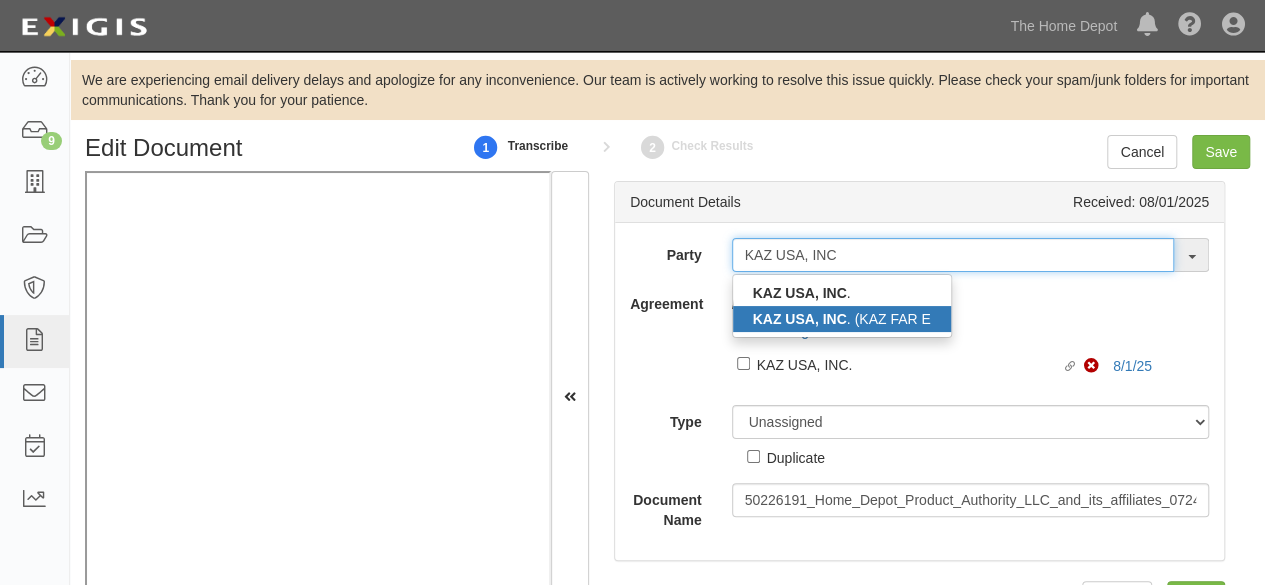 type on "KAZ USA, INC" 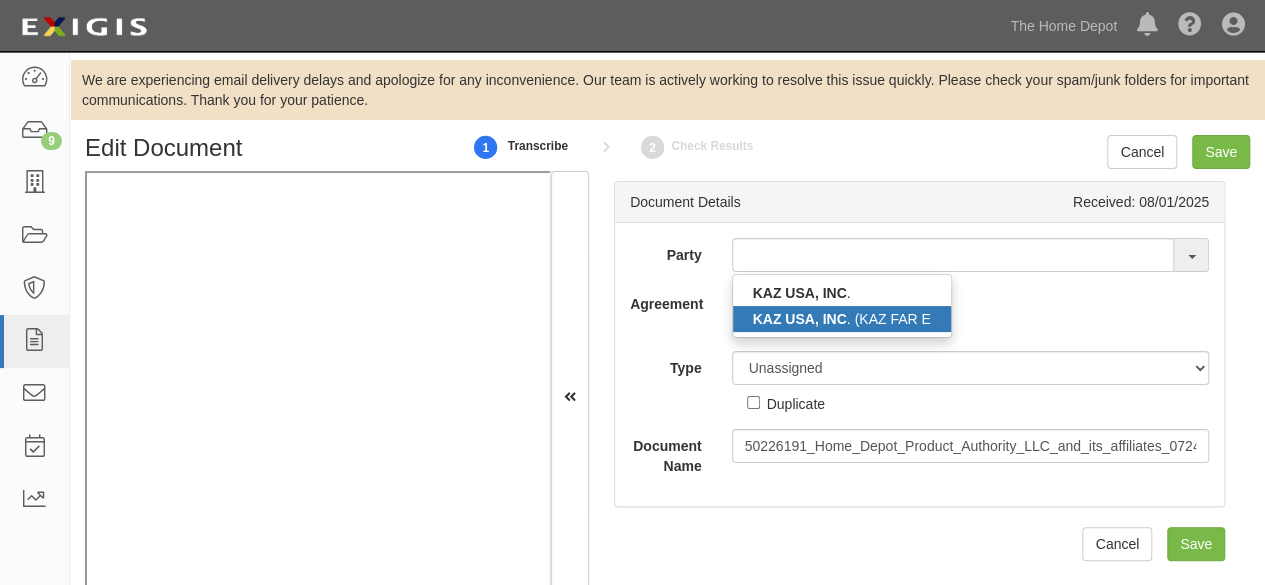 click on "KAZ USA, INC" at bounding box center [800, 319] 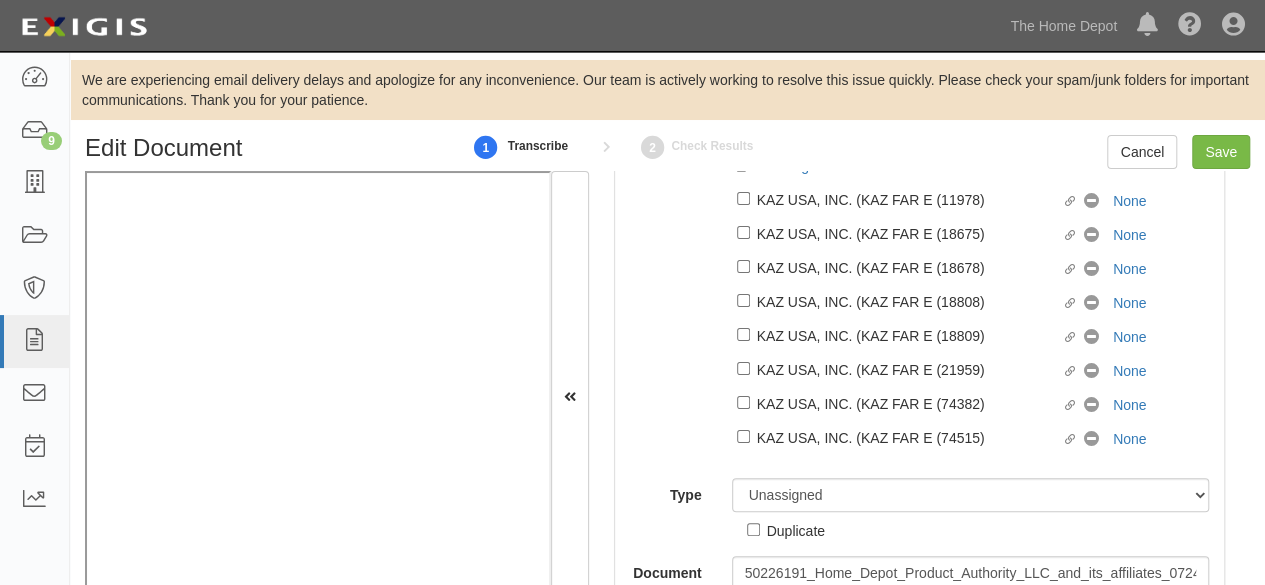scroll, scrollTop: 242, scrollLeft: 0, axis: vertical 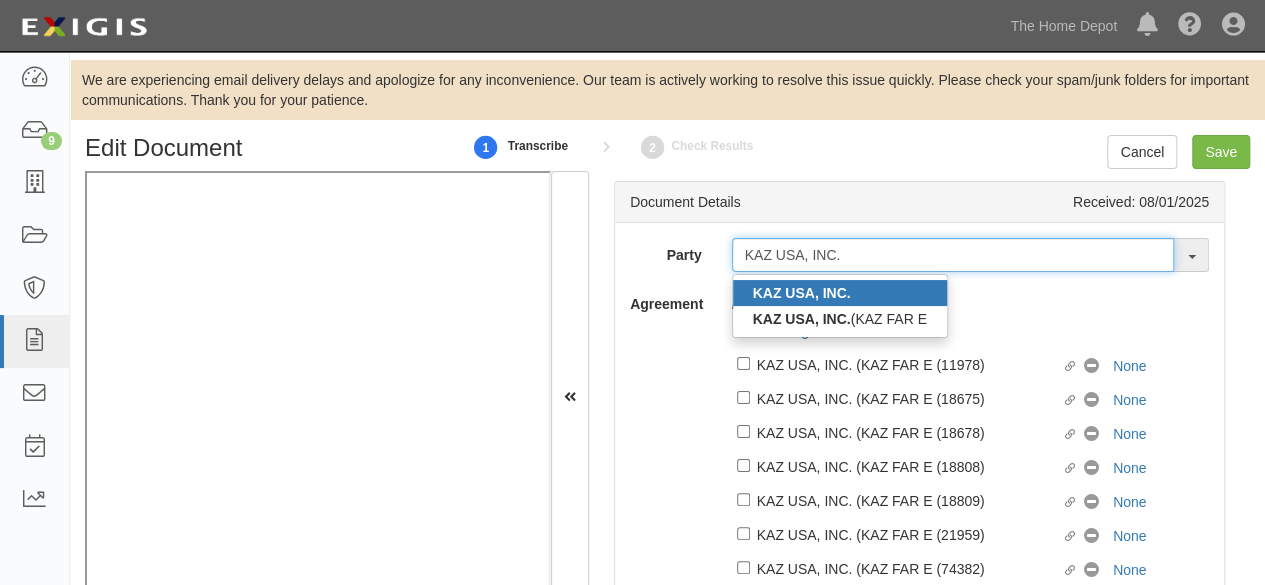 type on "KAZ USA, INC." 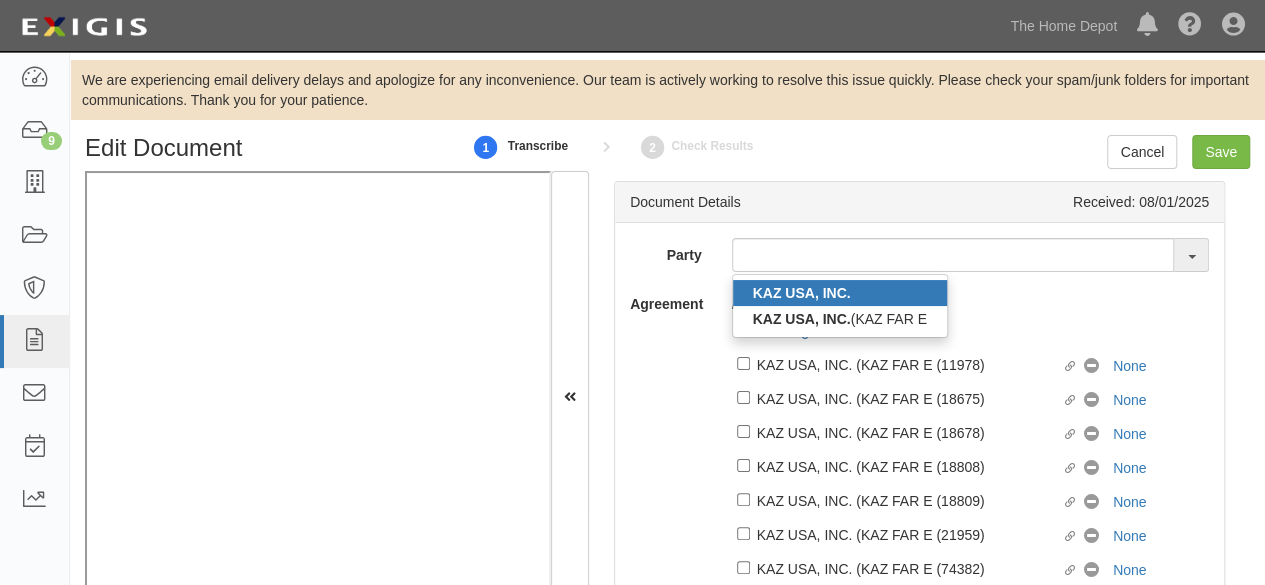 click on "KAZ USA, INC." at bounding box center (840, 293) 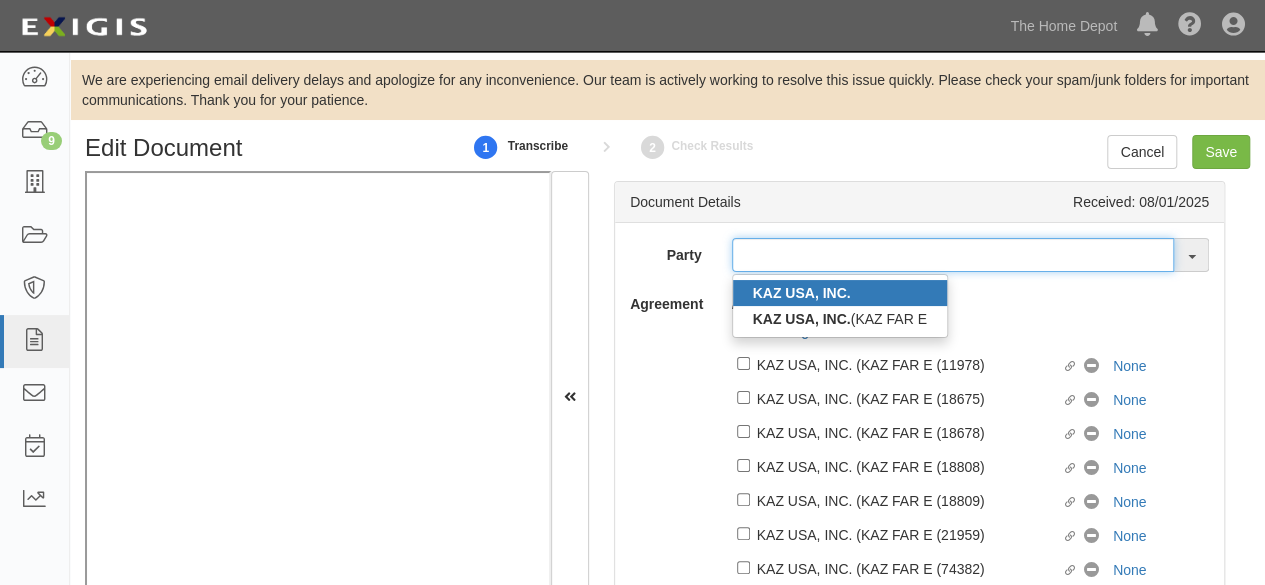 type on "KAZ USA, INC." 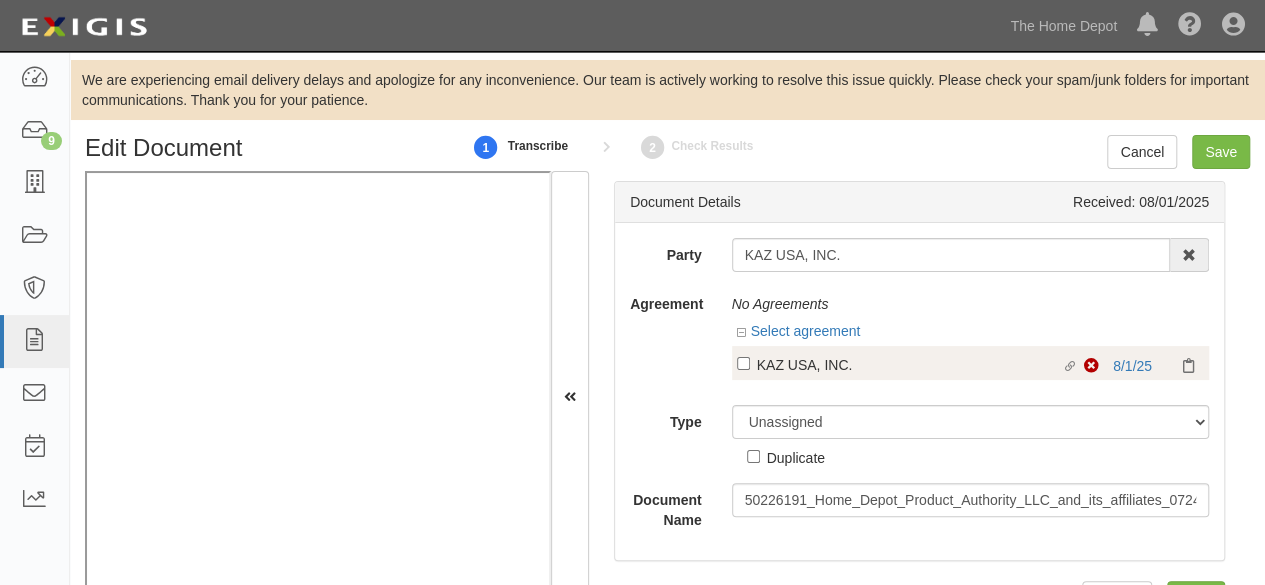 click on "KAZ USA, INC." at bounding box center (909, 364) 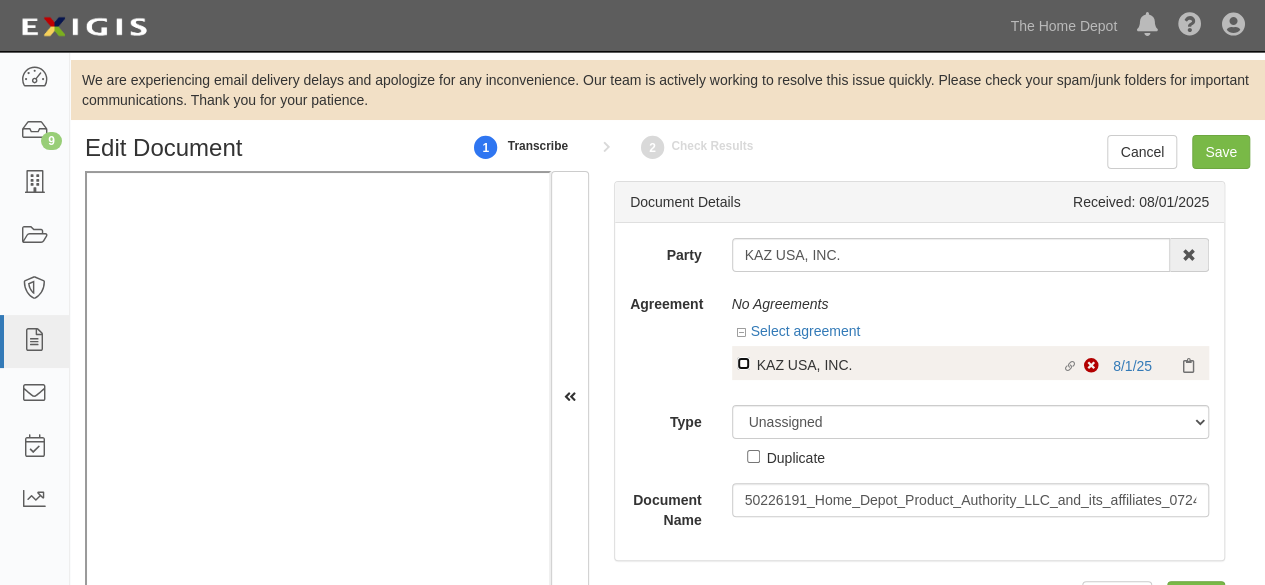 click on "Linked agreement
KAZ USA, INC.
Linked agreement" at bounding box center (743, 363) 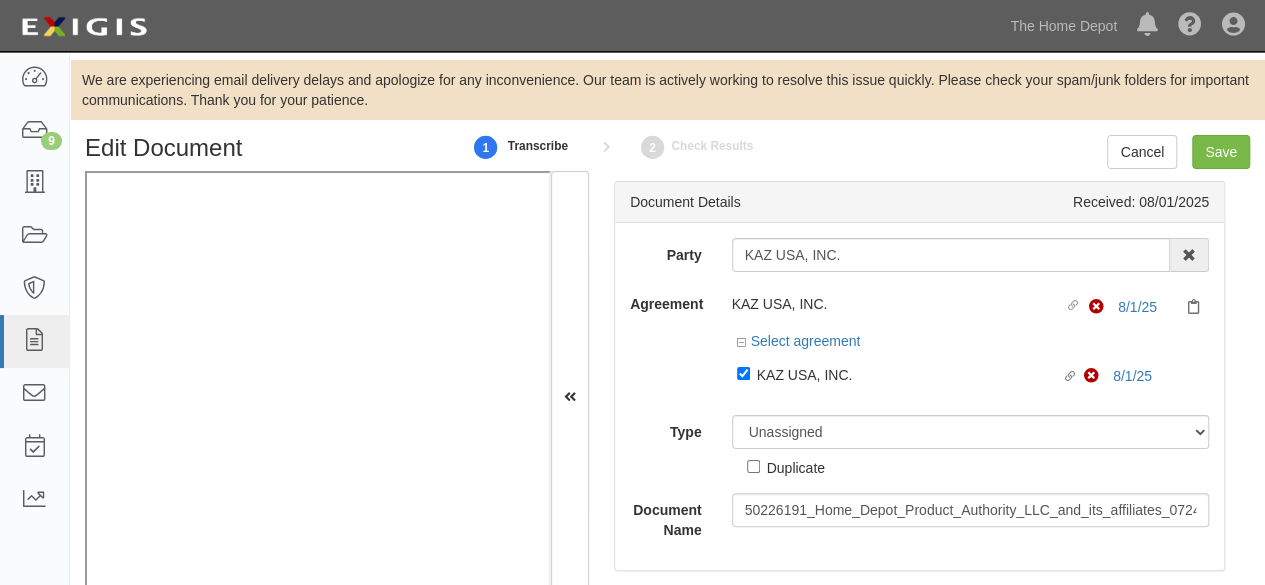 click on "Party
KAZ USA, INC. KAZ USA, INC. KAZ USA, INC.  (KAZ FAR E
1000576868 Ontario Inc.
10 STRAWBERRY STREET
115282 CANADA LTEE
11947907 Canada Inc. (MOD LIGHTING)
1200144519218
1234BUY.COM INC
1291 FURNITURES INC
16 GAUGE SINKS
1729897 ONTARIO INC. O/A
1791 Outdoor Lifestyle Group LLC
1837, LLC.
1888 MILLS LLC
1896424 ONTARIO INC
1JAY CAPITAL INC
1PERFECTCHOICE INC
1ST CHOICE FERTILIZER, I
2033784 ONTARIO INC.
21 ROCKS CORPORATION DBA
2614072 ONTARIO INC. (O/
2964-3277 QUEBEC INC
2B Poultry, LLC
2FUNGUYS
34 DECOR LLC
360 ELECTRICAL LLC
3B INTERNATIONAL LLC
3B TECH, INC.
3DROSE LLC
3H TWINKLELEAF INC
3I PRODUCTS, INC.
3M
3M
3M COMPANY
3Wood Wholesale, LLC
4077814 DELAWARE INC" at bounding box center (919, 389) 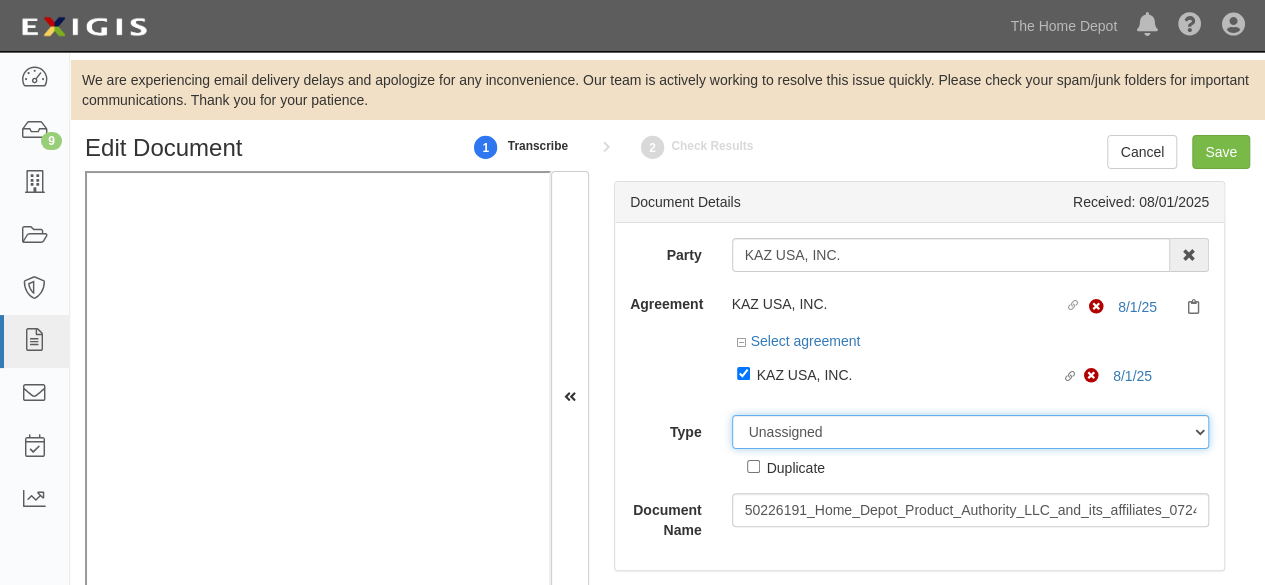 drag, startPoint x: 798, startPoint y: 437, endPoint x: 798, endPoint y: 420, distance: 17 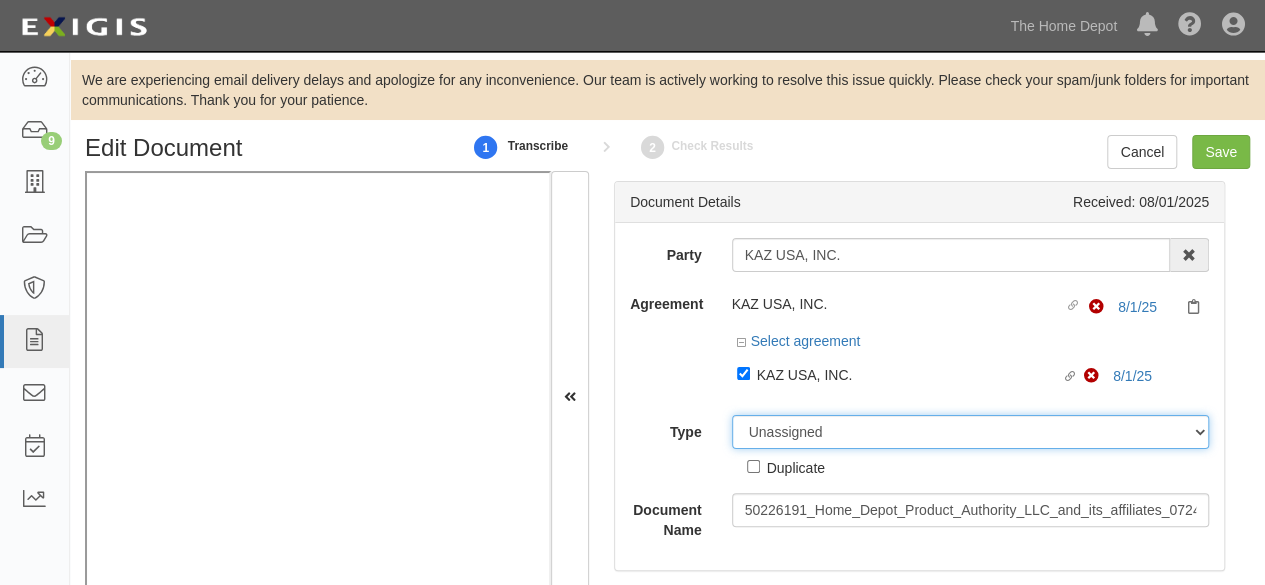 click on "Unassigned
Binder
Cancellation Notice
Certificate
Contract
Endorsement
Insurance Policy
Junk
Other Document
Policy Declarations
Reinstatement Notice
Requirements
Waiver Request" at bounding box center [971, 432] 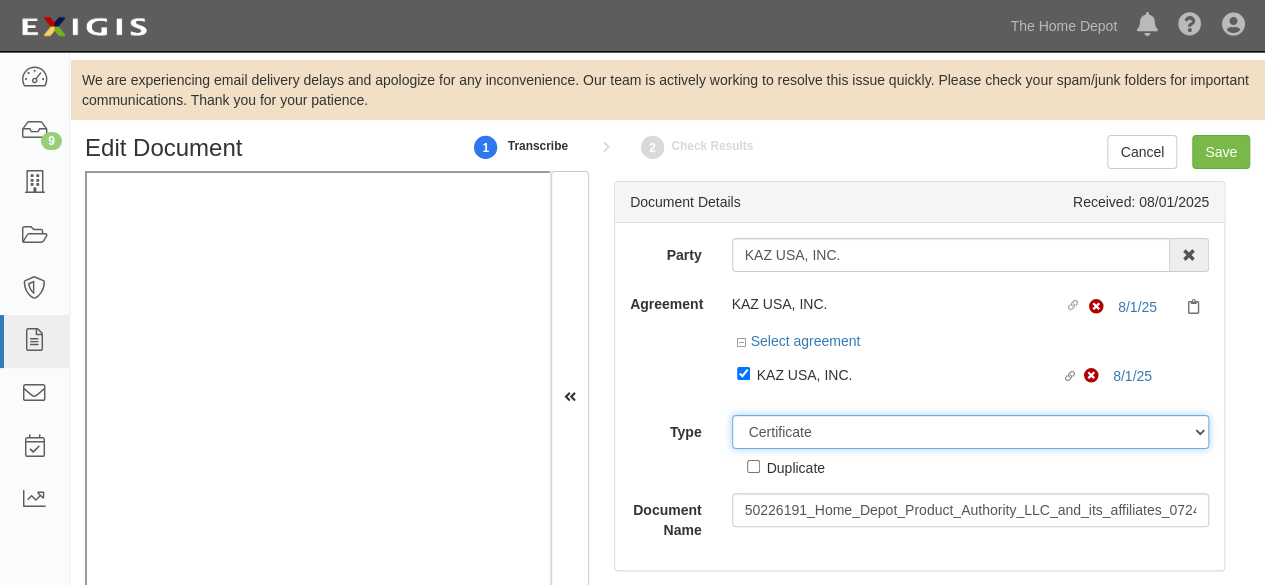 click on "Unassigned
Binder
Cancellation Notice
Certificate
Contract
Endorsement
Insurance Policy
Junk
Other Document
Policy Declarations
Reinstatement Notice
Requirements
Waiver Request" at bounding box center (971, 432) 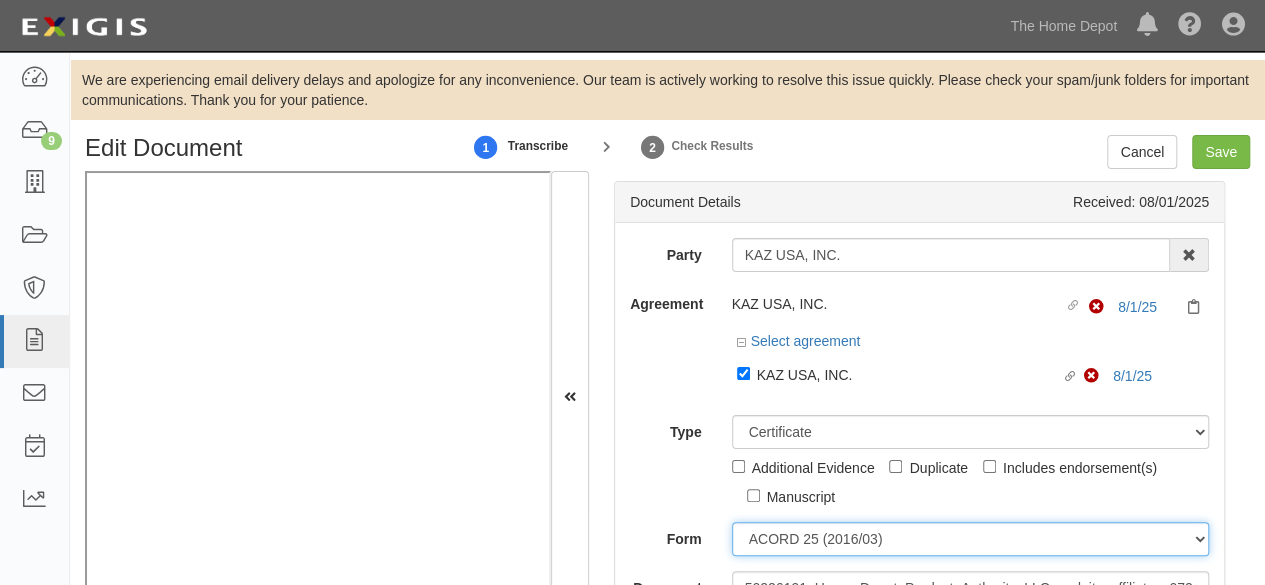drag, startPoint x: 763, startPoint y: 542, endPoint x: 774, endPoint y: 525, distance: 20.248457 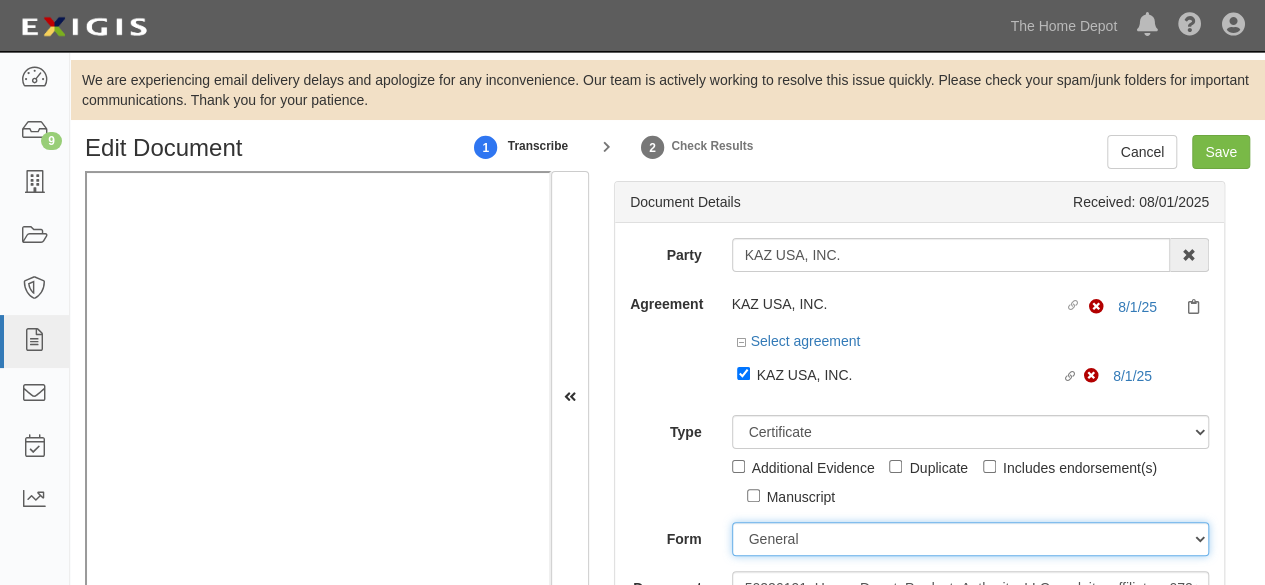 click on "ACORD 25 (2016/03)
ACORD 101
ACORD 855 NY (2014/05)
General" at bounding box center (971, 539) 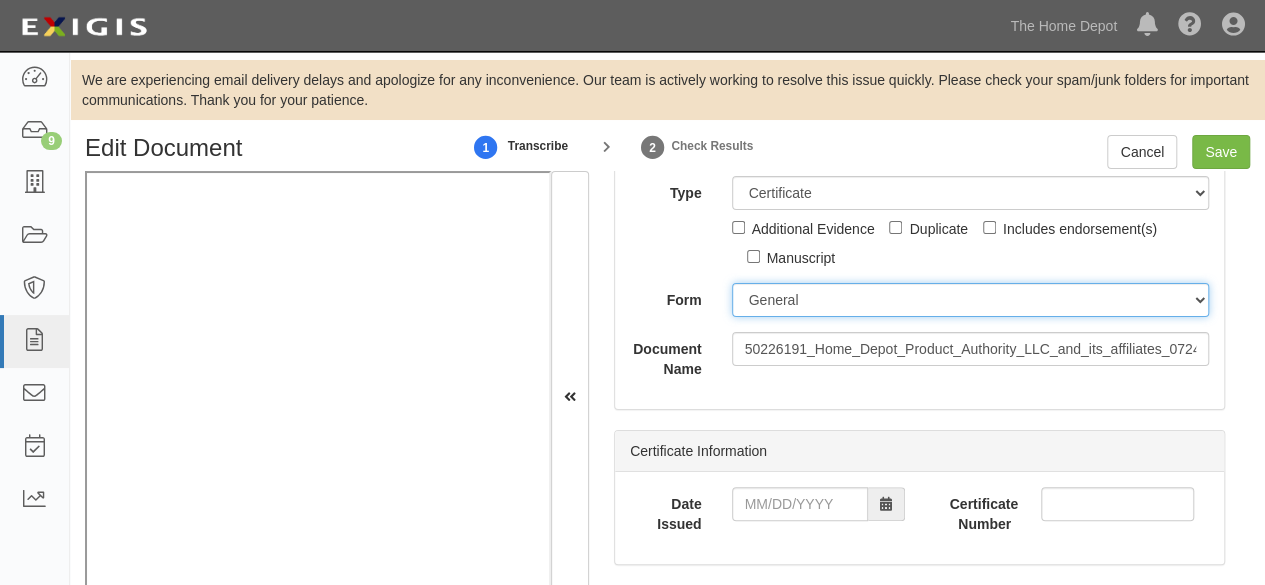 scroll, scrollTop: 300, scrollLeft: 0, axis: vertical 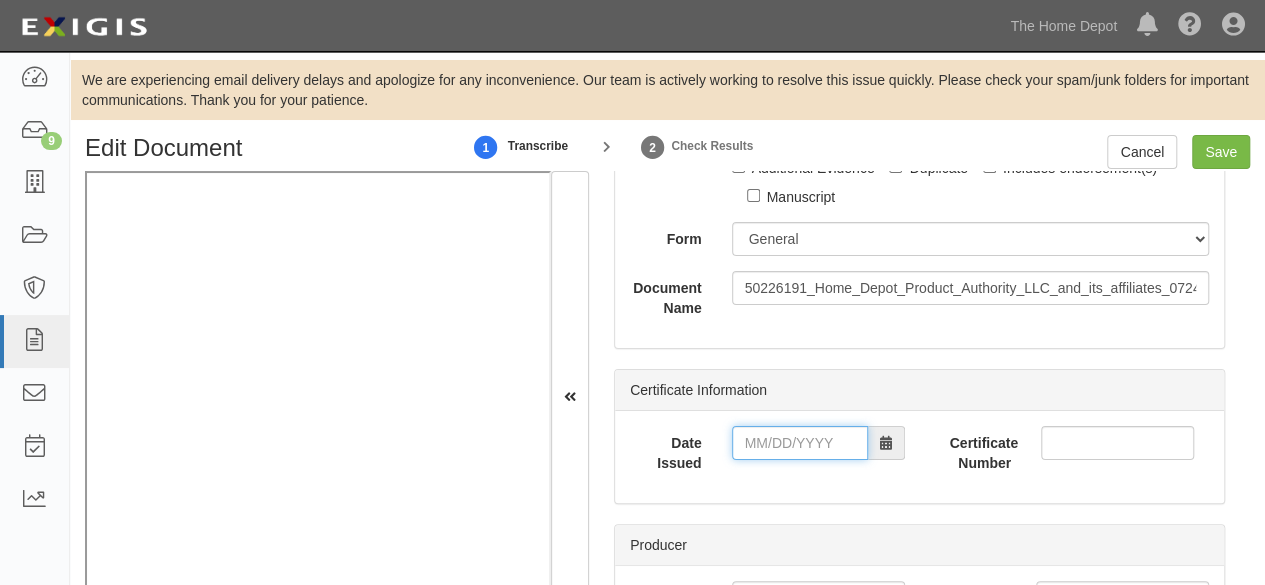 click on "Date Issued" at bounding box center [800, 443] 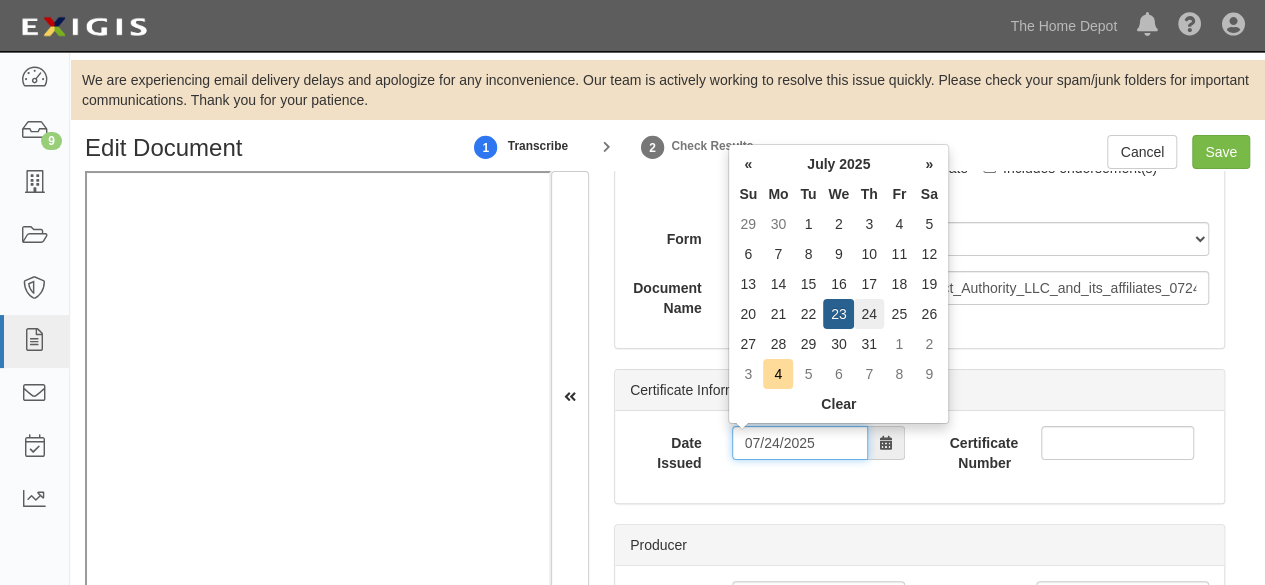 type on "07/24/2025" 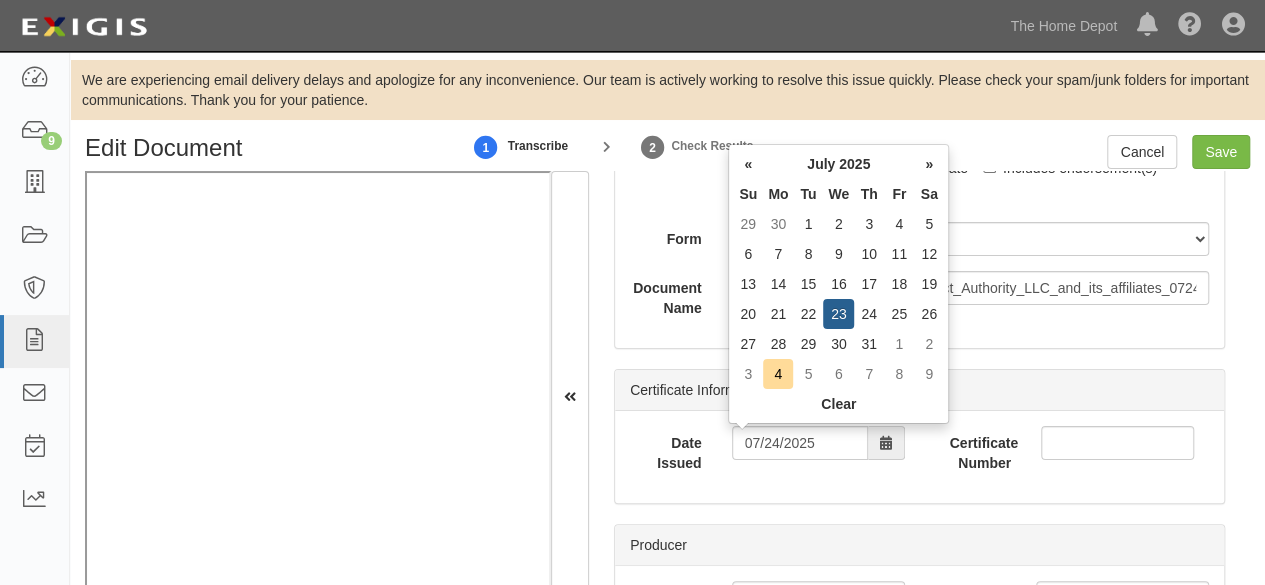 drag, startPoint x: 870, startPoint y: 313, endPoint x: 861, endPoint y: 365, distance: 52.773098 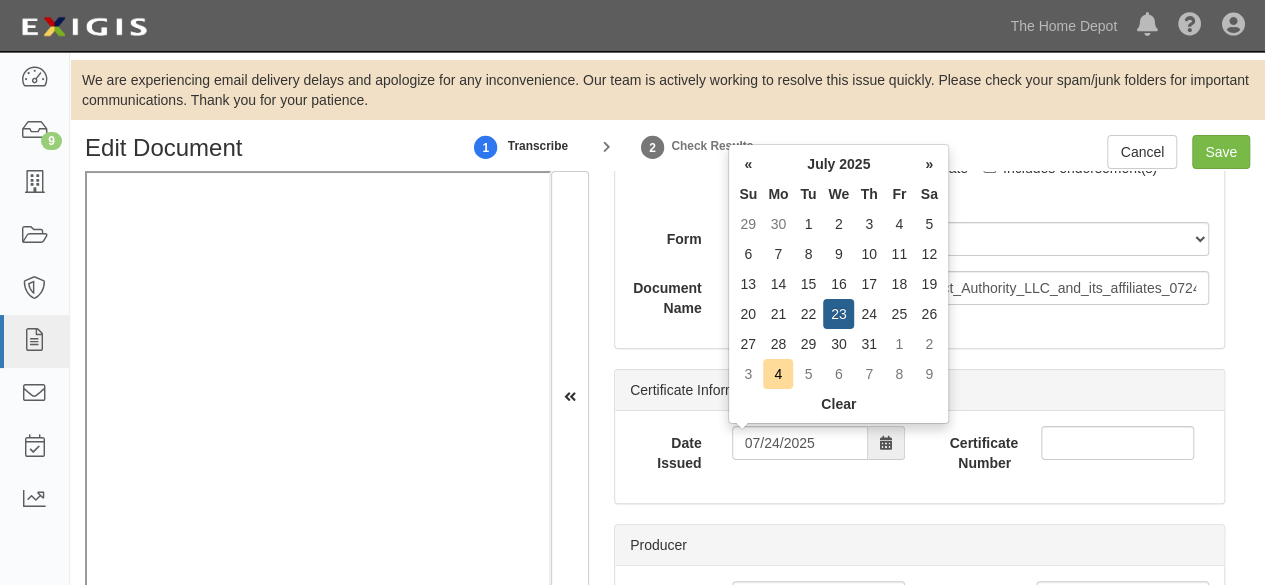 click on "24" at bounding box center [869, 314] 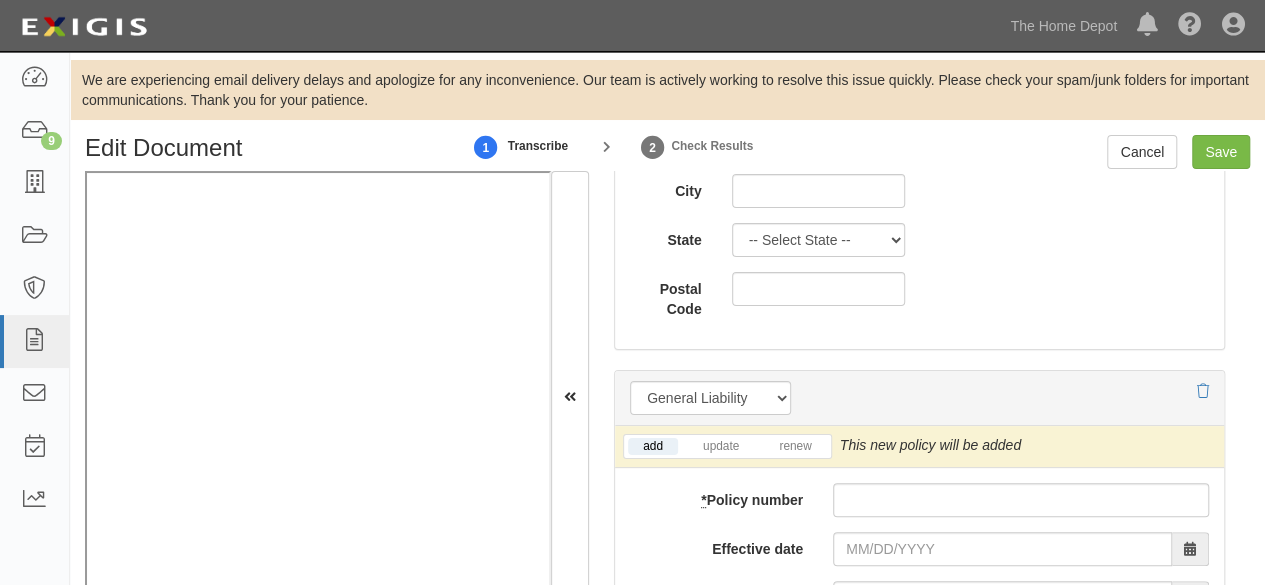 scroll, scrollTop: 1500, scrollLeft: 0, axis: vertical 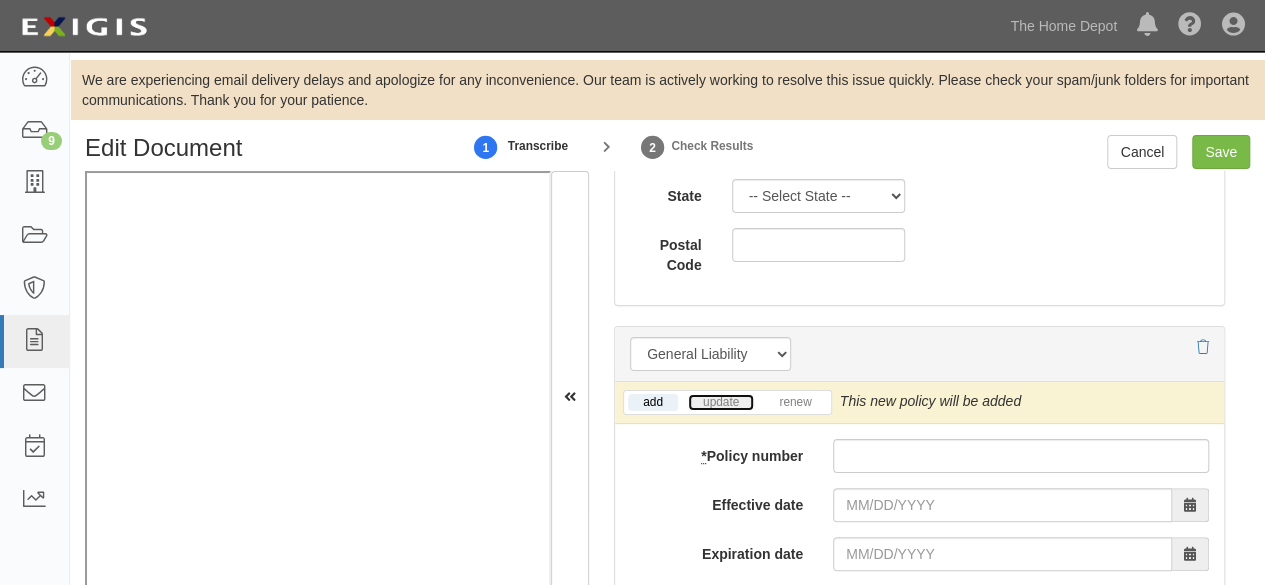 click on "update" at bounding box center [721, 402] 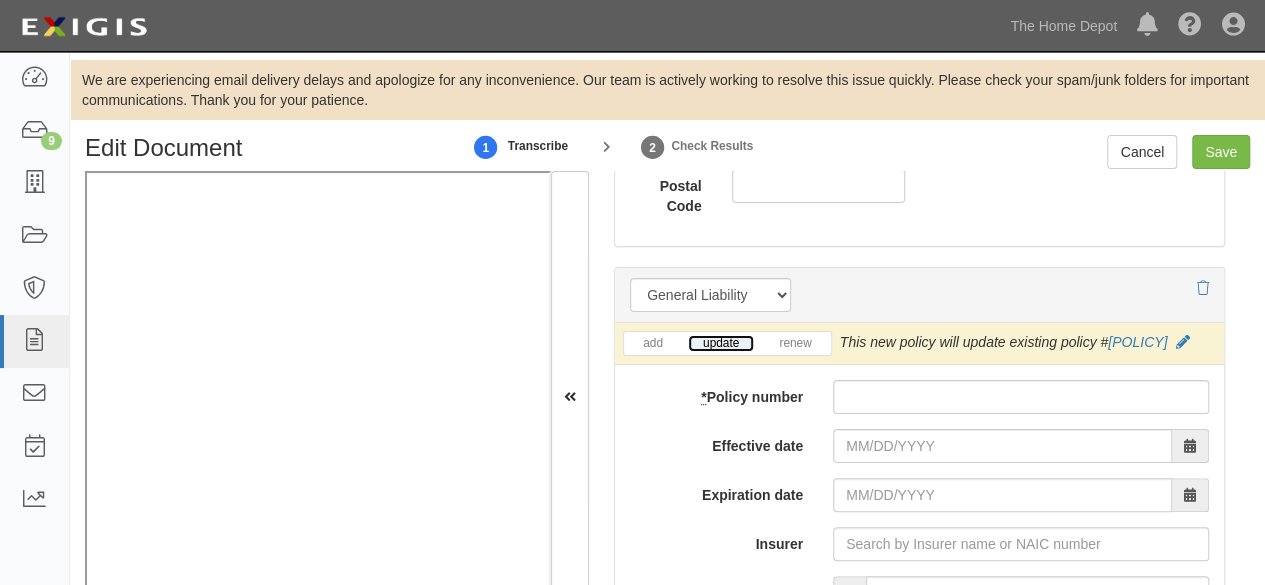 scroll, scrollTop: 1700, scrollLeft: 0, axis: vertical 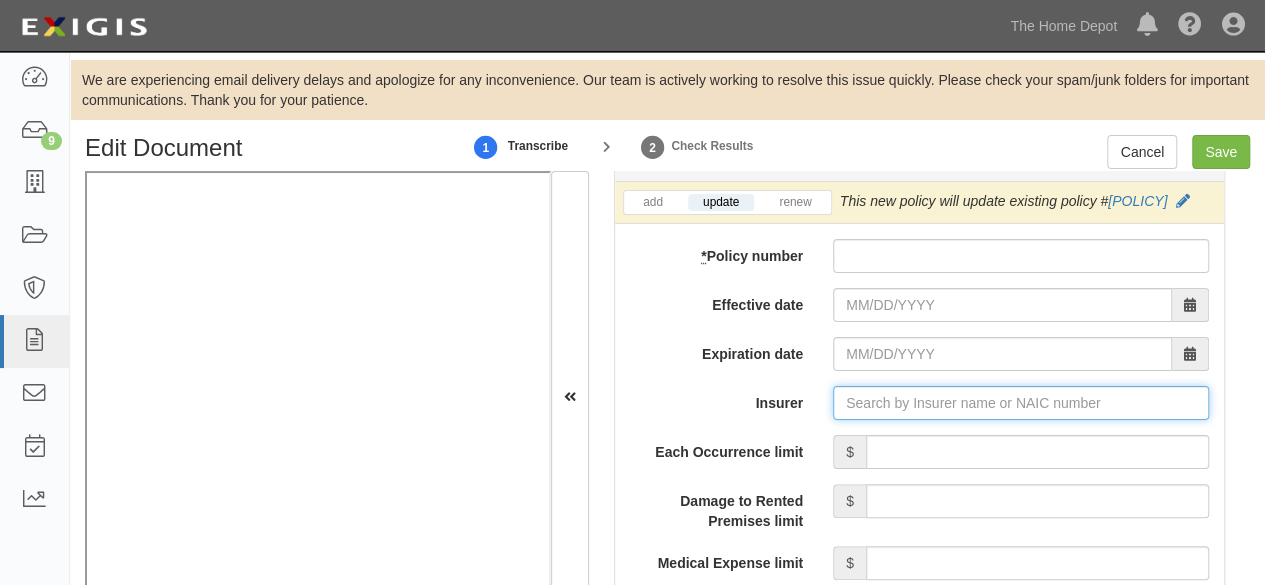 click on "Insurer" at bounding box center (1021, 403) 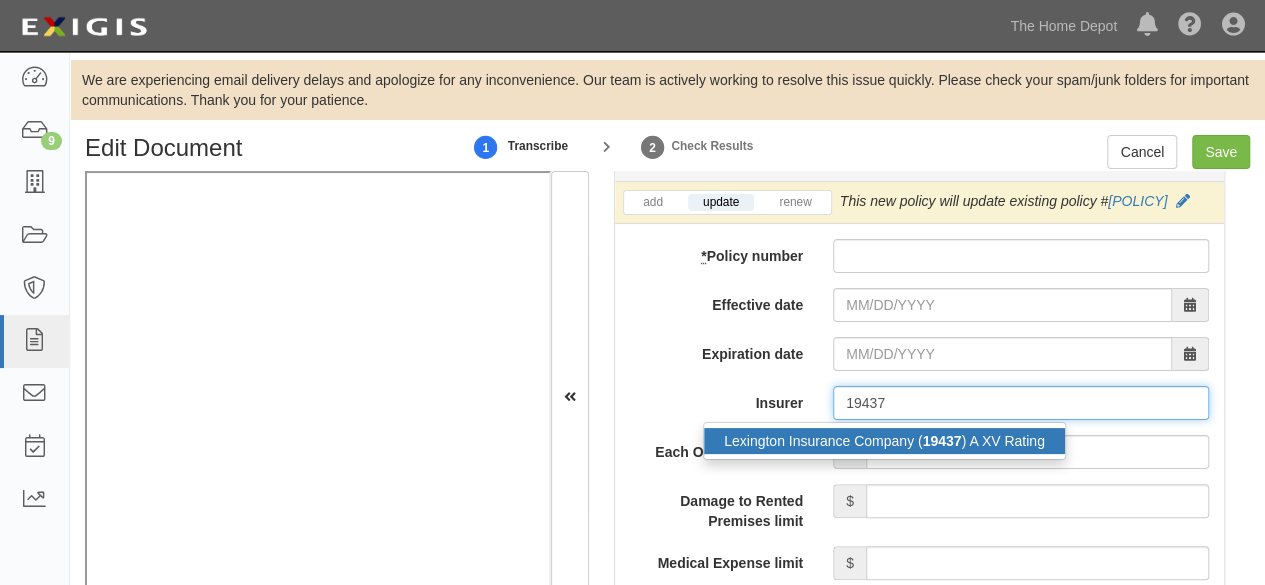 click on "Lexington Insurance Company ( 19437 ) A XV Rating" at bounding box center [884, 441] 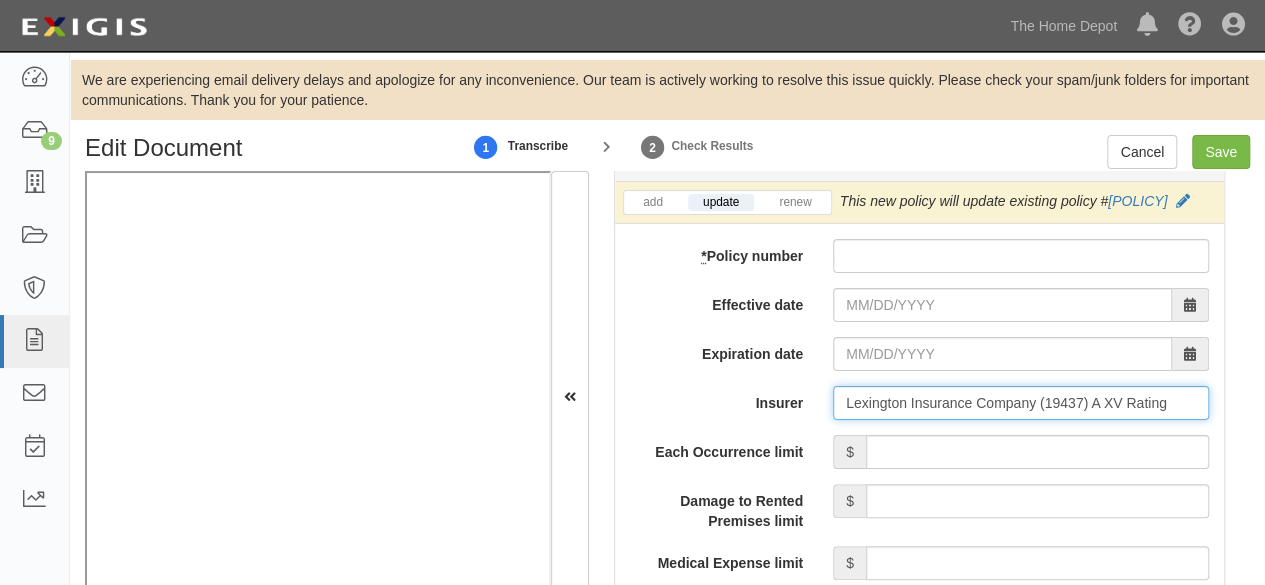 type on "Lexington Insurance Company (19437) A XV Rating" 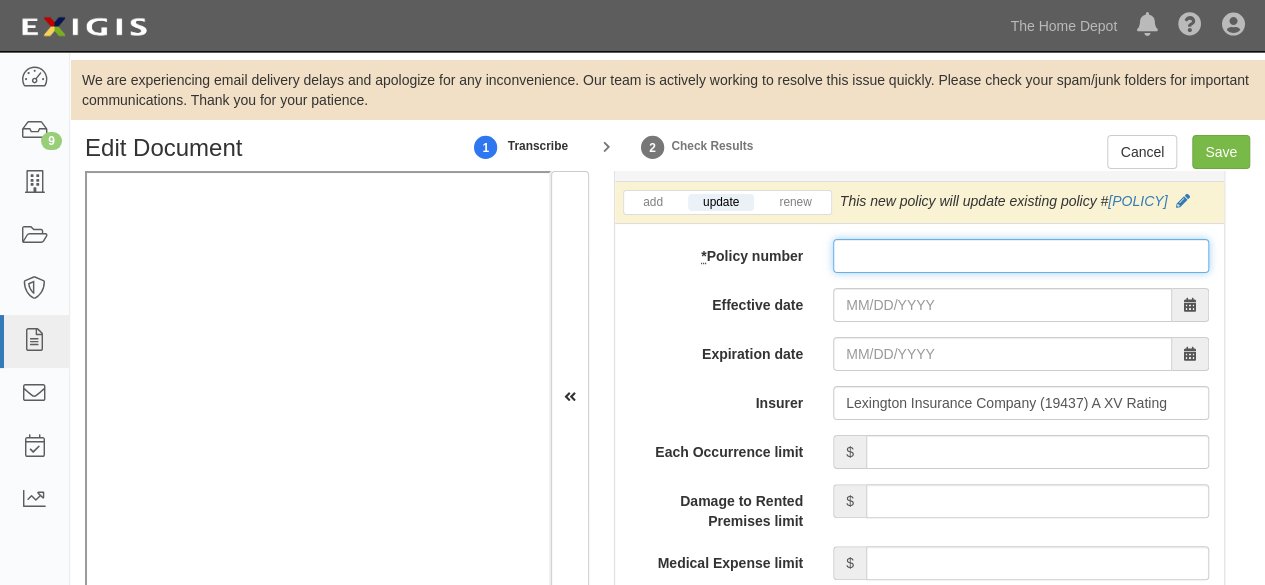 paste on "011971561" 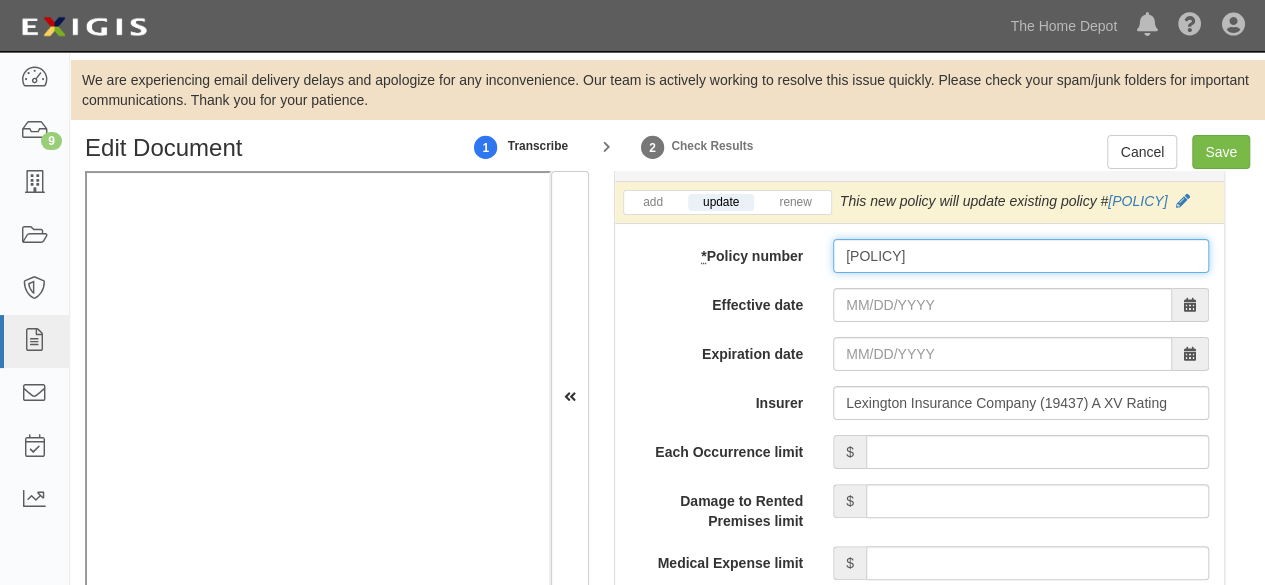 drag, startPoint x: 874, startPoint y: 247, endPoint x: 870, endPoint y: 262, distance: 15.524175 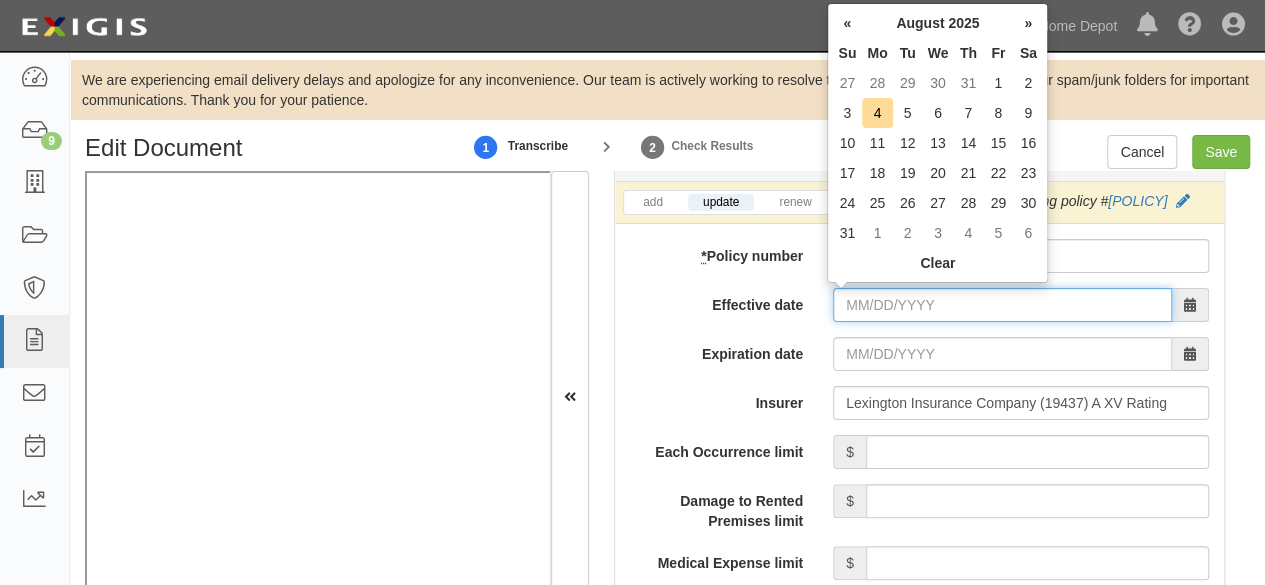 click on "Effective date" at bounding box center [1002, 305] 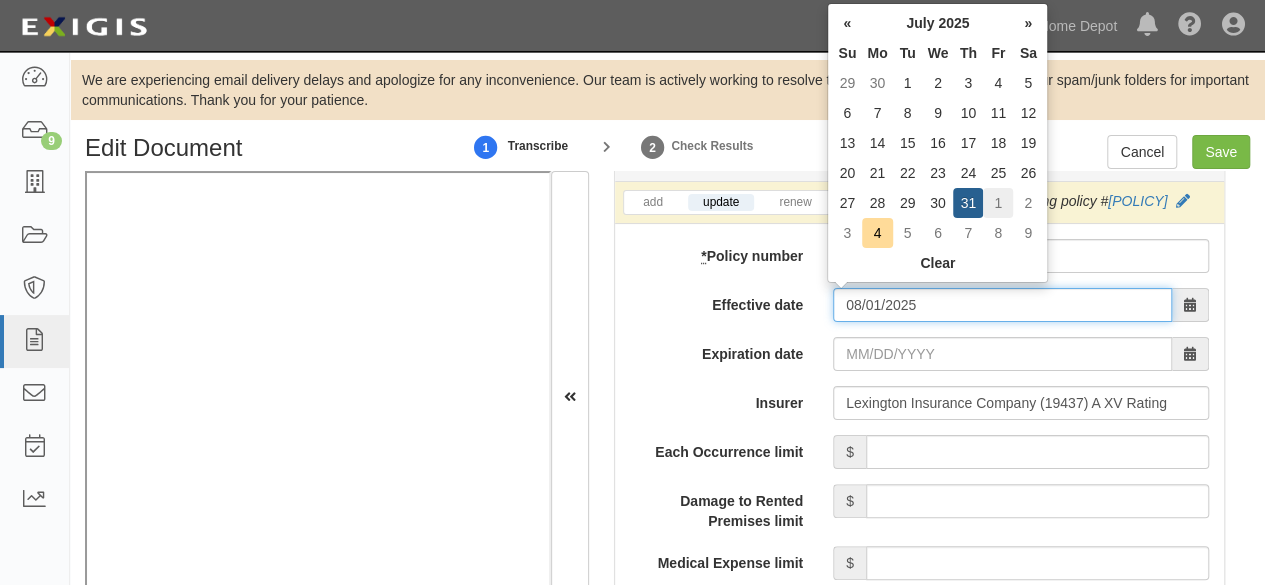 type on "08/01/2025" 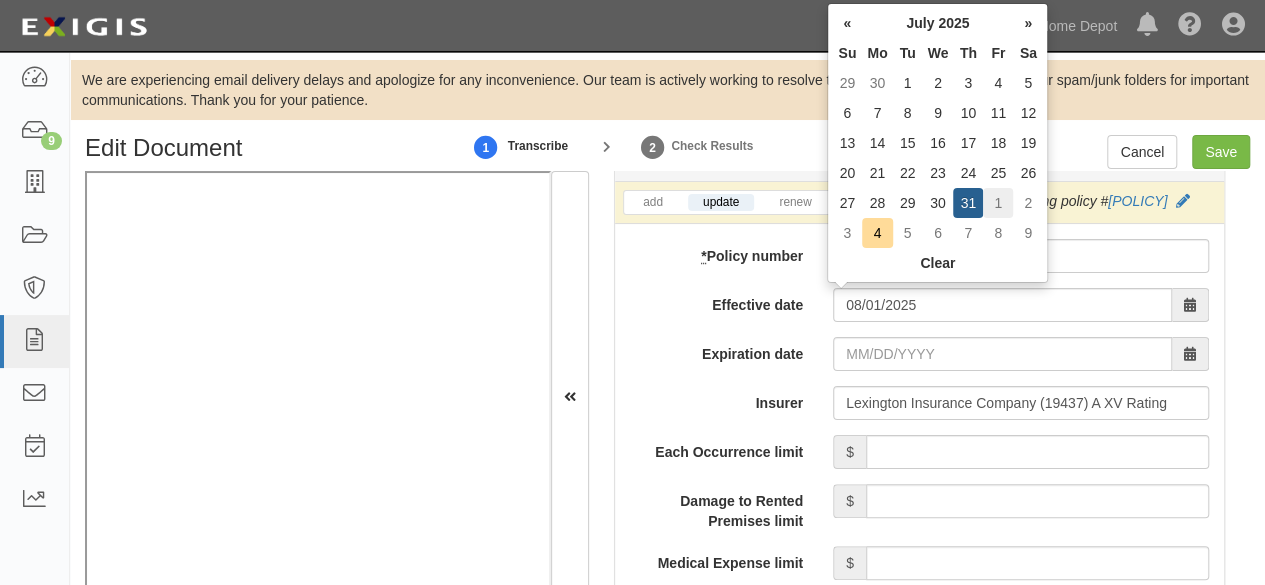 type on "08/01/2026" 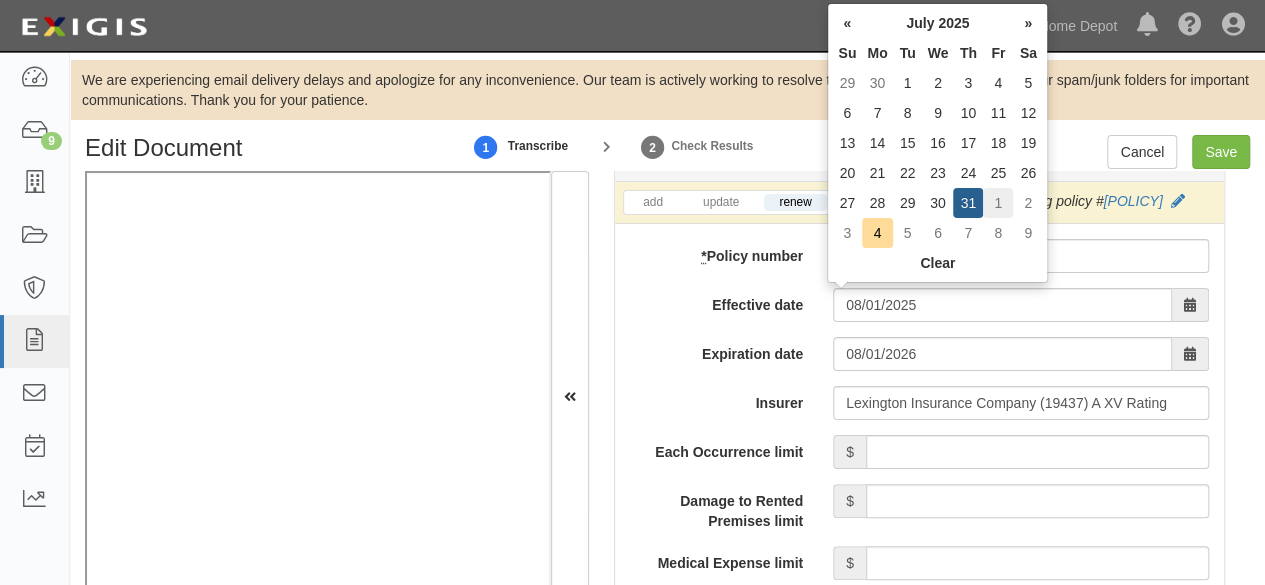 click on "1" at bounding box center [998, 203] 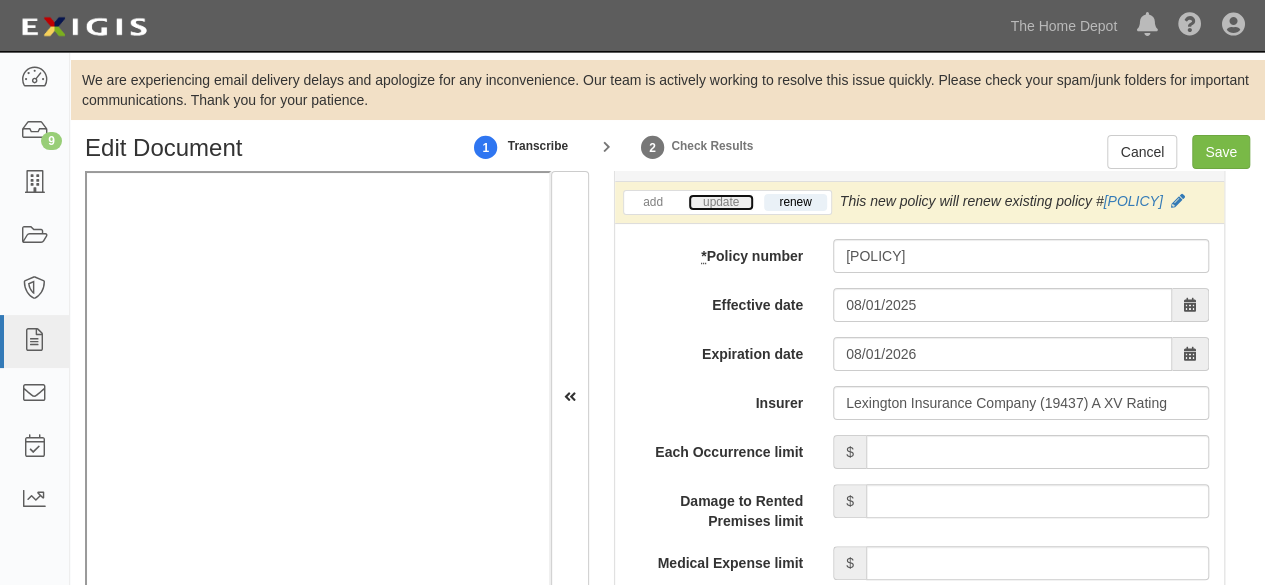 drag, startPoint x: 708, startPoint y: 194, endPoint x: 762, endPoint y: 213, distance: 57.245087 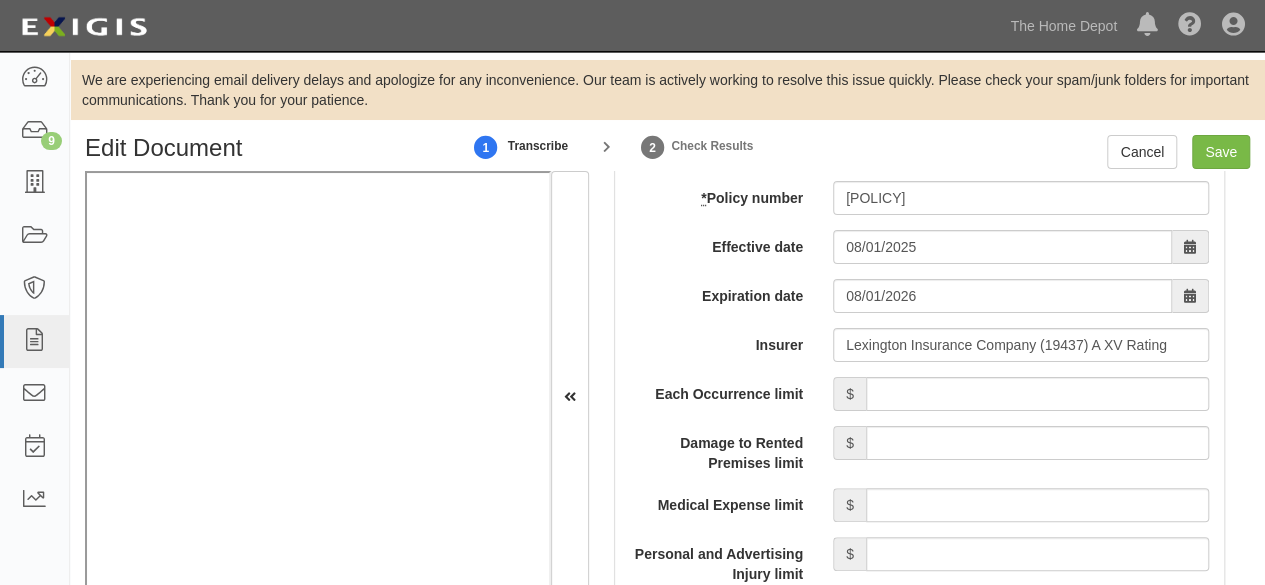 scroll, scrollTop: 1800, scrollLeft: 0, axis: vertical 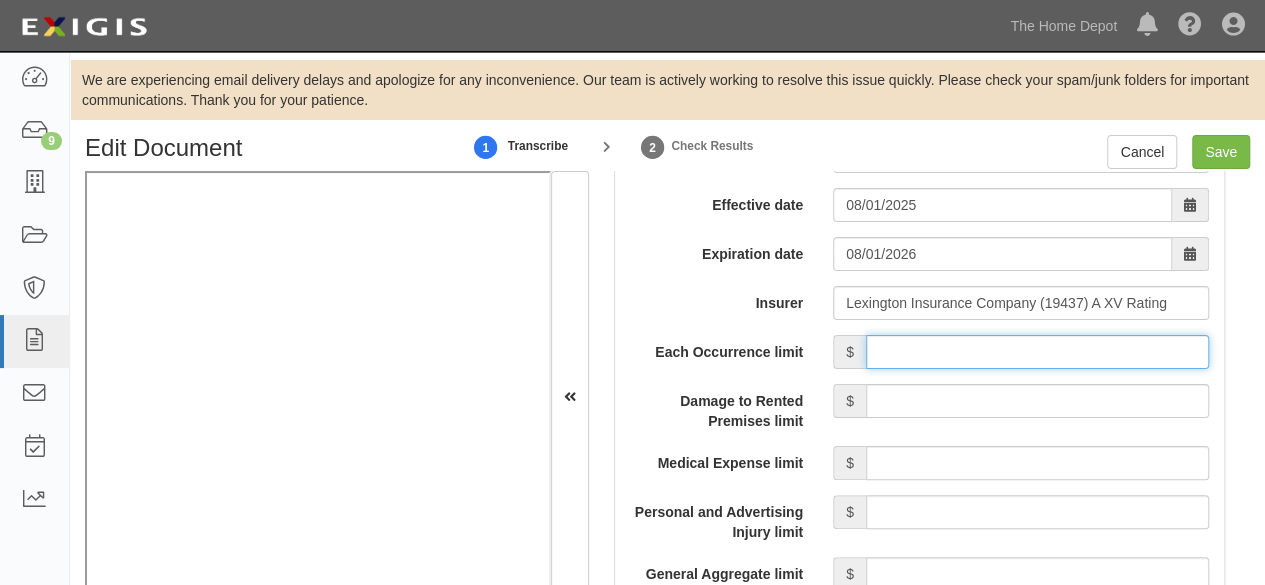 click on "Each Occurrence limit" at bounding box center (1037, 352) 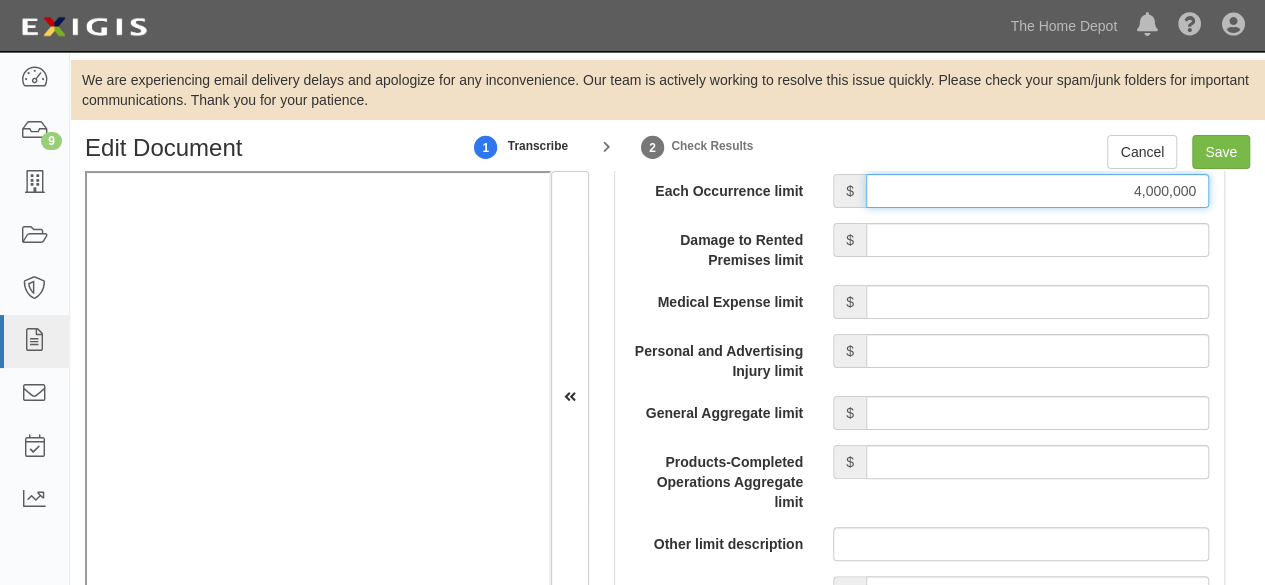 scroll, scrollTop: 2000, scrollLeft: 0, axis: vertical 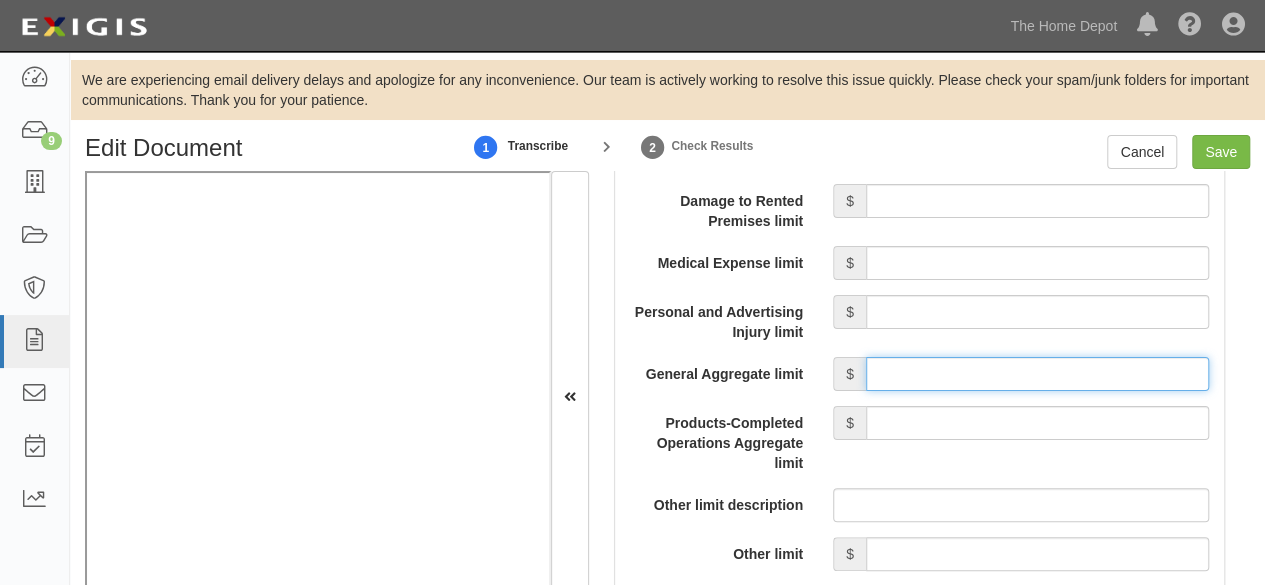 drag, startPoint x: 935, startPoint y: 376, endPoint x: 943, endPoint y: 366, distance: 12.806249 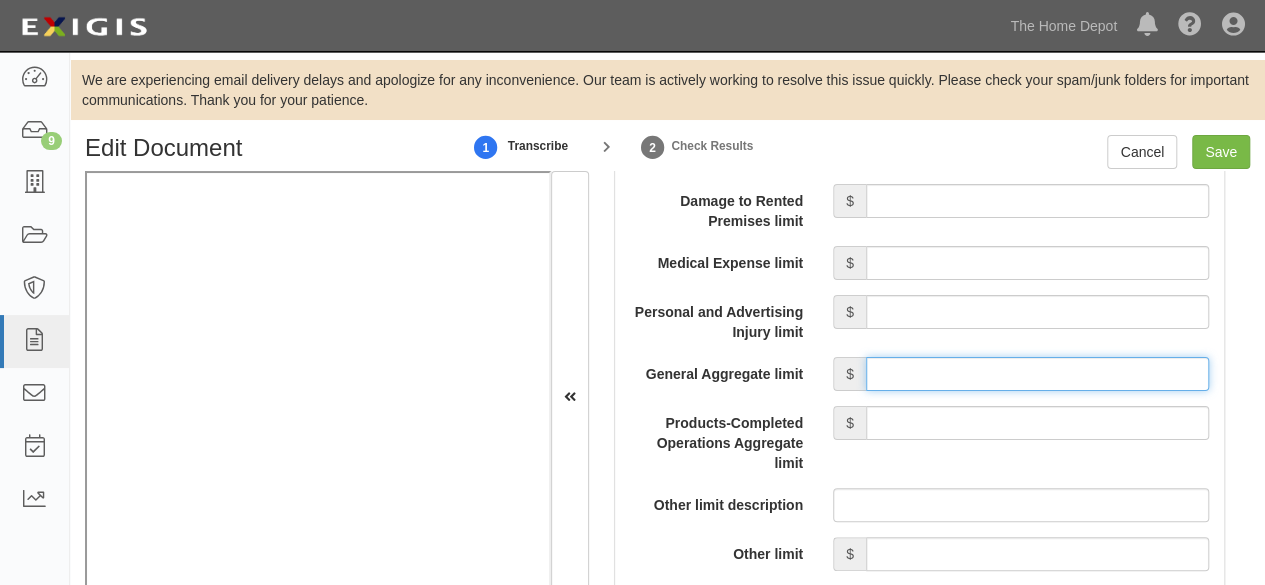 type on "8,000,000" 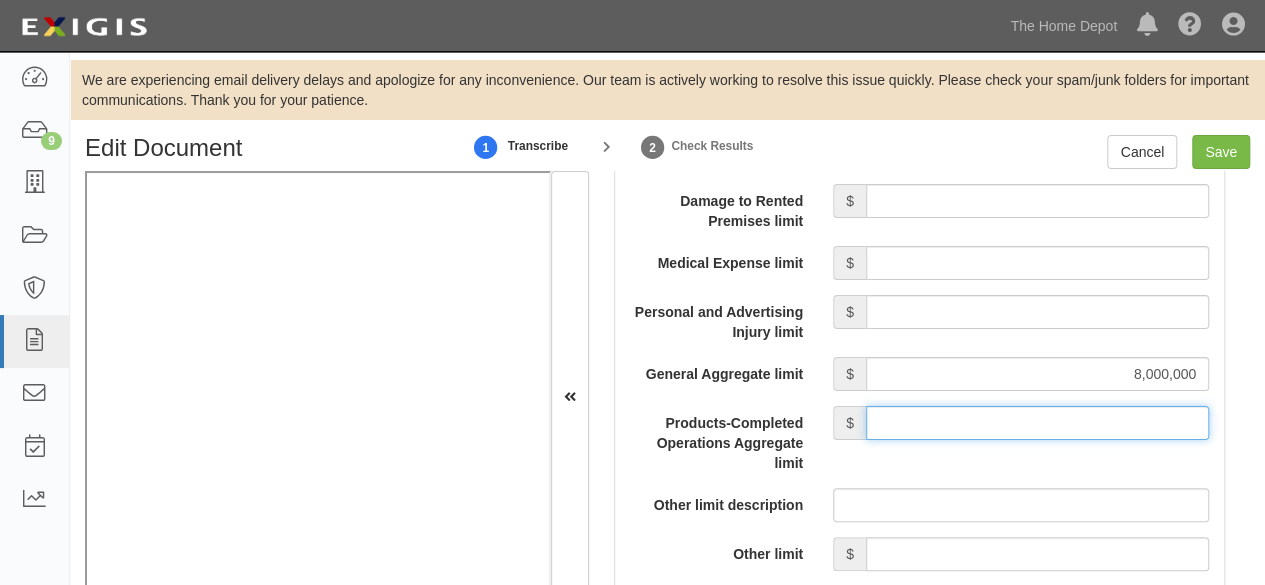 drag, startPoint x: 1010, startPoint y: 415, endPoint x: 1010, endPoint y: 401, distance: 14 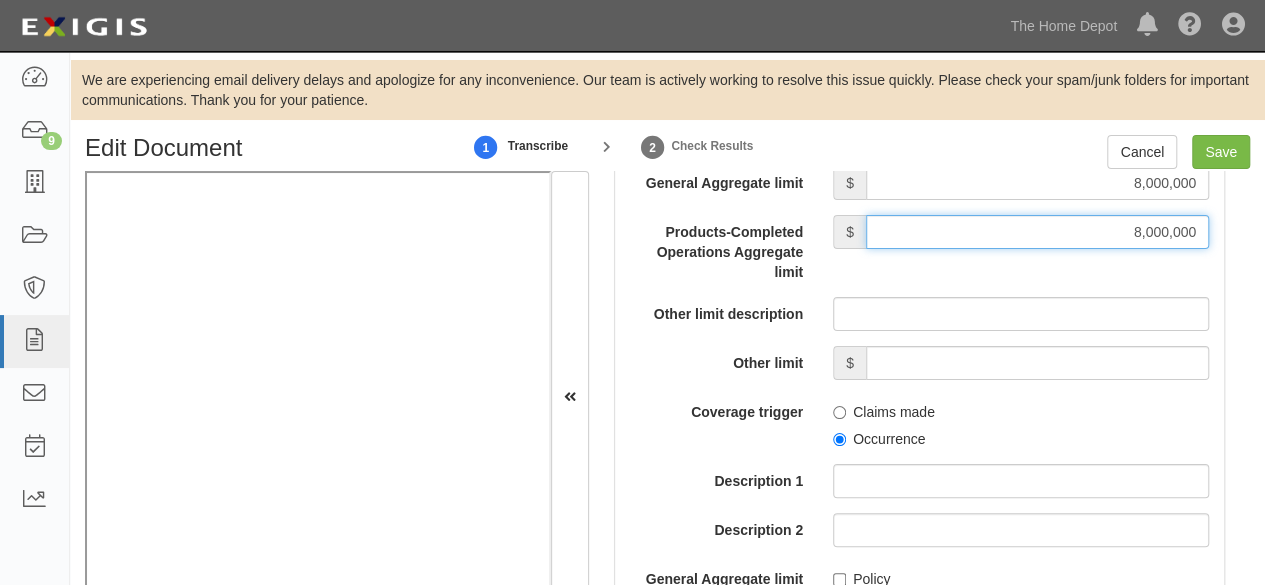 scroll, scrollTop: 2200, scrollLeft: 0, axis: vertical 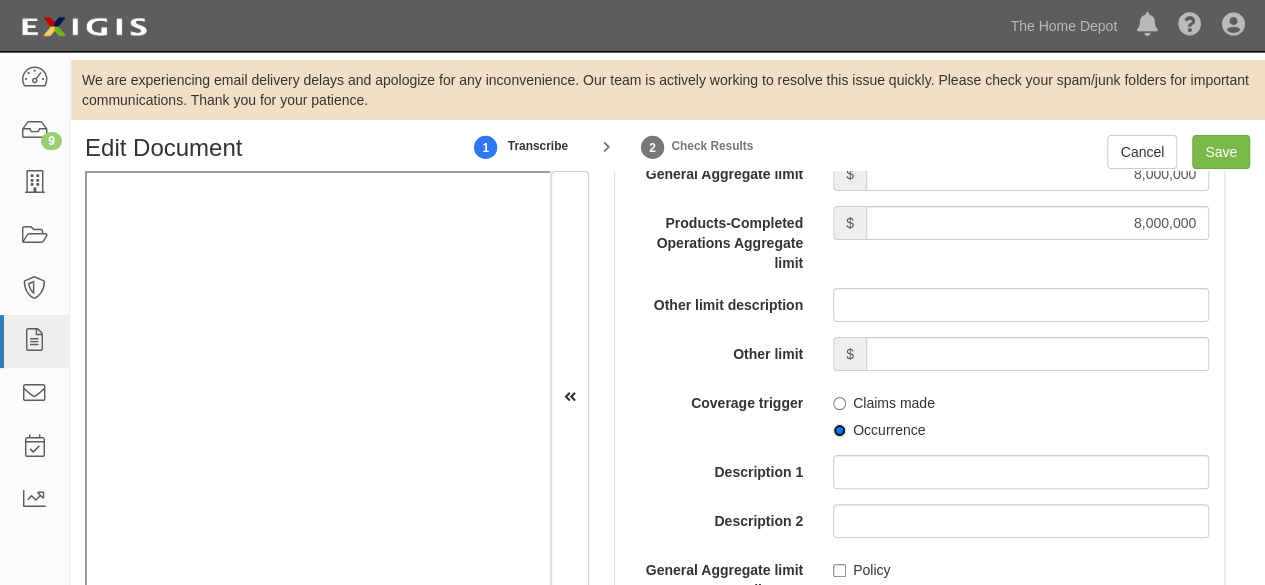 click on "Occurrence" at bounding box center [839, 430] 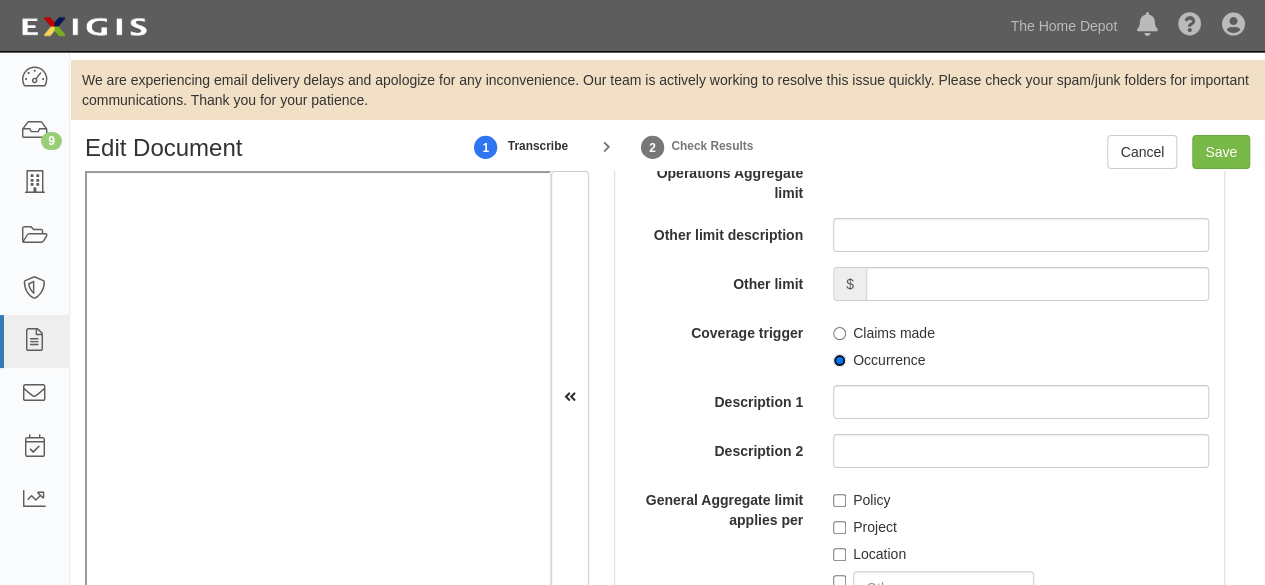 scroll, scrollTop: 2300, scrollLeft: 0, axis: vertical 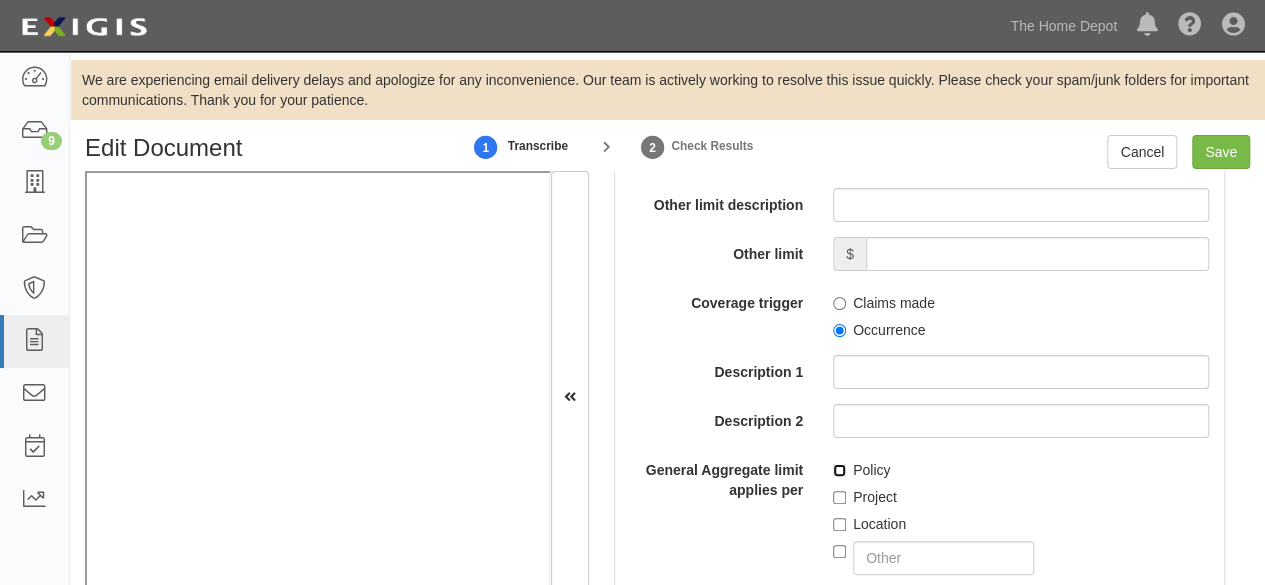 drag, startPoint x: 829, startPoint y: 467, endPoint x: 837, endPoint y: 458, distance: 12.0415945 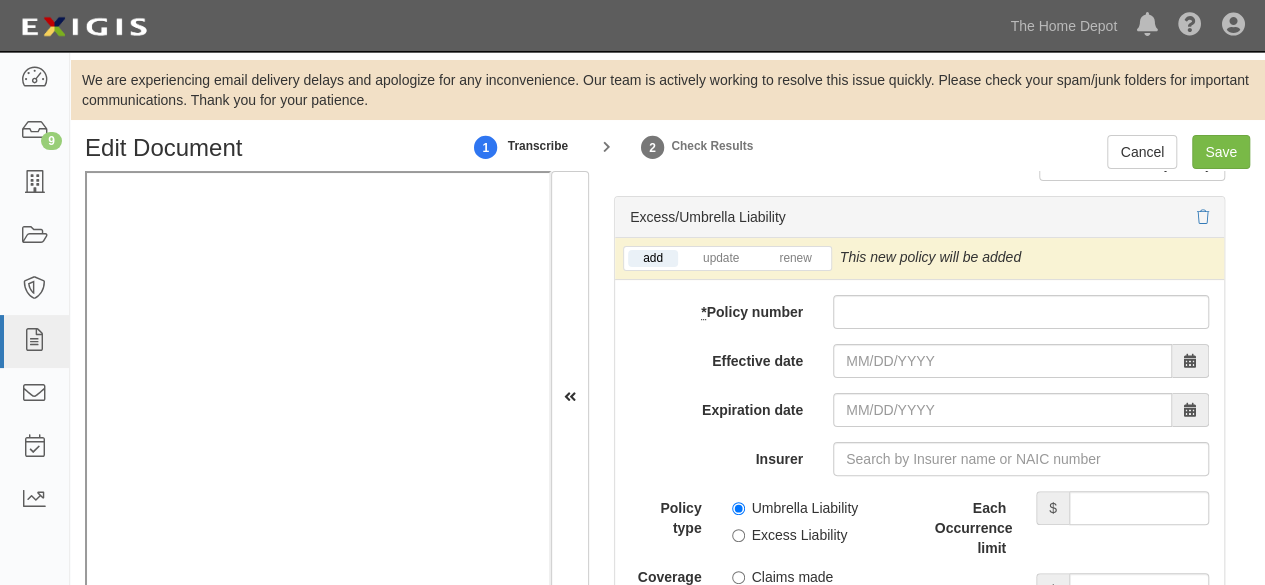 scroll, scrollTop: 4300, scrollLeft: 0, axis: vertical 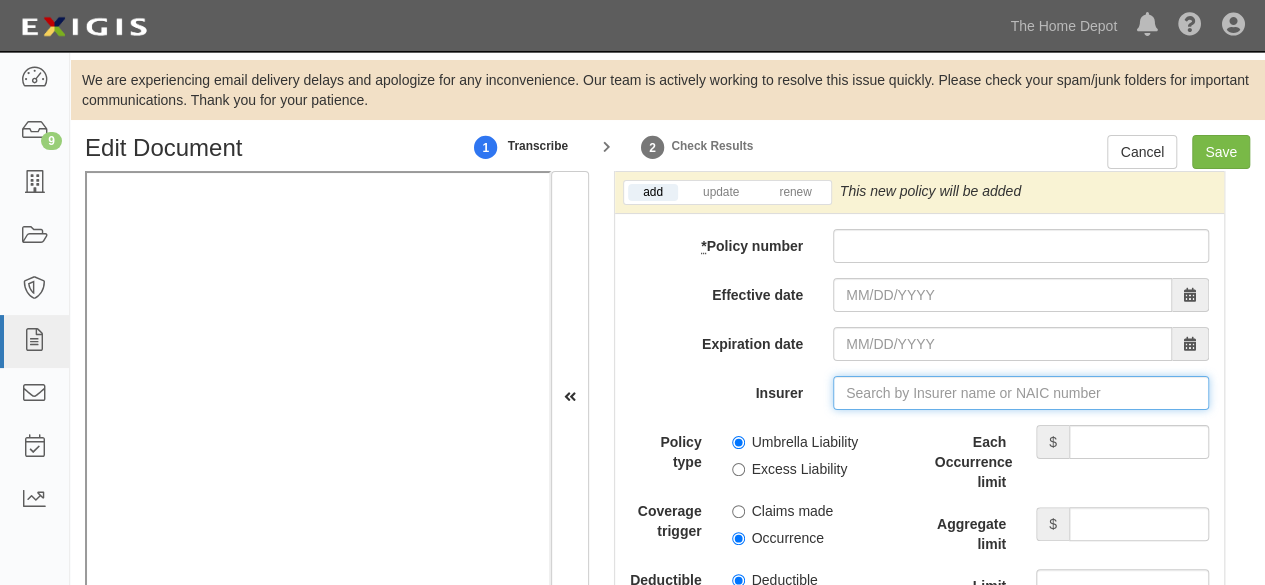 click on "Insurer" at bounding box center [1021, 393] 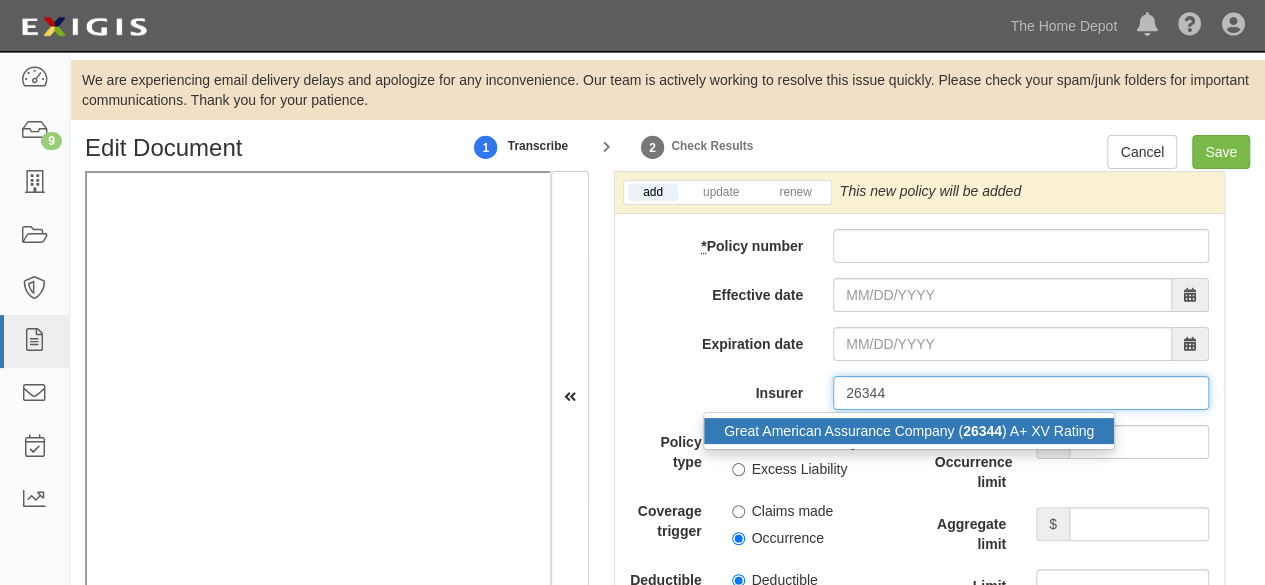 click on "Great American Assurance Company ( 26344 ) A+ XV Rating" at bounding box center (909, 431) 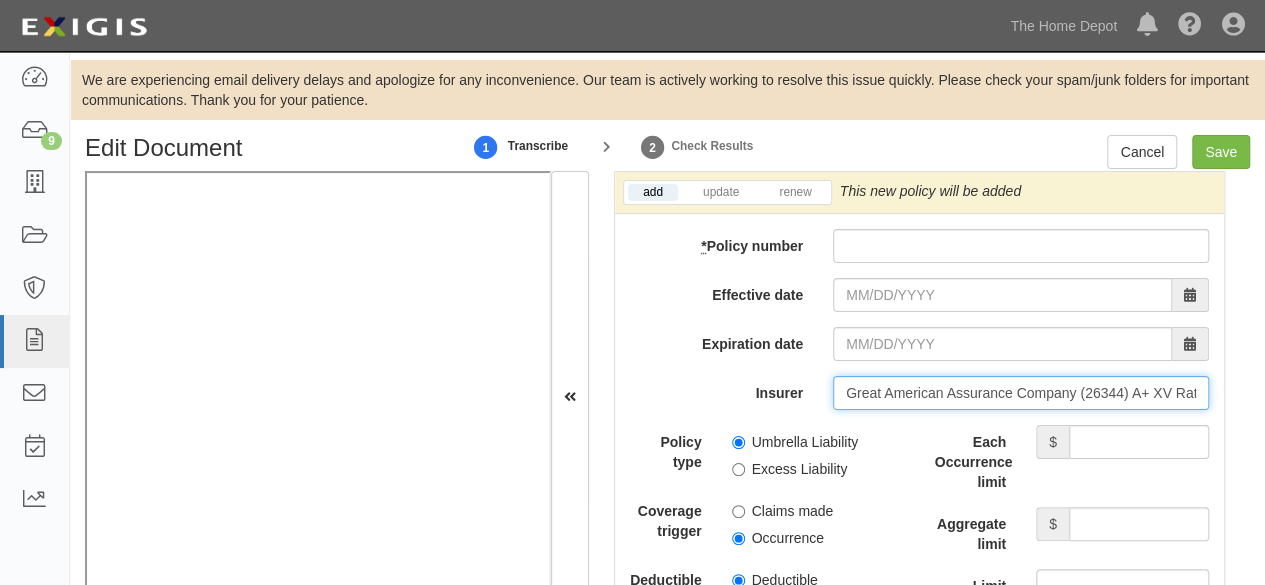 type on "Great American Assurance Company (26344) A+ XV Rating" 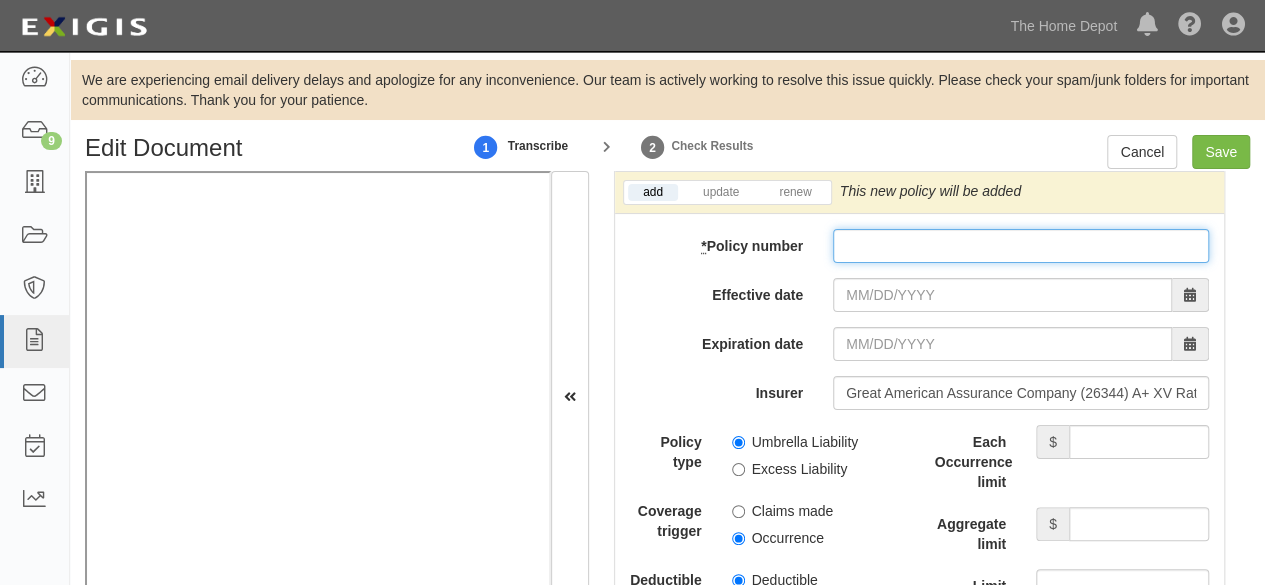paste on "UMB5867693" 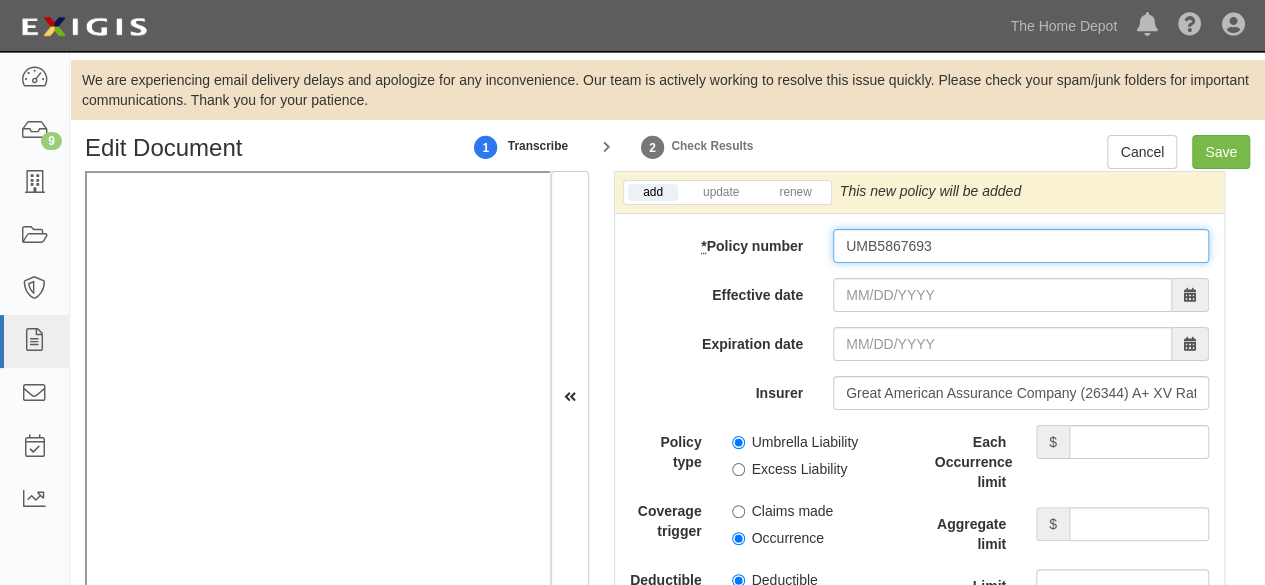 drag, startPoint x: 866, startPoint y: 241, endPoint x: 867, endPoint y: 263, distance: 22.022715 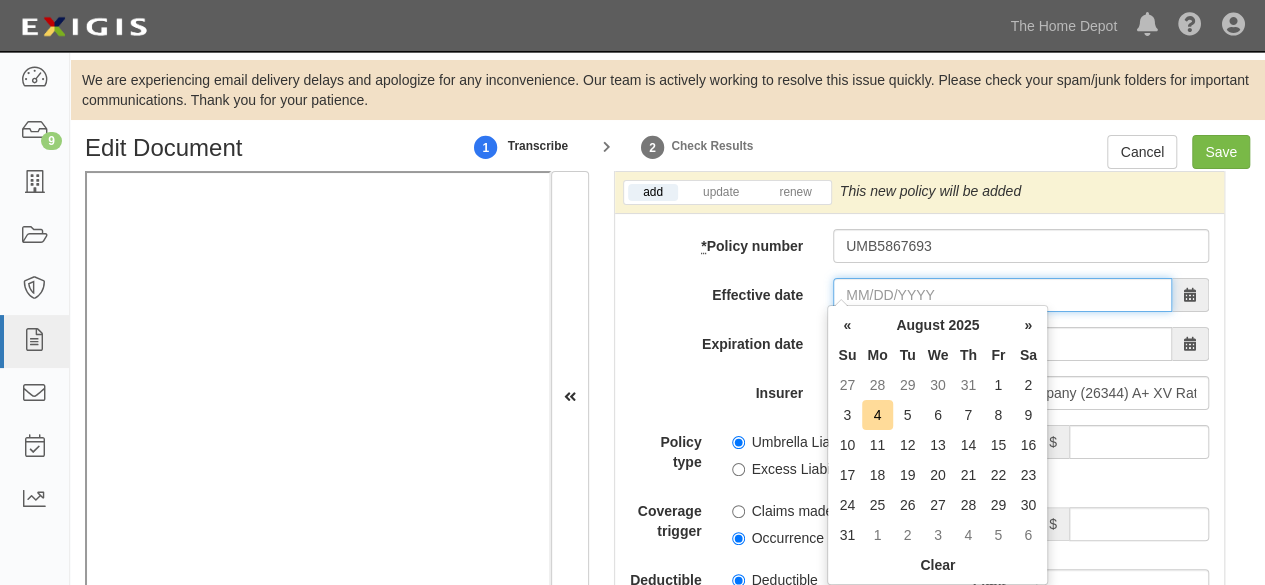 click on "Effective date" at bounding box center [1002, 295] 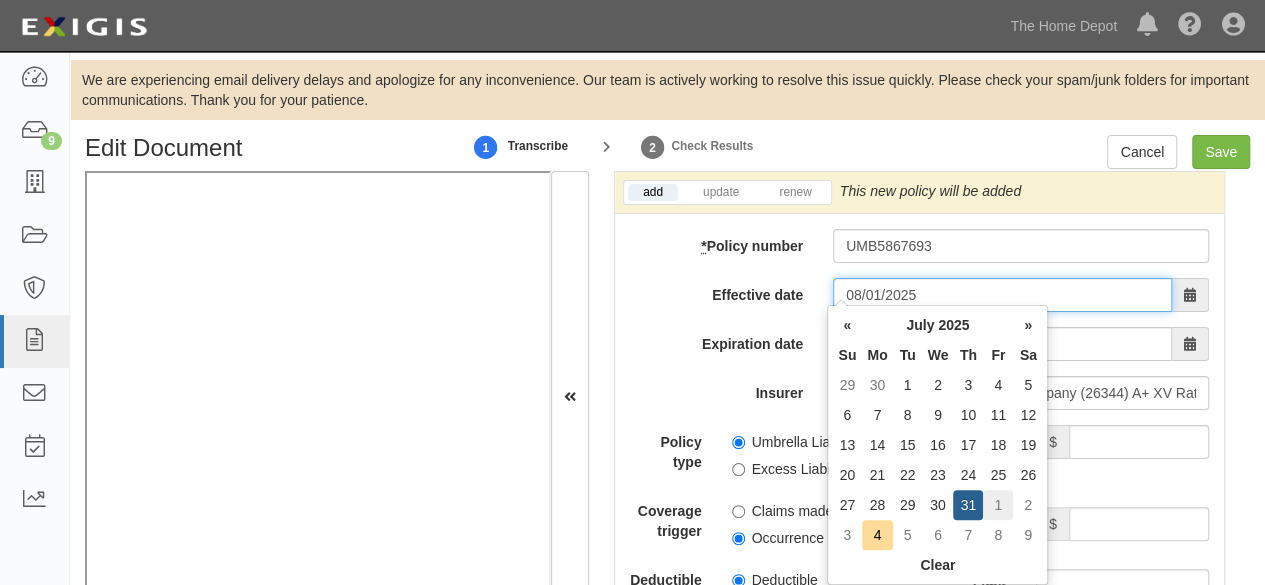 type on "08/01/2025" 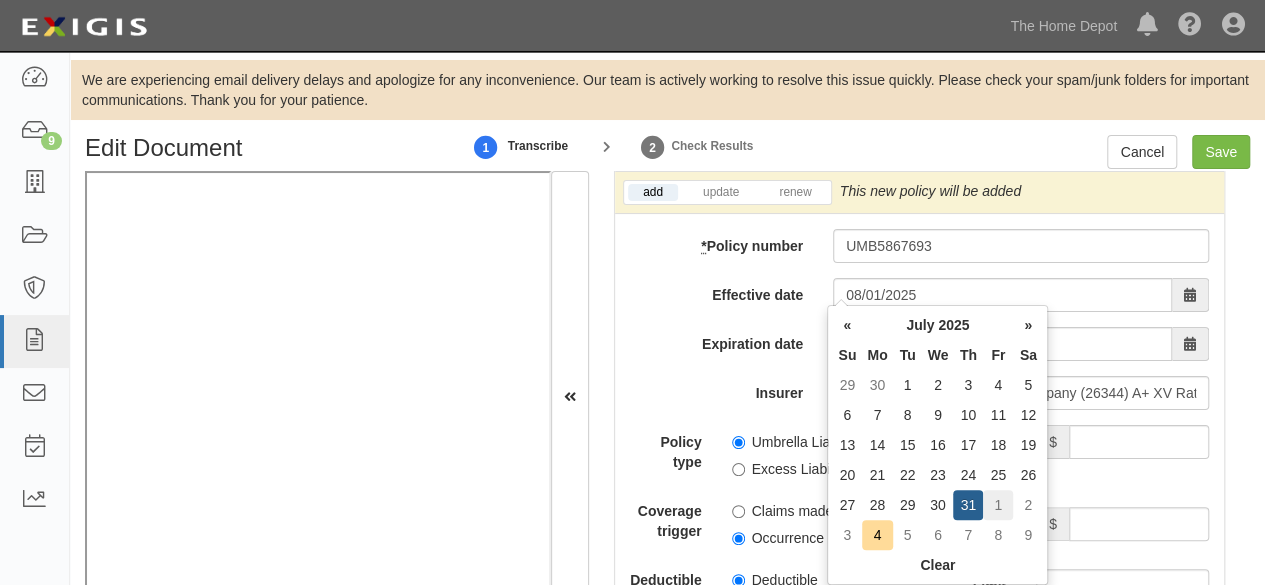type on "08/01/2026" 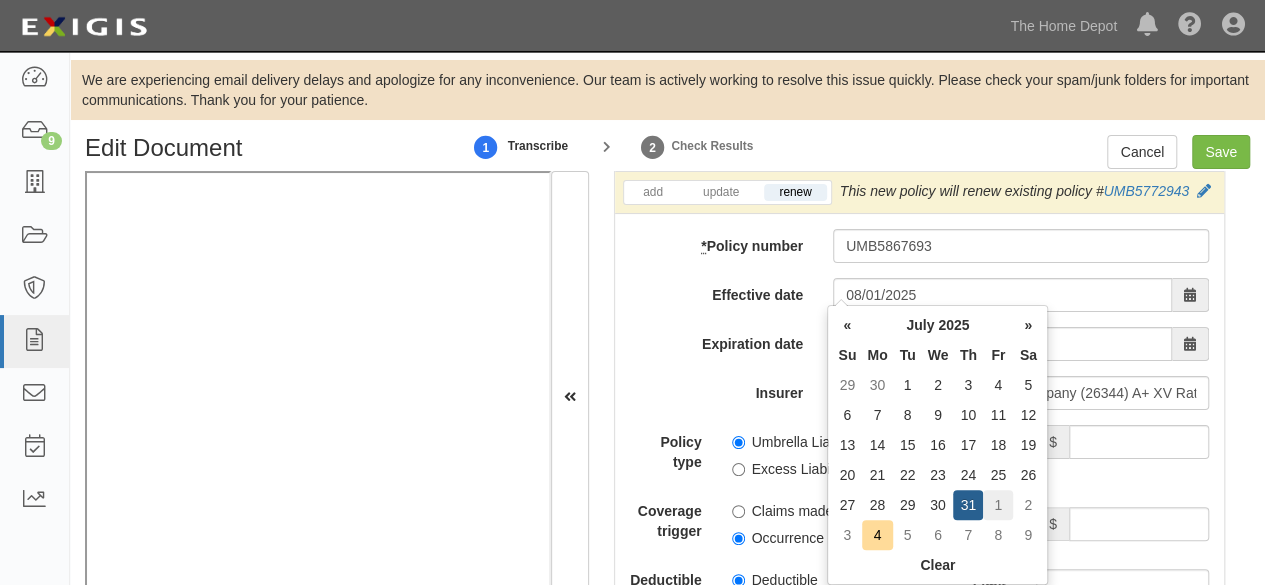 click on "1" at bounding box center [998, 505] 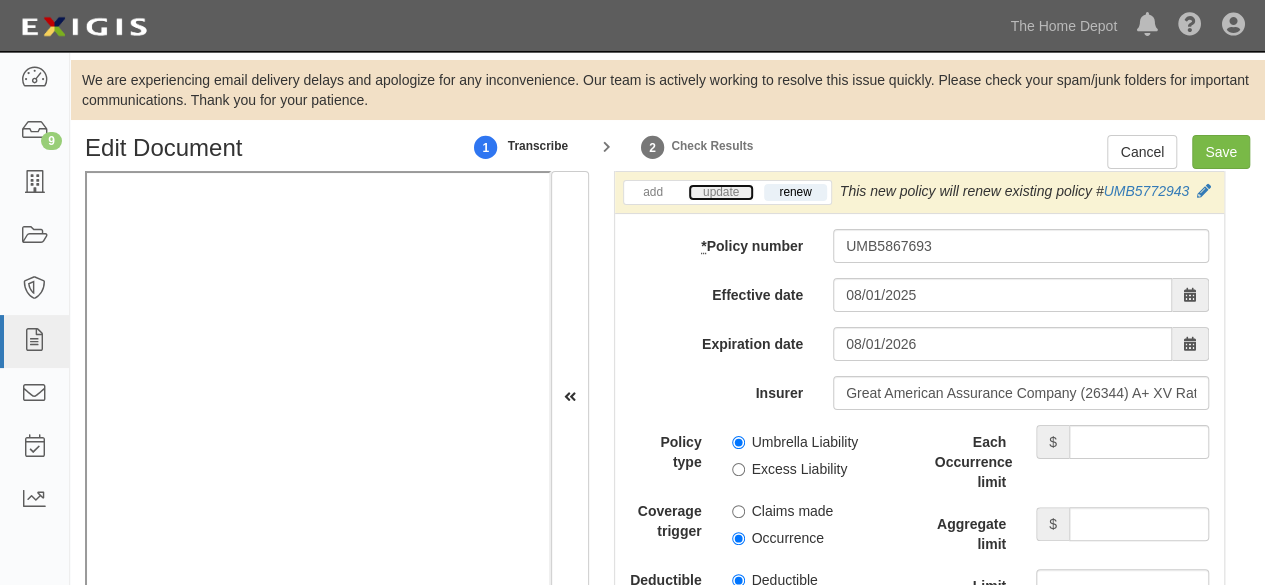 click on "update" at bounding box center (721, 192) 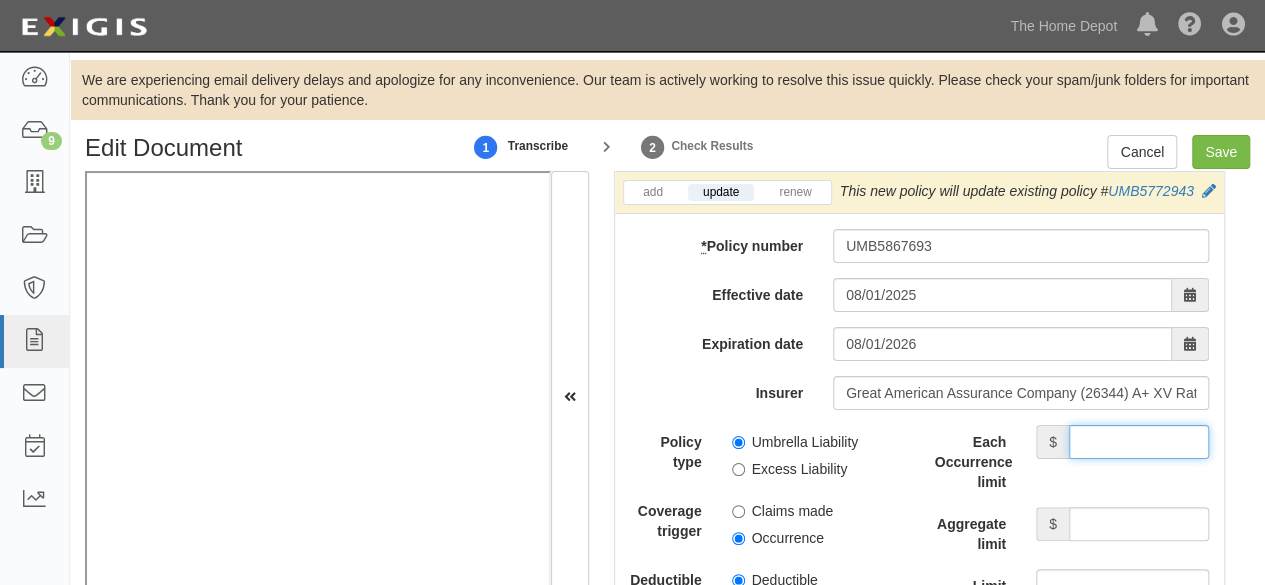 drag, startPoint x: 1095, startPoint y: 451, endPoint x: 1094, endPoint y: 440, distance: 11.045361 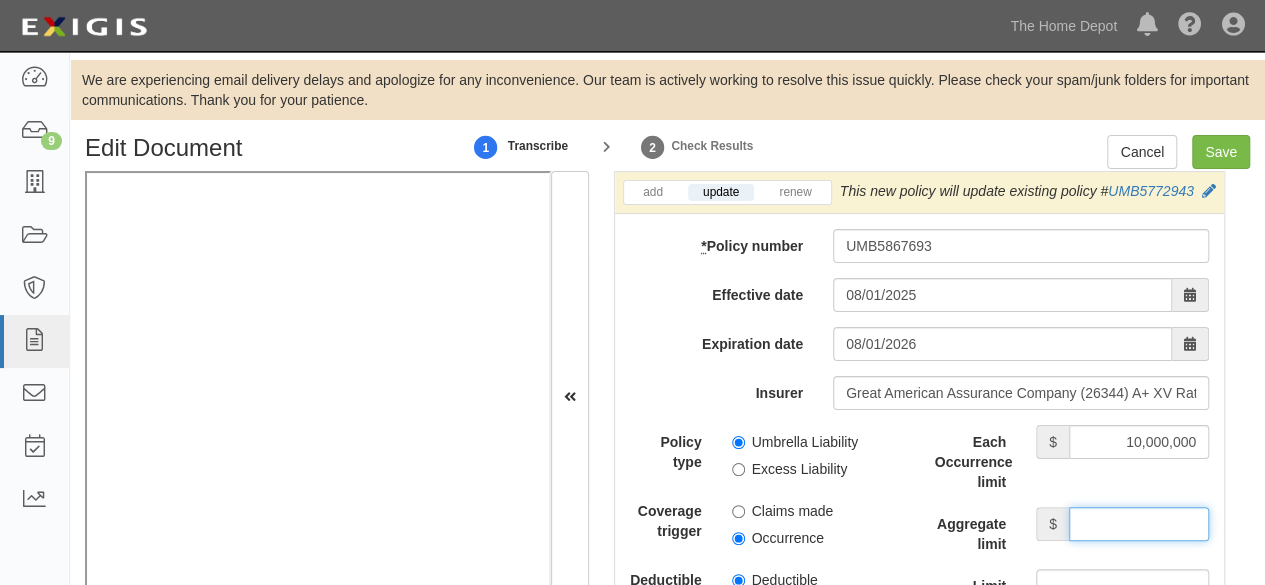 drag, startPoint x: 1099, startPoint y: 531, endPoint x: 1100, endPoint y: 519, distance: 12.0415945 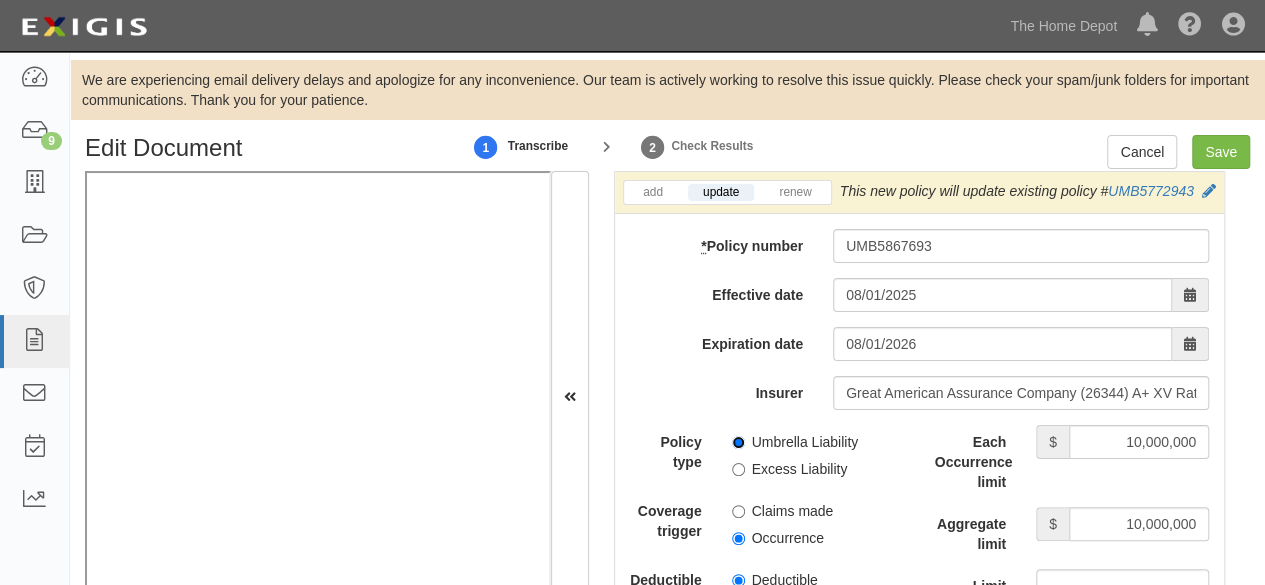 drag, startPoint x: 734, startPoint y: 457, endPoint x: 735, endPoint y: 470, distance: 13.038404 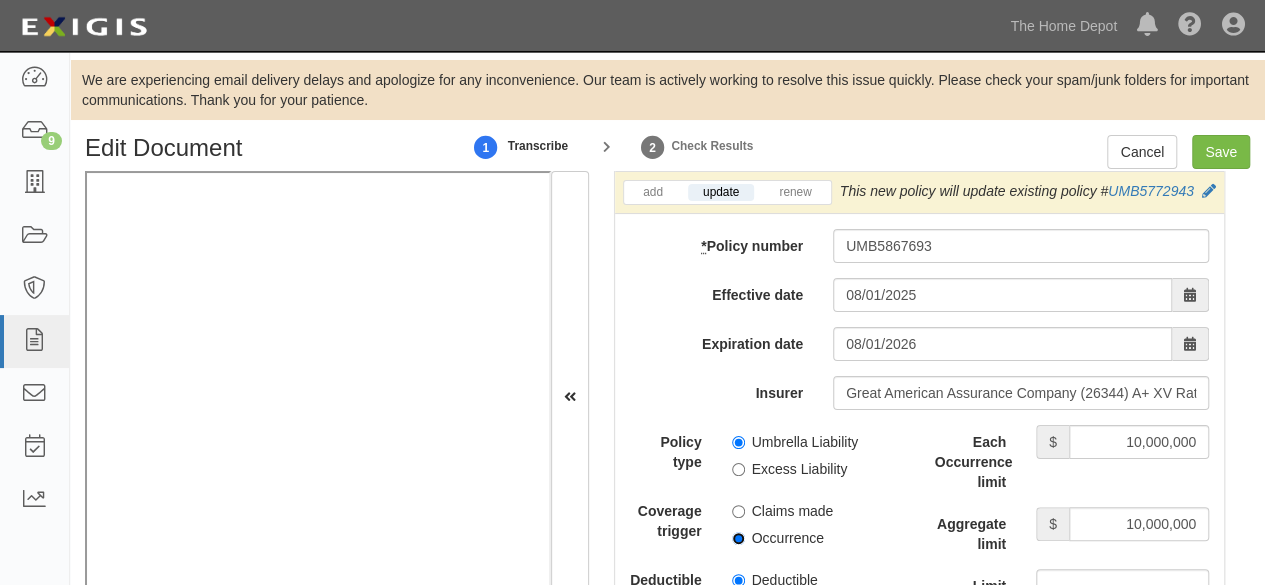 drag, startPoint x: 736, startPoint y: 549, endPoint x: 742, endPoint y: 485, distance: 64.28063 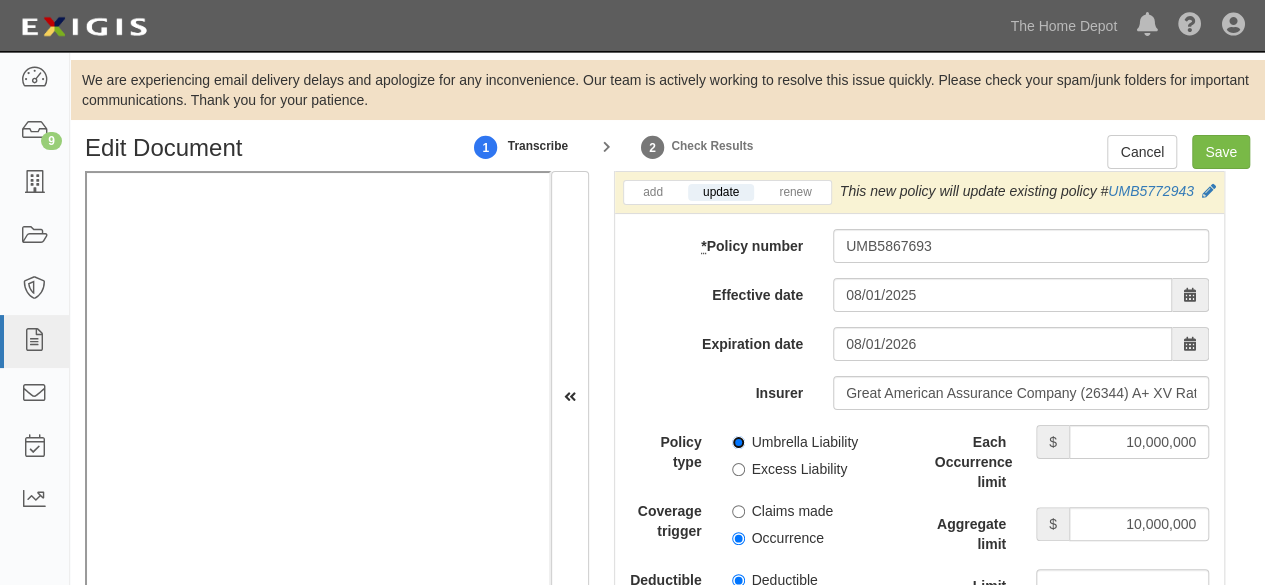 click on "Umbrella Liability" at bounding box center (738, 442) 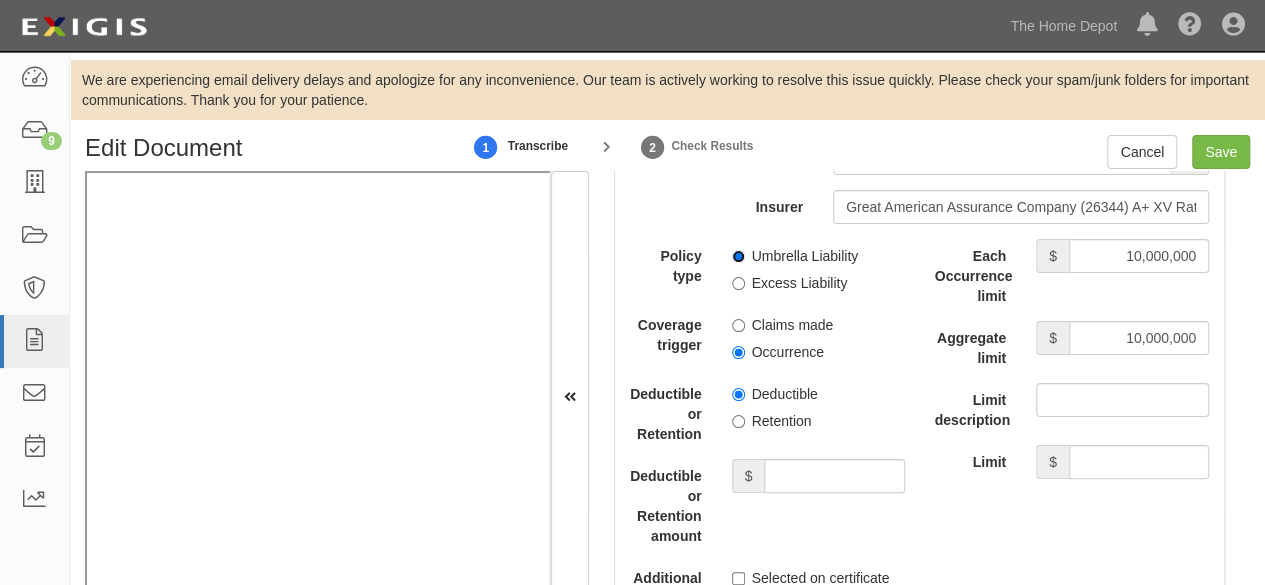 scroll, scrollTop: 4500, scrollLeft: 0, axis: vertical 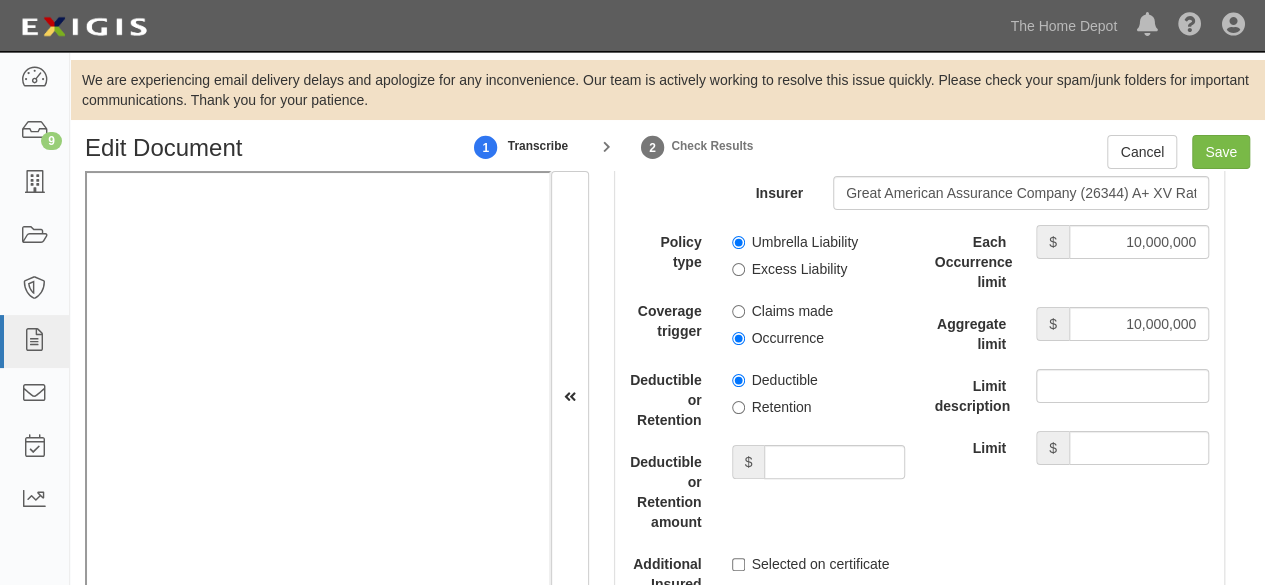 drag, startPoint x: 734, startPoint y: 427, endPoint x: 812, endPoint y: 451, distance: 81.608826 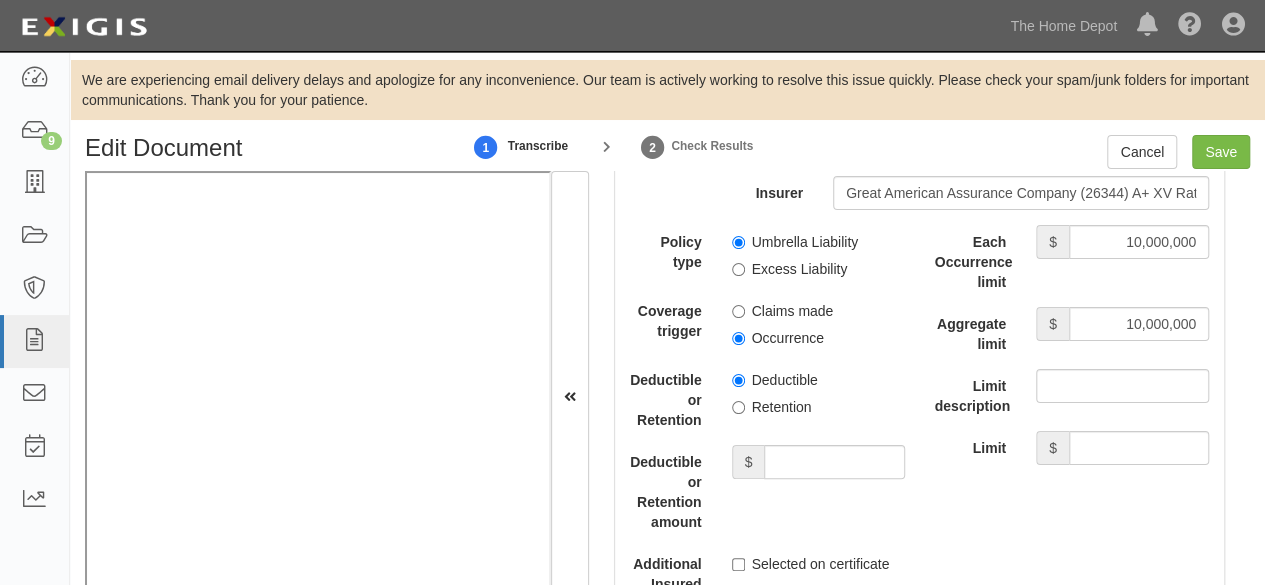 click on "Retention" at bounding box center [772, 407] 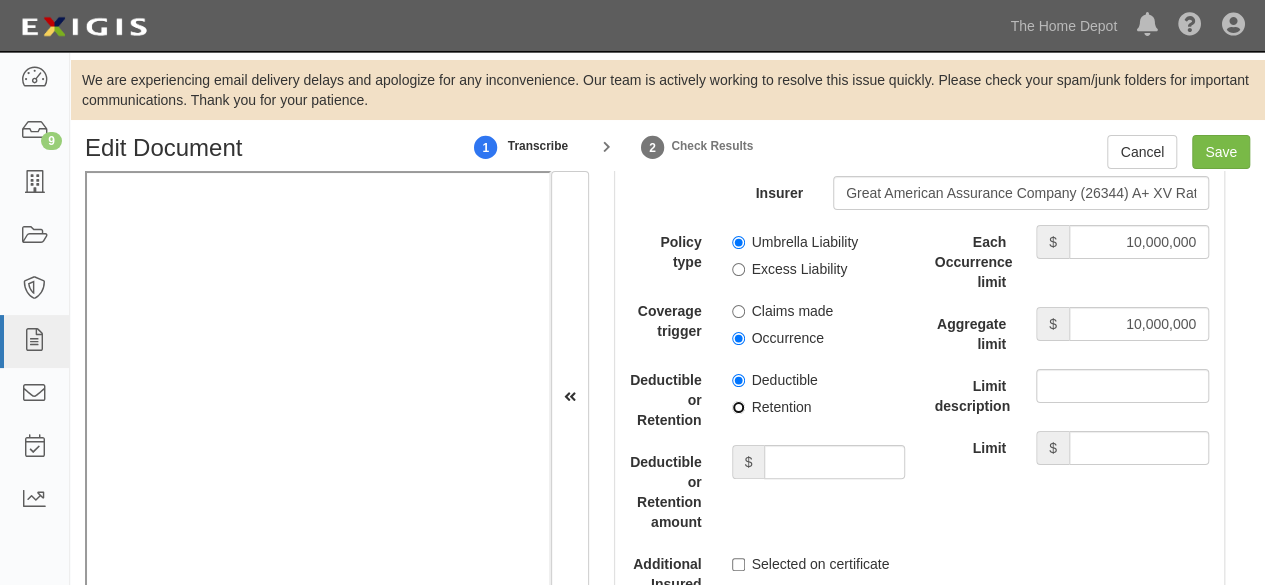 click on "Retention" at bounding box center [738, 407] 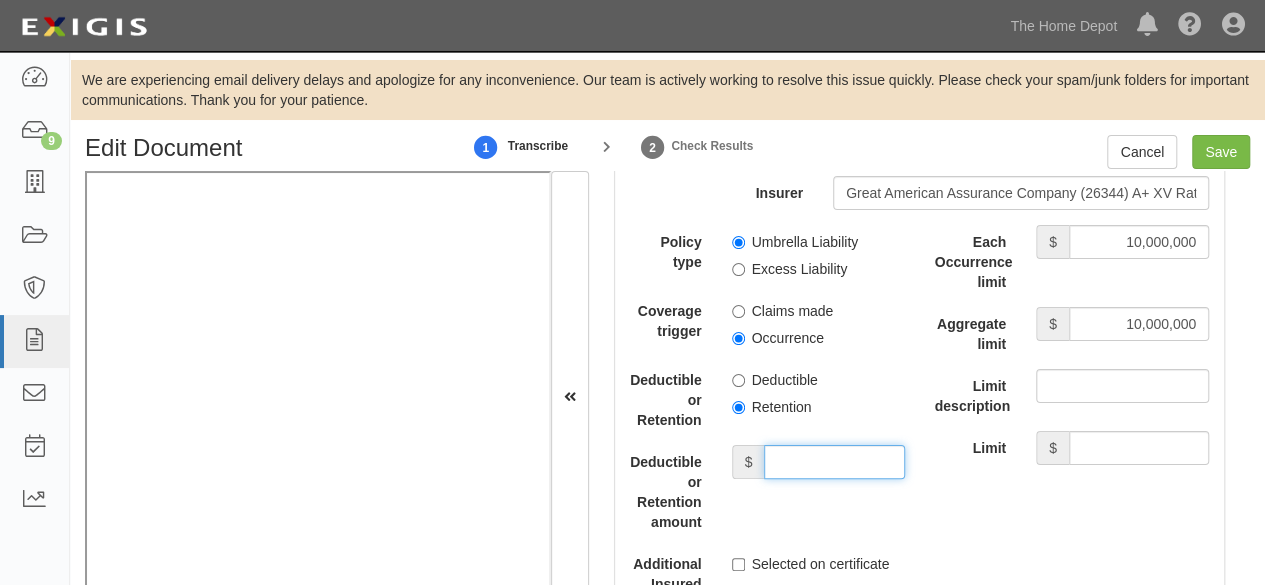 click on "Deductible or Retention amount" at bounding box center (834, 462) 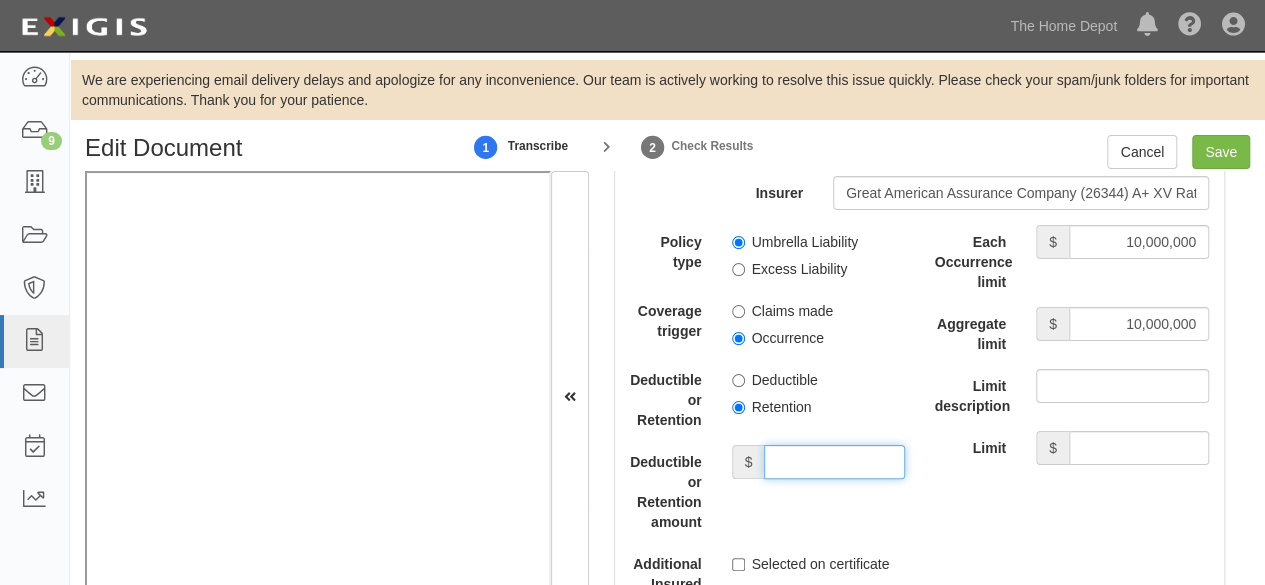 type on "25,000" 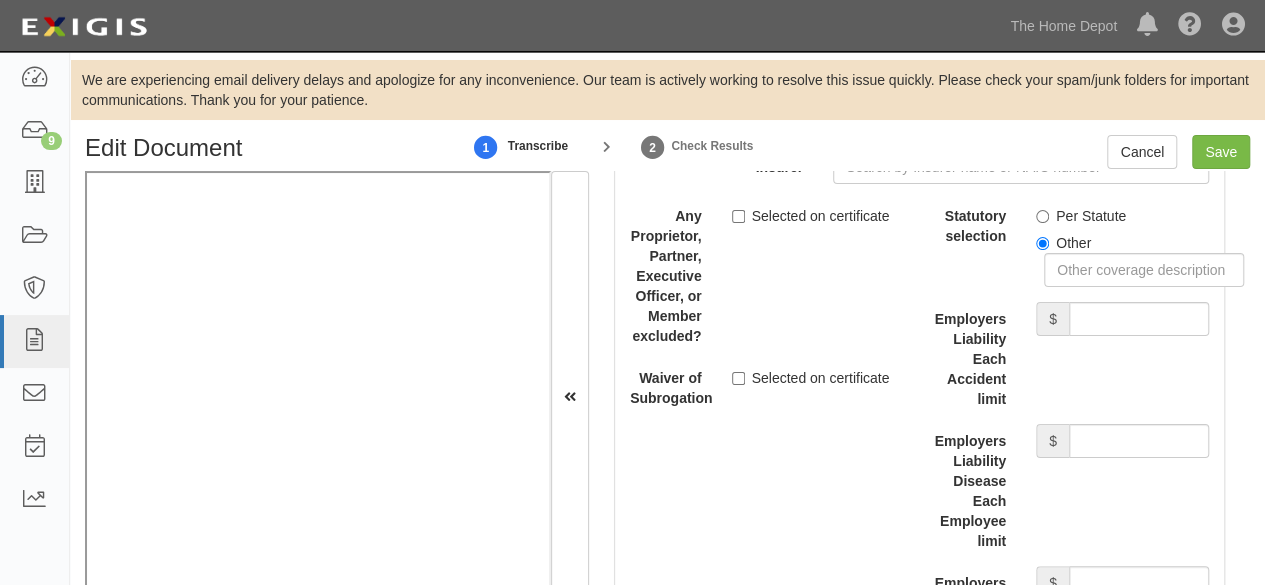 scroll, scrollTop: 5600, scrollLeft: 0, axis: vertical 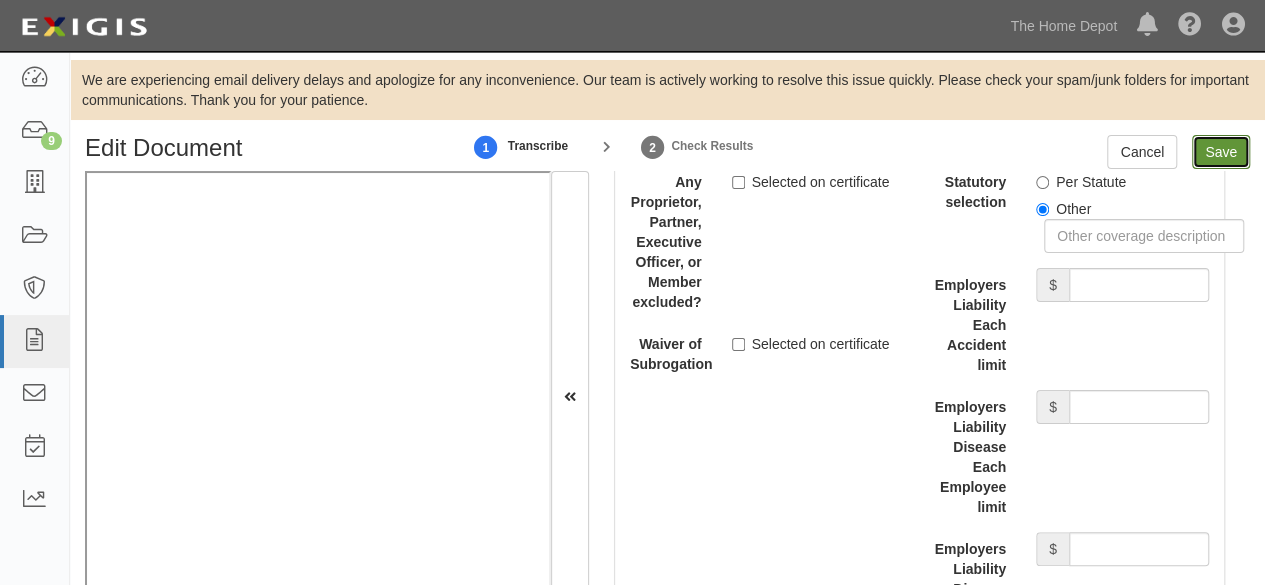 click on "Save" at bounding box center (1221, 152) 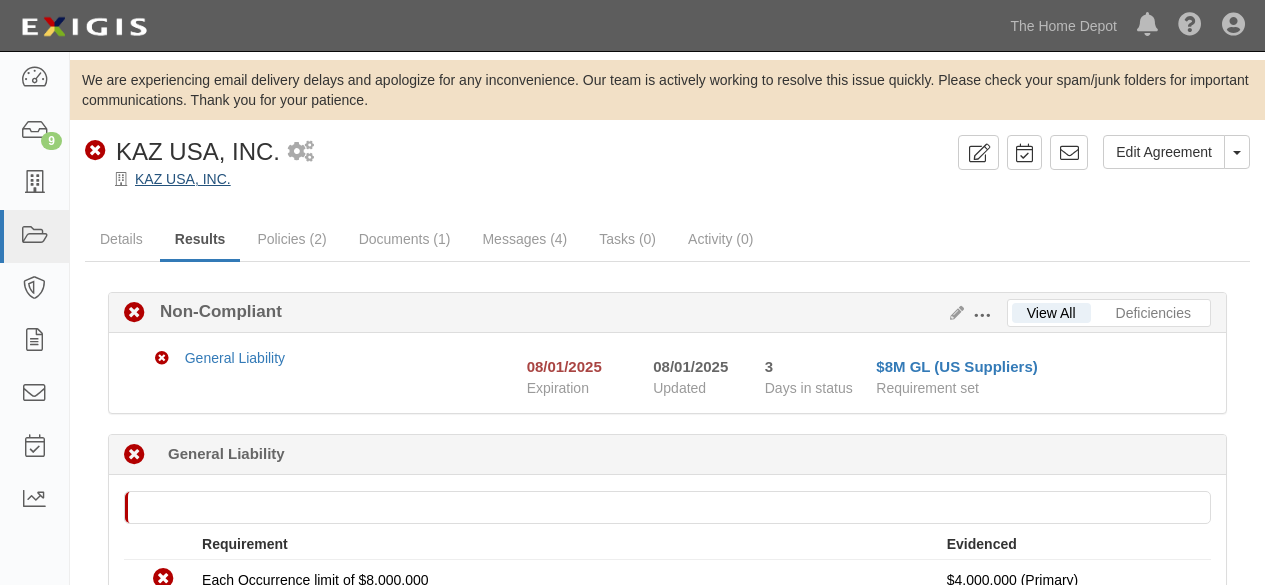 scroll, scrollTop: 0, scrollLeft: 0, axis: both 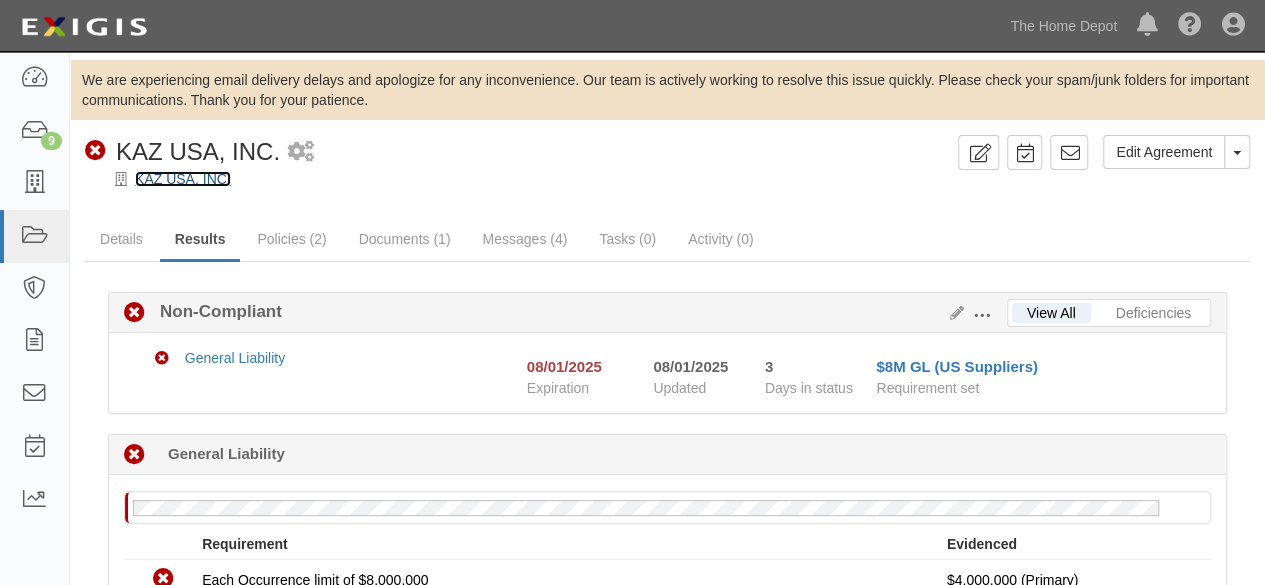 click on "KAZ USA, INC." at bounding box center [183, 179] 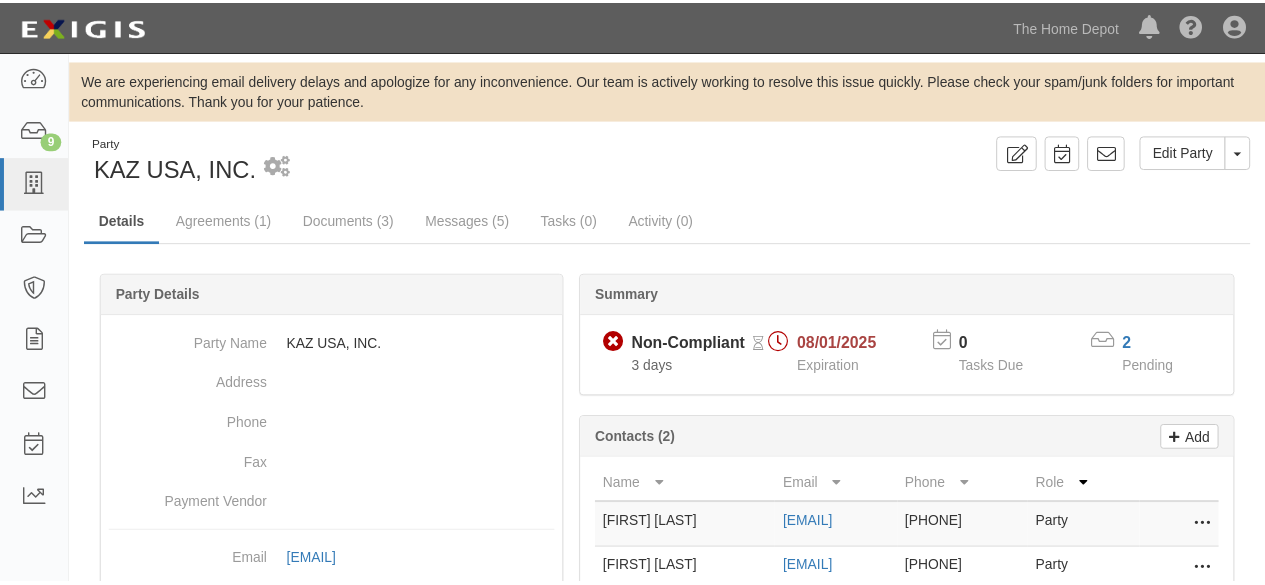 scroll, scrollTop: 0, scrollLeft: 0, axis: both 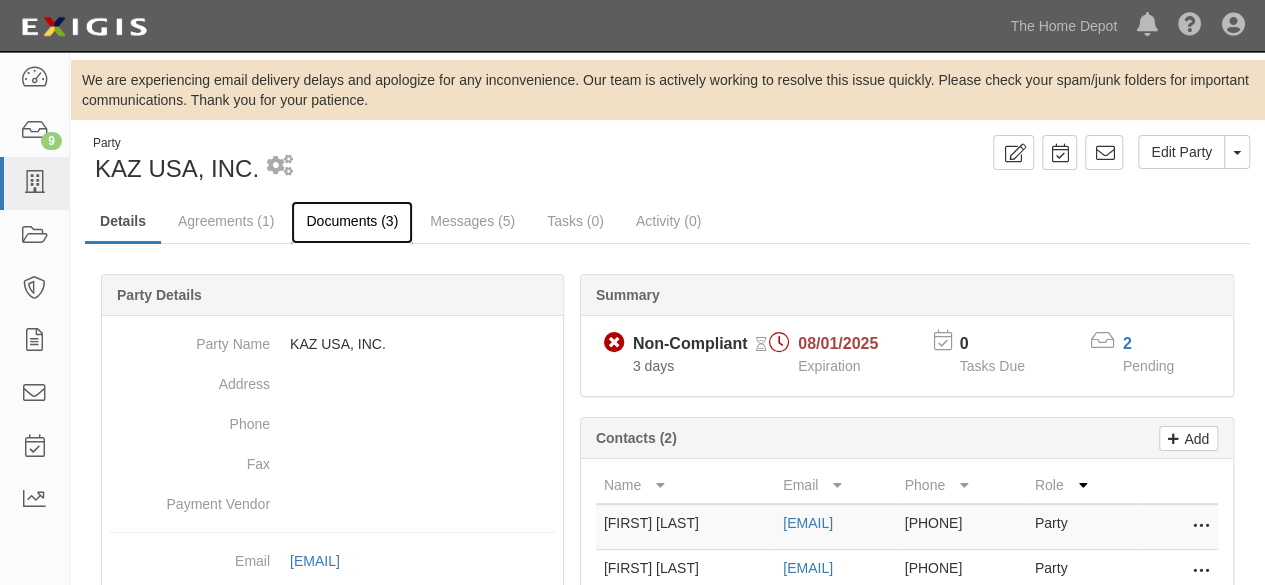 click on "Documents (3)" at bounding box center (352, 222) 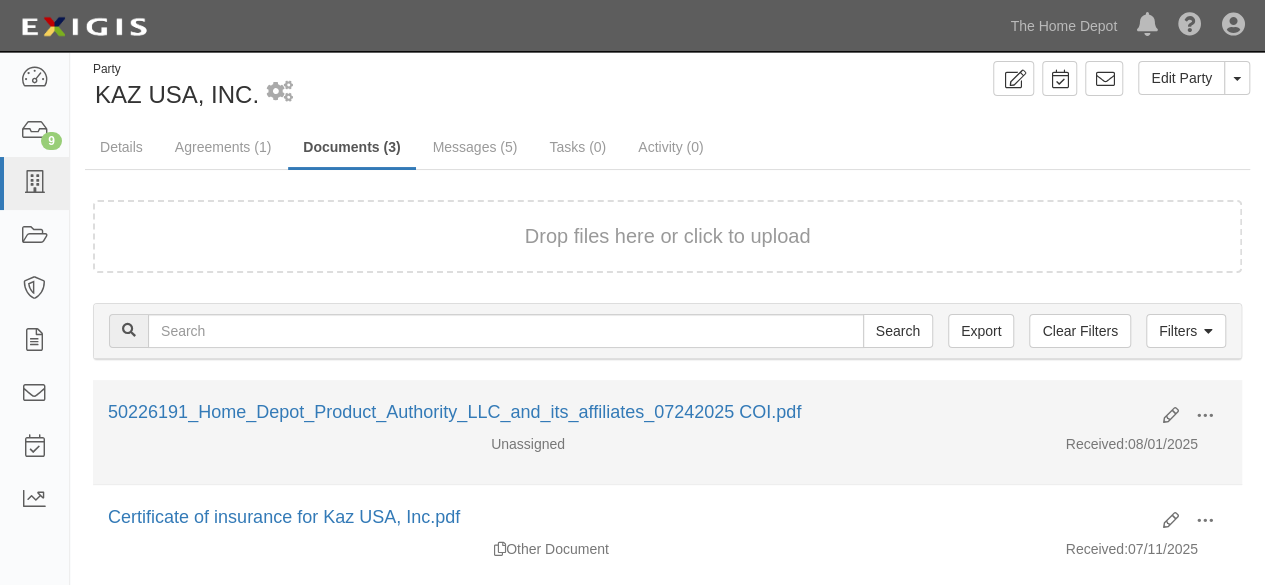 scroll, scrollTop: 200, scrollLeft: 0, axis: vertical 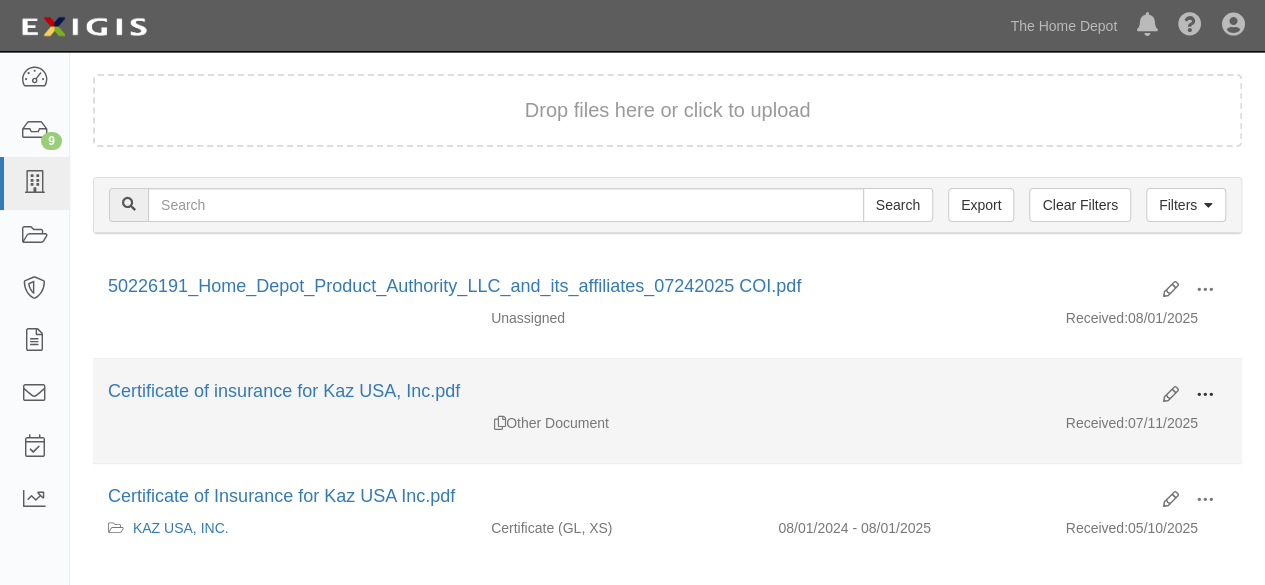 click at bounding box center [1205, 395] 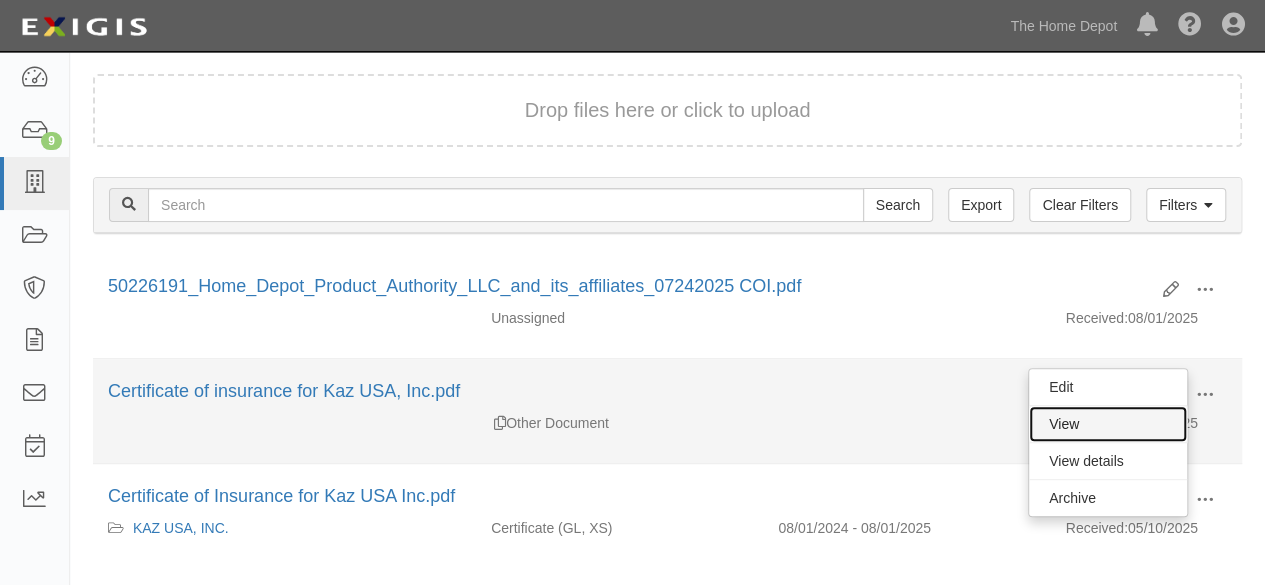 click on "View" at bounding box center (1108, 424) 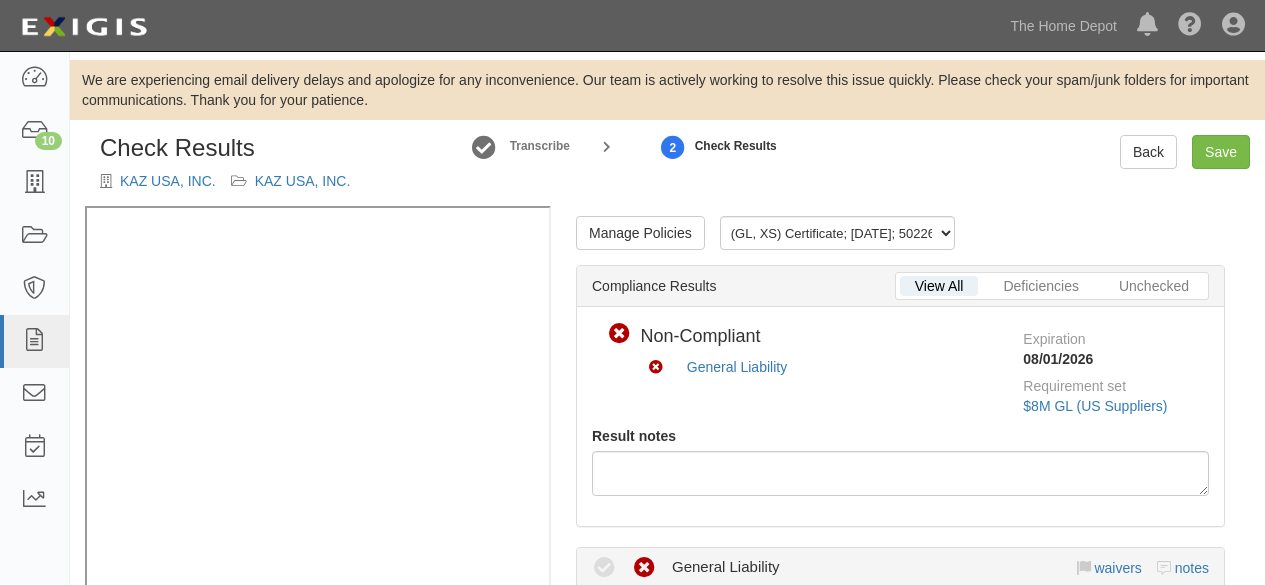 scroll, scrollTop: 0, scrollLeft: 0, axis: both 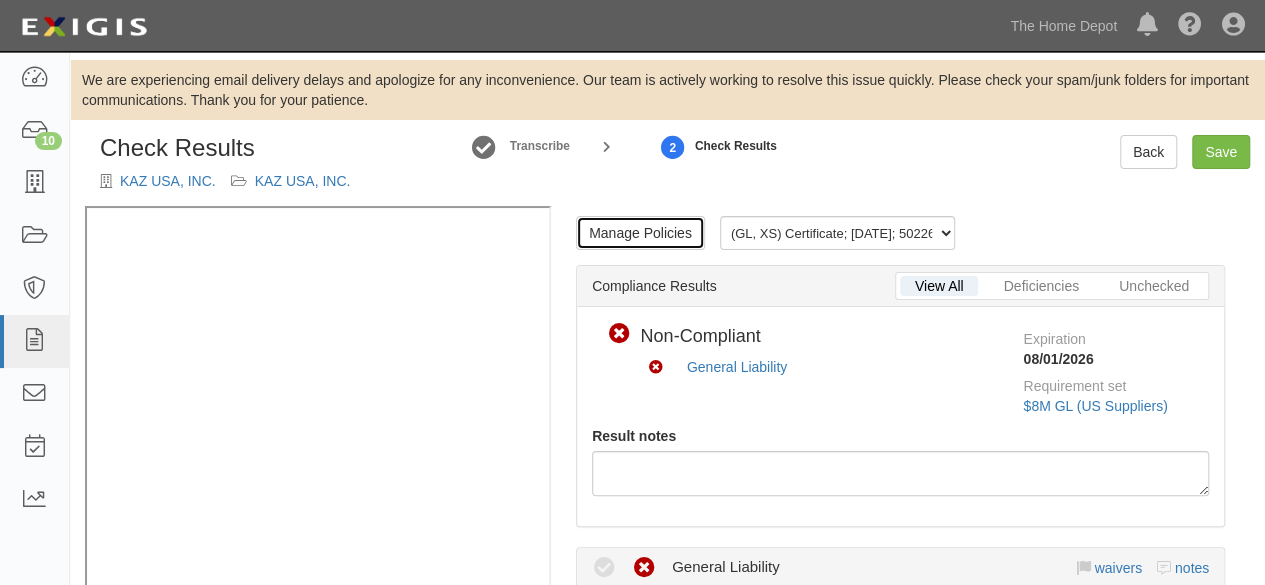 click on "Manage Policies" at bounding box center [640, 233] 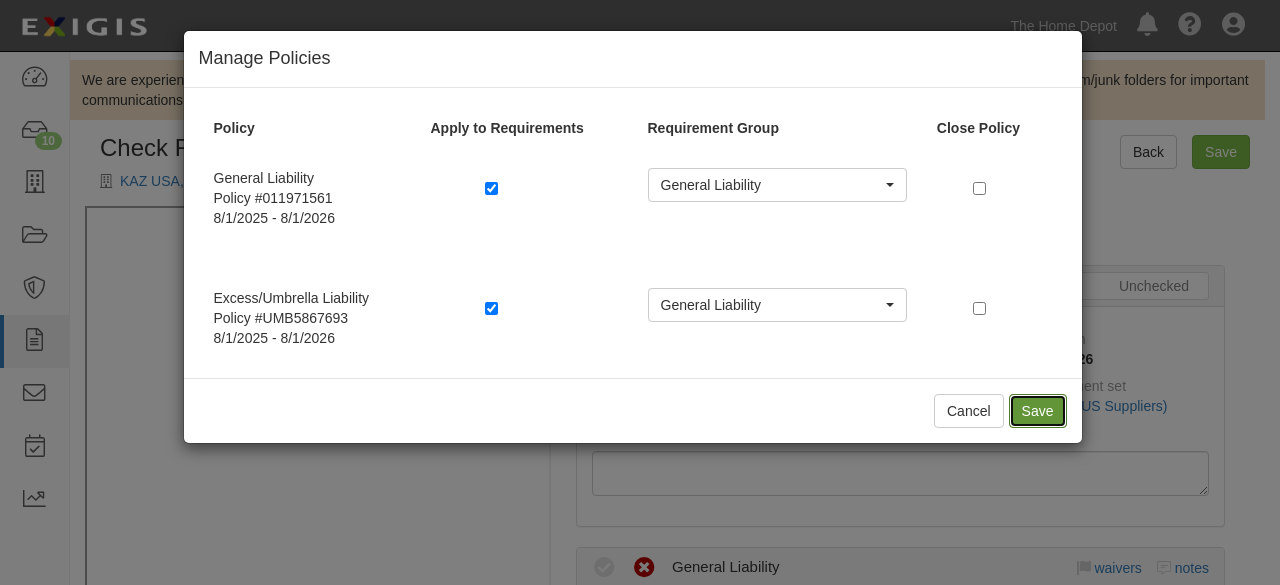click on "Save" at bounding box center [1038, 411] 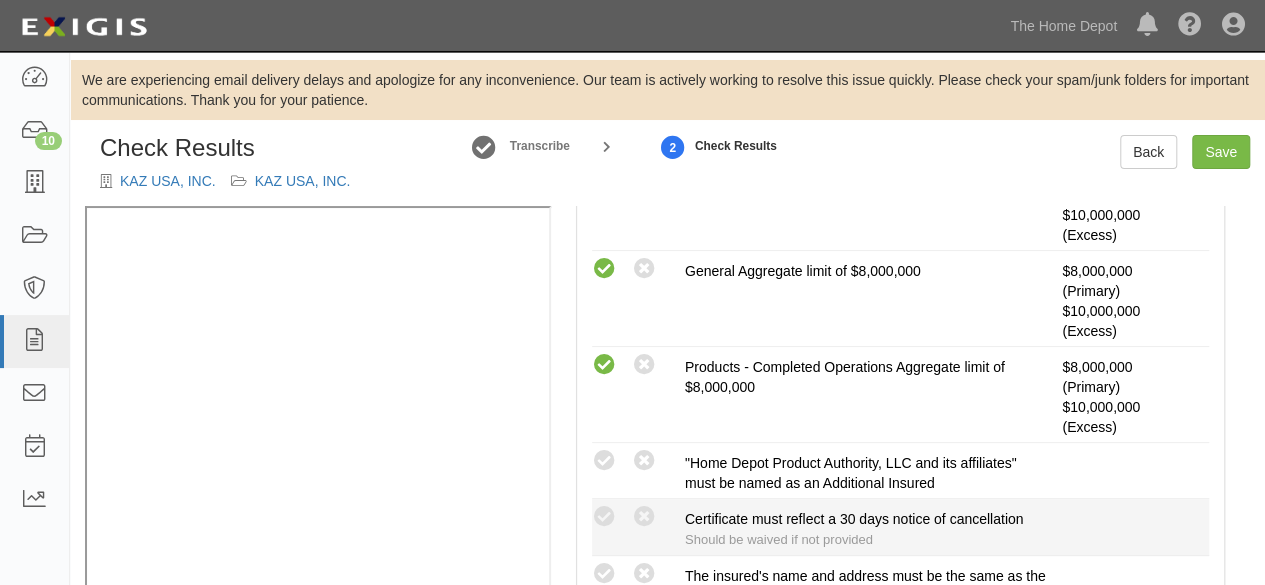 scroll, scrollTop: 600, scrollLeft: 0, axis: vertical 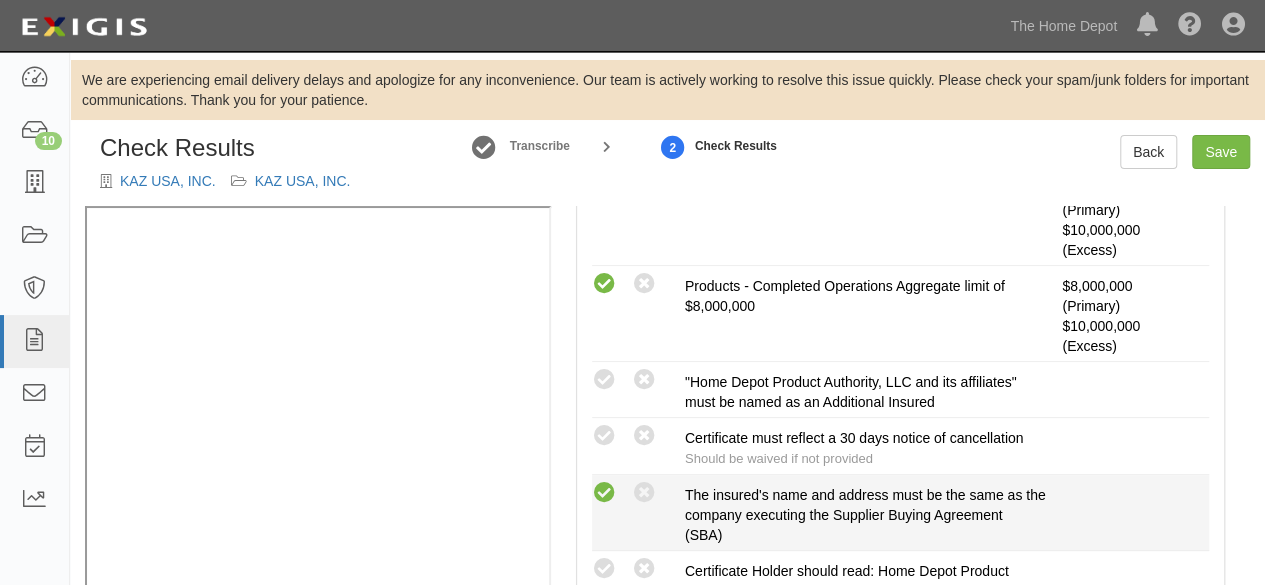 click at bounding box center [604, 493] 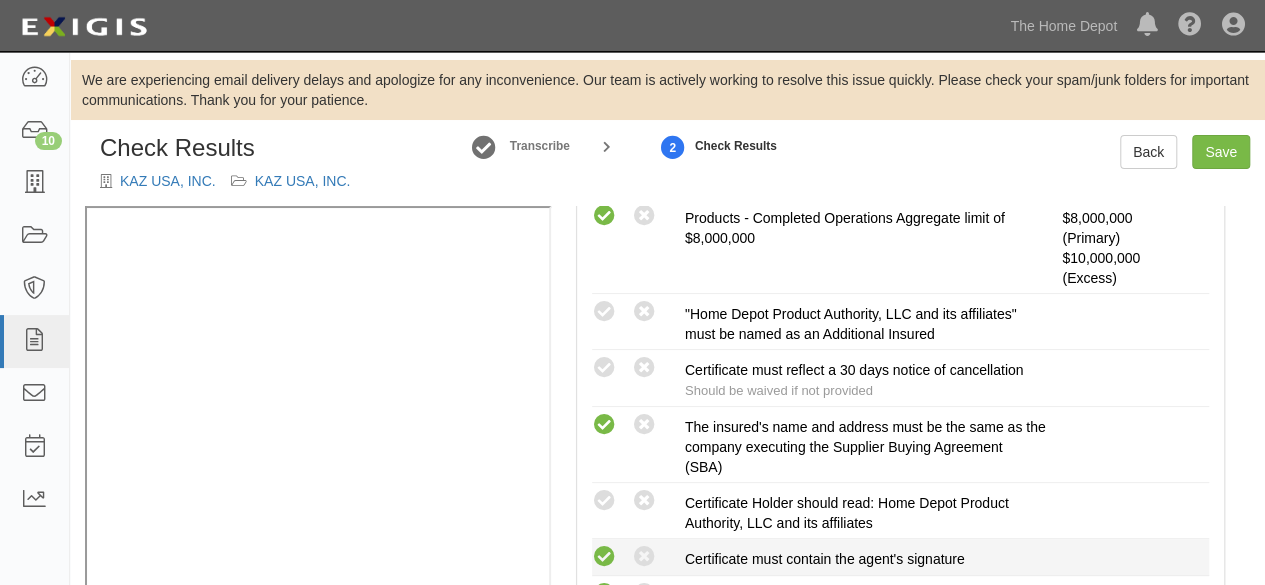 scroll, scrollTop: 700, scrollLeft: 0, axis: vertical 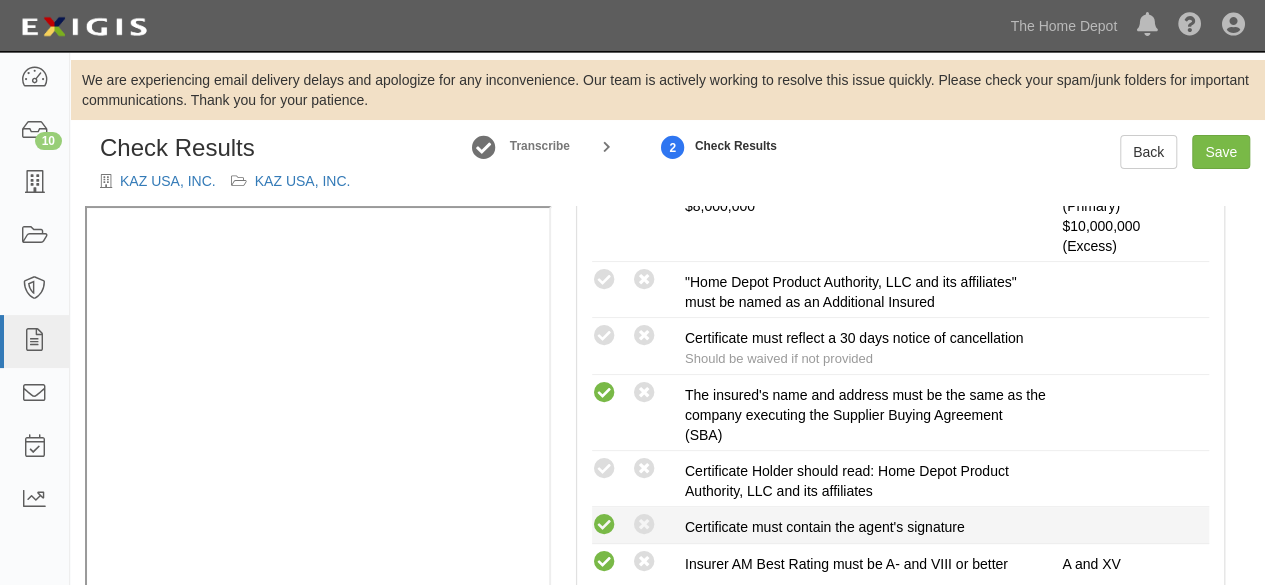 click at bounding box center (604, 525) 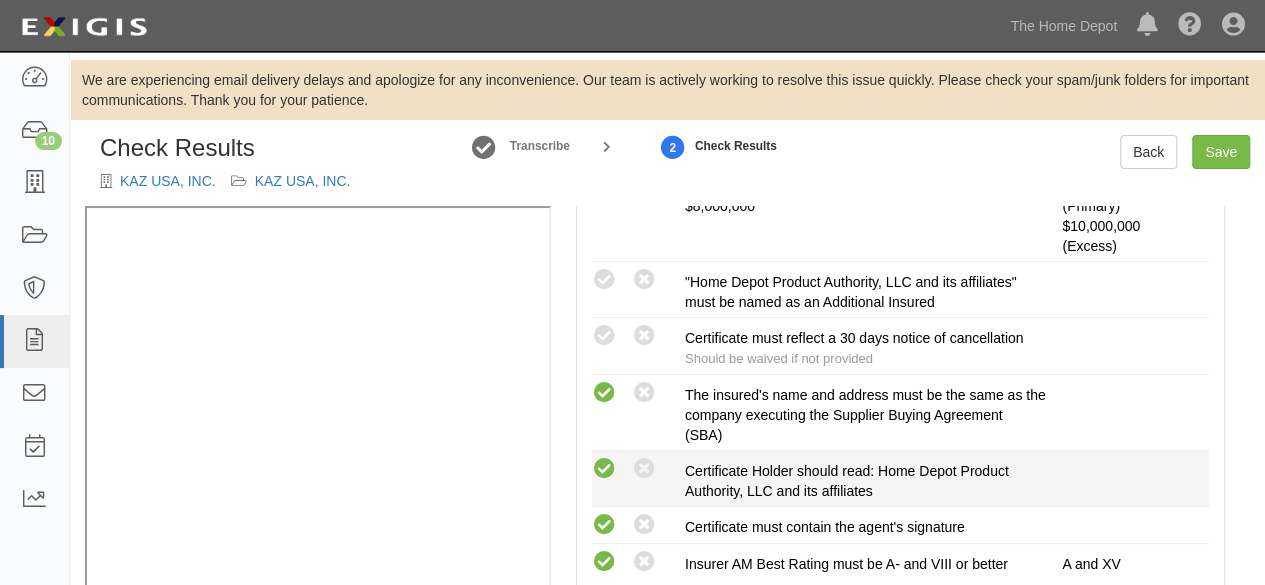 click at bounding box center (604, 469) 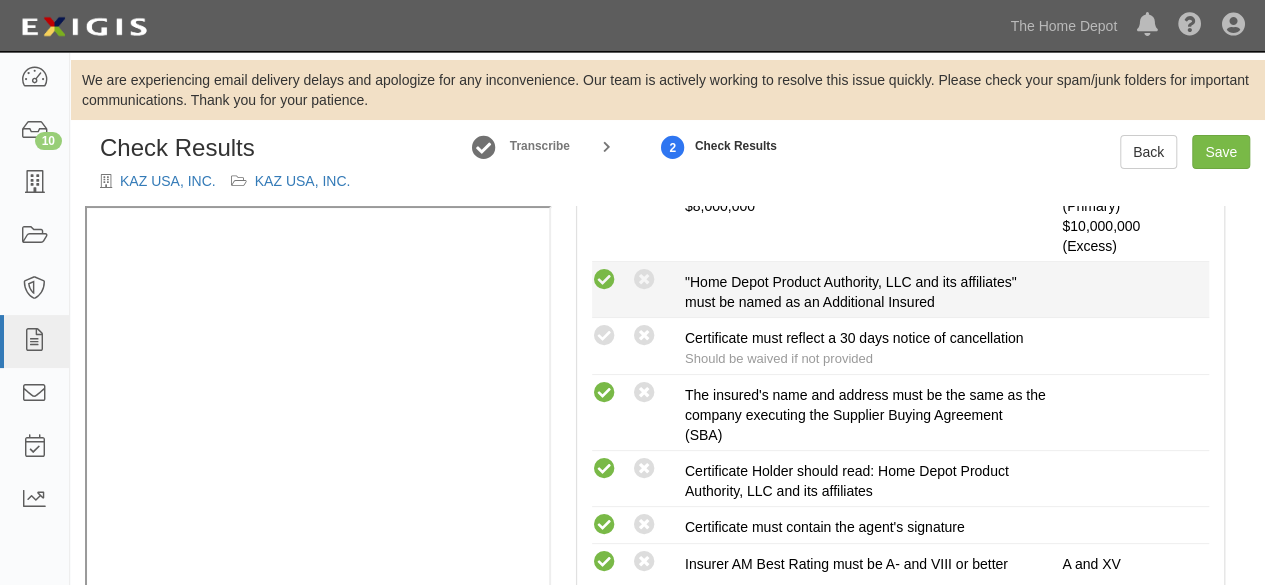 click at bounding box center [604, 280] 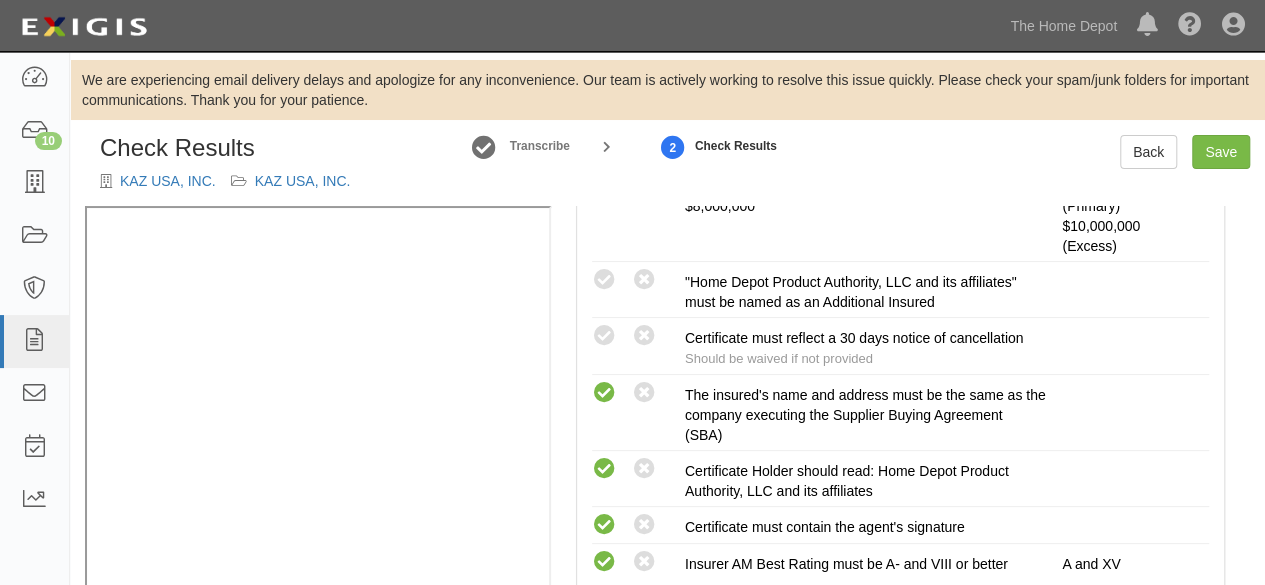 radio on "true" 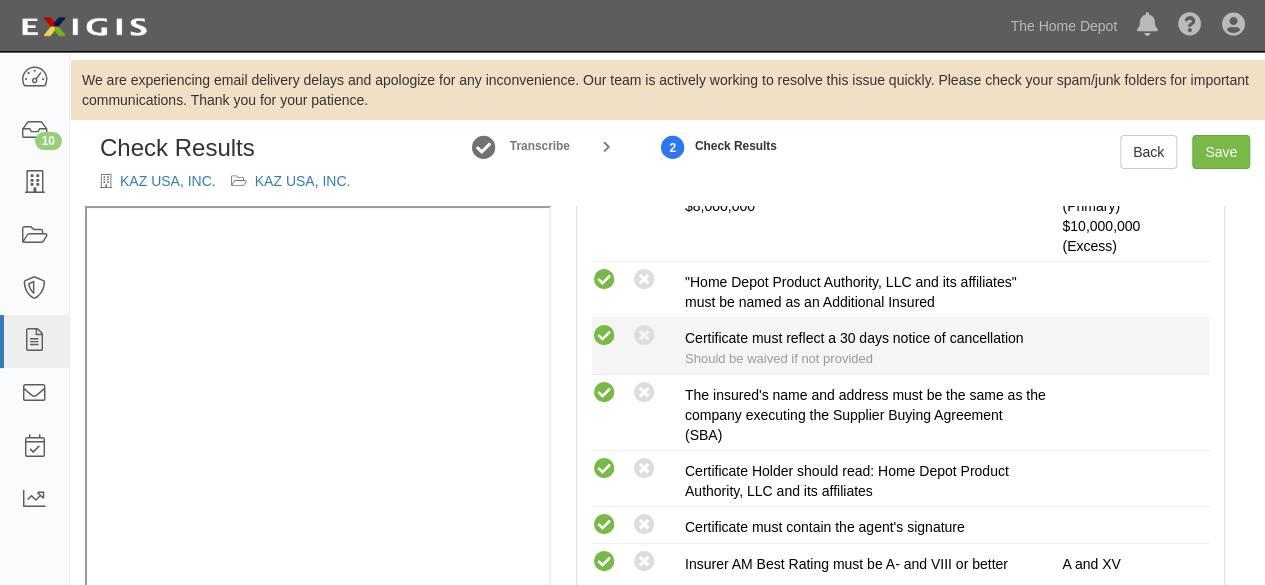 click at bounding box center [604, 336] 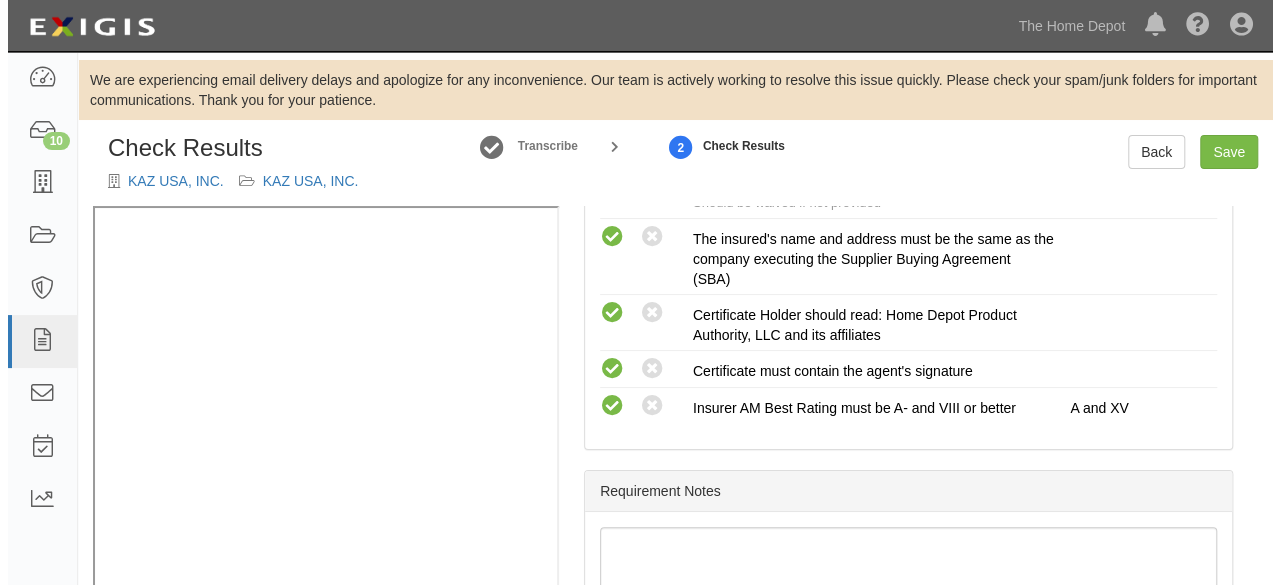 scroll, scrollTop: 942, scrollLeft: 0, axis: vertical 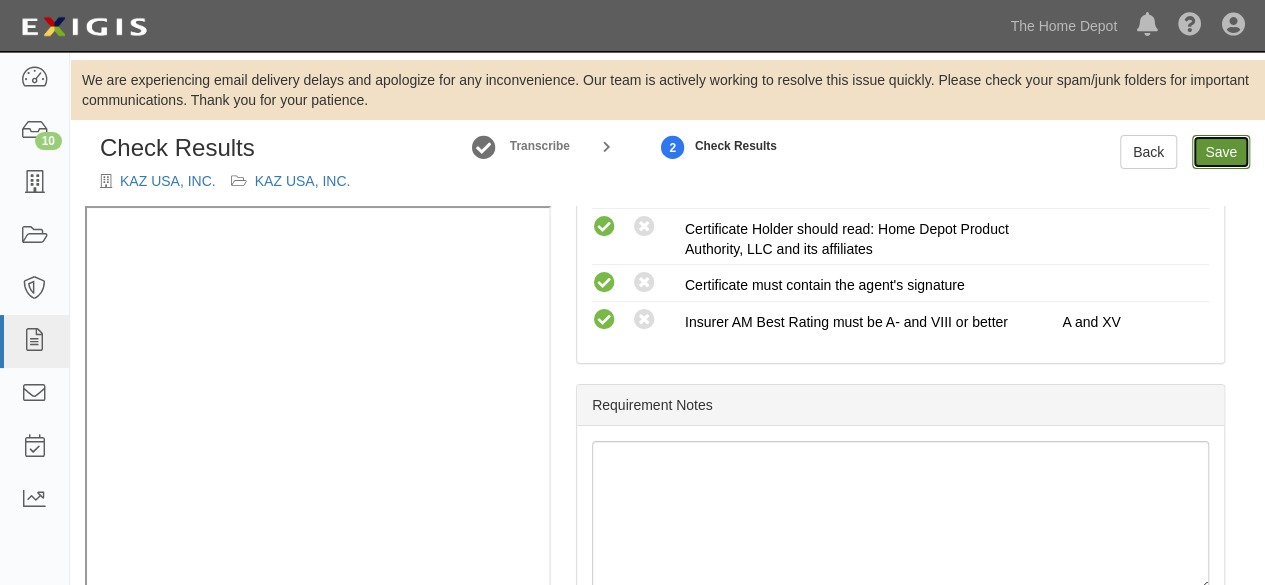 drag, startPoint x: 1213, startPoint y: 150, endPoint x: 1117, endPoint y: 269, distance: 152.89539 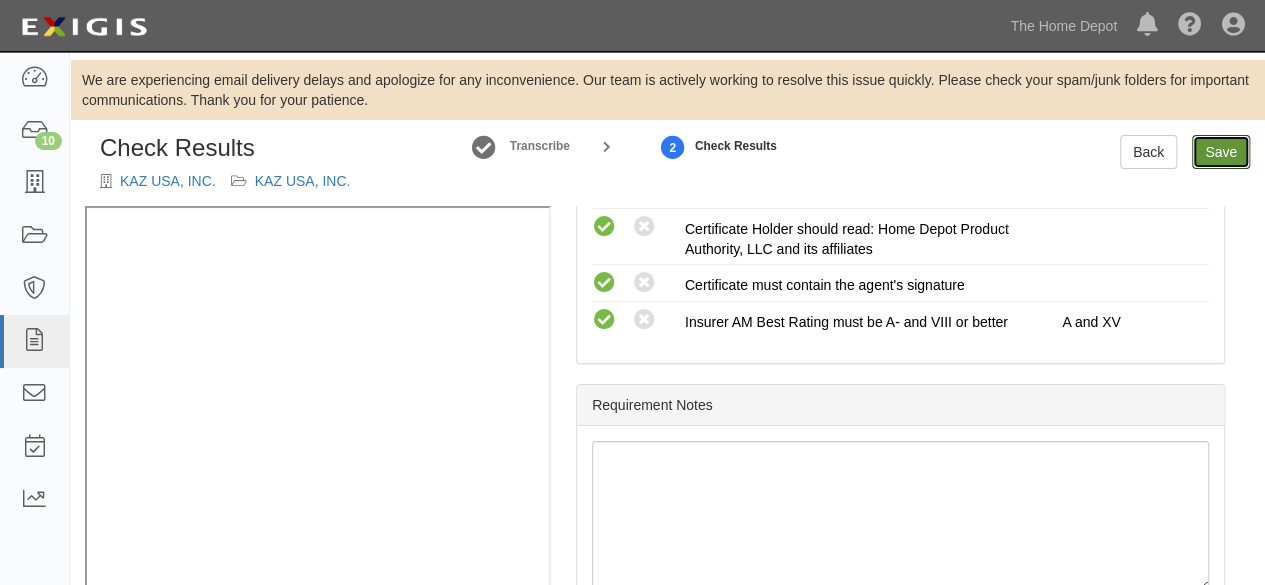 click on "Save" at bounding box center (1221, 152) 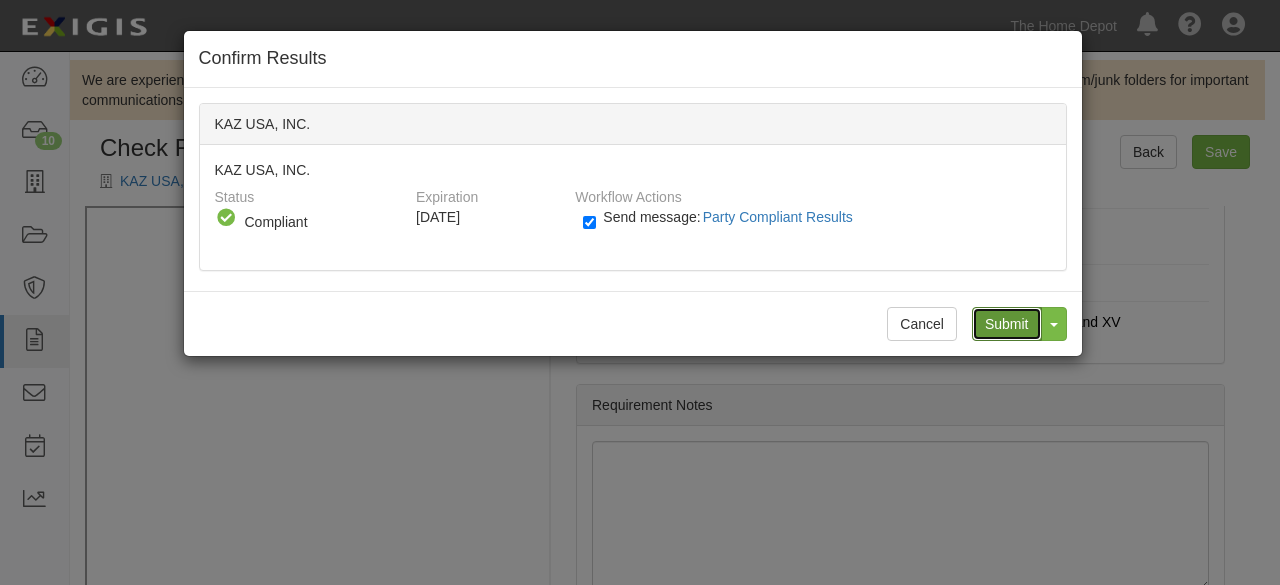 click on "Submit" at bounding box center [1007, 324] 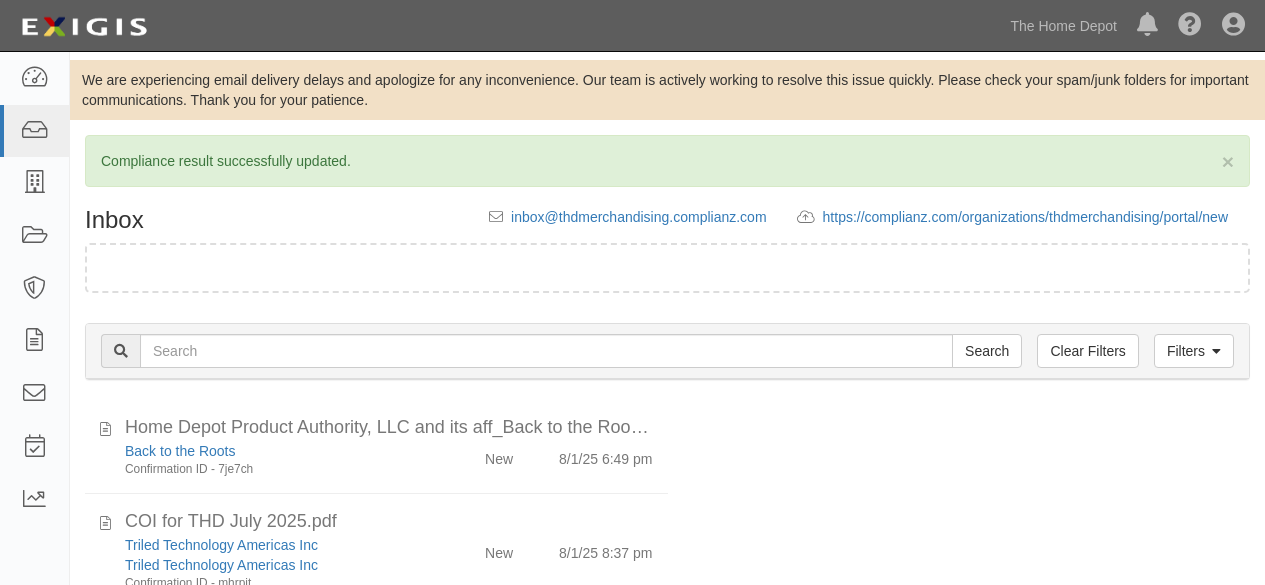 scroll, scrollTop: 0, scrollLeft: 0, axis: both 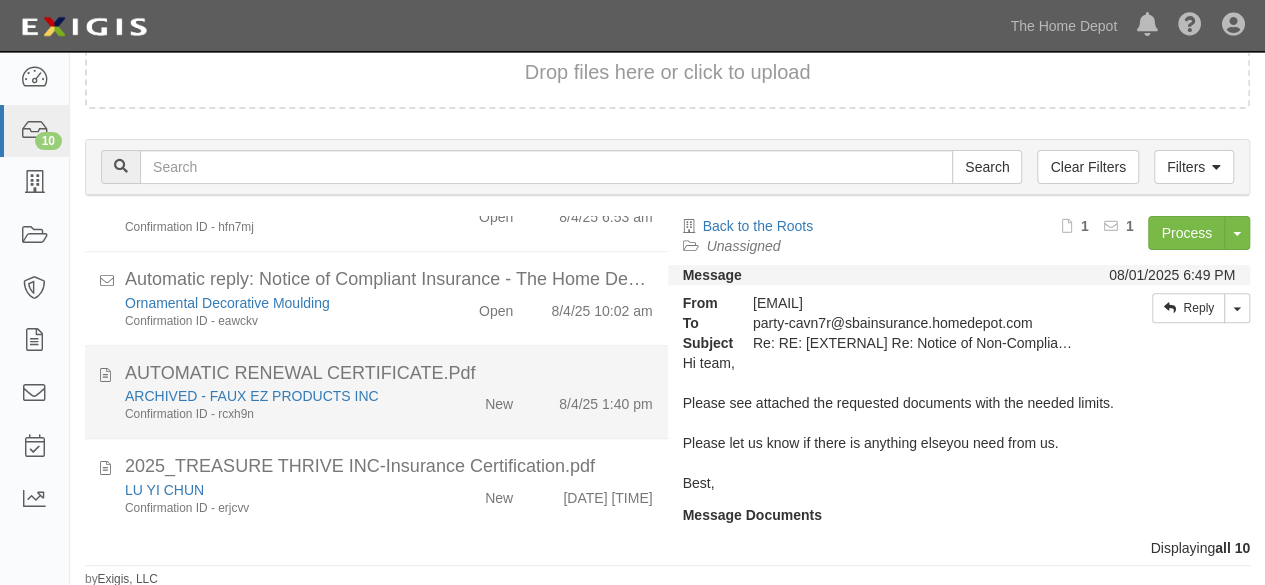 drag, startPoint x: 409, startPoint y: 503, endPoint x: 638, endPoint y: 407, distance: 248.30827 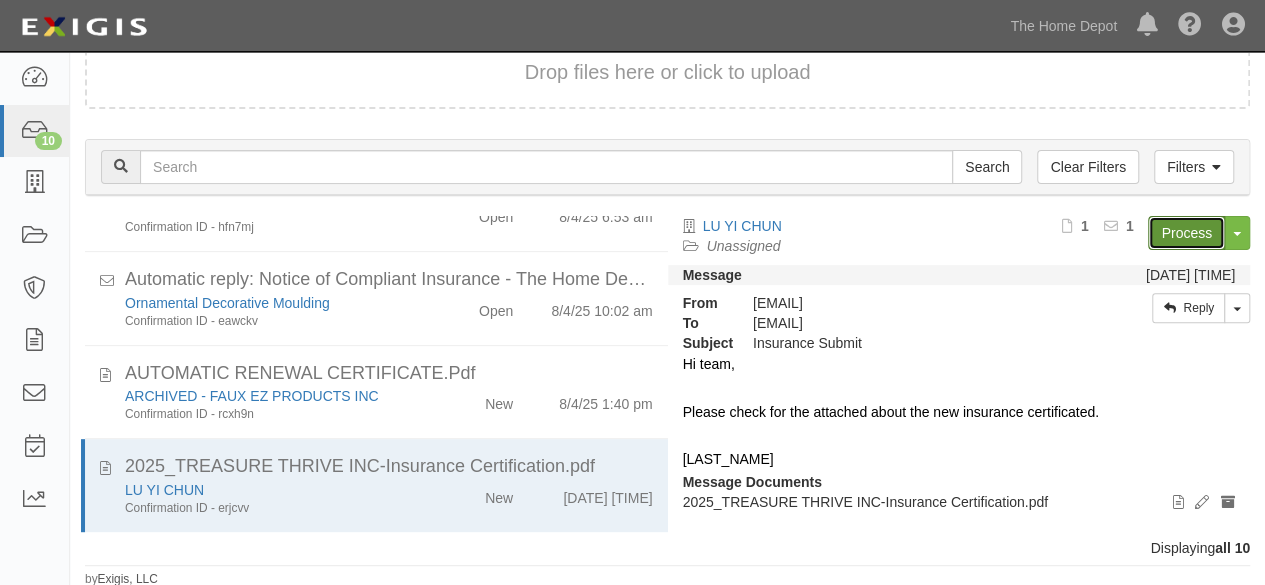 click on "Process" at bounding box center (1186, 233) 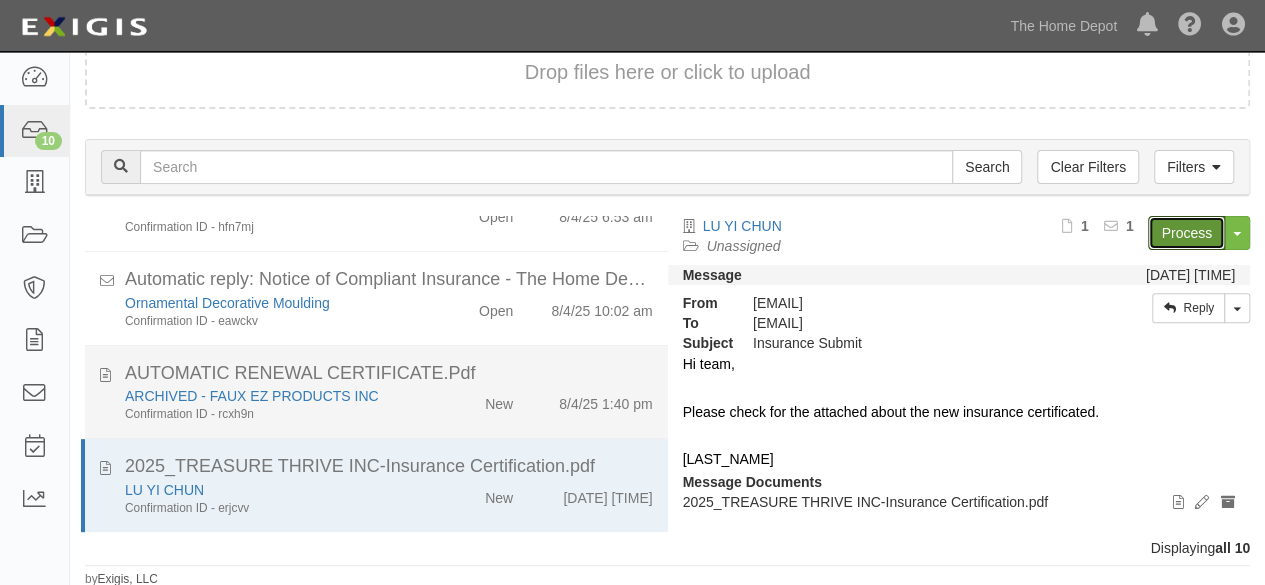 scroll, scrollTop: 0, scrollLeft: 0, axis: both 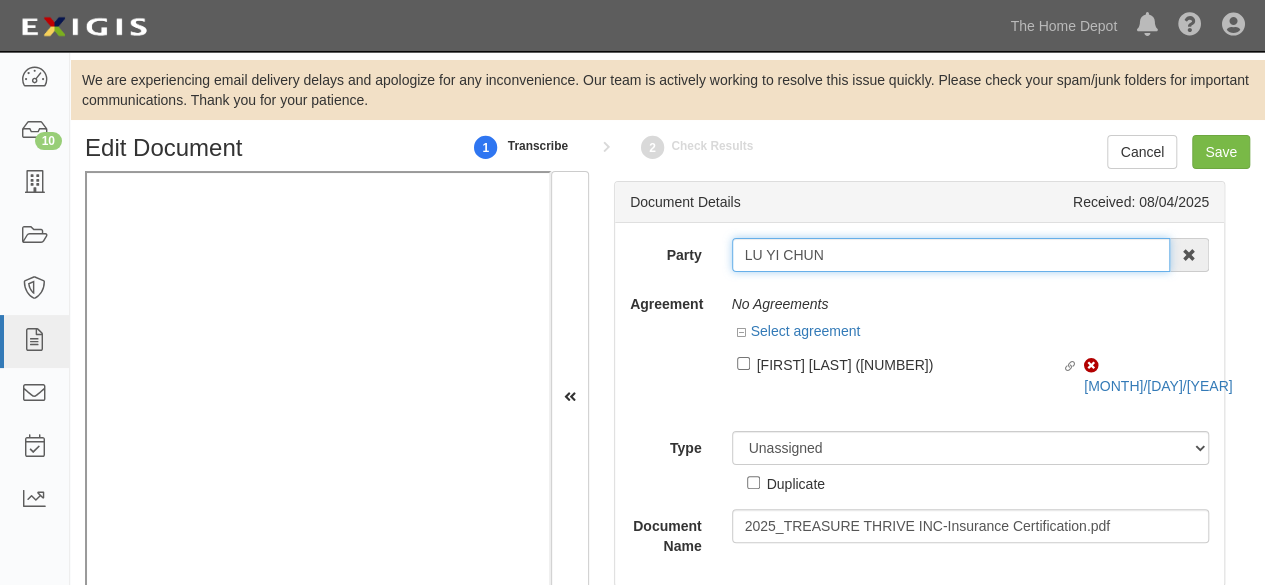 click on "LU YI CHUN" at bounding box center [951, 255] 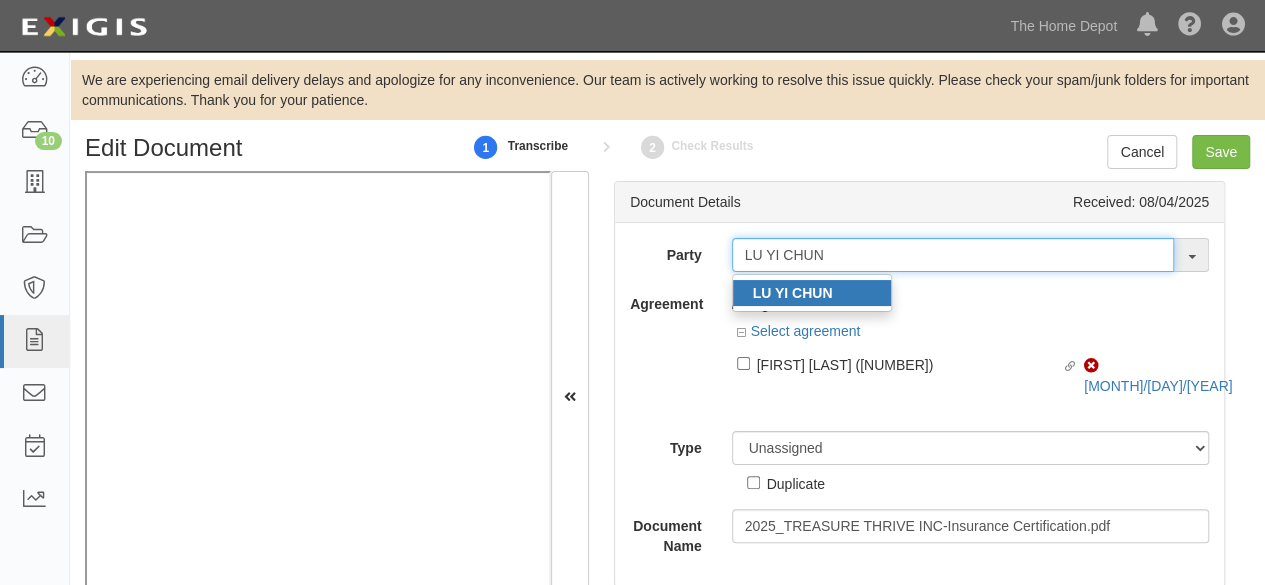 type on "LU YI CHUN" 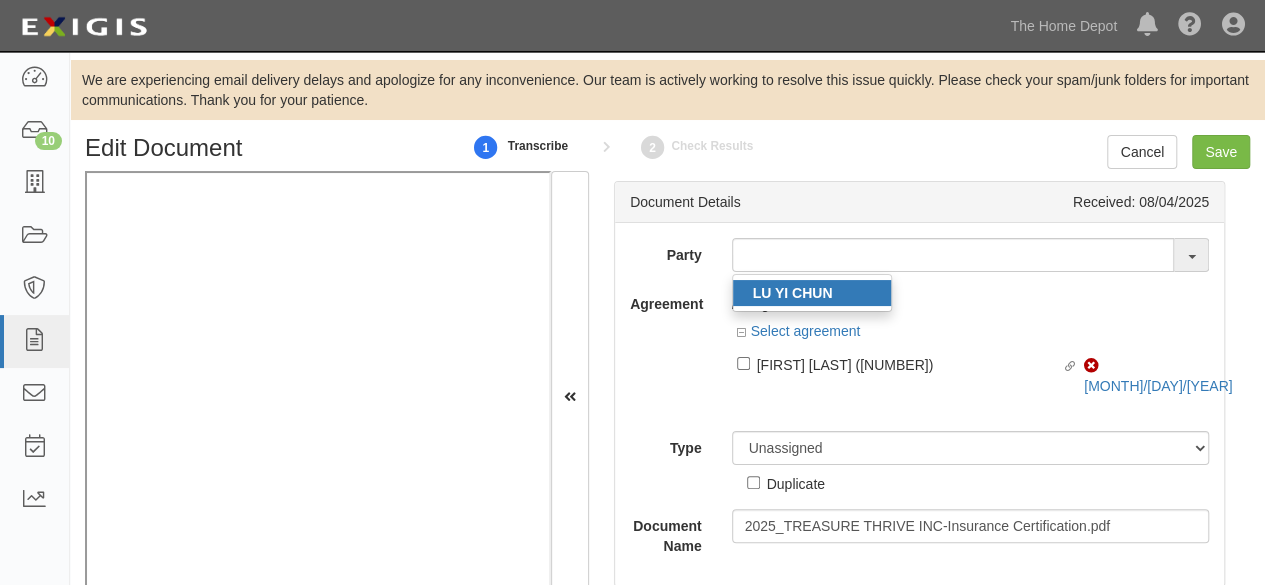 click on "LU YI CHUN" at bounding box center (812, 293) 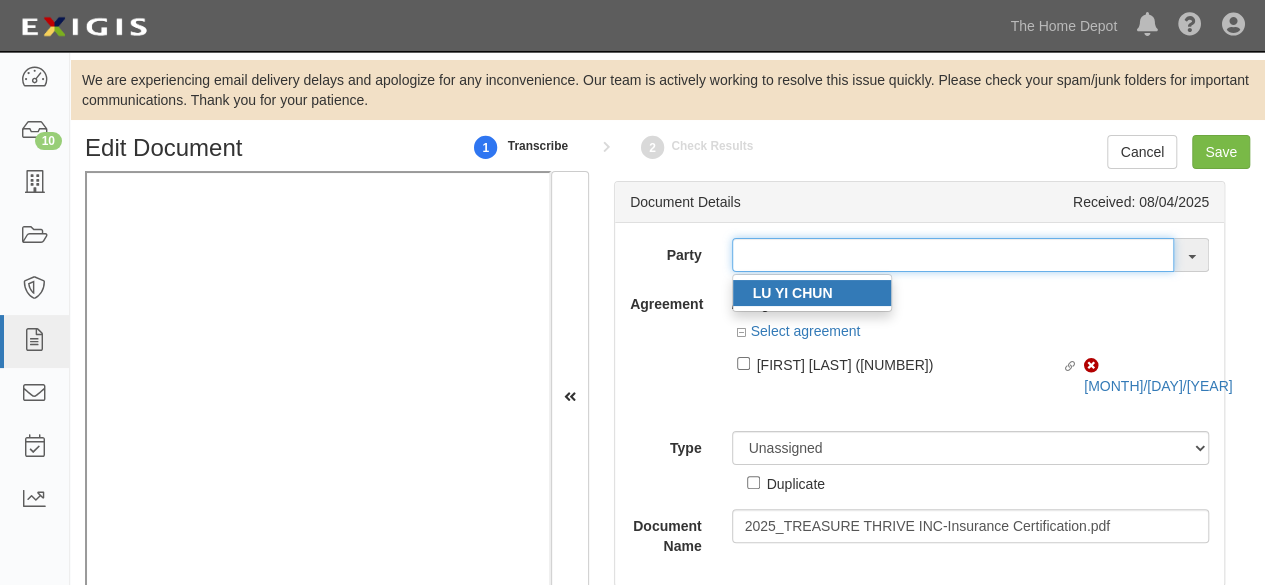 type on "LU YI CHUN" 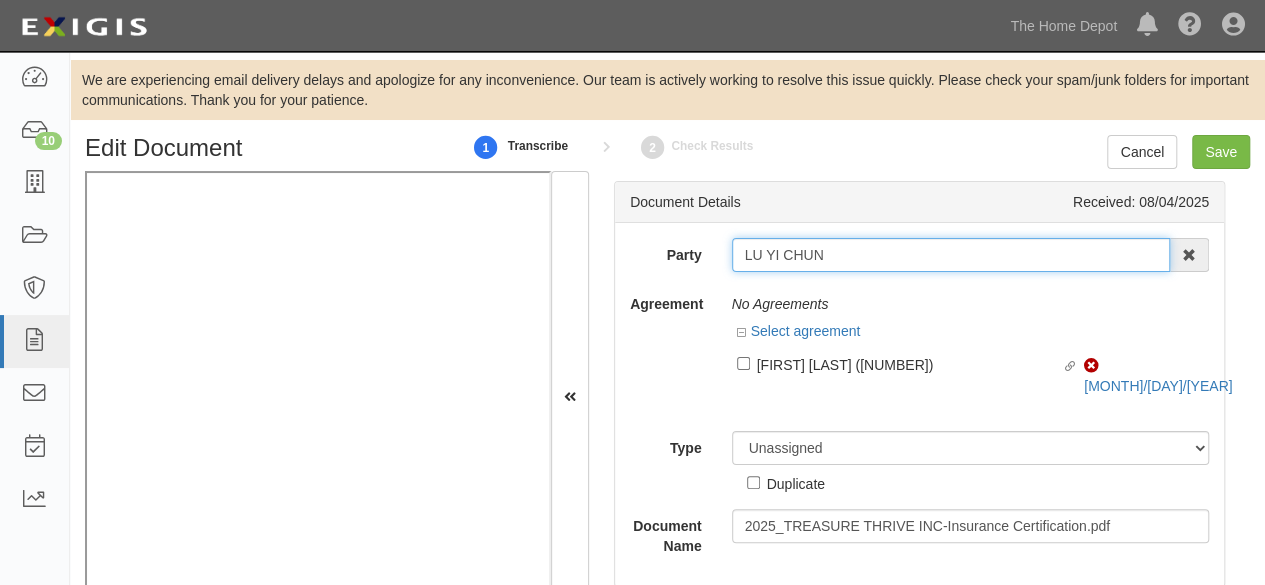 click on "LU YI CHUN" at bounding box center [951, 255] 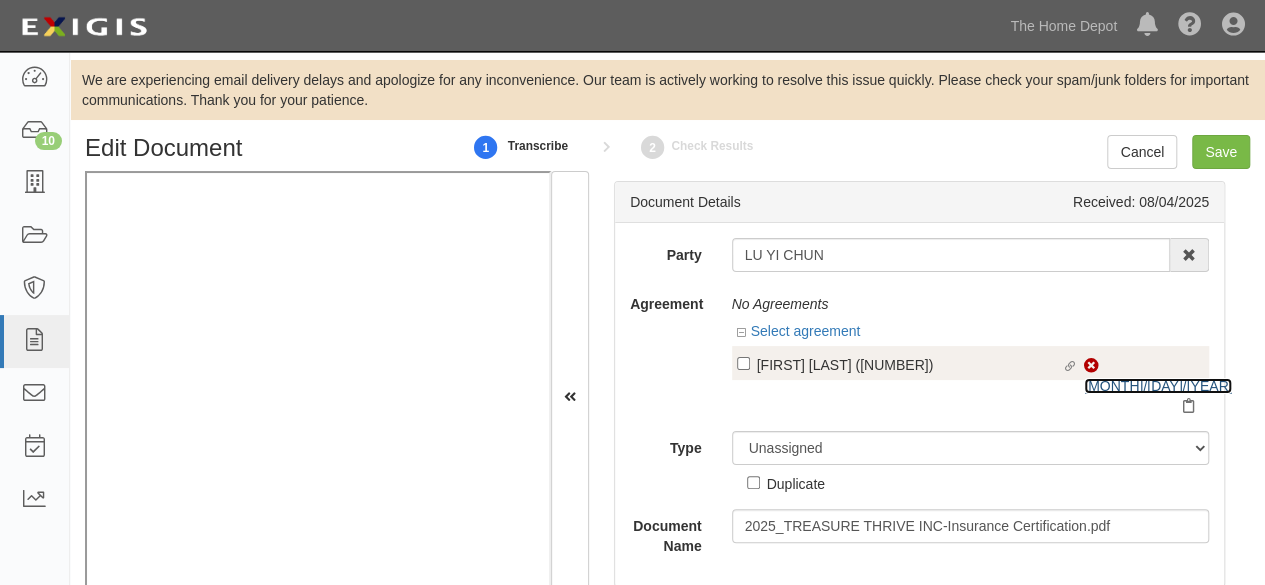 click on "3/31/26" at bounding box center (1158, 386) 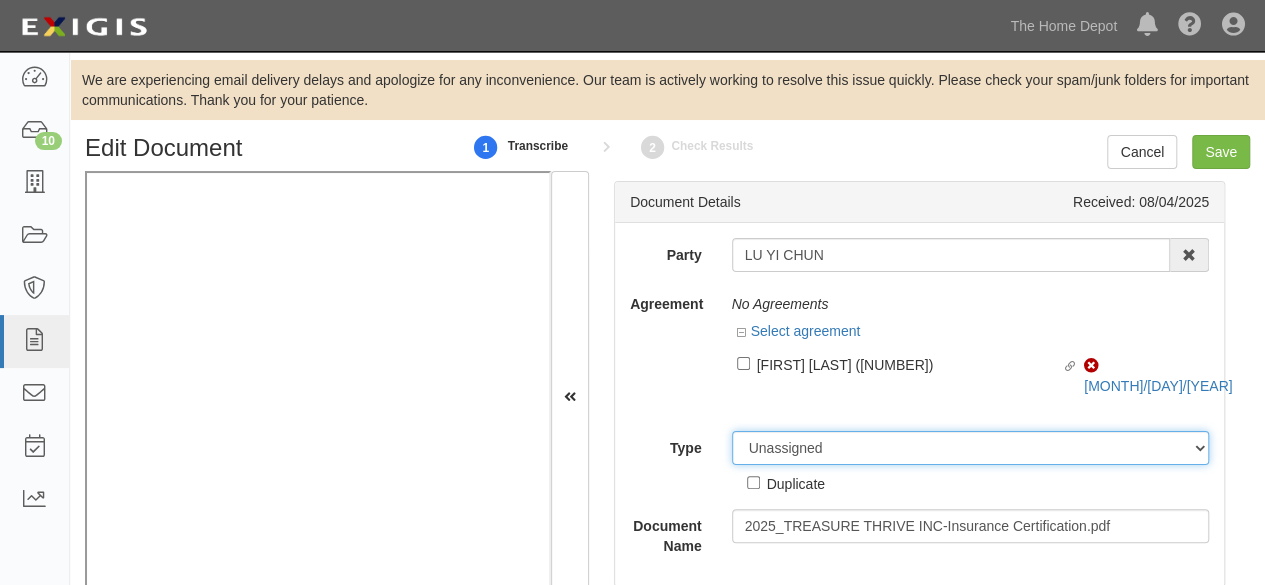 drag, startPoint x: 807, startPoint y: 427, endPoint x: 802, endPoint y: 409, distance: 18.681541 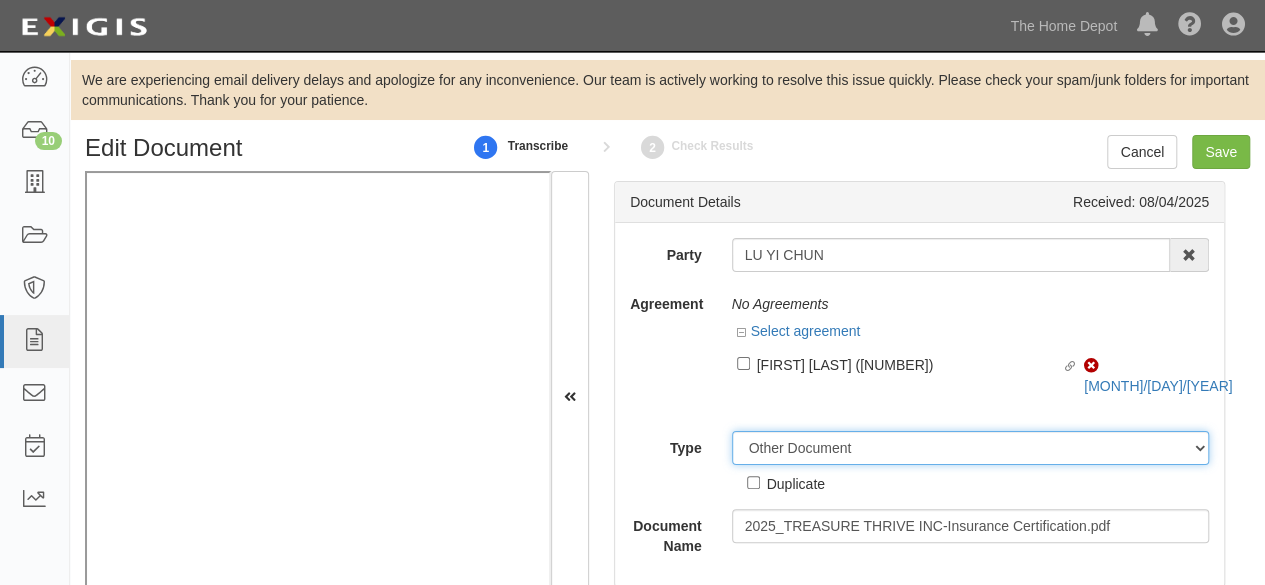 click on "Unassigned
Binder
Cancellation Notice
Certificate
Contract
Endorsement
Insurance Policy
Junk
Other Document
Policy Declarations
Reinstatement Notice
Requirements
Waiver Request" at bounding box center (971, 448) 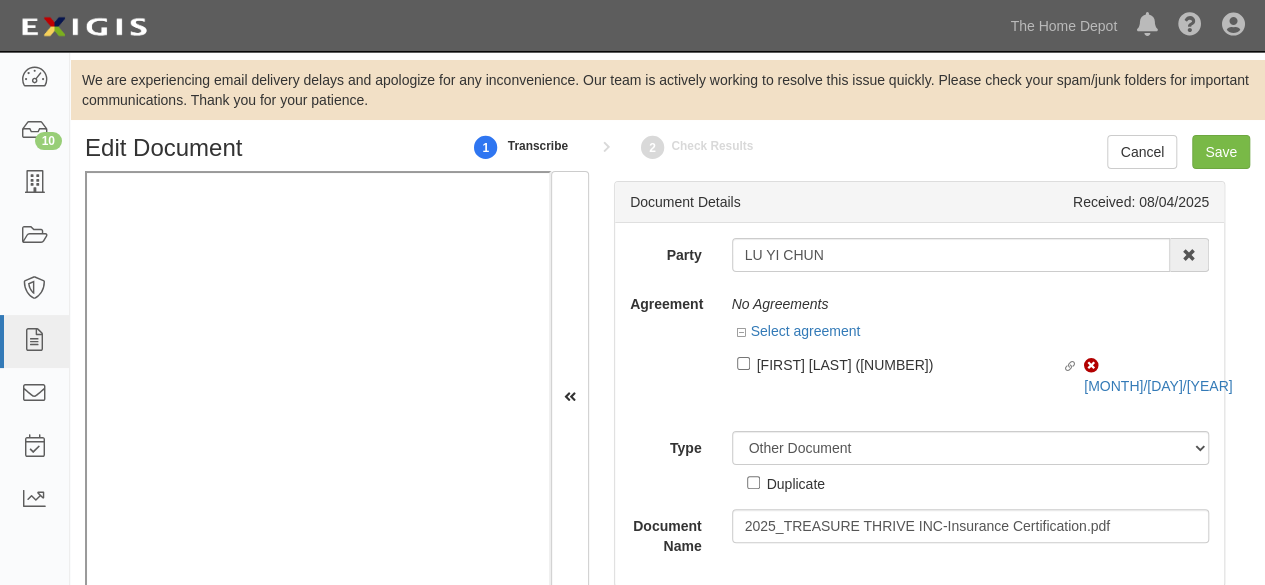 click on "Duplicate" at bounding box center (796, 483) 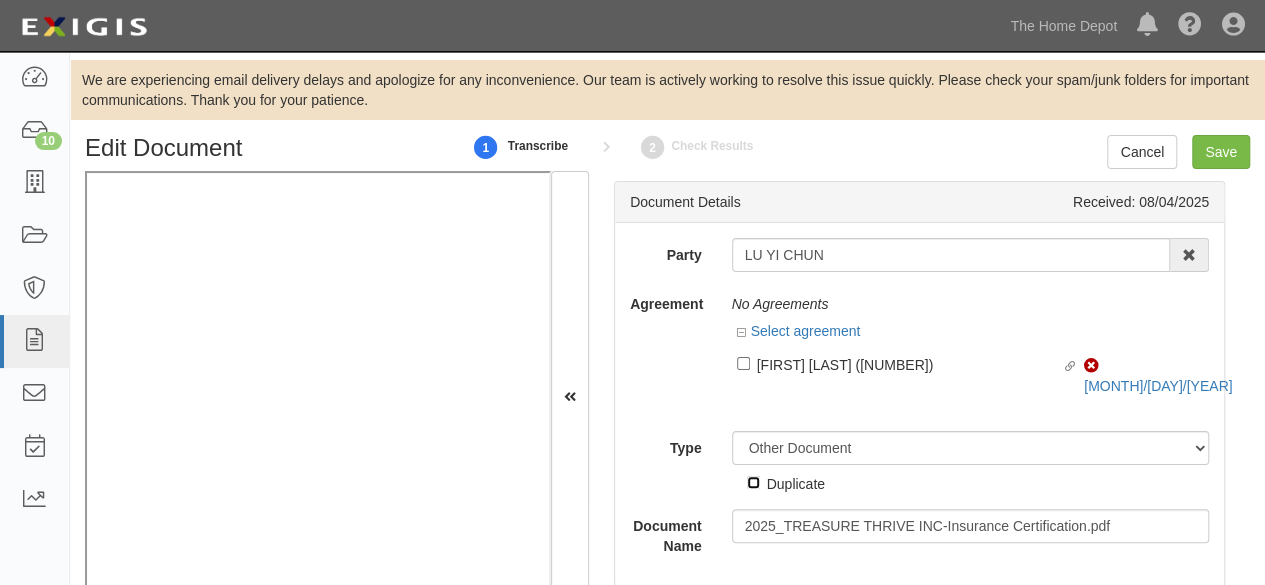 click on "Duplicate" at bounding box center [753, 482] 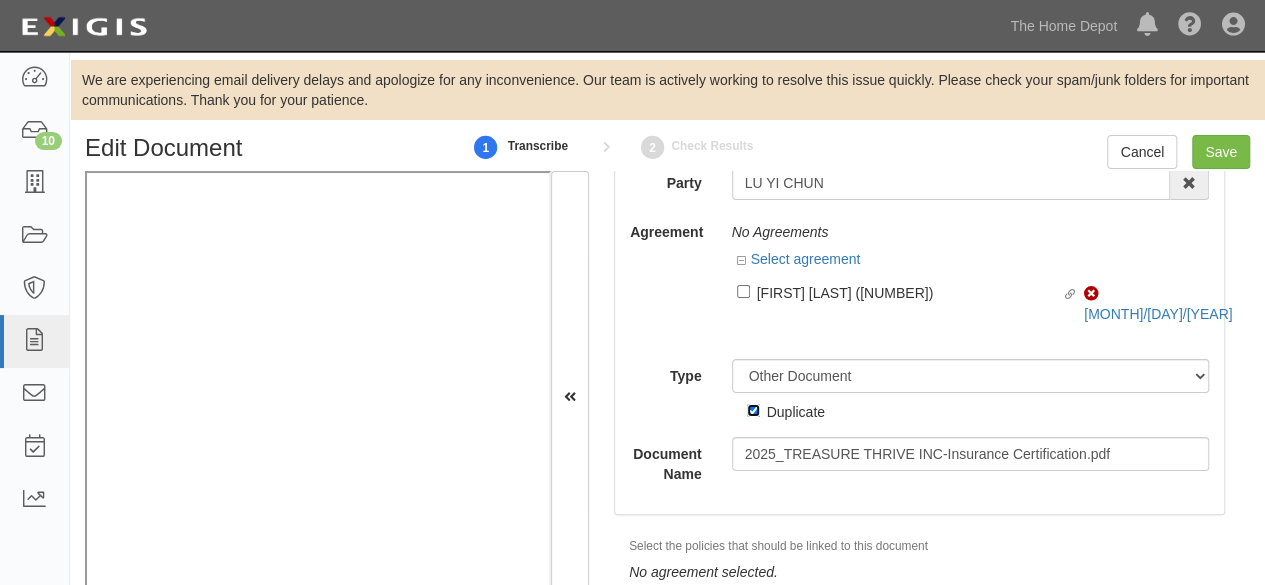 scroll, scrollTop: 0, scrollLeft: 0, axis: both 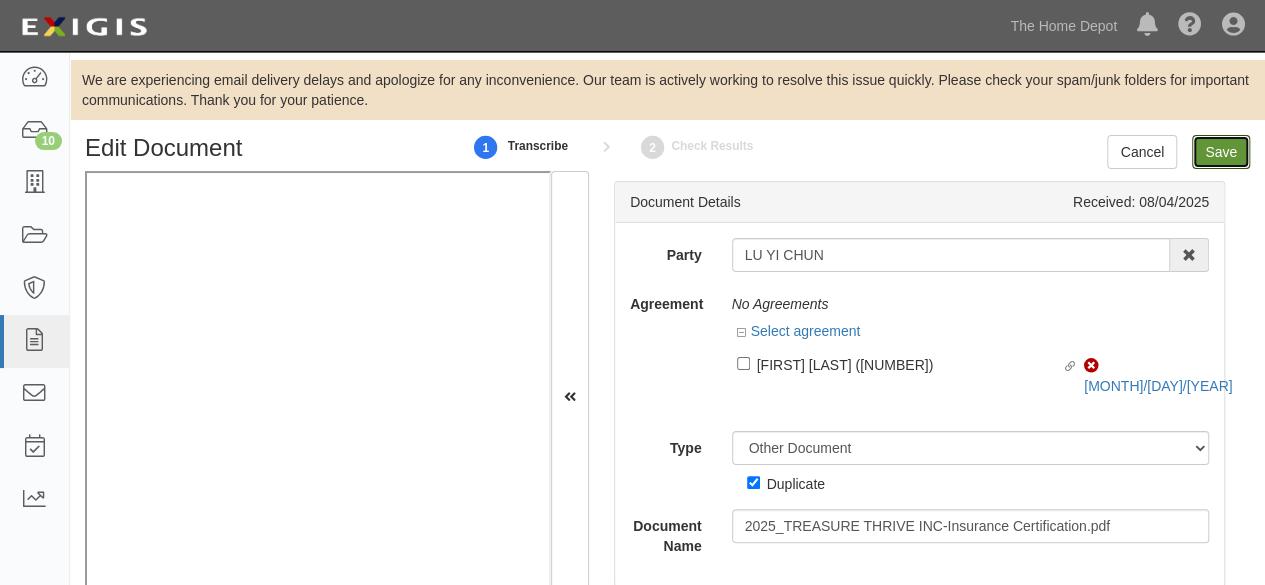 drag, startPoint x: 1204, startPoint y: 155, endPoint x: 934, endPoint y: 81, distance: 279.95715 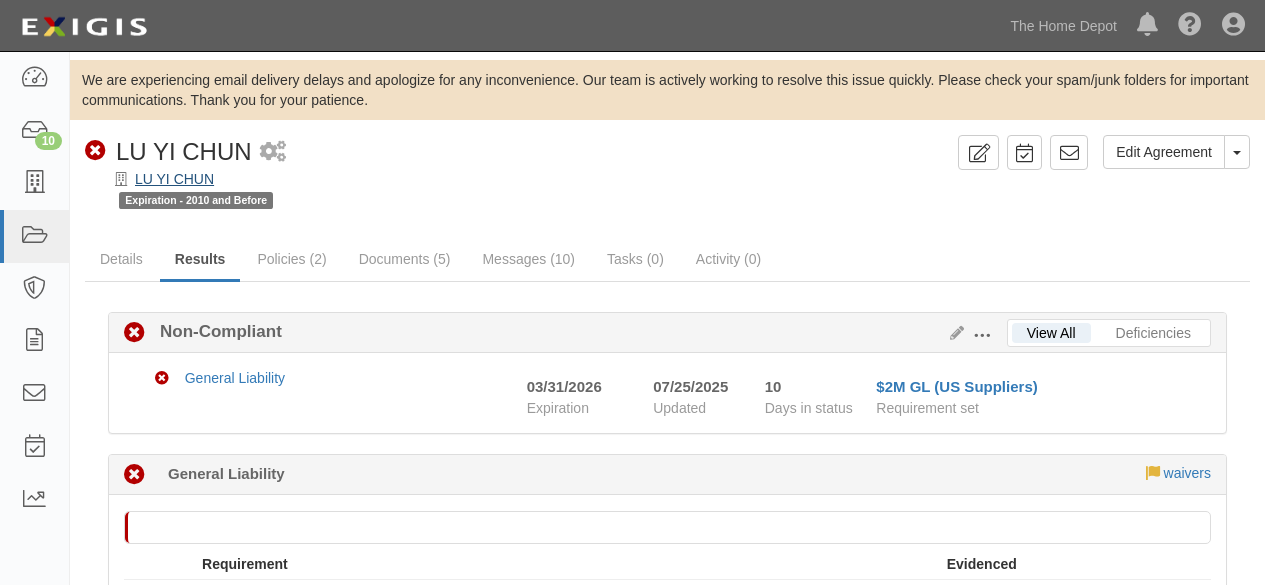 scroll, scrollTop: 0, scrollLeft: 0, axis: both 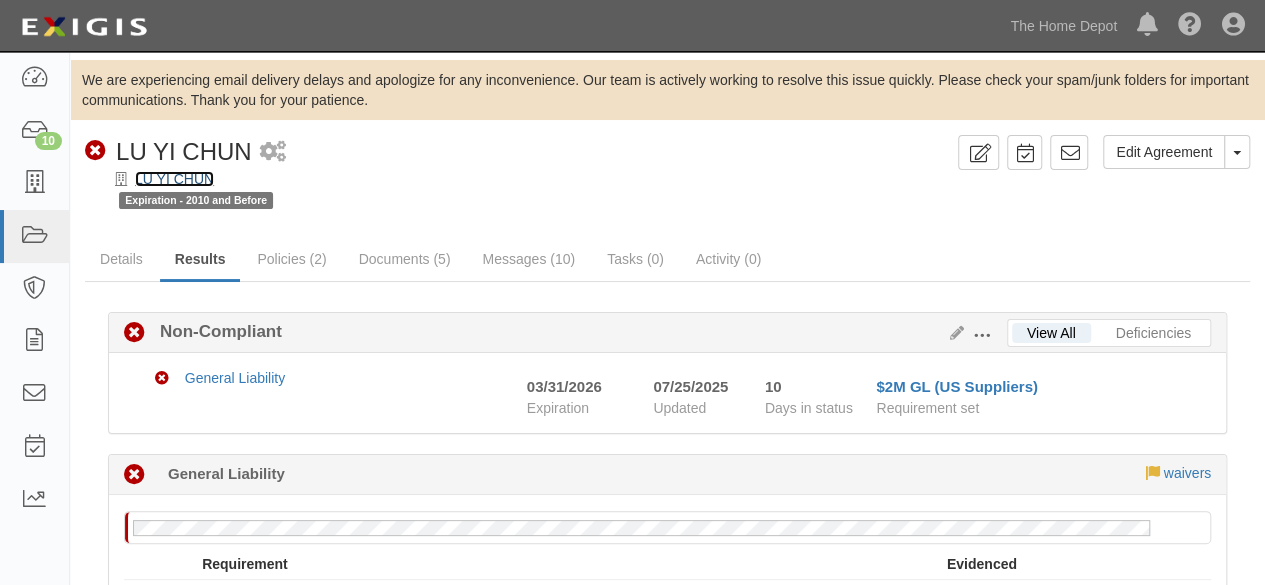 click on "LU YI CHUN" at bounding box center [174, 179] 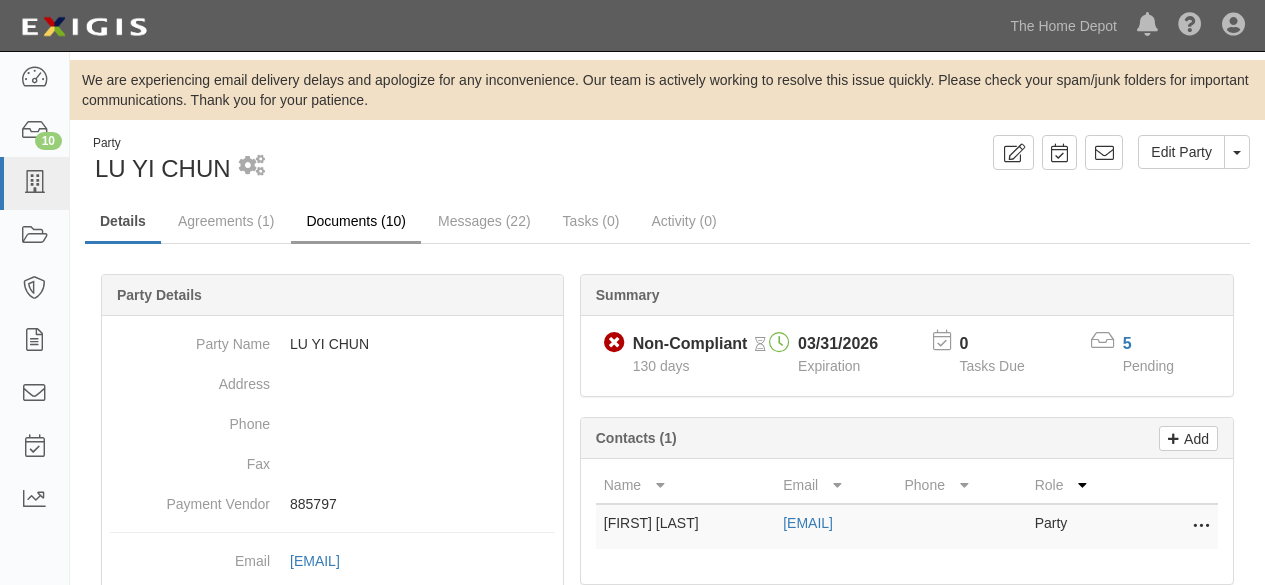 scroll, scrollTop: 0, scrollLeft: 0, axis: both 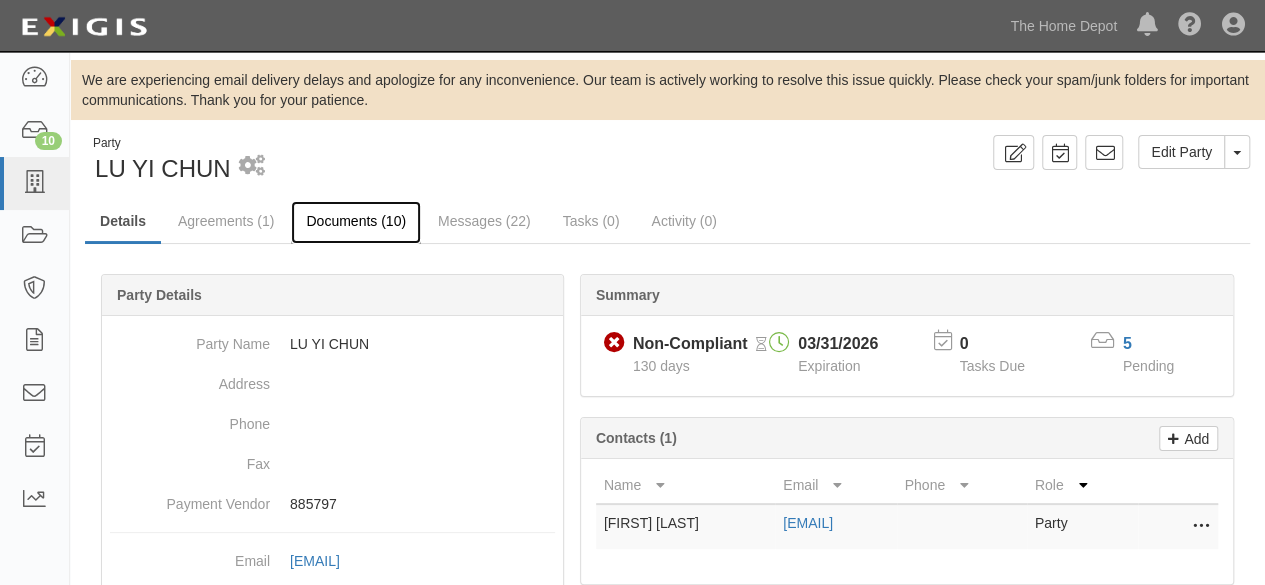 click on "Documents (10)" at bounding box center [356, 222] 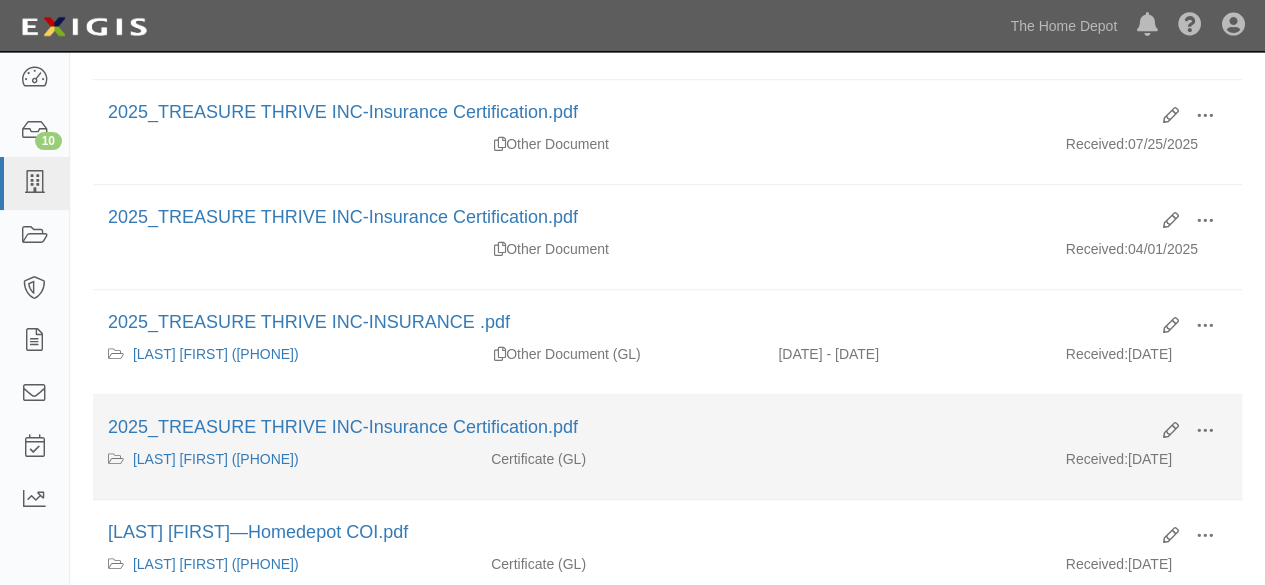 scroll, scrollTop: 600, scrollLeft: 0, axis: vertical 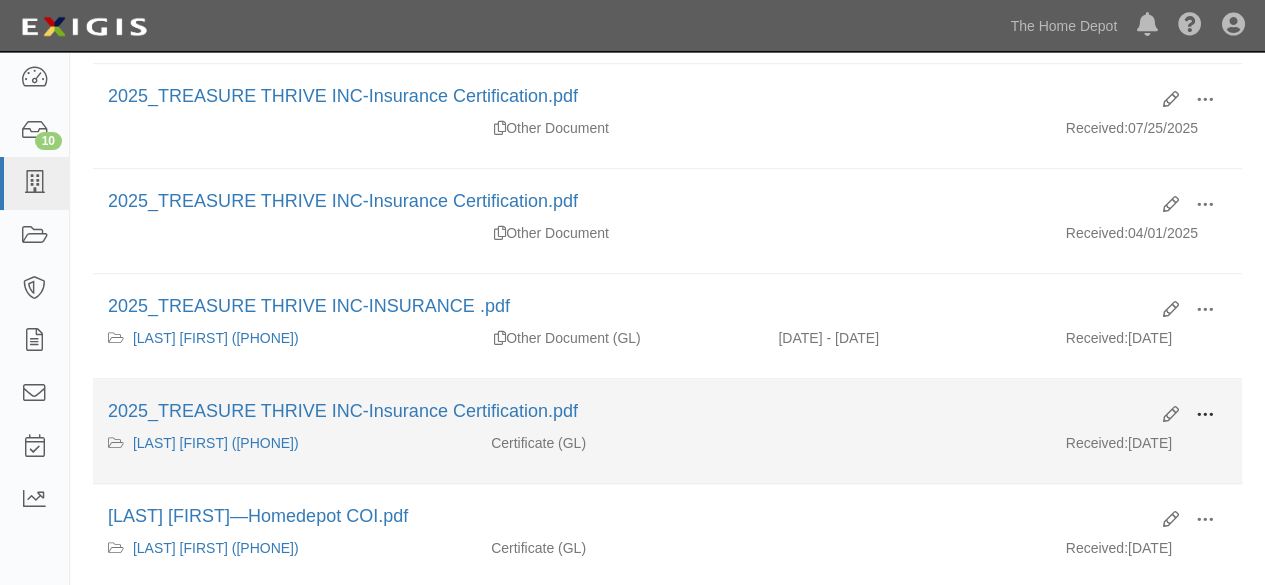 drag, startPoint x: 1203, startPoint y: 403, endPoint x: 1184, endPoint y: 419, distance: 24.839485 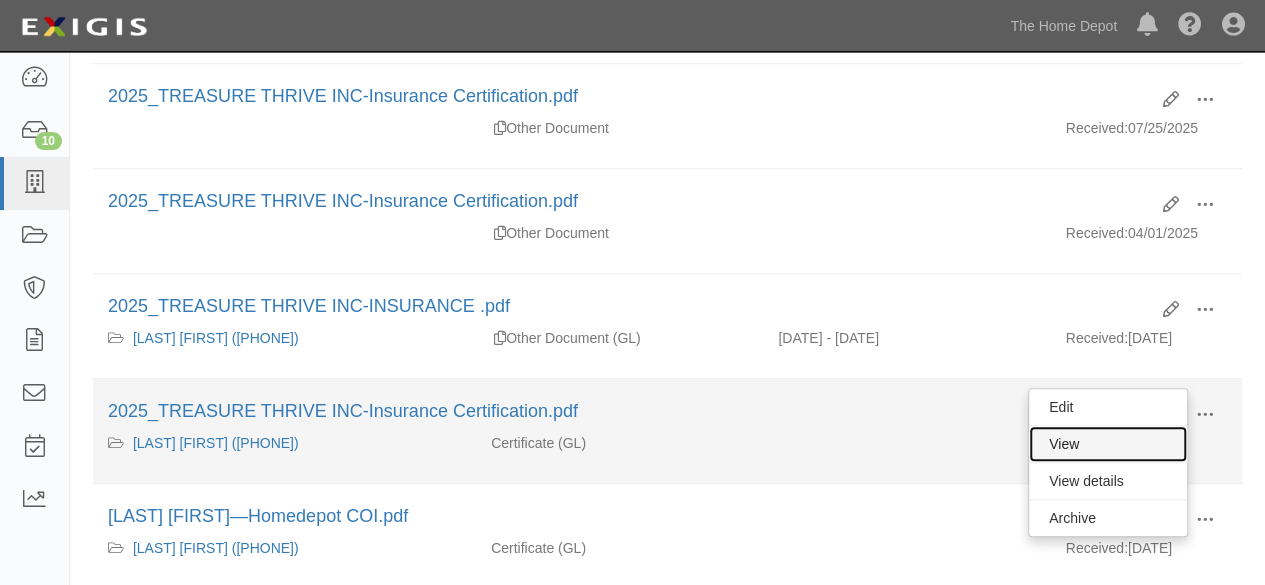 click on "View" at bounding box center (1108, 444) 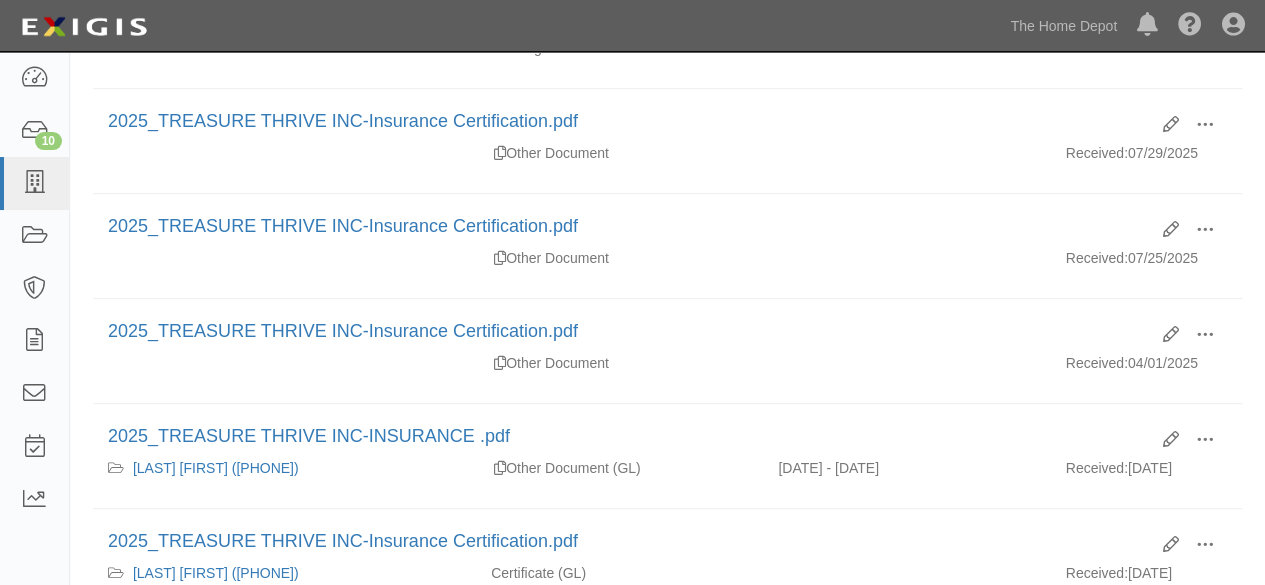 scroll, scrollTop: 100, scrollLeft: 0, axis: vertical 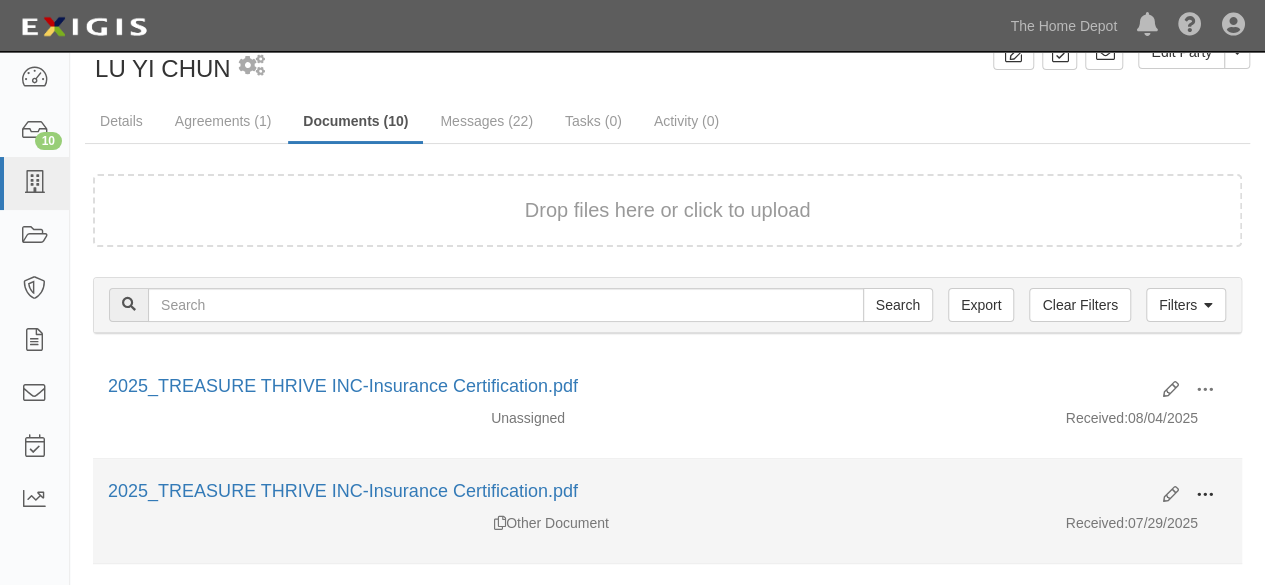 click at bounding box center (1205, 495) 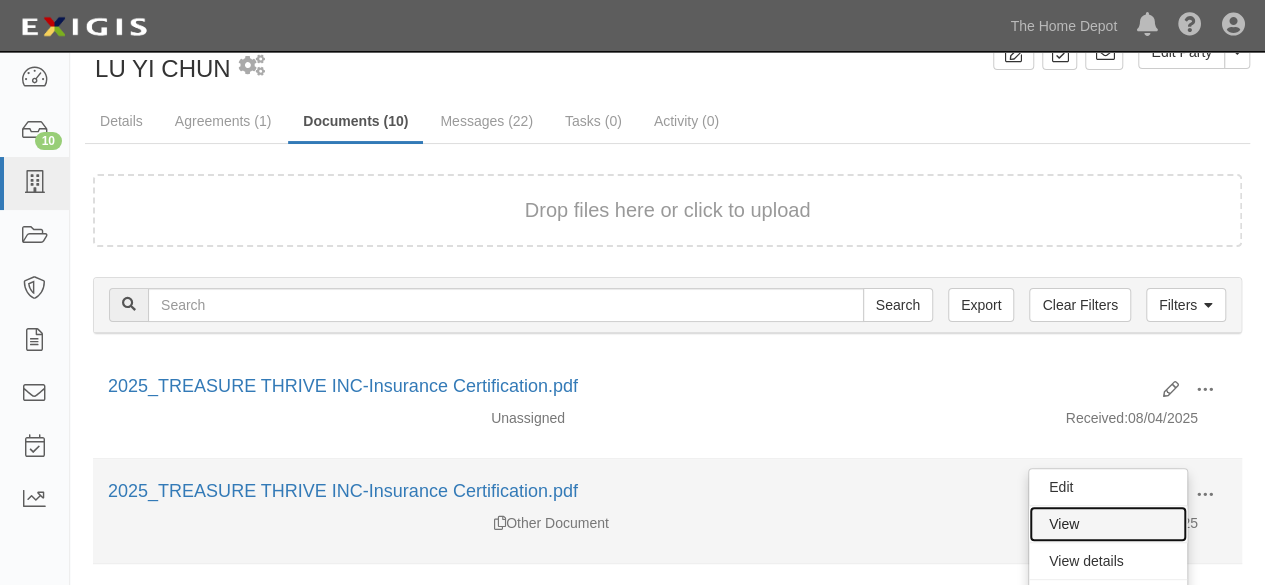 click on "View" at bounding box center (1108, 524) 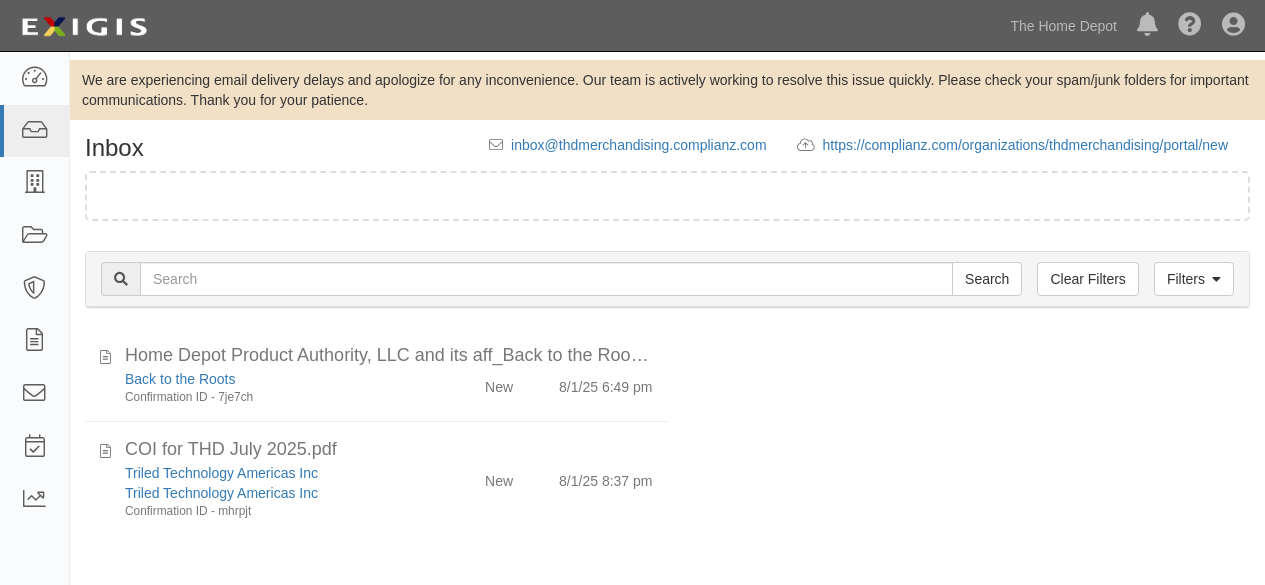 scroll, scrollTop: 0, scrollLeft: 0, axis: both 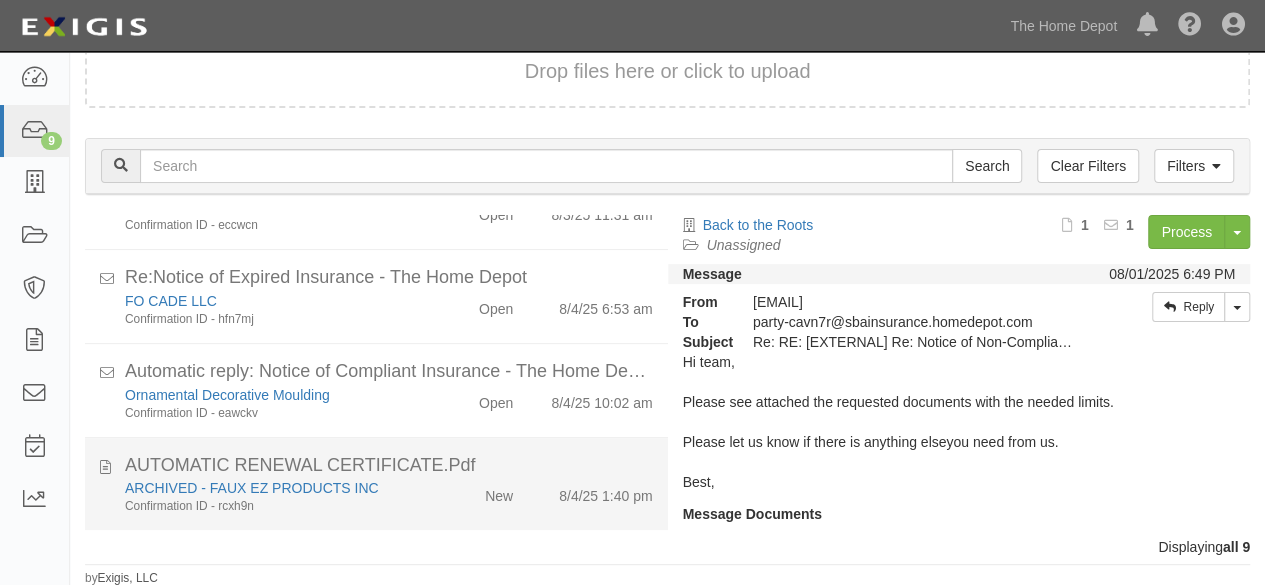 click on "ARCHIVED - FAUX EZ PRODUCTS INC
Confirmation ID - rcxh9n" 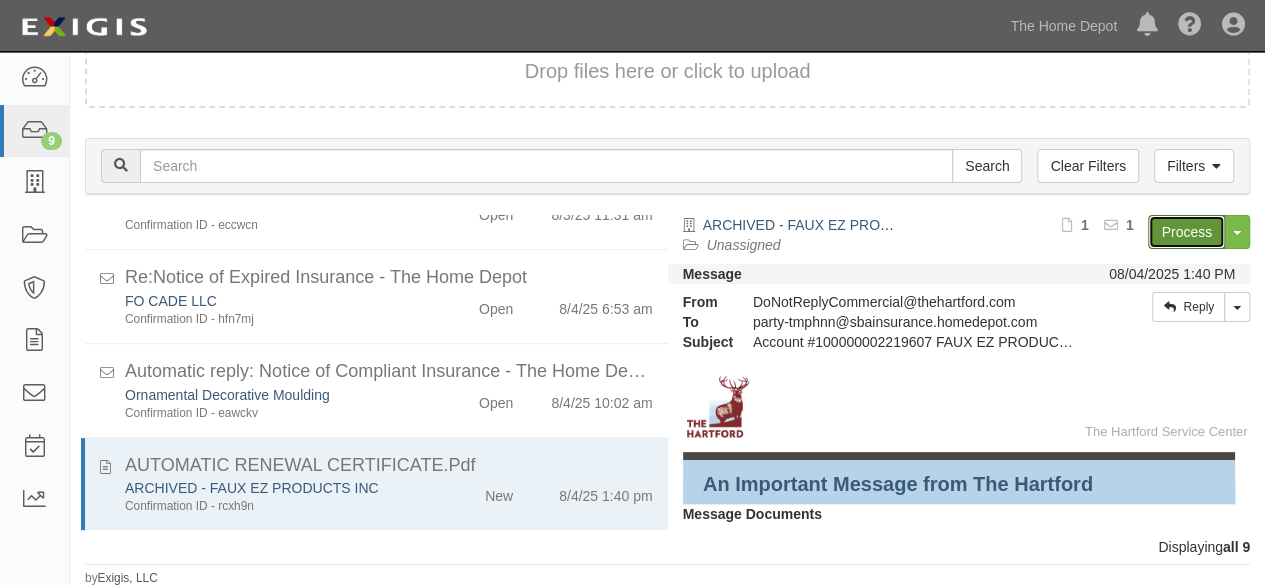 click on "Process" at bounding box center [1186, 232] 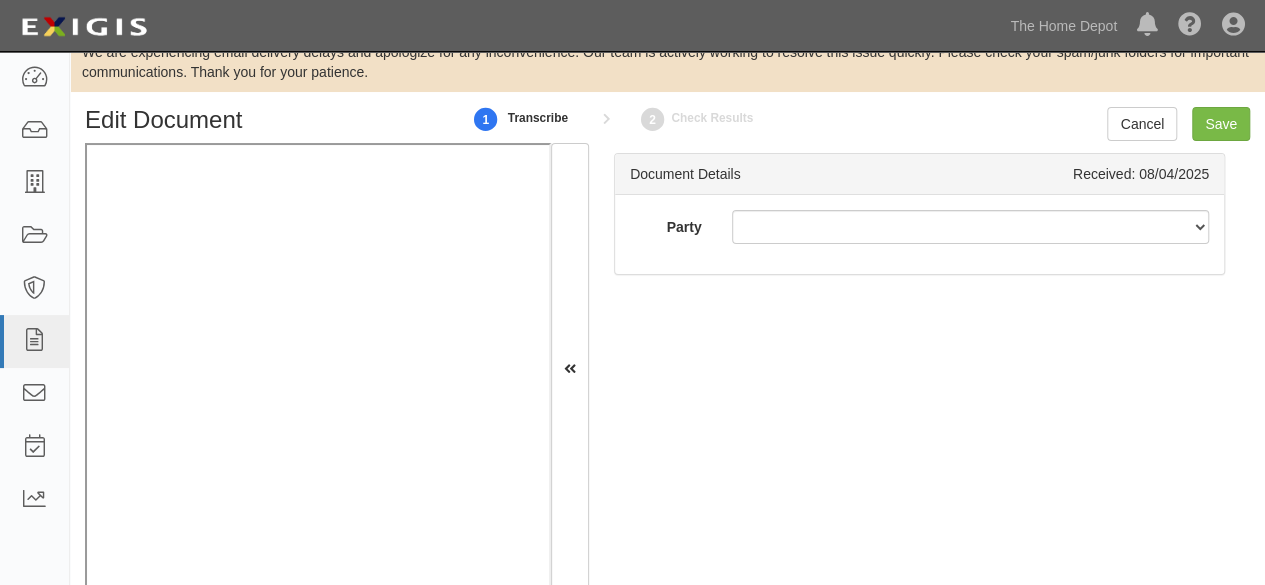 scroll, scrollTop: 36, scrollLeft: 0, axis: vertical 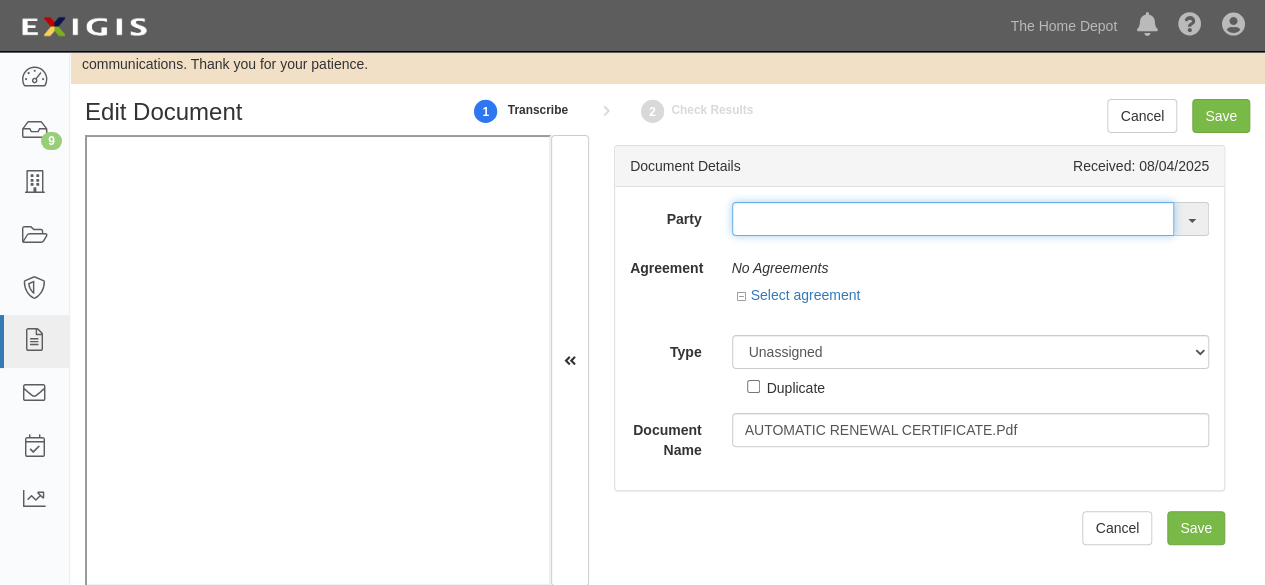 click at bounding box center [953, 219] 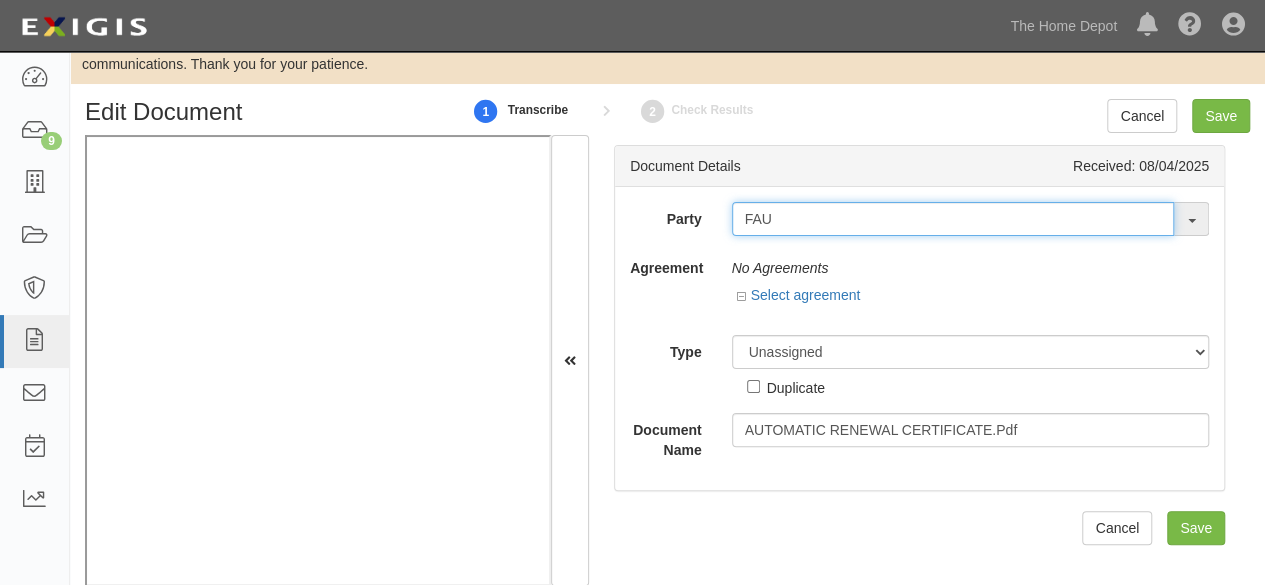 type on "FA" 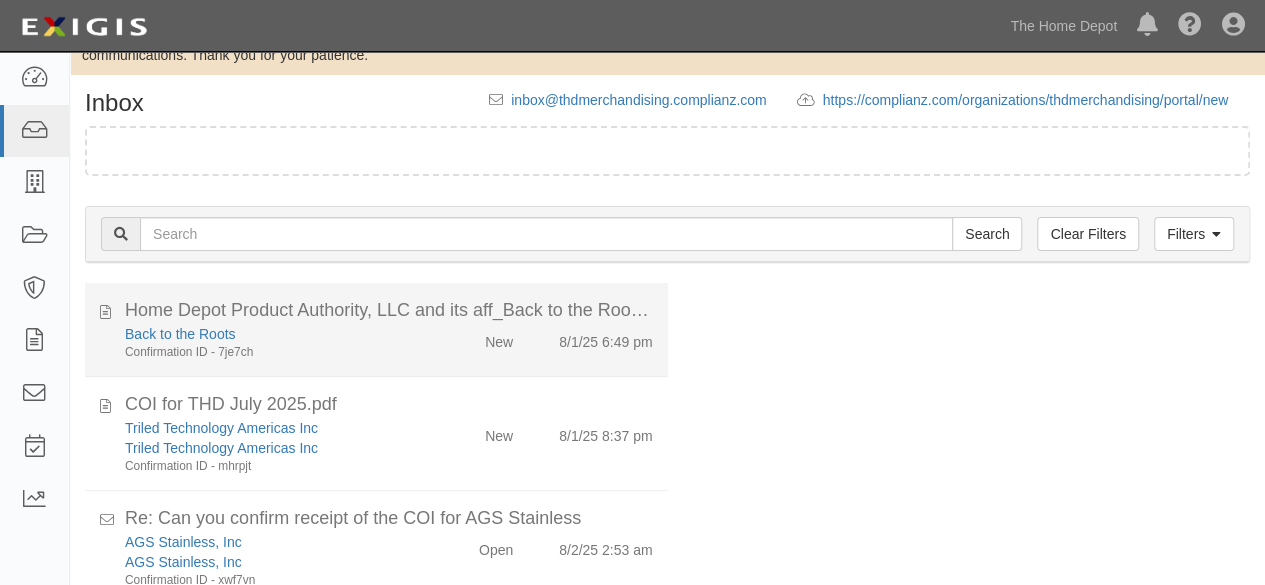 scroll, scrollTop: 64, scrollLeft: 0, axis: vertical 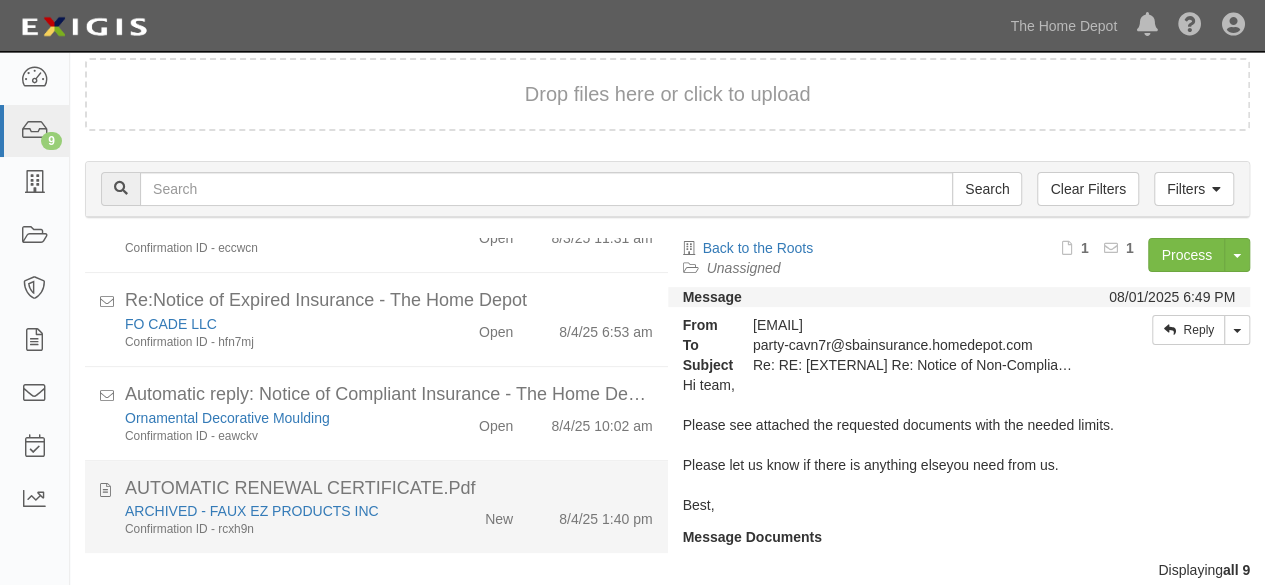 drag, startPoint x: 412, startPoint y: 522, endPoint x: 521, endPoint y: 457, distance: 126.90942 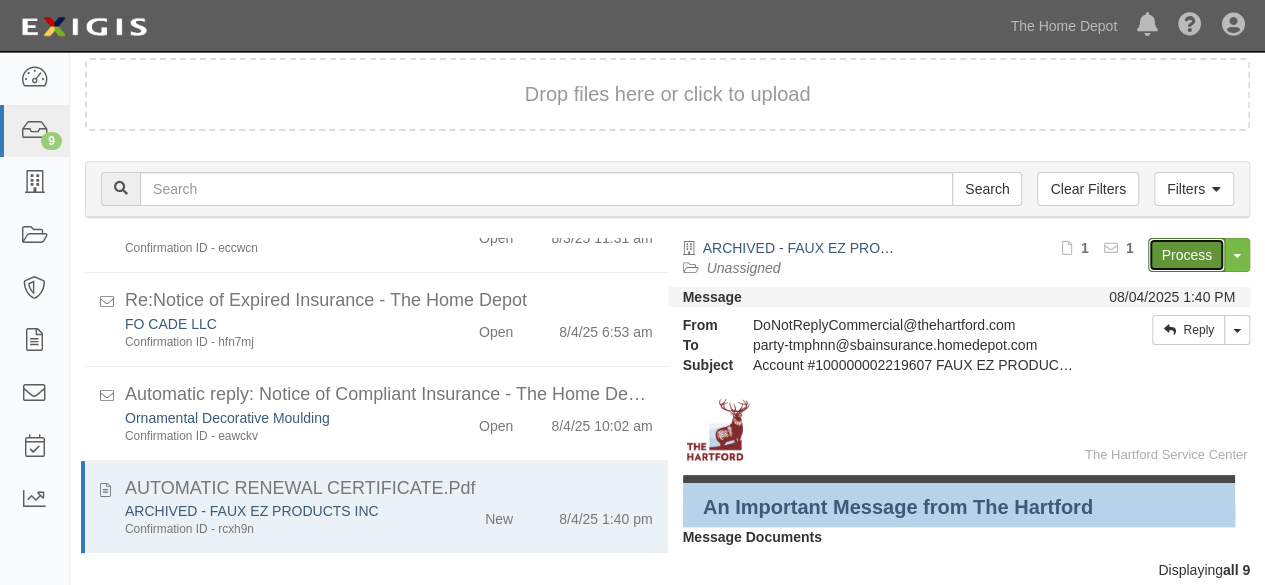 click on "Process" at bounding box center [1186, 255] 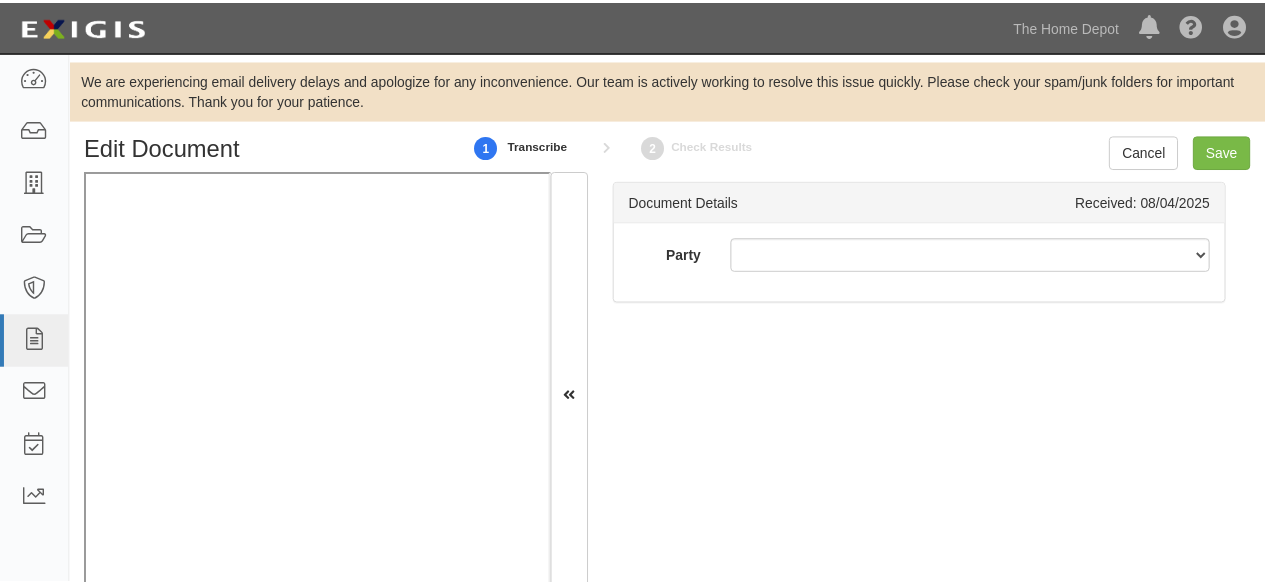 scroll, scrollTop: 0, scrollLeft: 0, axis: both 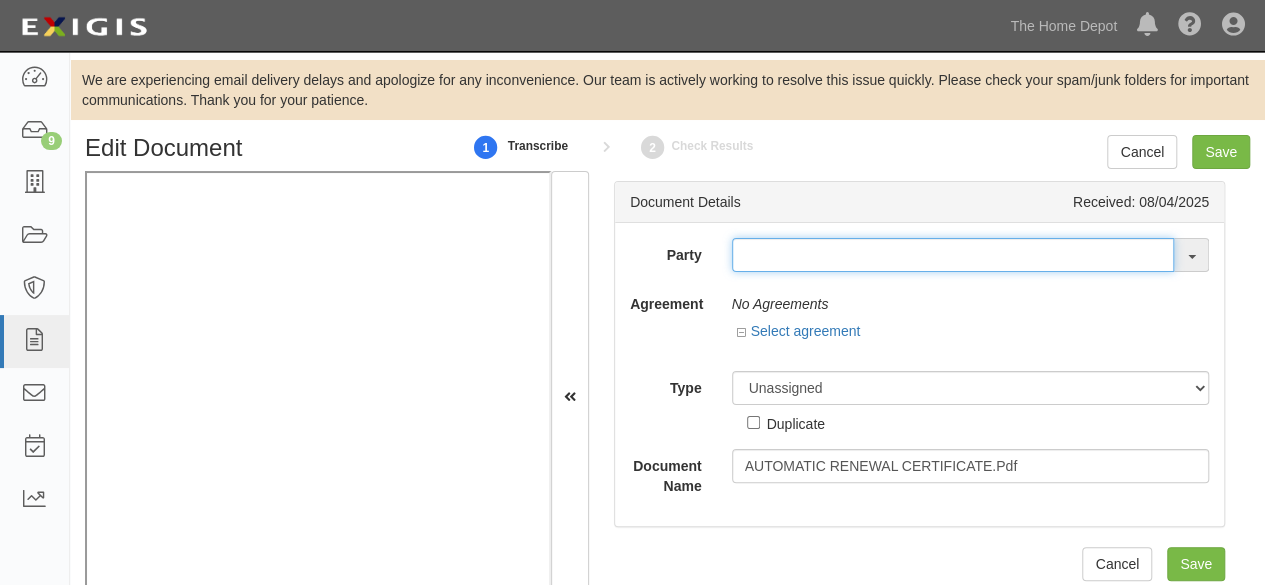 click at bounding box center [953, 255] 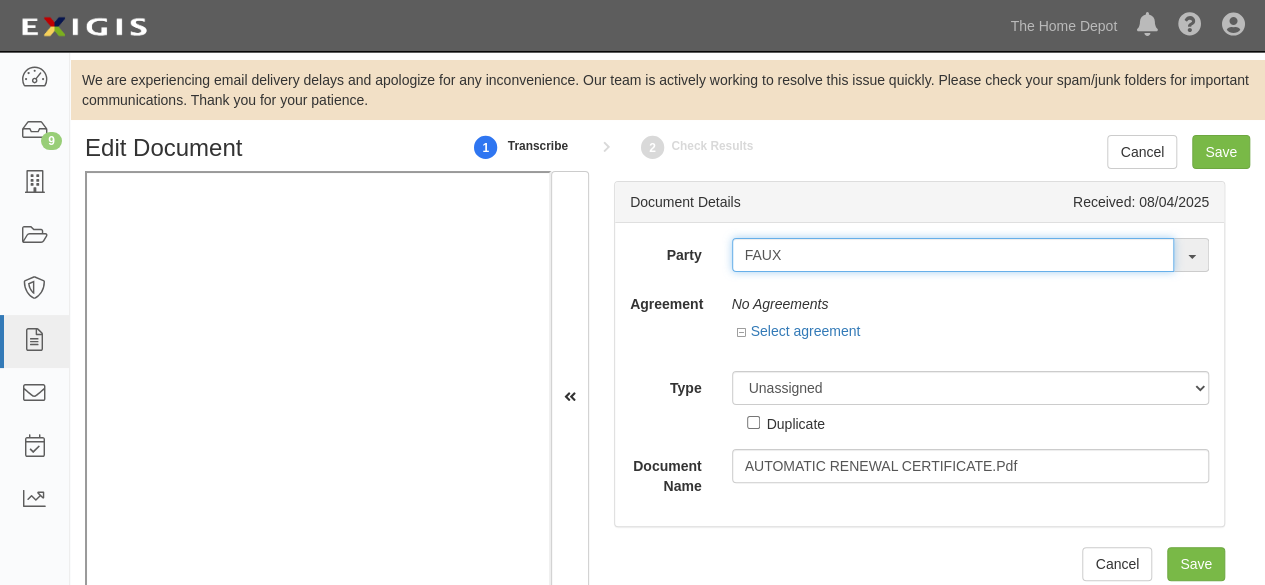 type on "FAU" 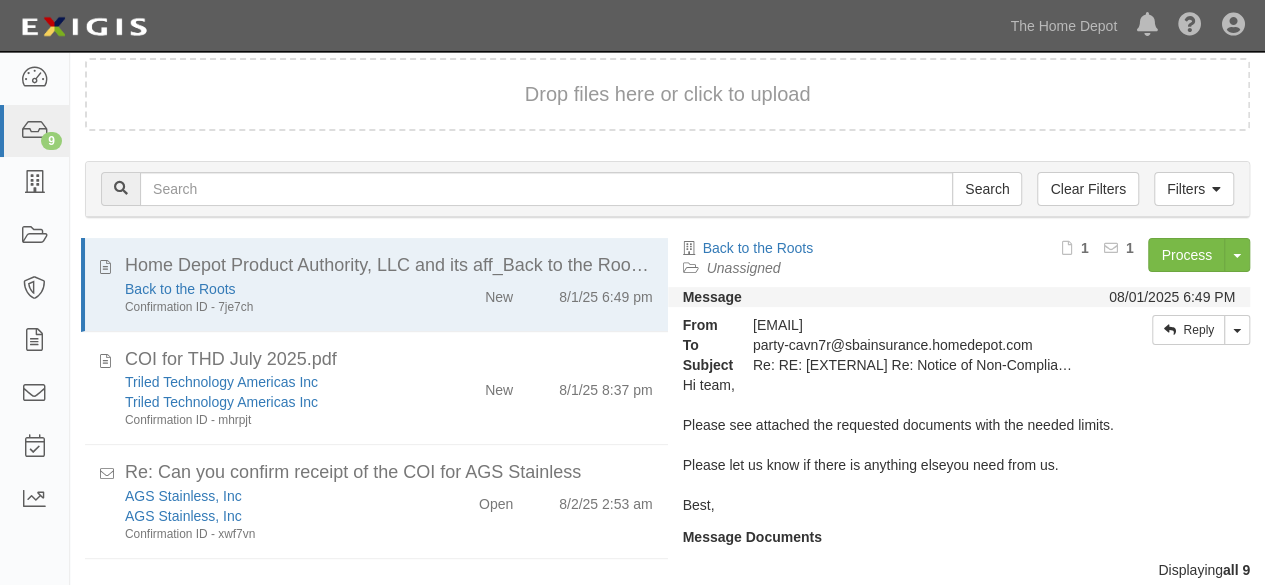 scroll, scrollTop: 113, scrollLeft: 0, axis: vertical 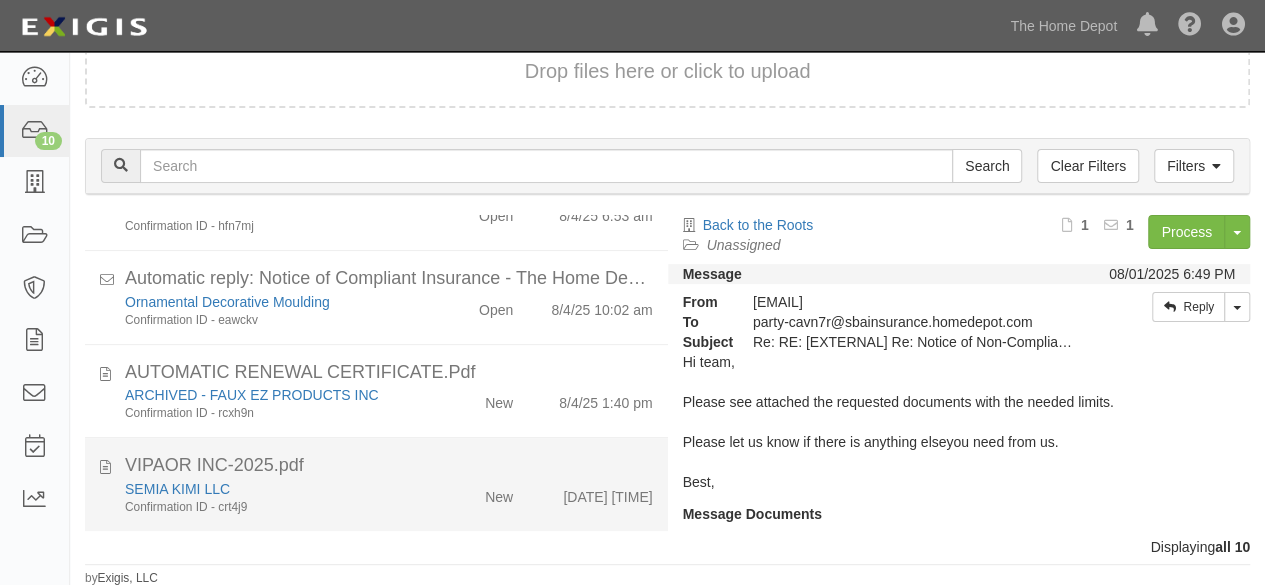click on "Confirmation ID - crt4j9" 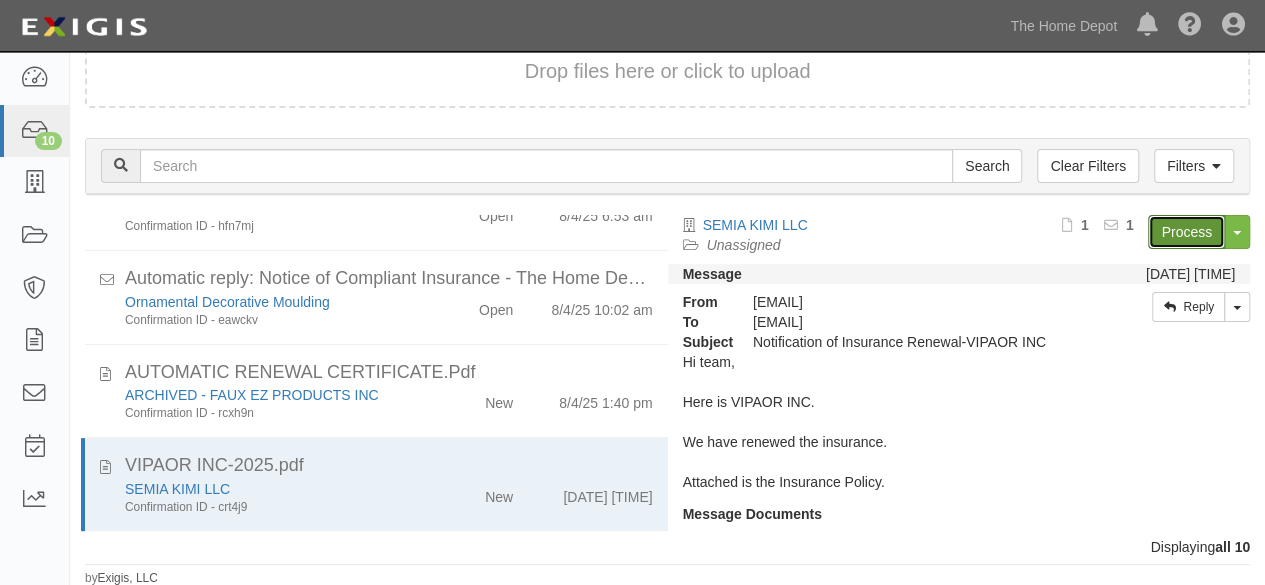 click on "Process" at bounding box center (1186, 232) 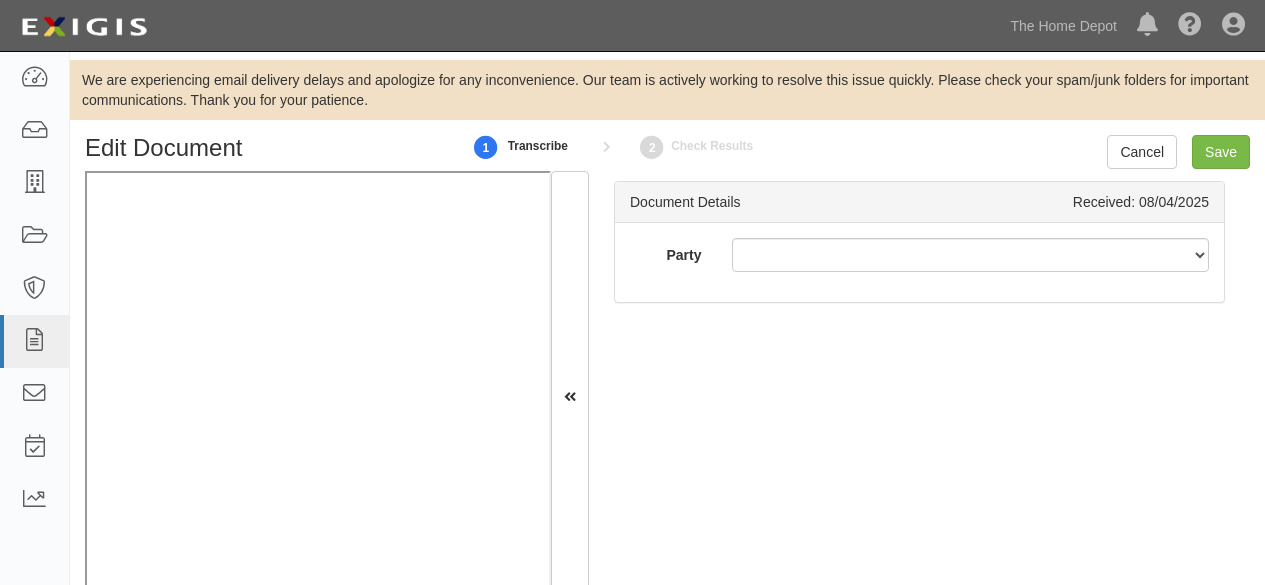 scroll, scrollTop: 0, scrollLeft: 0, axis: both 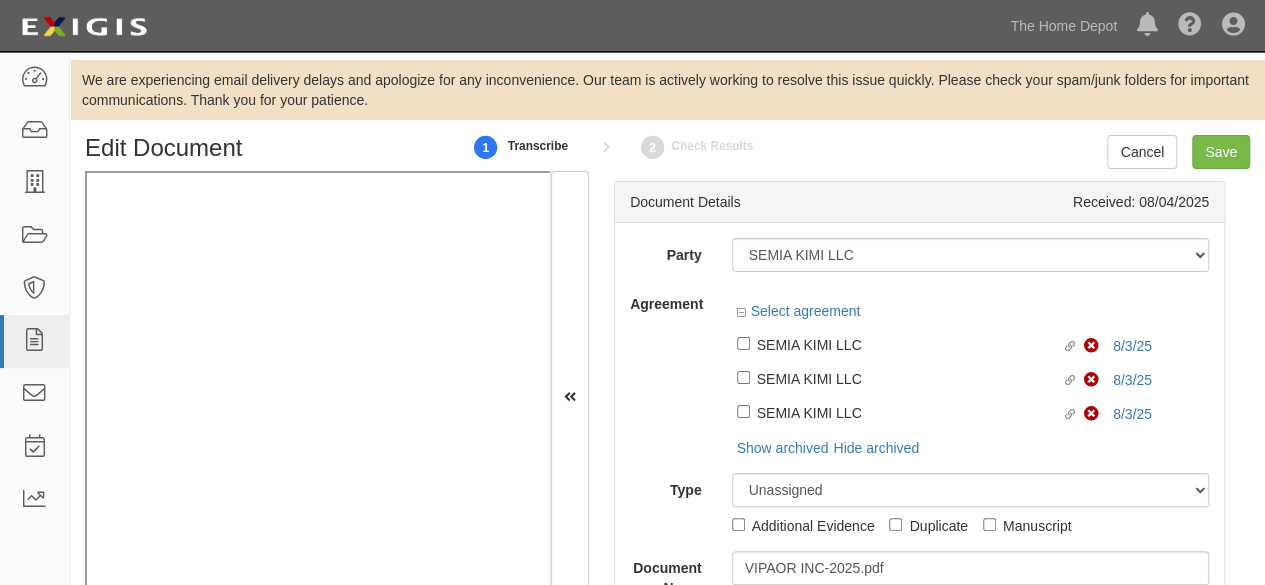 click on "Select agreement" at bounding box center (971, 313) 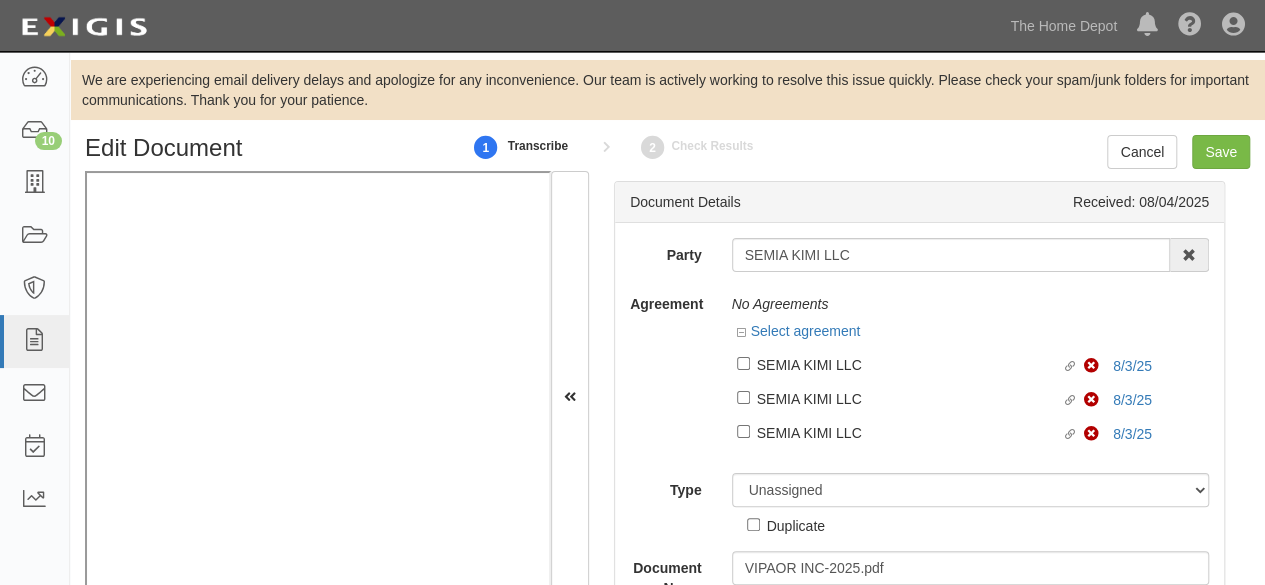 click on "SEMIA KIMI LLC" at bounding box center (951, 255) 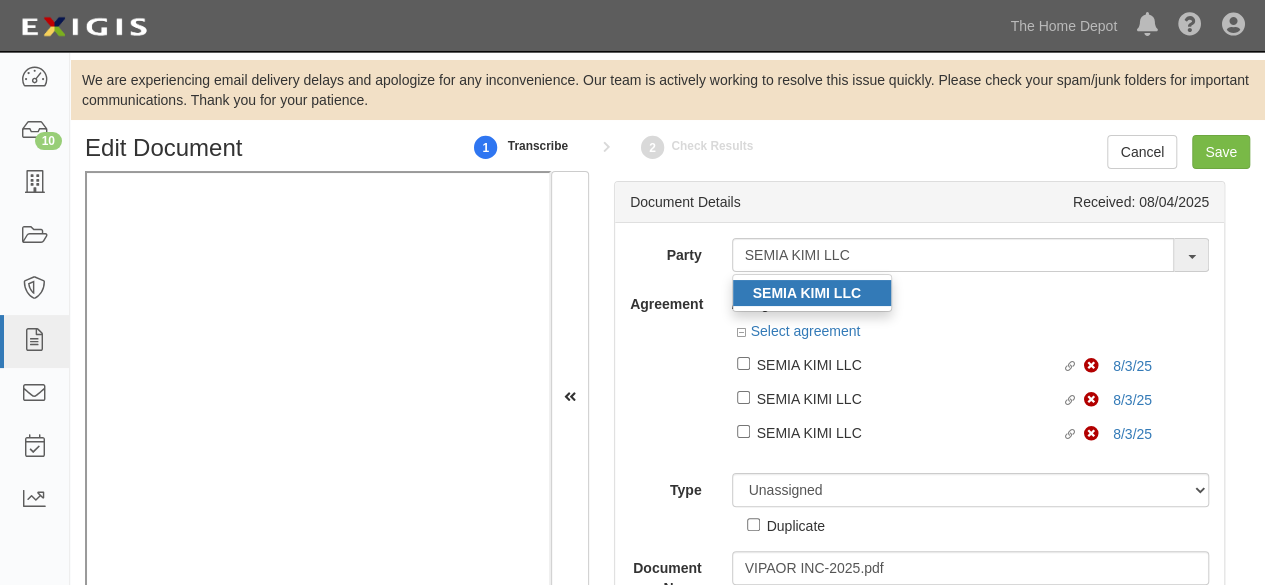 type on "SEMIA KIMI LLC" 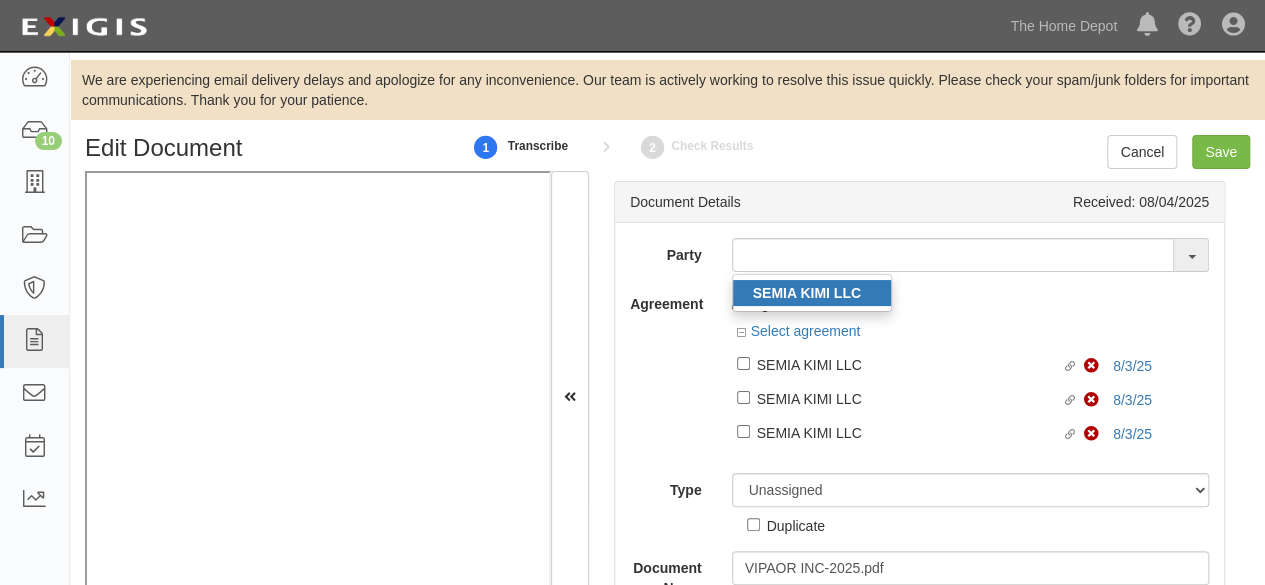 drag, startPoint x: 806, startPoint y: 289, endPoint x: 773, endPoint y: 335, distance: 56.61272 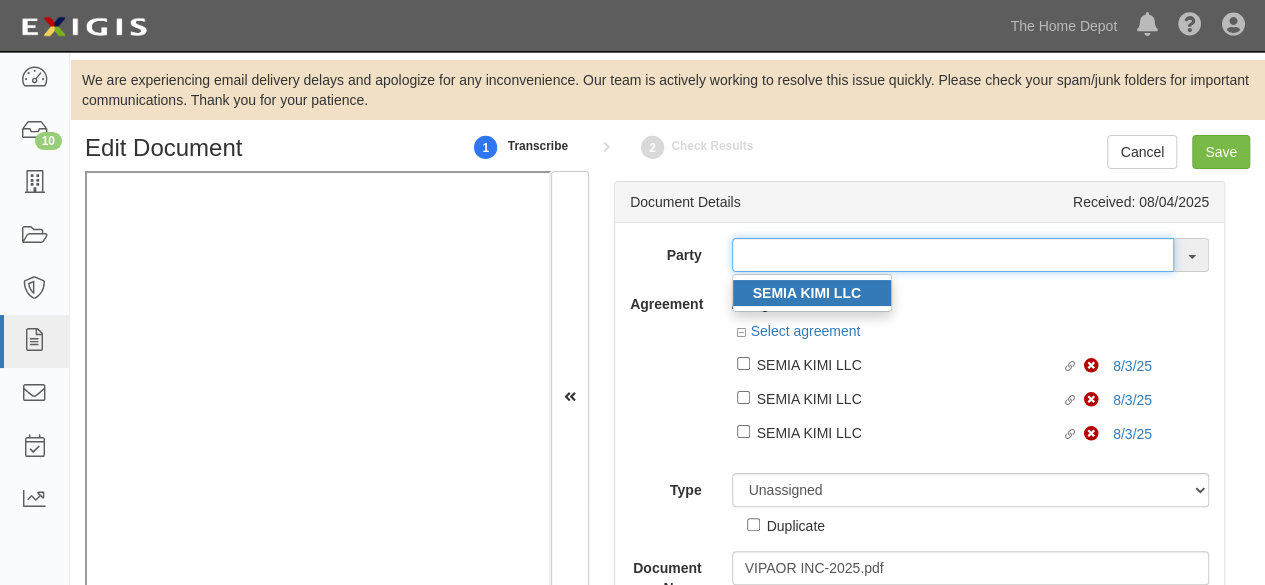 type on "SEMIA KIMI LLC" 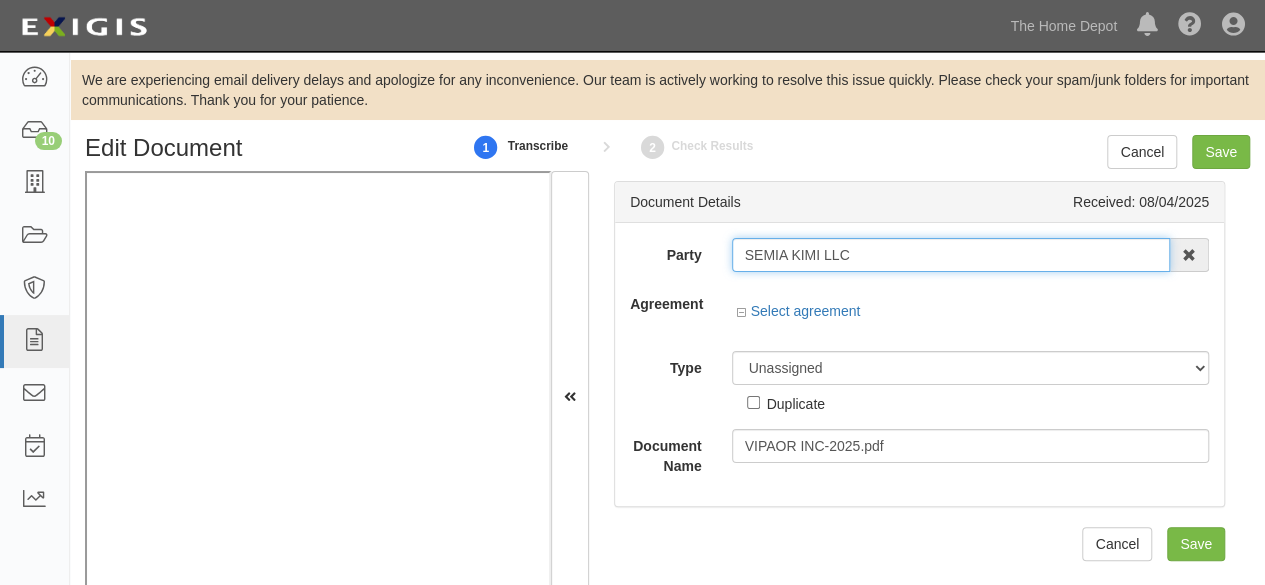 click on "SEMIA KIMI LLC" at bounding box center (951, 255) 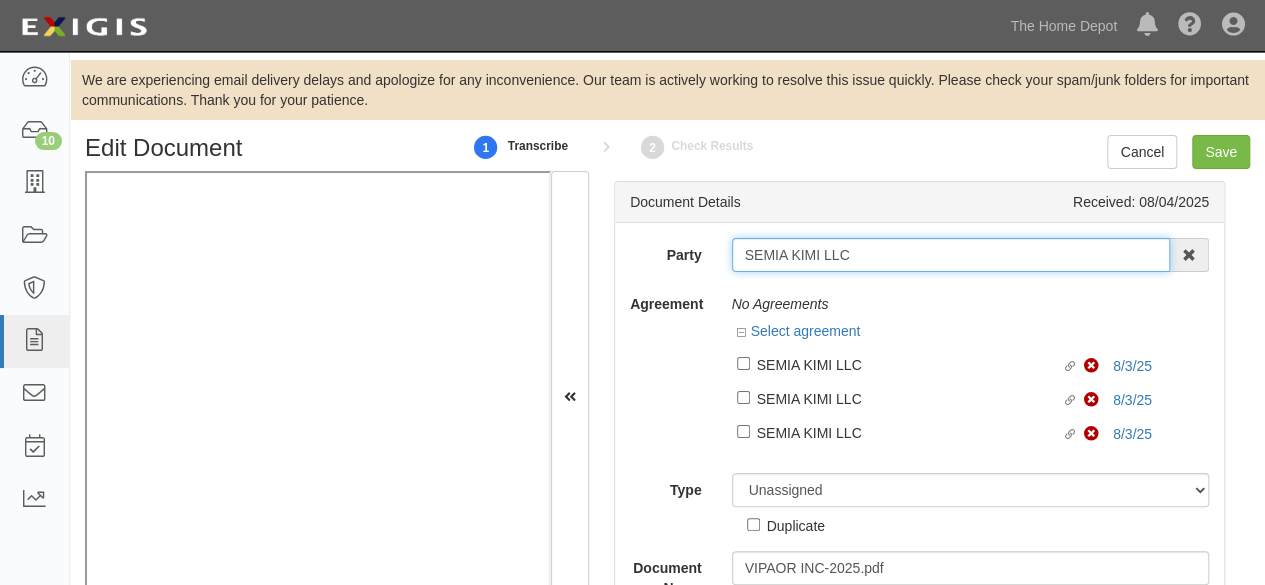 click on "SEMIA KIMI LLC" at bounding box center [951, 255] 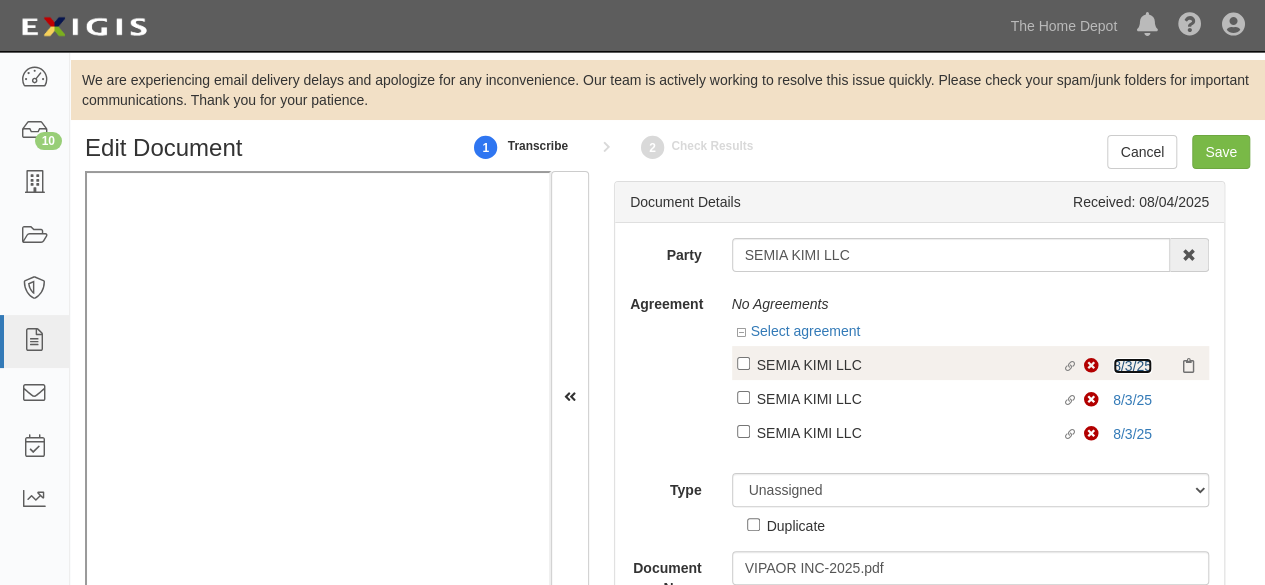 click on "8/3/25" at bounding box center [1132, 366] 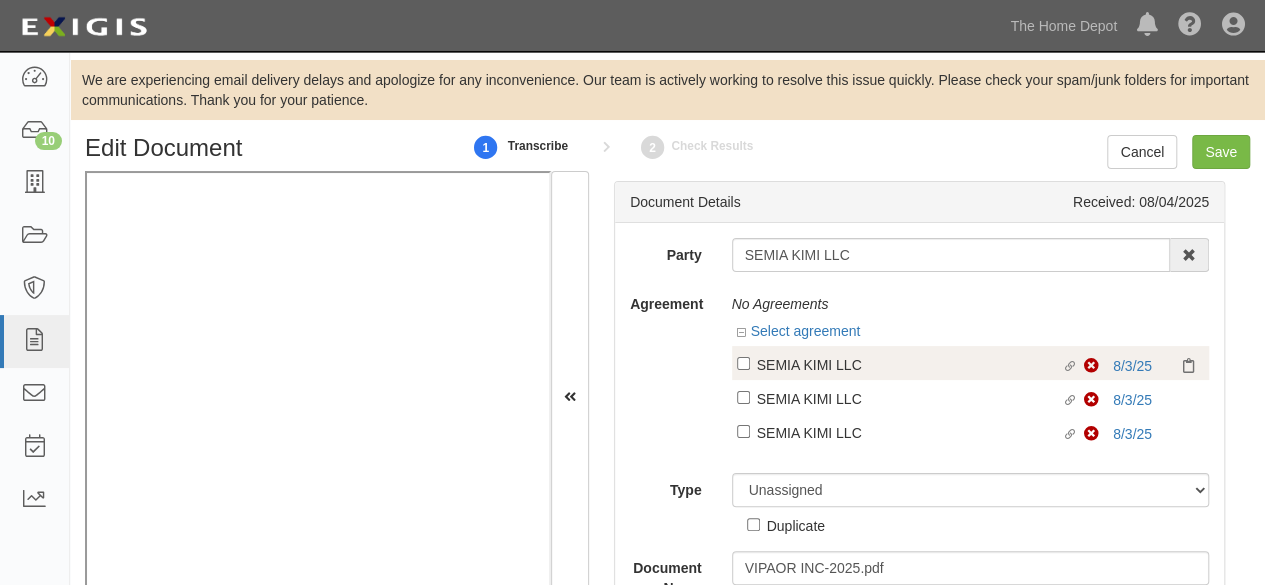 click on "SEMIA KIMI LLC" at bounding box center [909, 364] 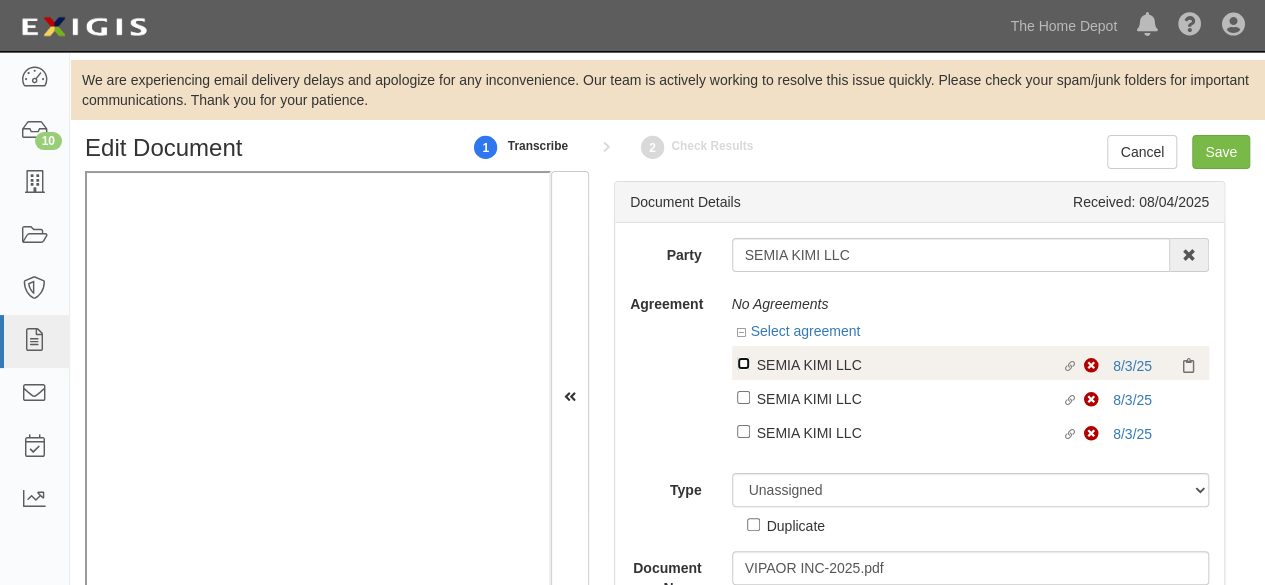 click on "Linked agreement
SEMIA KIMI LLC
Linked agreement" at bounding box center [743, 363] 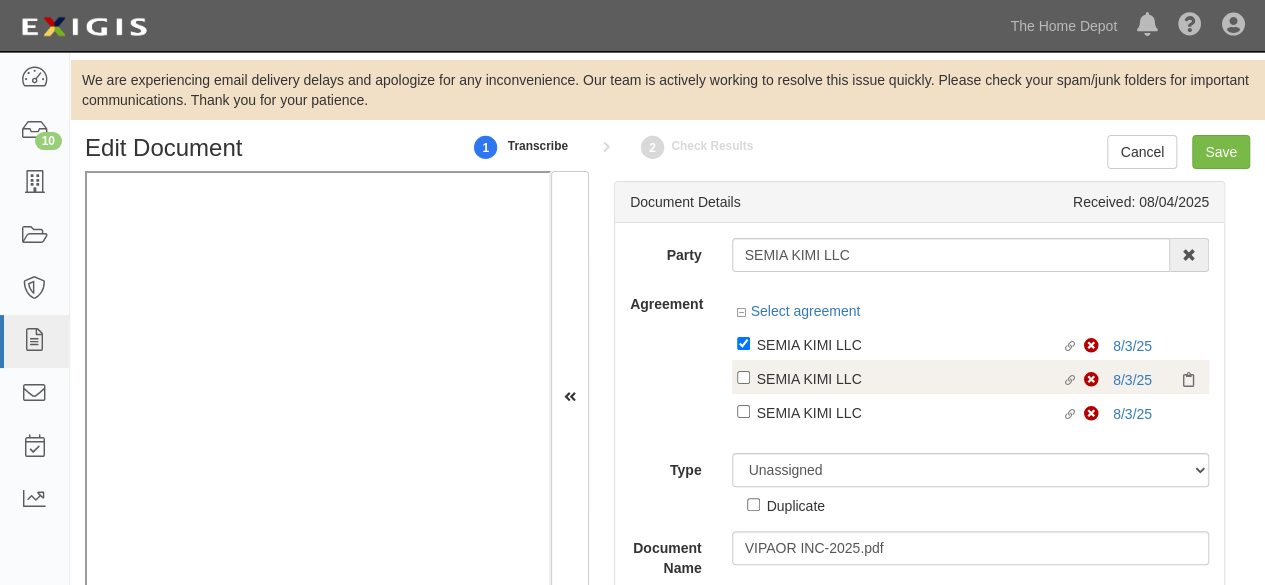 click on "SEMIA KIMI LLC" at bounding box center [909, 344] 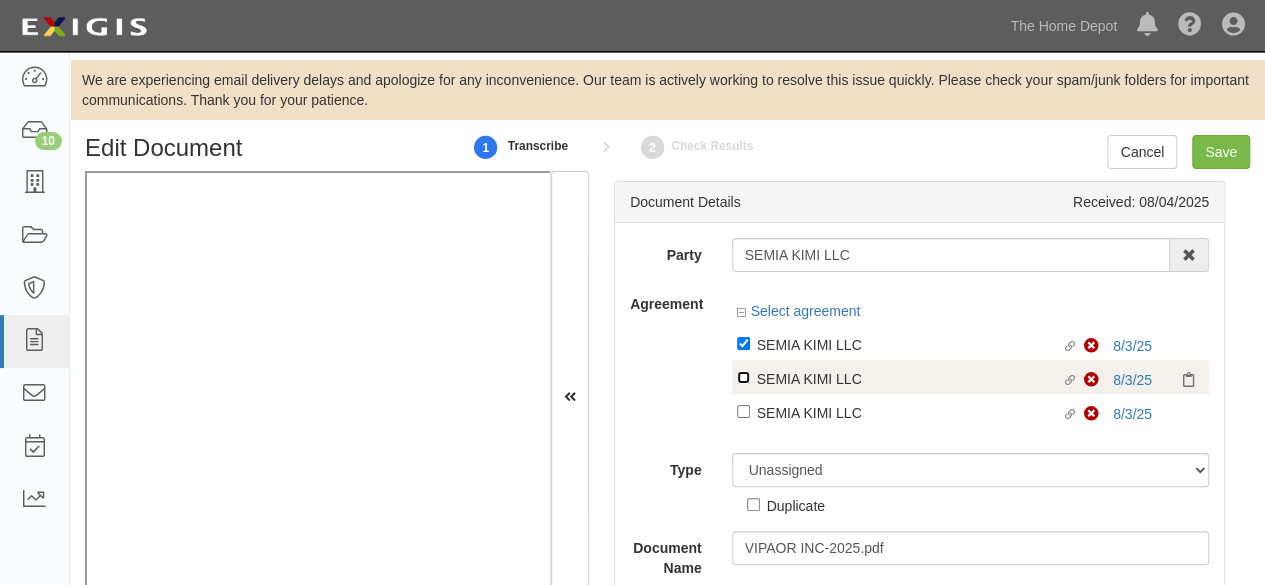 click on "Linked agreement
SEMIA KIMI LLC
Linked agreement" at bounding box center (743, 343) 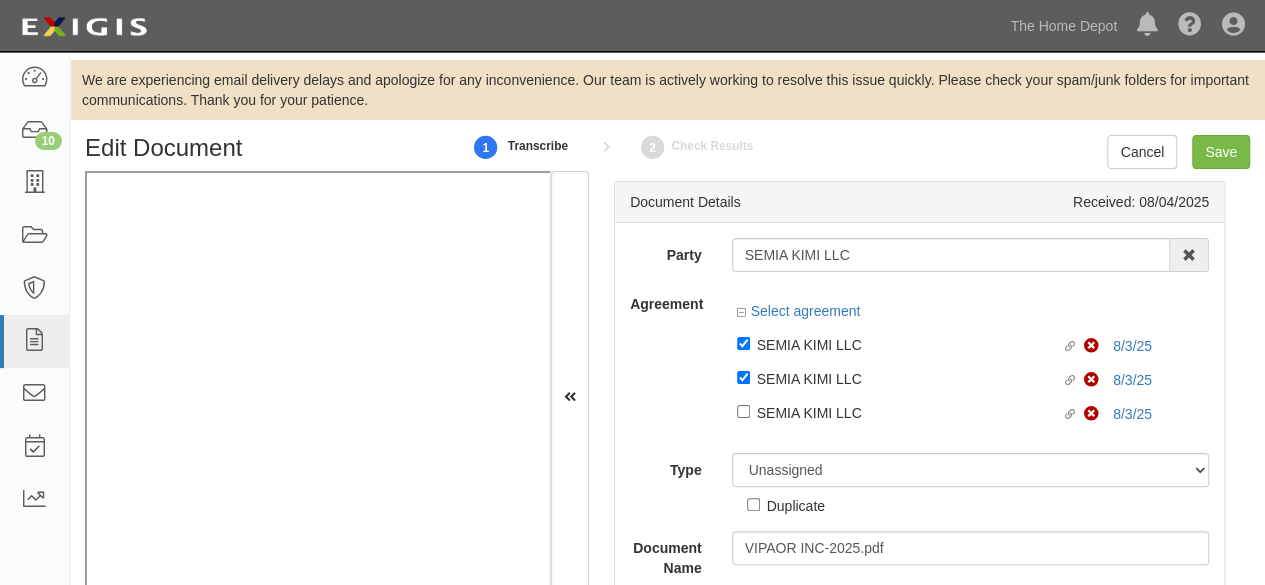 click at bounding box center [971, 433] 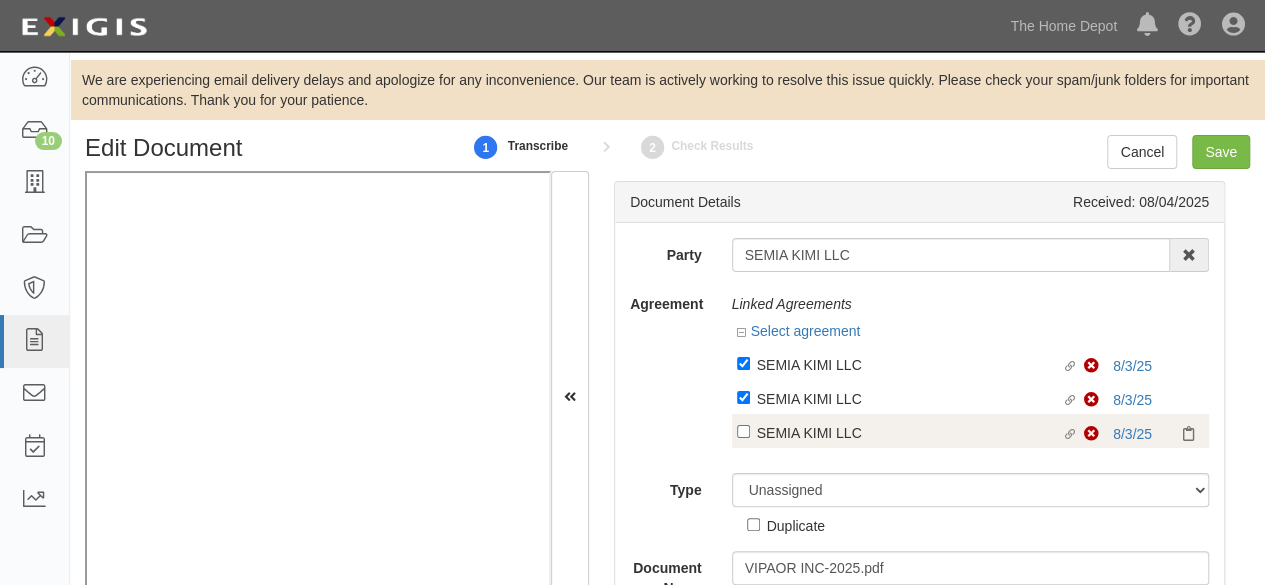 click on "SEMIA KIMI LLC" at bounding box center [909, 364] 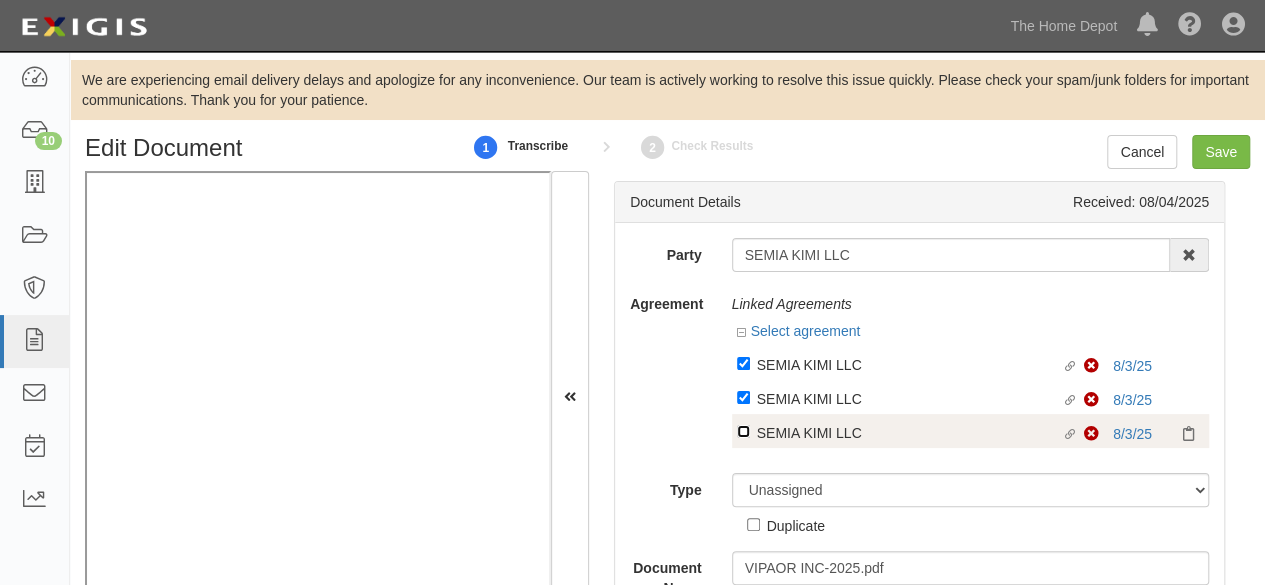 click on "Linked agreement
SEMIA KIMI LLC
Linked agreement" at bounding box center (743, 363) 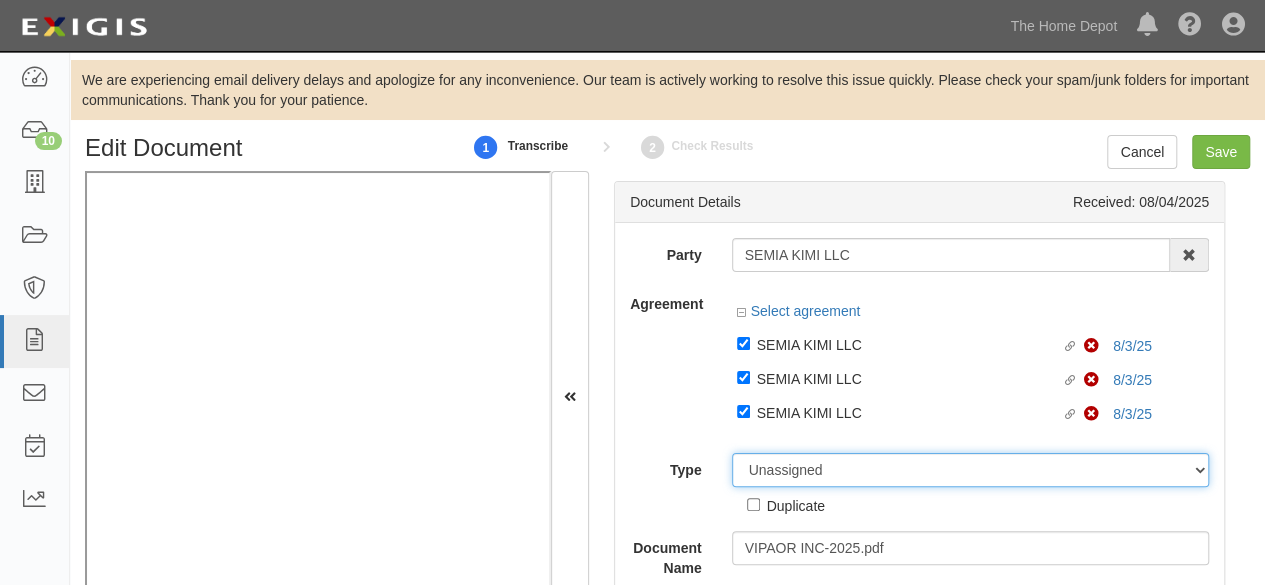 drag, startPoint x: 786, startPoint y: 475, endPoint x: 790, endPoint y: 463, distance: 12.649111 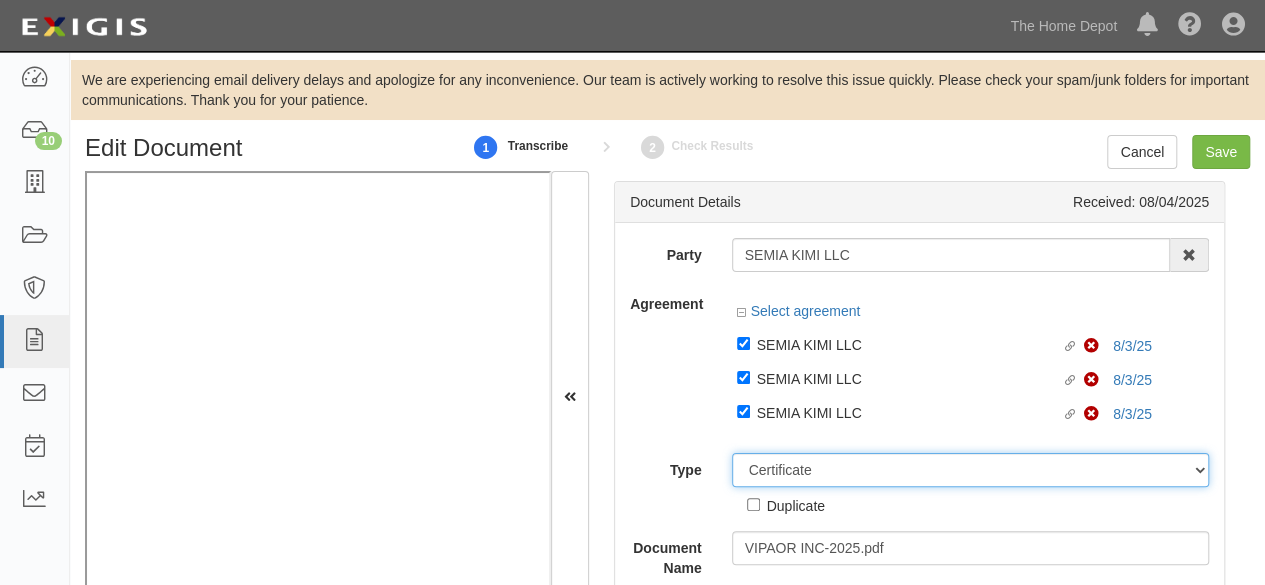 click on "Unassigned
Binder
Cancellation Notice
Certificate
Contract
Endorsement
Insurance Policy
Junk
Other Document
Policy Declarations
Reinstatement Notice
Requirements
Waiver Request" at bounding box center (971, 470) 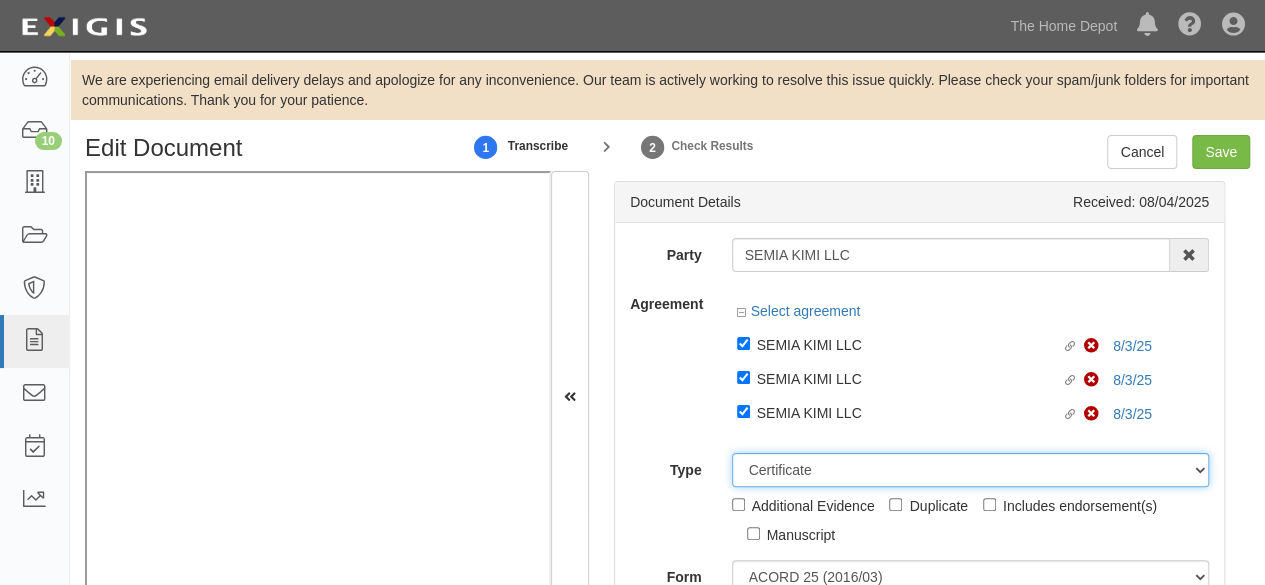 scroll, scrollTop: 150, scrollLeft: 0, axis: vertical 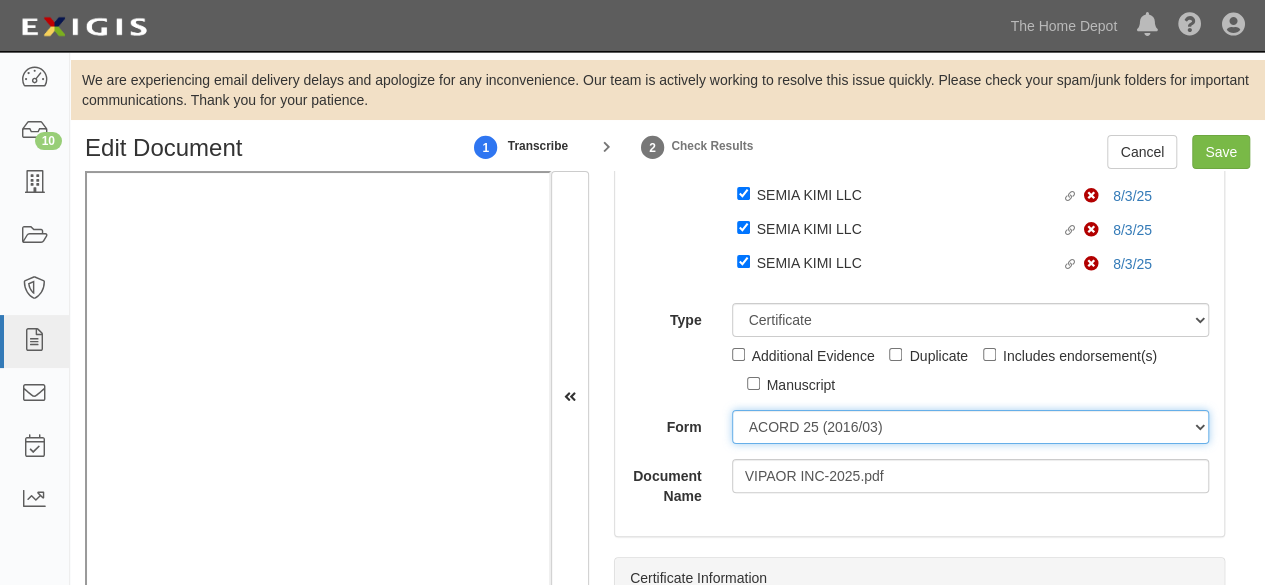 drag, startPoint x: 797, startPoint y: 424, endPoint x: 798, endPoint y: 439, distance: 15.033297 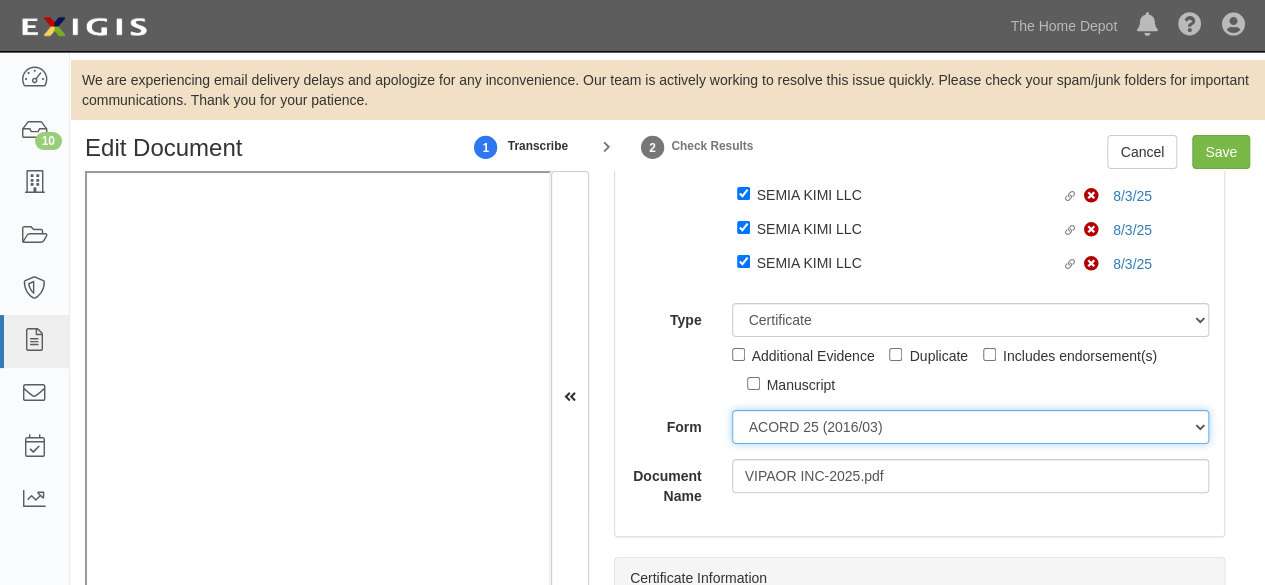 click on "ACORD 25 (2016/03)
ACORD 101
ACORD 855 NY (2014/05)
General" at bounding box center [971, 427] 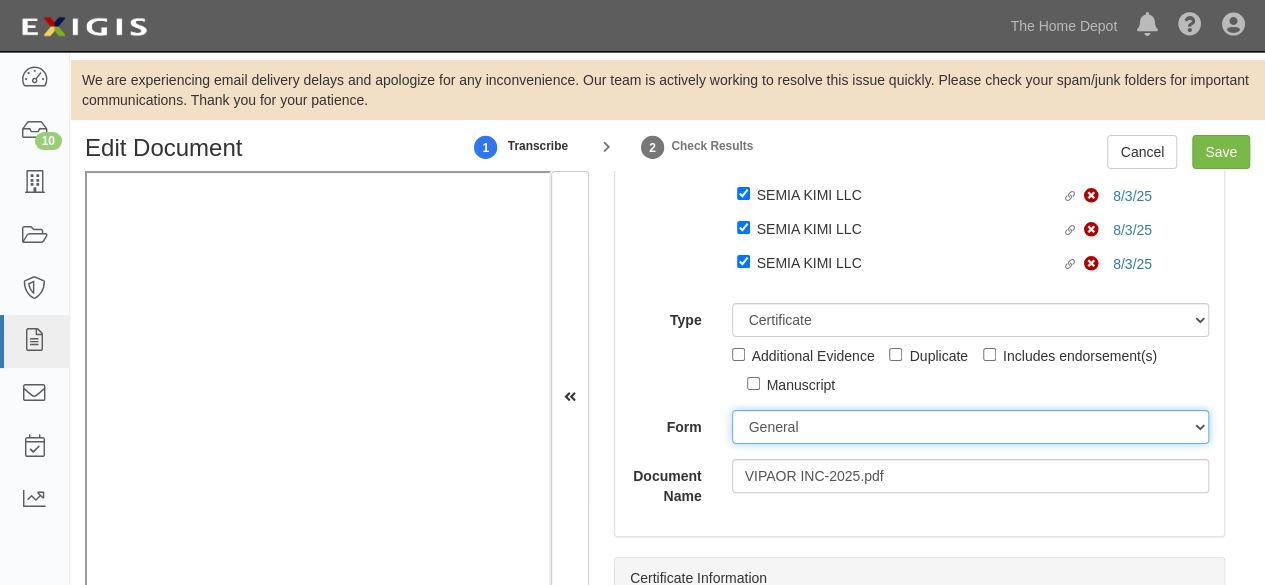 click on "ACORD 25 (2016/03)
ACORD 101
ACORD 855 NY (2014/05)
General" at bounding box center (971, 427) 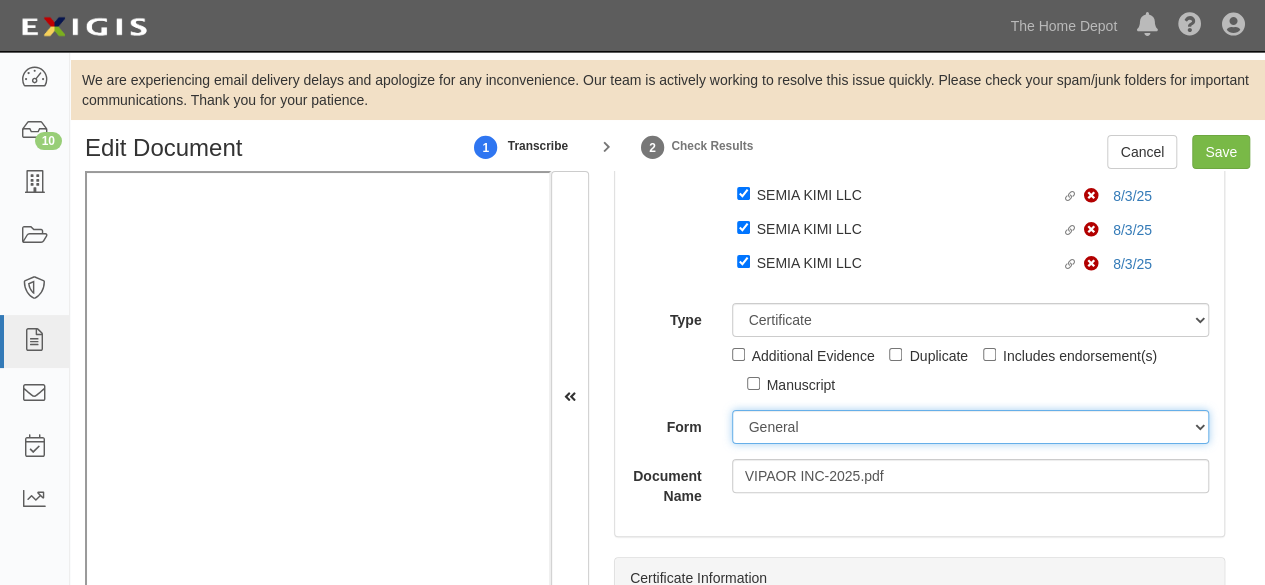 scroll, scrollTop: 250, scrollLeft: 0, axis: vertical 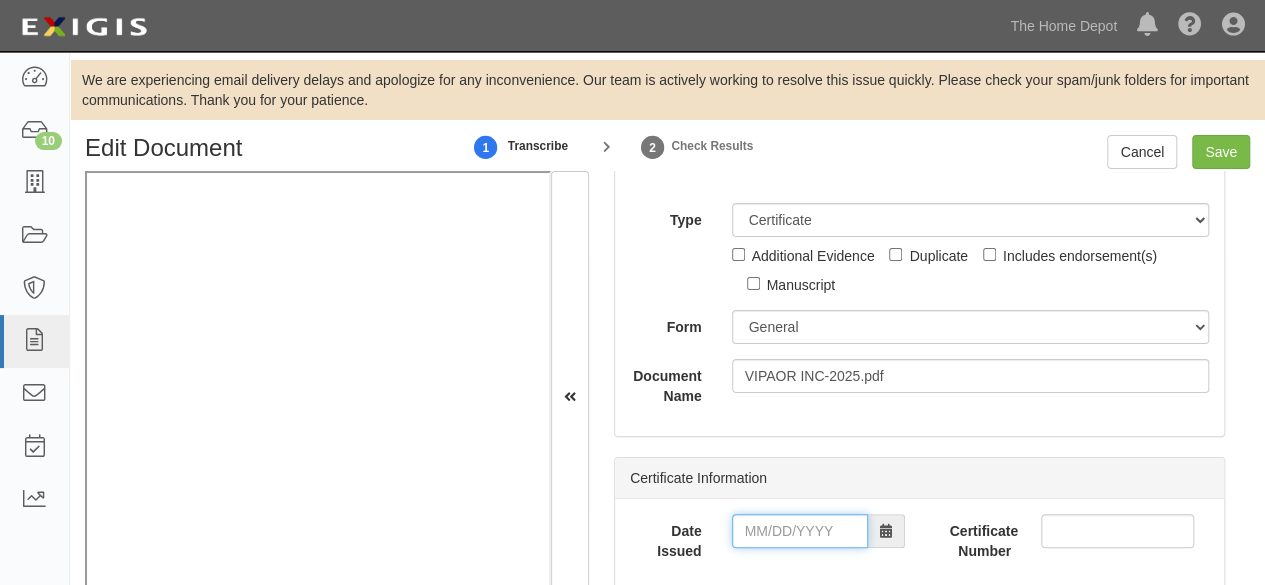 click on "Date Issued" at bounding box center (800, 531) 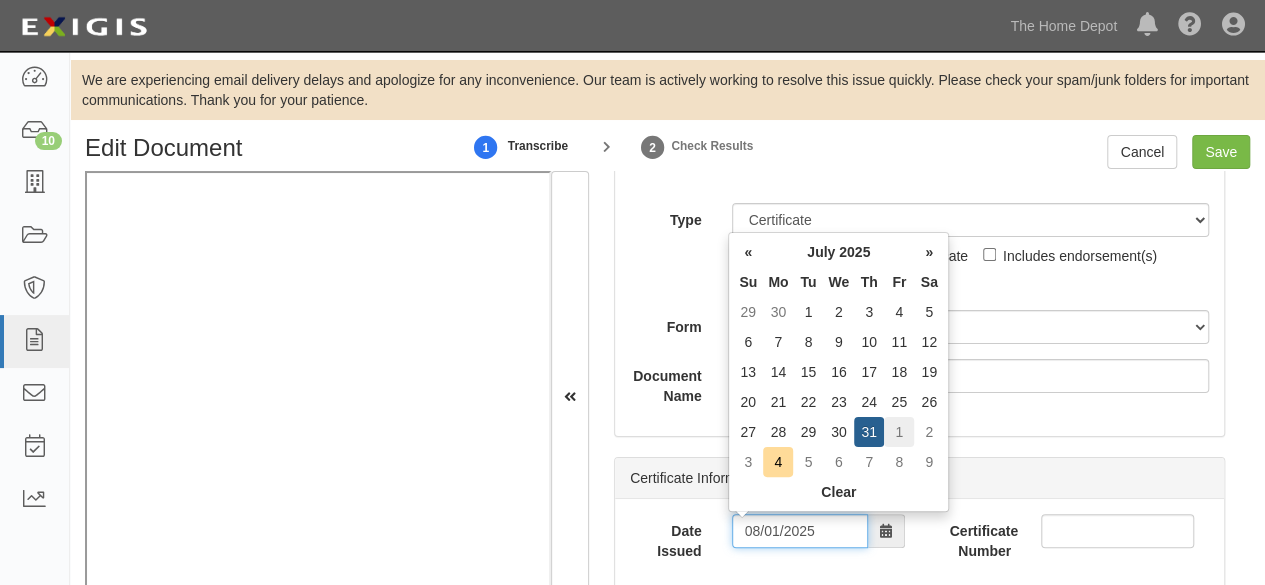 type on "08/01/2025" 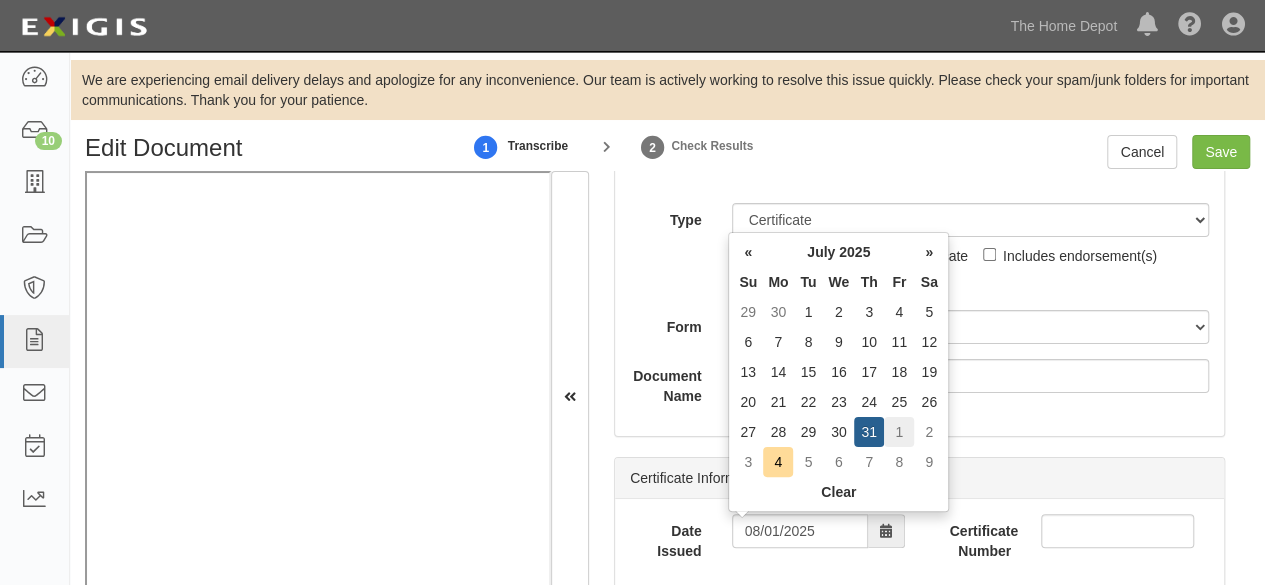 click on "1" at bounding box center [899, 432] 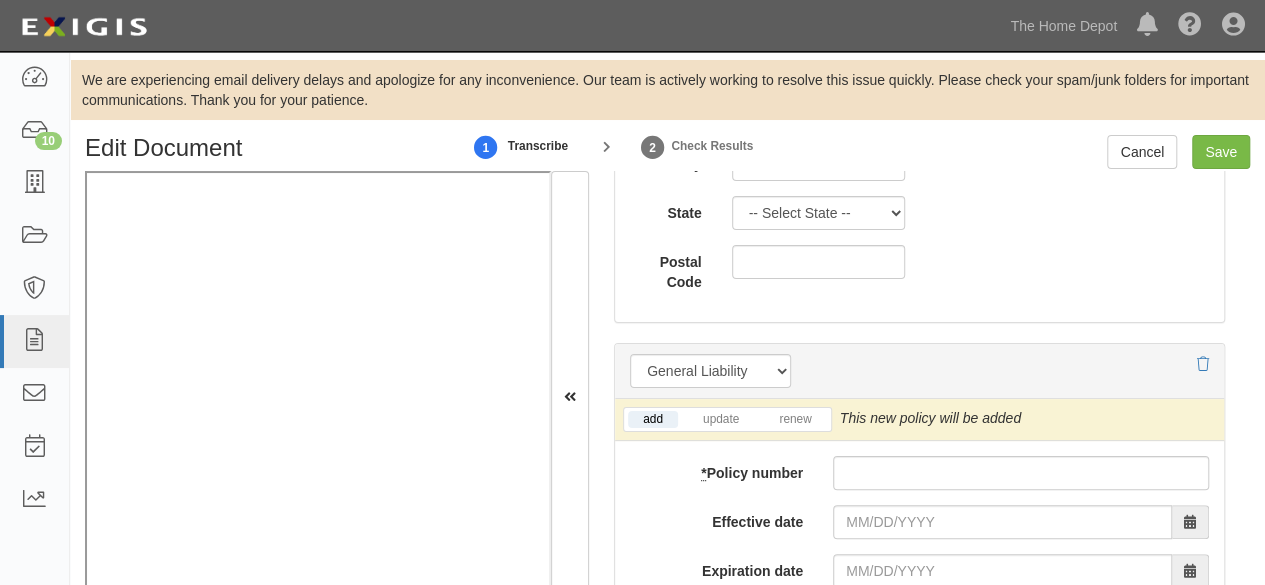 scroll, scrollTop: 1650, scrollLeft: 0, axis: vertical 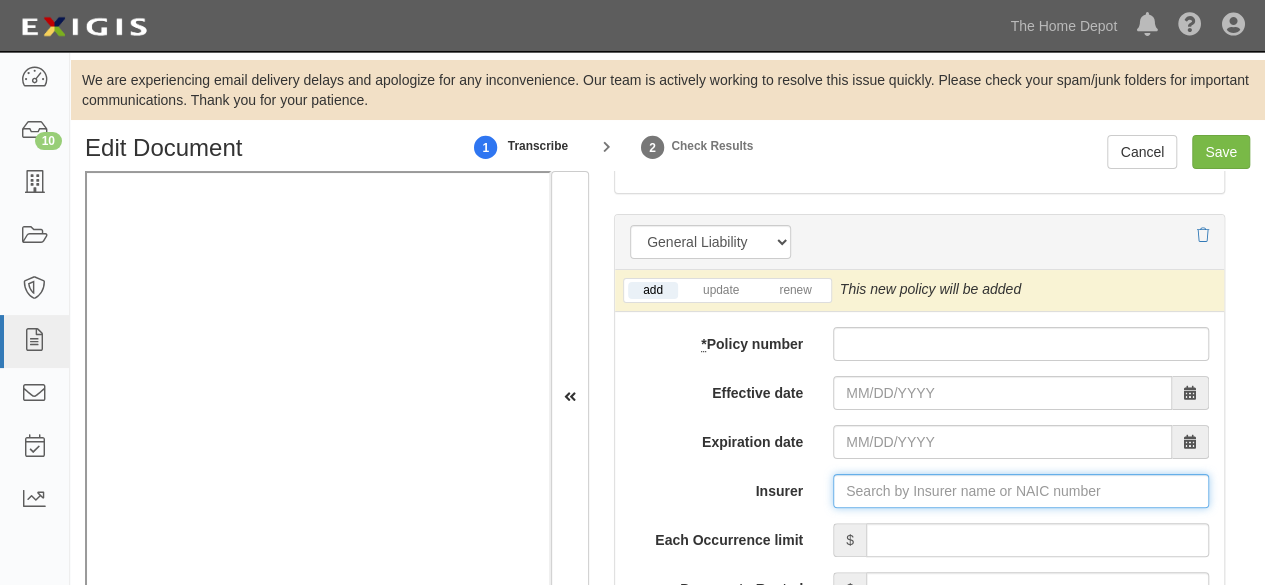 click on "Insurer" at bounding box center [1021, 491] 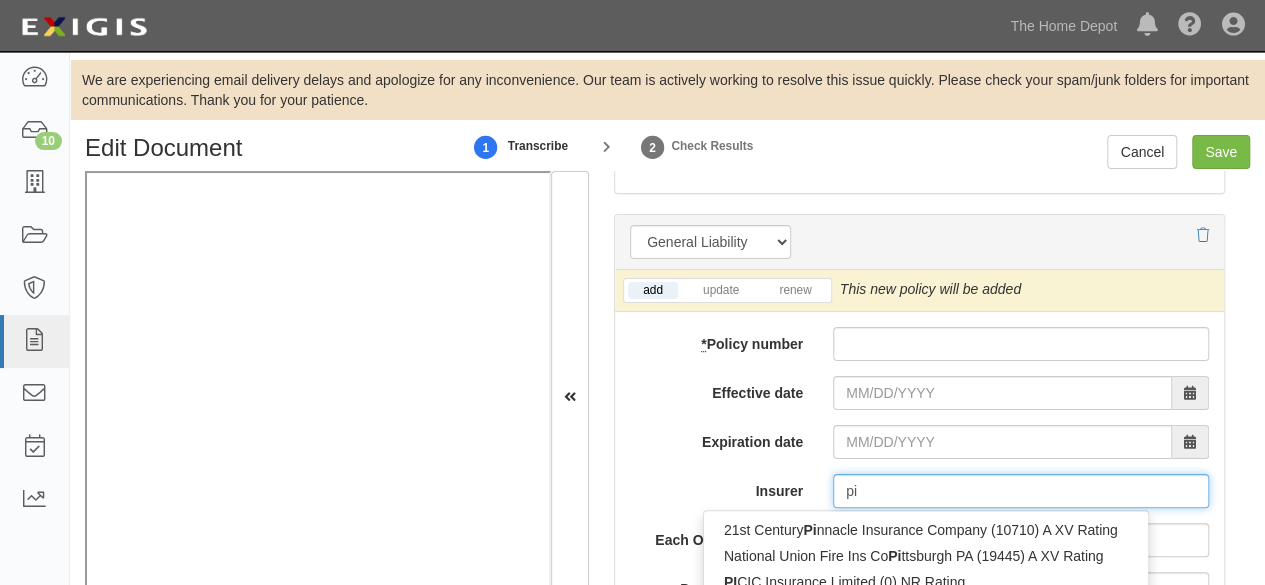 type on "pin" 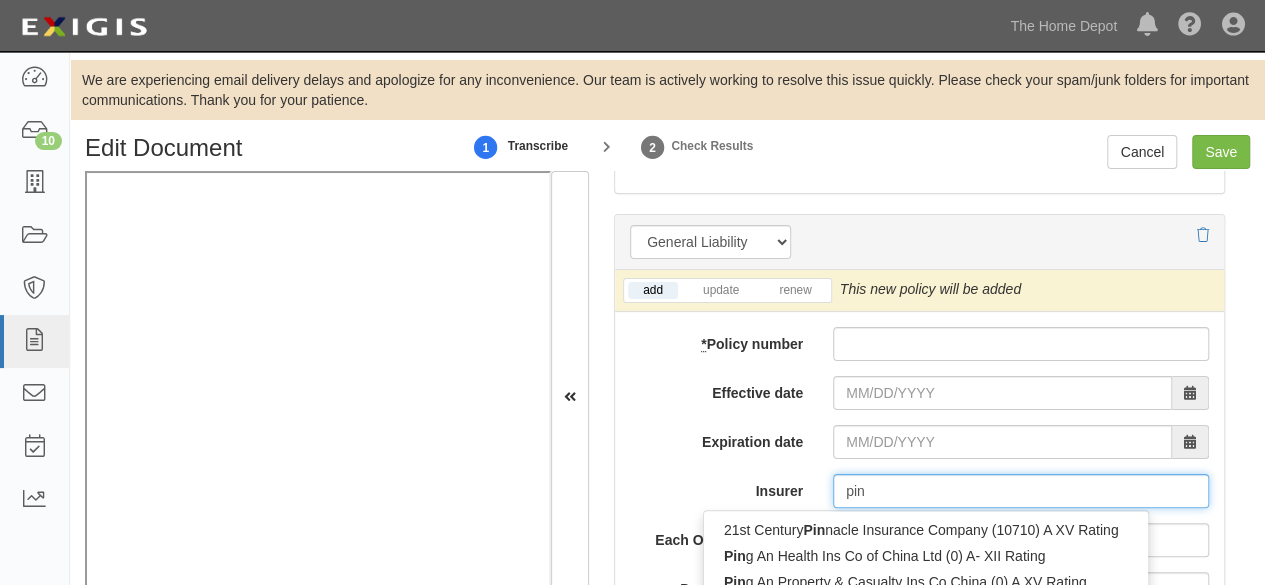 type on "ping An Health Ins Co of China Ltd (0) A- XII Rating" 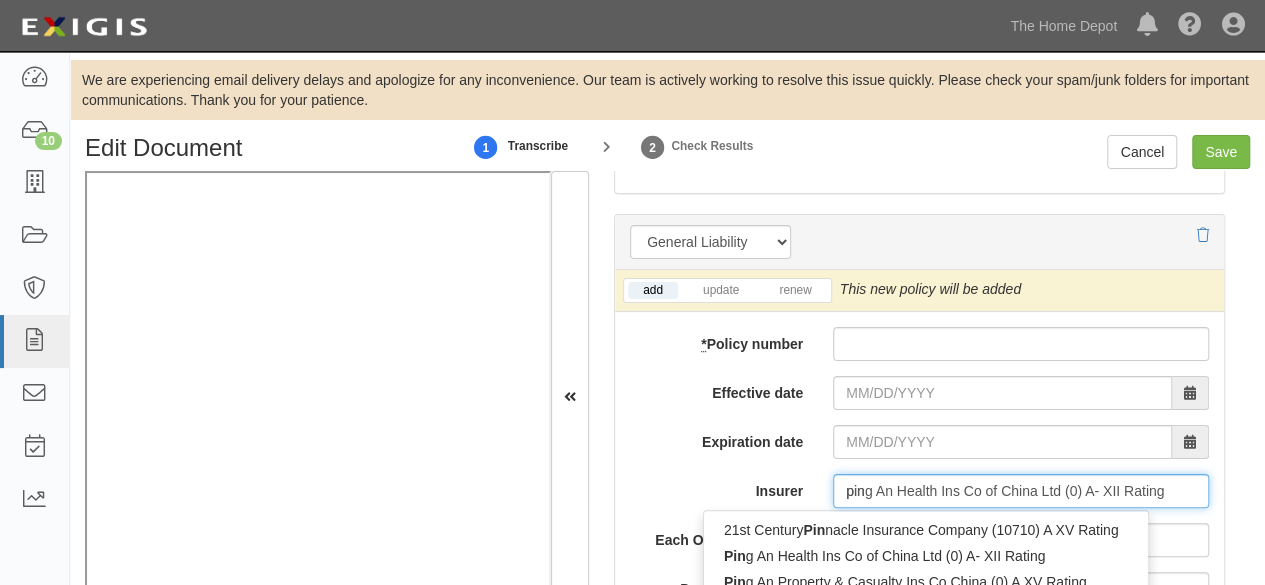 type on "ping" 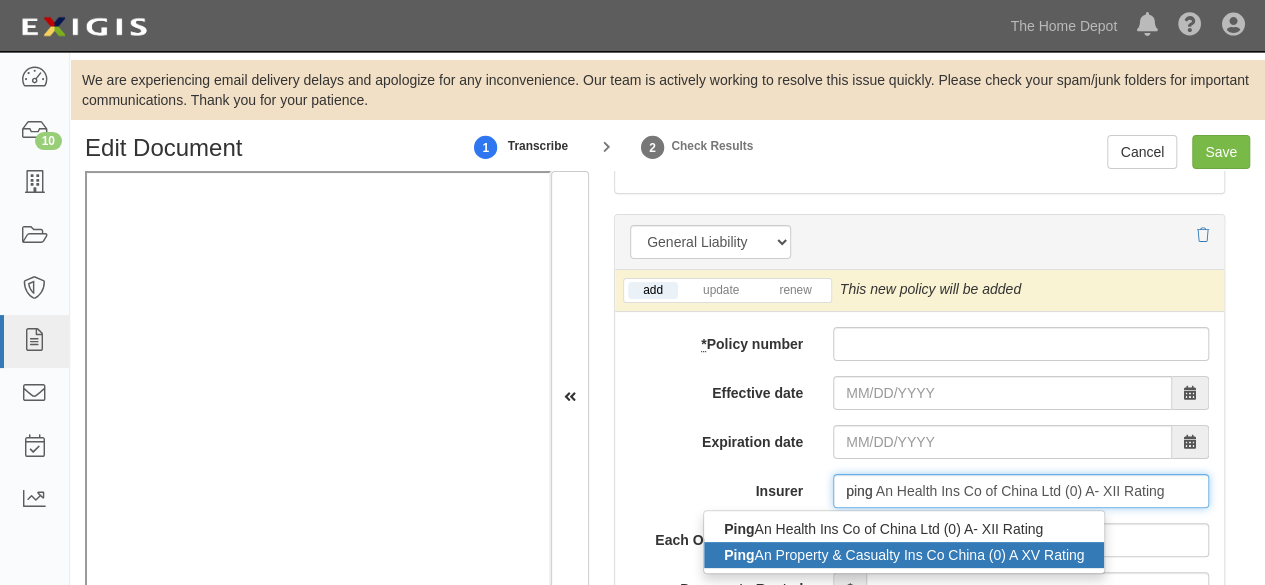 click on "Ping  An Property & Casualty Ins Co China (0) A XV Rating" at bounding box center (904, 555) 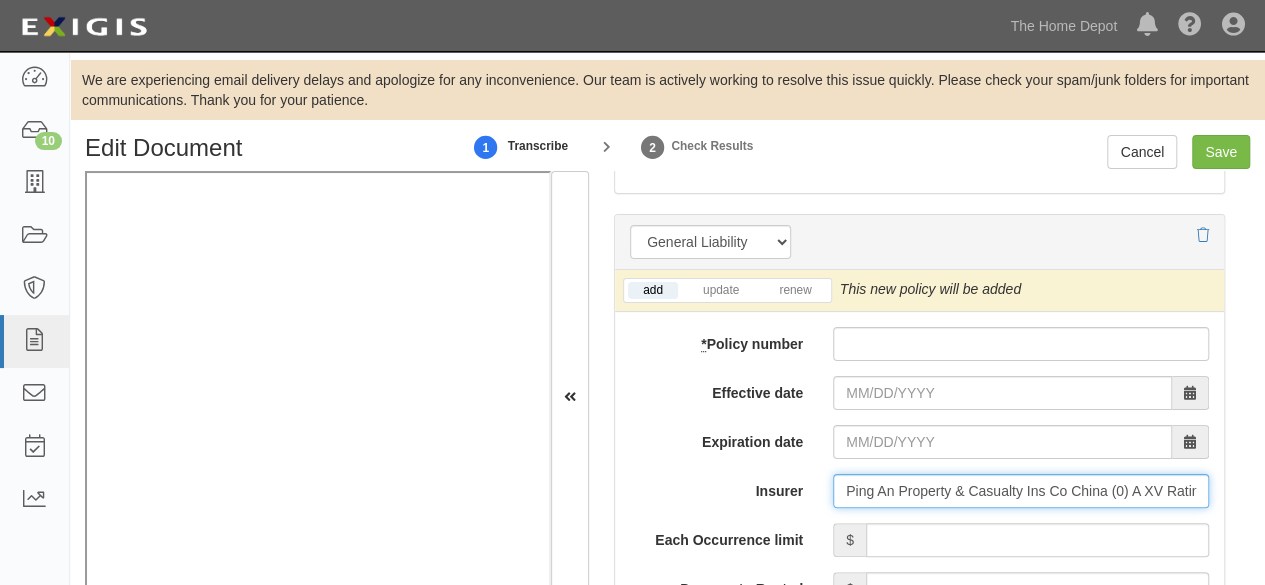 type on "Ping An Property & Casualty Ins Co China (0) A XV Rating" 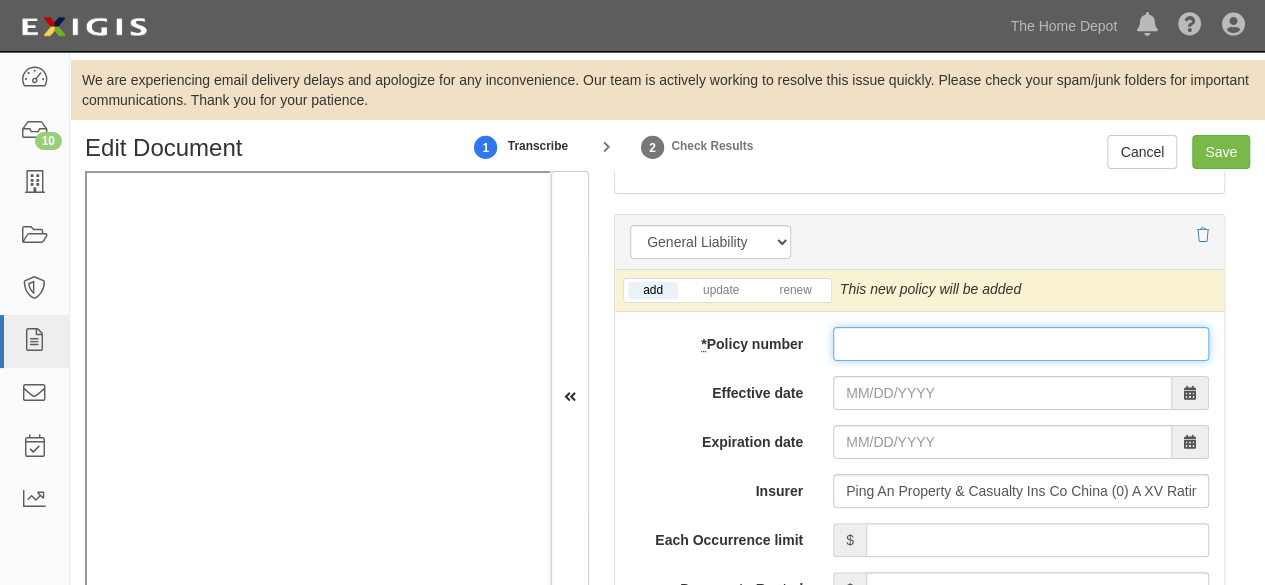 paste on "https://thdmerchandising.complianz.com/documents/313837/edit" 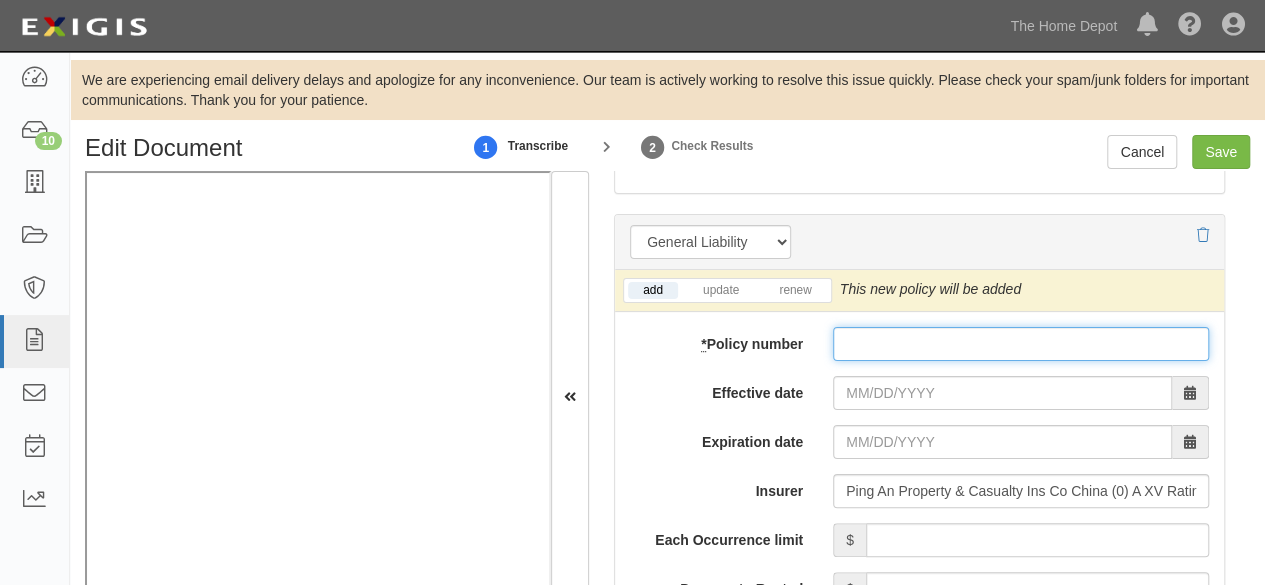 click on "*  Policy number" at bounding box center [1021, 344] 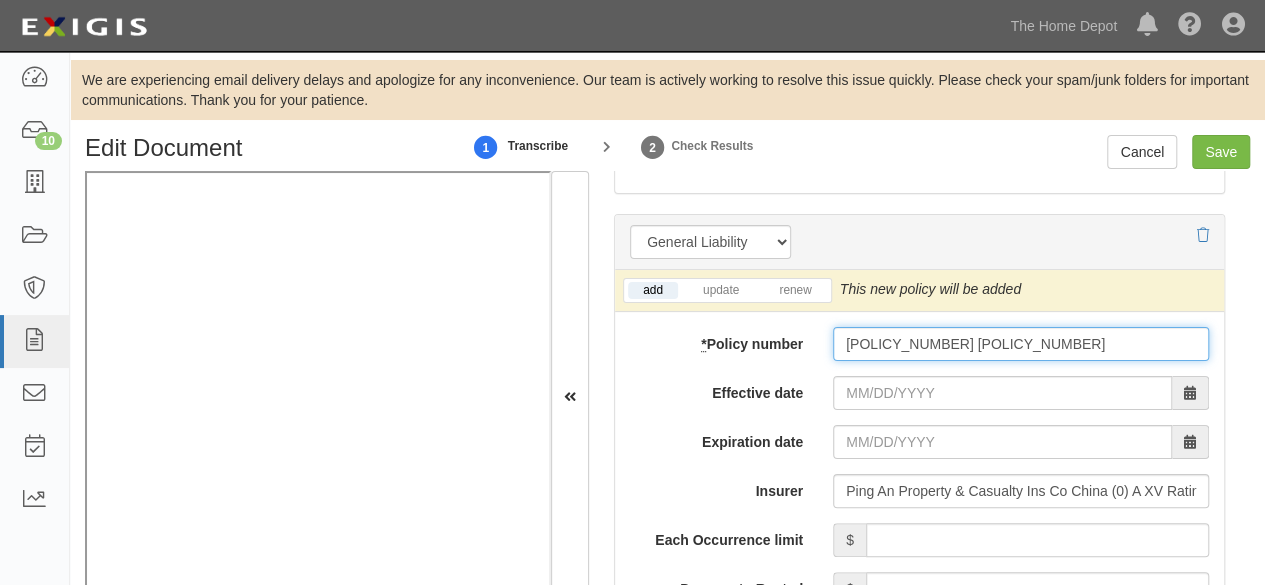 type on "14176006800 033098789" 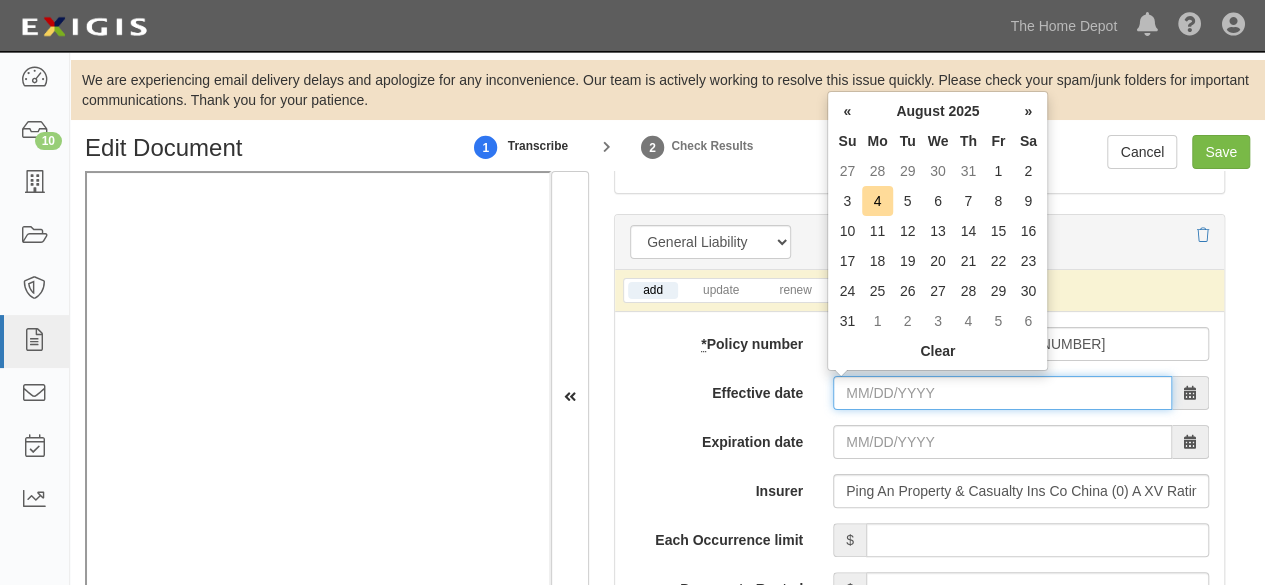 click on "Effective date" at bounding box center (1002, 393) 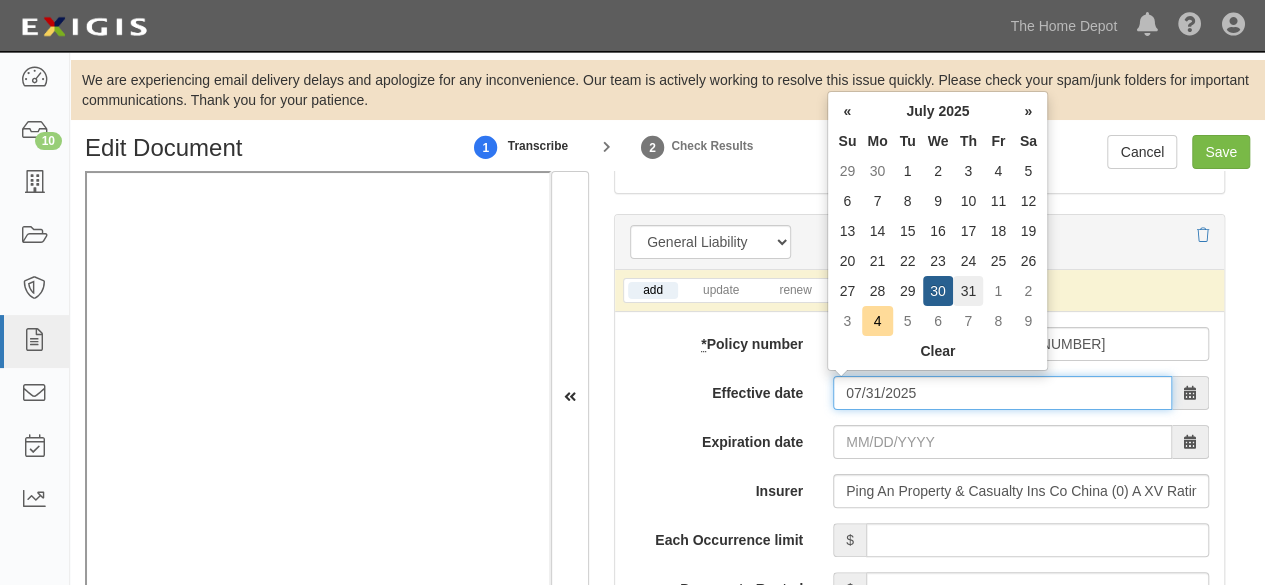 type on "07/31/2025" 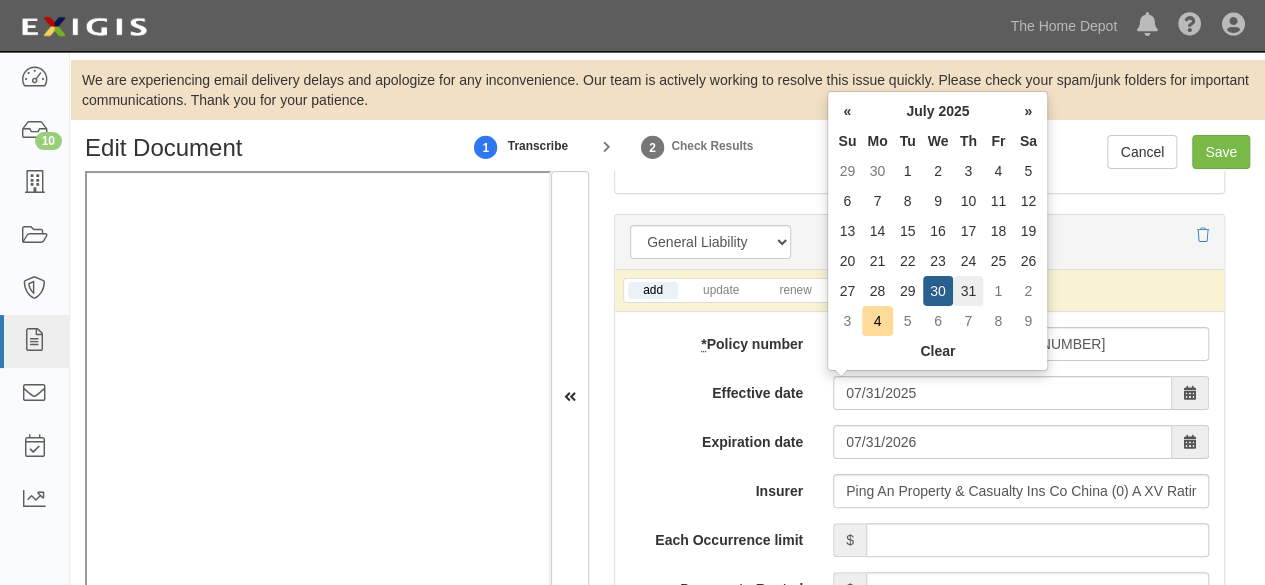 click on "31" at bounding box center (968, 291) 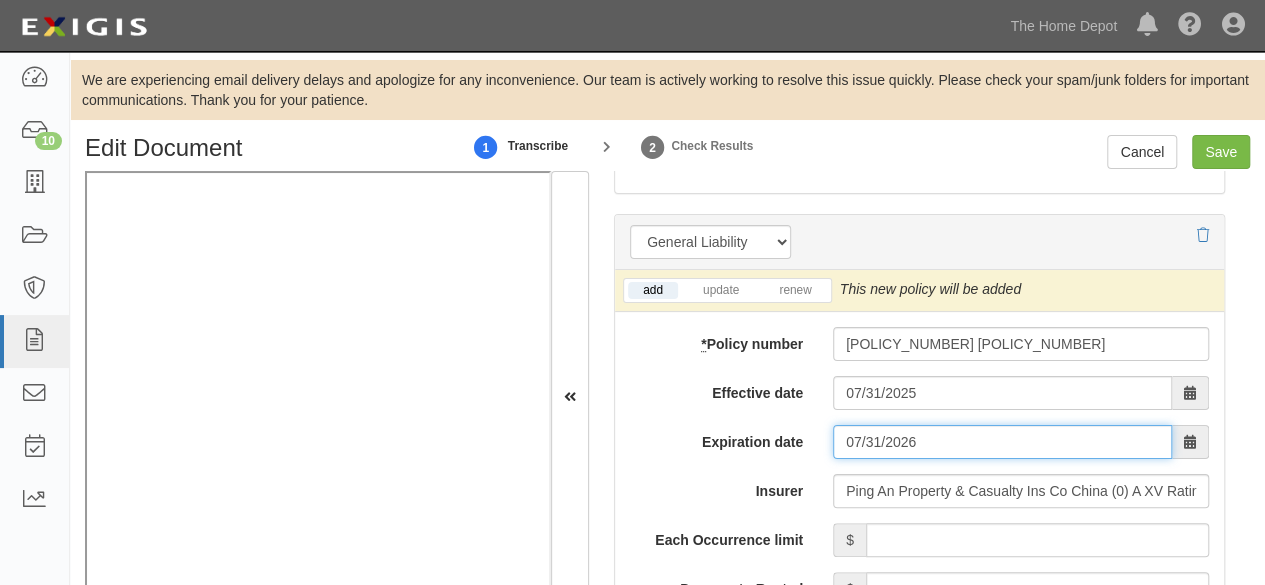 drag, startPoint x: 852, startPoint y: 446, endPoint x: 869, endPoint y: 421, distance: 30.232433 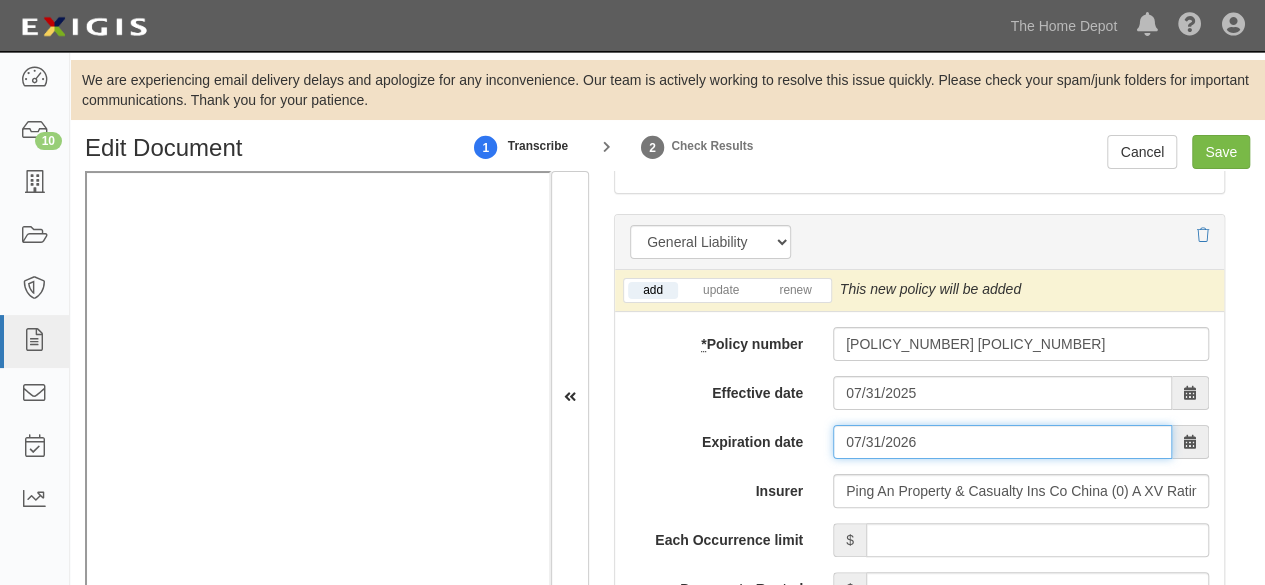 click on "07/31/2026" at bounding box center [1002, 442] 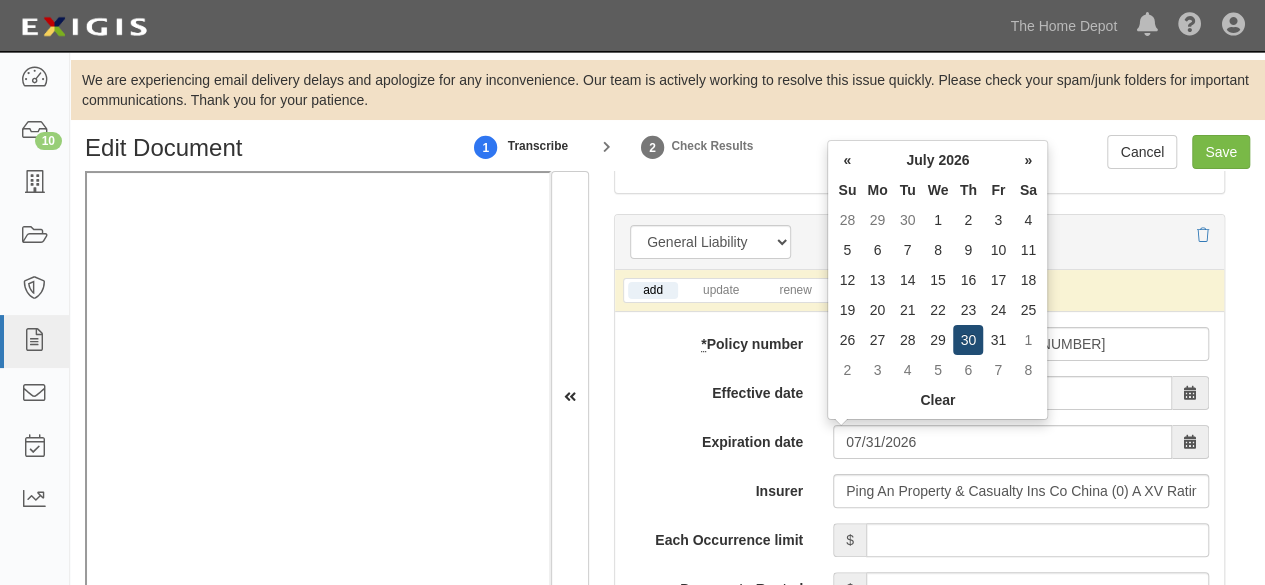 click on "30" at bounding box center (968, 340) 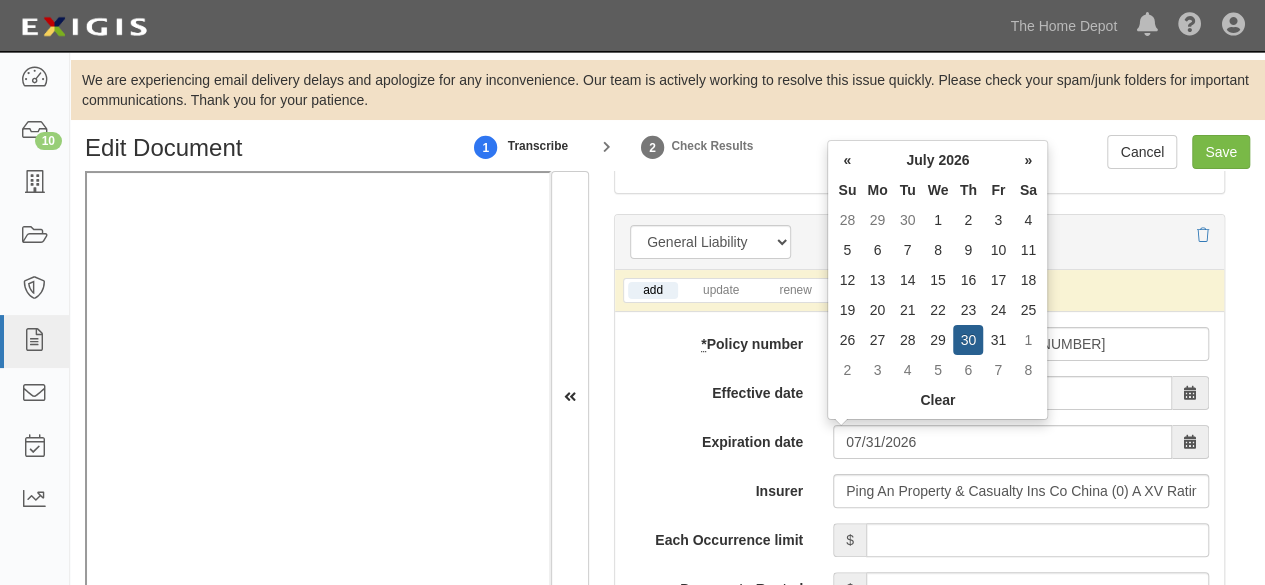 type on "07/30/2026" 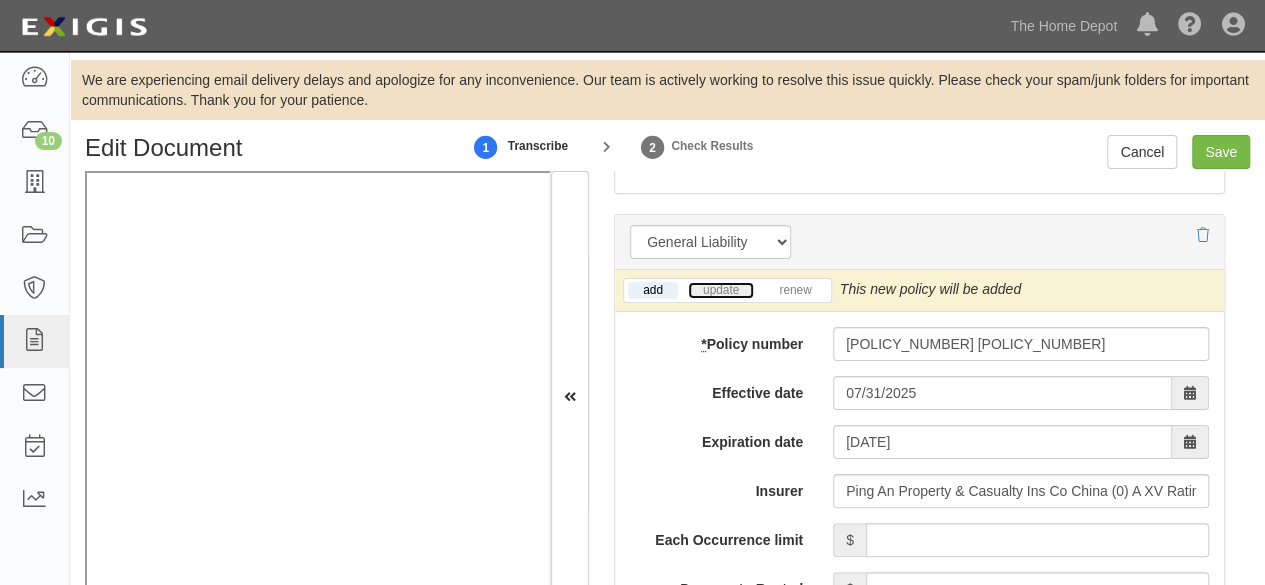 click on "update" at bounding box center (721, 290) 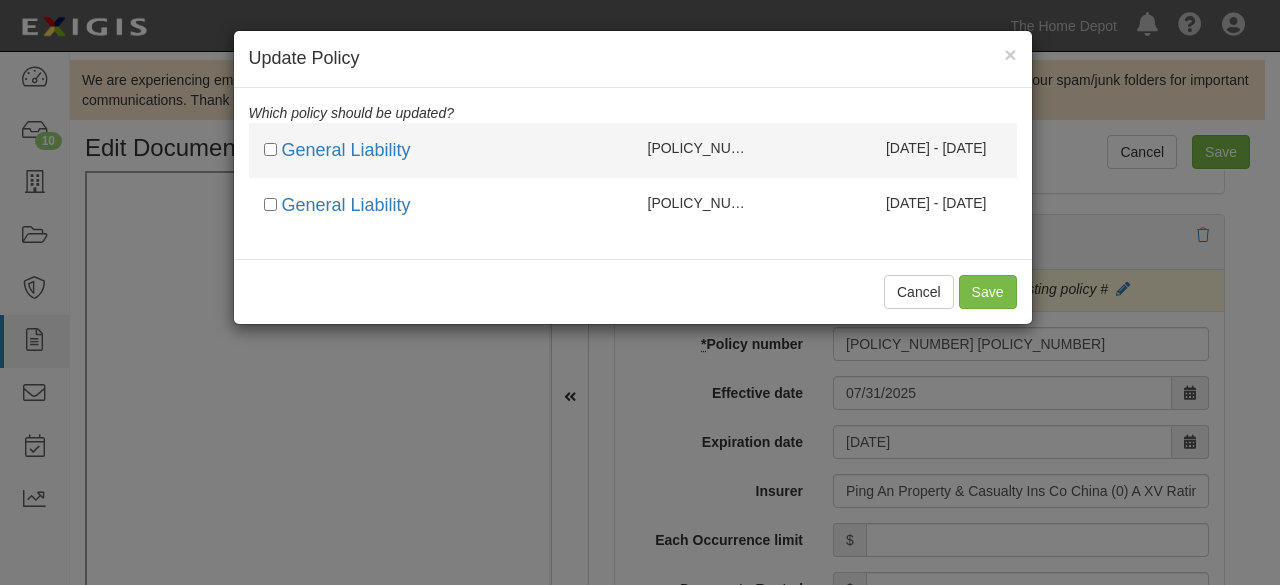 click on "General Liability
#14176003902 607744109
08/04/2024 - 08/03/2025" at bounding box center (633, 151) 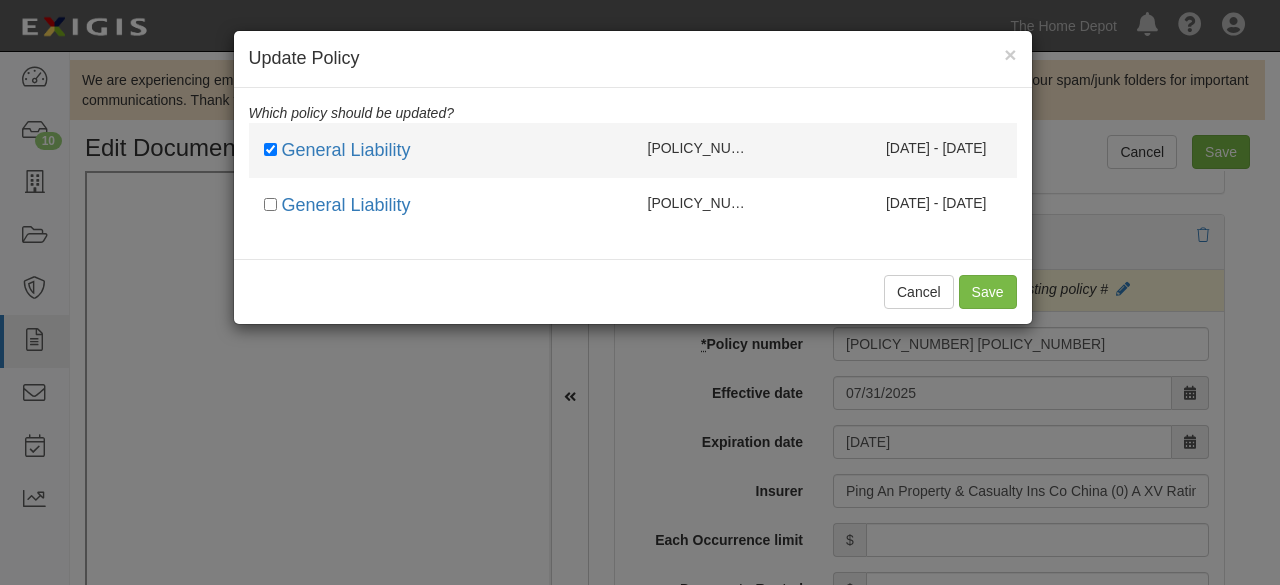 checkbox on "true" 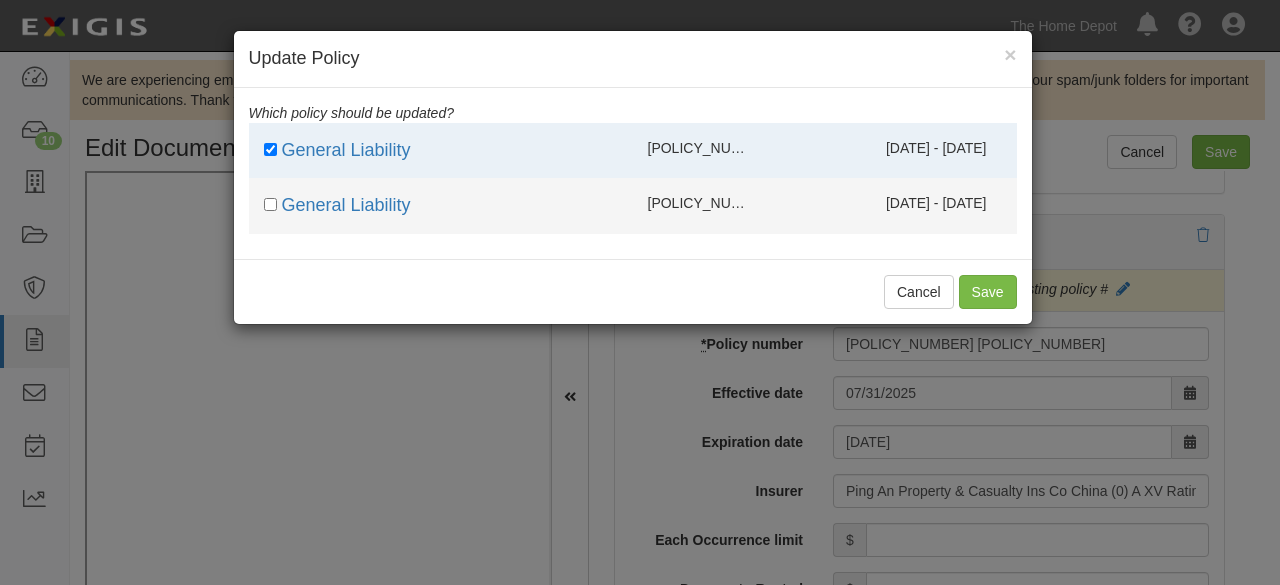 click on "General Liability
#14176003902129736579
08/04/2023 - 08/03/2024" at bounding box center (633, 206) 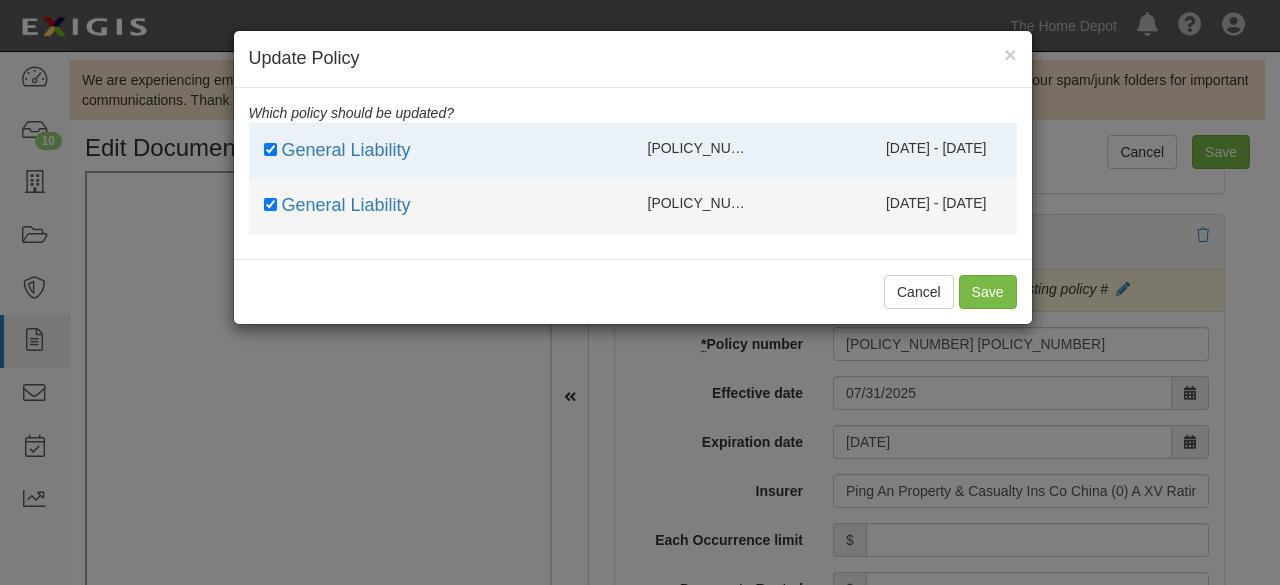checkbox on "true" 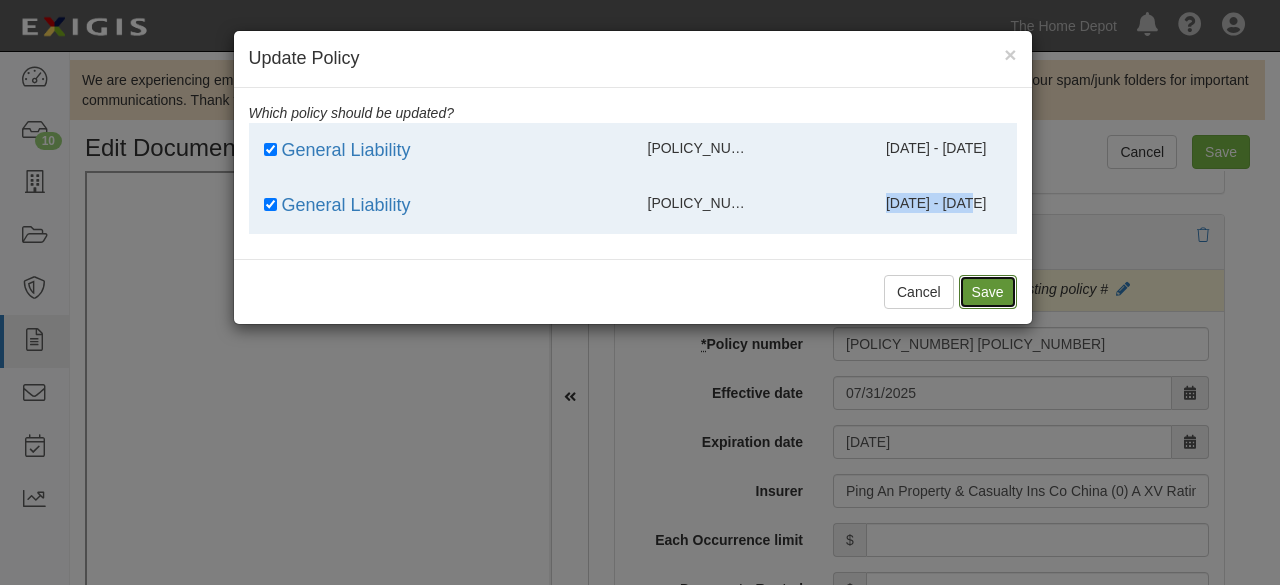 click on "Save" at bounding box center [988, 292] 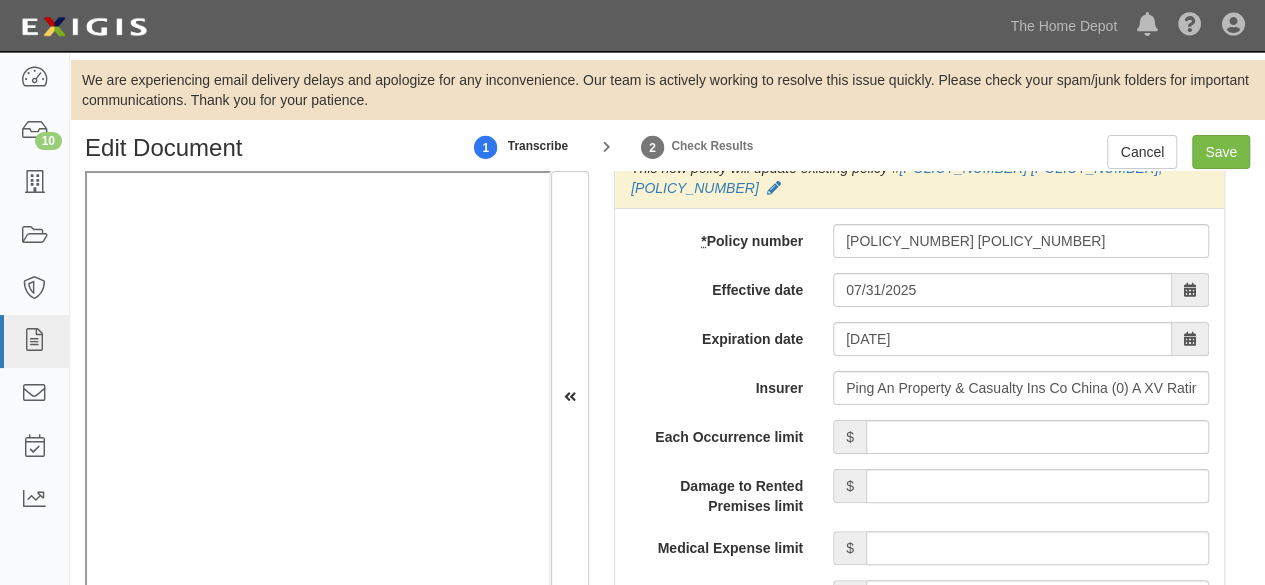 scroll, scrollTop: 1850, scrollLeft: 0, axis: vertical 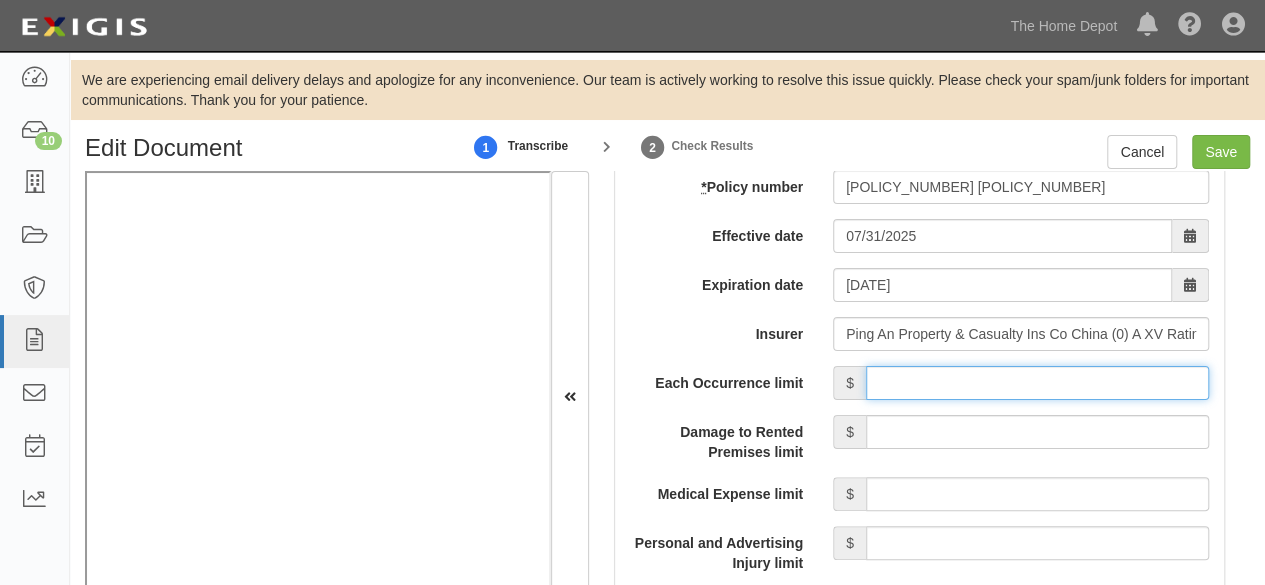 drag, startPoint x: 996, startPoint y: 373, endPoint x: 1005, endPoint y: 361, distance: 15 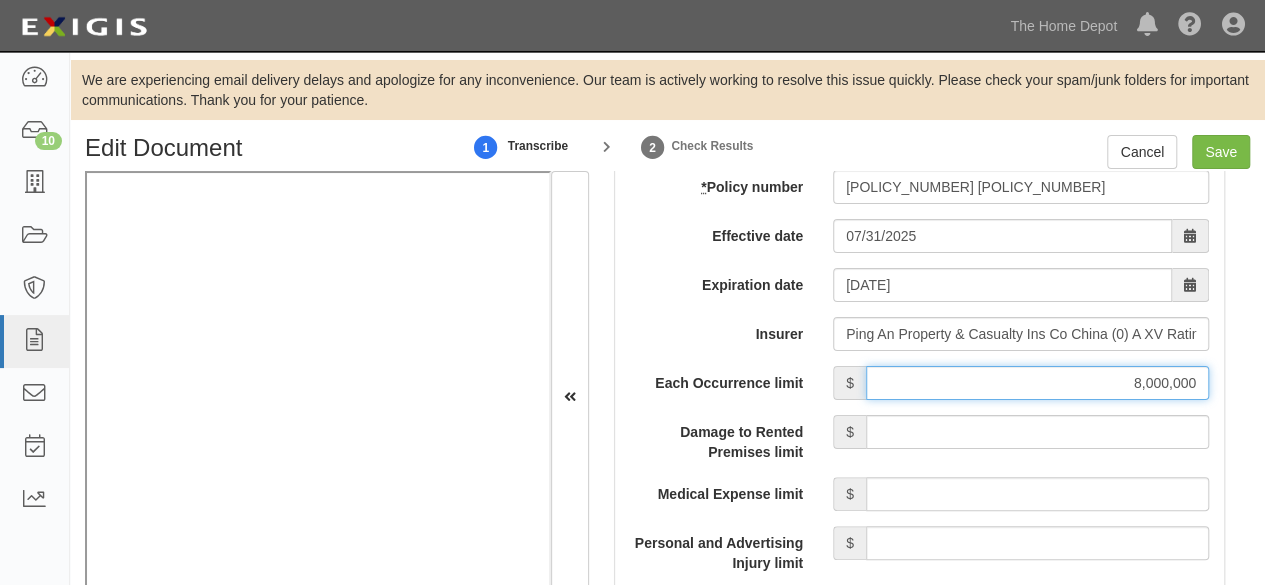 scroll, scrollTop: 1950, scrollLeft: 0, axis: vertical 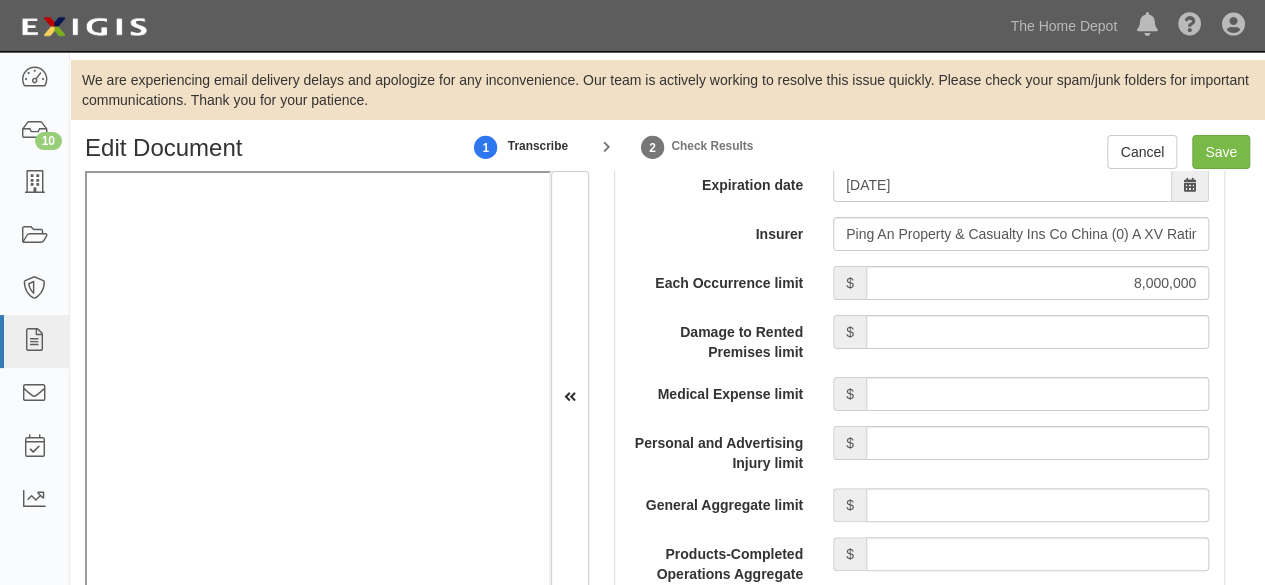 click on "Each Occurrence limit $ 8,000,000 Damage to Rented Premises limit $ Medical Expense limit $ Personal and Advertising Injury limit $ General Aggregate limit $ Products-Completed Operations Aggregate limit $ Other limit description Other limit $ Coverage trigger Claims made Occurrence Description 1 Description 2 General Aggregate limit applies per Policy Project Location   Additional Insured Selected on certificate Waiver of Subrogation Selected on certificate Description Internal notes Self-insured" at bounding box center [919, 770] 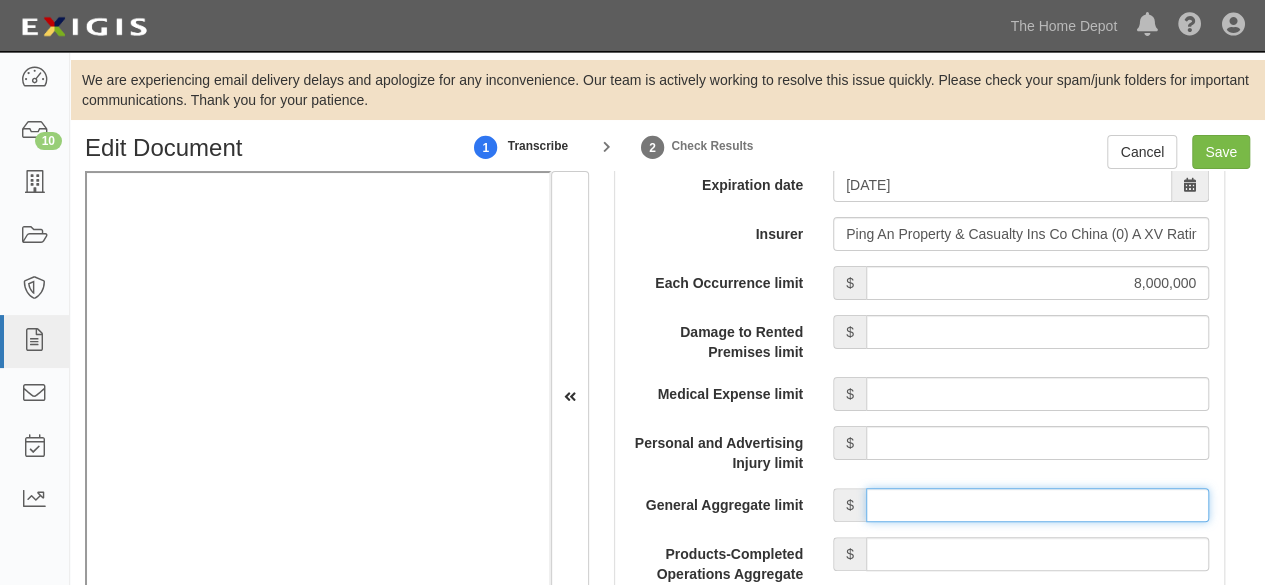 click on "General Aggregate limit" at bounding box center (1037, 505) 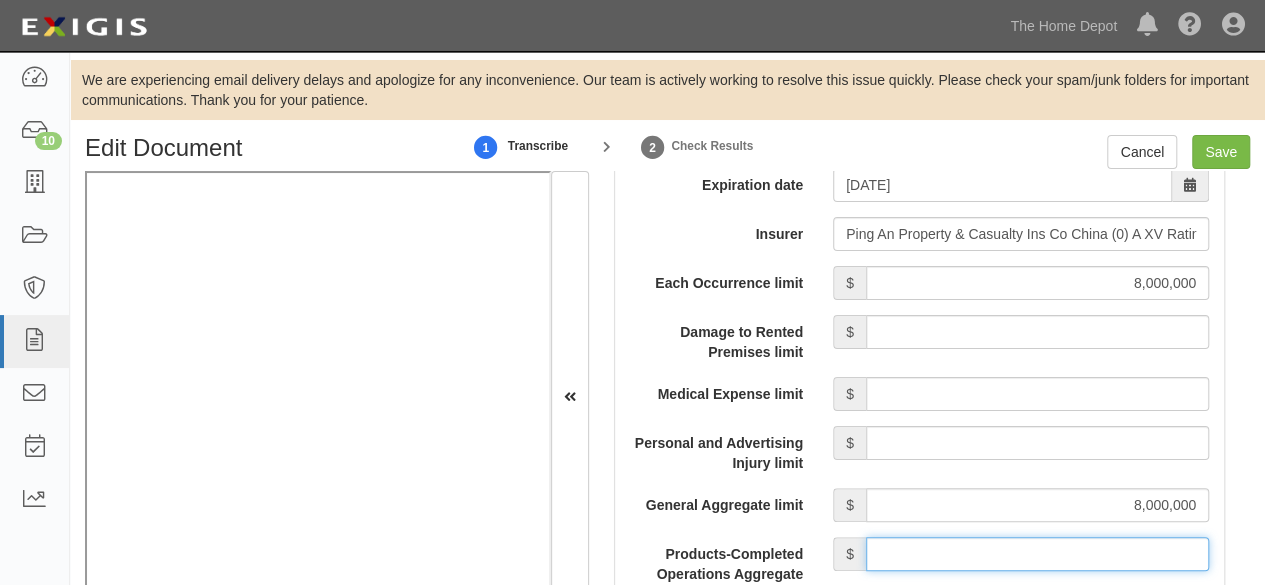drag, startPoint x: 945, startPoint y: 551, endPoint x: 950, endPoint y: 535, distance: 16.763054 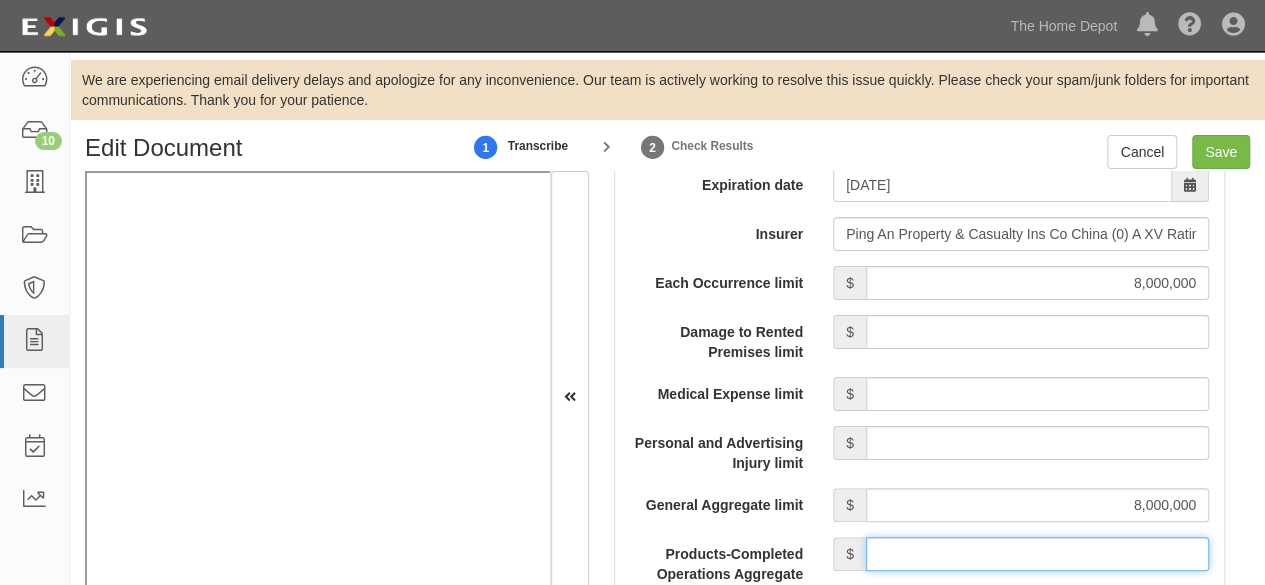 click on "Products-Completed Operations Aggregate limit" at bounding box center [1037, 554] 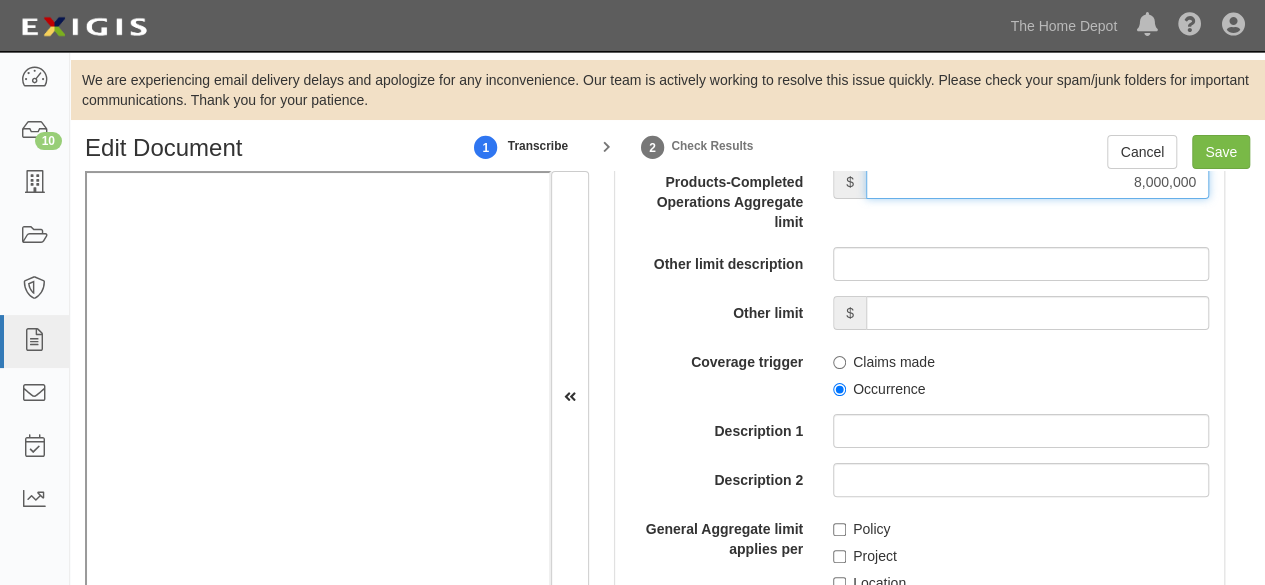 scroll, scrollTop: 2350, scrollLeft: 0, axis: vertical 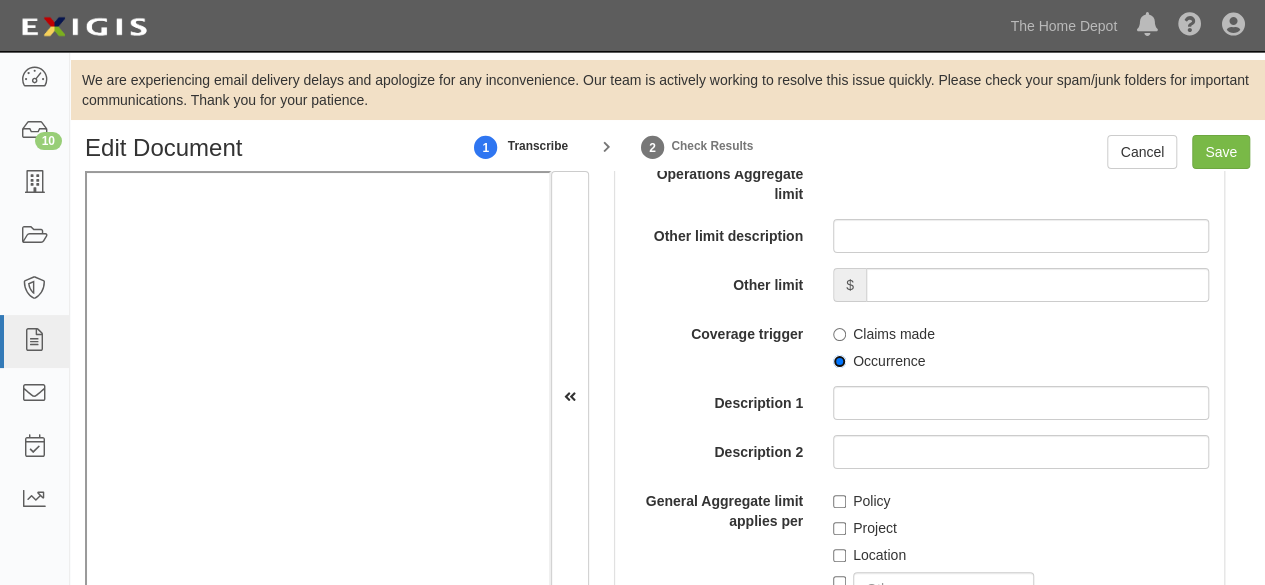 click on "Occurrence" at bounding box center (839, 361) 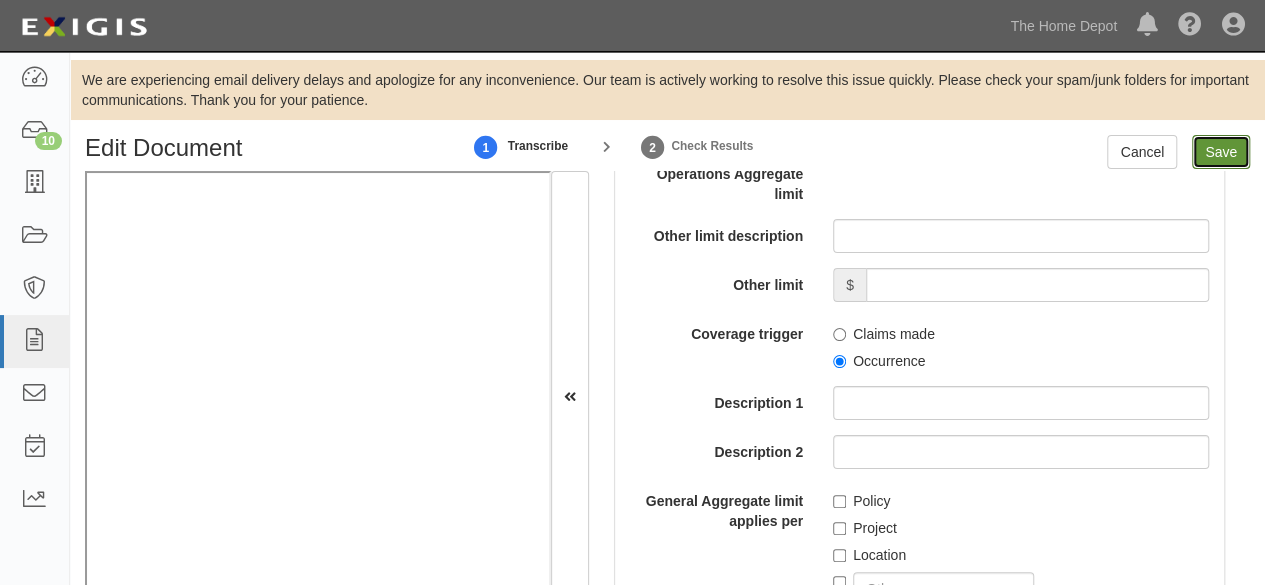 click on "Save" at bounding box center (1221, 152) 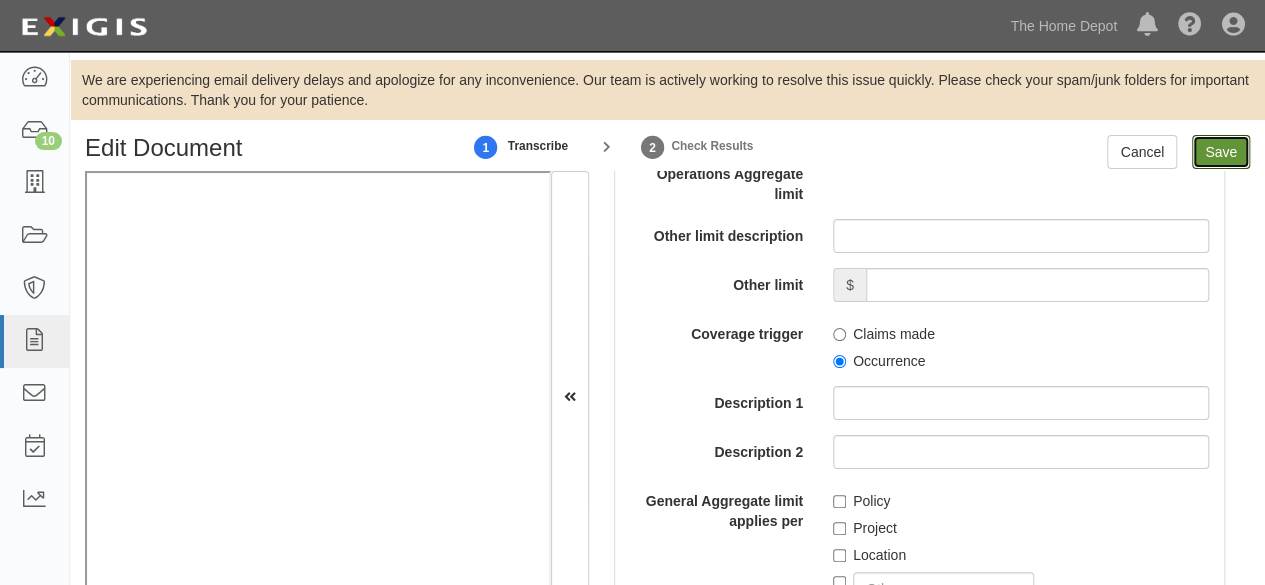 type on "8000000" 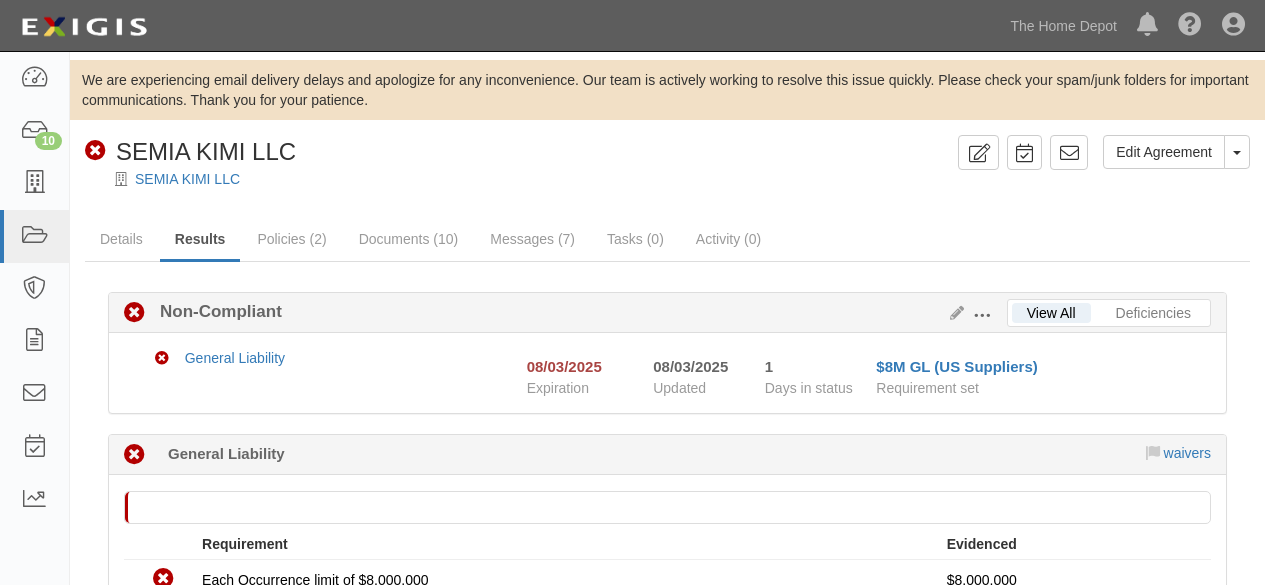 scroll, scrollTop: 0, scrollLeft: 0, axis: both 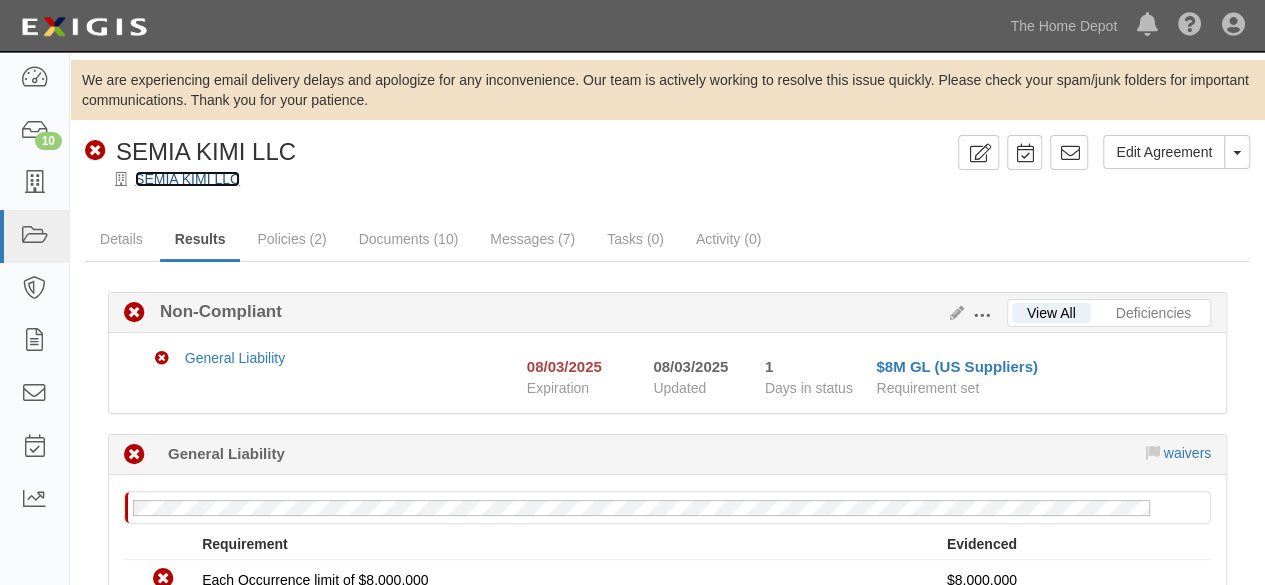click on "SEMIA KIMI LLC" at bounding box center [187, 179] 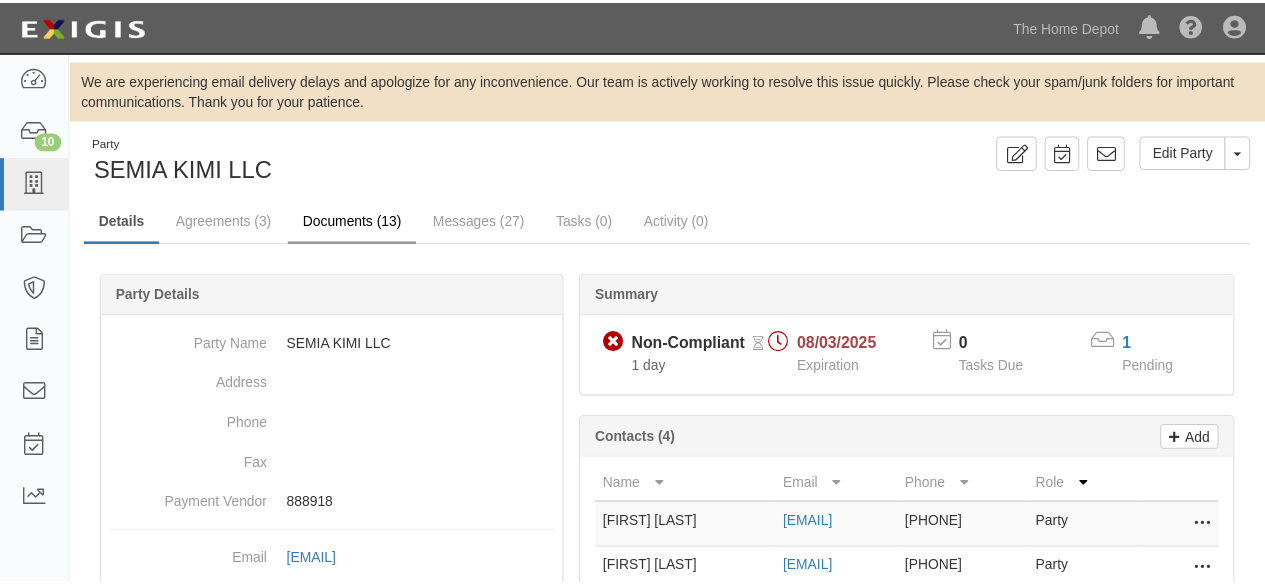scroll, scrollTop: 0, scrollLeft: 0, axis: both 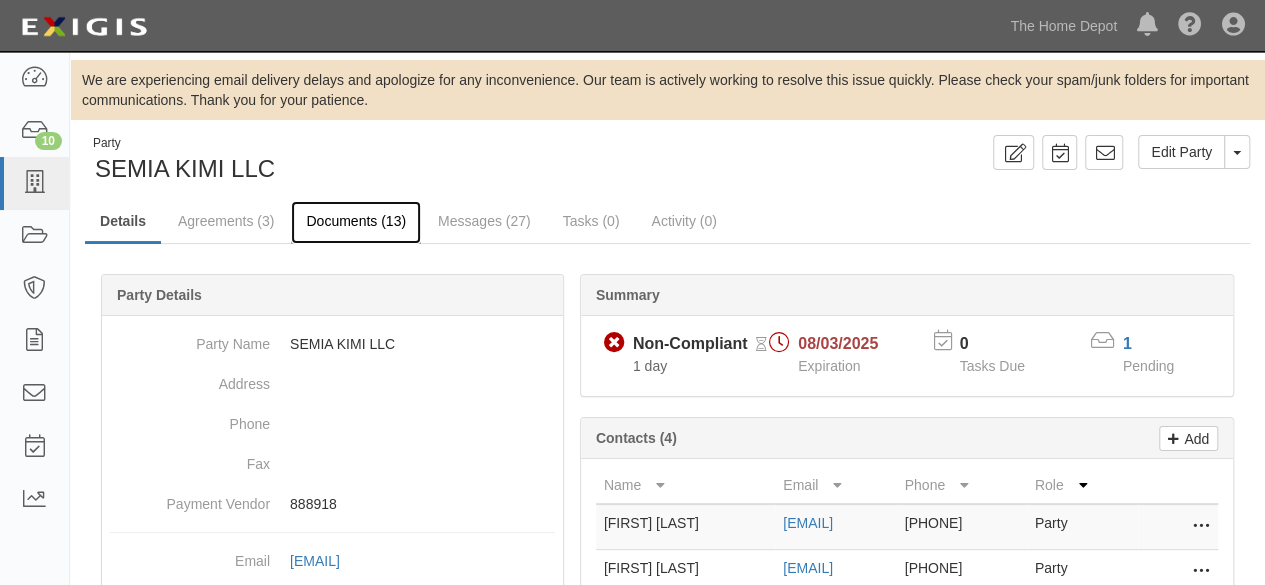 click on "Documents (13)" at bounding box center [356, 222] 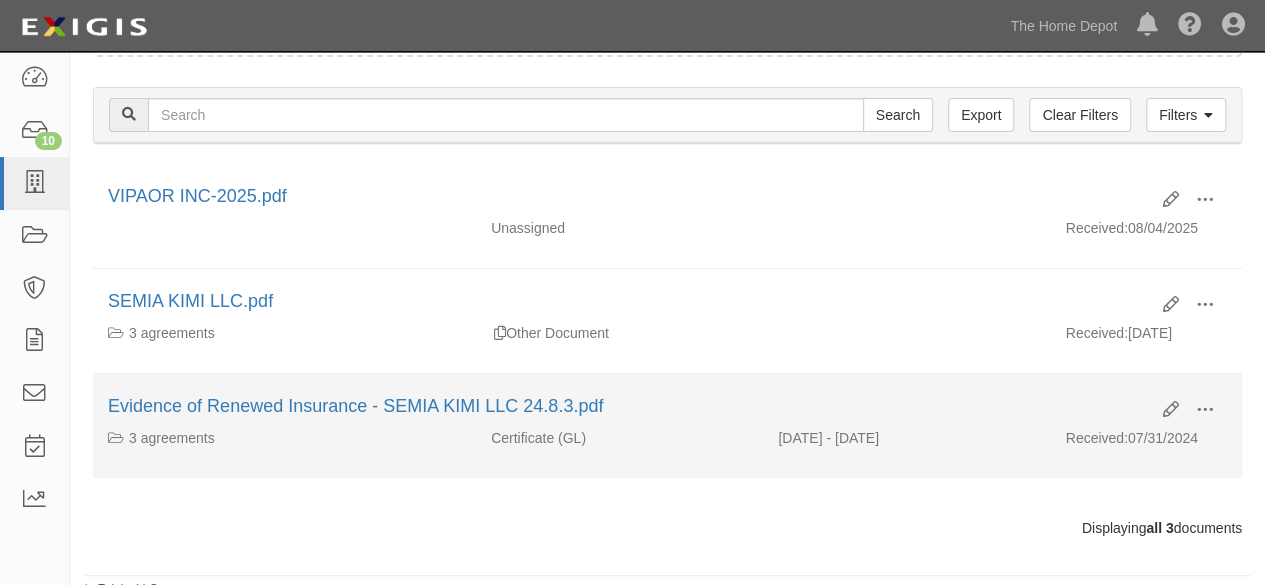 scroll, scrollTop: 298, scrollLeft: 0, axis: vertical 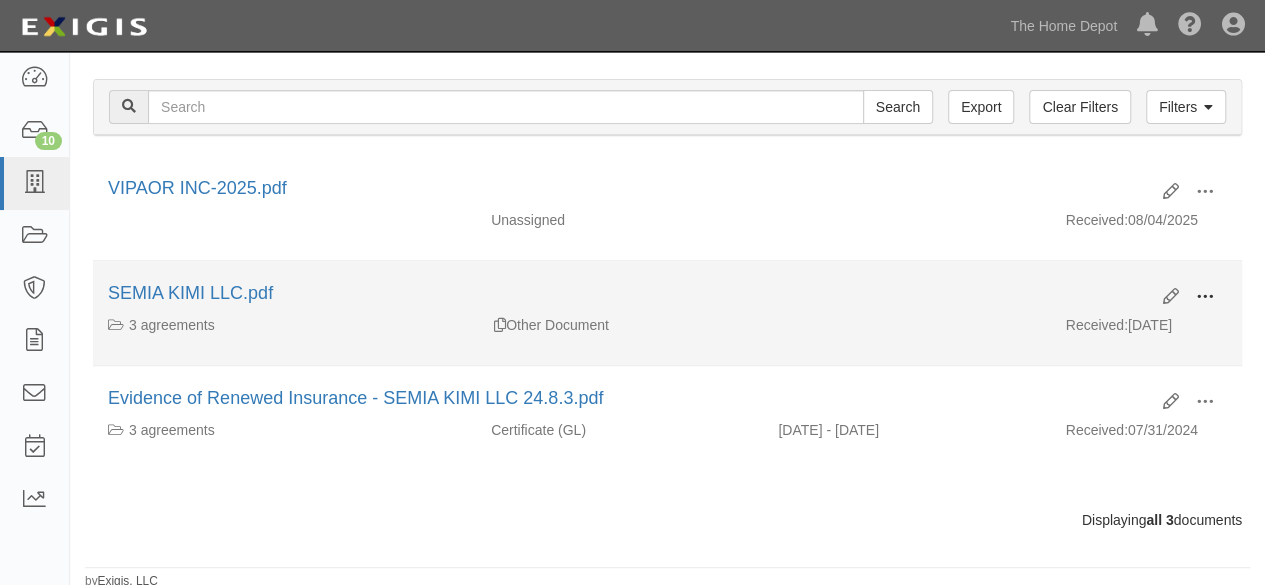 drag, startPoint x: 1207, startPoint y: 297, endPoint x: 1174, endPoint y: 317, distance: 38.587563 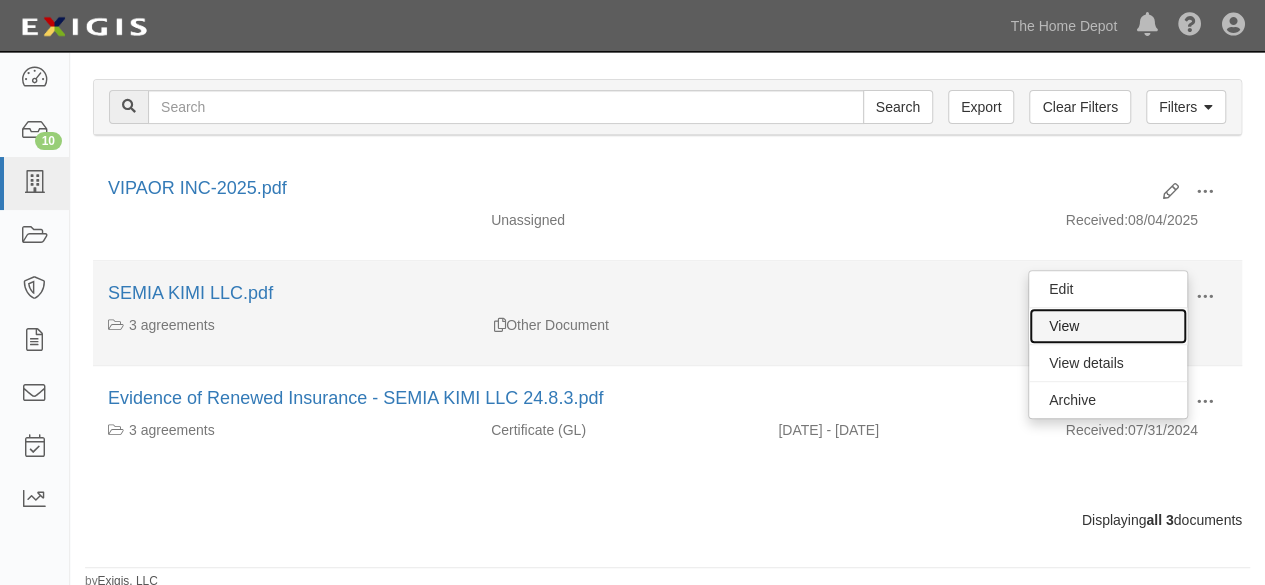 click on "View" at bounding box center [1108, 326] 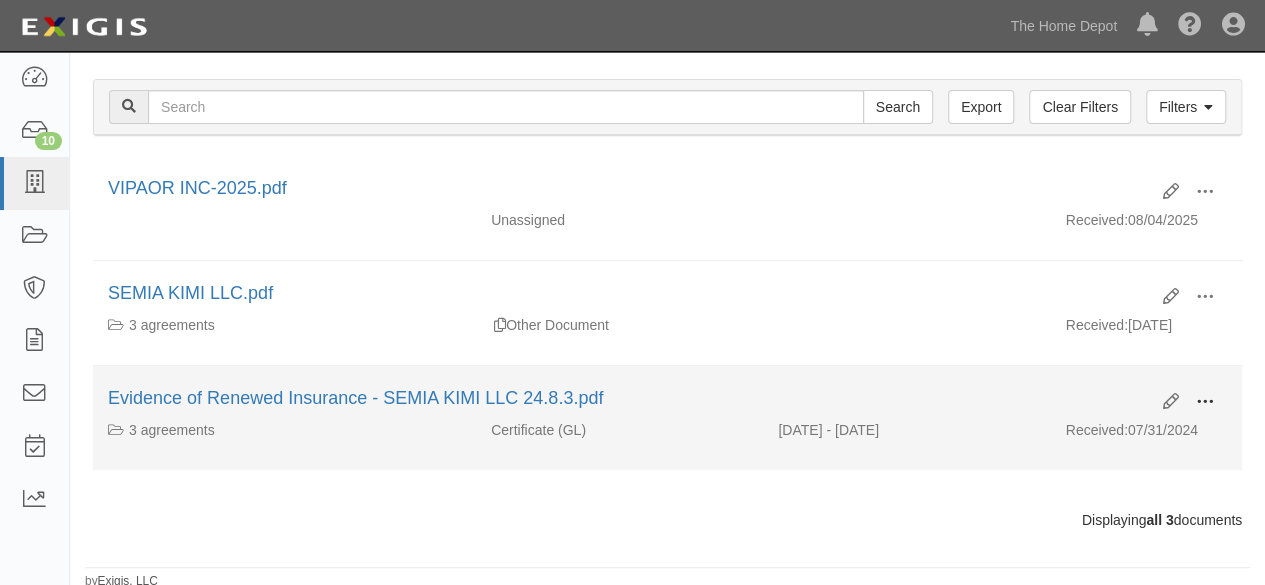click at bounding box center (1205, 403) 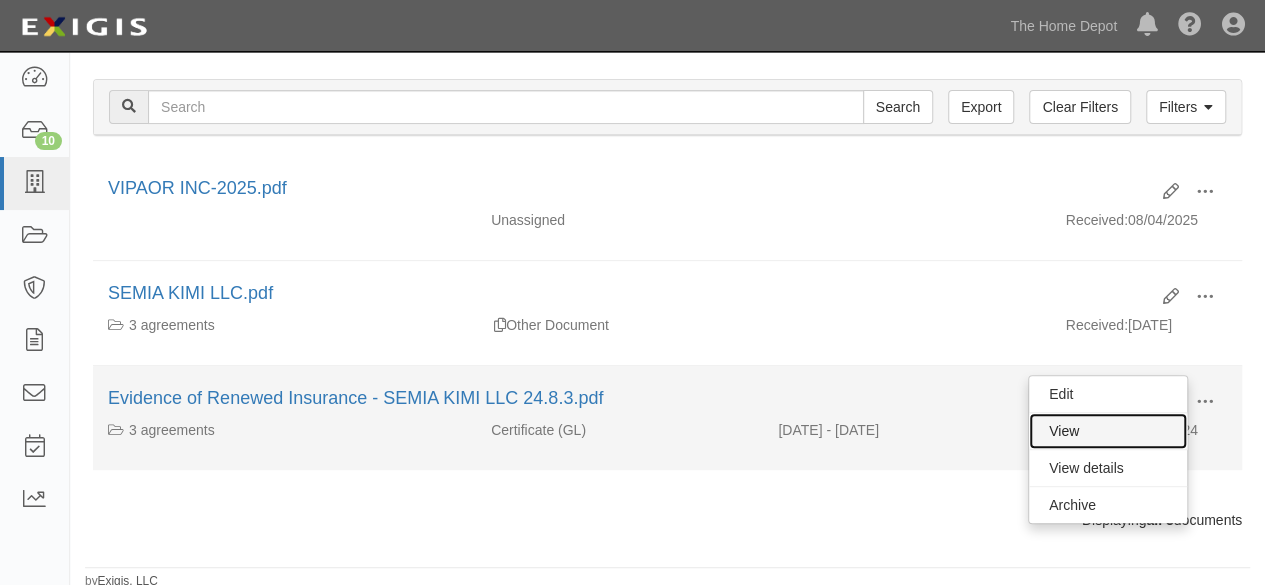 click on "View" at bounding box center (1108, 431) 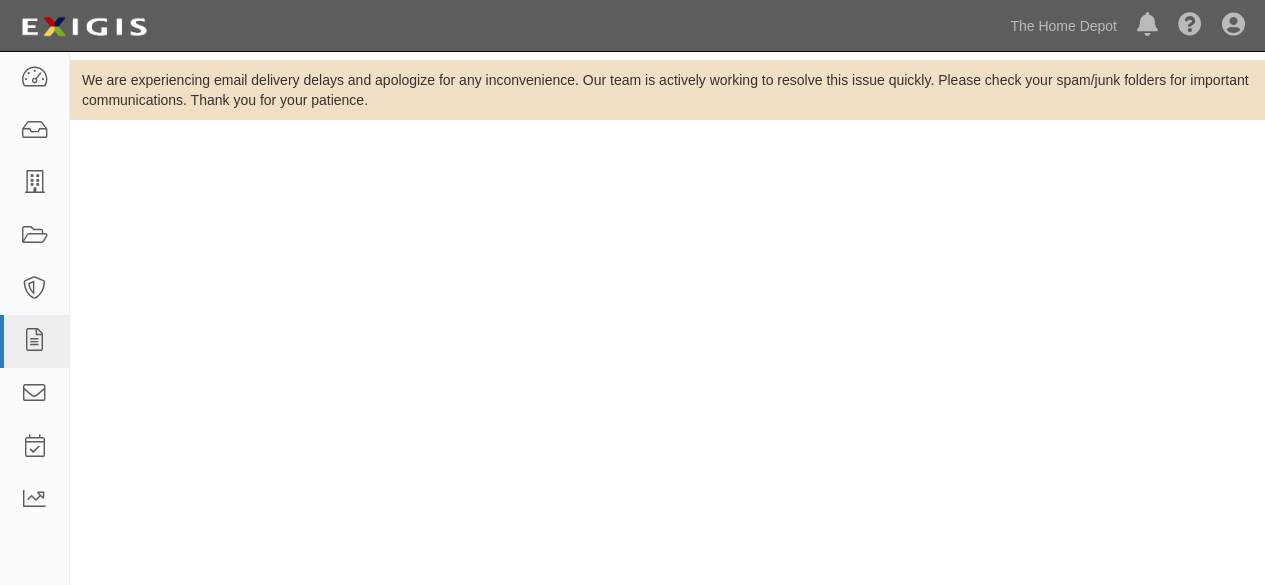 scroll, scrollTop: 0, scrollLeft: 0, axis: both 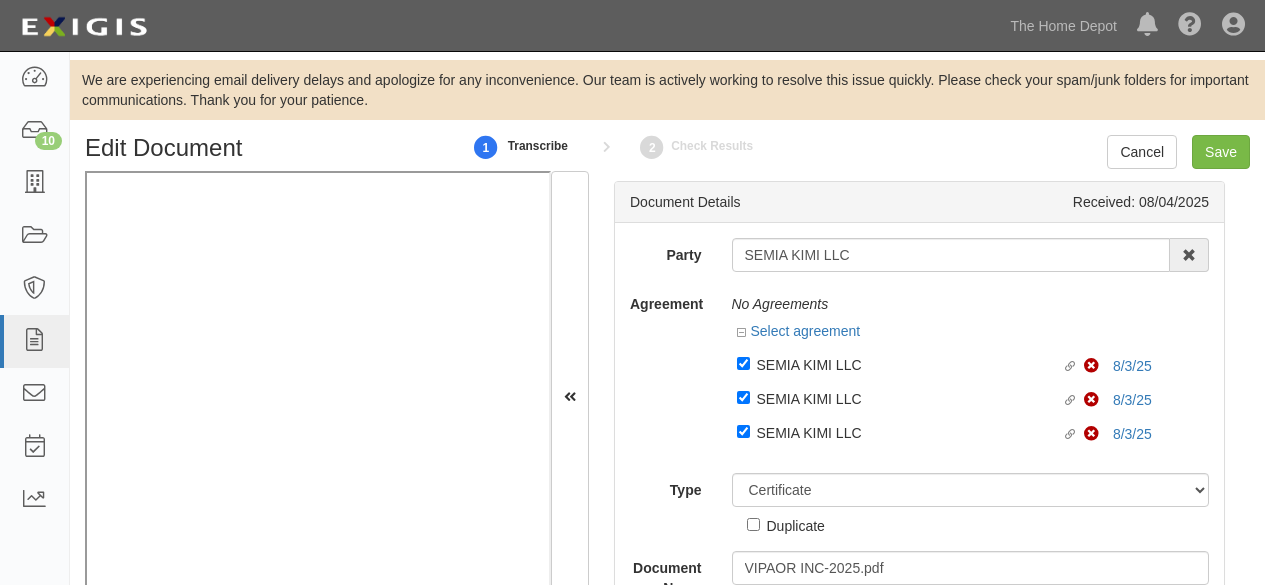 select on "CertificateDetail" 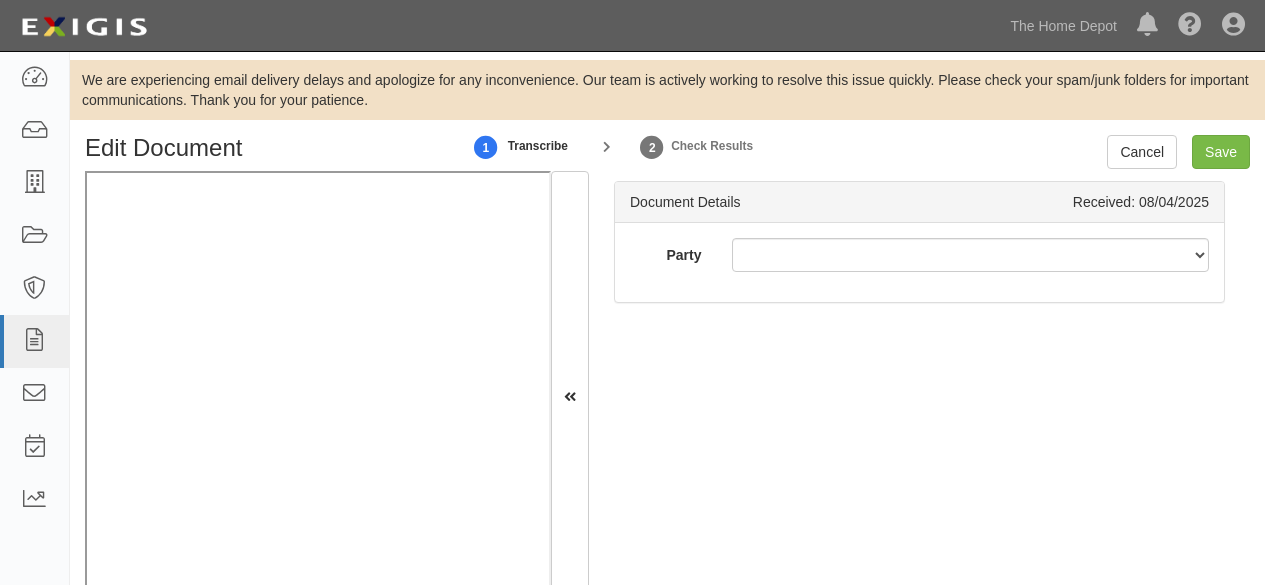 scroll, scrollTop: 0, scrollLeft: 0, axis: both 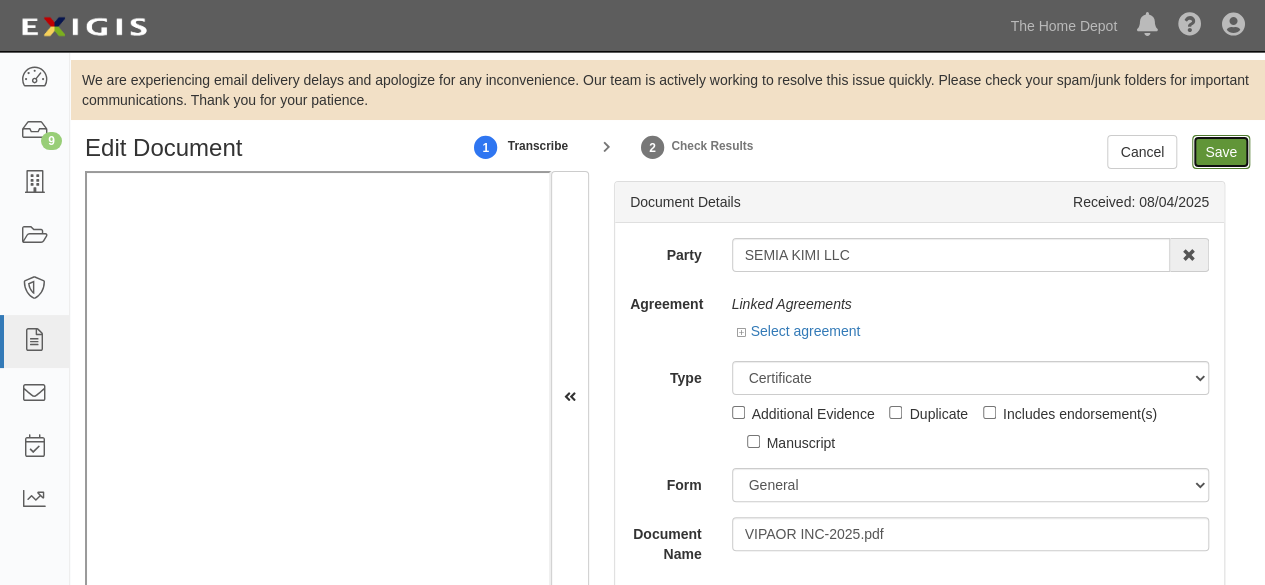 click on "Save" at bounding box center [1221, 152] 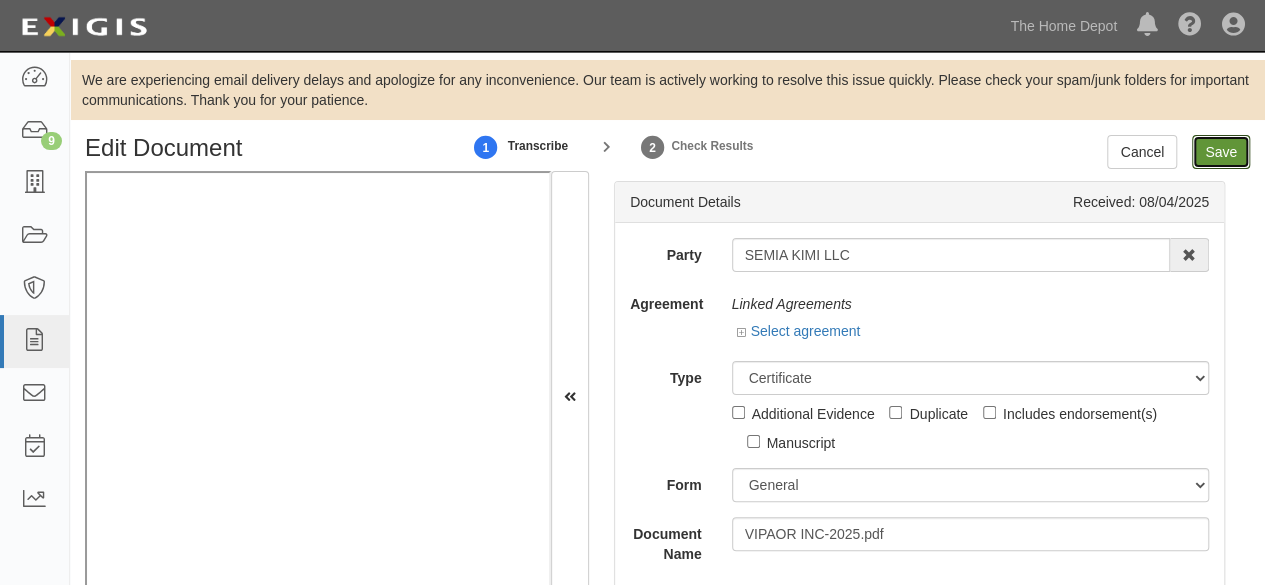type on "8000000" 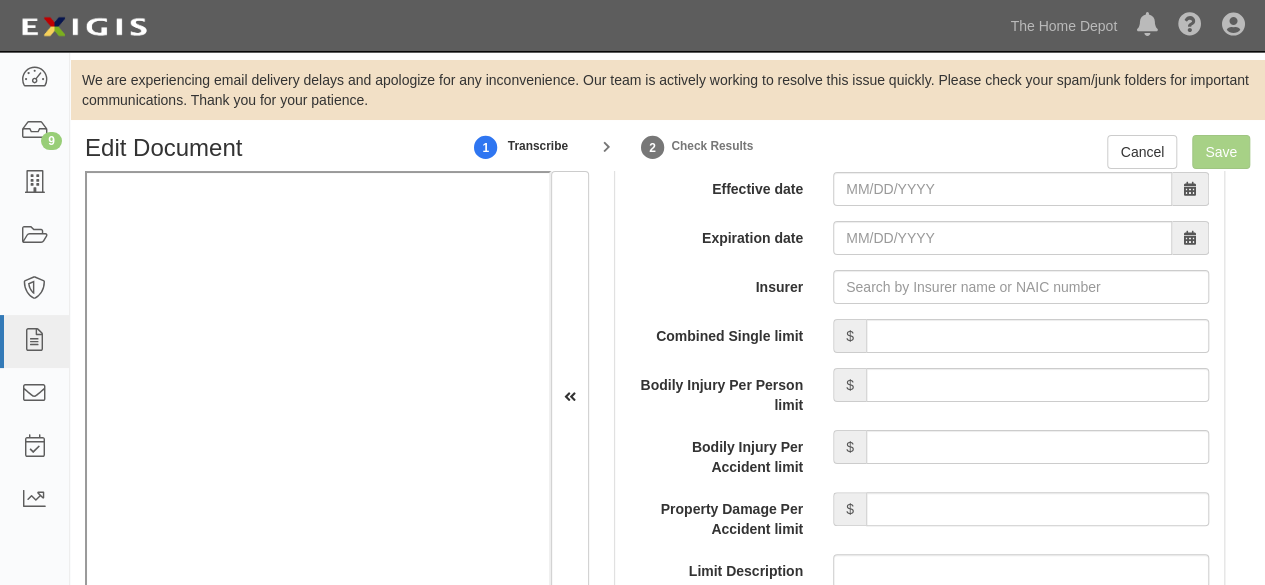 scroll, scrollTop: 3300, scrollLeft: 0, axis: vertical 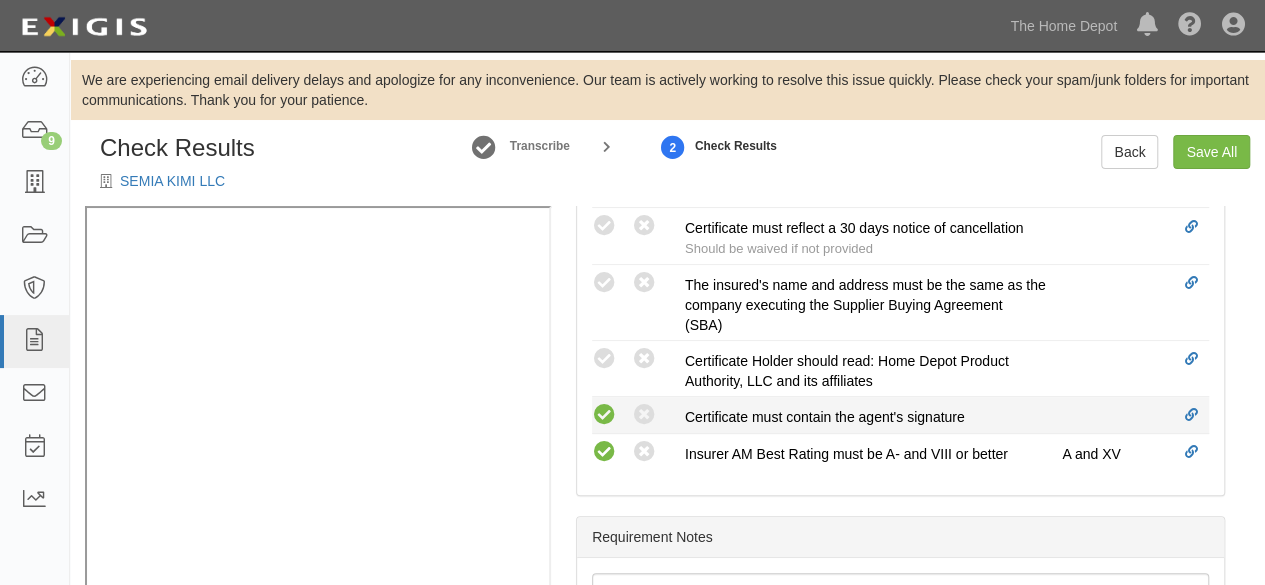 click at bounding box center [604, 415] 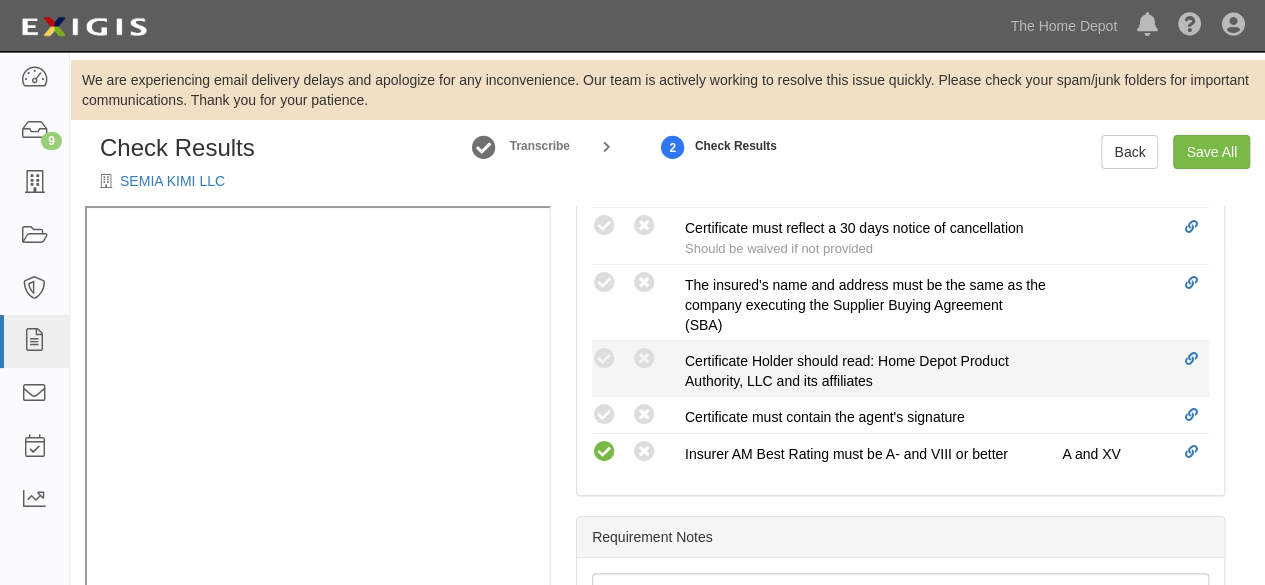 radio on "true" 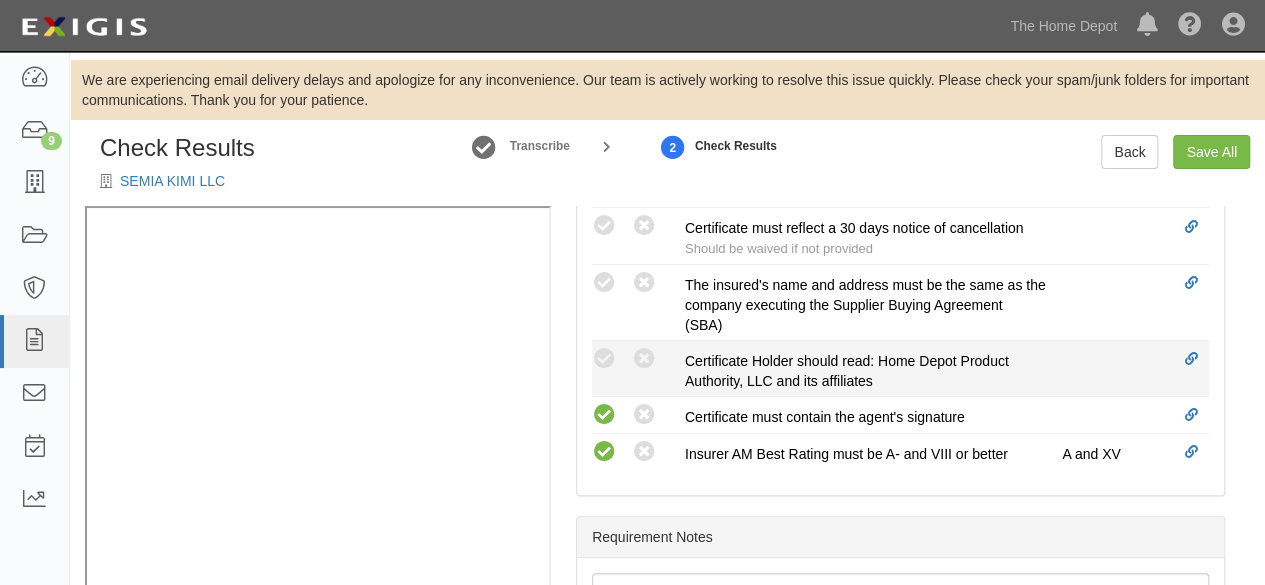 drag, startPoint x: 606, startPoint y: 349, endPoint x: 616, endPoint y: 335, distance: 17.20465 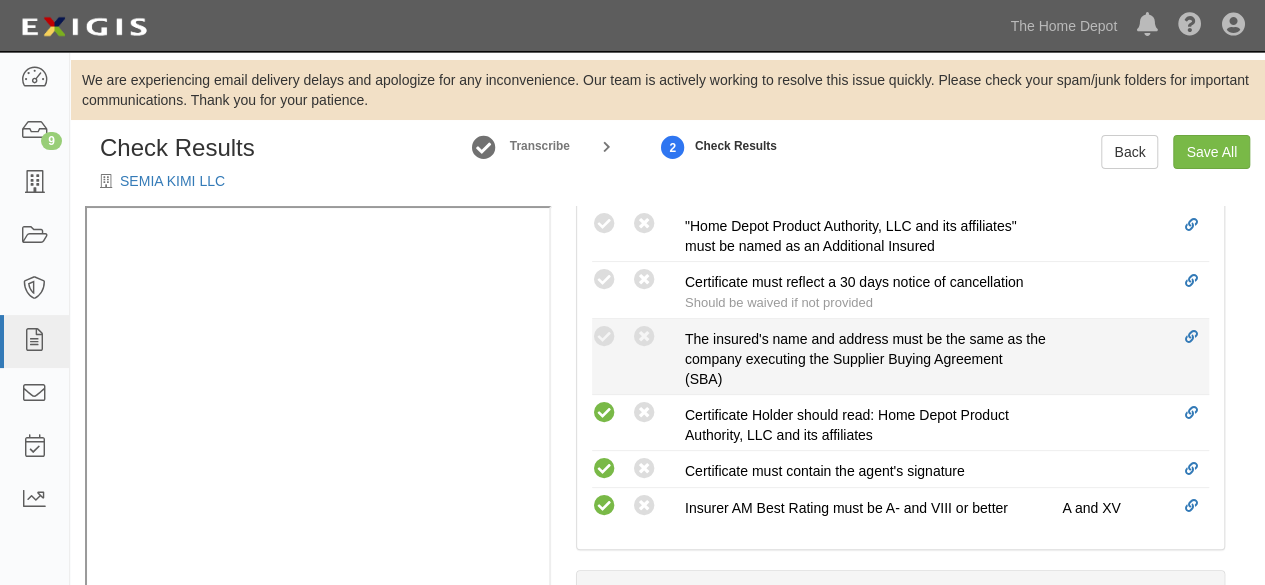 scroll, scrollTop: 800, scrollLeft: 0, axis: vertical 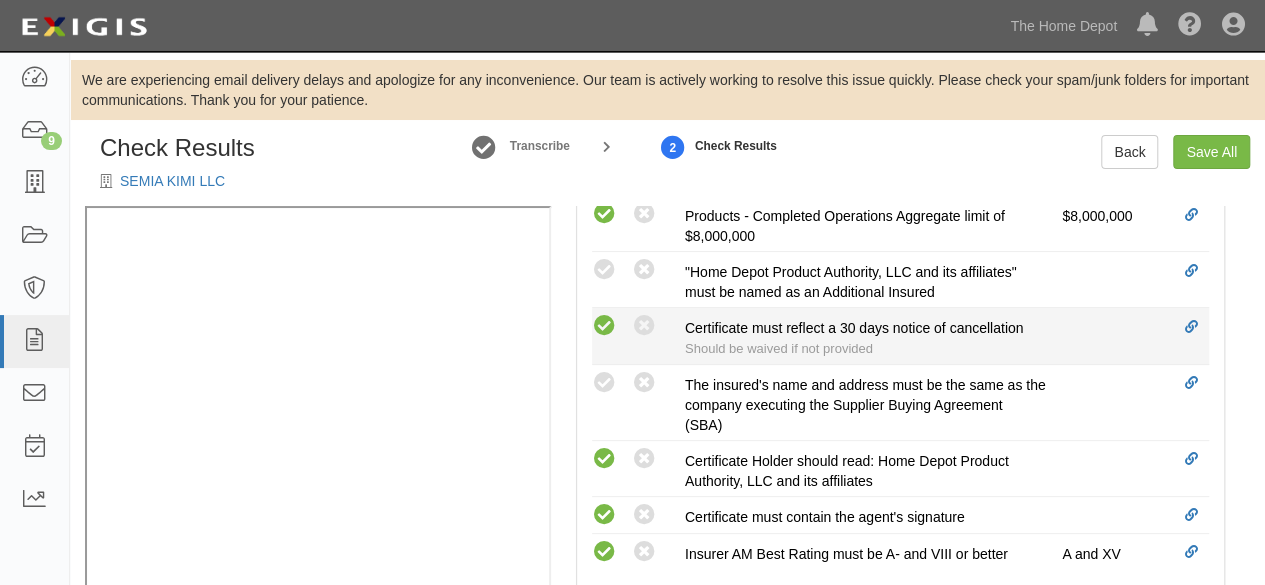 click at bounding box center [604, 326] 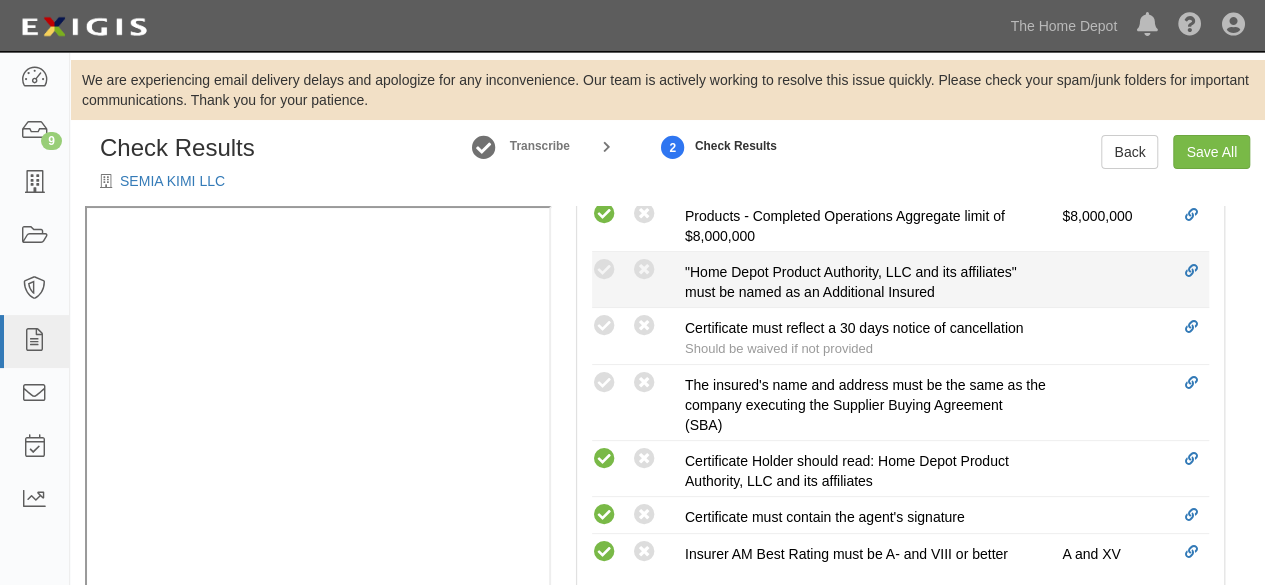 radio on "true" 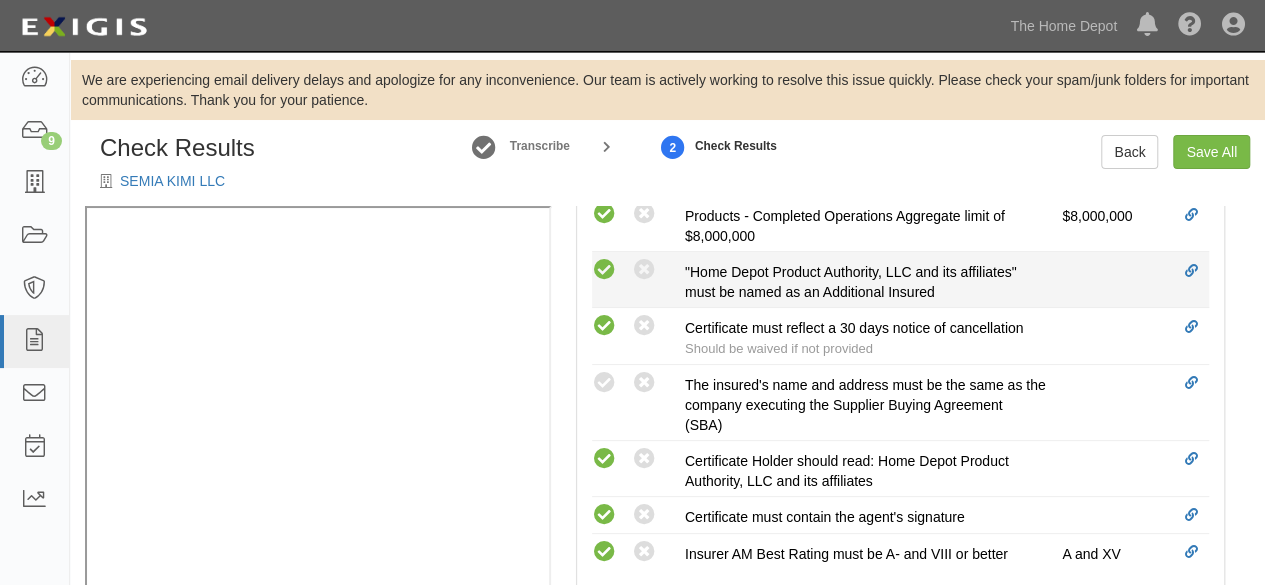 click at bounding box center [604, 270] 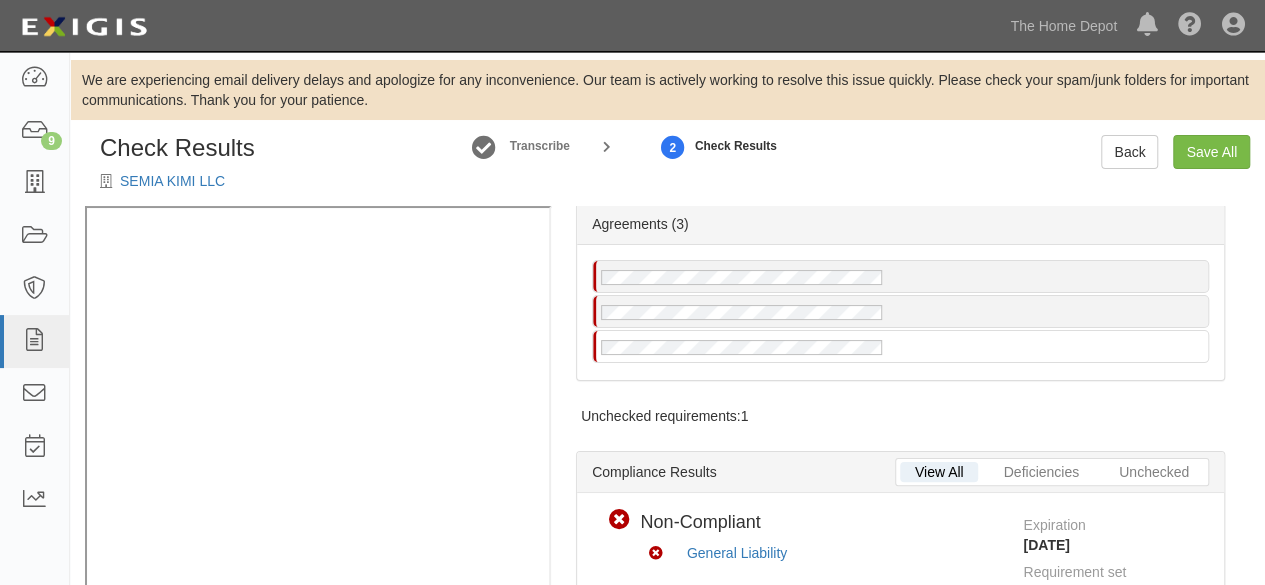 scroll, scrollTop: 0, scrollLeft: 0, axis: both 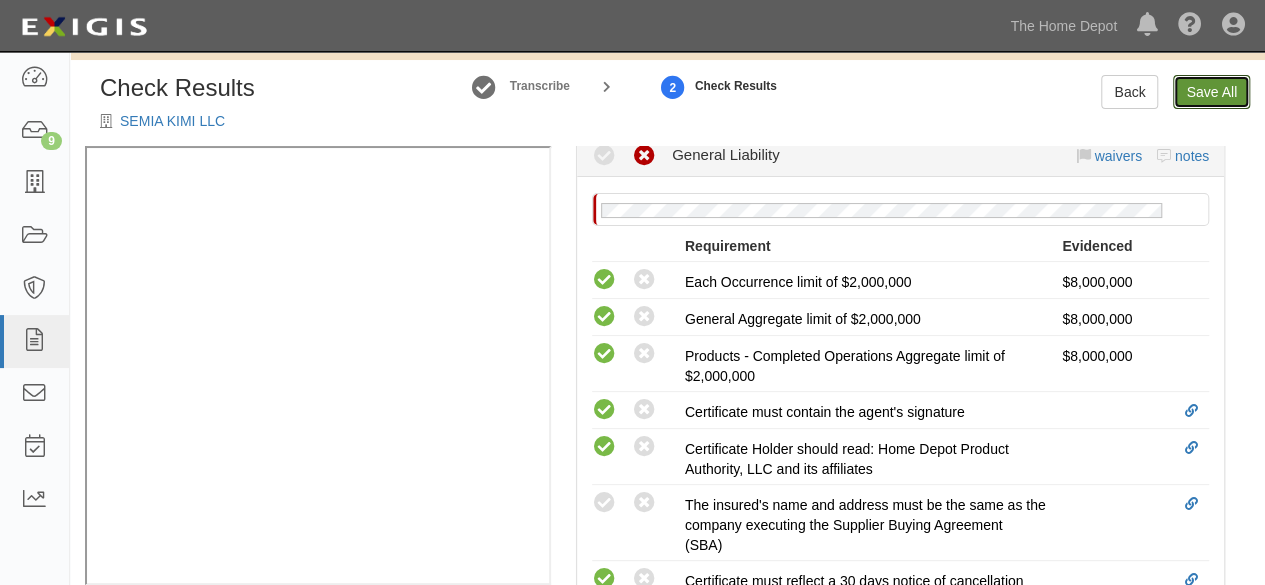 drag, startPoint x: 1197, startPoint y: 95, endPoint x: 1141, endPoint y: 246, distance: 161.04968 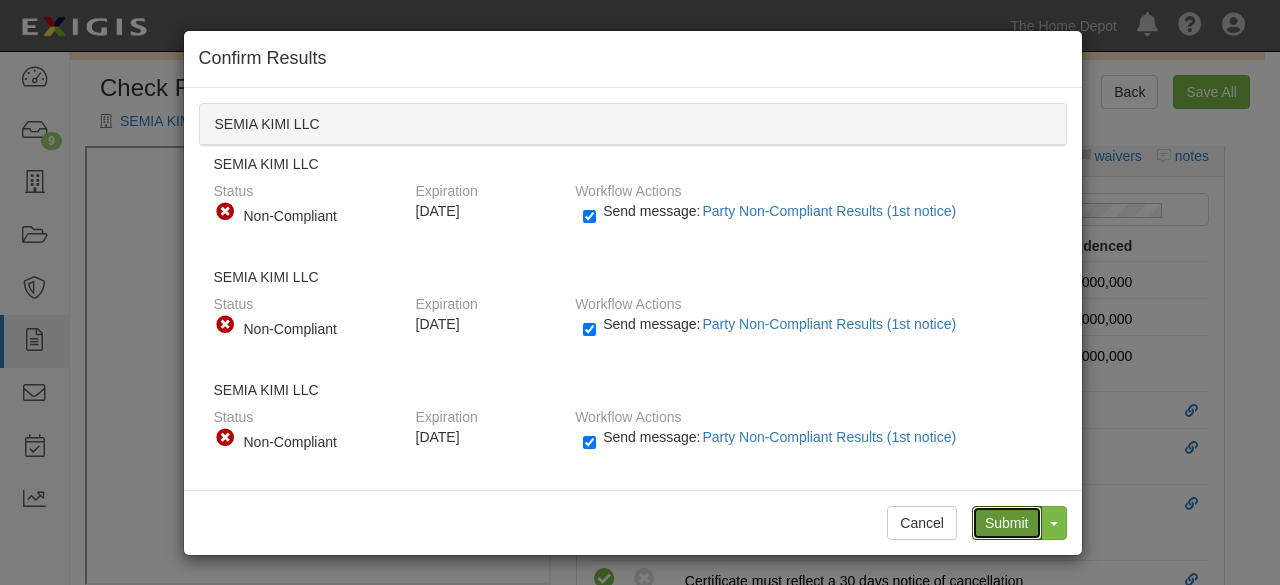 click on "Submit" at bounding box center [1007, 523] 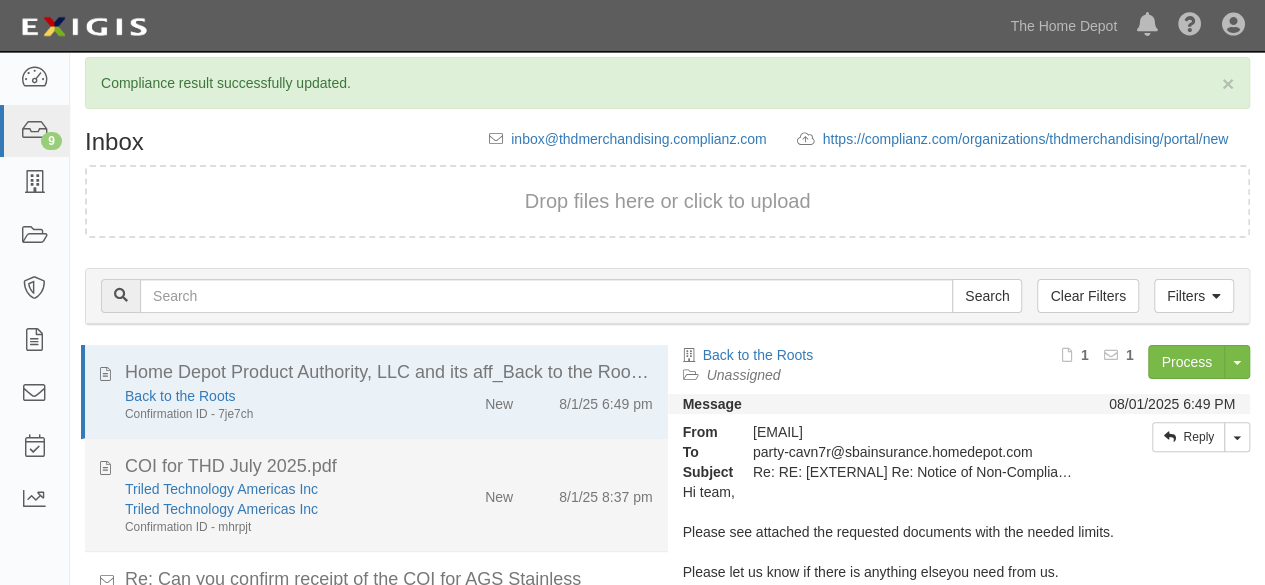 scroll, scrollTop: 207, scrollLeft: 0, axis: vertical 